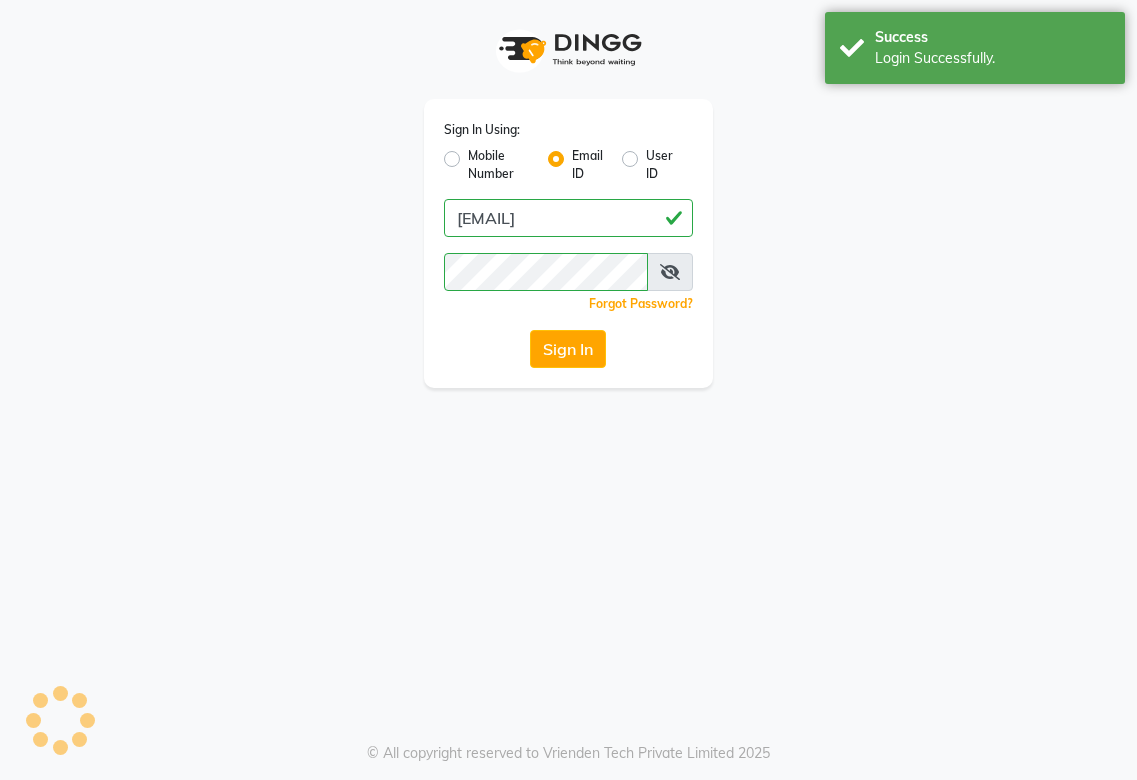 scroll, scrollTop: 0, scrollLeft: 0, axis: both 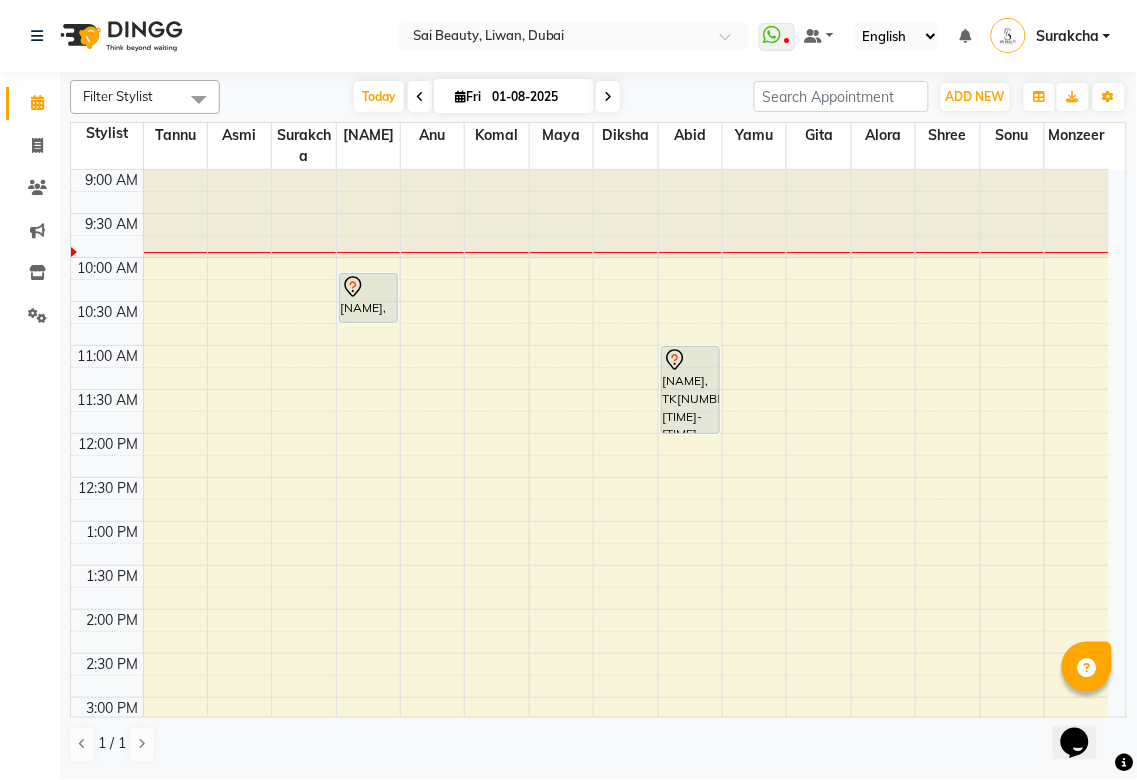 click at bounding box center (369, 287) 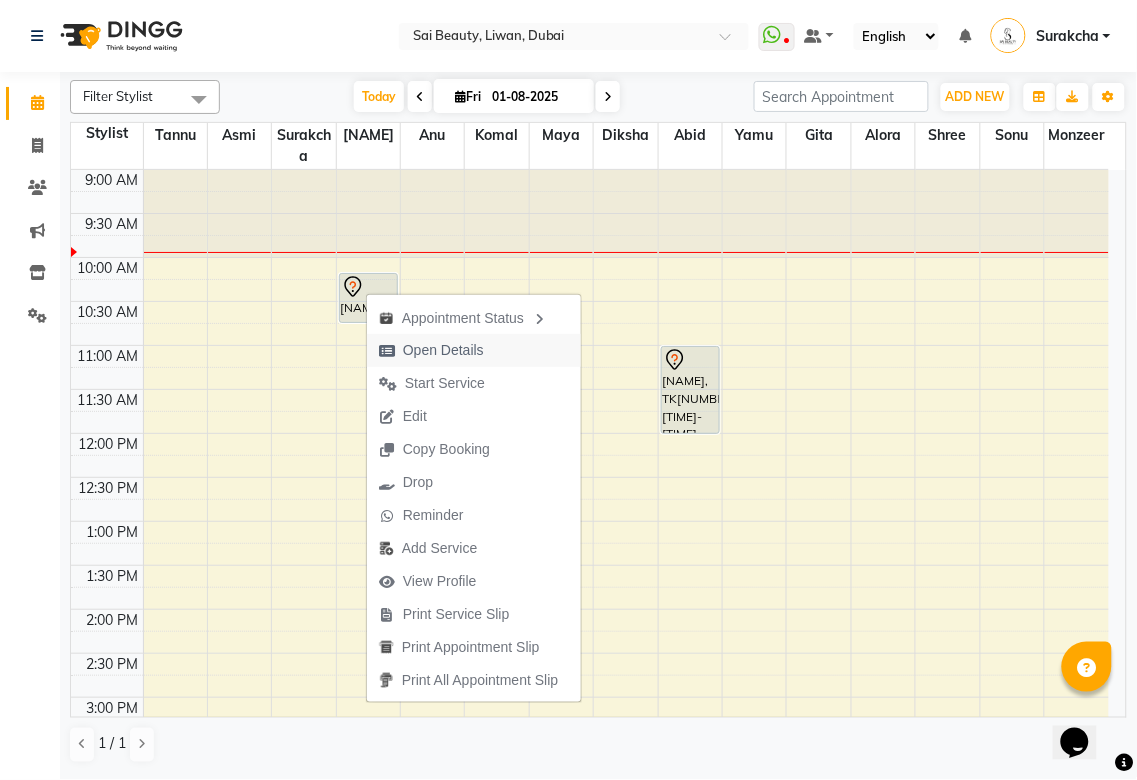click on "Open Details" at bounding box center (443, 350) 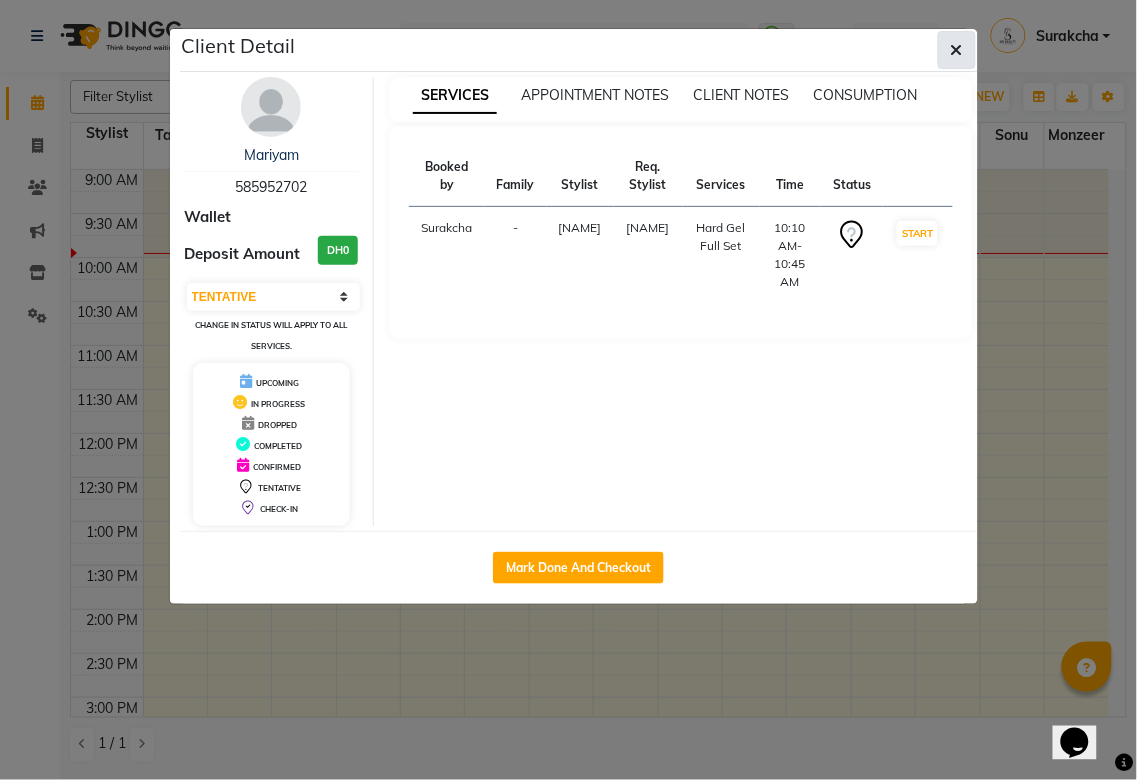 click 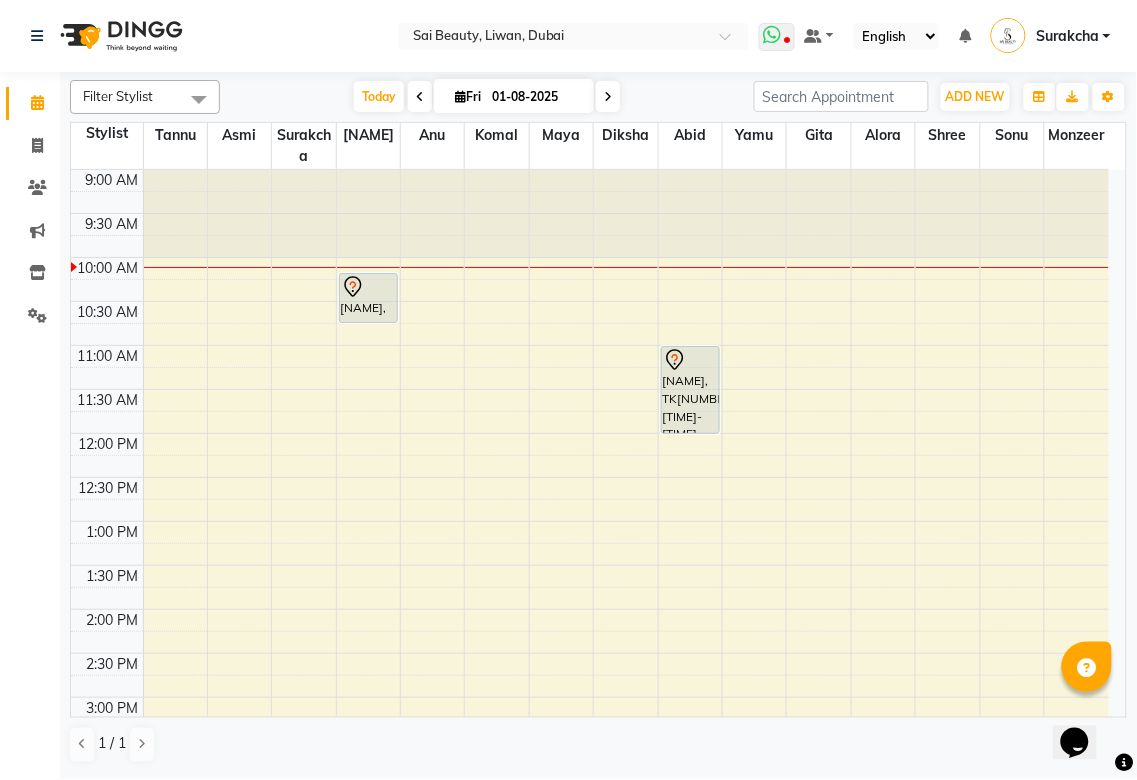 click at bounding box center [773, 35] 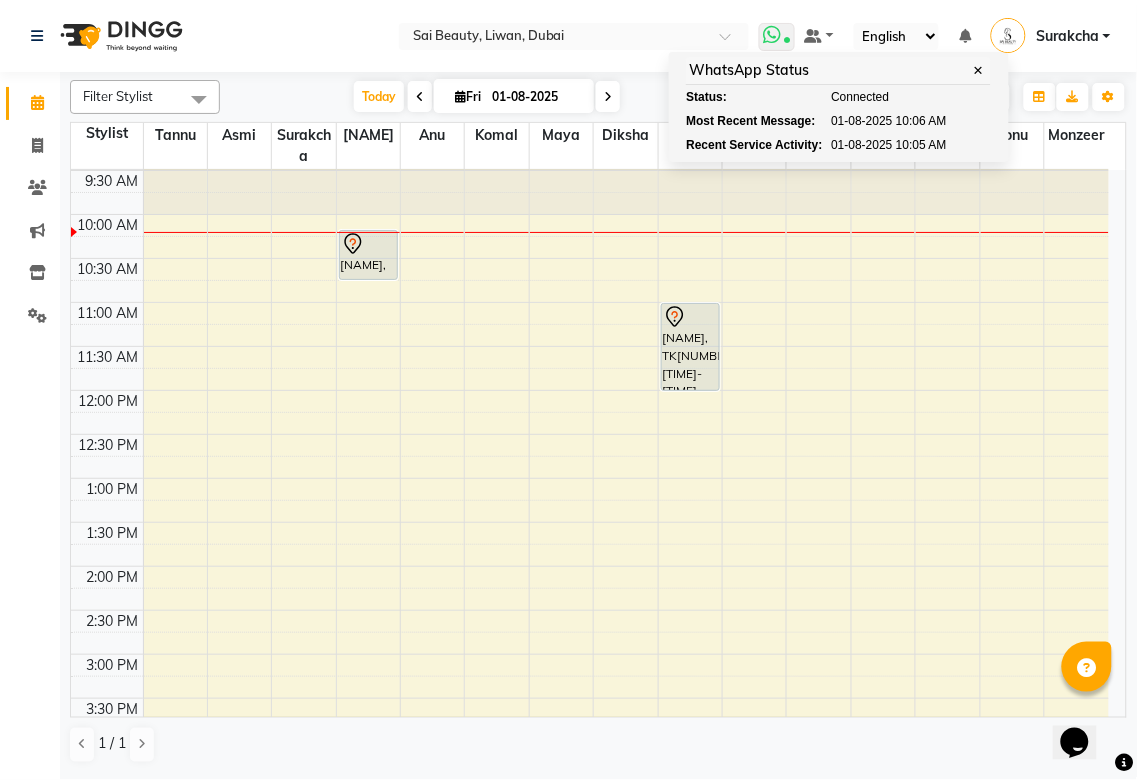 scroll, scrollTop: 0, scrollLeft: 0, axis: both 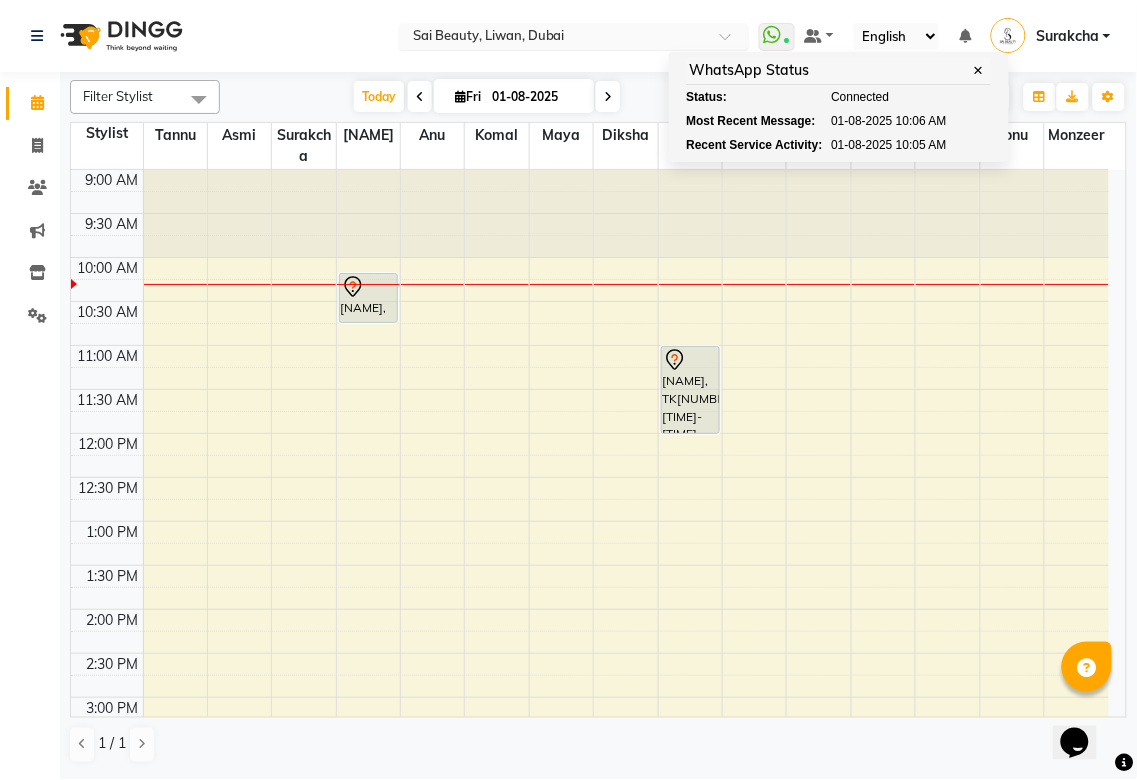 click at bounding box center [554, 38] 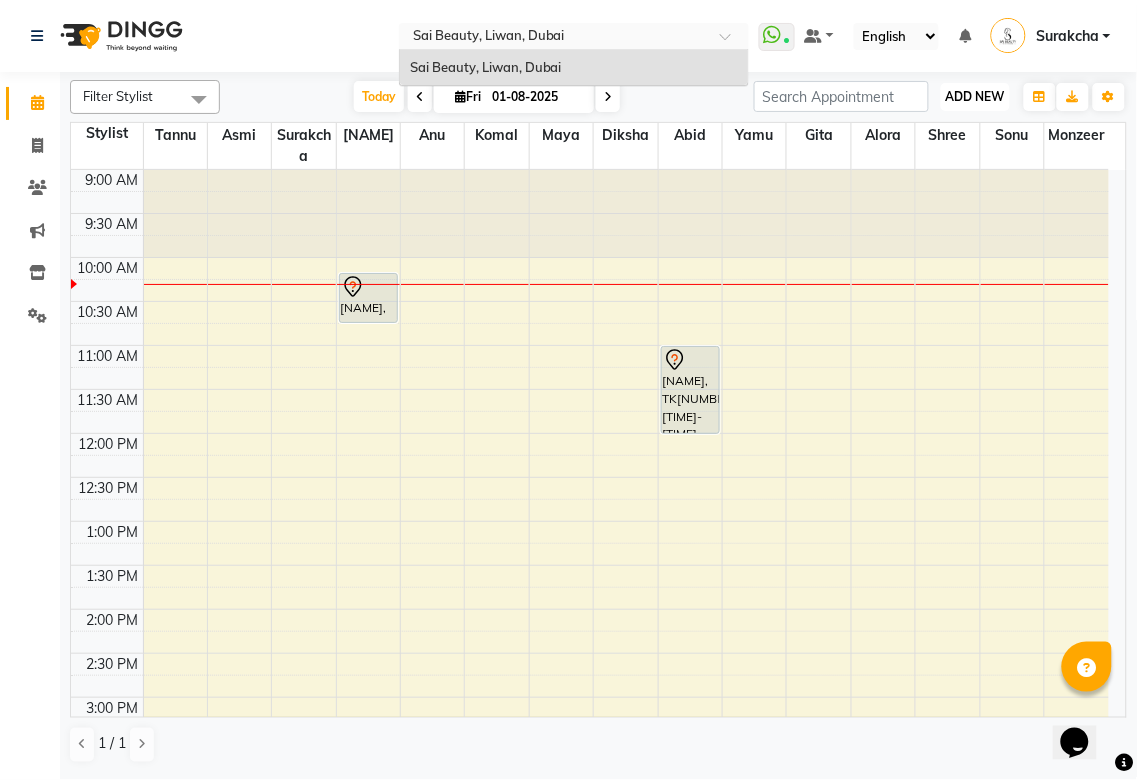 click on "ADD NEW" at bounding box center (975, 96) 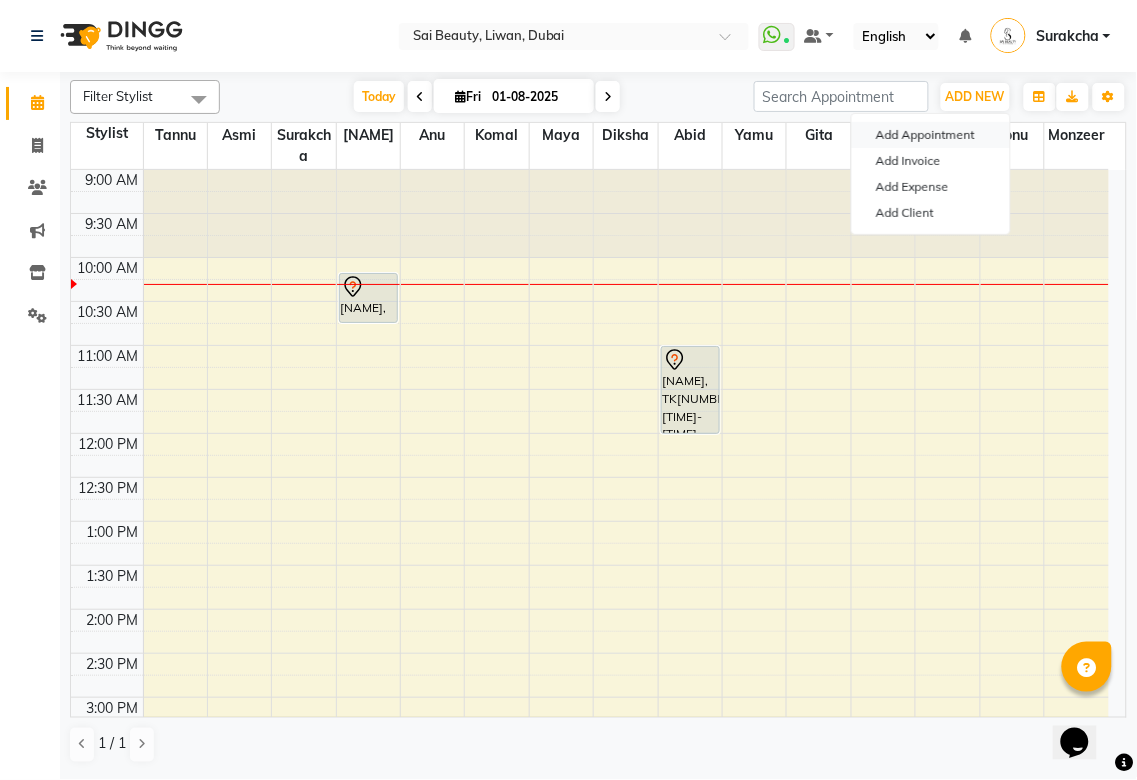 click on "Add Appointment" at bounding box center [931, 135] 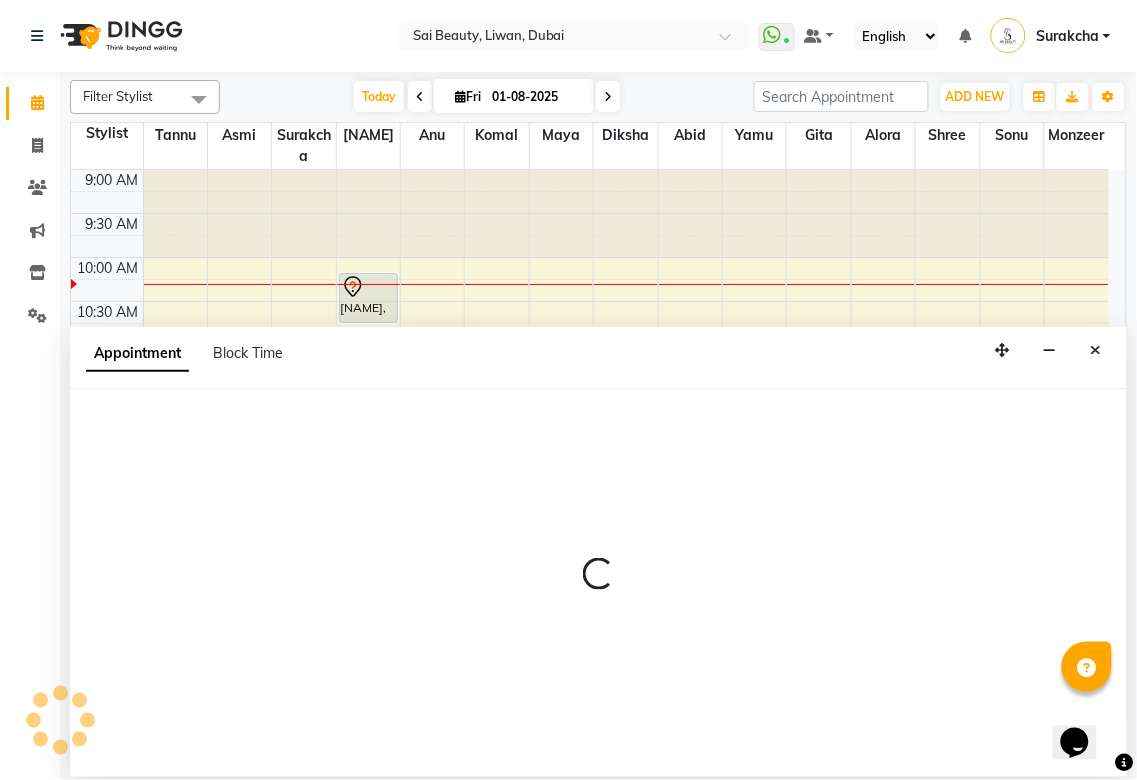 select on "600" 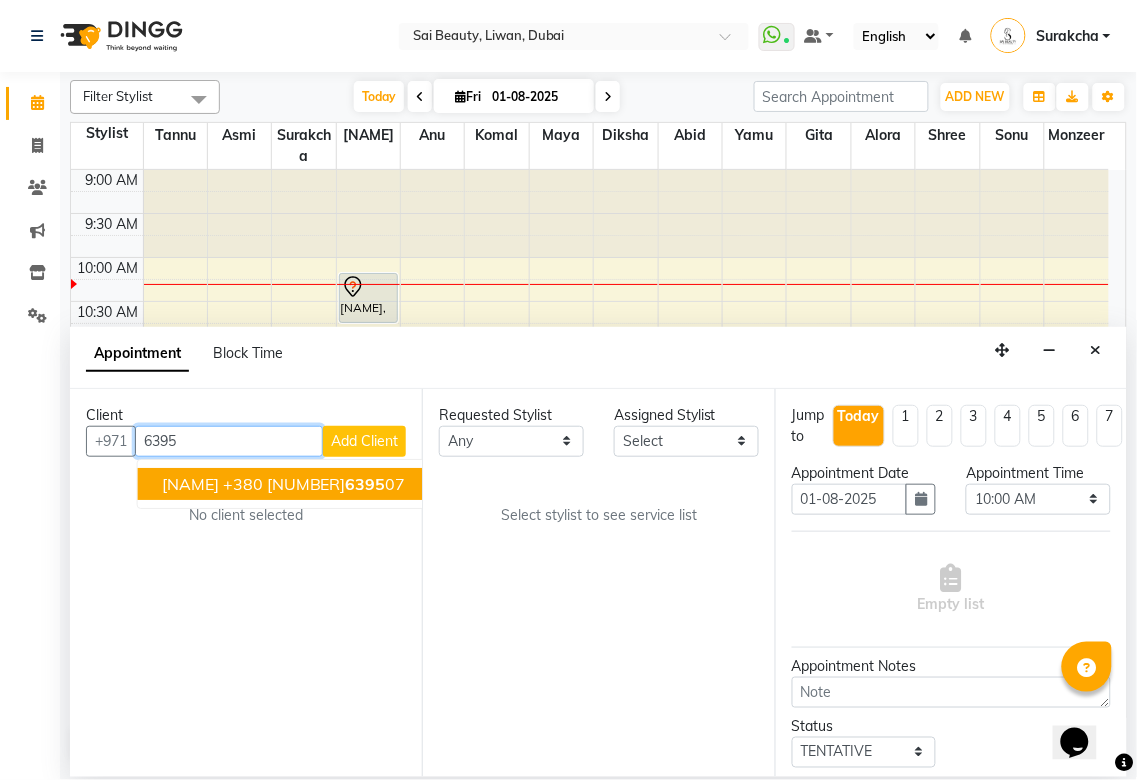 click on "6395" at bounding box center (229, 441) 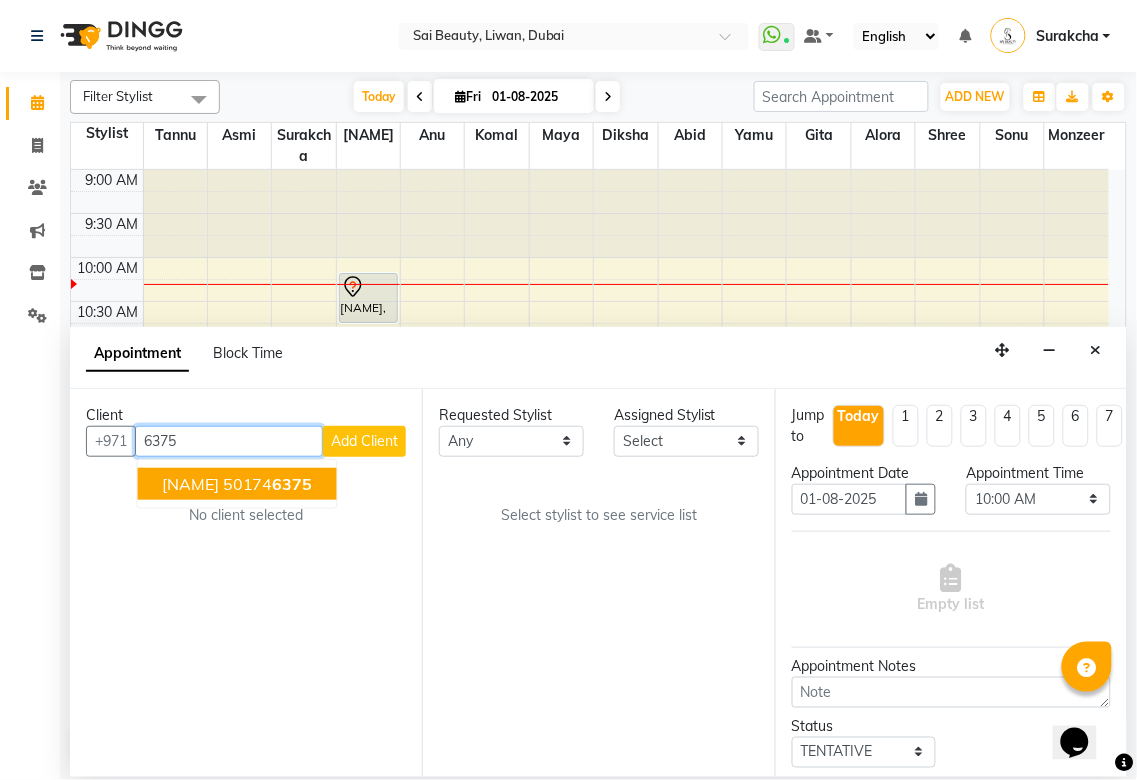 click on "6375" at bounding box center [293, 484] 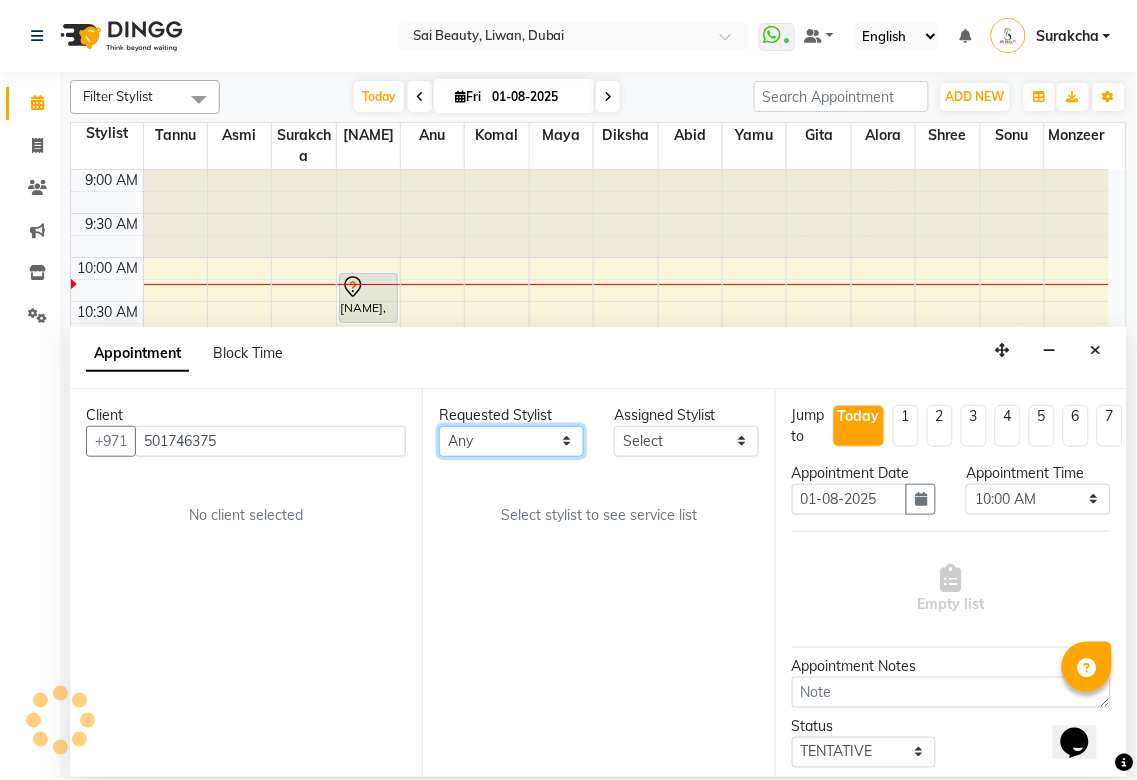 click on "Any Abid Alora Anu Asmi Diksha Gita Komal maya Monzeer shree sonu Surakcha Susmita Tannu Yamu" at bounding box center [511, 441] 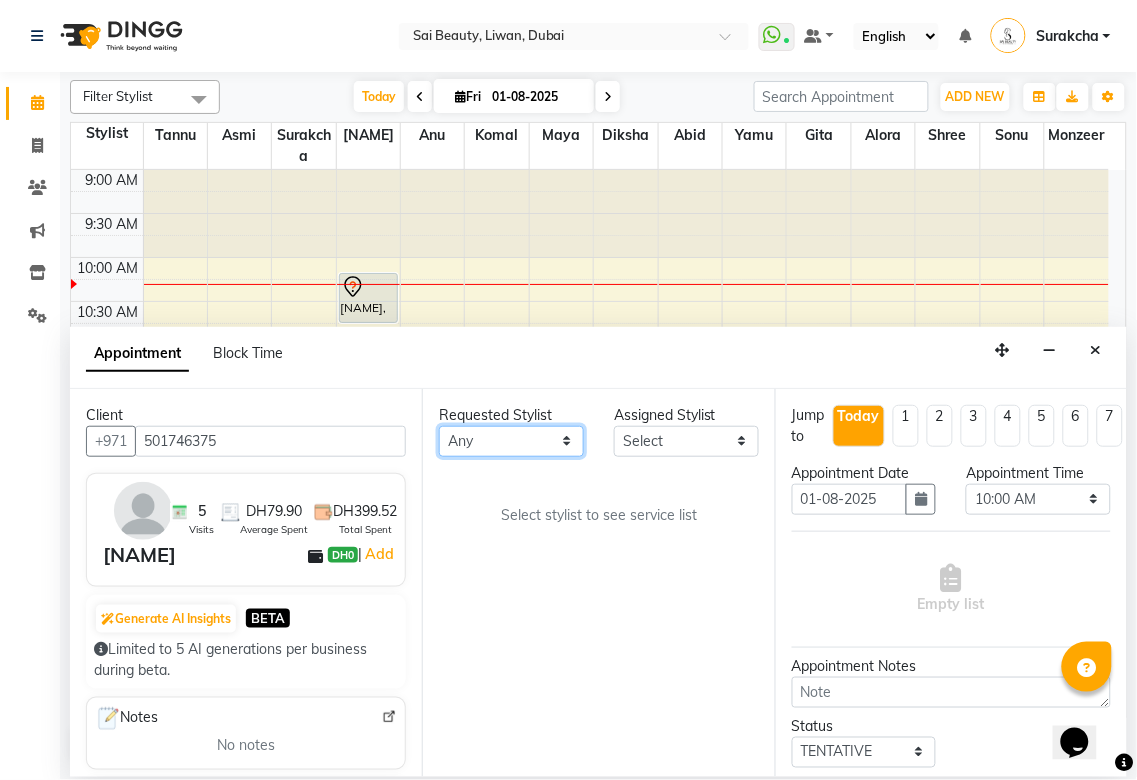 select on "43674" 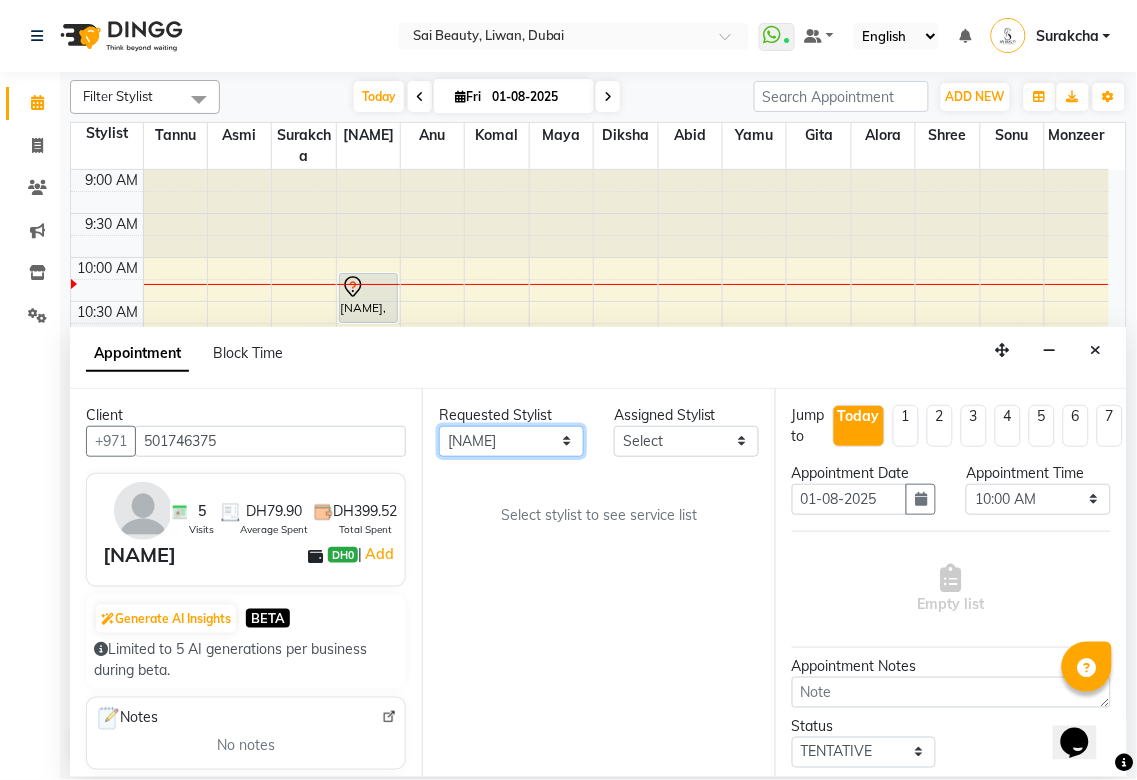 click on "Any Abid Alora Anu Asmi Diksha Gita Komal maya Monzeer shree sonu Surakcha Susmita Tannu Yamu" at bounding box center (511, 441) 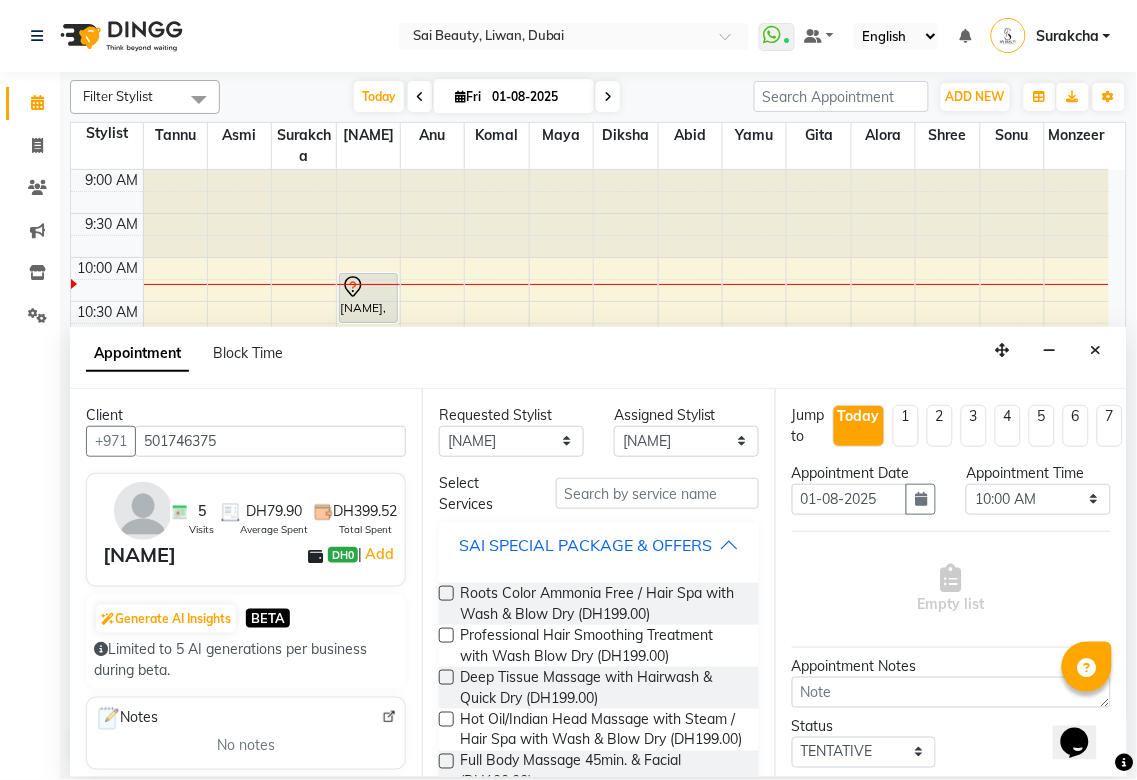 click on "SAI SPECIAL PACKAGE & OFFERS" at bounding box center [585, 545] 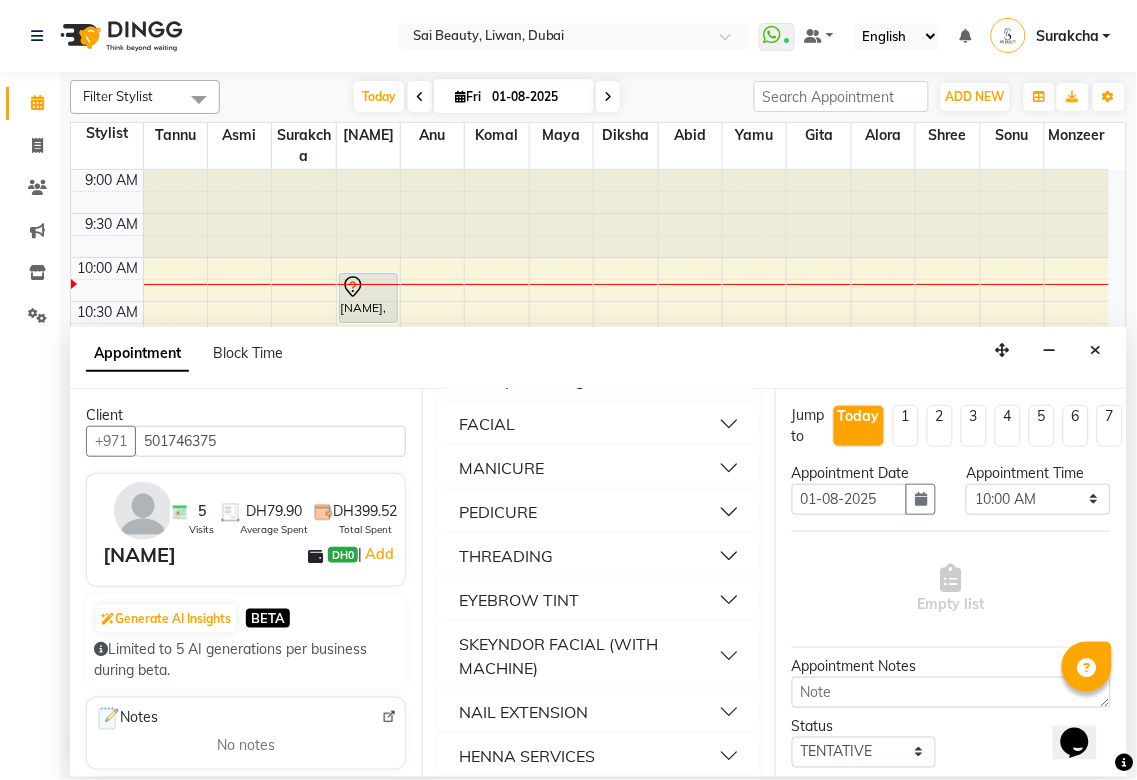 scroll, scrollTop: 252, scrollLeft: 0, axis: vertical 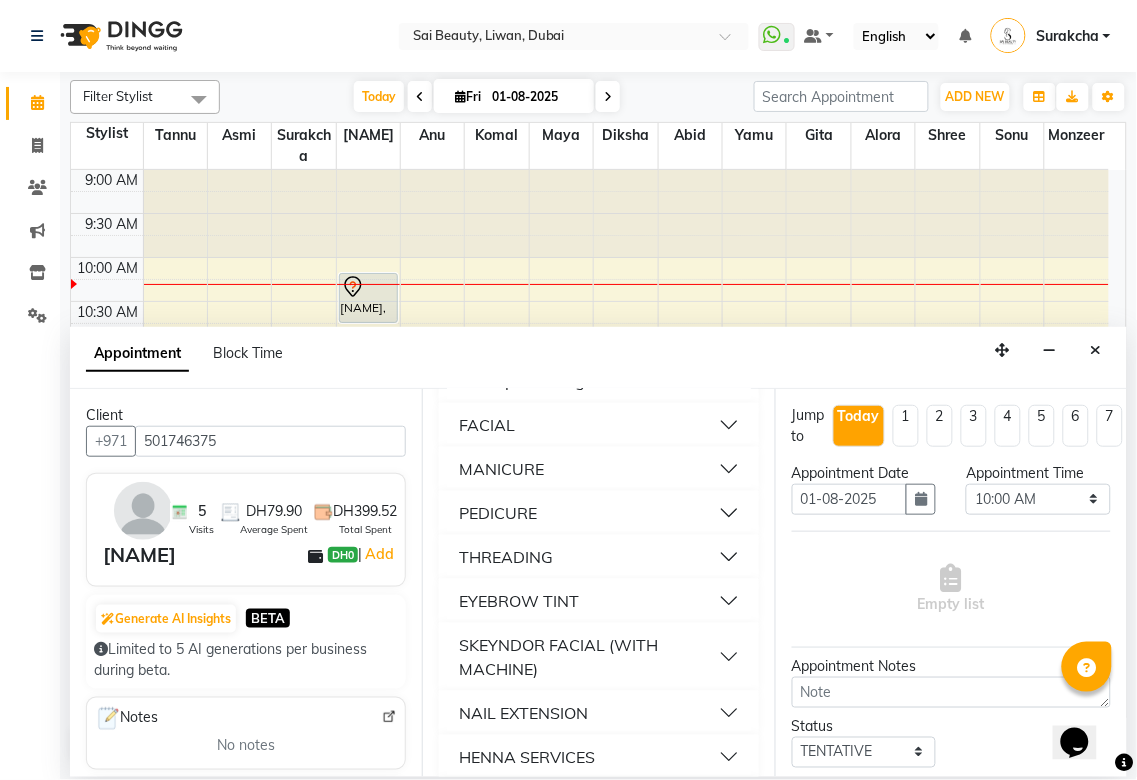 click on "MANICURE" at bounding box center [598, 469] 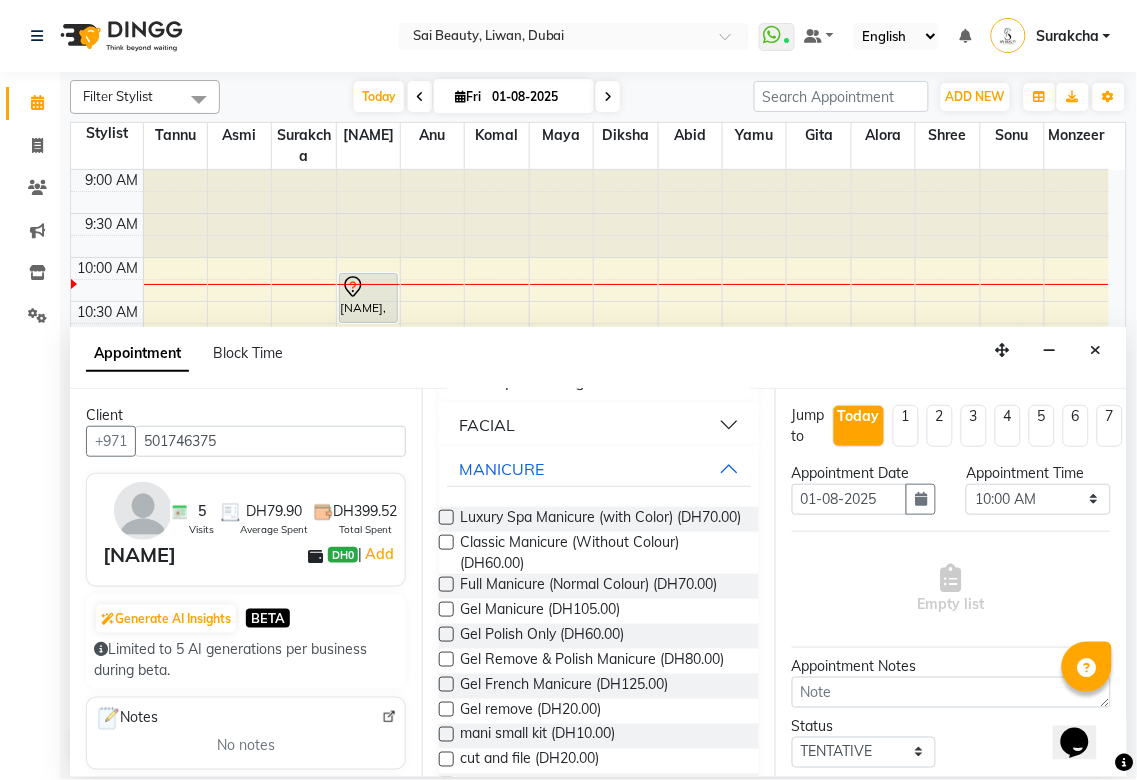 click at bounding box center [446, 609] 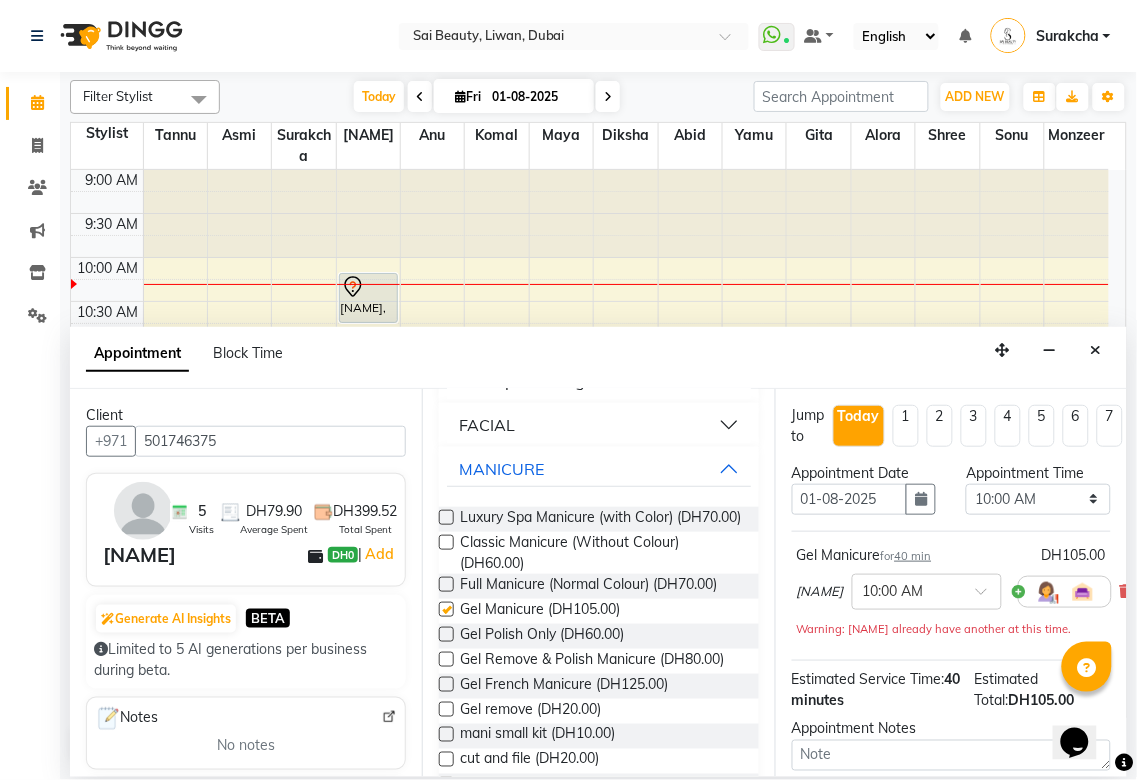 checkbox on "false" 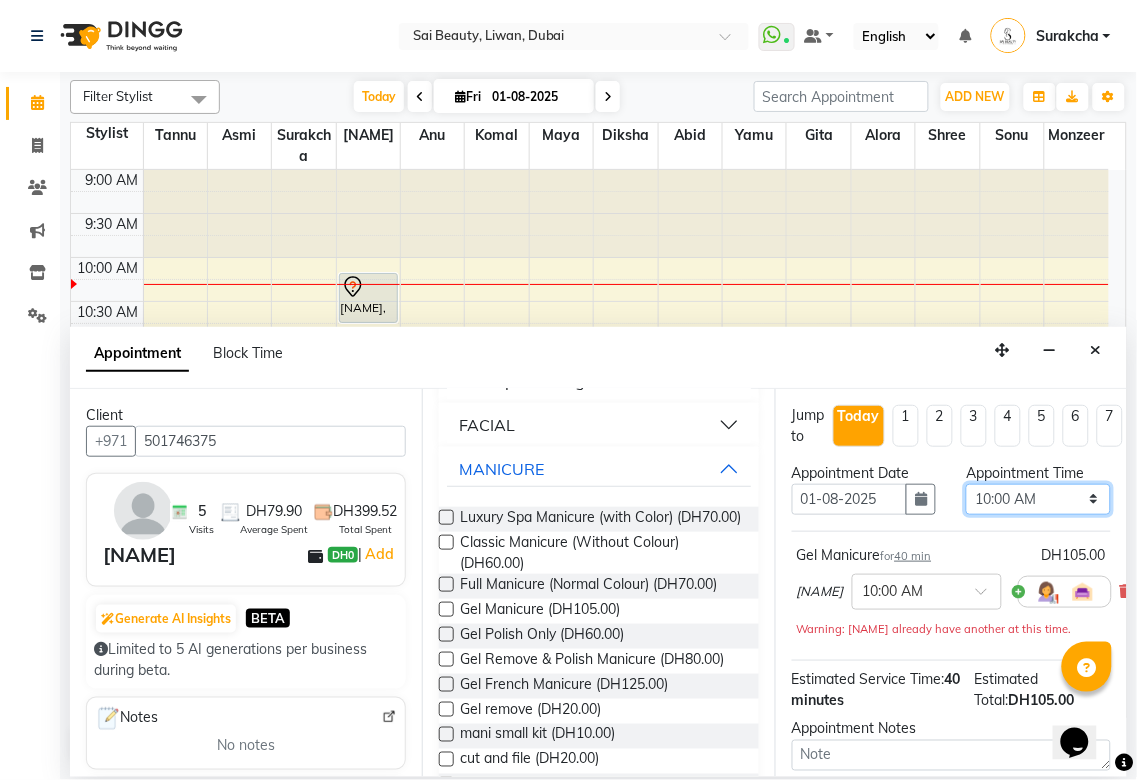 click on "Select 10:00 AM 10:05 AM 10:10 AM 10:15 AM 10:20 AM 10:25 AM 10:30 AM 10:35 AM 10:40 AM 10:45 AM 10:50 AM 10:55 AM 11:00 AM 11:05 AM 11:10 AM 11:15 AM 11:20 AM 11:25 AM 11:30 AM 11:35 AM 11:40 AM 11:45 AM 11:50 AM 11:55 AM 12:00 PM 12:05 PM 12:10 PM 12:15 PM 12:20 PM 12:25 PM 12:30 PM 12:35 PM 12:40 PM 12:45 PM 12:50 PM 12:55 PM 01:00 PM 01:05 PM 01:10 PM 01:15 PM 01:20 PM 01:25 PM 01:30 PM 01:35 PM 01:40 PM 01:45 PM 01:50 PM 01:55 PM 02:00 PM 02:05 PM 02:10 PM 02:15 PM 02:20 PM 02:25 PM 02:30 PM 02:35 PM 02:40 PM 02:45 PM 02:50 PM 02:55 PM 03:00 PM 03:05 PM 03:10 PM 03:15 PM 03:20 PM 03:25 PM 03:30 PM 03:35 PM 03:40 PM 03:45 PM 03:50 PM 03:55 PM 04:00 PM 04:05 PM 04:10 PM 04:15 PM 04:20 PM 04:25 PM 04:30 PM 04:35 PM 04:40 PM 04:45 PM 04:50 PM 04:55 PM 05:00 PM 05:05 PM 05:10 PM 05:15 PM 05:20 PM 05:25 PM 05:30 PM 05:35 PM 05:40 PM 05:45 PM 05:50 PM 05:55 PM 06:00 PM 06:05 PM 06:10 PM 06:15 PM 06:20 PM 06:25 PM 06:30 PM 06:35 PM 06:40 PM 06:45 PM 06:50 PM 06:55 PM 07:00 PM 07:05 PM 07:10 PM 07:15 PM 07:20 PM" at bounding box center (1038, 499) 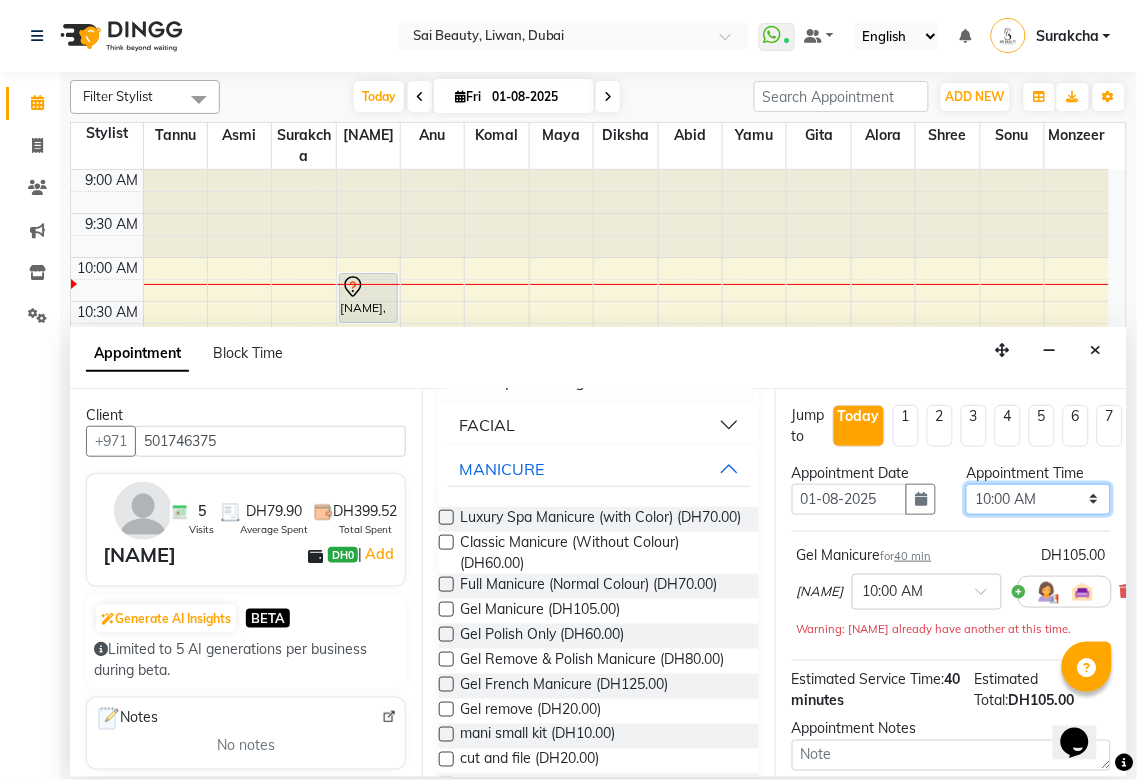 select on "870" 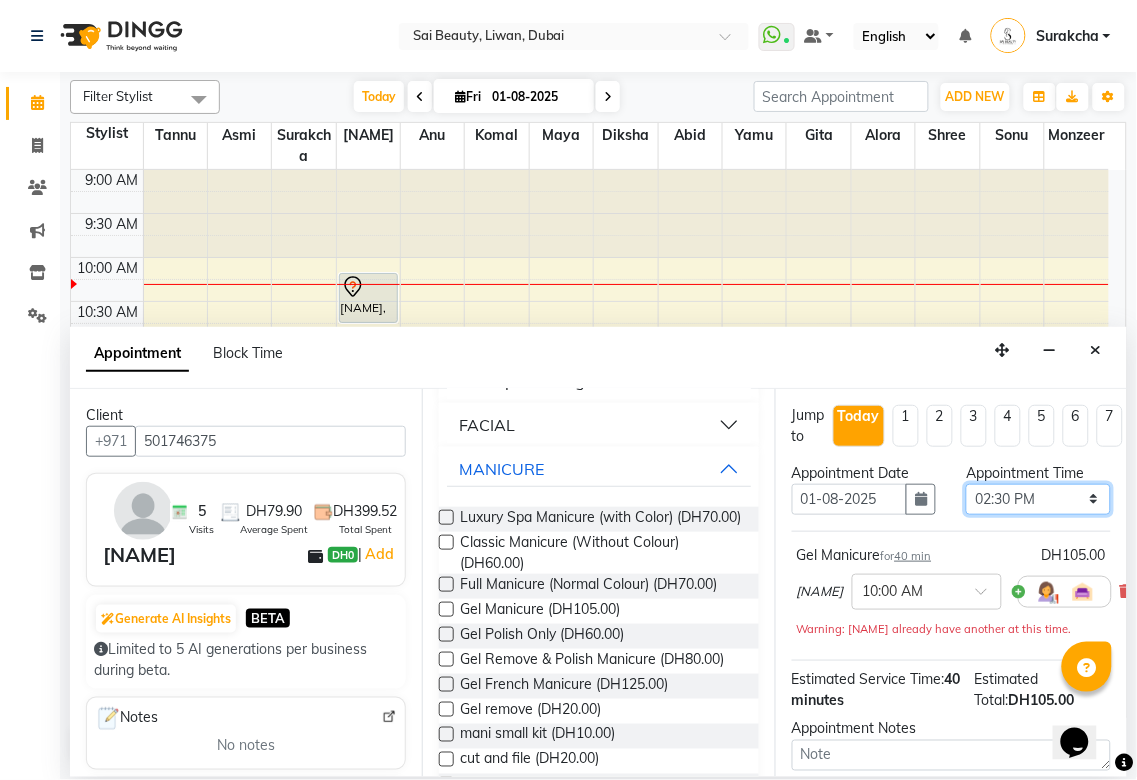 click on "Select 10:00 AM 10:05 AM 10:10 AM 10:15 AM 10:20 AM 10:25 AM 10:30 AM 10:35 AM 10:40 AM 10:45 AM 10:50 AM 10:55 AM 11:00 AM 11:05 AM 11:10 AM 11:15 AM 11:20 AM 11:25 AM 11:30 AM 11:35 AM 11:40 AM 11:45 AM 11:50 AM 11:55 AM 12:00 PM 12:05 PM 12:10 PM 12:15 PM 12:20 PM 12:25 PM 12:30 PM 12:35 PM 12:40 PM 12:45 PM 12:50 PM 12:55 PM 01:00 PM 01:05 PM 01:10 PM 01:15 PM 01:20 PM 01:25 PM 01:30 PM 01:35 PM 01:40 PM 01:45 PM 01:50 PM 01:55 PM 02:00 PM 02:05 PM 02:10 PM 02:15 PM 02:20 PM 02:25 PM 02:30 PM 02:35 PM 02:40 PM 02:45 PM 02:50 PM 02:55 PM 03:00 PM 03:05 PM 03:10 PM 03:15 PM 03:20 PM 03:25 PM 03:30 PM 03:35 PM 03:40 PM 03:45 PM 03:50 PM 03:55 PM 04:00 PM 04:05 PM 04:10 PM 04:15 PM 04:20 PM 04:25 PM 04:30 PM 04:35 PM 04:40 PM 04:45 PM 04:50 PM 04:55 PM 05:00 PM 05:05 PM 05:10 PM 05:15 PM 05:20 PM 05:25 PM 05:30 PM 05:35 PM 05:40 PM 05:45 PM 05:50 PM 05:55 PM 06:00 PM 06:05 PM 06:10 PM 06:15 PM 06:20 PM 06:25 PM 06:30 PM 06:35 PM 06:40 PM 06:45 PM 06:50 PM 06:55 PM 07:00 PM 07:05 PM 07:10 PM 07:15 PM 07:20 PM" at bounding box center [1038, 499] 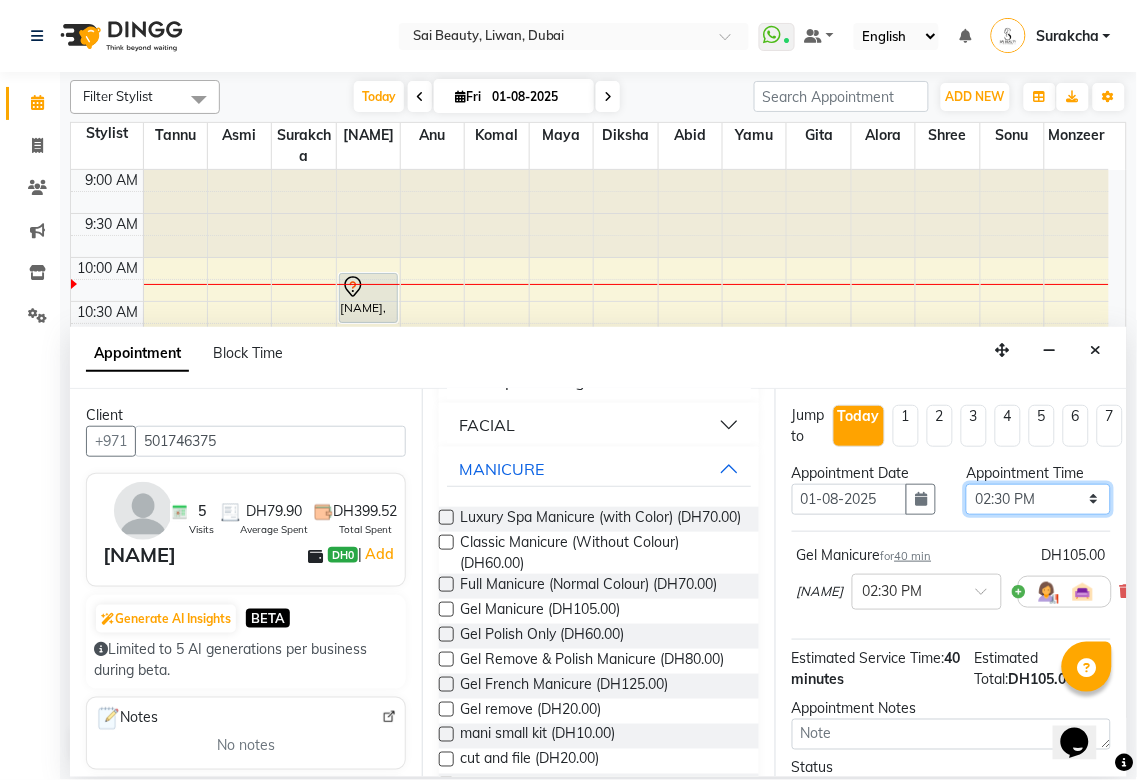scroll, scrollTop: 193, scrollLeft: 0, axis: vertical 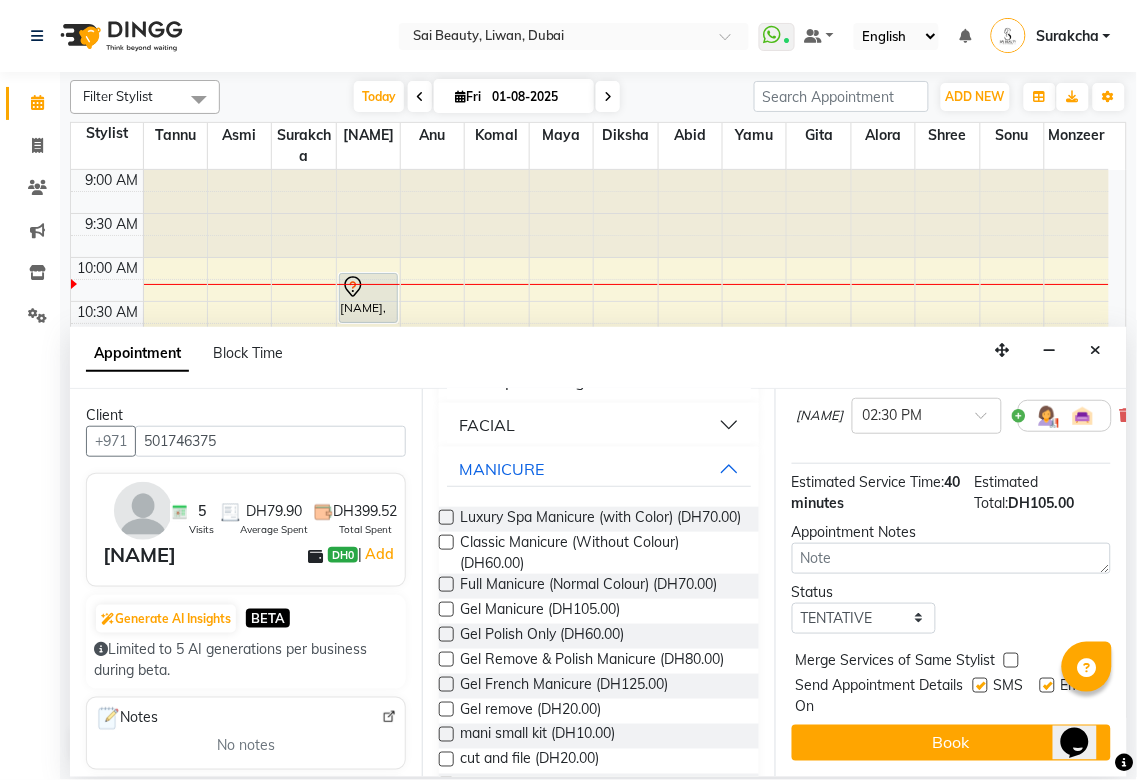 click at bounding box center [1011, 660] 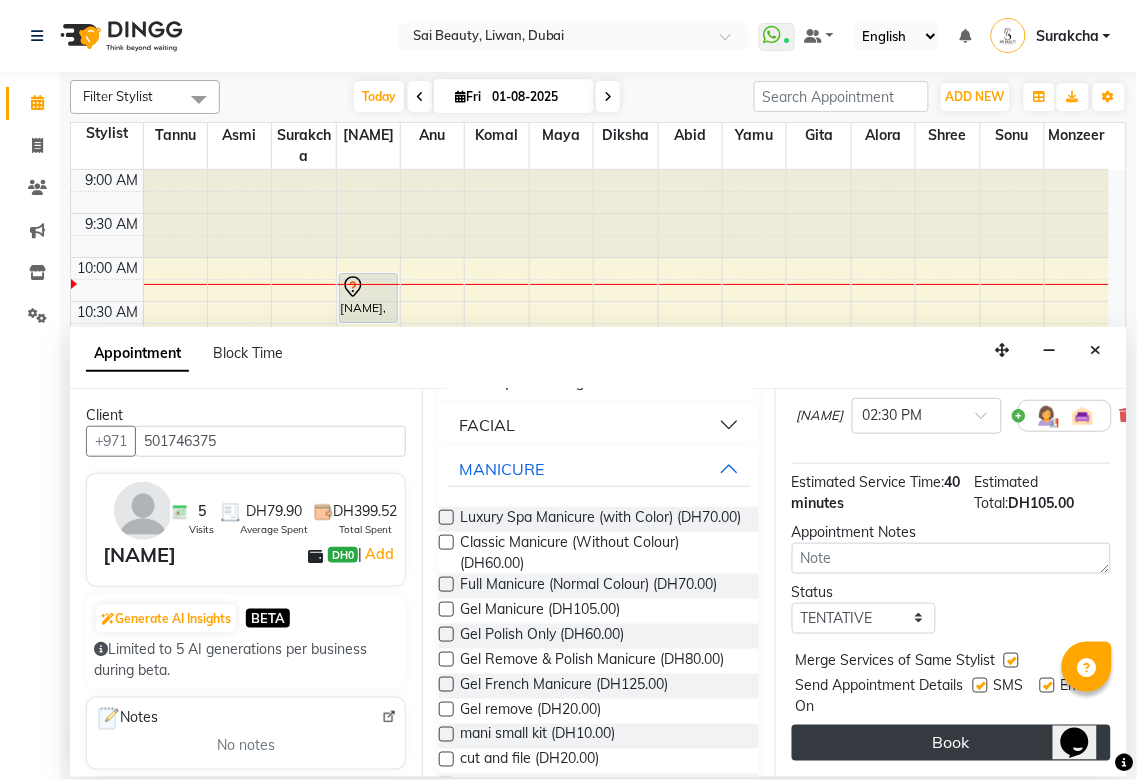 click on "Book" at bounding box center [951, 743] 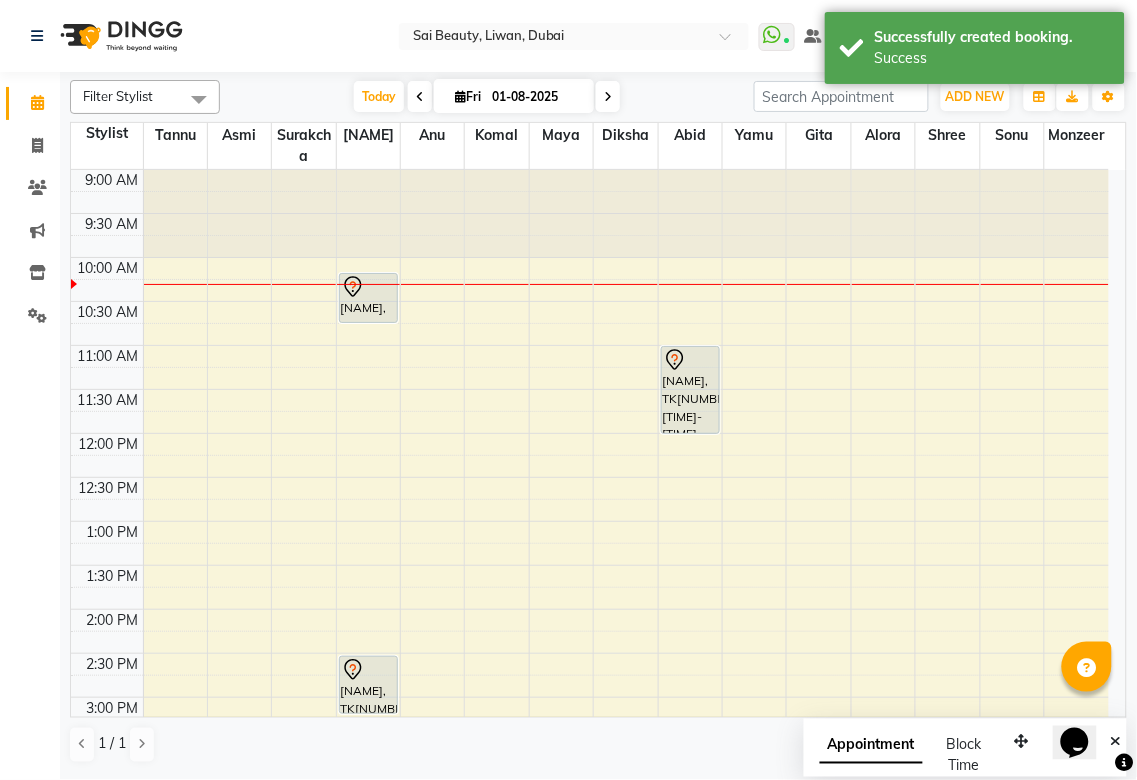 click on "Appointment" at bounding box center (871, 746) 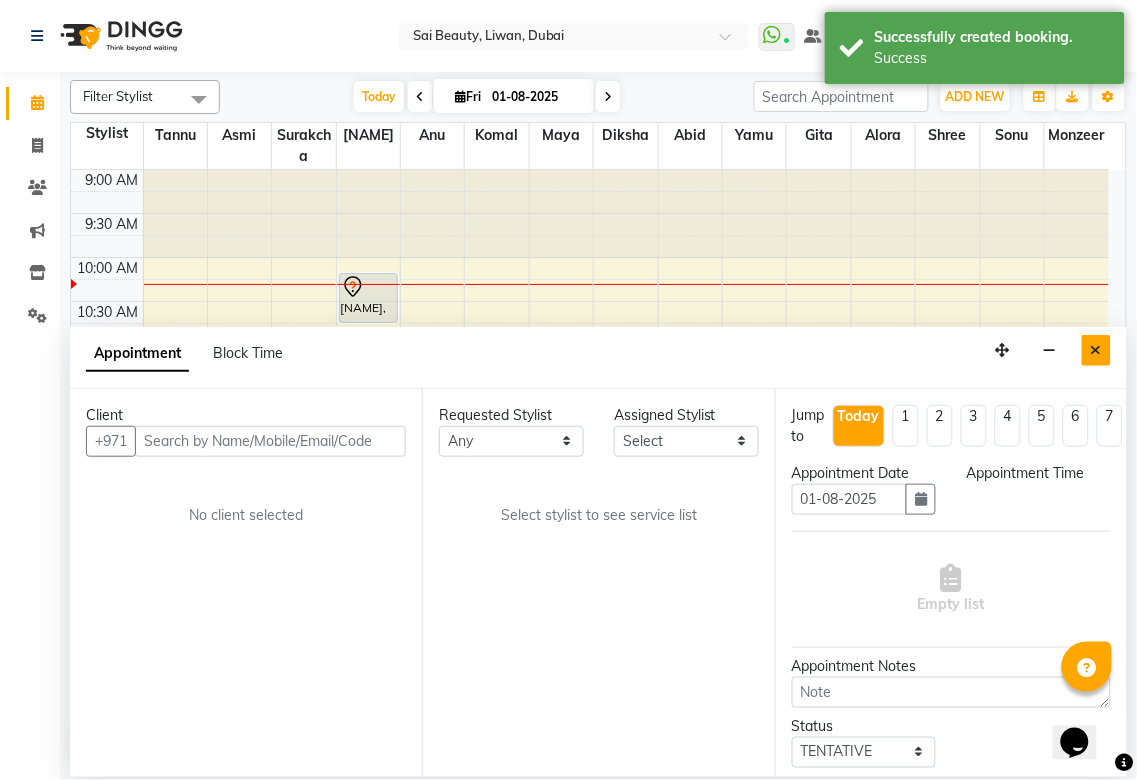 click at bounding box center [1096, 350] 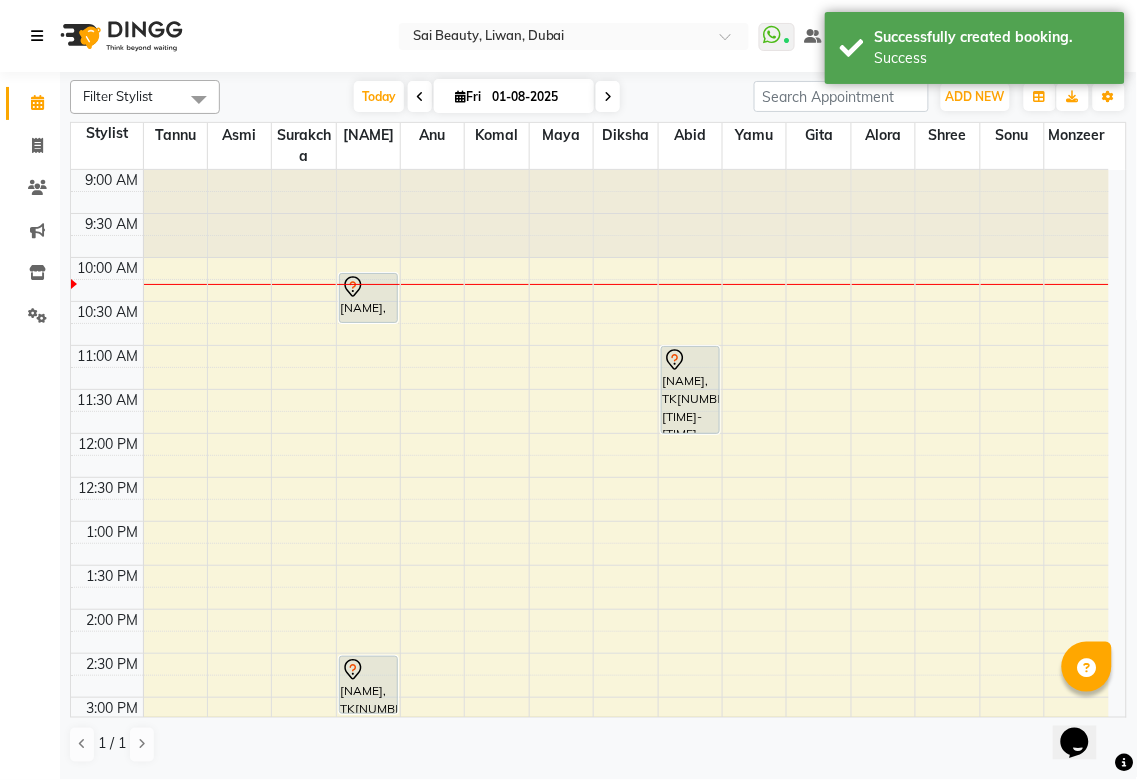click at bounding box center [41, 36] 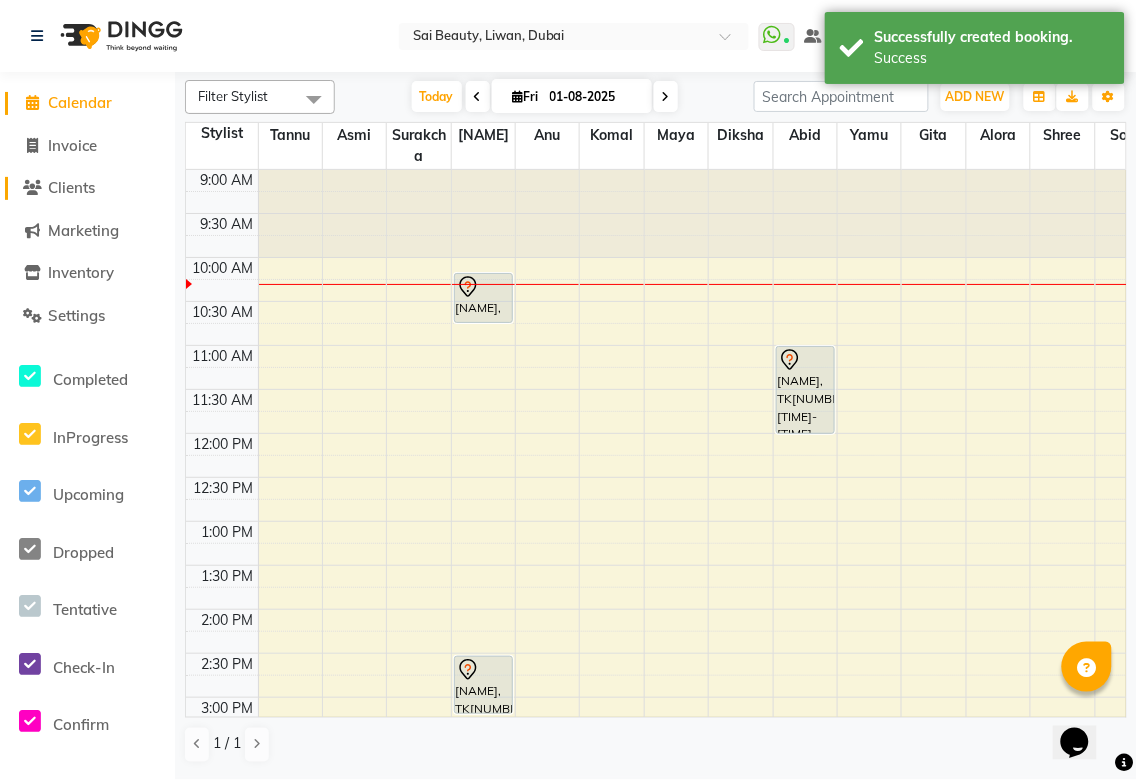 click on "Clients" 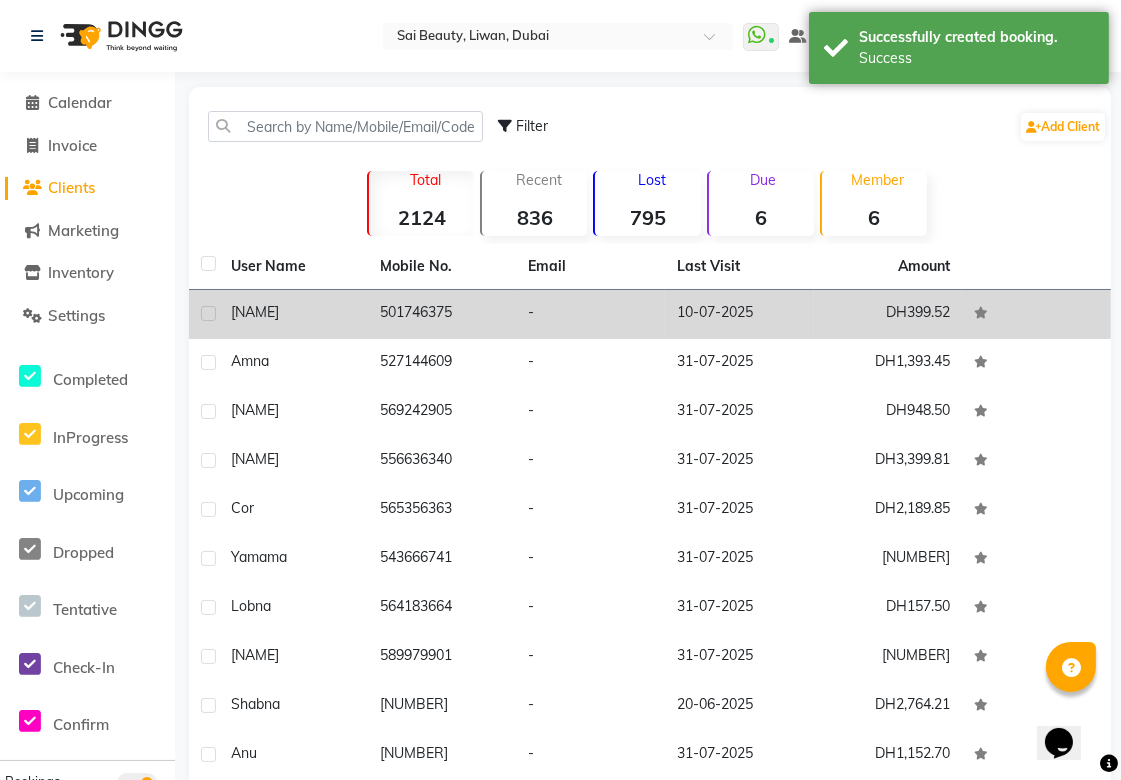 click on "501746375" 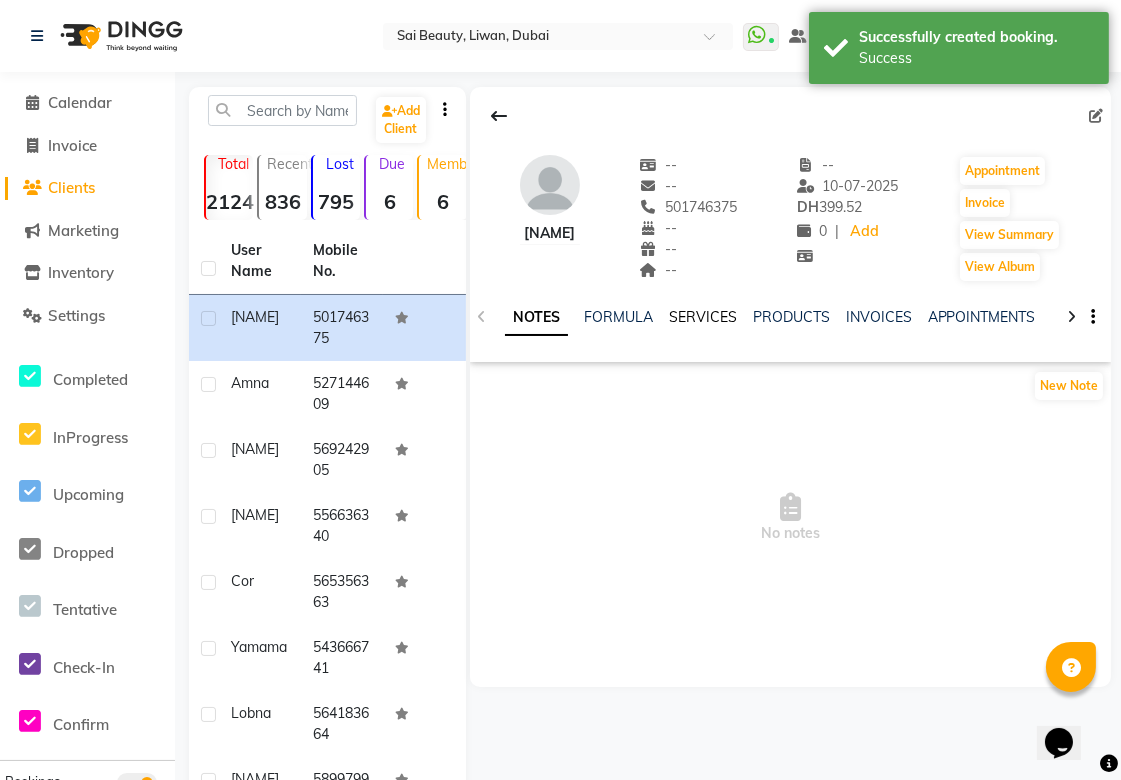 click on "SERVICES" 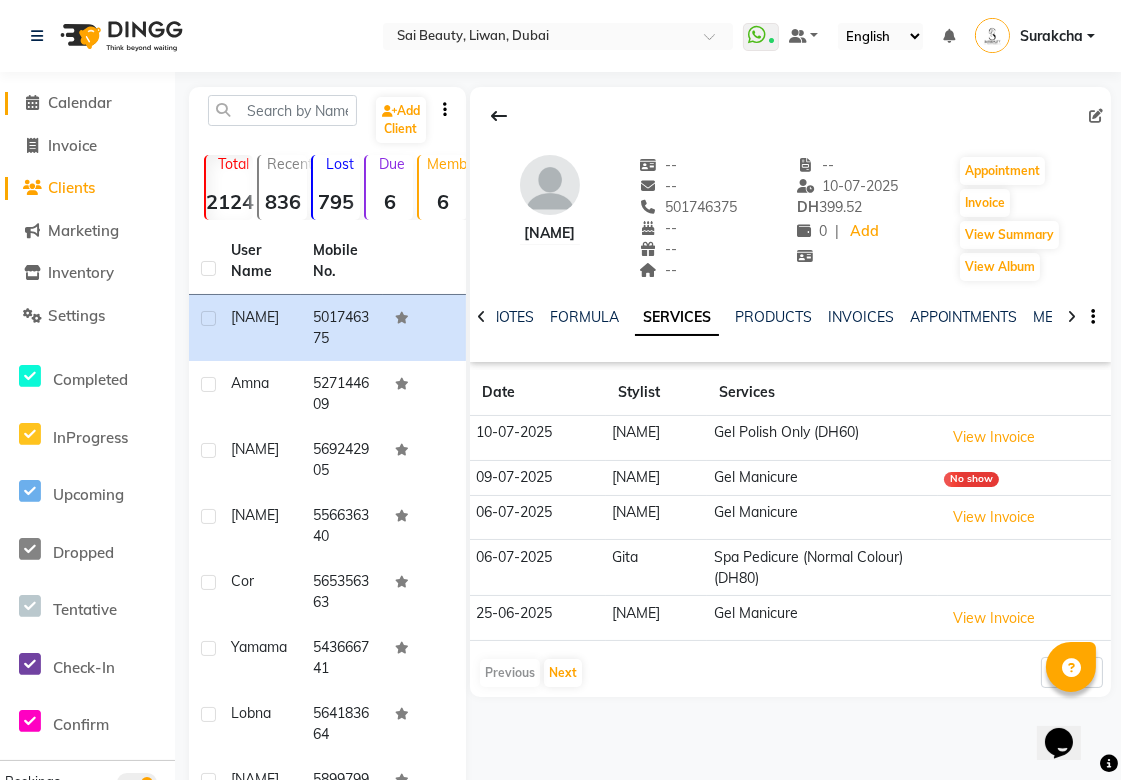 click on "Calendar" 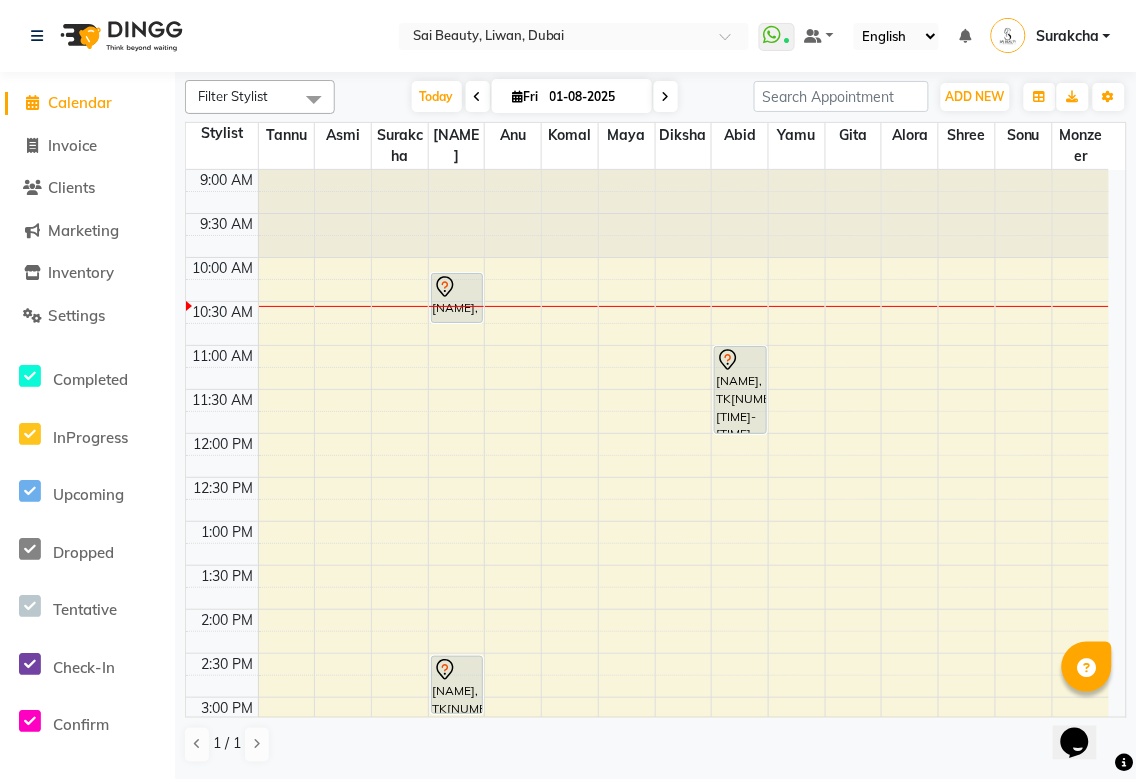 scroll, scrollTop: 0, scrollLeft: 0, axis: both 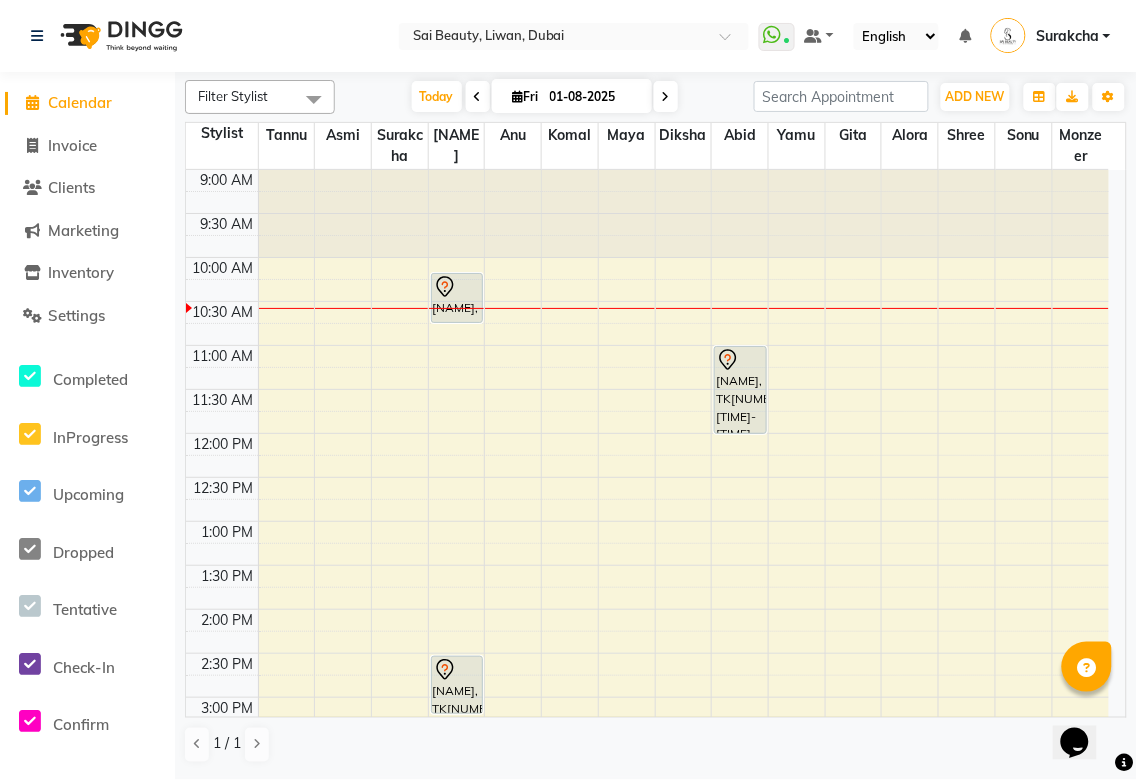 click at bounding box center (666, 97) 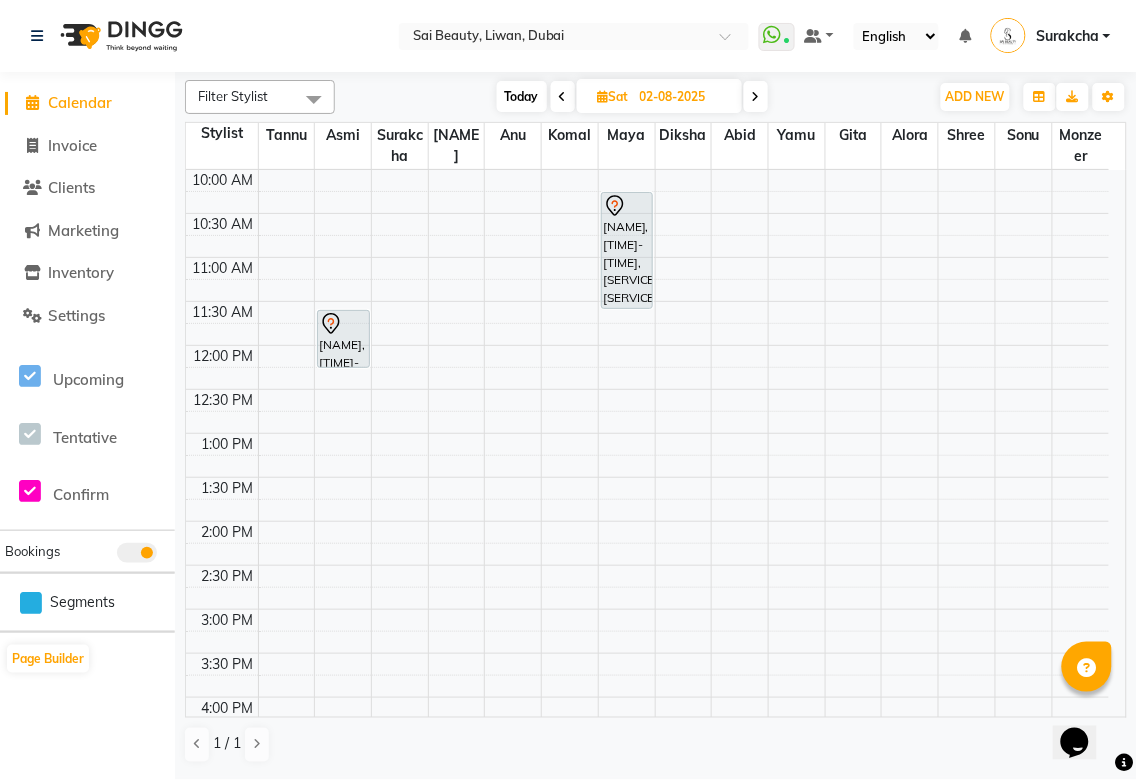 scroll, scrollTop: 0, scrollLeft: 0, axis: both 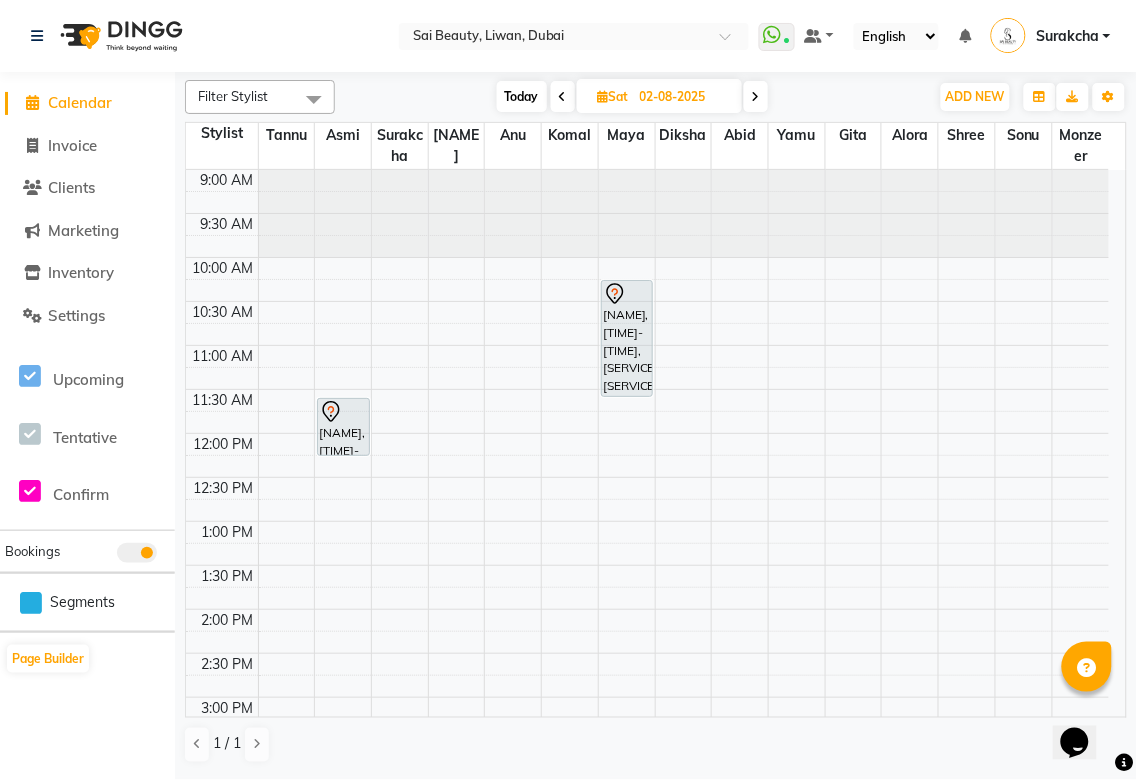 click on "[NAME], [TIME]-[TIME], [SERVICE],[SERVICE]" at bounding box center (627, 338) 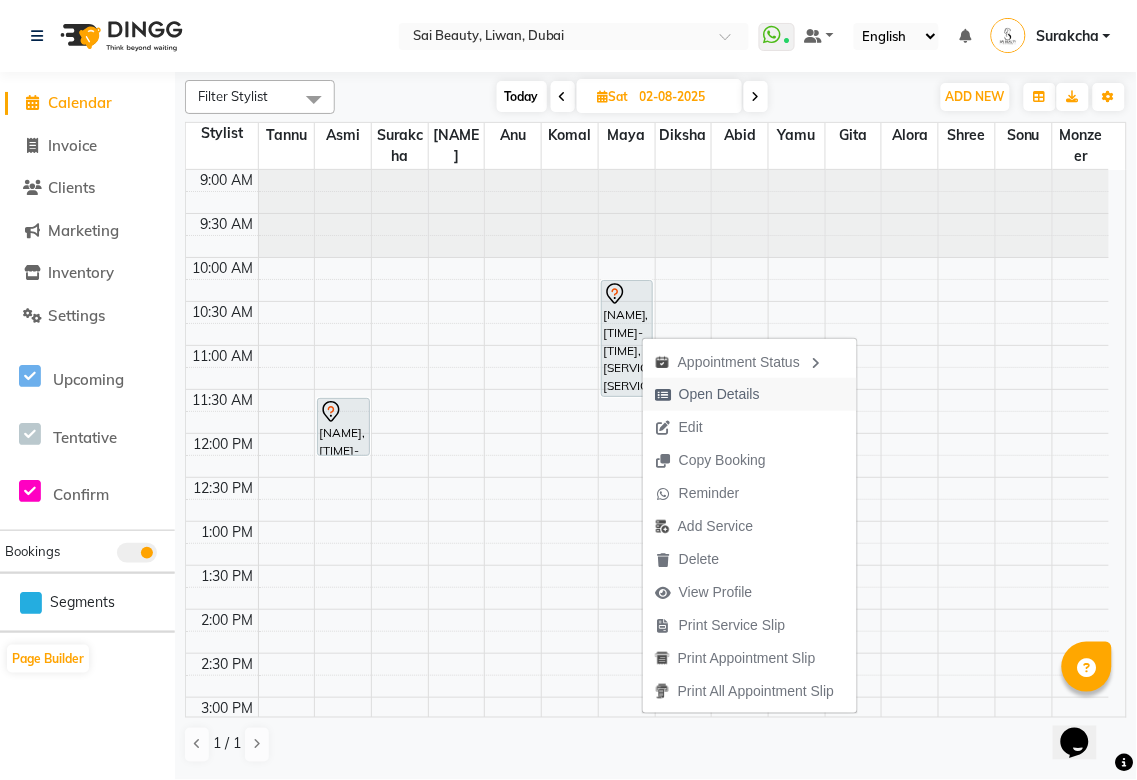 click on "Open Details" at bounding box center [719, 394] 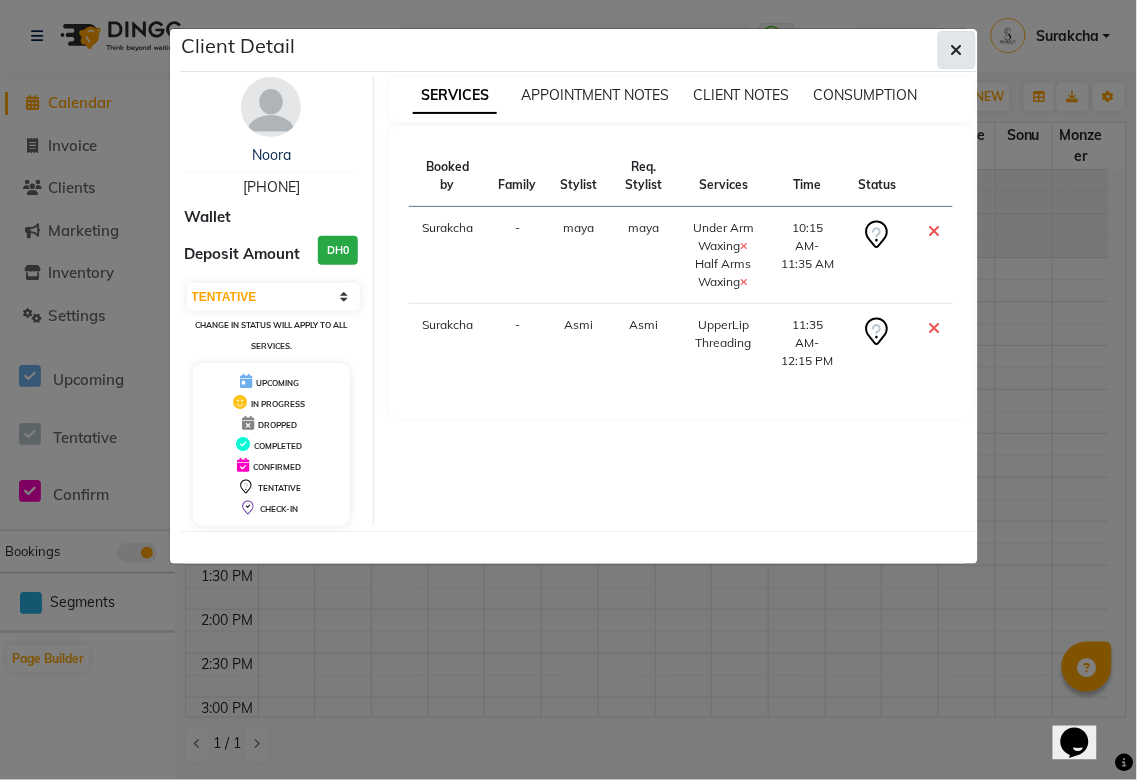 click 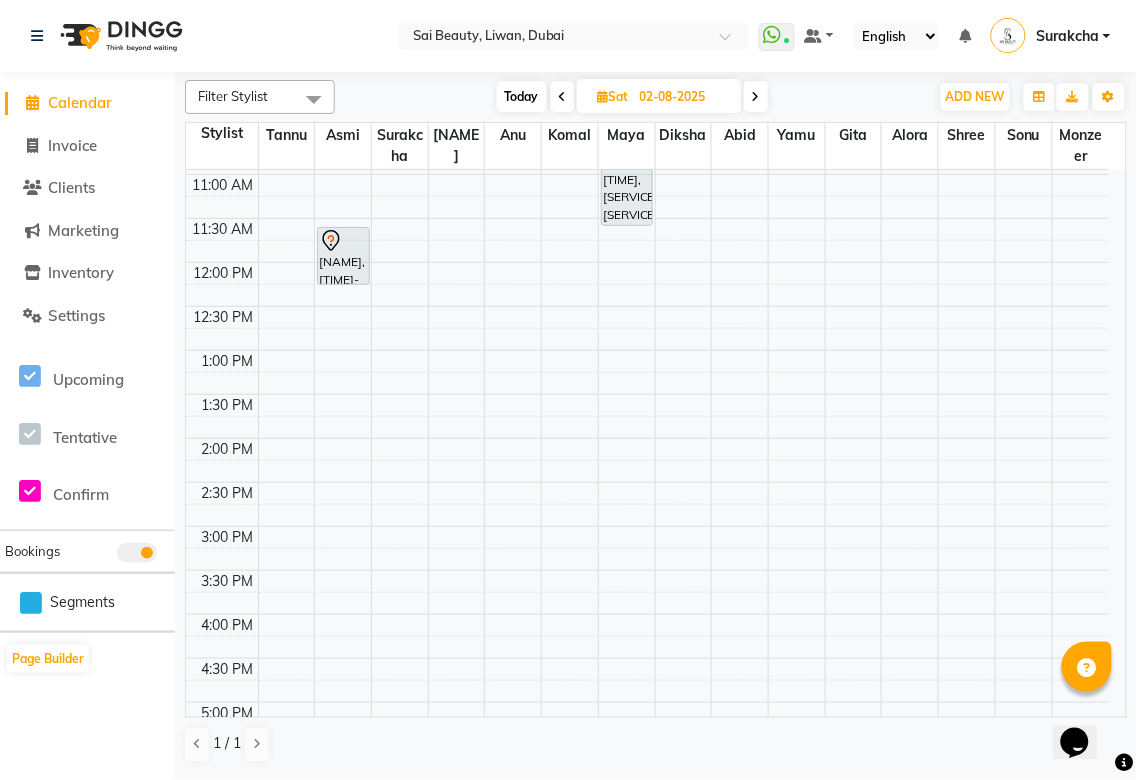 scroll, scrollTop: 0, scrollLeft: 0, axis: both 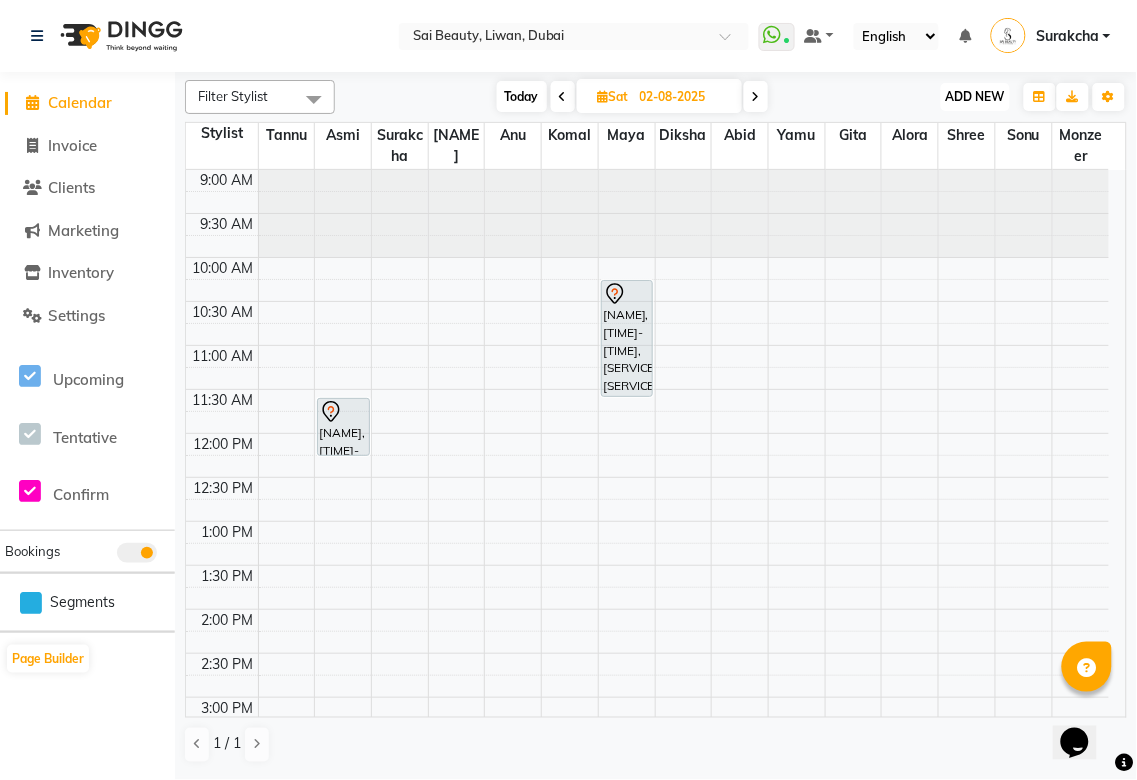 click on "ADD NEW Toggle Dropdown" at bounding box center [975, 97] 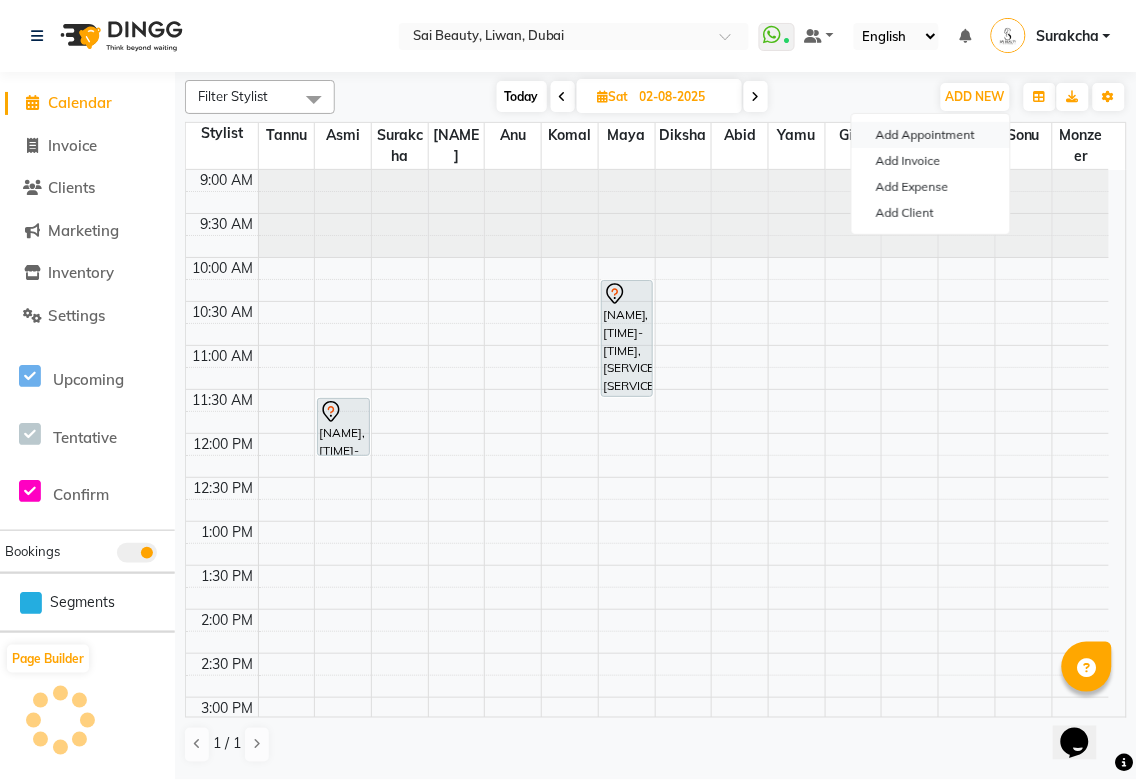 click on "Add Appointment" at bounding box center [931, 135] 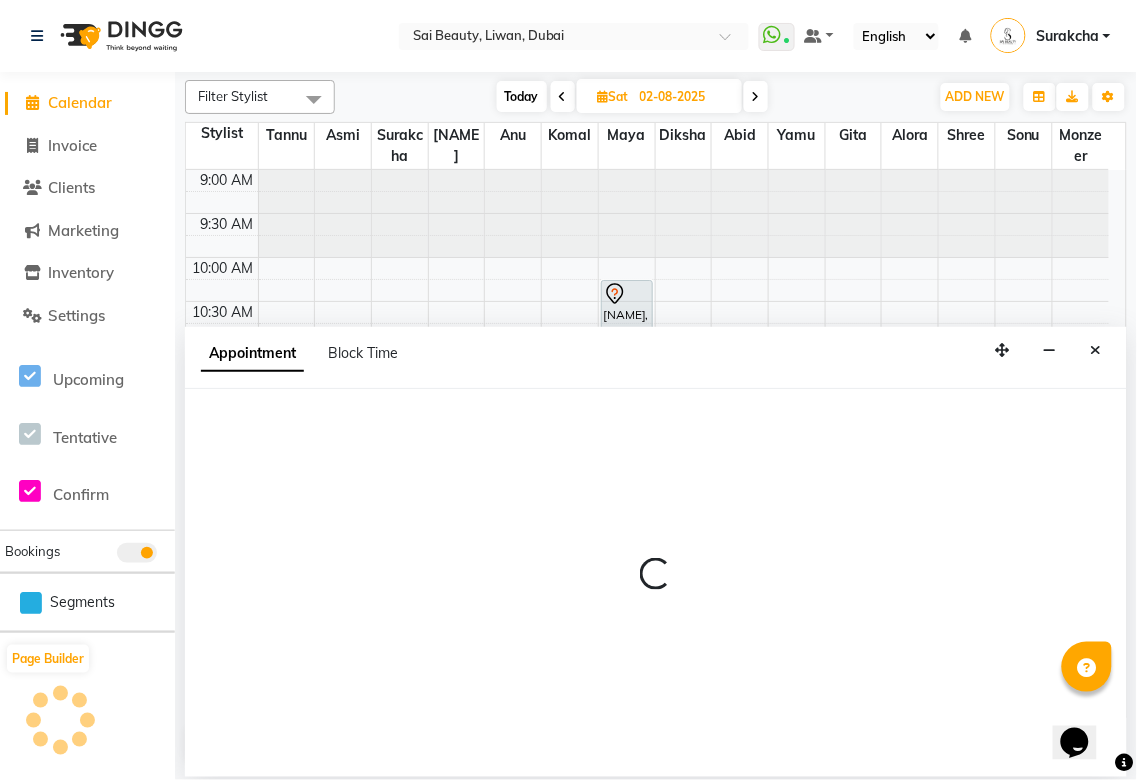 select on "600" 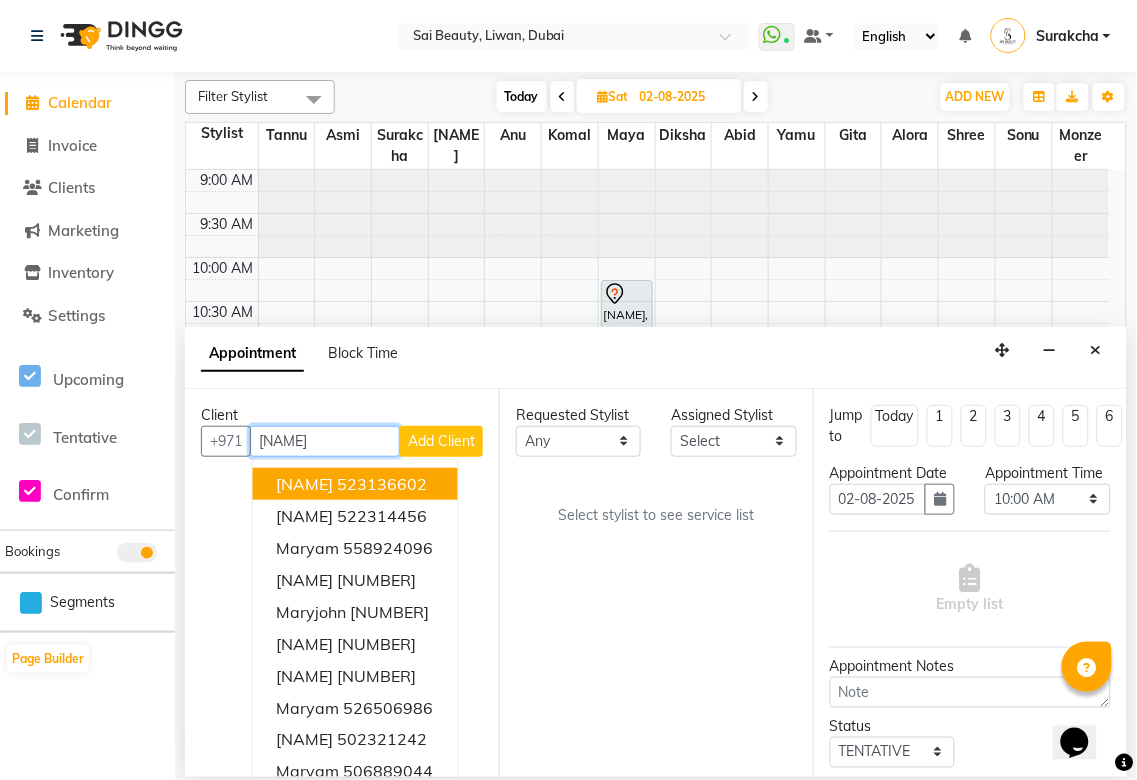 type on "[NAME]" 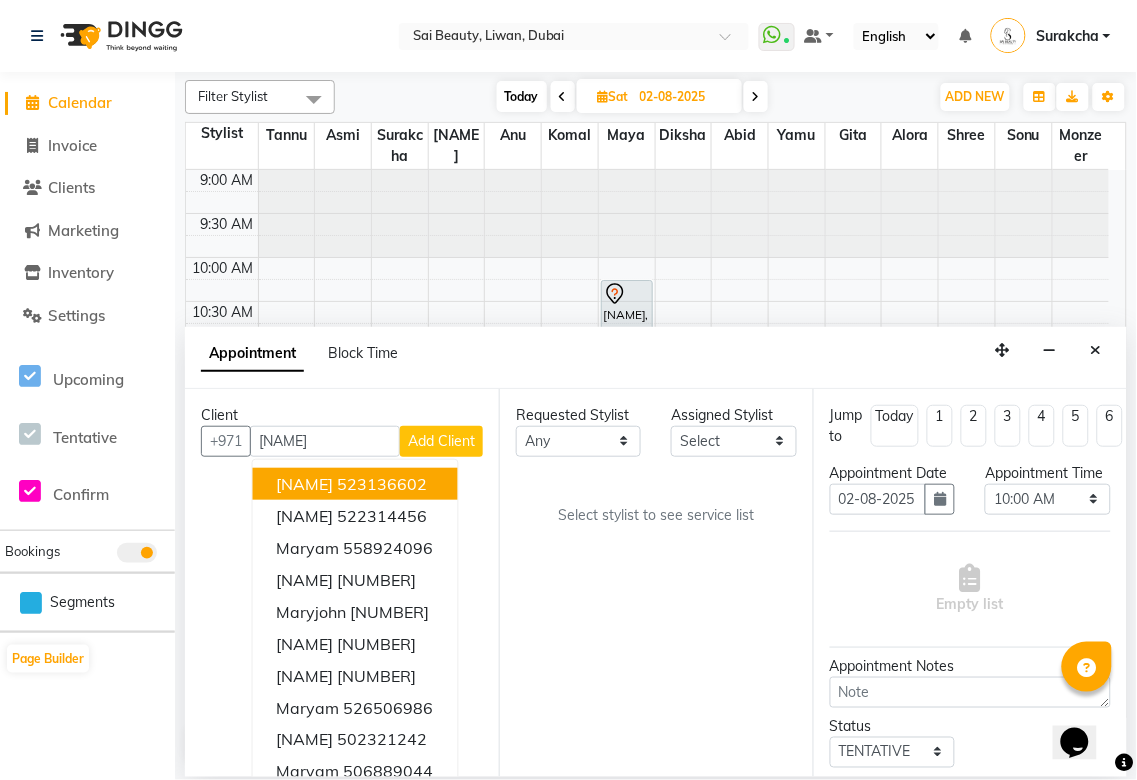 click on "Add Client" at bounding box center (441, 441) 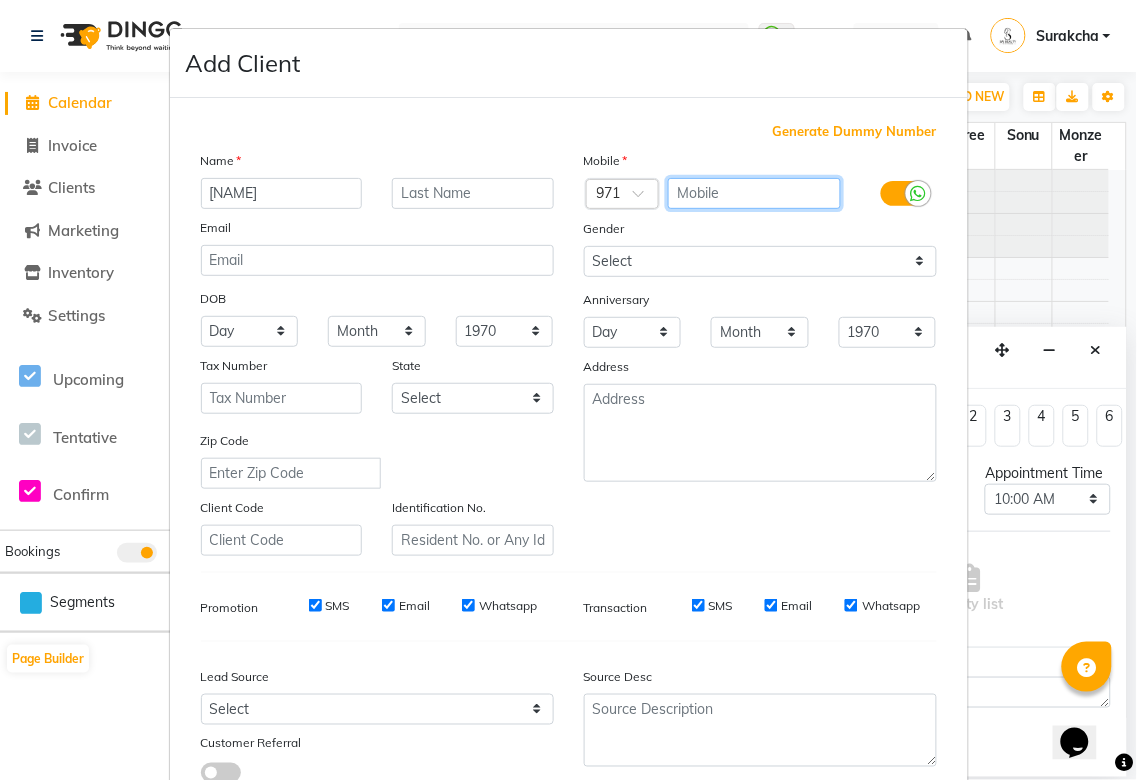 click at bounding box center (754, 193) 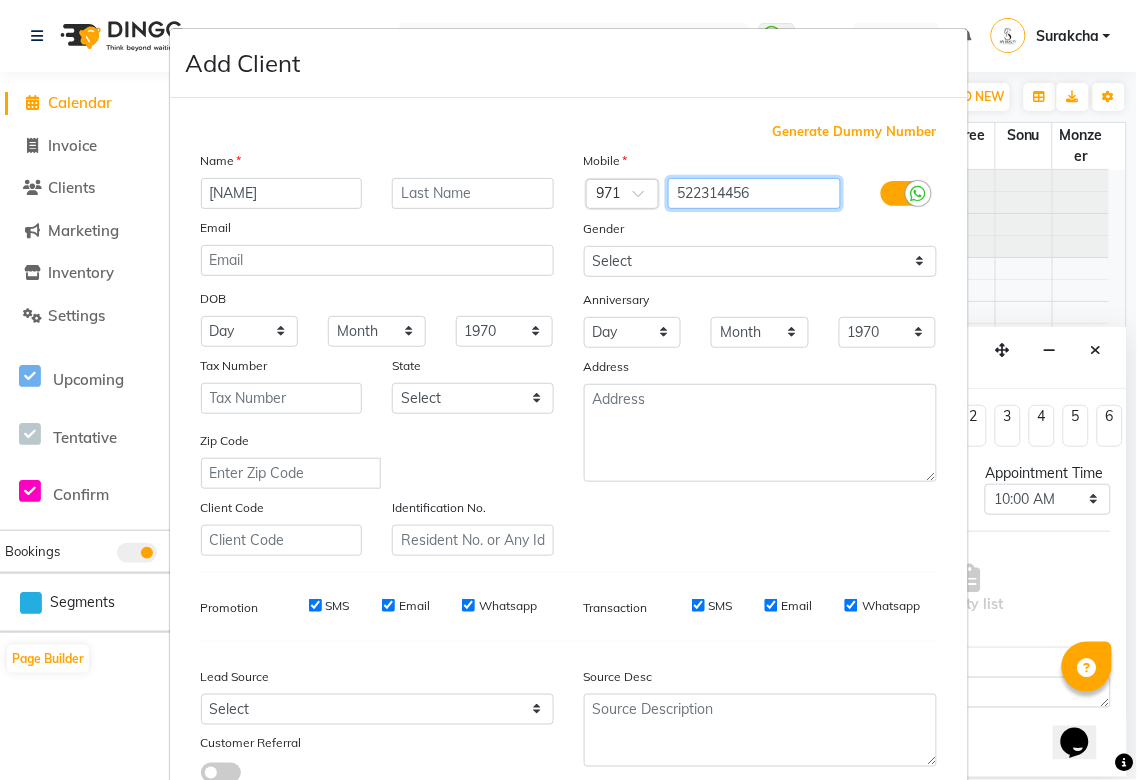 scroll, scrollTop: 144, scrollLeft: 0, axis: vertical 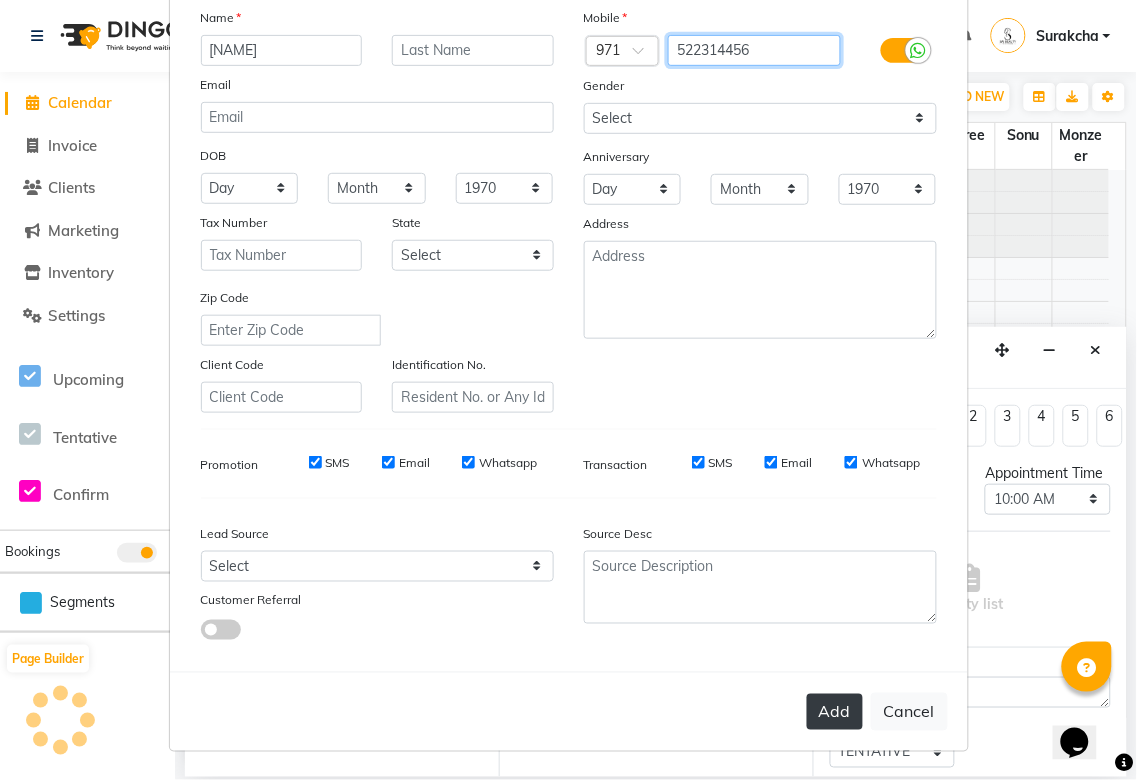 type on "522314456" 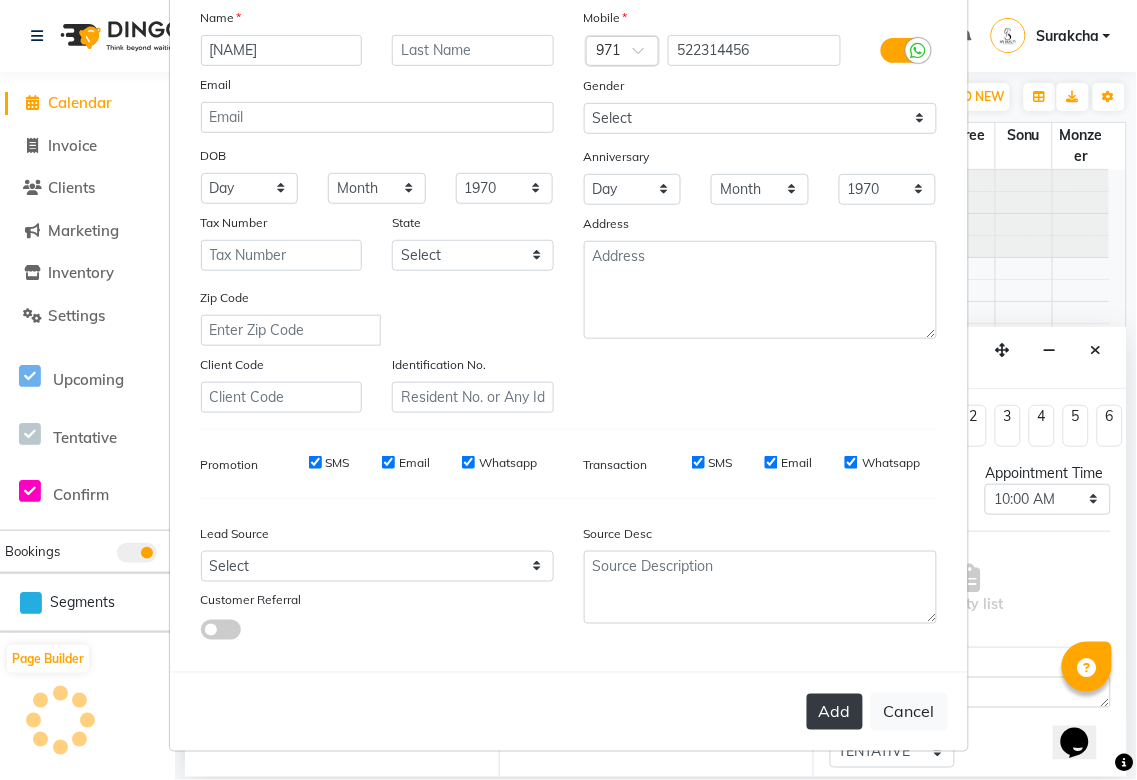 click on "Add" at bounding box center [835, 712] 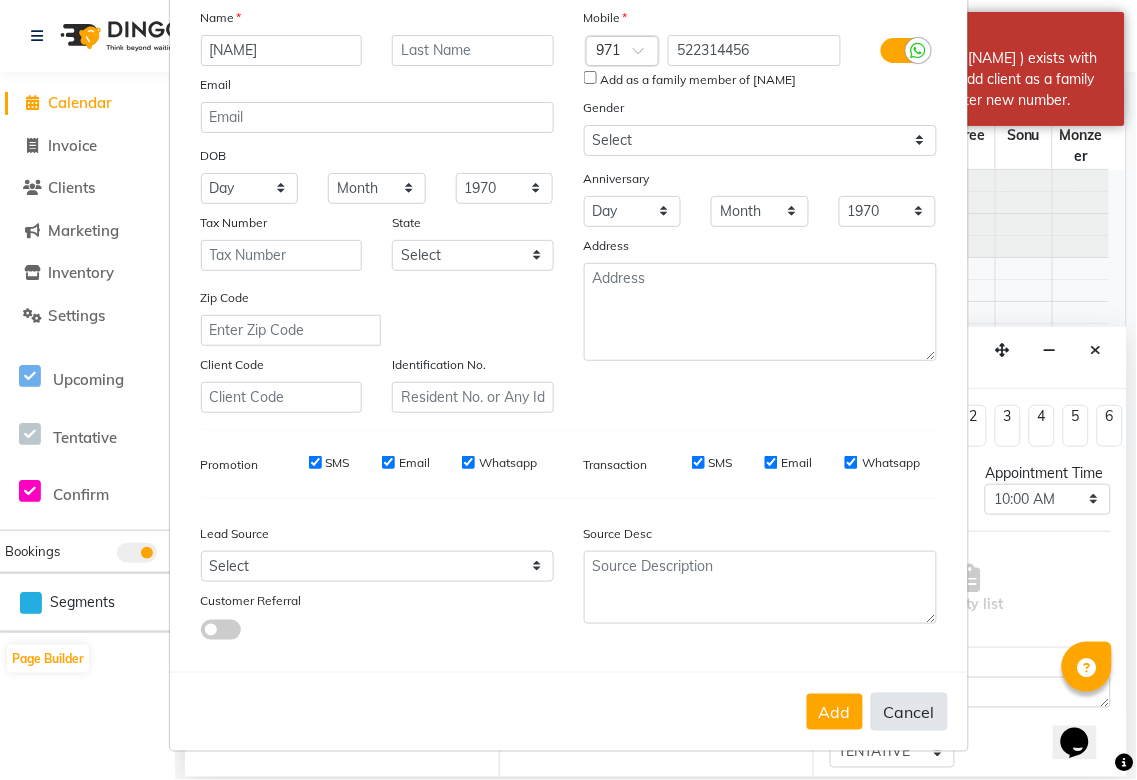 click on "Cancel" at bounding box center [909, 712] 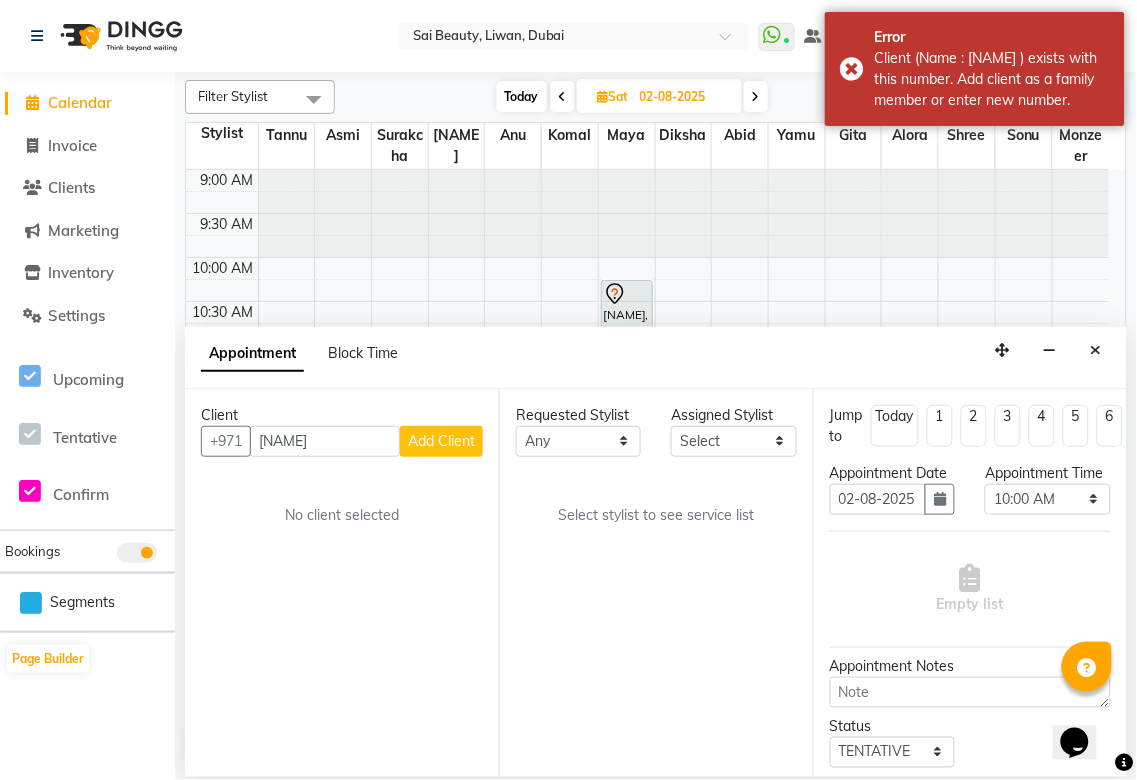 type 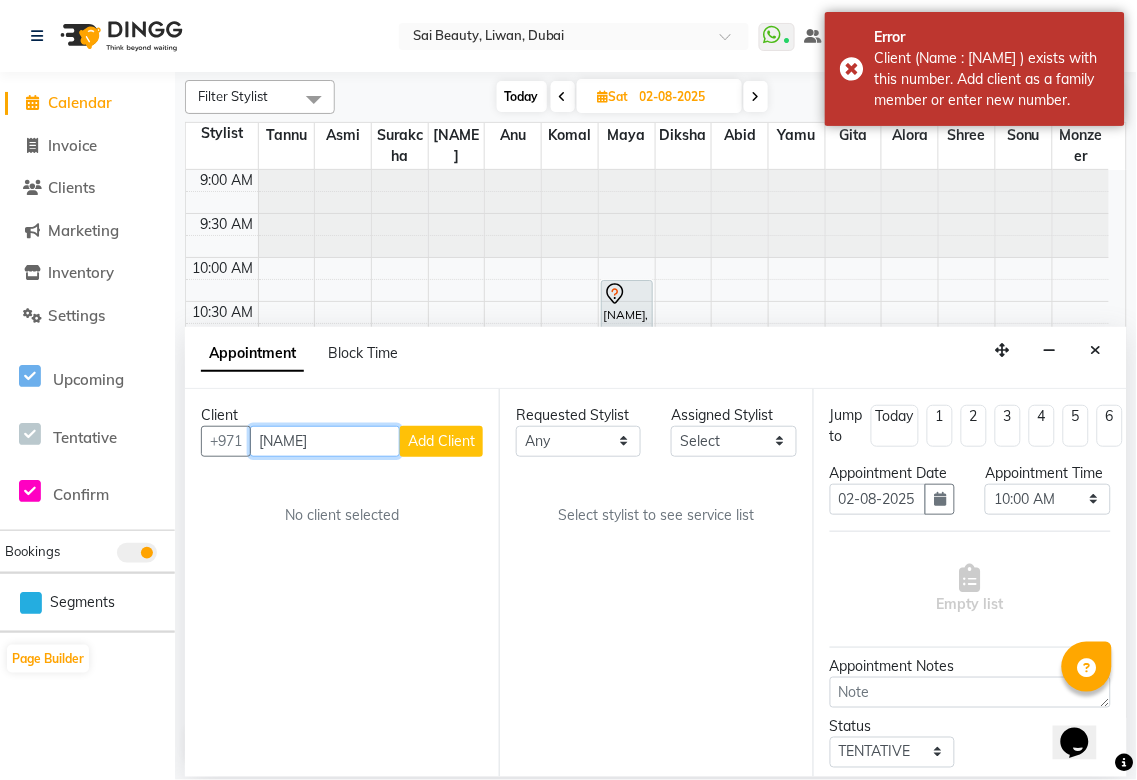 click on "[NAME]" at bounding box center (325, 441) 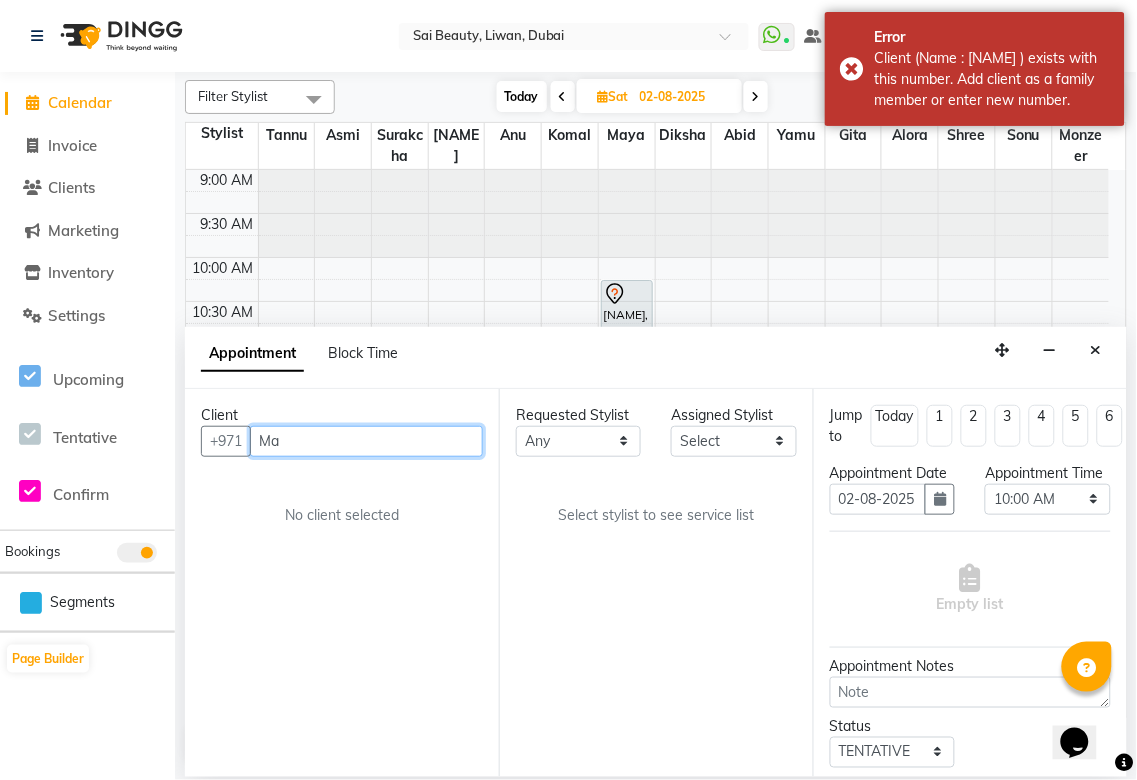 type on "M" 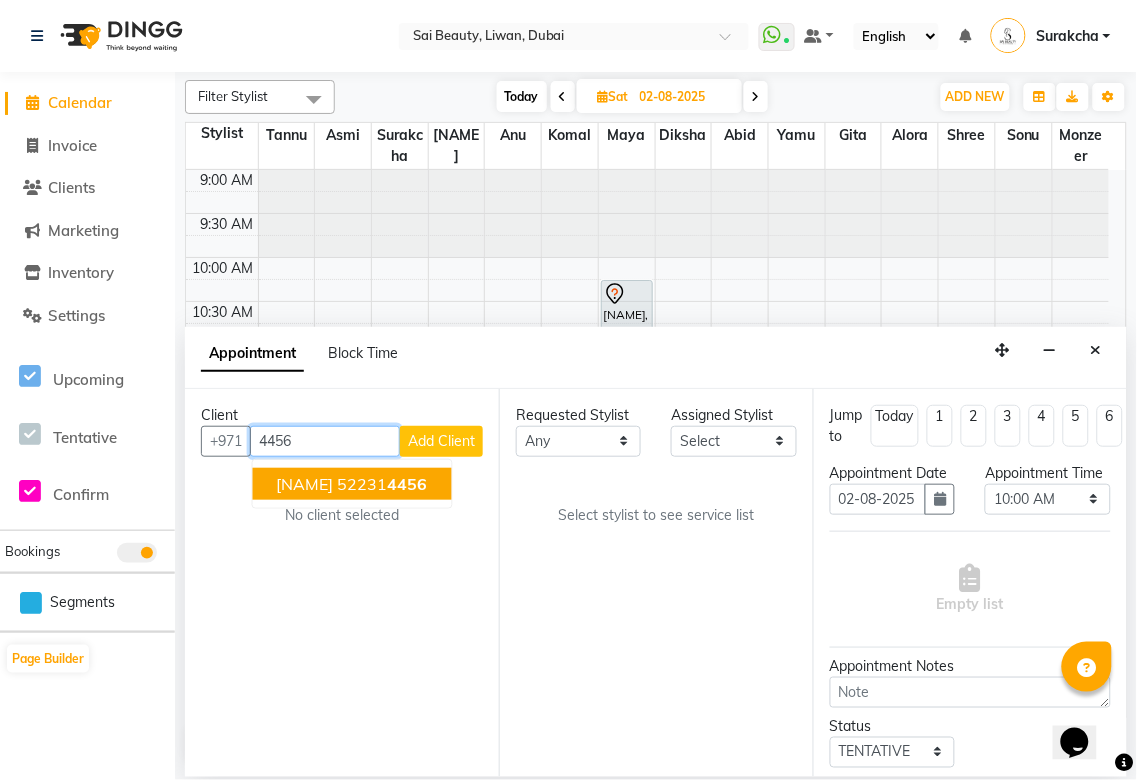 click on "4456" at bounding box center [408, 484] 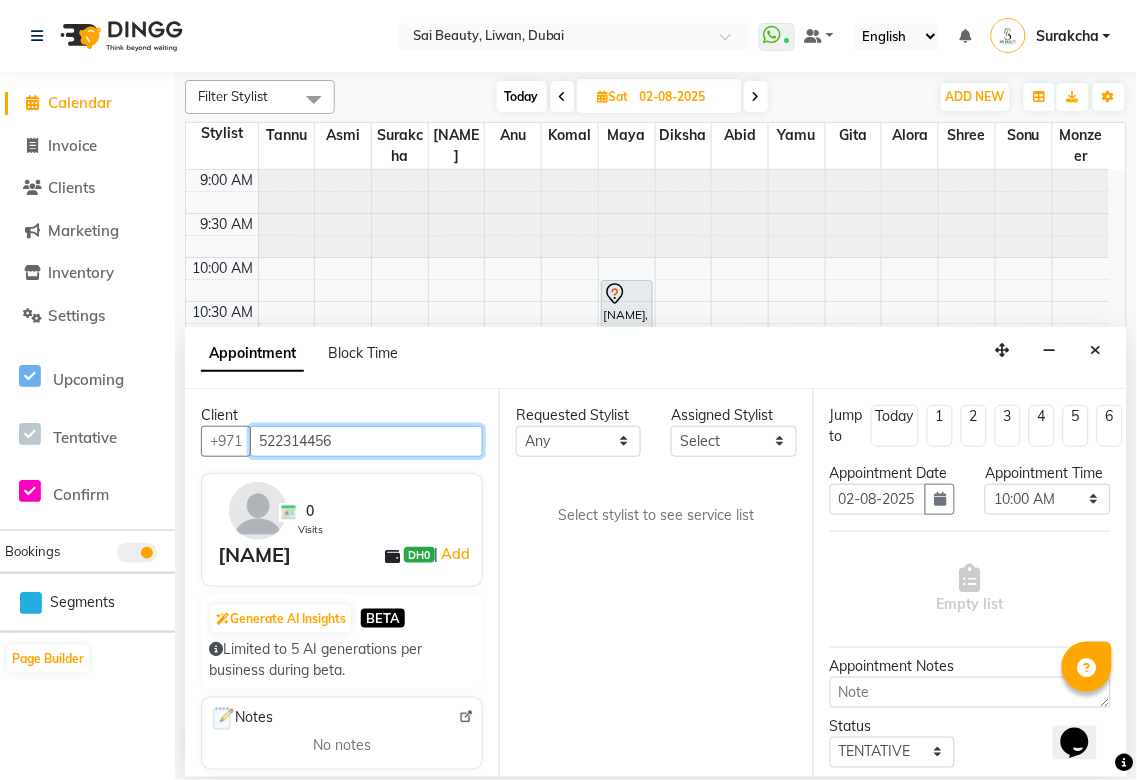 type on "522314456" 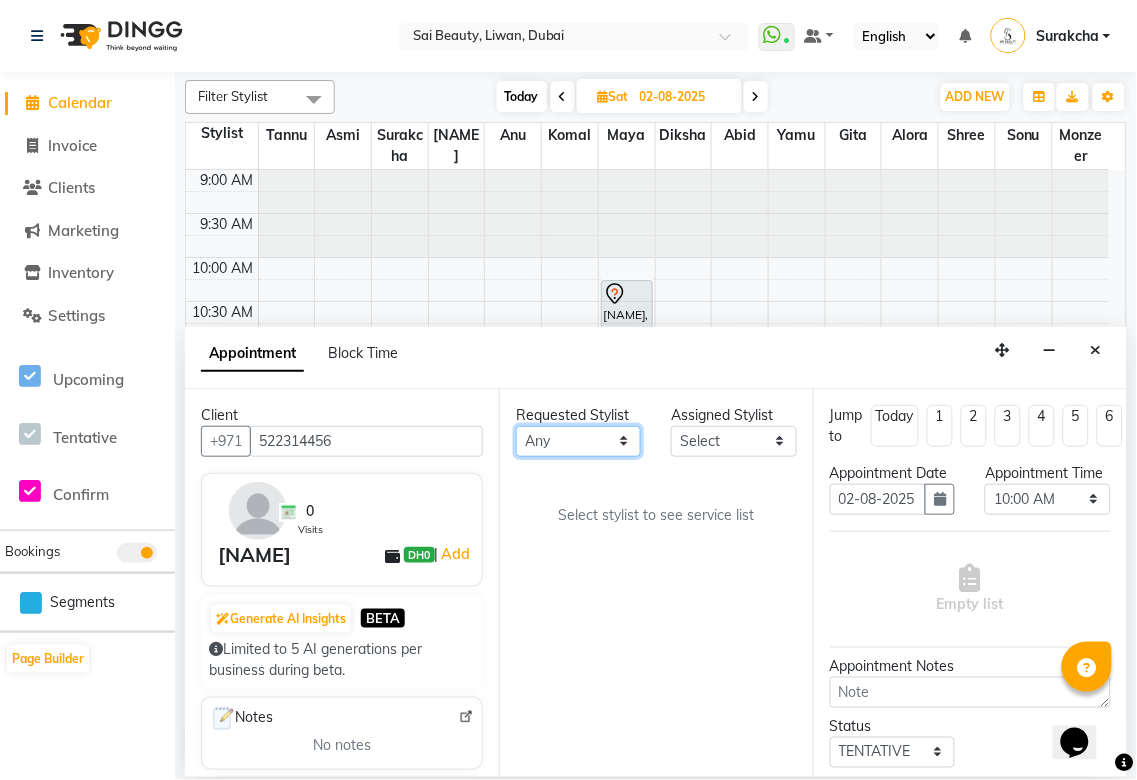 click on "Any Abid Alora Anu Asmi Diksha Gita Komal maya Monzeer shree sonu Surakcha Susmita Tannu Yamu" at bounding box center [578, 441] 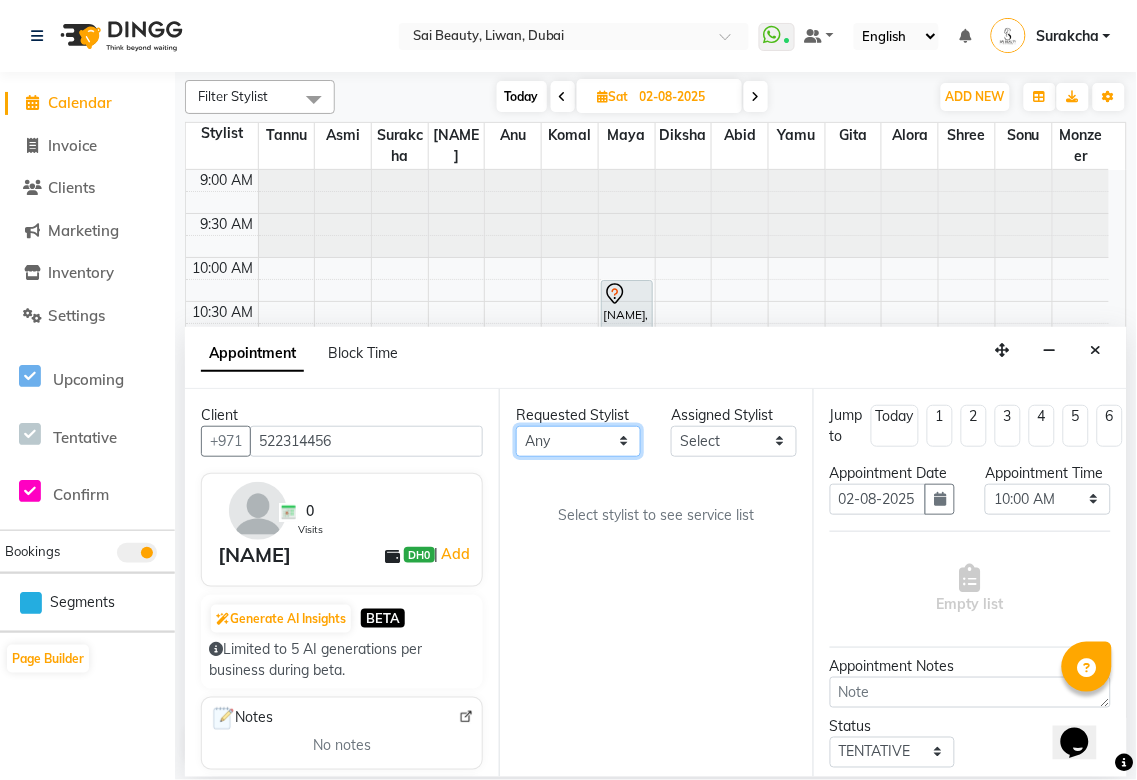 select on "43674" 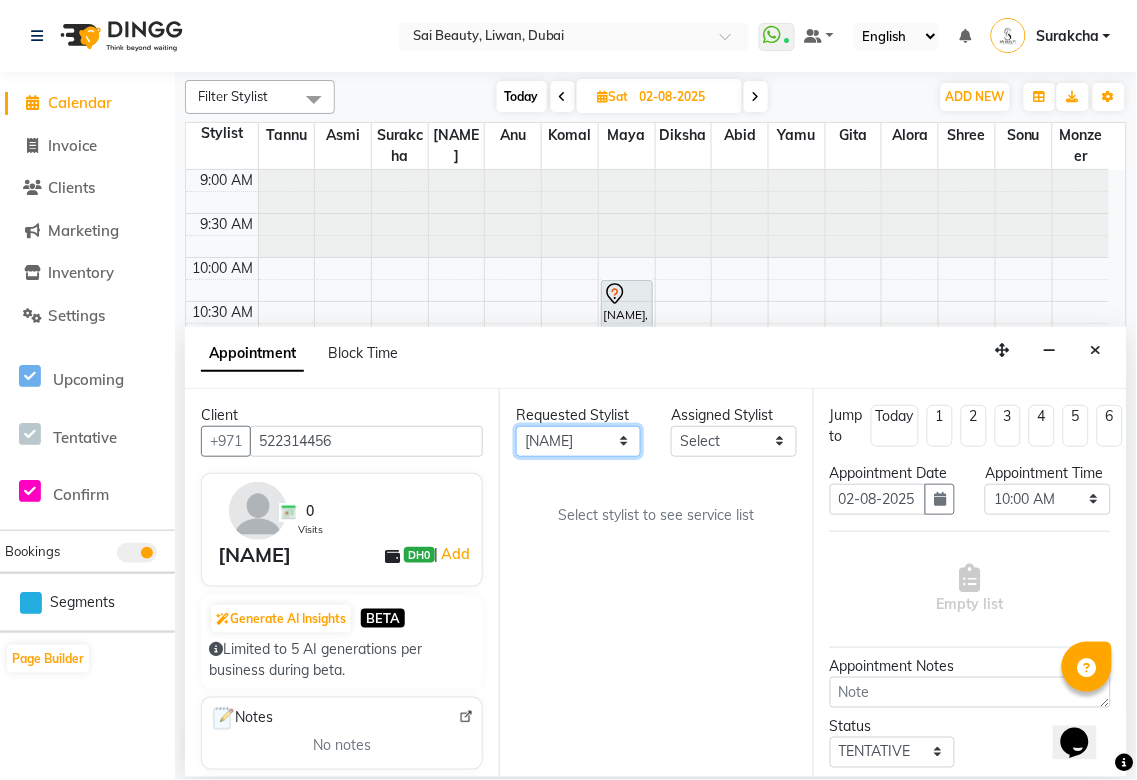click on "Any Abid Alora Anu Asmi Diksha Gita Komal maya Monzeer shree sonu Surakcha Susmita Tannu Yamu" at bounding box center [578, 441] 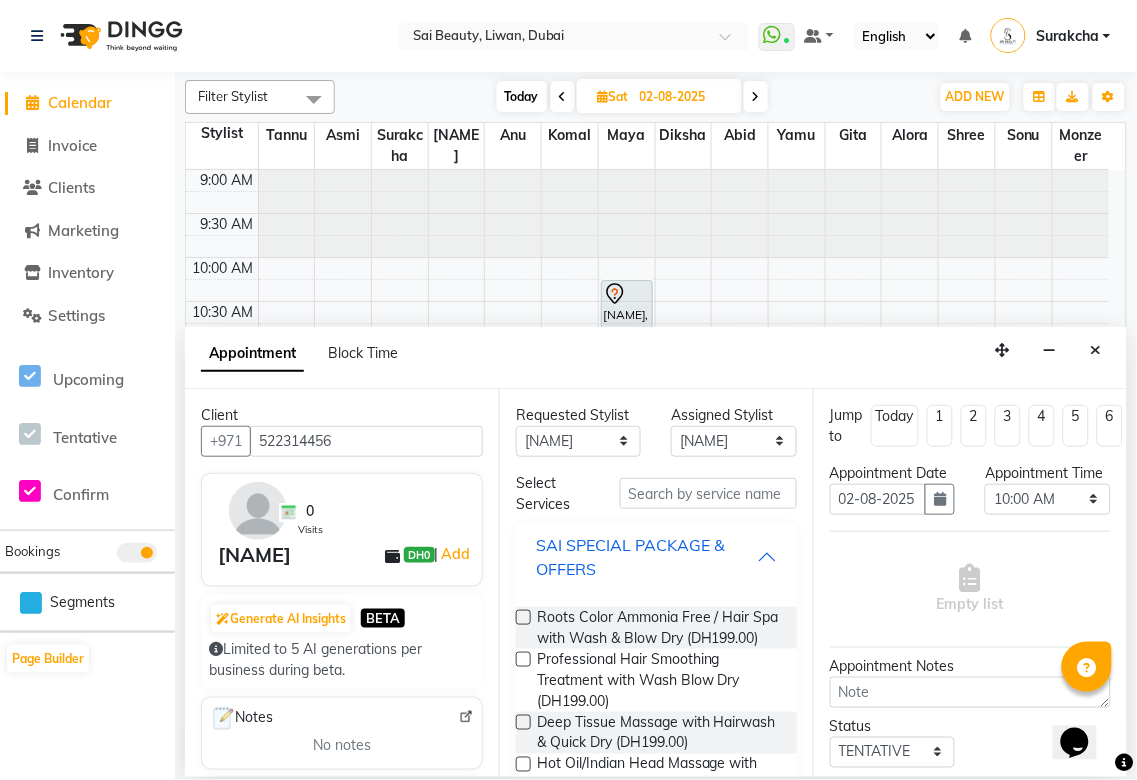 click on "SAI SPECIAL PACKAGE & OFFERS" at bounding box center [646, 557] 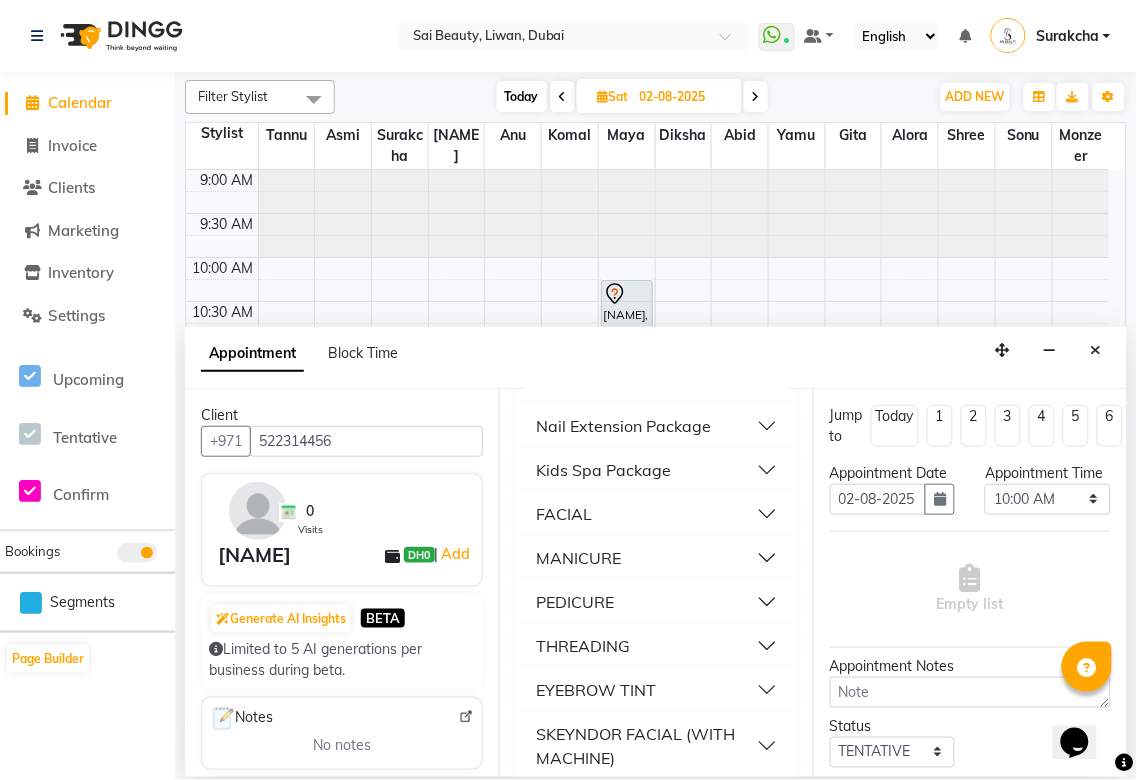scroll, scrollTop: 207, scrollLeft: 0, axis: vertical 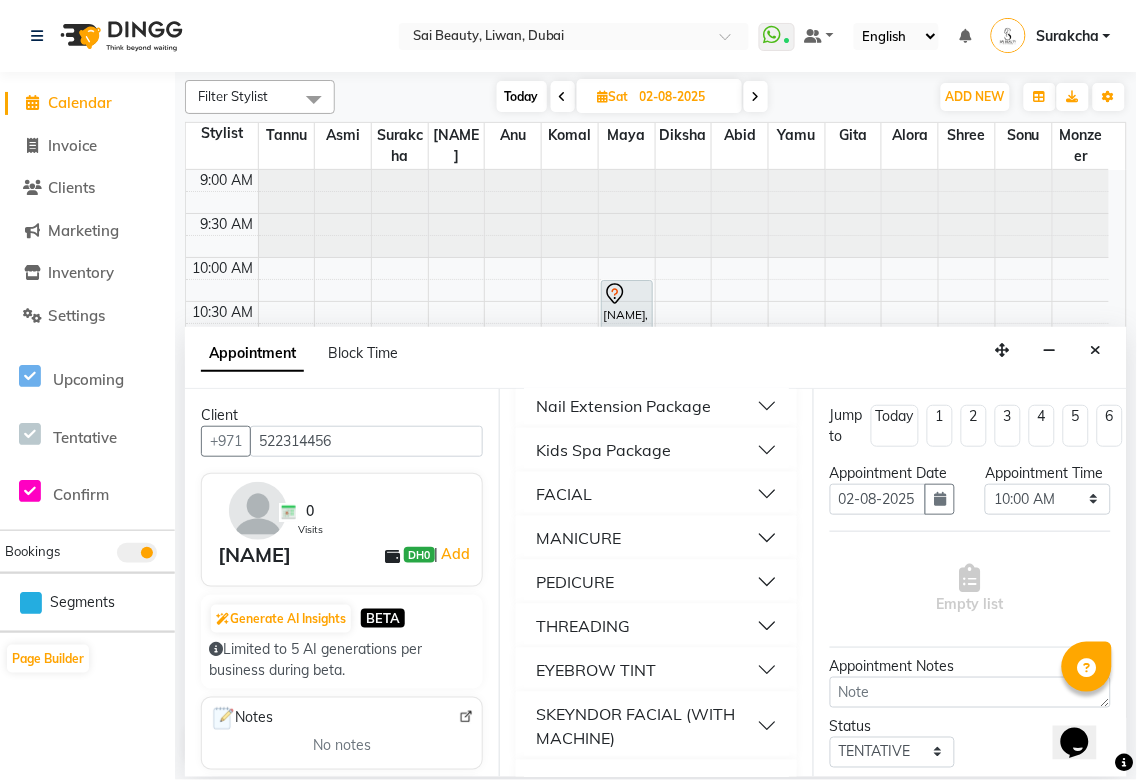 click on "MANICURE" at bounding box center (656, 538) 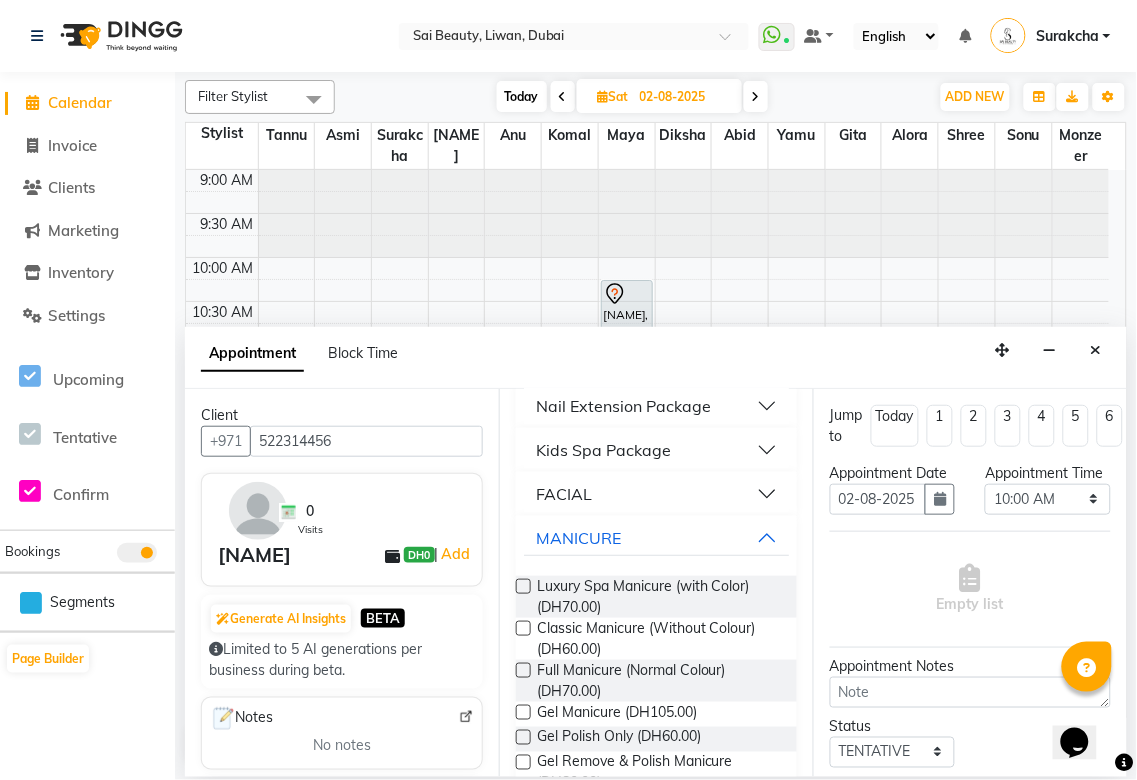 click at bounding box center (523, 712) 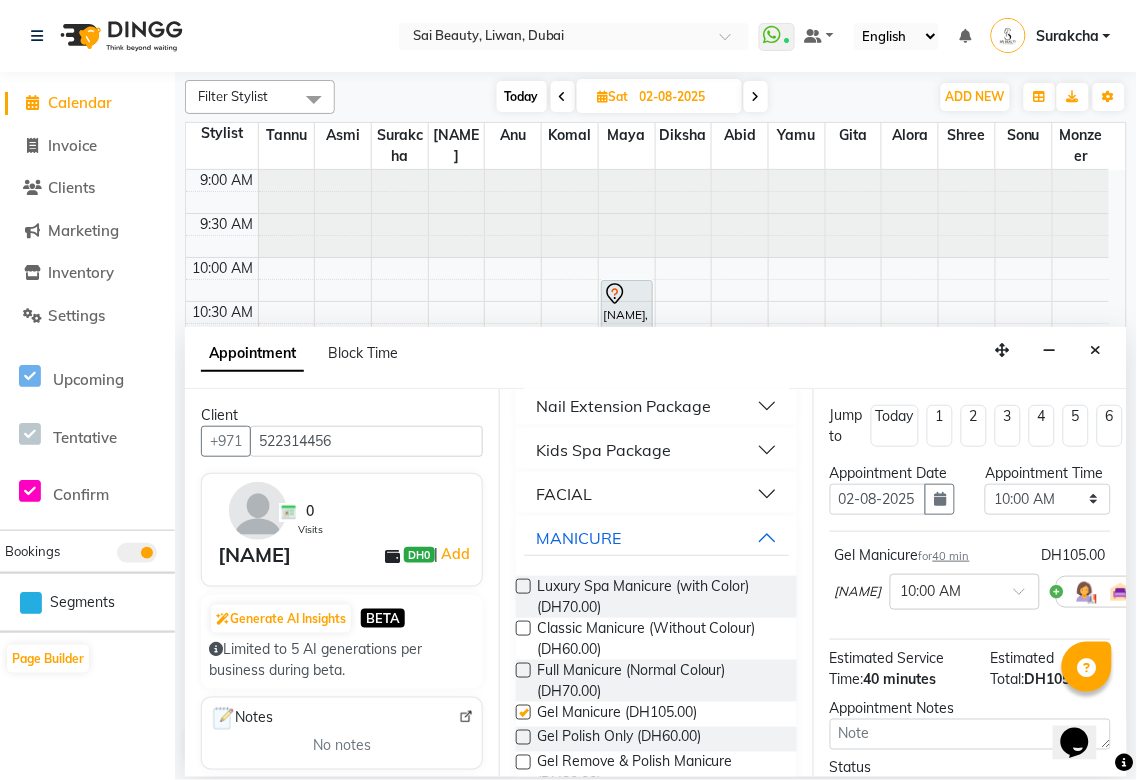 checkbox on "false" 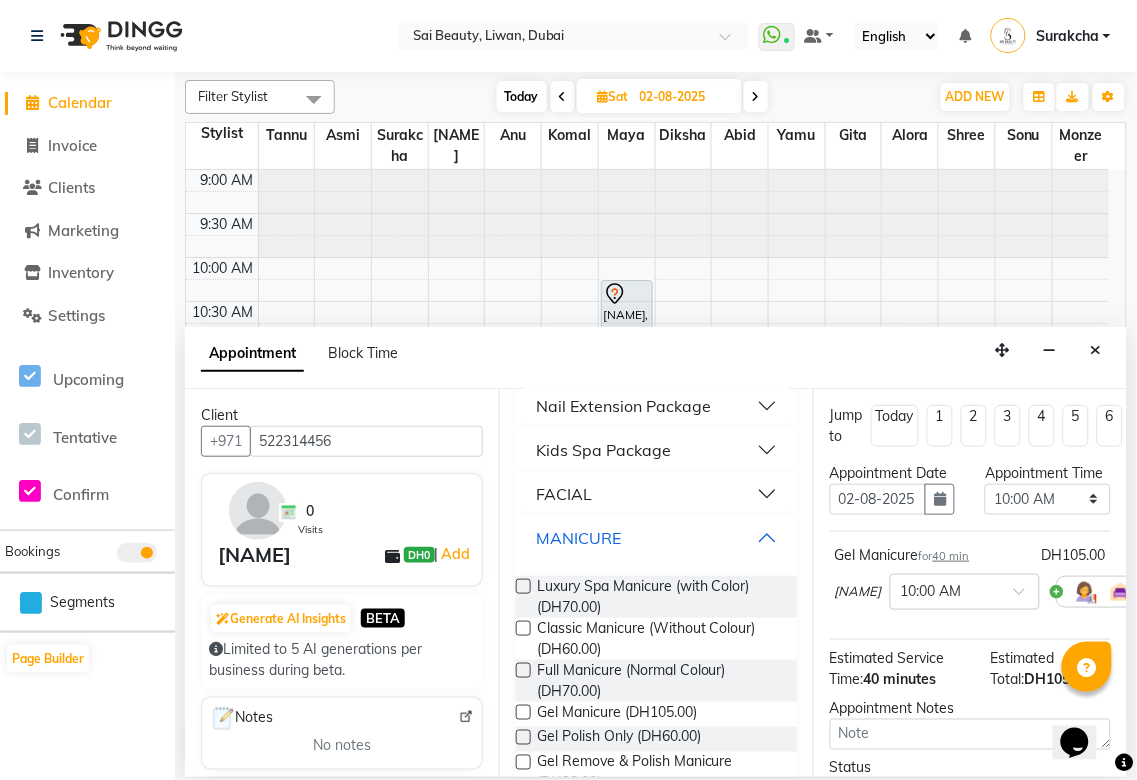 click on "MANICURE" at bounding box center [656, 538] 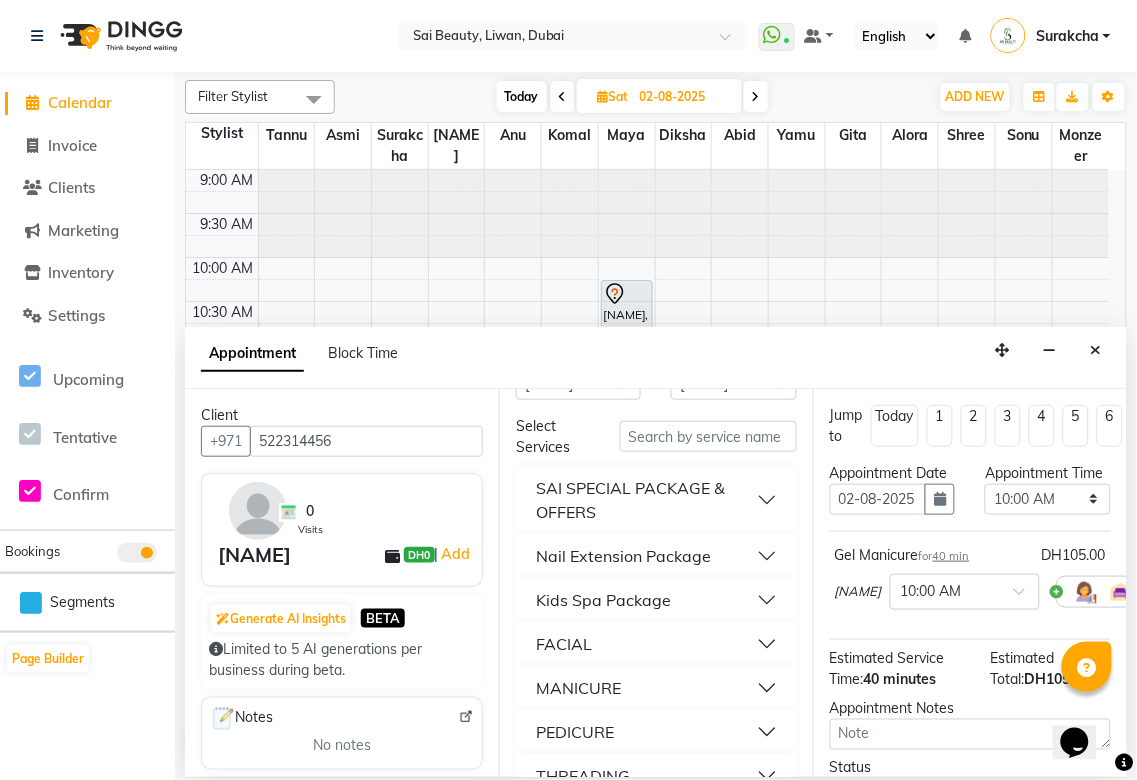 scroll, scrollTop: 0, scrollLeft: 0, axis: both 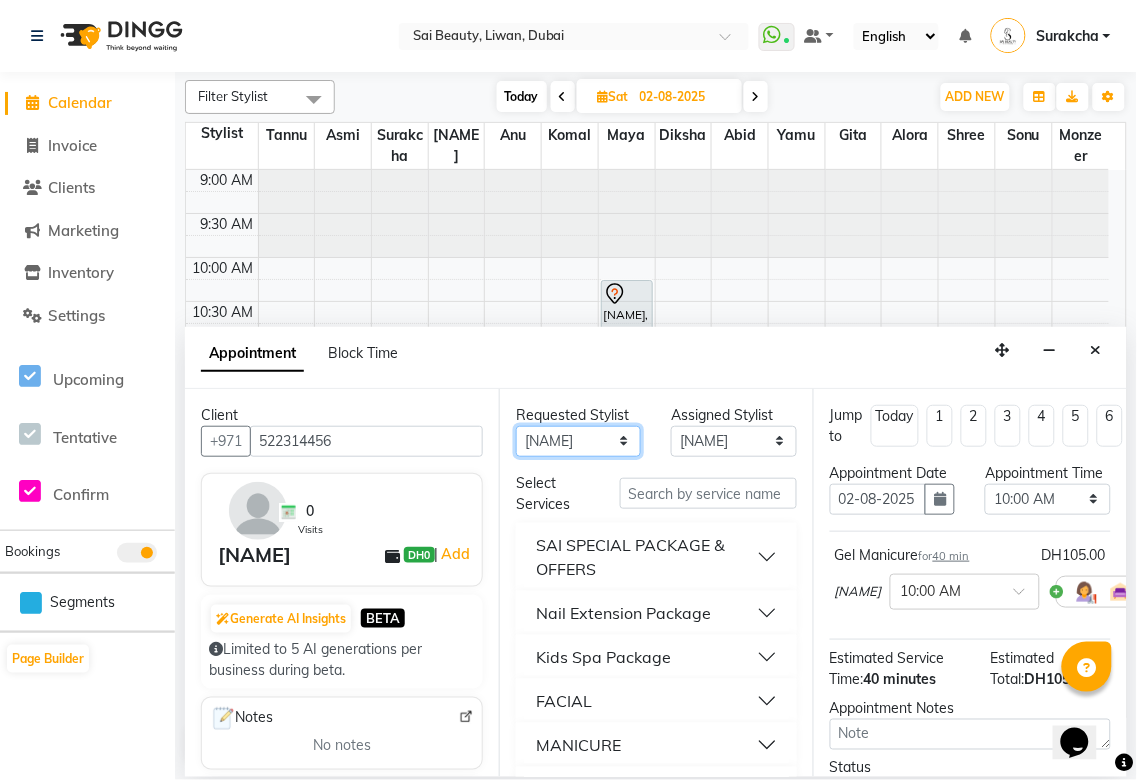 click on "Any Abid Alora Anu Asmi Diksha Gita Komal maya Monzeer shree sonu Surakcha Susmita Tannu Yamu" at bounding box center [578, 441] 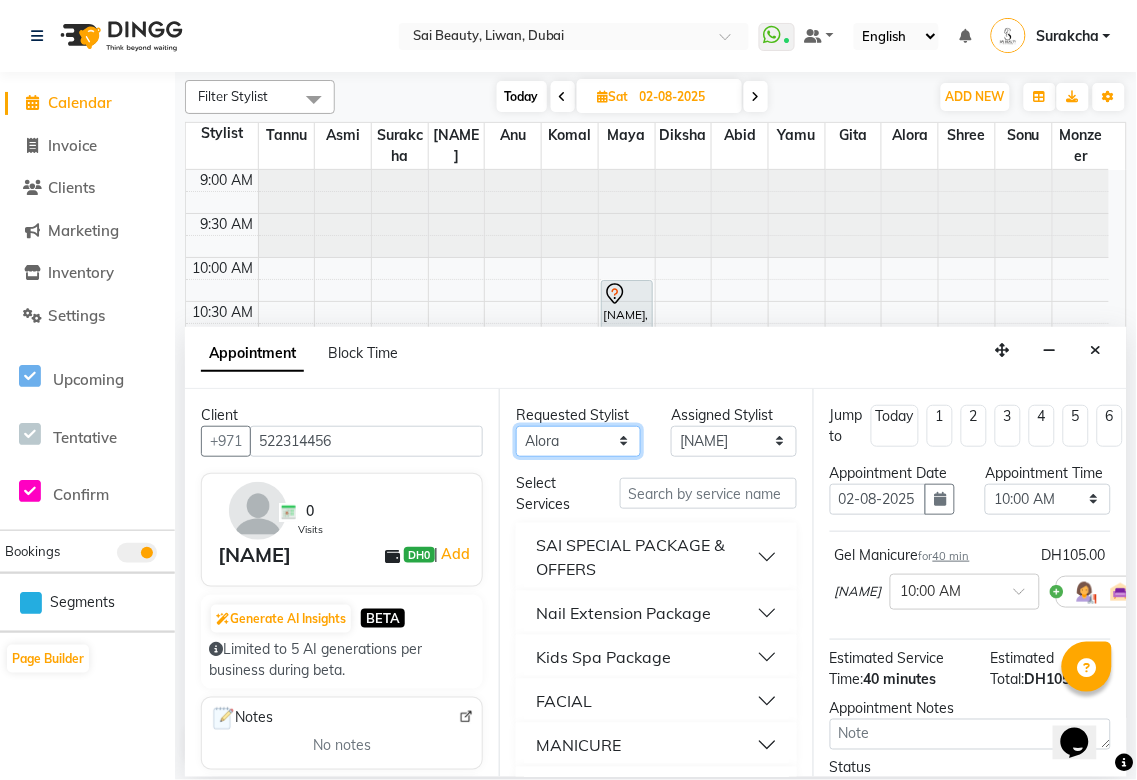 click on "Any Abid Alora Anu Asmi Diksha Gita Komal maya Monzeer shree sonu Surakcha Susmita Tannu Yamu" at bounding box center (578, 441) 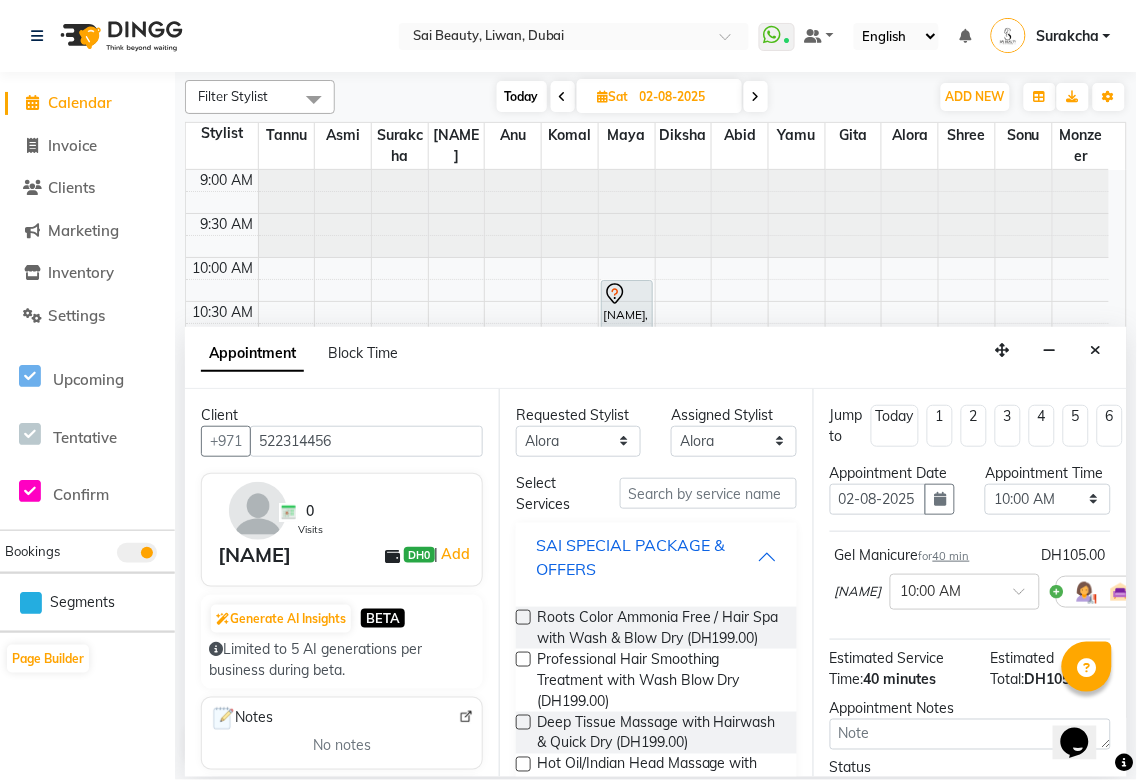 click on "SAI SPECIAL PACKAGE & OFFERS" at bounding box center (646, 557) 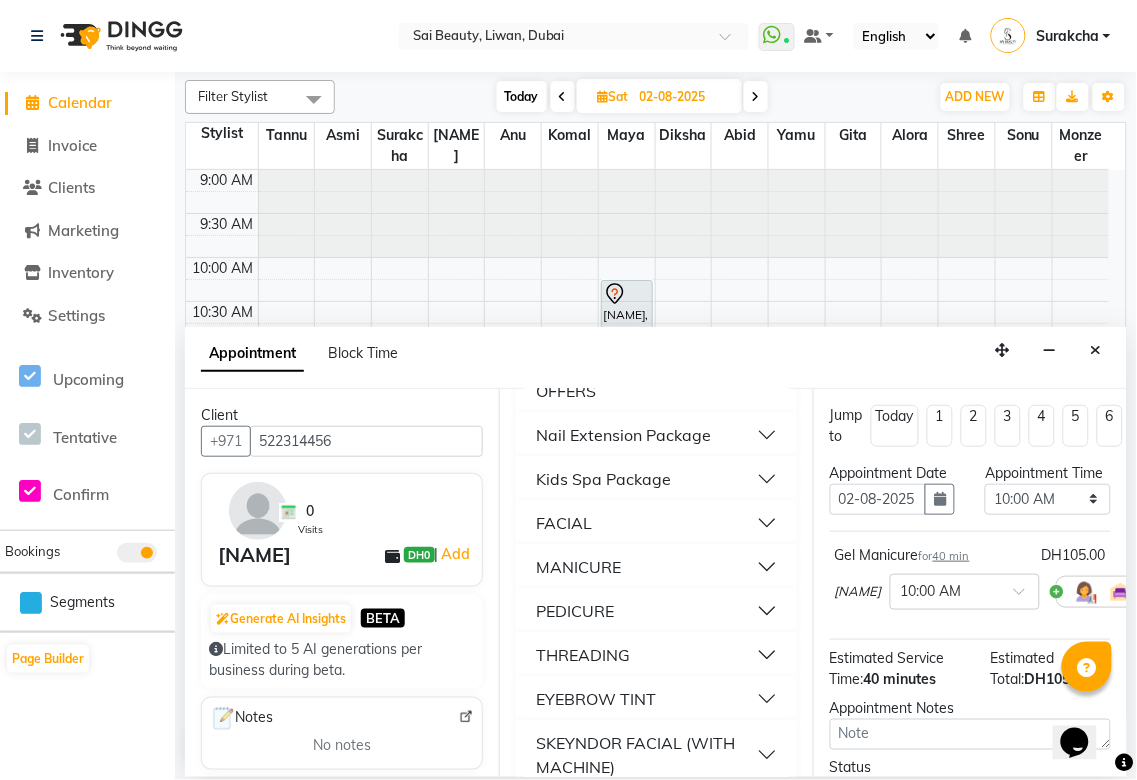 scroll, scrollTop: 255, scrollLeft: 0, axis: vertical 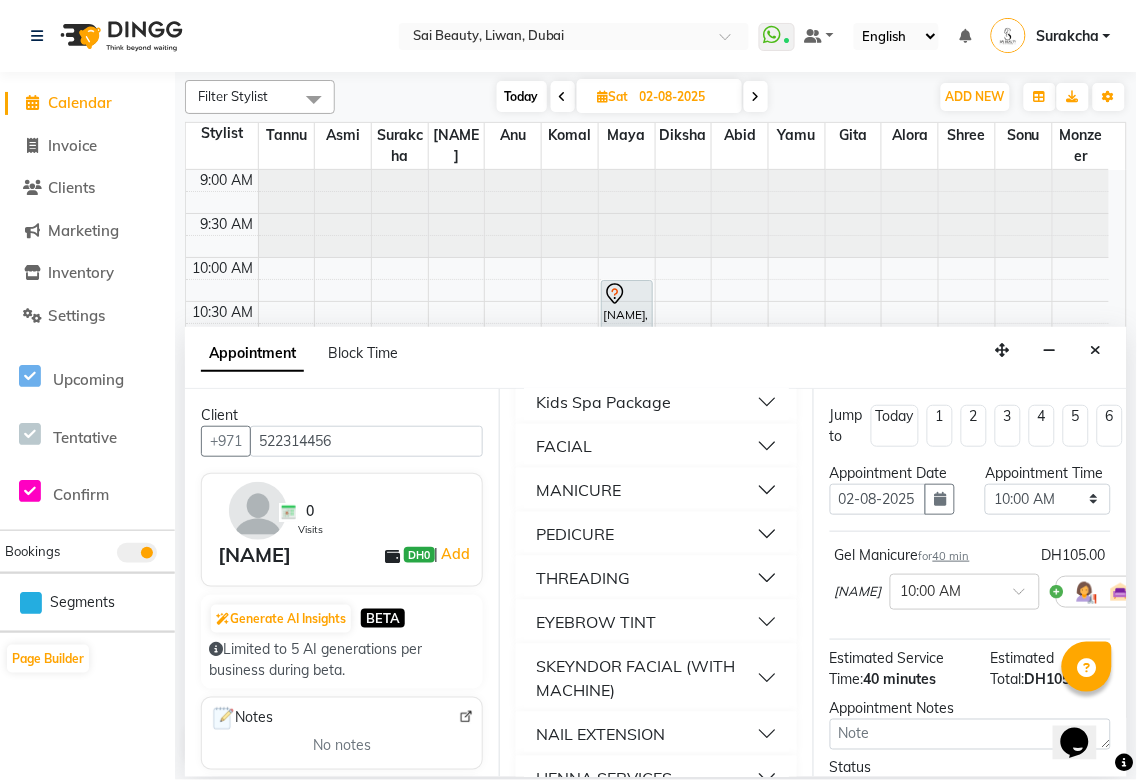 click on "PEDICURE" at bounding box center [656, 534] 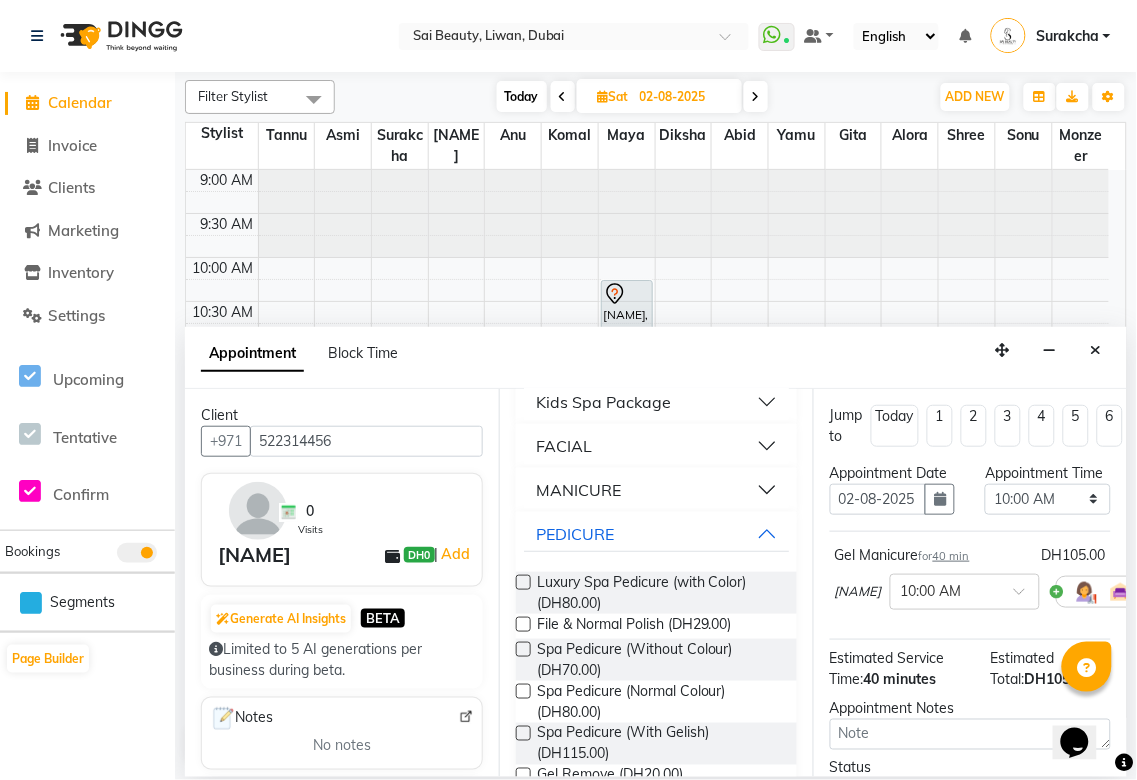 click at bounding box center (523, 691) 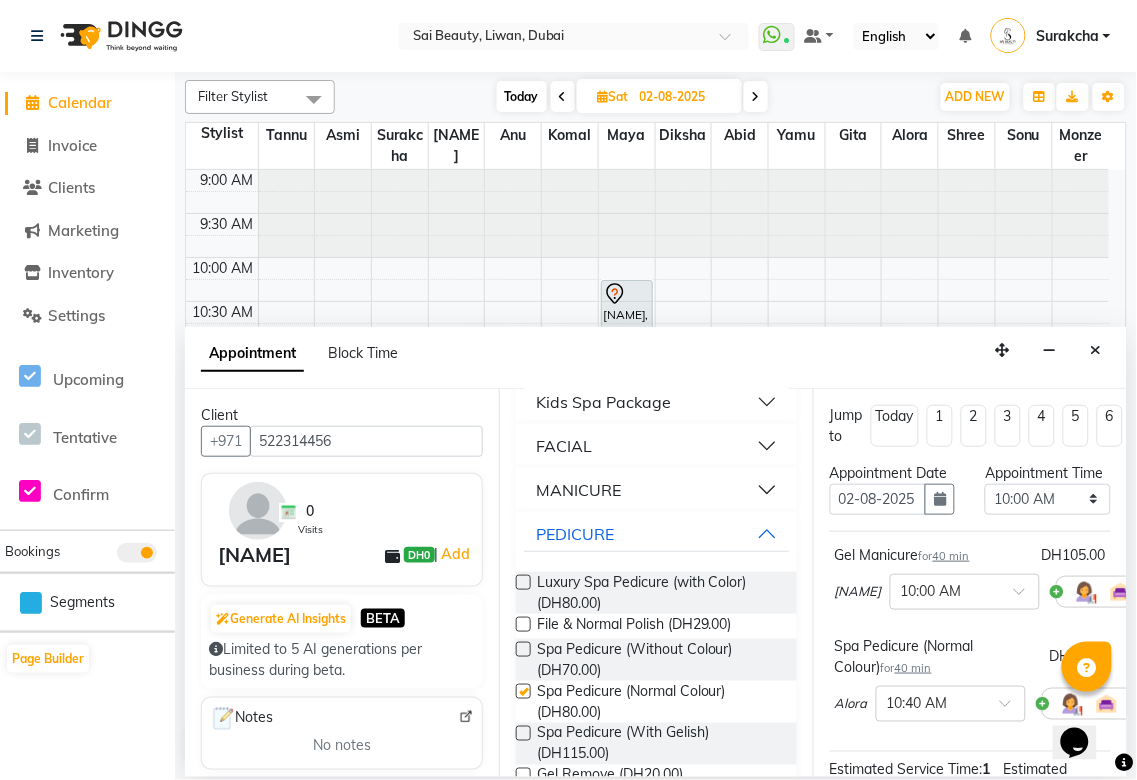 checkbox on "false" 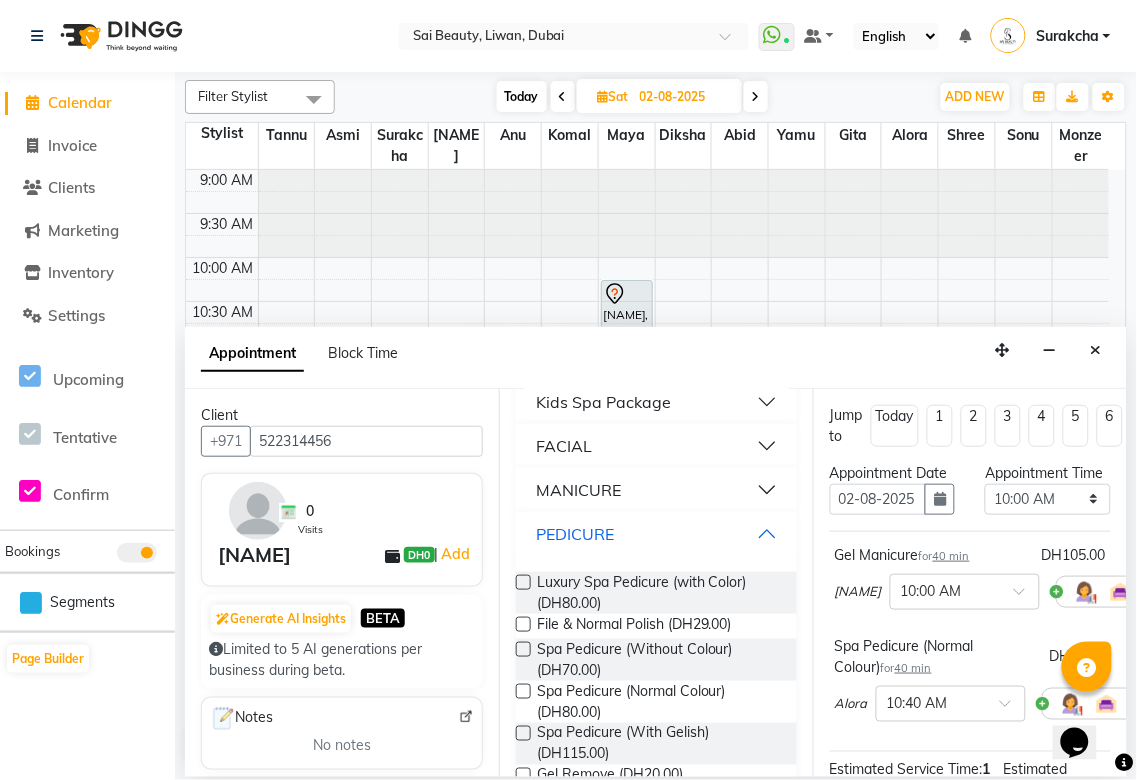 click on "PEDICURE" at bounding box center (656, 534) 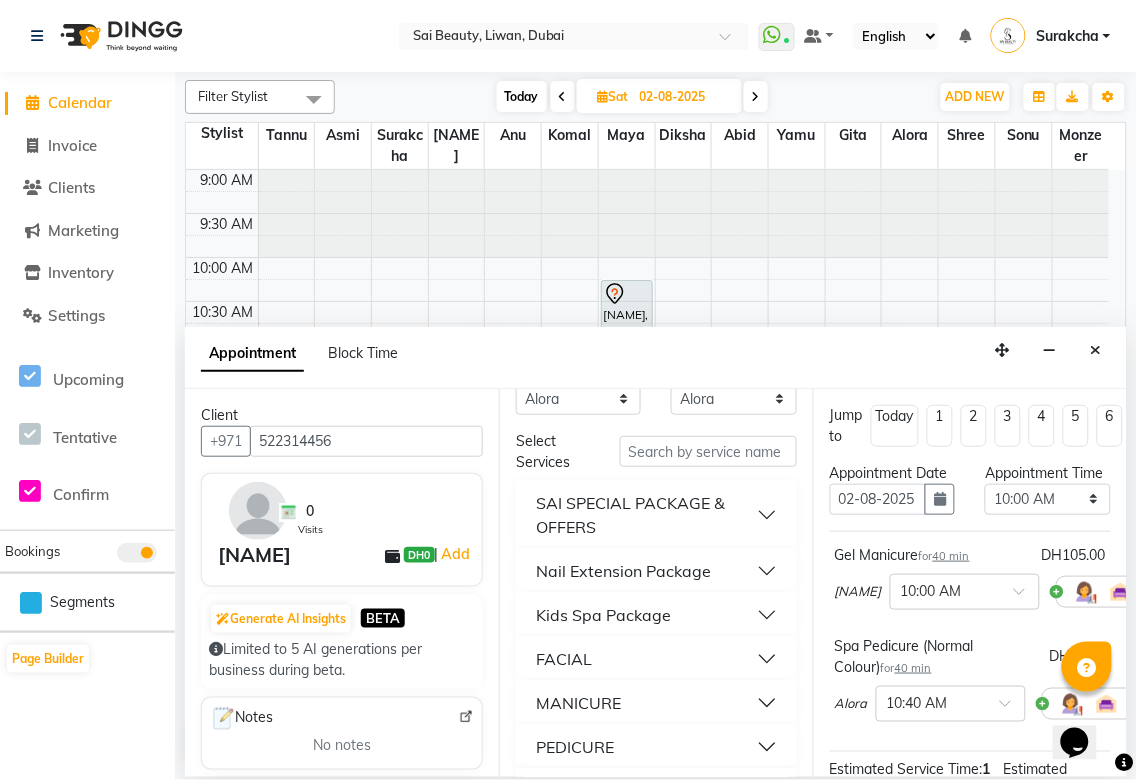 scroll, scrollTop: 0, scrollLeft: 0, axis: both 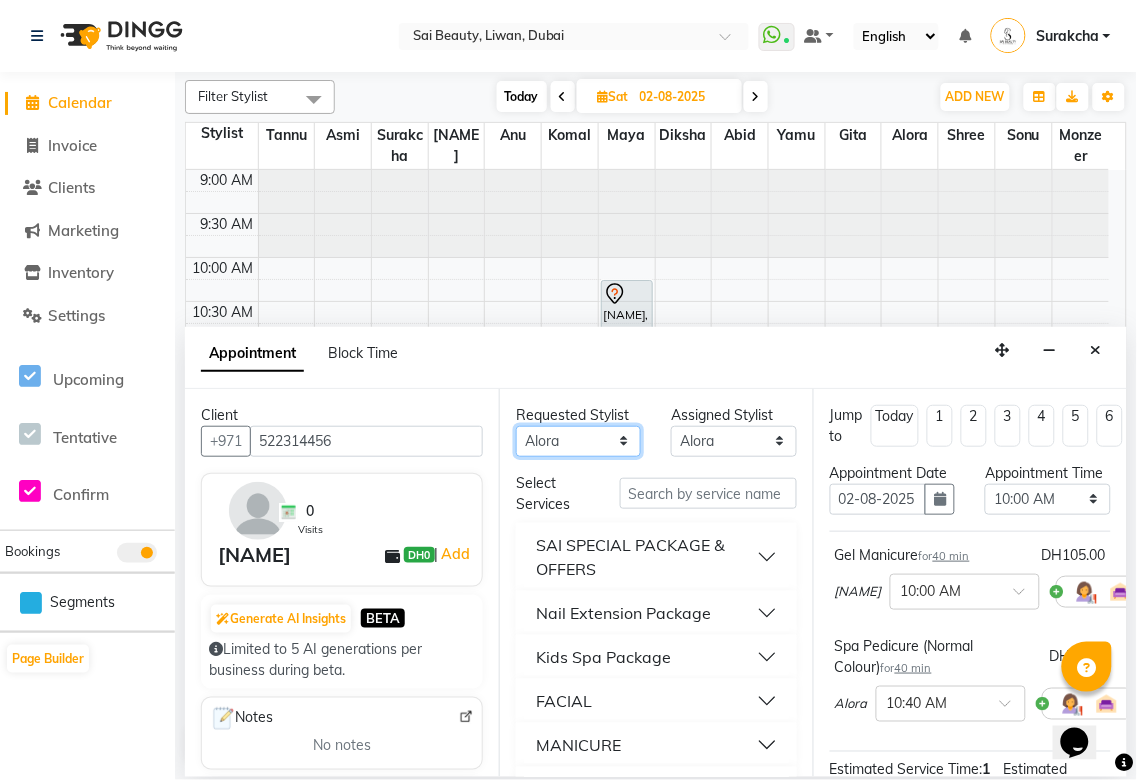 click on "Any Abid Alora Anu Asmi Diksha Gita Komal maya Monzeer shree sonu Surakcha Susmita Tannu Yamu" at bounding box center (578, 441) 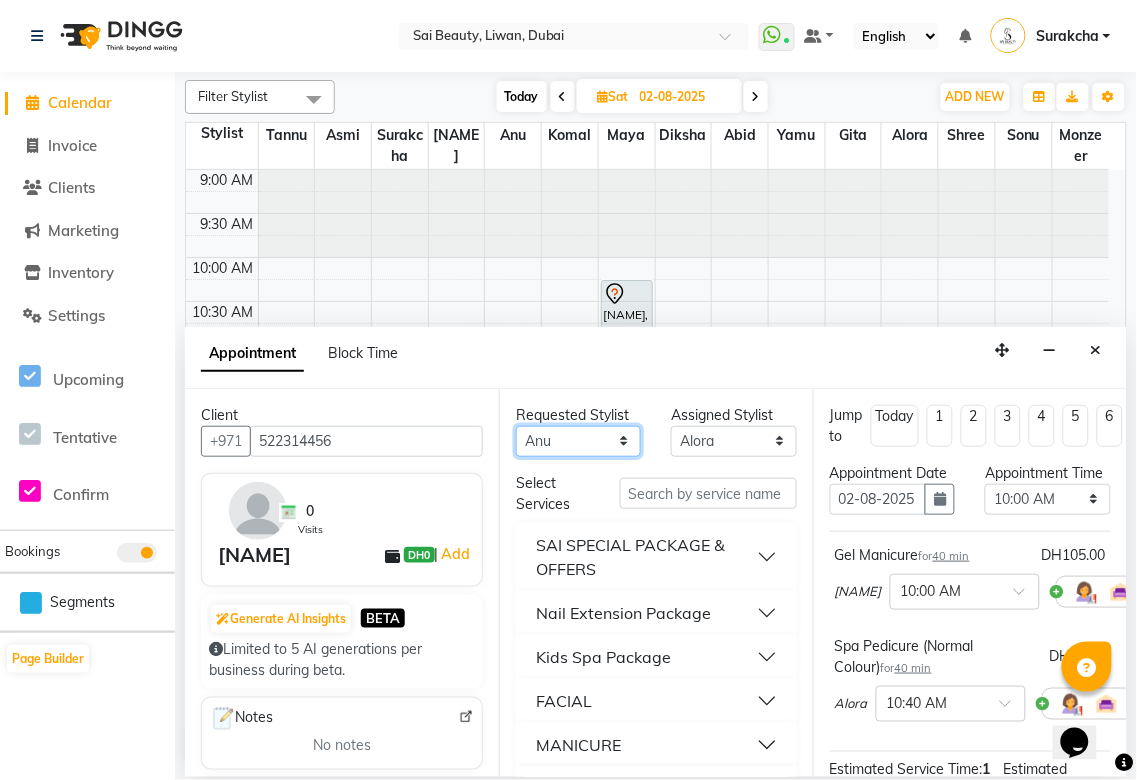 click on "Any Abid Alora Anu Asmi Diksha Gita Komal maya Monzeer shree sonu Surakcha Susmita Tannu Yamu" at bounding box center [578, 441] 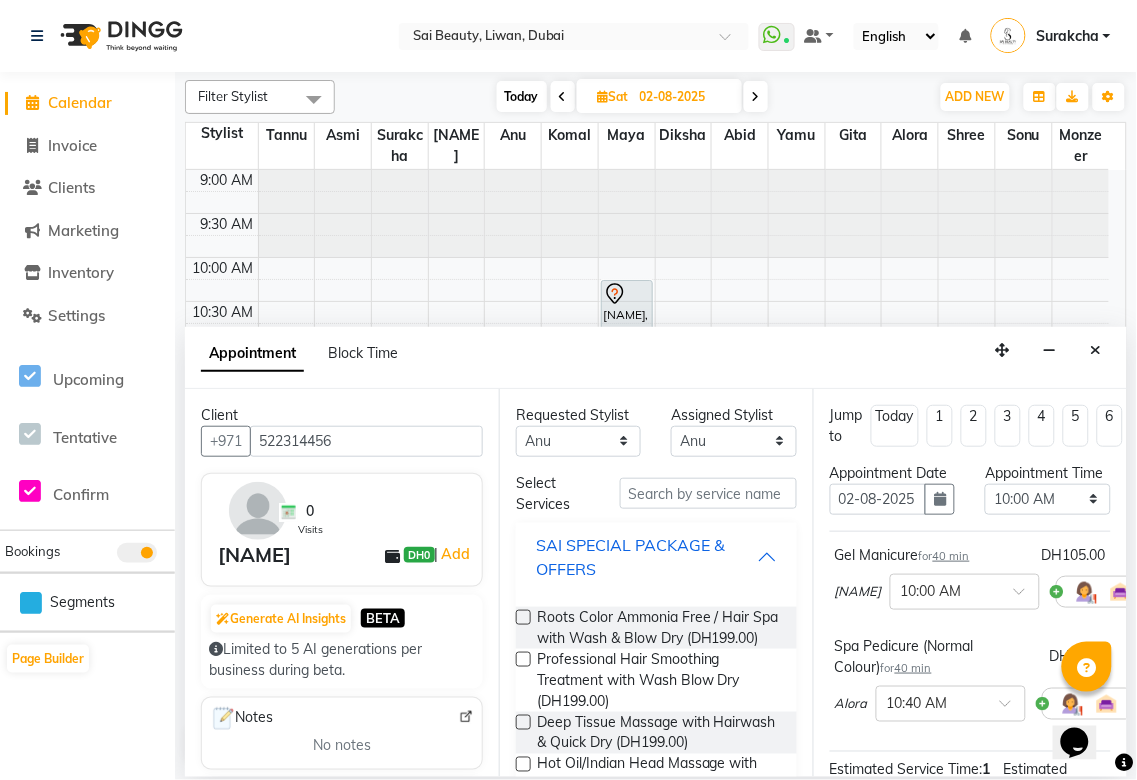 click on "SAI SPECIAL PACKAGE & OFFERS" at bounding box center [646, 557] 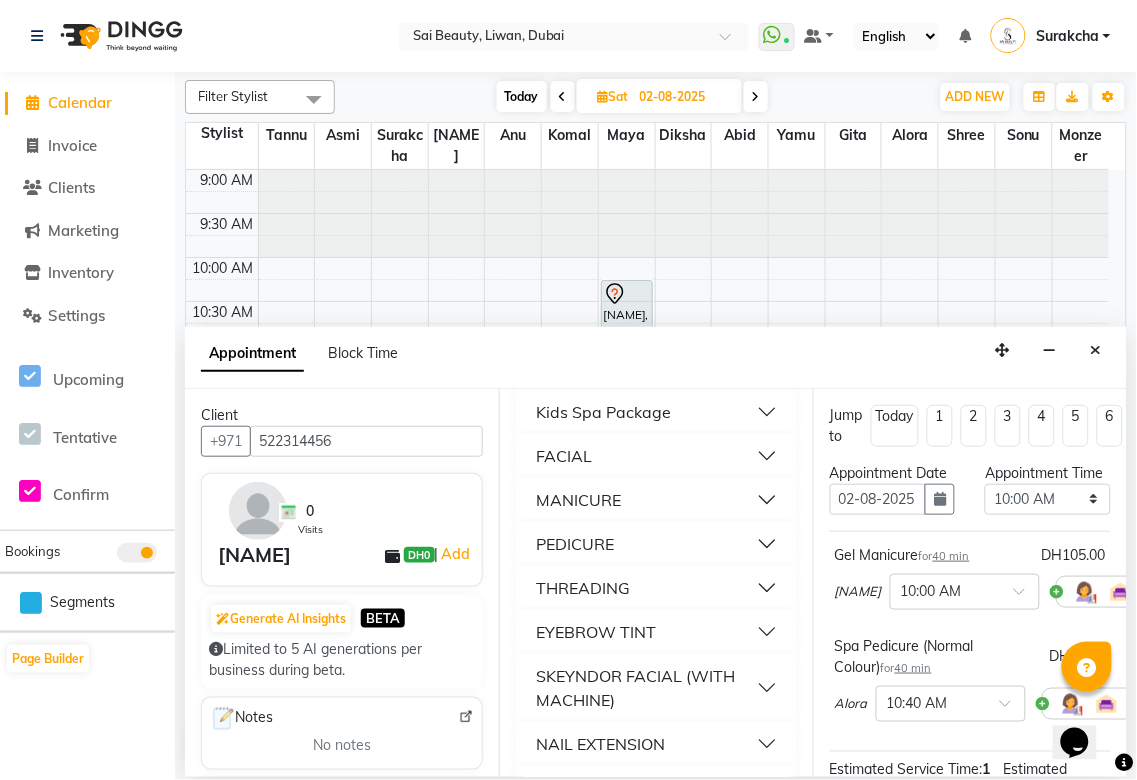 scroll, scrollTop: 271, scrollLeft: 0, axis: vertical 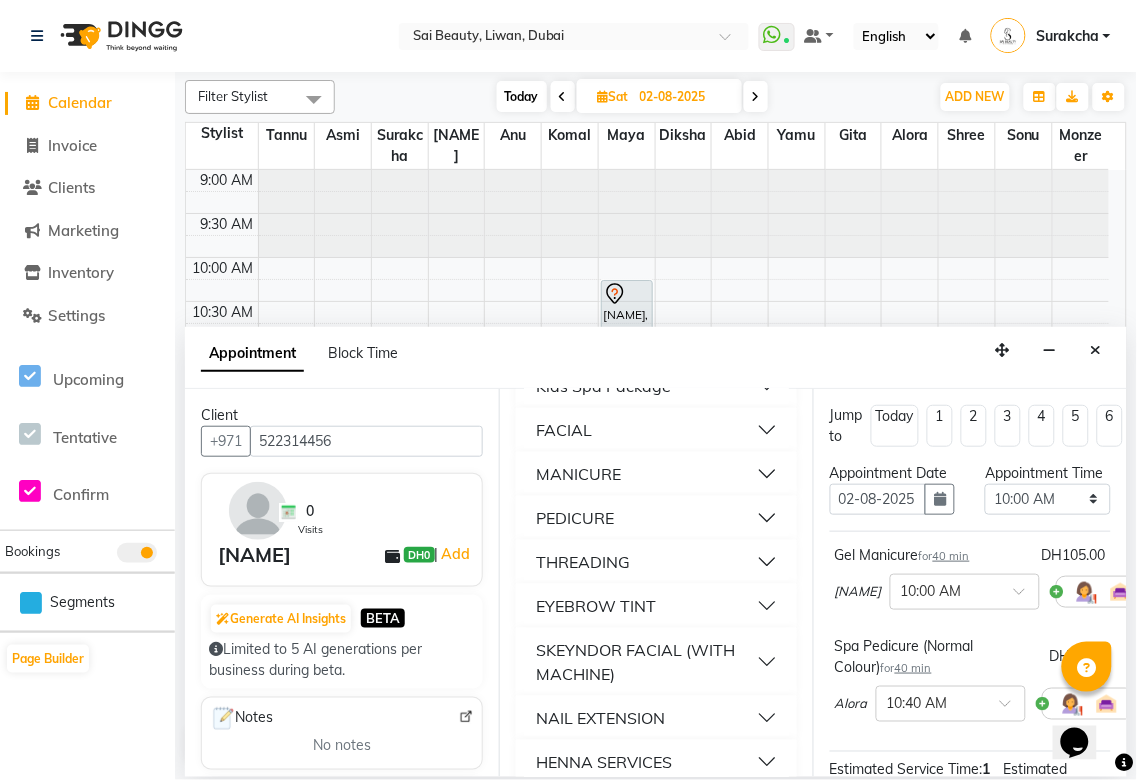 click on "THREADING" at bounding box center [656, 562] 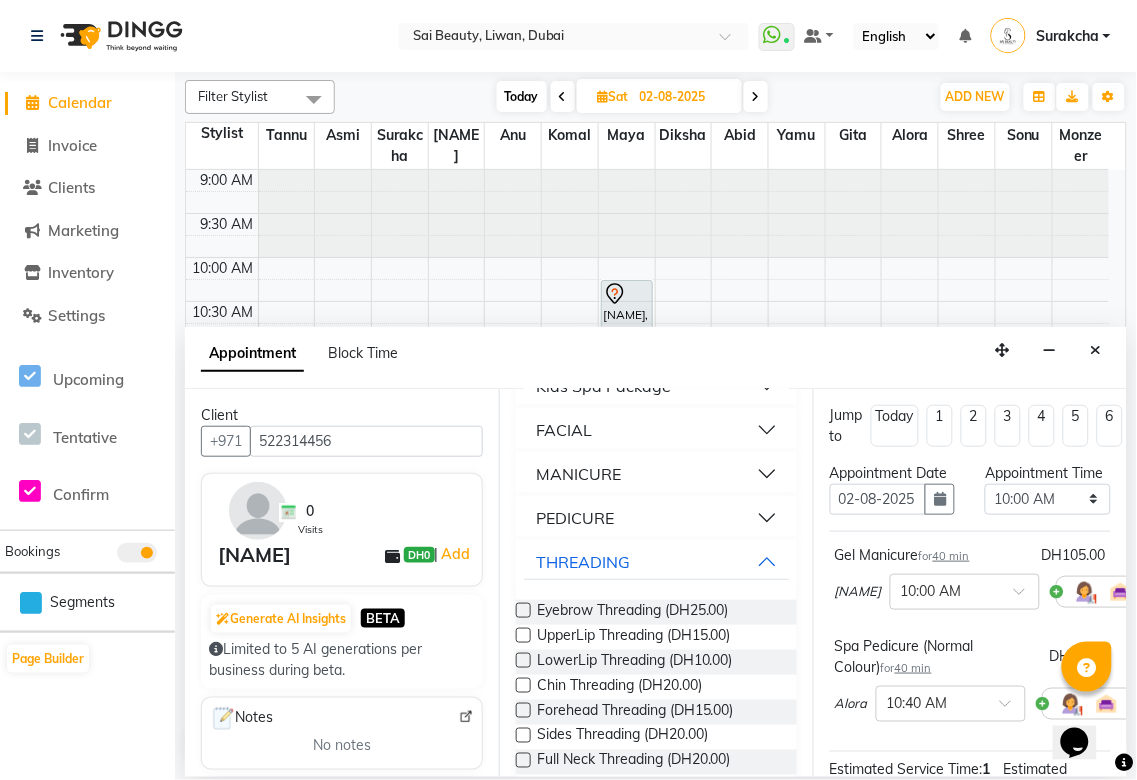 click at bounding box center (523, 635) 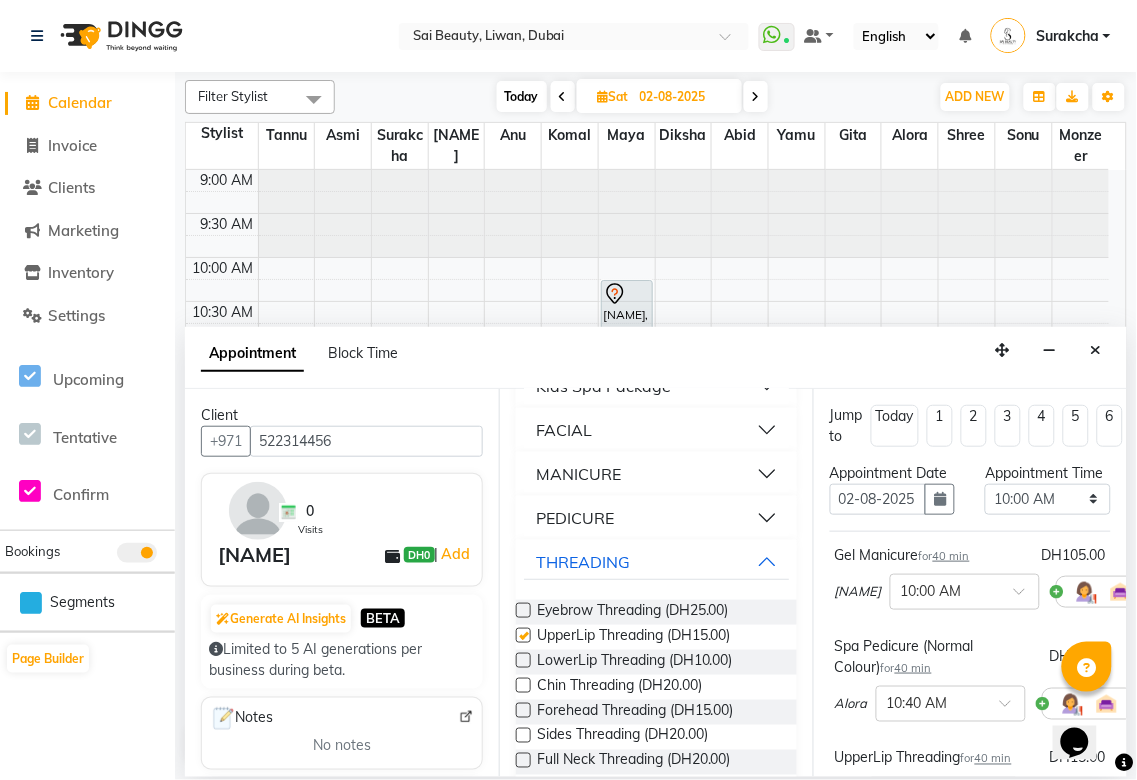 checkbox on "false" 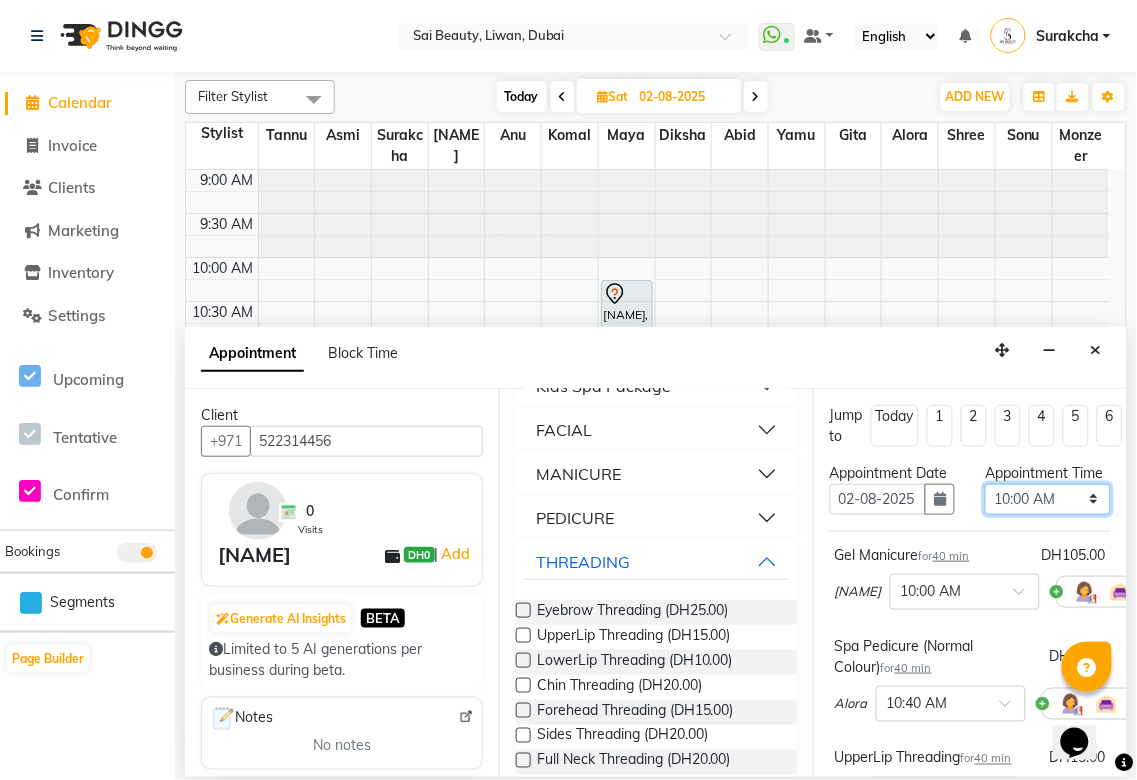 click on "Select 10:00 AM 10:05 AM 10:10 AM 10:15 AM 10:20 AM 10:25 AM 10:30 AM 10:35 AM 10:40 AM 10:45 AM 10:50 AM 10:55 AM 11:00 AM 11:05 AM 11:10 AM 11:15 AM 11:20 AM 11:25 AM 11:30 AM 11:35 AM 11:40 AM 11:45 AM 11:50 AM 11:55 AM 12:00 PM 12:05 PM 12:10 PM 12:15 PM 12:20 PM 12:25 PM 12:30 PM 12:35 PM 12:40 PM 12:45 PM 12:50 PM 12:55 PM 01:00 PM 01:05 PM 01:10 PM 01:15 PM 01:20 PM 01:25 PM 01:30 PM 01:35 PM 01:40 PM 01:45 PM 01:50 PM 01:55 PM 02:00 PM 02:05 PM 02:10 PM 02:15 PM 02:20 PM 02:25 PM 02:30 PM 02:35 PM 02:40 PM 02:45 PM 02:50 PM 02:55 PM 03:00 PM 03:05 PM 03:10 PM 03:15 PM 03:20 PM 03:25 PM 03:30 PM 03:35 PM 03:40 PM 03:45 PM 03:50 PM 03:55 PM 04:00 PM 04:05 PM 04:10 PM 04:15 PM 04:20 PM 04:25 PM 04:30 PM 04:35 PM 04:40 PM 04:45 PM 04:50 PM 04:55 PM 05:00 PM 05:05 PM 05:10 PM 05:15 PM 05:20 PM 05:25 PM 05:30 PM 05:35 PM 05:40 PM 05:45 PM 05:50 PM 05:55 PM 06:00 PM 06:05 PM 06:10 PM 06:15 PM 06:20 PM 06:25 PM 06:30 PM 06:35 PM 06:40 PM 06:45 PM 06:50 PM 06:55 PM 07:00 PM 07:05 PM 07:10 PM 07:15 PM 07:20 PM" at bounding box center [1047, 499] 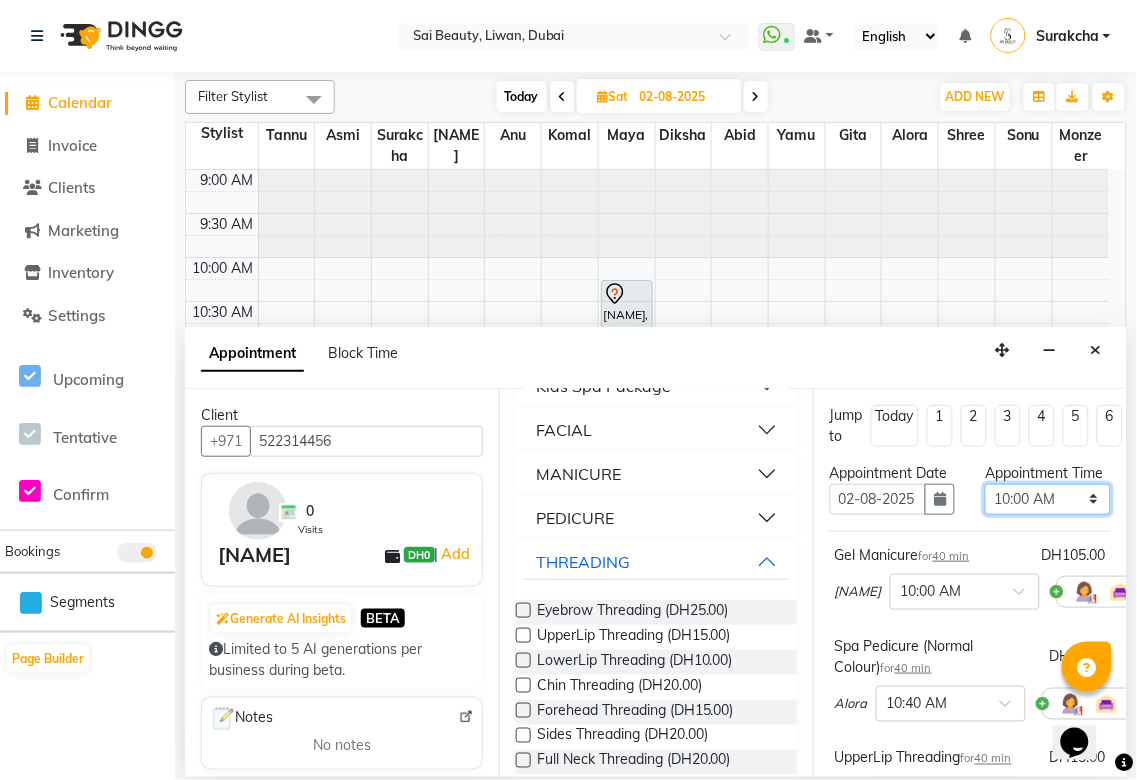 select on "840" 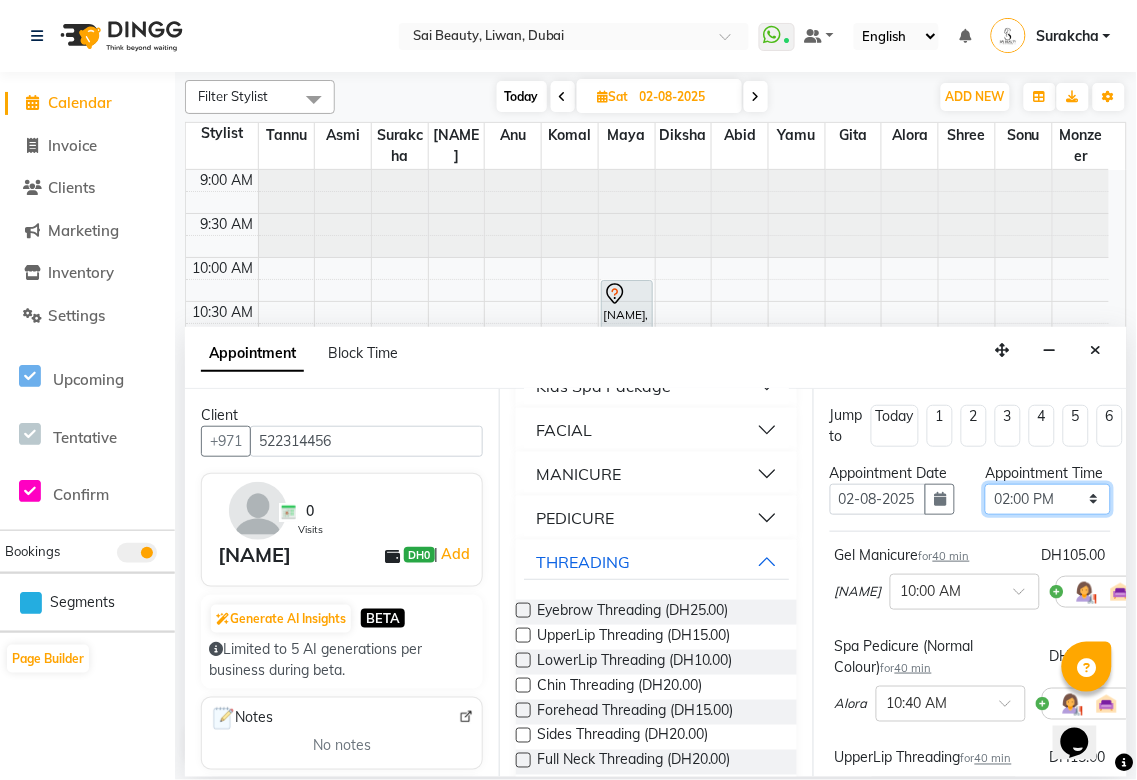 click on "Select 10:00 AM 10:05 AM 10:10 AM 10:15 AM 10:20 AM 10:25 AM 10:30 AM 10:35 AM 10:40 AM 10:45 AM 10:50 AM 10:55 AM 11:00 AM 11:05 AM 11:10 AM 11:15 AM 11:20 AM 11:25 AM 11:30 AM 11:35 AM 11:40 AM 11:45 AM 11:50 AM 11:55 AM 12:00 PM 12:05 PM 12:10 PM 12:15 PM 12:20 PM 12:25 PM 12:30 PM 12:35 PM 12:40 PM 12:45 PM 12:50 PM 12:55 PM 01:00 PM 01:05 PM 01:10 PM 01:15 PM 01:20 PM 01:25 PM 01:30 PM 01:35 PM 01:40 PM 01:45 PM 01:50 PM 01:55 PM 02:00 PM 02:05 PM 02:10 PM 02:15 PM 02:20 PM 02:25 PM 02:30 PM 02:35 PM 02:40 PM 02:45 PM 02:50 PM 02:55 PM 03:00 PM 03:05 PM 03:10 PM 03:15 PM 03:20 PM 03:25 PM 03:30 PM 03:35 PM 03:40 PM 03:45 PM 03:50 PM 03:55 PM 04:00 PM 04:05 PM 04:10 PM 04:15 PM 04:20 PM 04:25 PM 04:30 PM 04:35 PM 04:40 PM 04:45 PM 04:50 PM 04:55 PM 05:00 PM 05:05 PM 05:10 PM 05:15 PM 05:20 PM 05:25 PM 05:30 PM 05:35 PM 05:40 PM 05:45 PM 05:50 PM 05:55 PM 06:00 PM 06:05 PM 06:10 PM 06:15 PM 06:20 PM 06:25 PM 06:30 PM 06:35 PM 06:40 PM 06:45 PM 06:50 PM 06:55 PM 07:00 PM 07:05 PM 07:10 PM 07:15 PM 07:20 PM" at bounding box center (1047, 499) 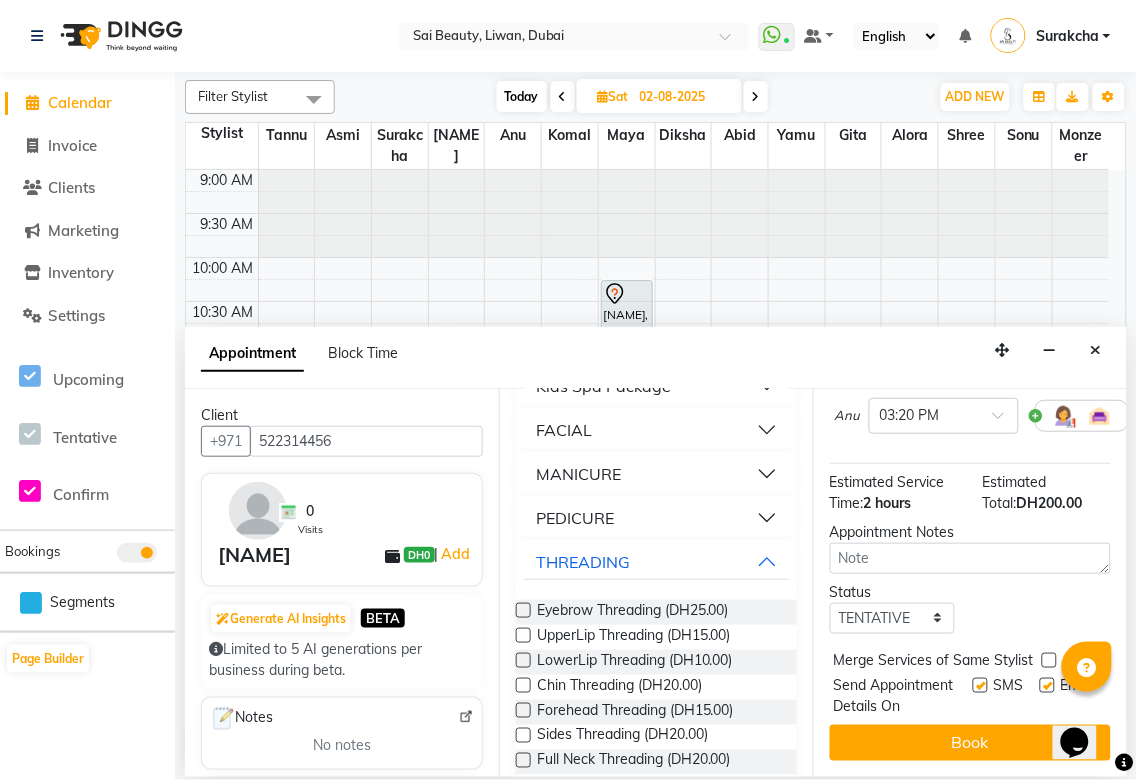 scroll, scrollTop: 437, scrollLeft: 0, axis: vertical 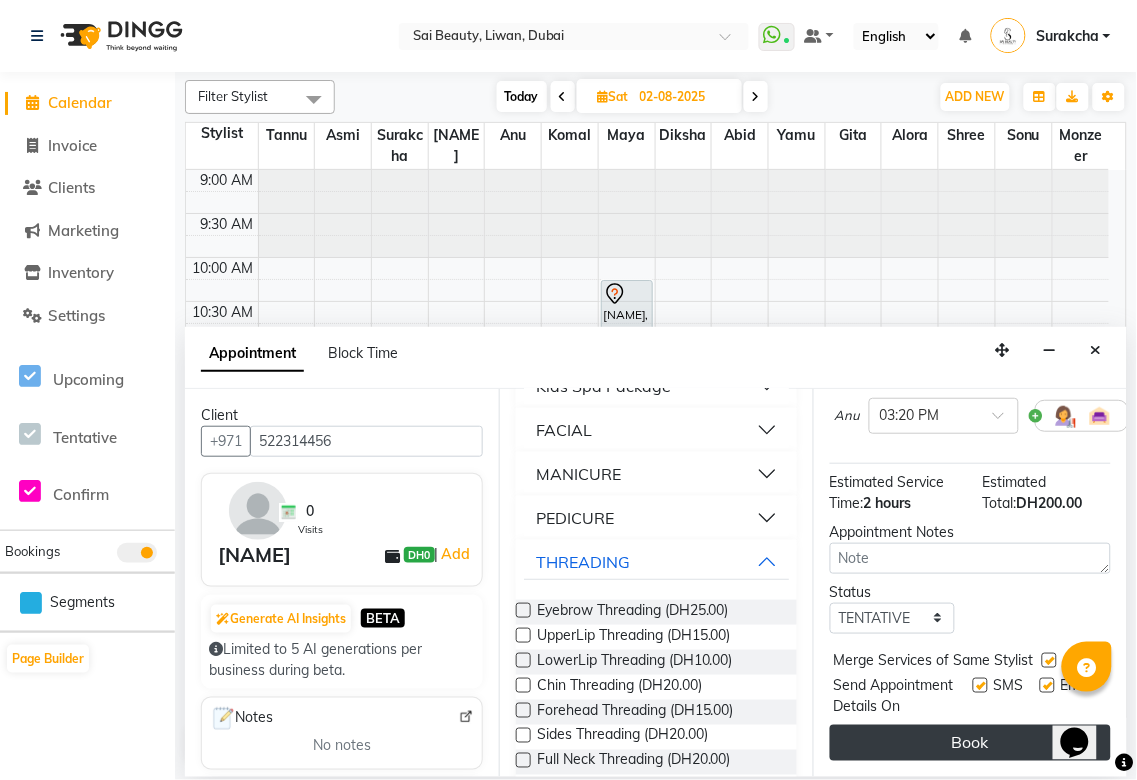 click on "Book" at bounding box center [970, 743] 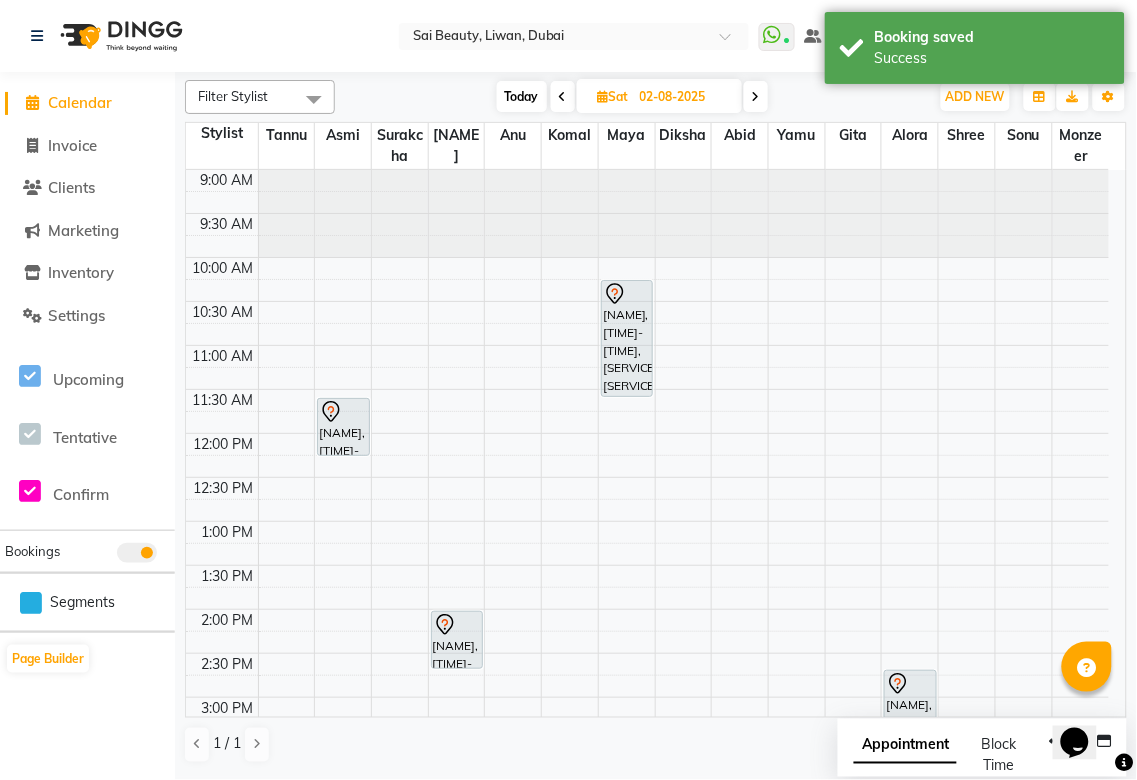 click on "Appointment" at bounding box center [905, 746] 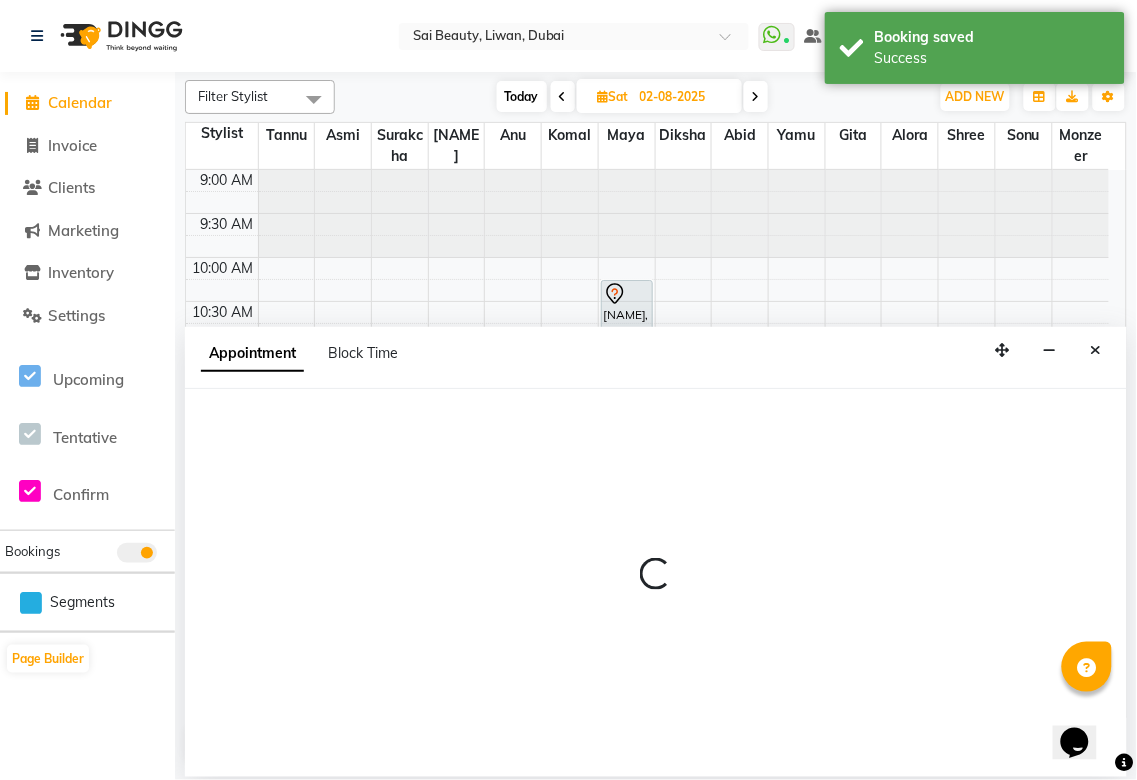 select on "tentative" 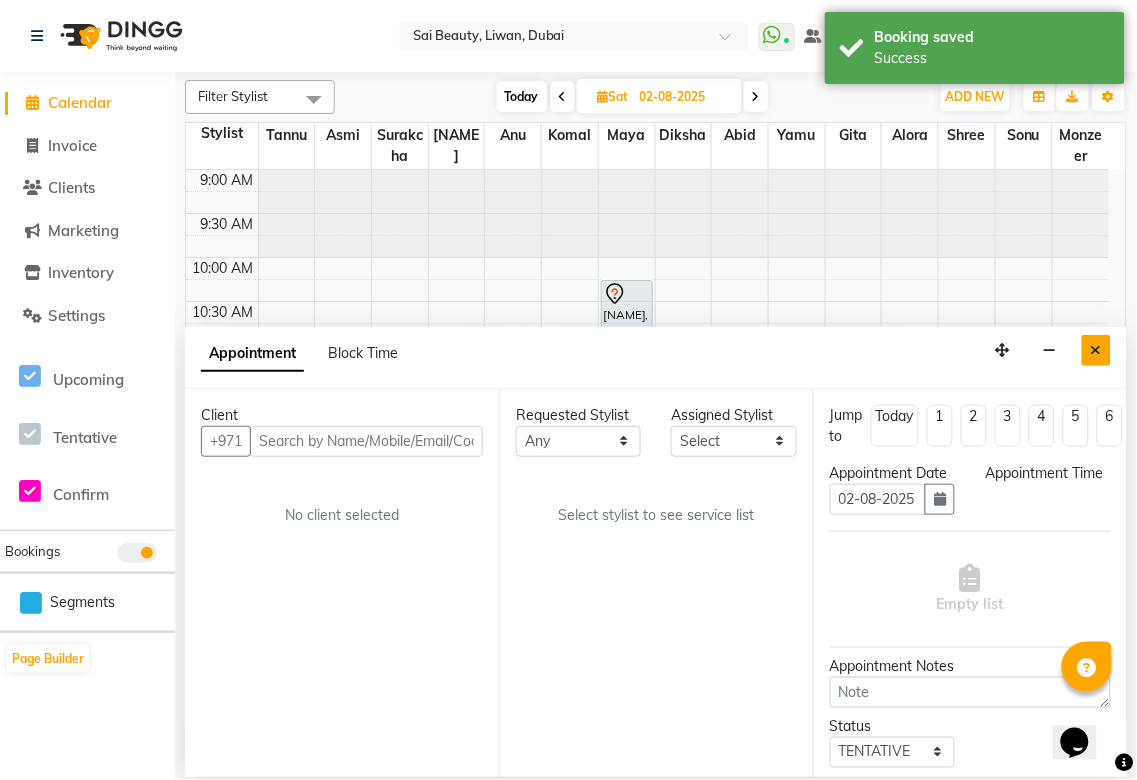 click at bounding box center [1096, 350] 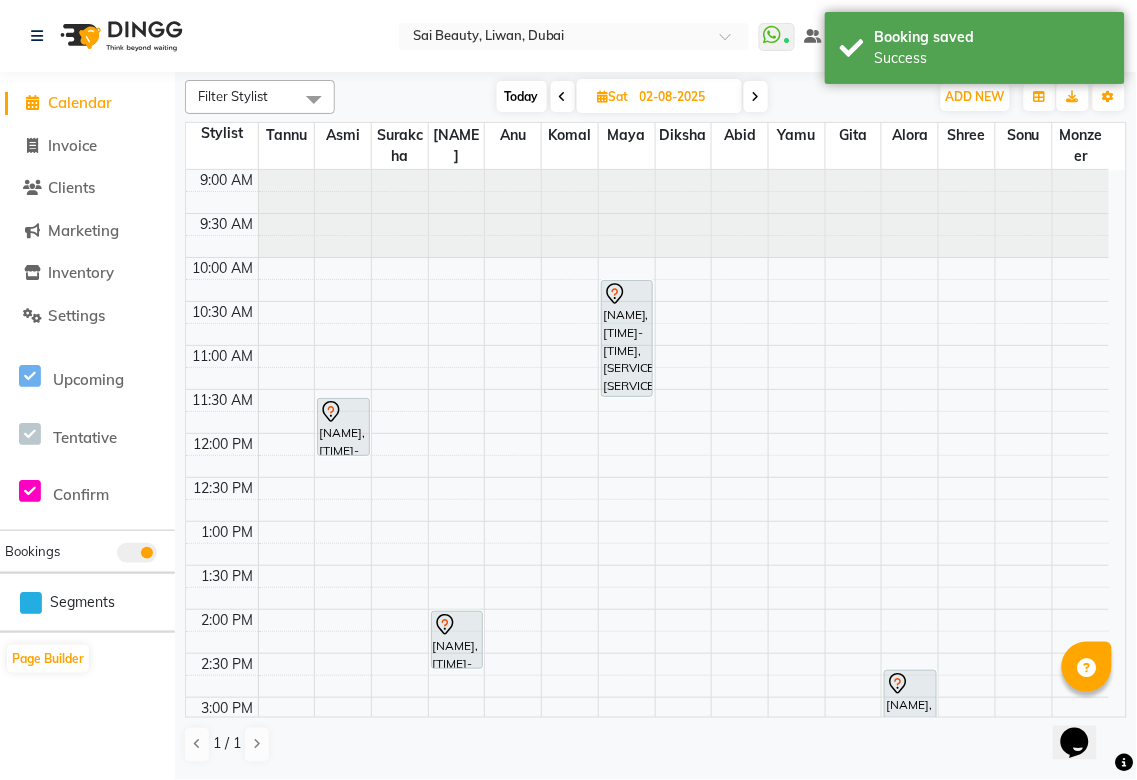 click on "Today" at bounding box center [522, 96] 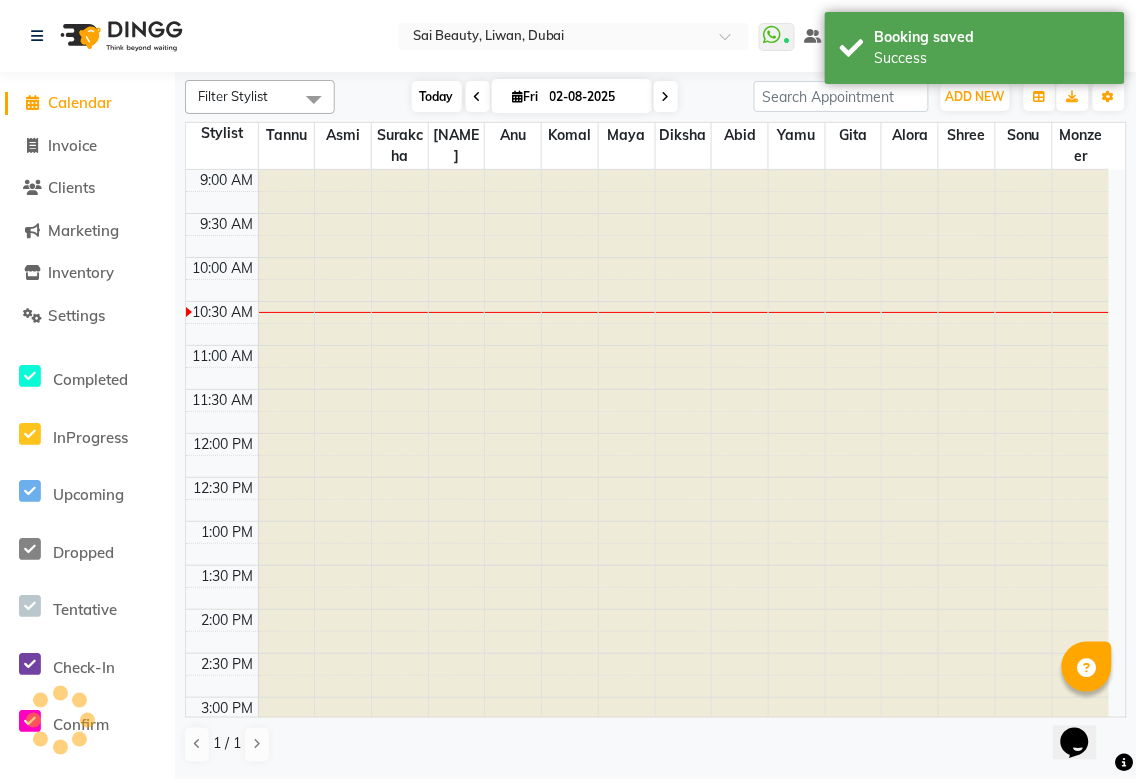 type on "01-08-2025" 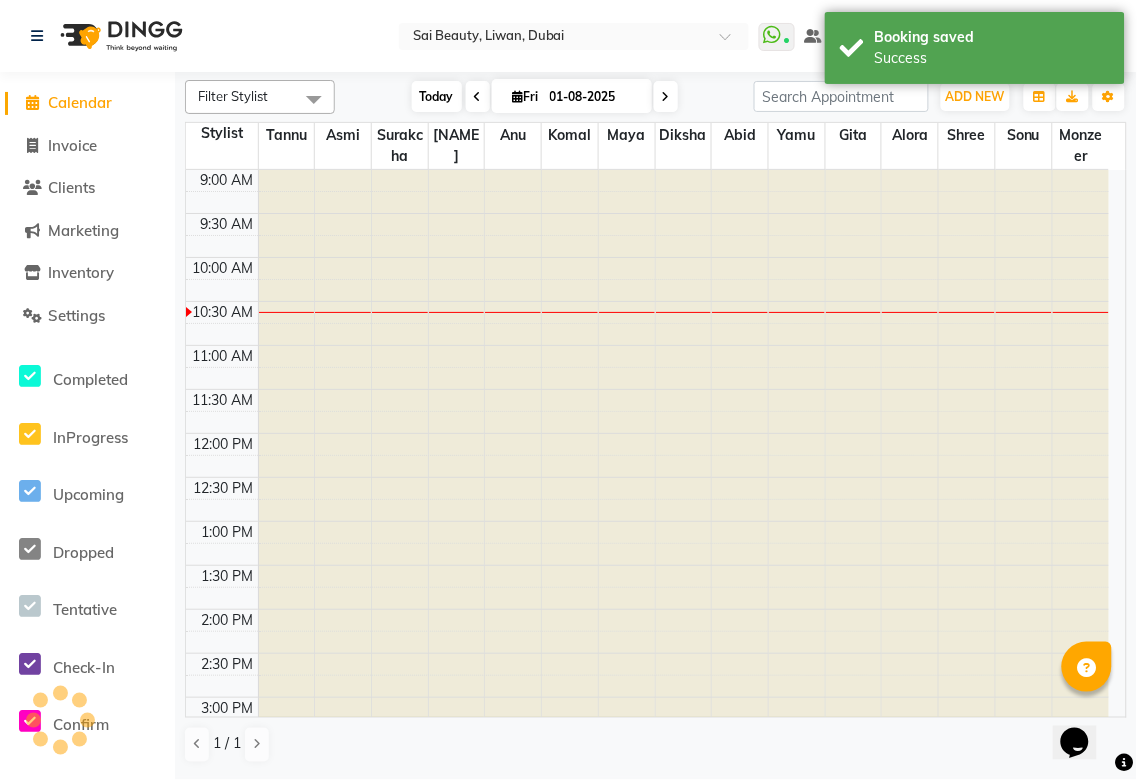 scroll, scrollTop: 88, scrollLeft: 0, axis: vertical 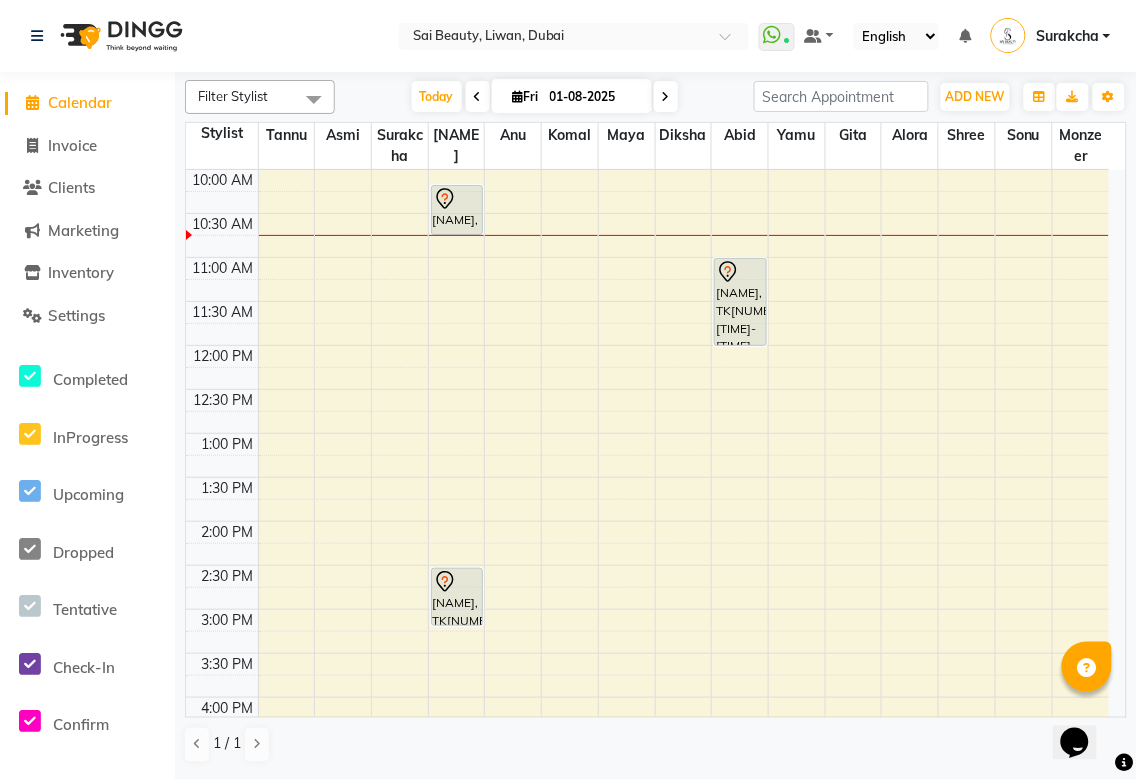 click on "01-08-2025" at bounding box center [594, 97] 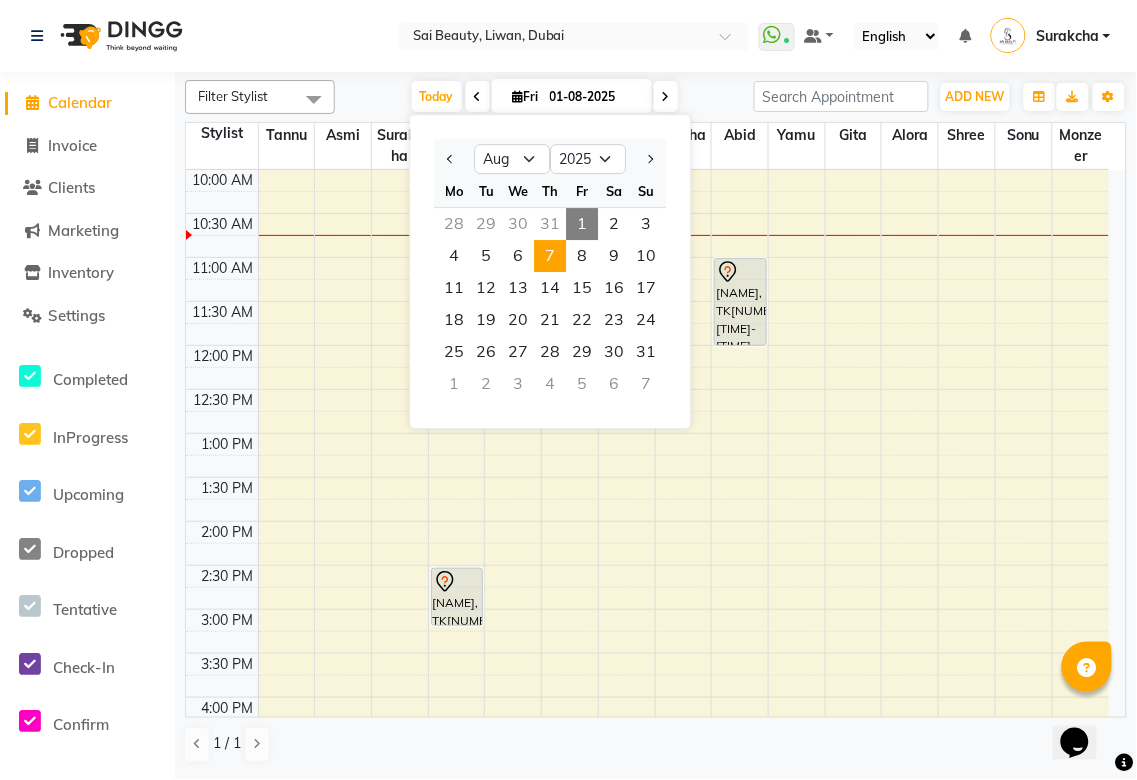 click on "7" at bounding box center (550, 256) 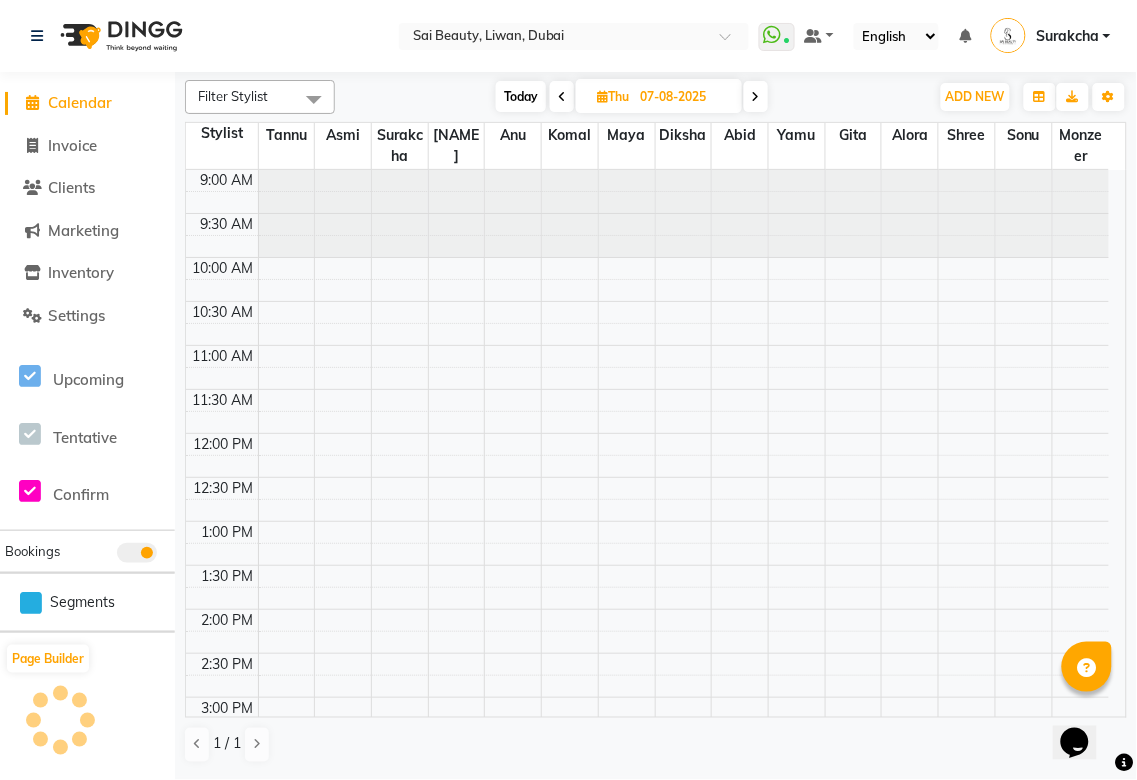 scroll, scrollTop: 88, scrollLeft: 0, axis: vertical 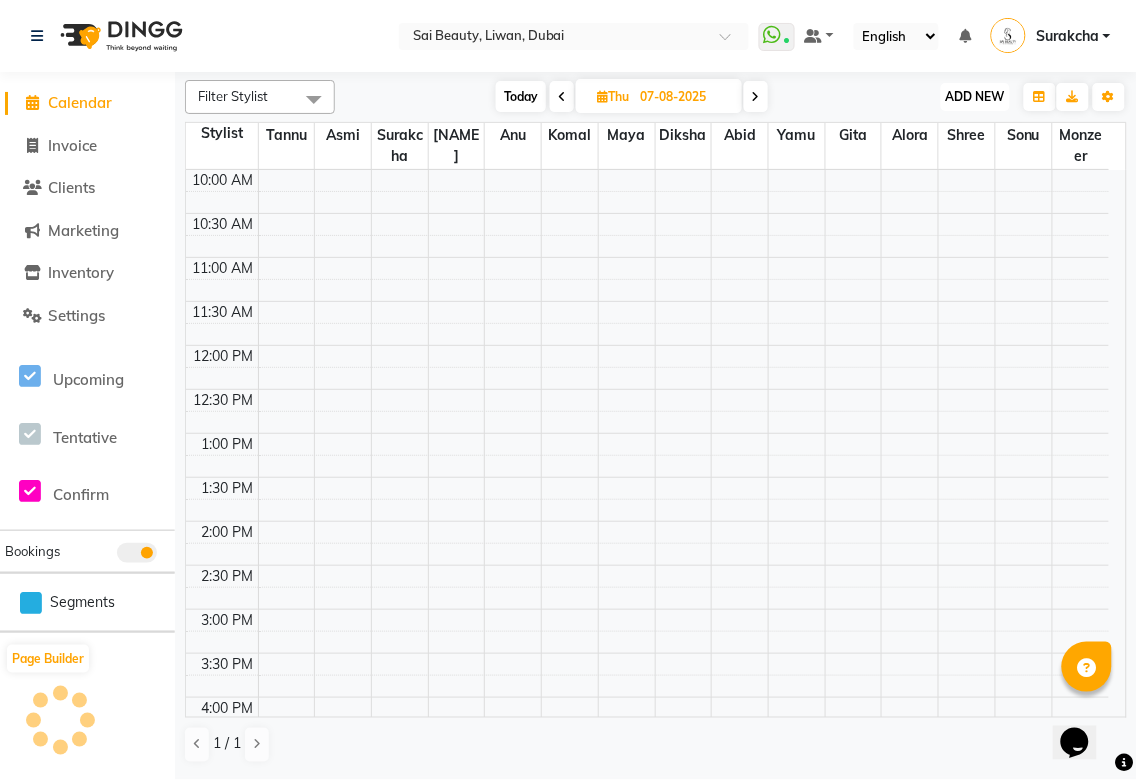 click on "ADD NEW" at bounding box center [975, 96] 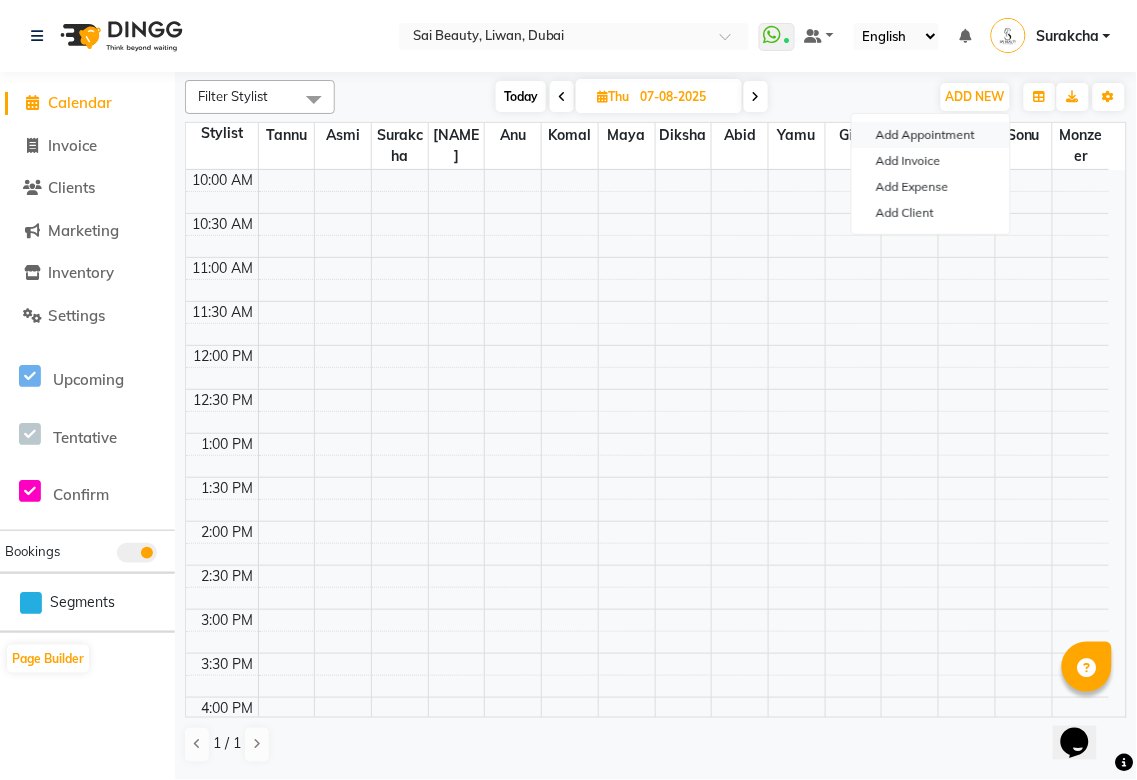 click on "Add Appointment" at bounding box center (931, 135) 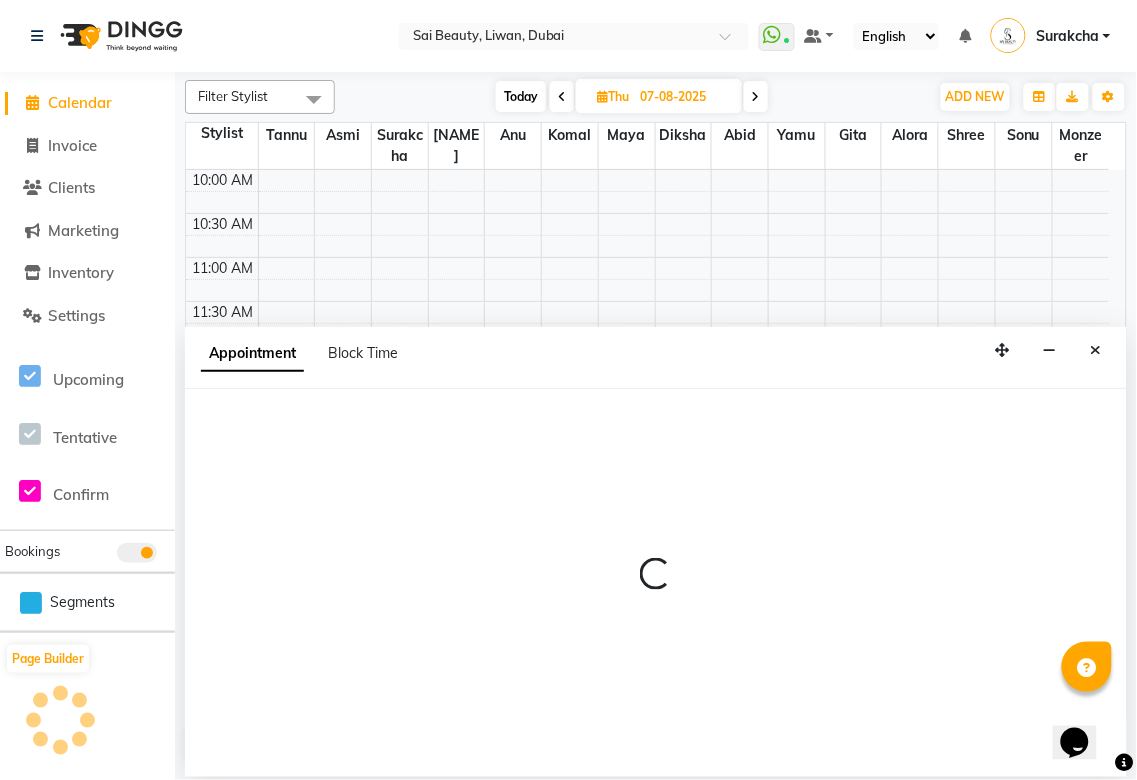 select on "600" 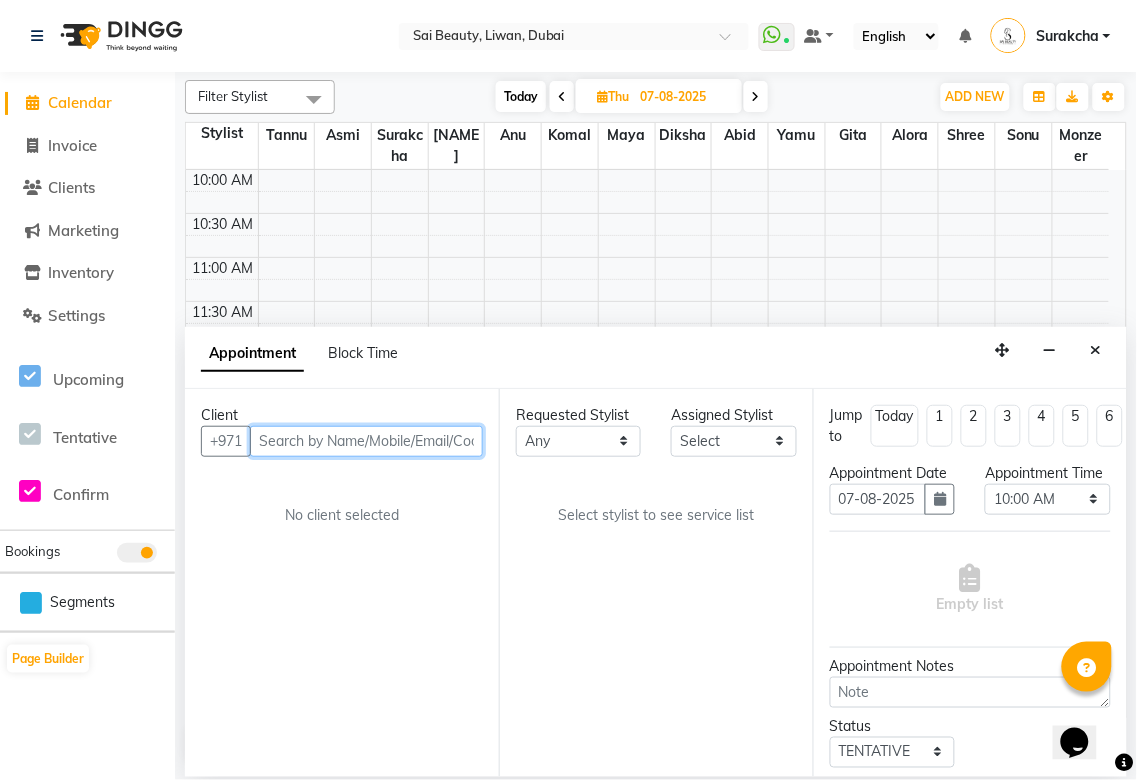 click at bounding box center [366, 441] 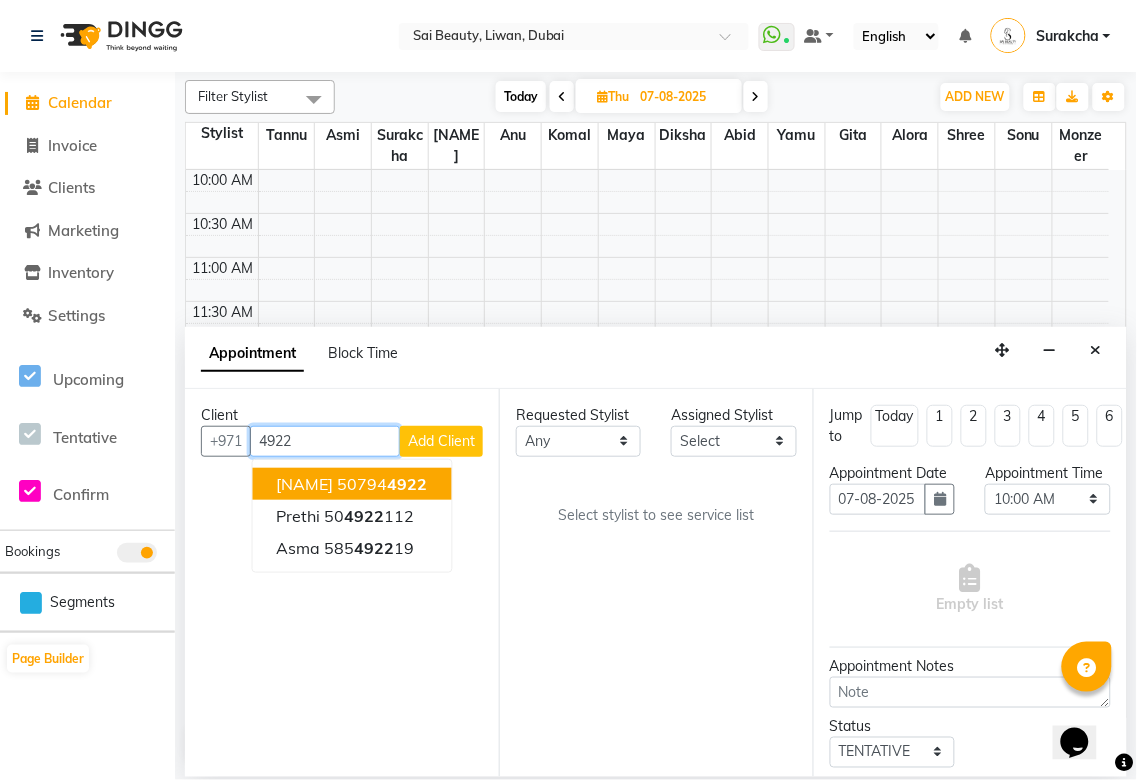 click on "4922" at bounding box center (408, 484) 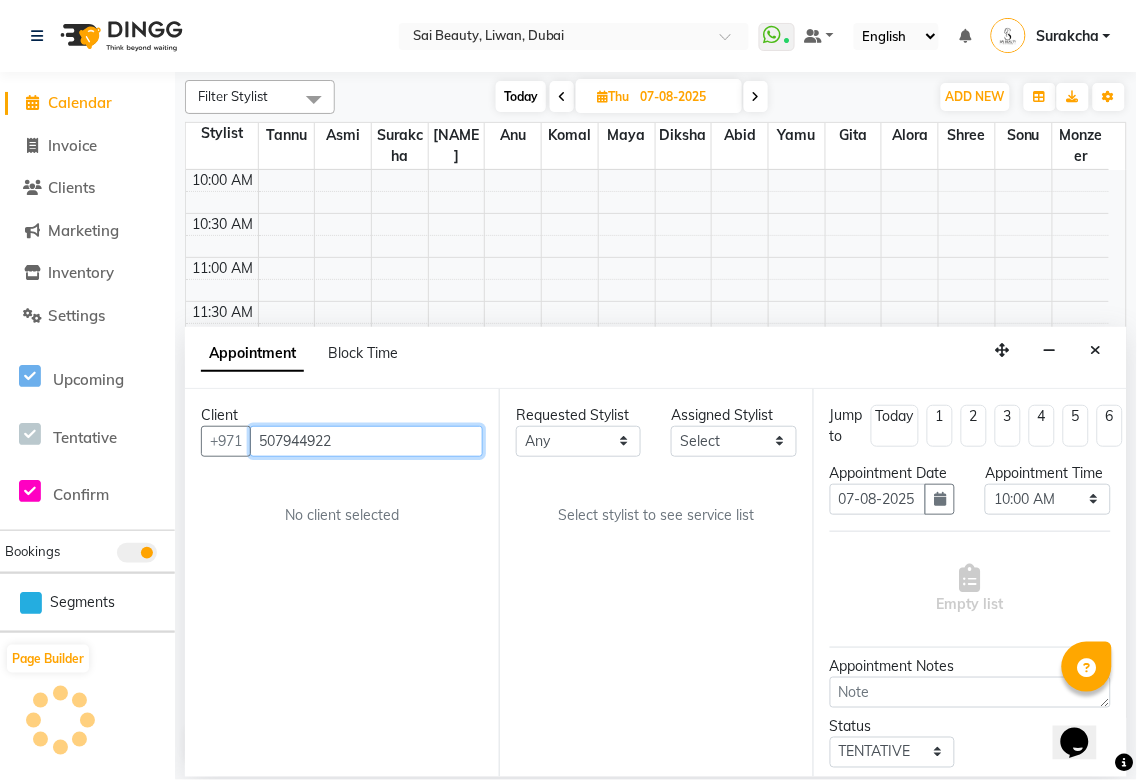 type on "507944922" 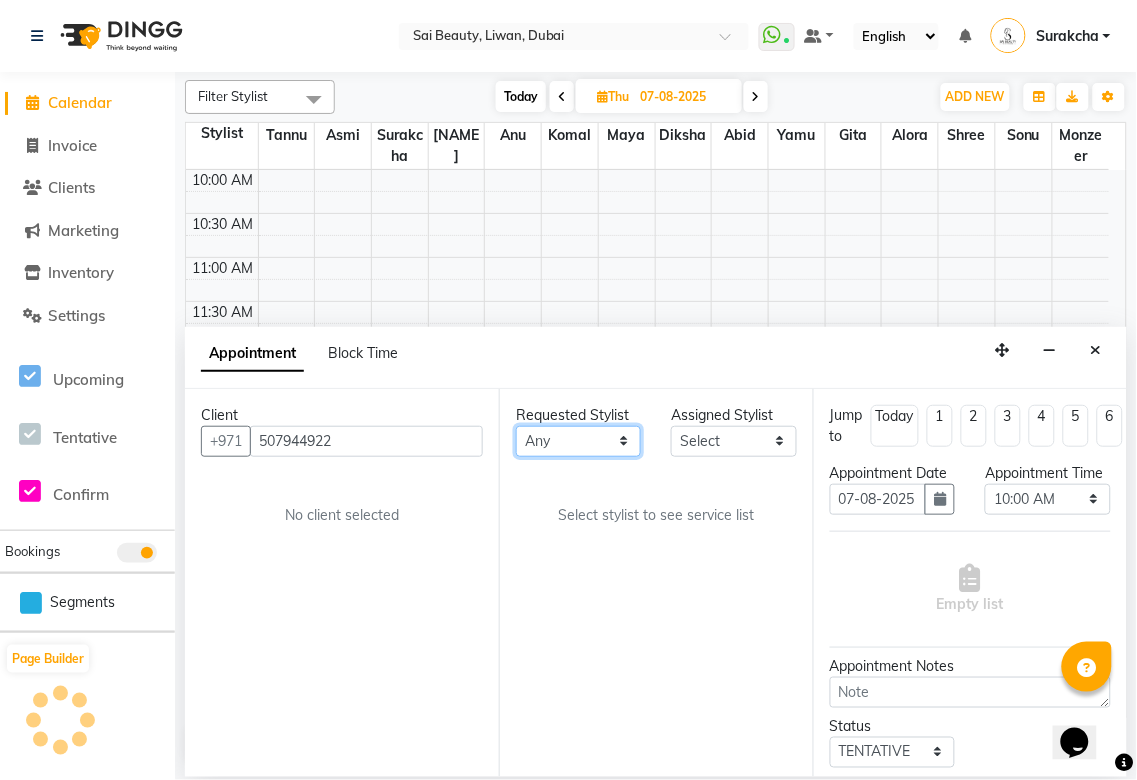 click on "Any Abid Alora Anu Asmi Diksha Gita Komal maya Monzeer shree sonu Surakcha Susmita Tannu Yamu" at bounding box center (578, 441) 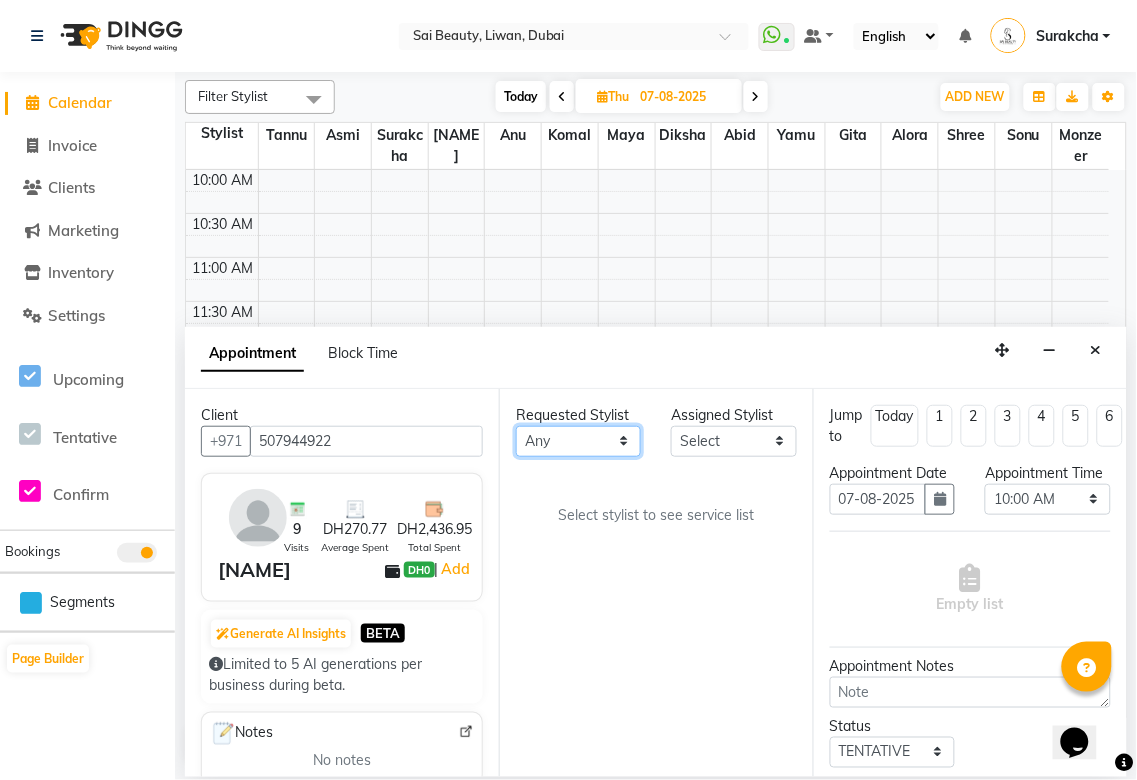 select on "43674" 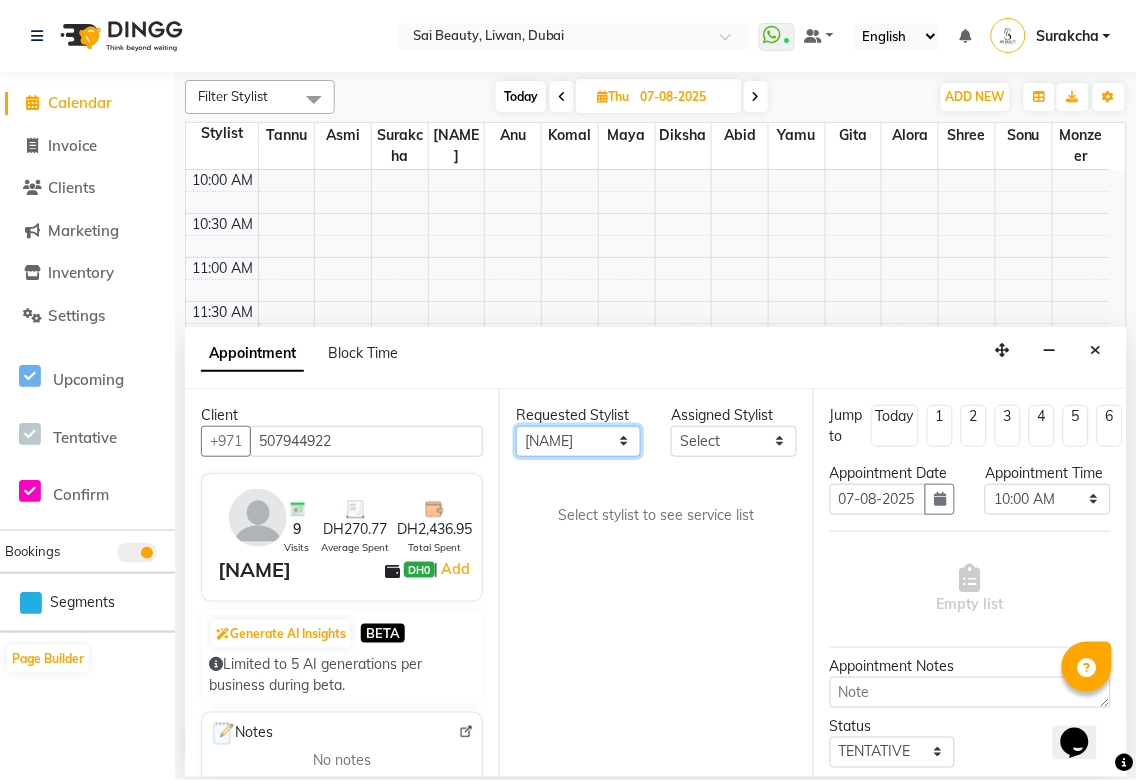 click on "Any Abid Alora Anu Asmi Diksha Gita Komal maya Monzeer shree sonu Surakcha Susmita Tannu Yamu" at bounding box center (578, 441) 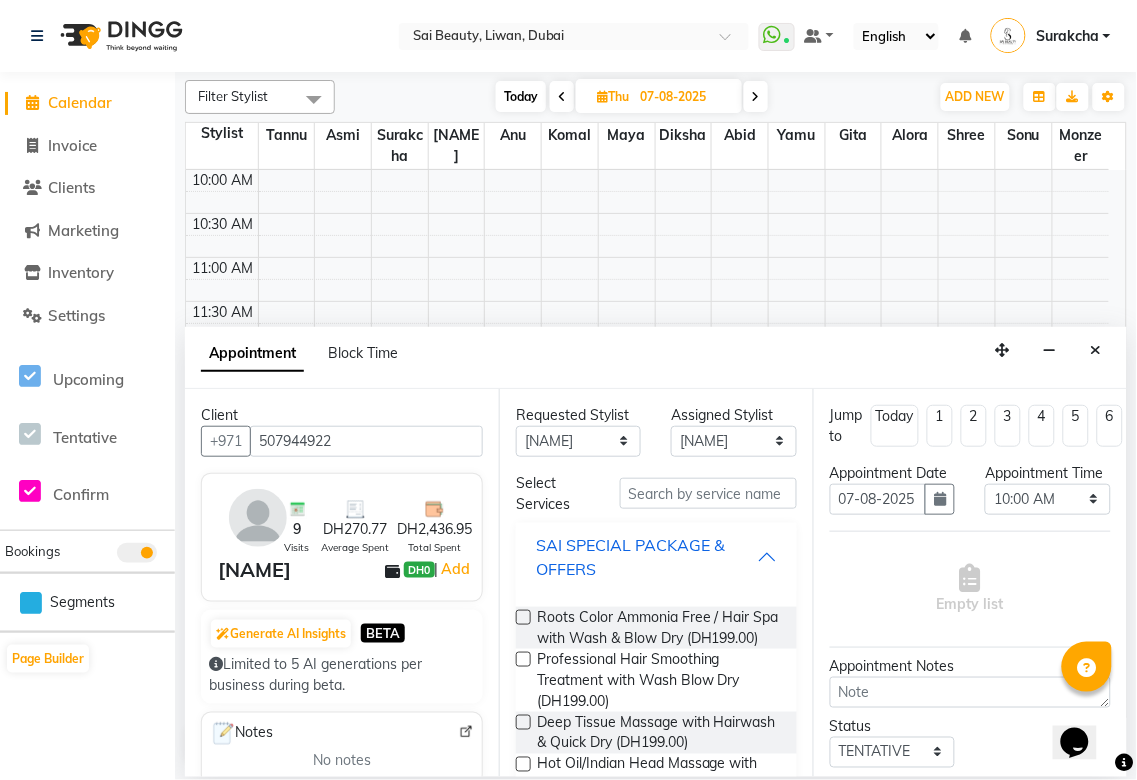 click on "SAI SPECIAL PACKAGE & OFFERS" at bounding box center [646, 557] 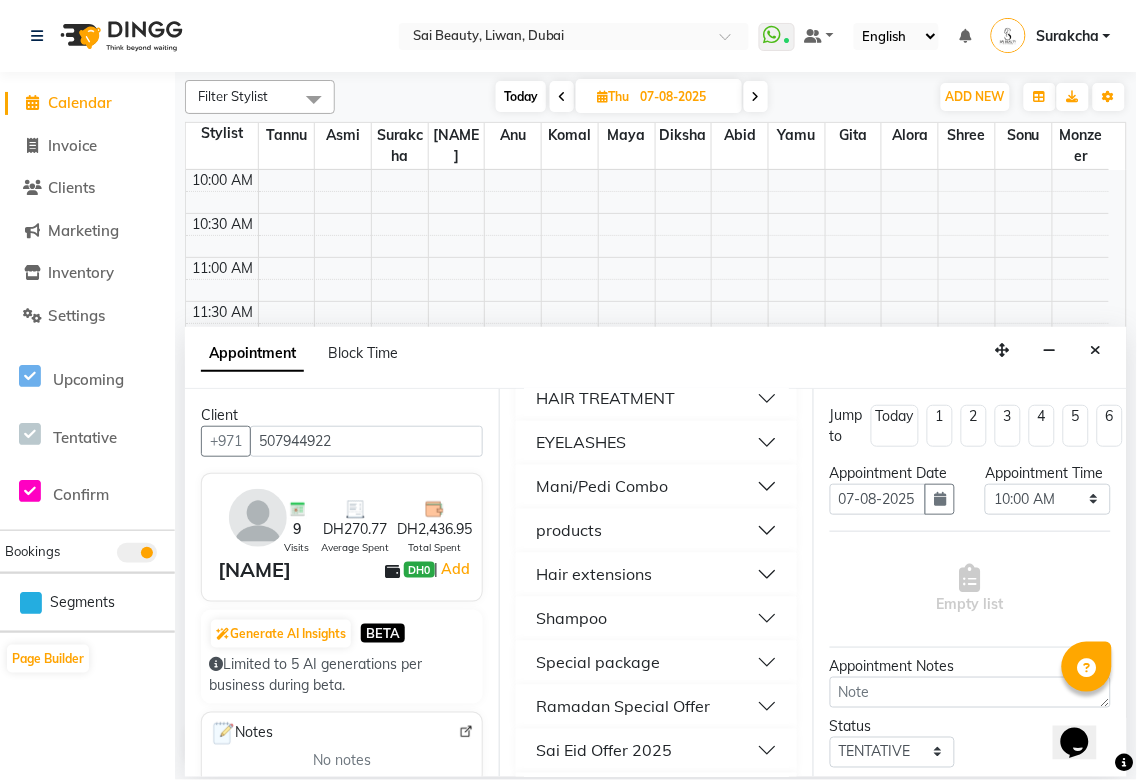 scroll, scrollTop: 1015, scrollLeft: 0, axis: vertical 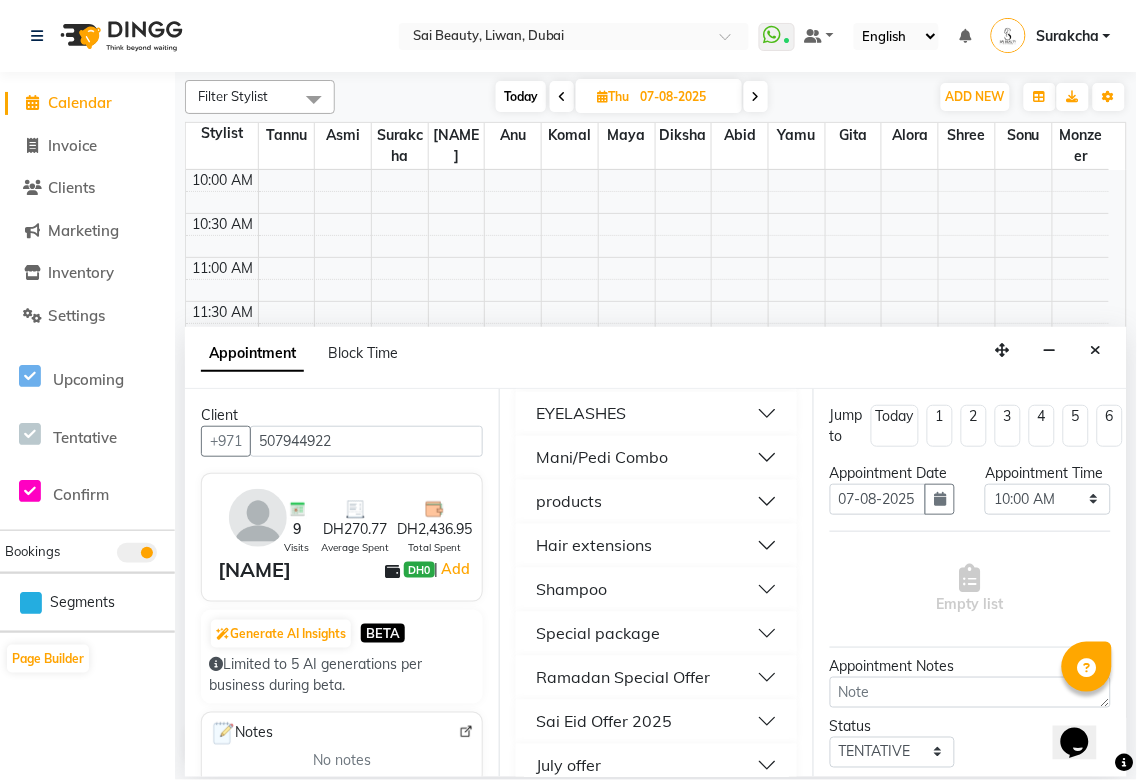 click on "Mani/Pedi Combo" at bounding box center [656, 458] 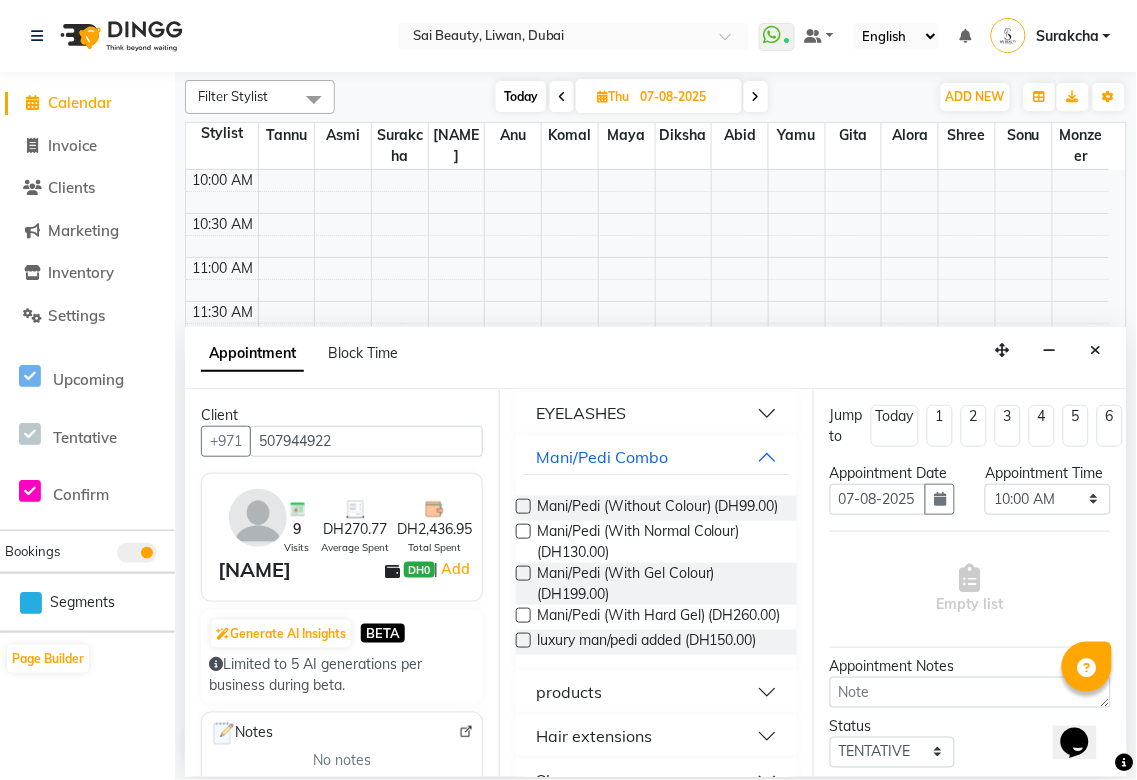 click at bounding box center (523, 531) 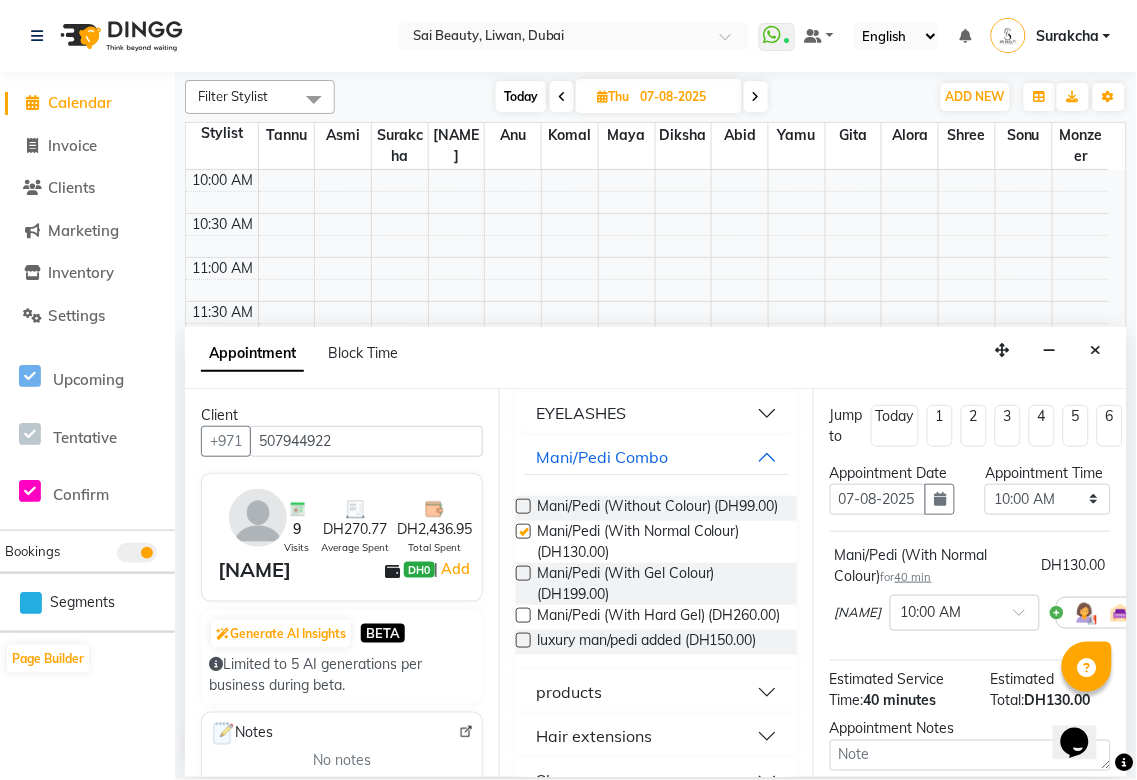 checkbox on "false" 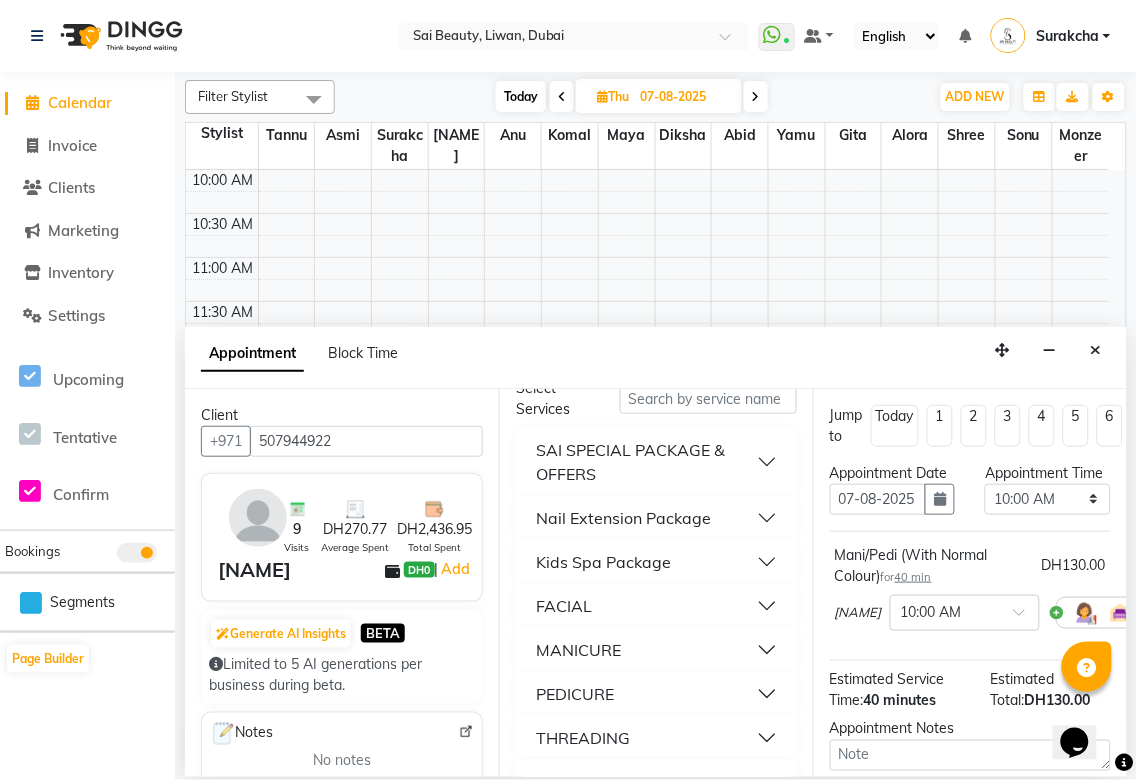 scroll, scrollTop: 0, scrollLeft: 0, axis: both 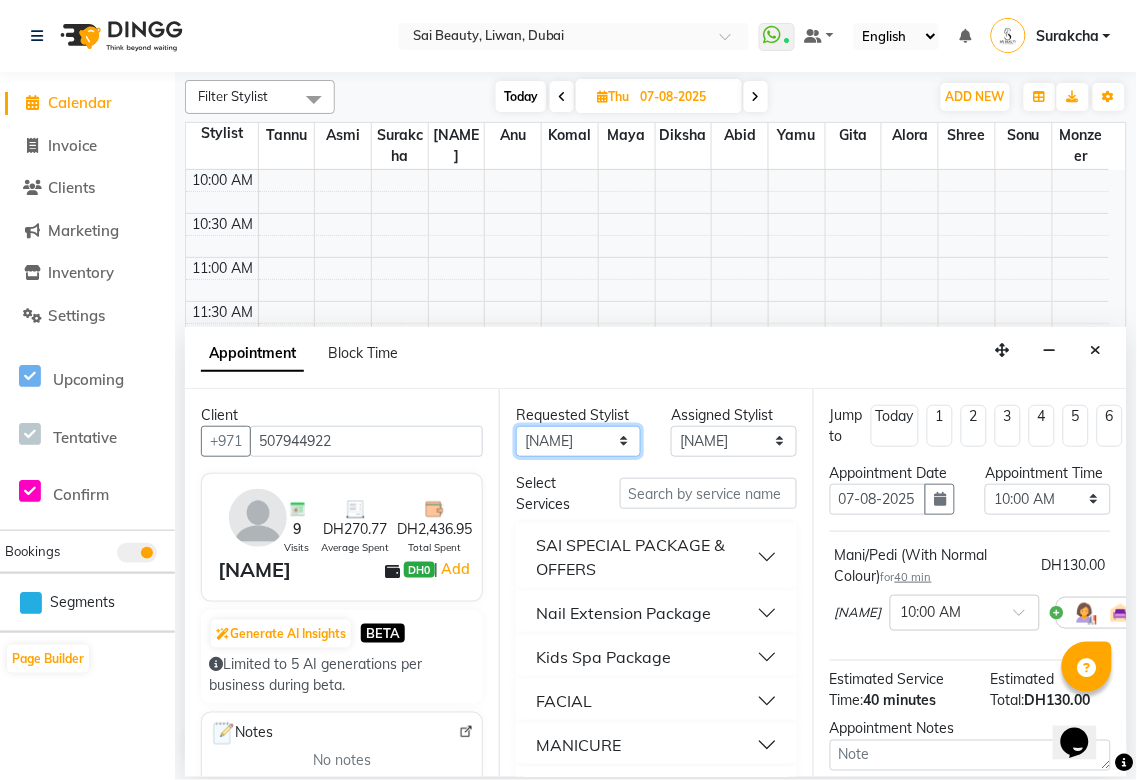click on "Any Abid Alora Anu Asmi Diksha Gita Komal maya Monzeer shree sonu Surakcha Susmita Tannu Yamu" at bounding box center (578, 441) 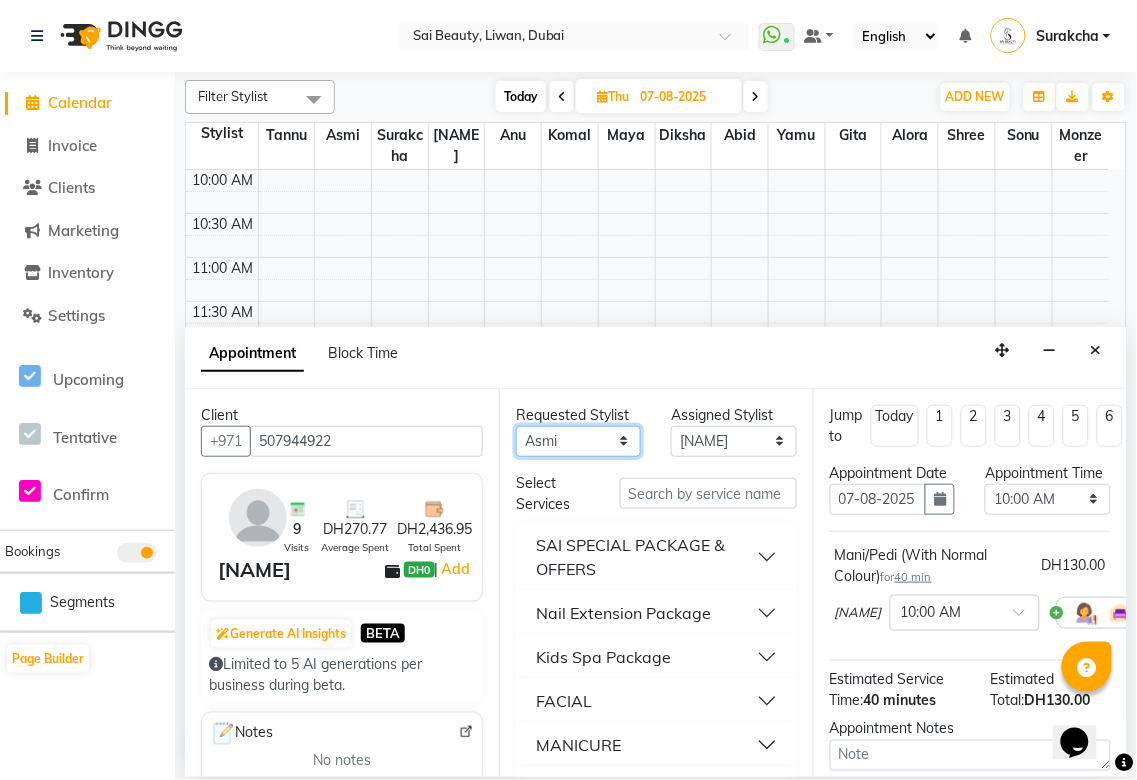 click on "Any Abid Alora Anu Asmi Diksha Gita Komal maya Monzeer shree sonu Surakcha Susmita Tannu Yamu" at bounding box center (578, 441) 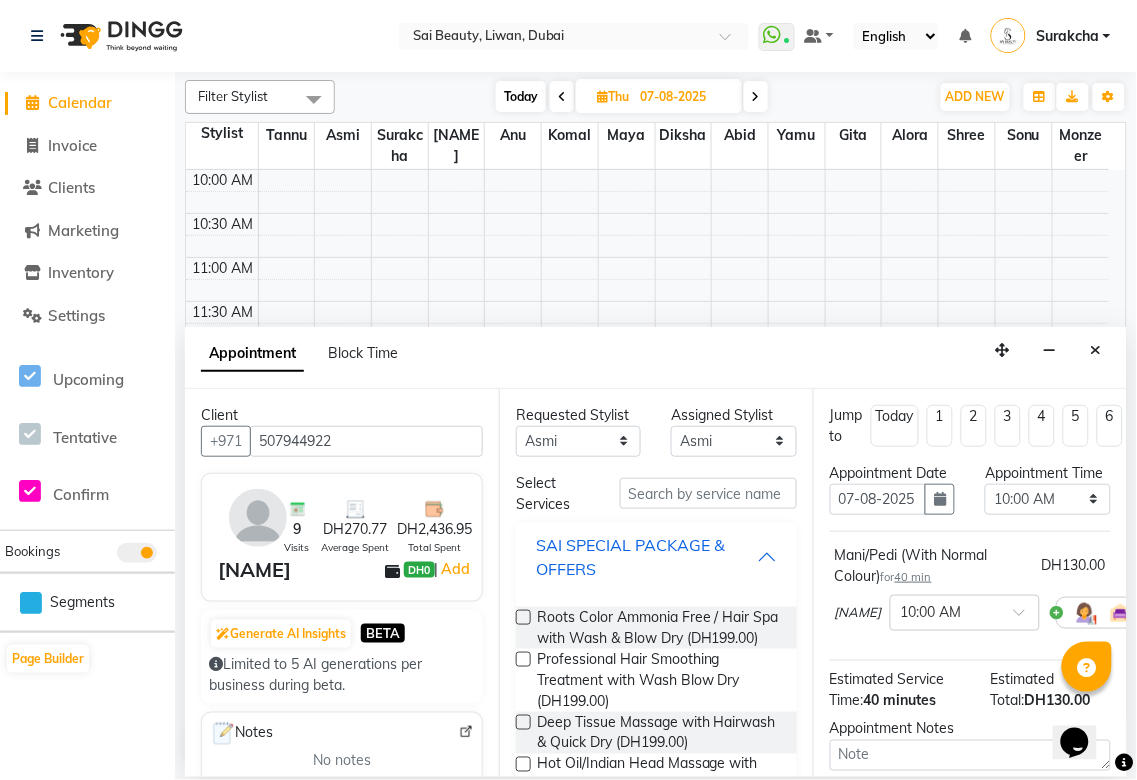 click on "SAI SPECIAL PACKAGE & OFFERS" at bounding box center (646, 557) 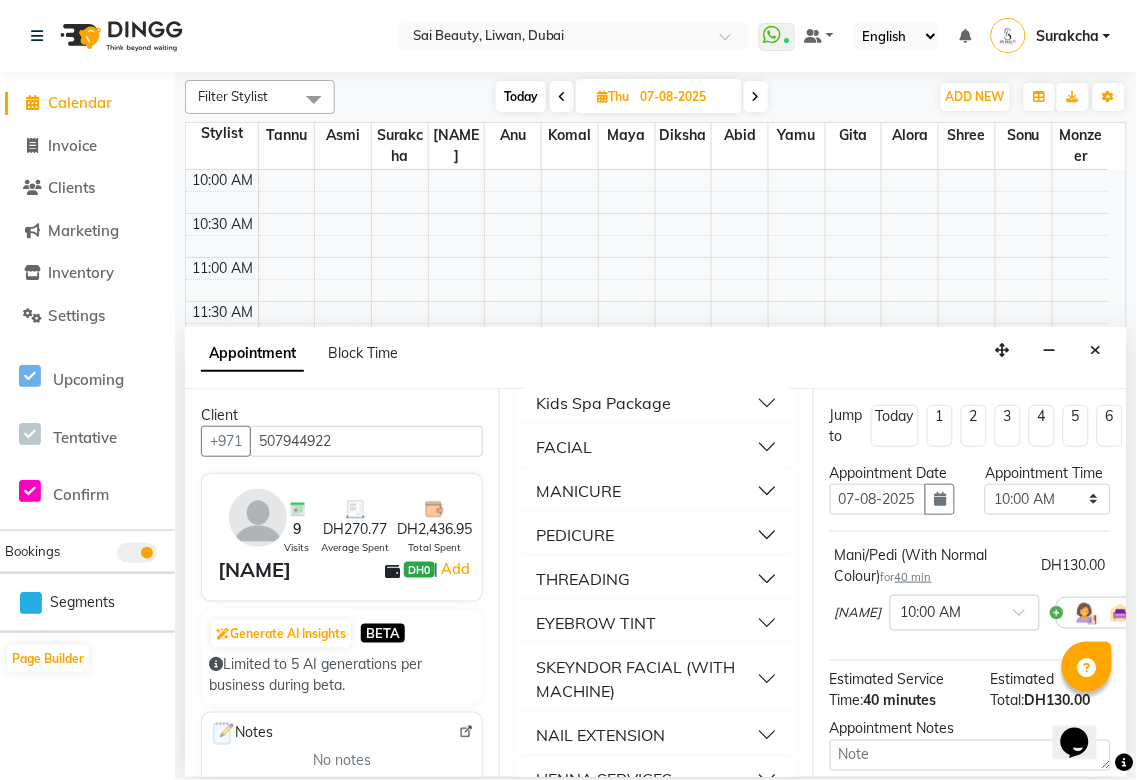 scroll, scrollTop: 252, scrollLeft: 0, axis: vertical 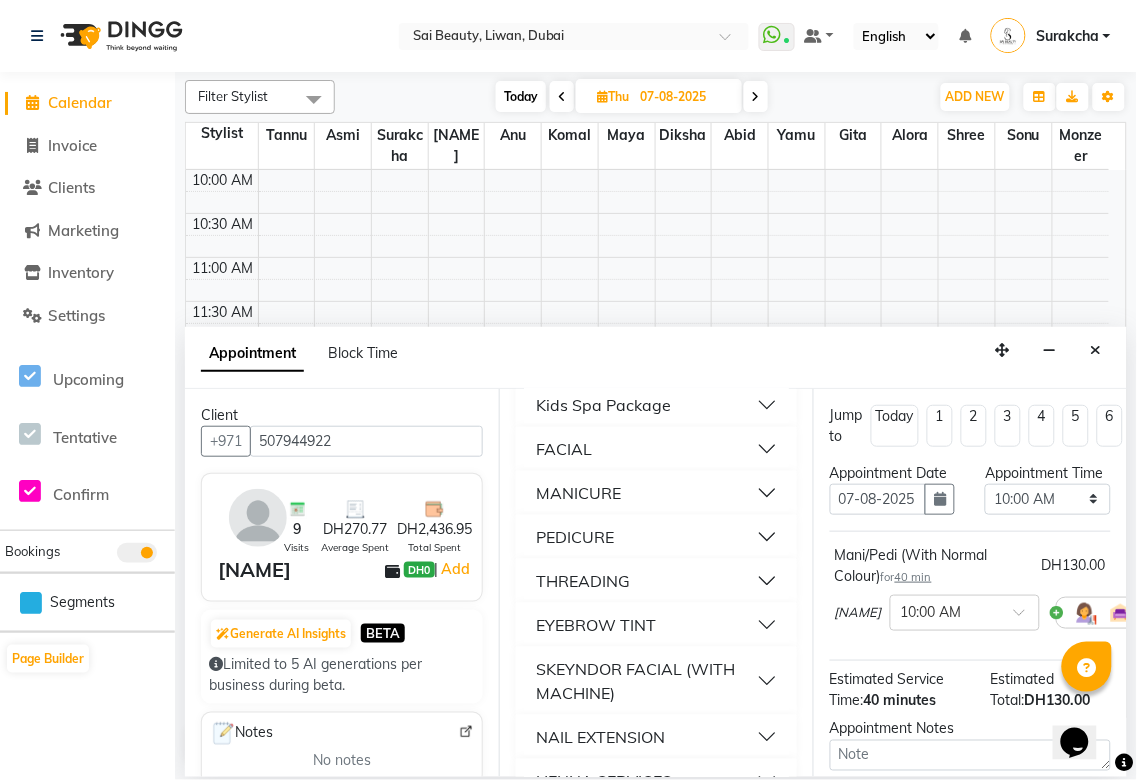 click on "FACIAL" at bounding box center (656, 449) 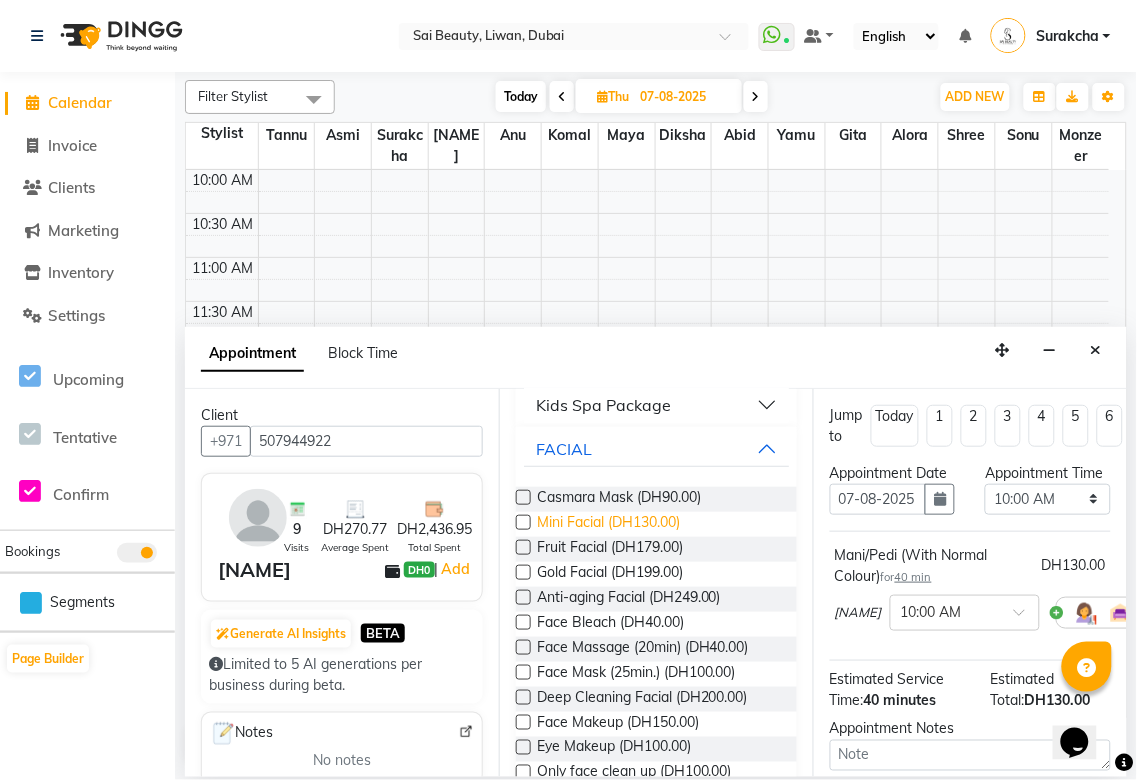 click on "Mini Facial (DH130.00)" at bounding box center [608, 524] 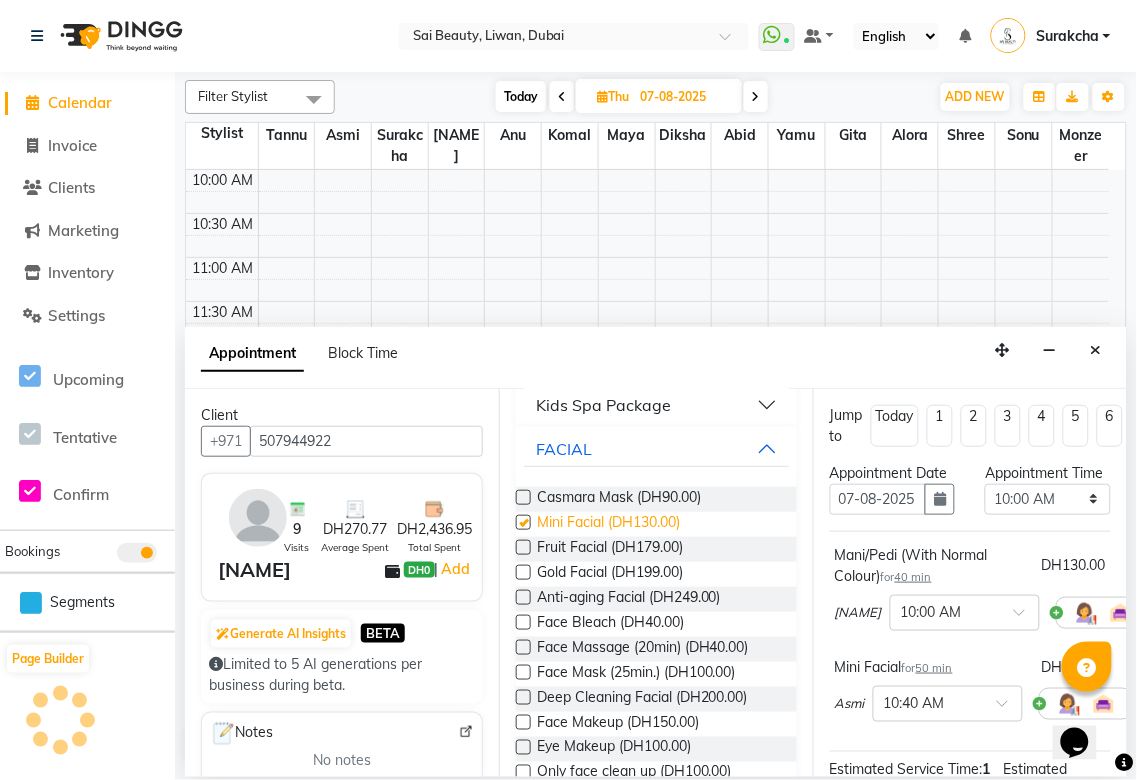 checkbox on "false" 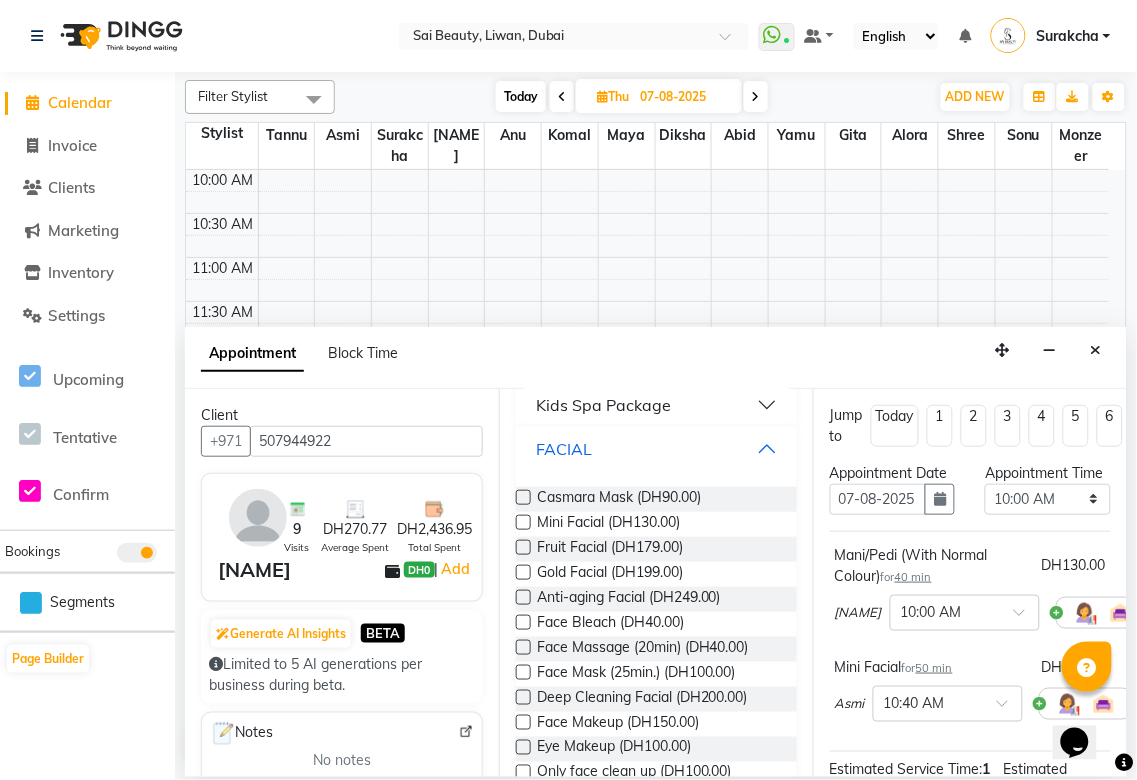 click on "FACIAL" at bounding box center [656, 449] 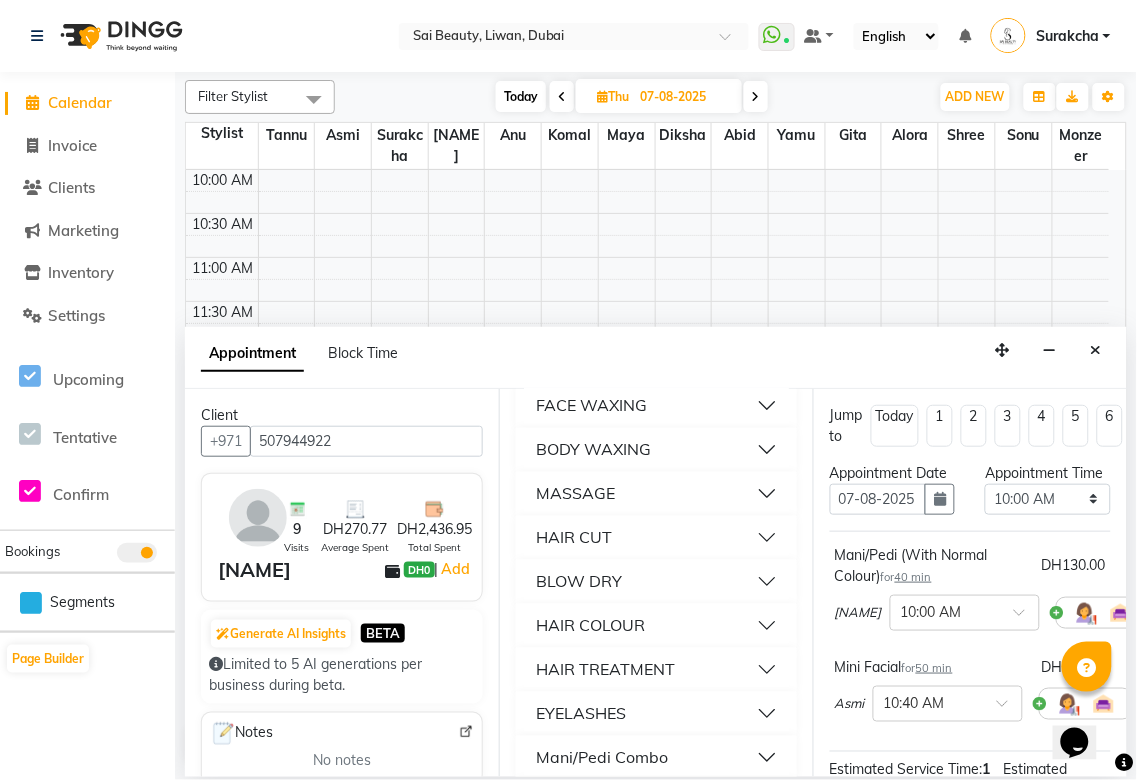 scroll, scrollTop: 716, scrollLeft: 0, axis: vertical 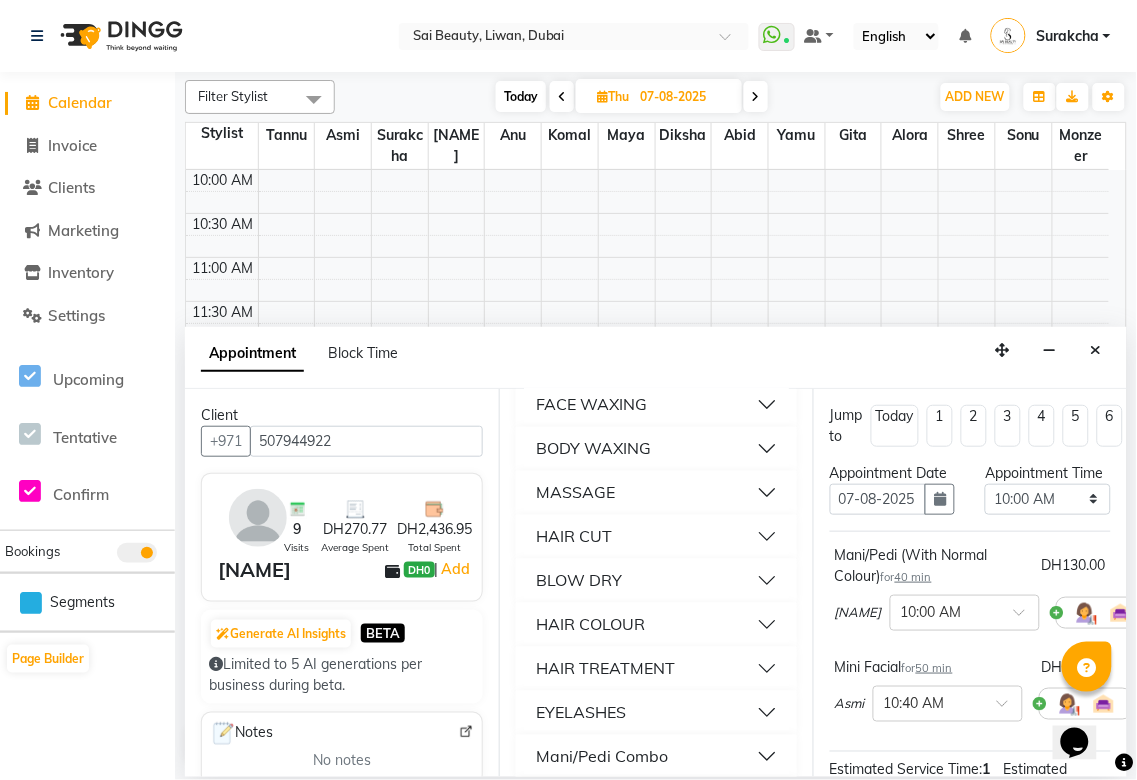click on "MASSAGE" at bounding box center [656, 493] 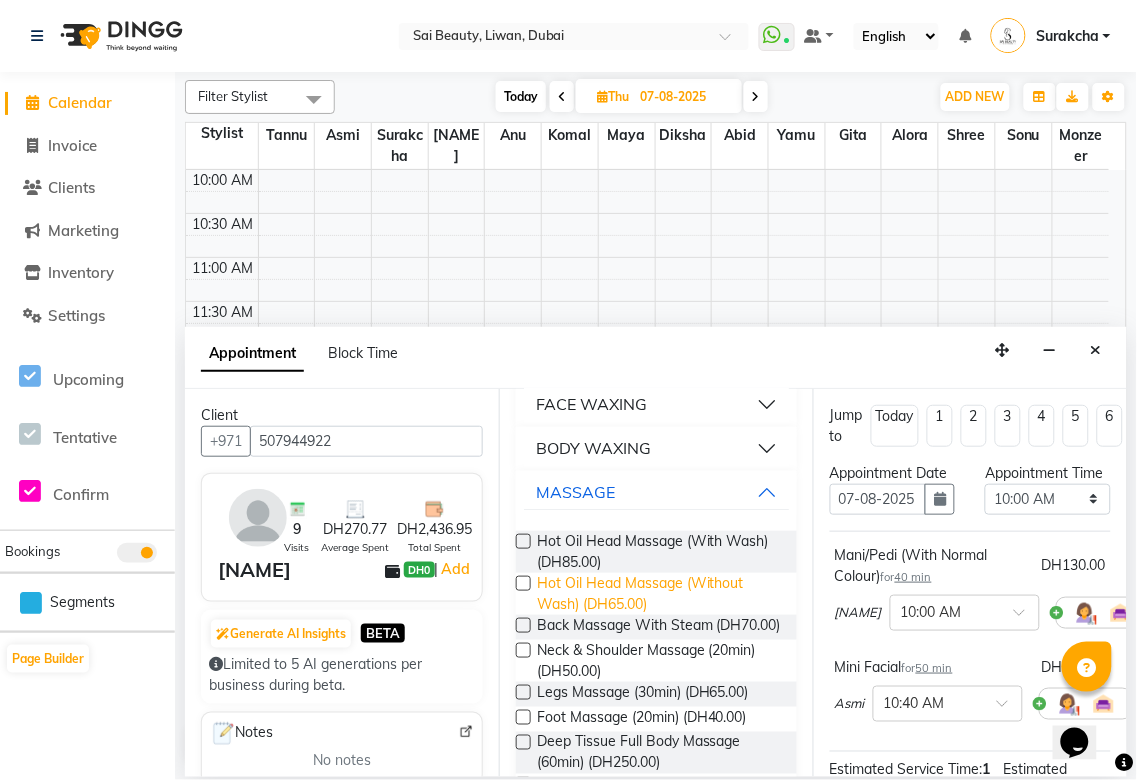 click on "Hot Oil Head Massage (Without Wash) (DH65.00)" at bounding box center [659, 594] 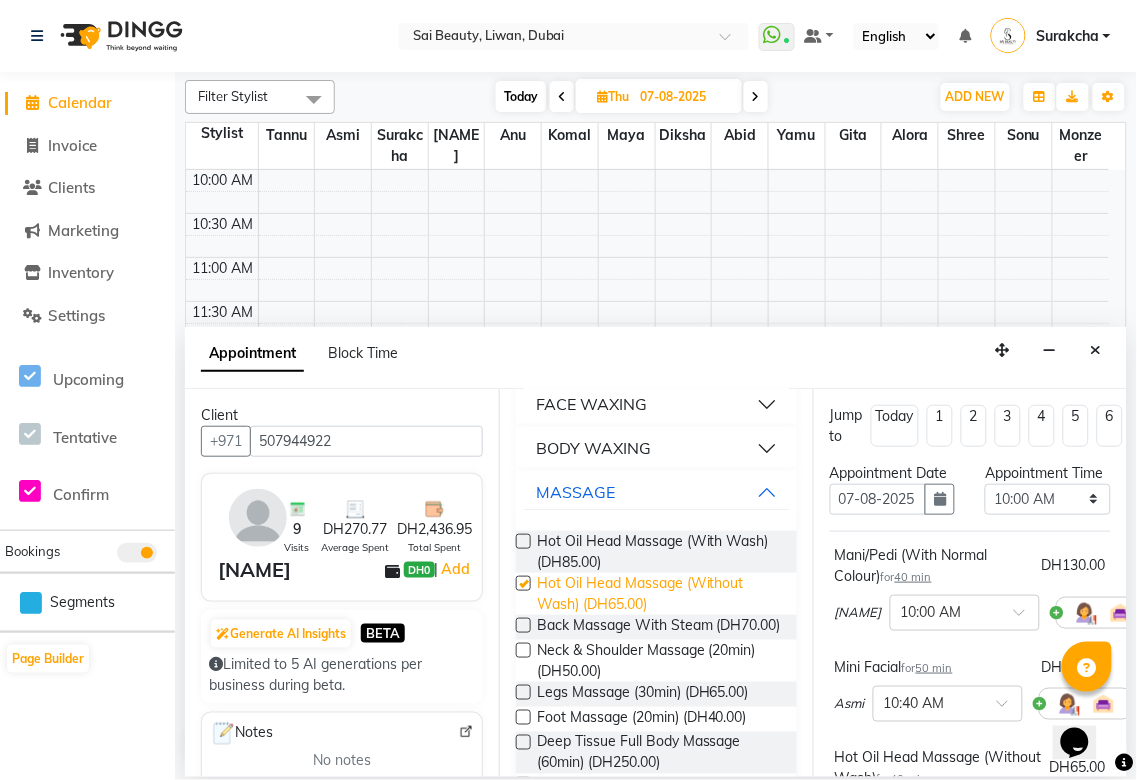 checkbox on "false" 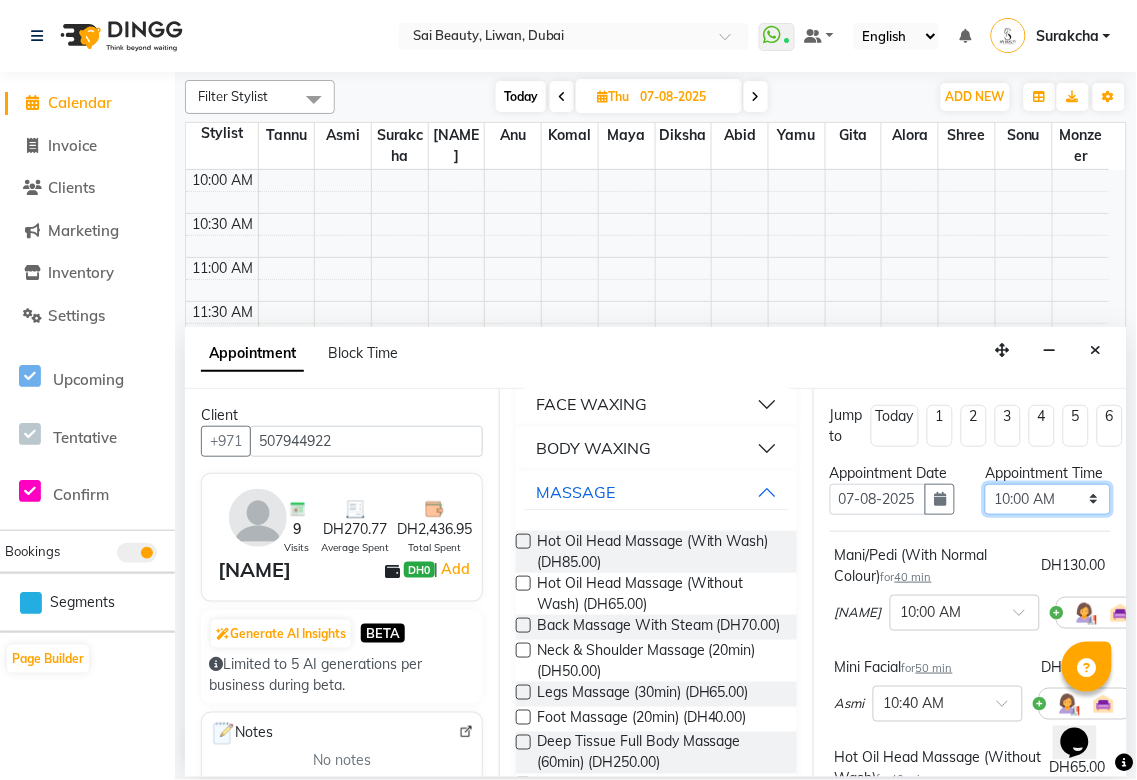 click on "Select 10:00 AM 10:05 AM 10:10 AM 10:15 AM 10:20 AM 10:25 AM 10:30 AM 10:35 AM 10:40 AM 10:45 AM 10:50 AM 10:55 AM 11:00 AM 11:05 AM 11:10 AM 11:15 AM 11:20 AM 11:25 AM 11:30 AM 11:35 AM 11:40 AM 11:45 AM 11:50 AM 11:55 AM 12:00 PM 12:05 PM 12:10 PM 12:15 PM 12:20 PM 12:25 PM 12:30 PM 12:35 PM 12:40 PM 12:45 PM 12:50 PM 12:55 PM 01:00 PM 01:05 PM 01:10 PM 01:15 PM 01:20 PM 01:25 PM 01:30 PM 01:35 PM 01:40 PM 01:45 PM 01:50 PM 01:55 PM 02:00 PM 02:05 PM 02:10 PM 02:15 PM 02:20 PM 02:25 PM 02:30 PM 02:35 PM 02:40 PM 02:45 PM 02:50 PM 02:55 PM 03:00 PM 03:05 PM 03:10 PM 03:15 PM 03:20 PM 03:25 PM 03:30 PM 03:35 PM 03:40 PM 03:45 PM 03:50 PM 03:55 PM 04:00 PM 04:05 PM 04:10 PM 04:15 PM 04:20 PM 04:25 PM 04:30 PM 04:35 PM 04:40 PM 04:45 PM 04:50 PM 04:55 PM 05:00 PM 05:05 PM 05:10 PM 05:15 PM 05:20 PM 05:25 PM 05:30 PM 05:35 PM 05:40 PM 05:45 PM 05:50 PM 05:55 PM 06:00 PM 06:05 PM 06:10 PM 06:15 PM 06:20 PM 06:25 PM 06:30 PM 06:35 PM 06:40 PM 06:45 PM 06:50 PM 06:55 PM 07:00 PM 07:05 PM 07:10 PM 07:15 PM 07:20 PM" at bounding box center [1047, 499] 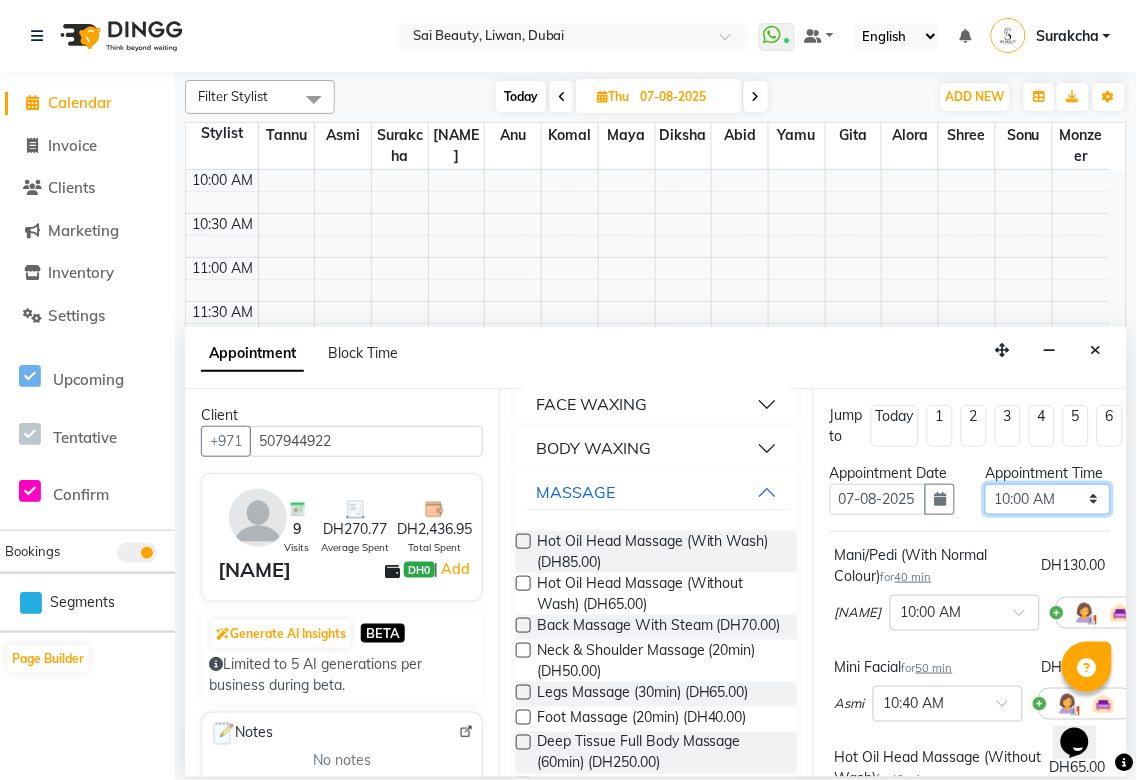 click on "Select 10:00 AM 10:05 AM 10:10 AM 10:15 AM 10:20 AM 10:25 AM 10:30 AM 10:35 AM 10:40 AM 10:45 AM 10:50 AM 10:55 AM 11:00 AM 11:05 AM 11:10 AM 11:15 AM 11:20 AM 11:25 AM 11:30 AM 11:35 AM 11:40 AM 11:45 AM 11:50 AM 11:55 AM 12:00 PM 12:05 PM 12:10 PM 12:15 PM 12:20 PM 12:25 PM 12:30 PM 12:35 PM 12:40 PM 12:45 PM 12:50 PM 12:55 PM 01:00 PM 01:05 PM 01:10 PM 01:15 PM 01:20 PM 01:25 PM 01:30 PM 01:35 PM 01:40 PM 01:45 PM 01:50 PM 01:55 PM 02:00 PM 02:05 PM 02:10 PM 02:15 PM 02:20 PM 02:25 PM 02:30 PM 02:35 PM 02:40 PM 02:45 PM 02:50 PM 02:55 PM 03:00 PM 03:05 PM 03:10 PM 03:15 PM 03:20 PM 03:25 PM 03:30 PM 03:35 PM 03:40 PM 03:45 PM 03:50 PM 03:55 PM 04:00 PM 04:05 PM 04:10 PM 04:15 PM 04:20 PM 04:25 PM 04:30 PM 04:35 PM 04:40 PM 04:45 PM 04:50 PM 04:55 PM 05:00 PM 05:05 PM 05:10 PM 05:15 PM 05:20 PM 05:25 PM 05:30 PM 05:35 PM 05:40 PM 05:45 PM 05:50 PM 05:55 PM 06:00 PM 06:05 PM 06:10 PM 06:15 PM 06:20 PM 06:25 PM 06:30 PM 06:35 PM 06:40 PM 06:45 PM 06:50 PM 06:55 PM 07:00 PM 07:05 PM 07:10 PM 07:15 PM 07:20 PM" at bounding box center (1047, 499) 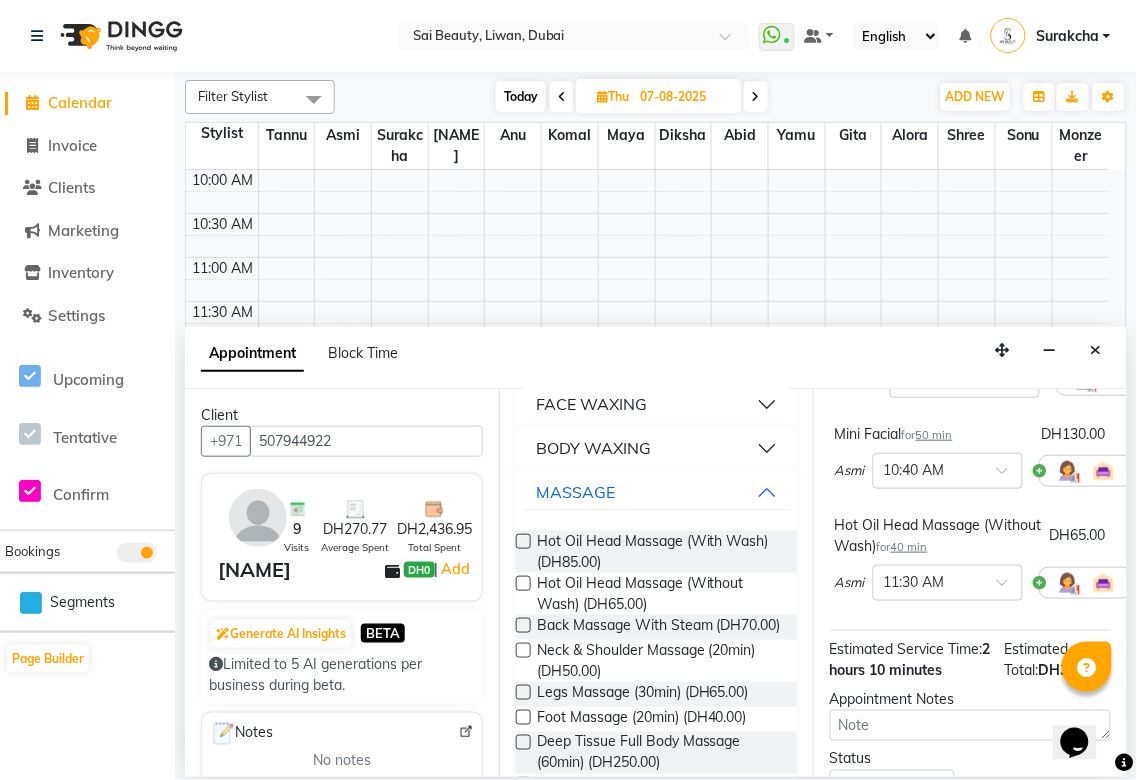 scroll, scrollTop: 0, scrollLeft: 0, axis: both 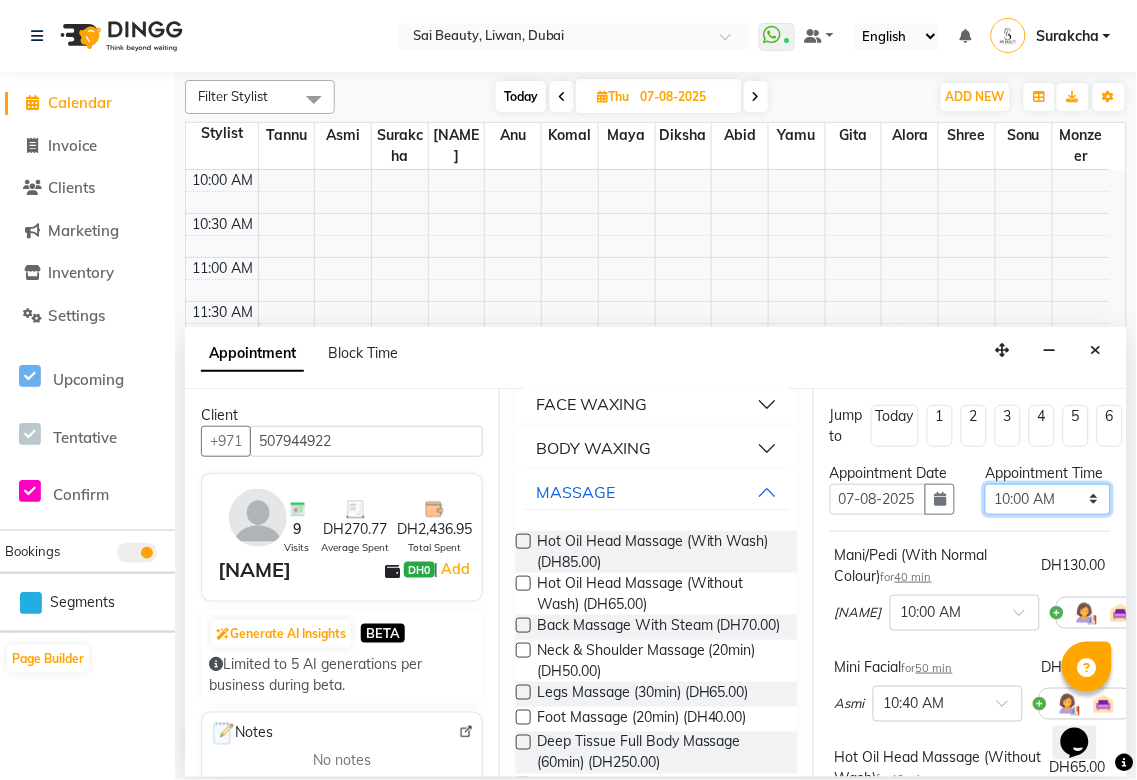 click on "Select 10:00 AM 10:05 AM 10:10 AM 10:15 AM 10:20 AM 10:25 AM 10:30 AM 10:35 AM 10:40 AM 10:45 AM 10:50 AM 10:55 AM 11:00 AM 11:05 AM 11:10 AM 11:15 AM 11:20 AM 11:25 AM 11:30 AM 11:35 AM 11:40 AM 11:45 AM 11:50 AM 11:55 AM 12:00 PM 12:05 PM 12:10 PM 12:15 PM 12:20 PM 12:25 PM 12:30 PM 12:35 PM 12:40 PM 12:45 PM 12:50 PM 12:55 PM 01:00 PM 01:05 PM 01:10 PM 01:15 PM 01:20 PM 01:25 PM 01:30 PM 01:35 PM 01:40 PM 01:45 PM 01:50 PM 01:55 PM 02:00 PM 02:05 PM 02:10 PM 02:15 PM 02:20 PM 02:25 PM 02:30 PM 02:35 PM 02:40 PM 02:45 PM 02:50 PM 02:55 PM 03:00 PM 03:05 PM 03:10 PM 03:15 PM 03:20 PM 03:25 PM 03:30 PM 03:35 PM 03:40 PM 03:45 PM 03:50 PM 03:55 PM 04:00 PM 04:05 PM 04:10 PM 04:15 PM 04:20 PM 04:25 PM 04:30 PM 04:35 PM 04:40 PM 04:45 PM 04:50 PM 04:55 PM 05:00 PM 05:05 PM 05:10 PM 05:15 PM 05:20 PM 05:25 PM 05:30 PM 05:35 PM 05:40 PM 05:45 PM 05:50 PM 05:55 PM 06:00 PM 06:05 PM 06:10 PM 06:15 PM 06:20 PM 06:25 PM 06:30 PM 06:35 PM 06:40 PM 06:45 PM 06:50 PM 06:55 PM 07:00 PM 07:05 PM 07:10 PM 07:15 PM 07:20 PM" at bounding box center [1047, 499] 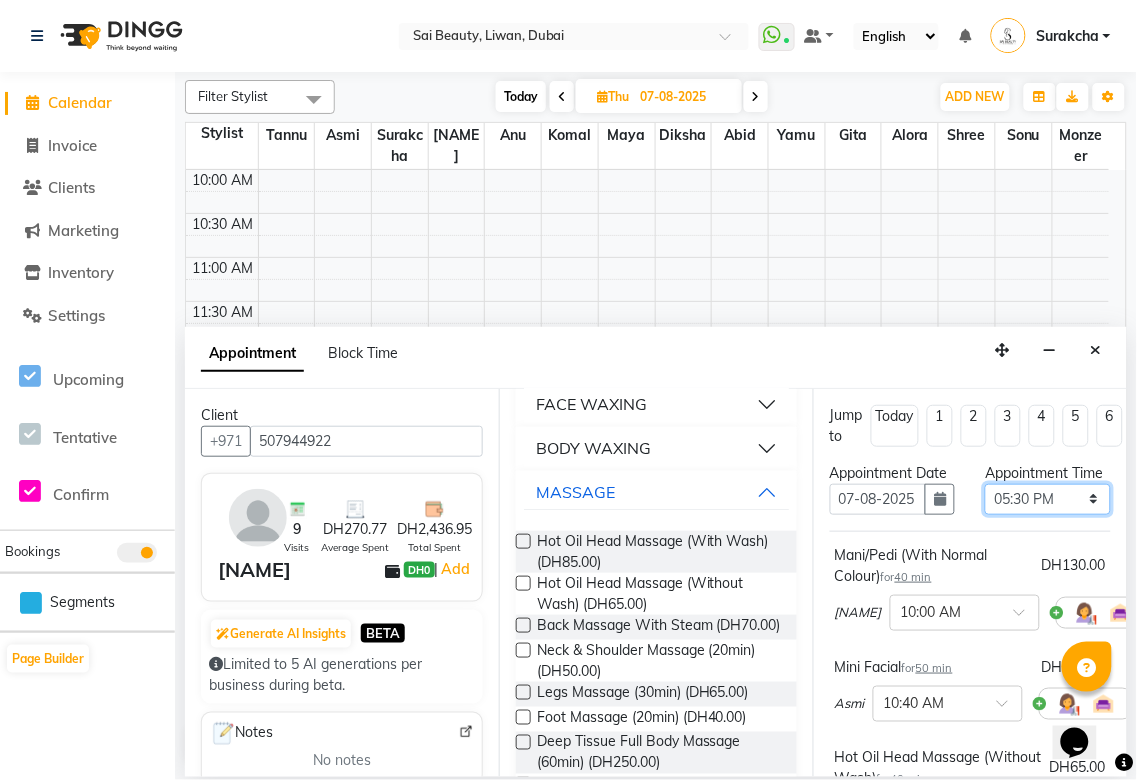 click on "Select 10:00 AM 10:05 AM 10:10 AM 10:15 AM 10:20 AM 10:25 AM 10:30 AM 10:35 AM 10:40 AM 10:45 AM 10:50 AM 10:55 AM 11:00 AM 11:05 AM 11:10 AM 11:15 AM 11:20 AM 11:25 AM 11:30 AM 11:35 AM 11:40 AM 11:45 AM 11:50 AM 11:55 AM 12:00 PM 12:05 PM 12:10 PM 12:15 PM 12:20 PM 12:25 PM 12:30 PM 12:35 PM 12:40 PM 12:45 PM 12:50 PM 12:55 PM 01:00 PM 01:05 PM 01:10 PM 01:15 PM 01:20 PM 01:25 PM 01:30 PM 01:35 PM 01:40 PM 01:45 PM 01:50 PM 01:55 PM 02:00 PM 02:05 PM 02:10 PM 02:15 PM 02:20 PM 02:25 PM 02:30 PM 02:35 PM 02:40 PM 02:45 PM 02:50 PM 02:55 PM 03:00 PM 03:05 PM 03:10 PM 03:15 PM 03:20 PM 03:25 PM 03:30 PM 03:35 PM 03:40 PM 03:45 PM 03:50 PM 03:55 PM 04:00 PM 04:05 PM 04:10 PM 04:15 PM 04:20 PM 04:25 PM 04:30 PM 04:35 PM 04:40 PM 04:45 PM 04:50 PM 04:55 PM 05:00 PM 05:05 PM 05:10 PM 05:15 PM 05:20 PM 05:25 PM 05:30 PM 05:35 PM 05:40 PM 05:45 PM 05:50 PM 05:55 PM 06:00 PM 06:05 PM 06:10 PM 06:15 PM 06:20 PM 06:25 PM 06:30 PM 06:35 PM 06:40 PM 06:45 PM 06:50 PM 06:55 PM 07:00 PM 07:05 PM 07:10 PM 07:15 PM 07:20 PM" at bounding box center [1047, 499] 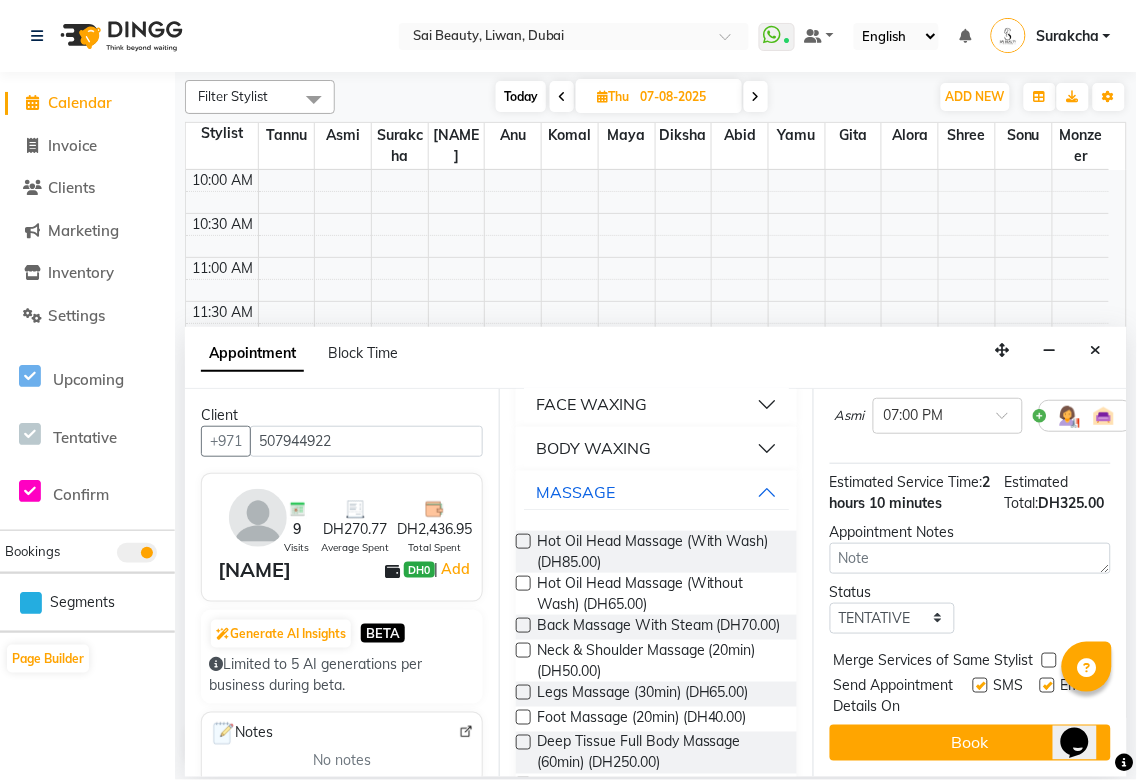 scroll, scrollTop: 480, scrollLeft: 0, axis: vertical 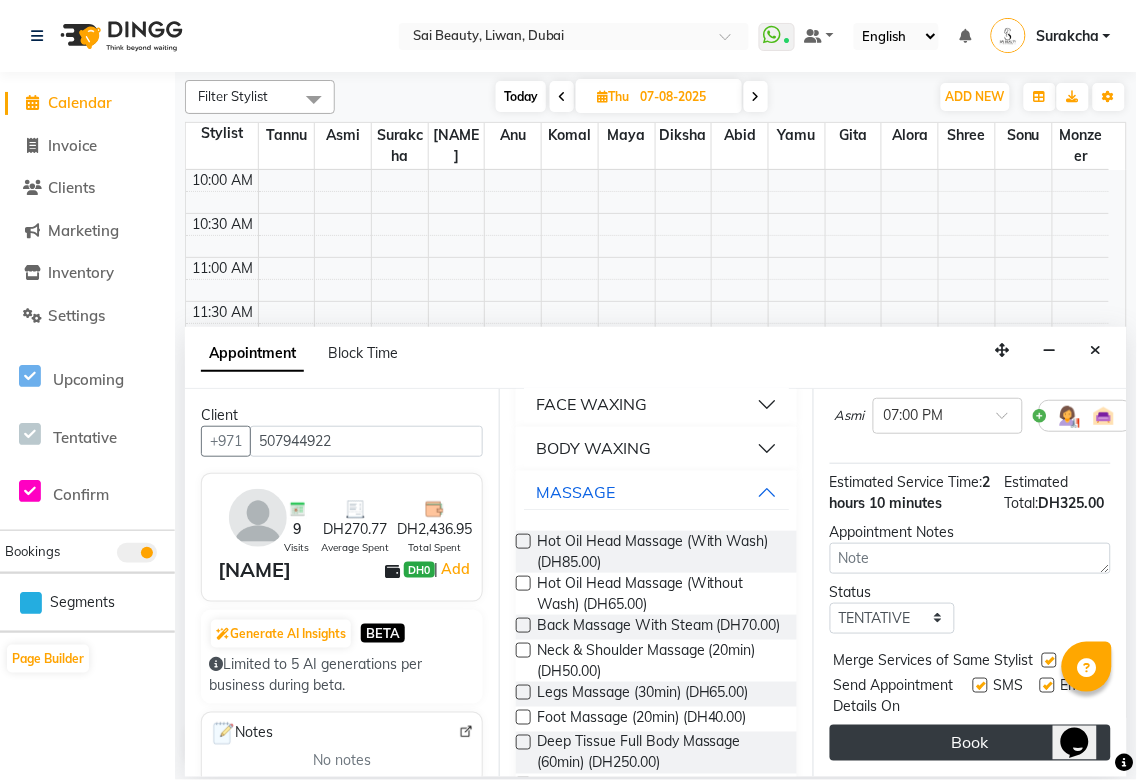click on "Book" at bounding box center [970, 743] 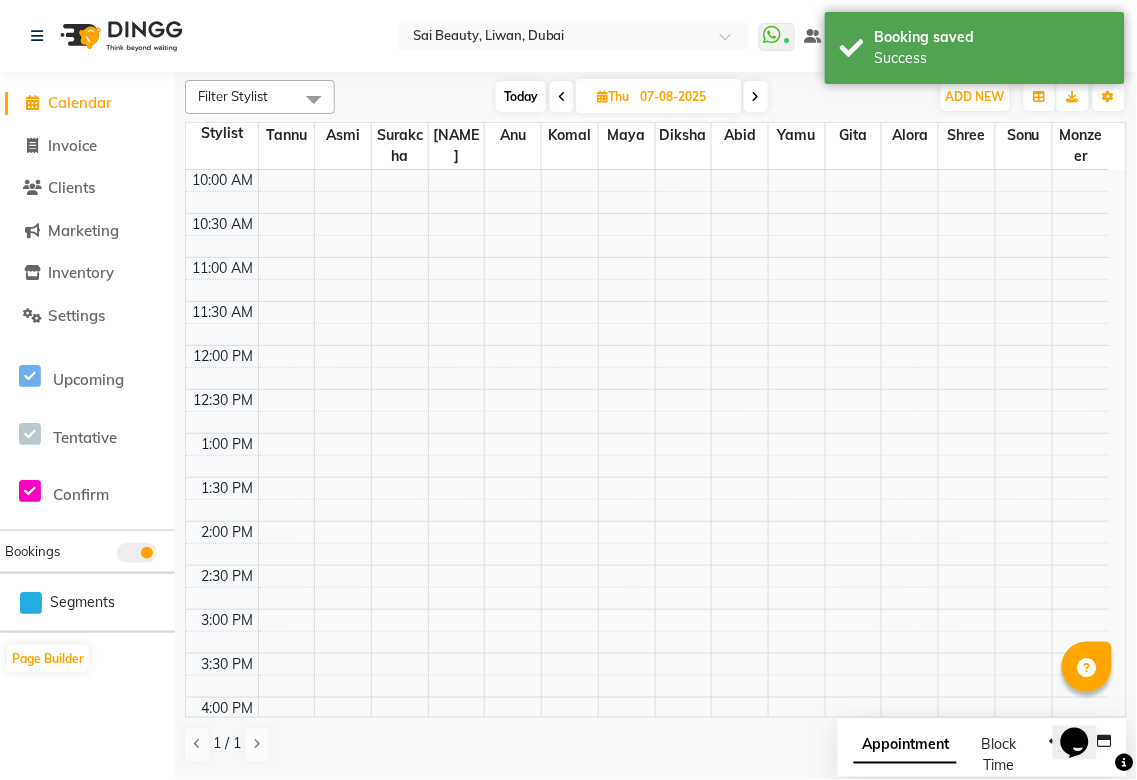 click on "Appointment" at bounding box center (905, 746) 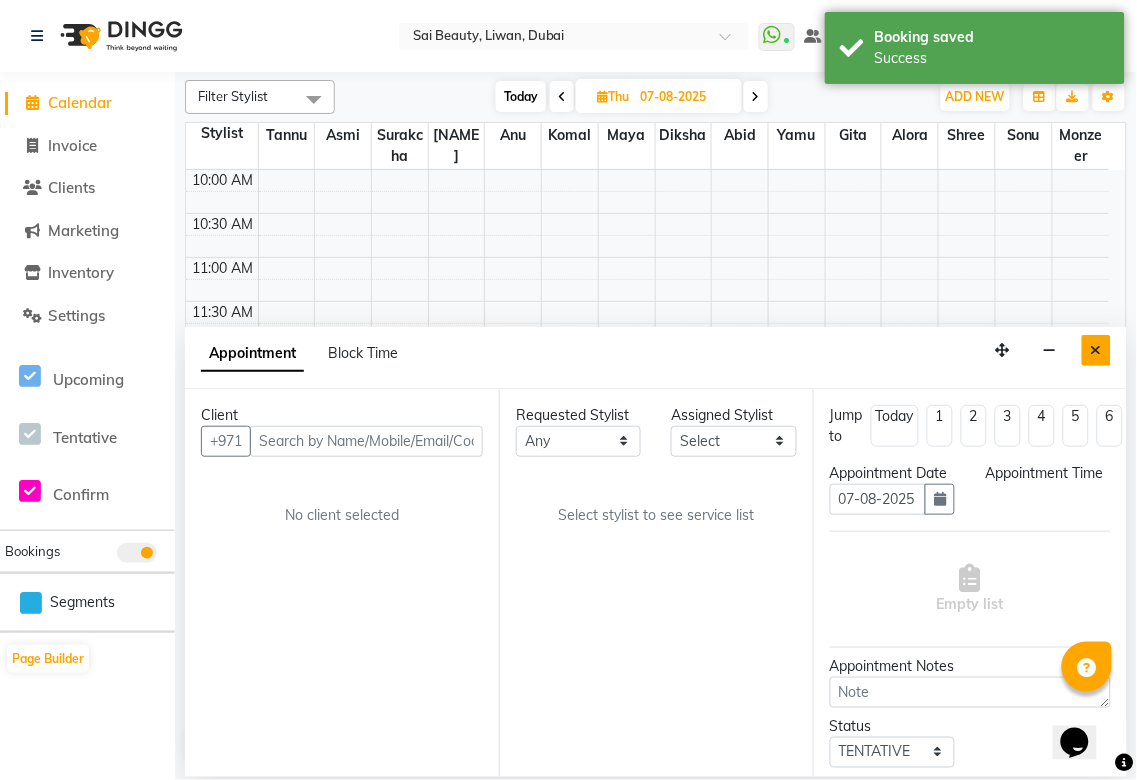 click at bounding box center (1096, 350) 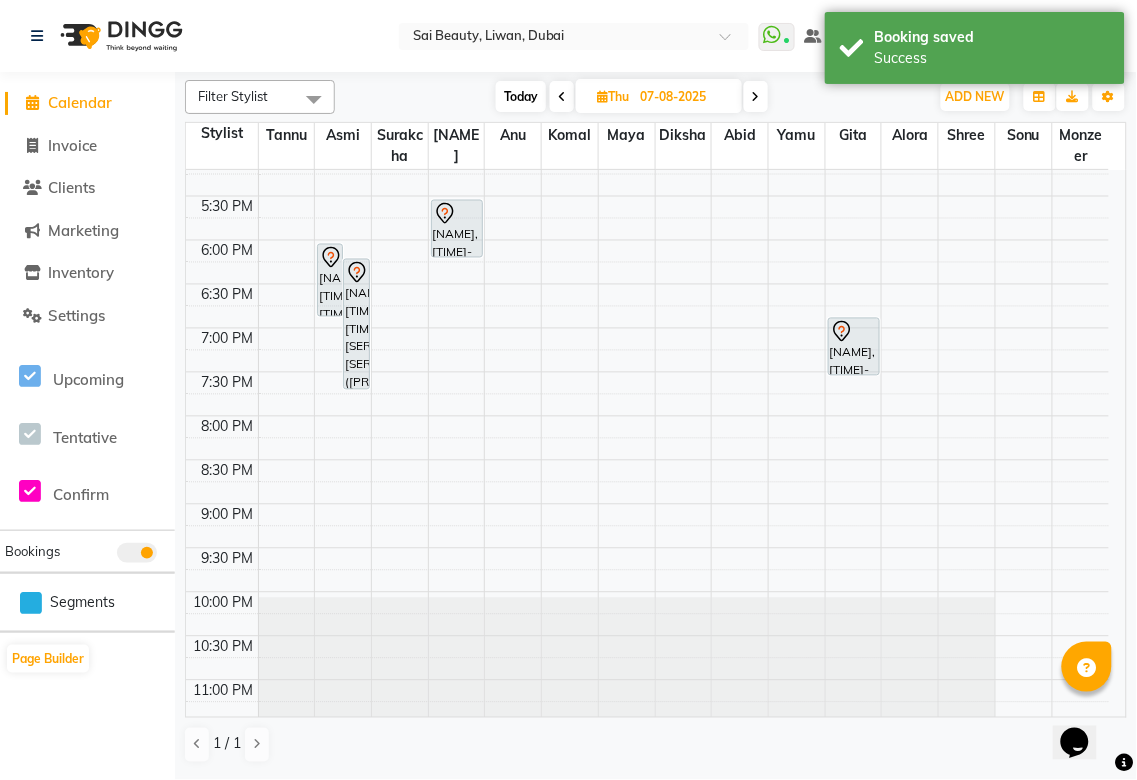 scroll, scrollTop: 717, scrollLeft: 0, axis: vertical 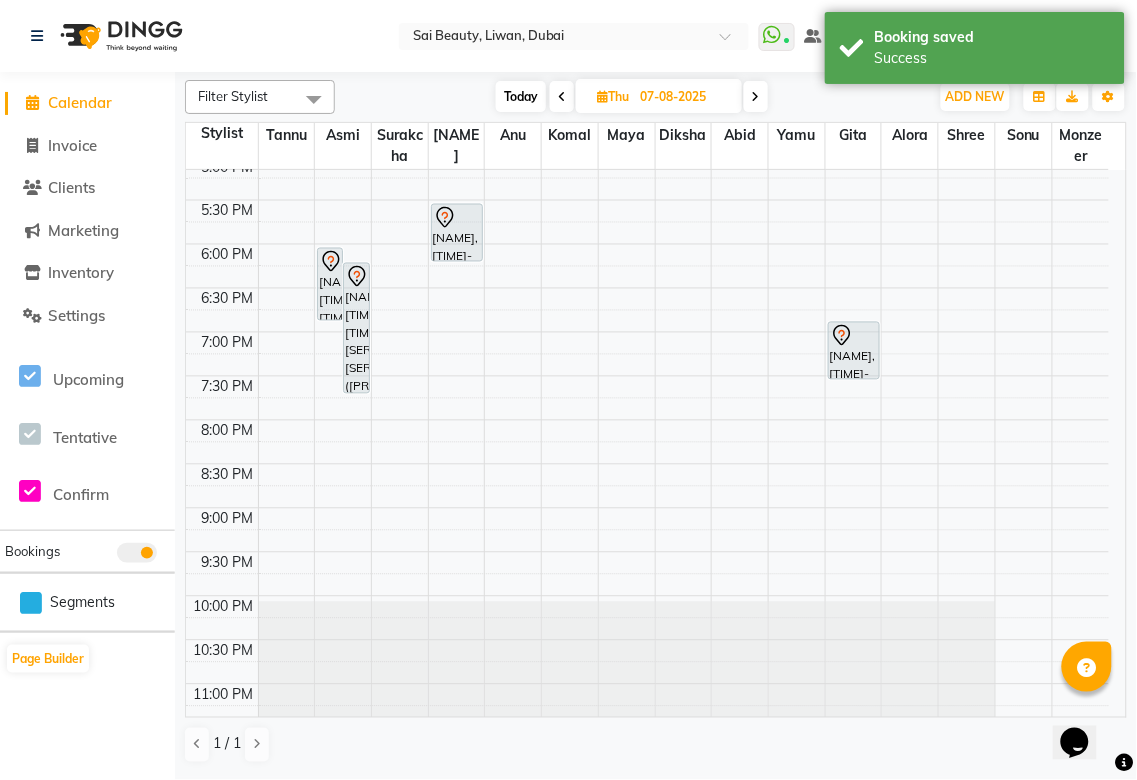 click on "[NAME], [TIME]-[TIME], [SERVICE]" at bounding box center [330, 284] 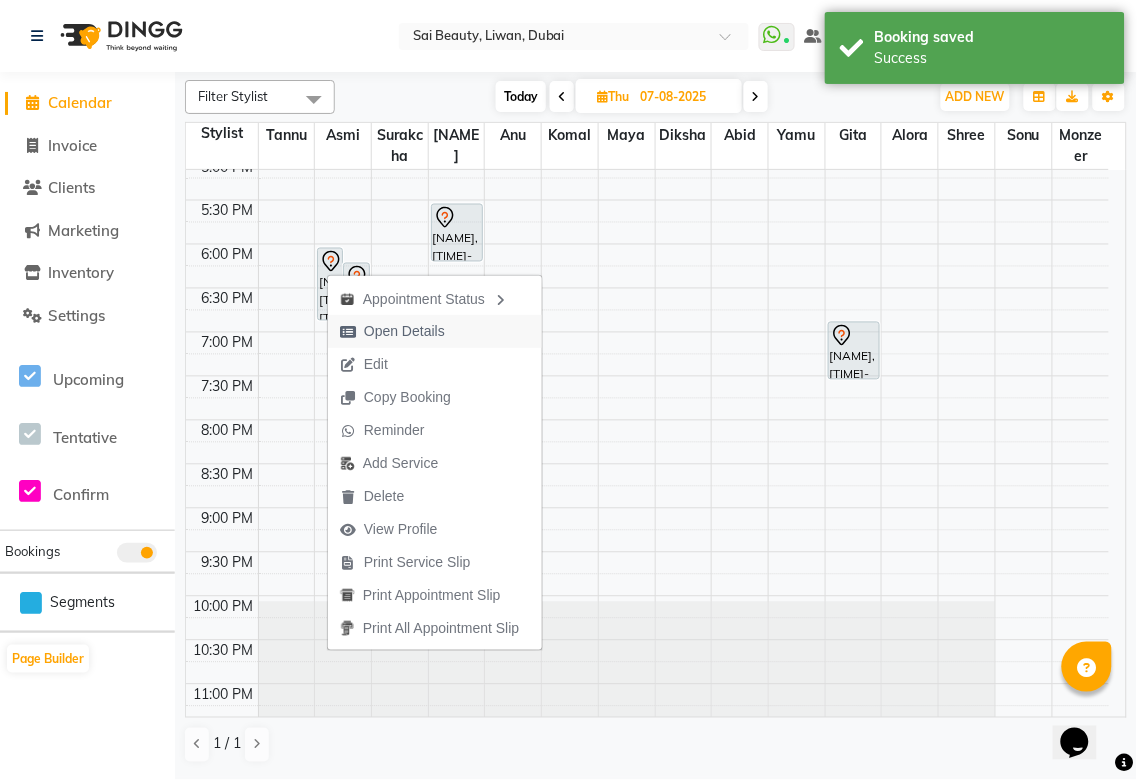 click on "Open Details" at bounding box center (404, 331) 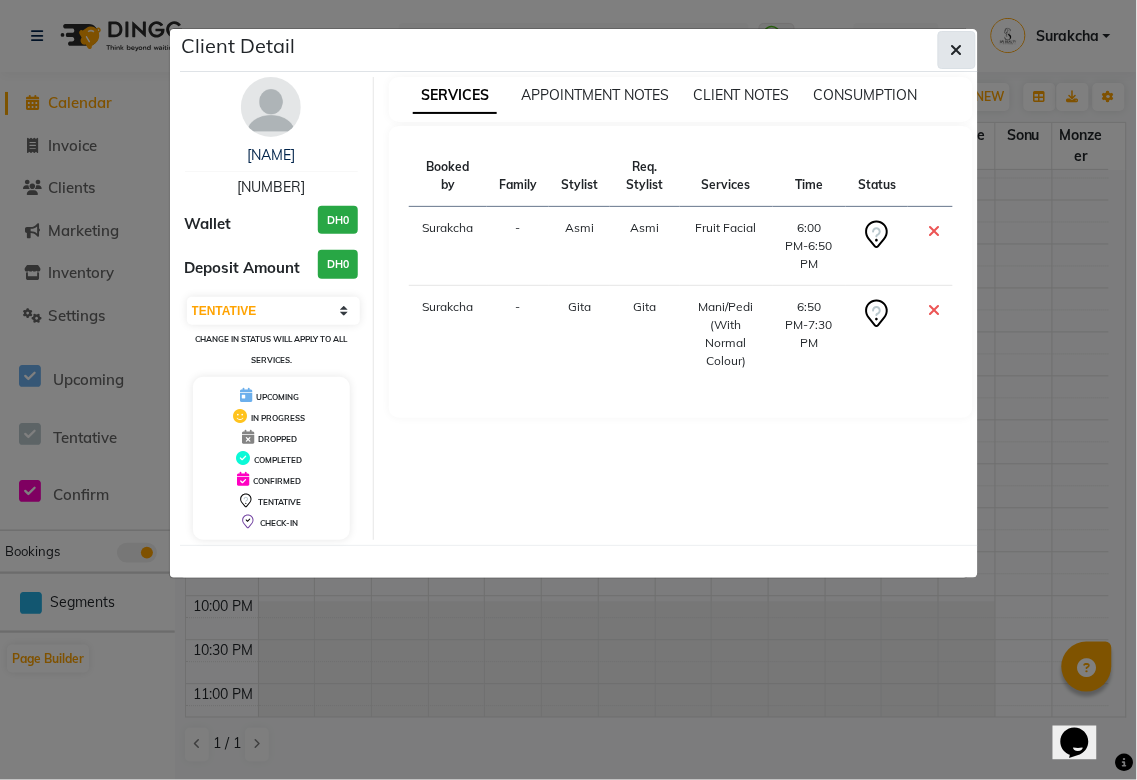 click 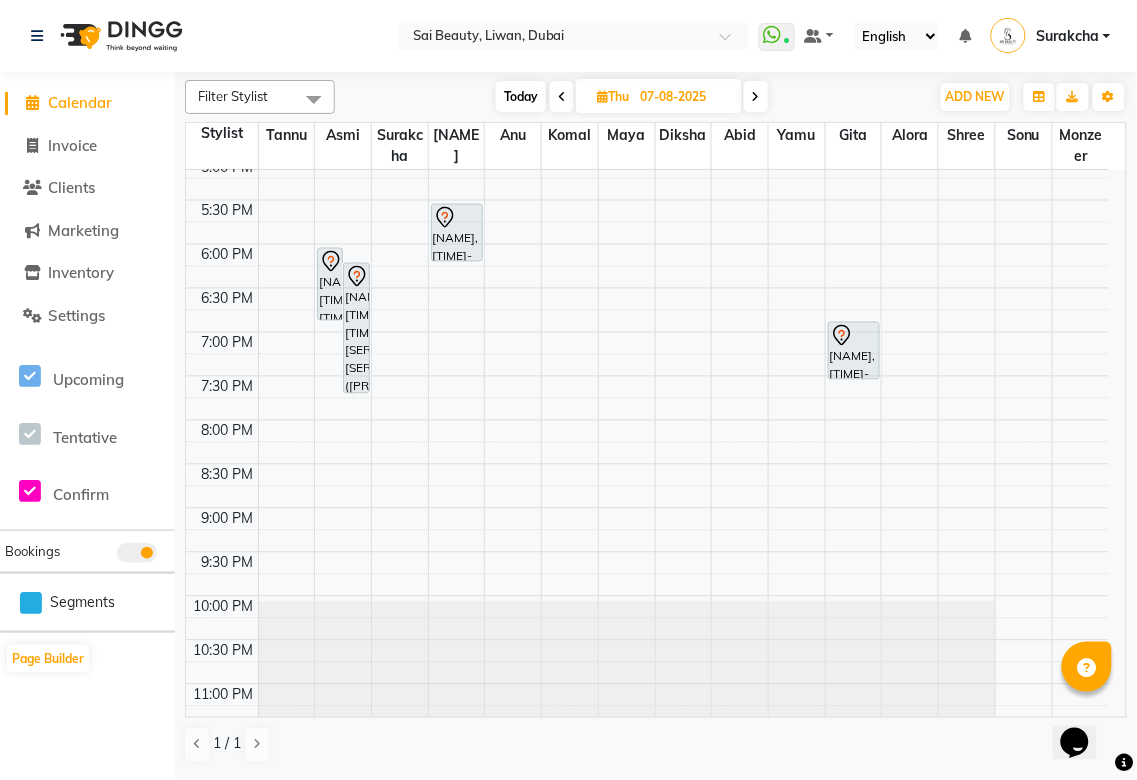 click on "Today" at bounding box center (521, 96) 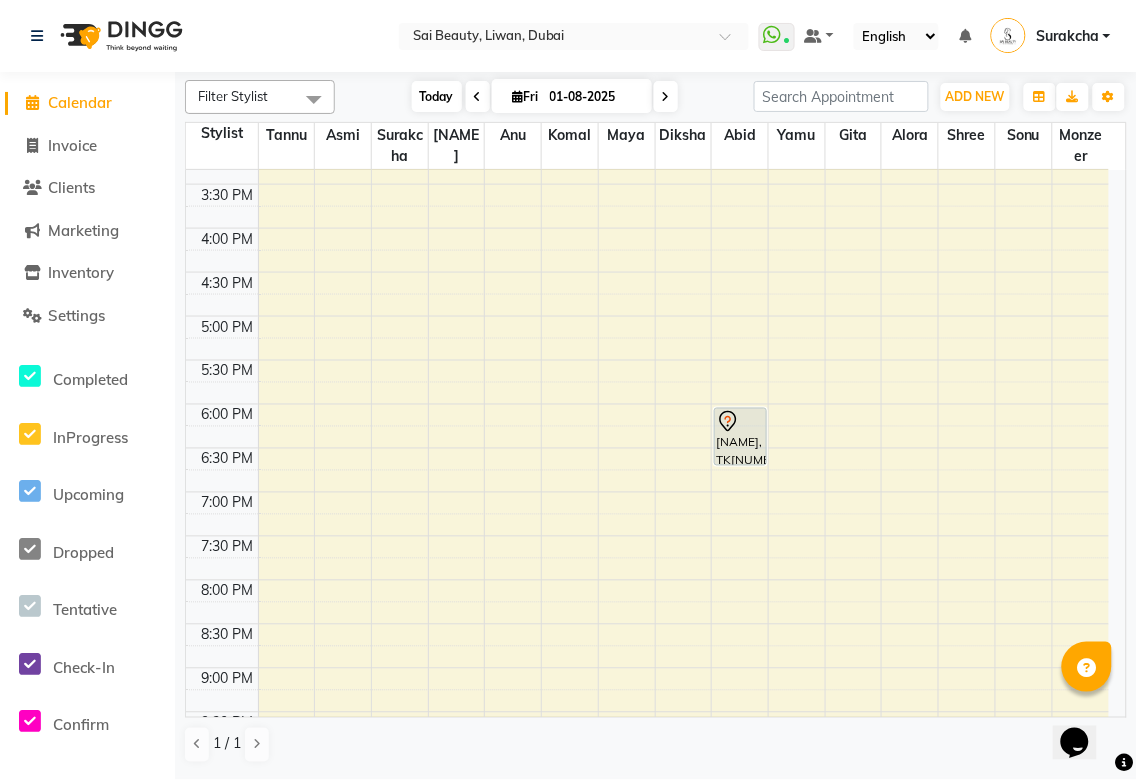 scroll, scrollTop: 548, scrollLeft: 0, axis: vertical 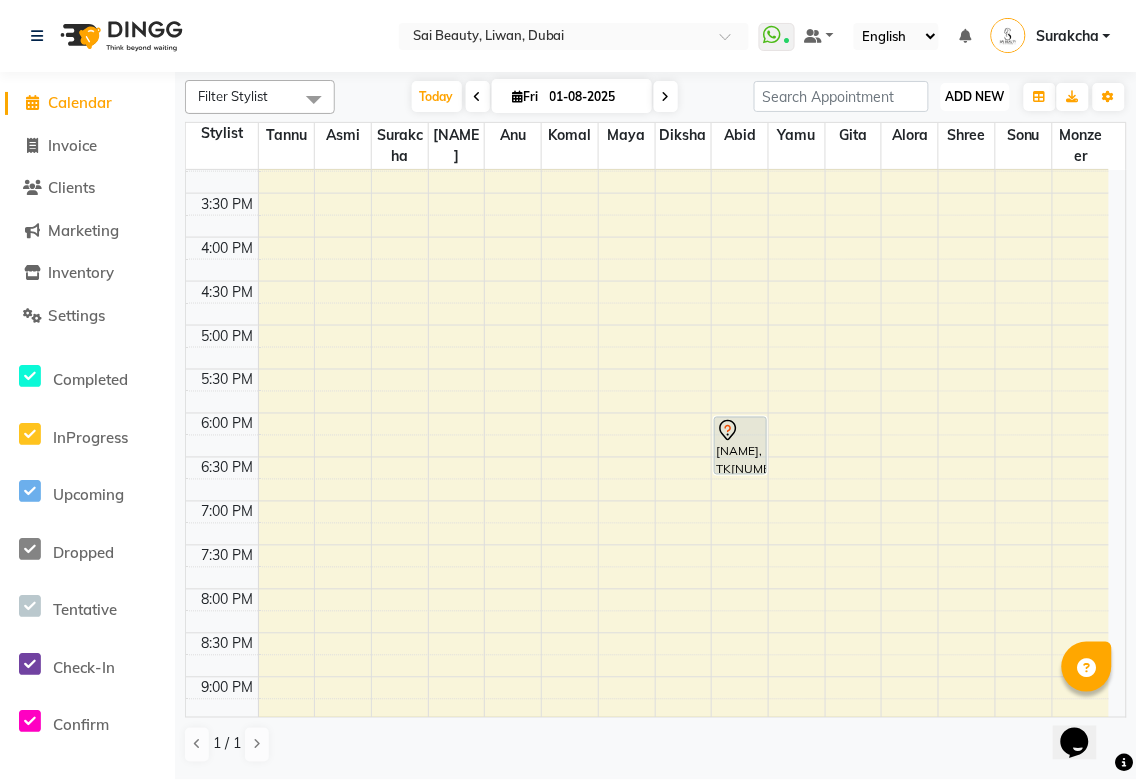 click on "ADD NEW" at bounding box center [975, 96] 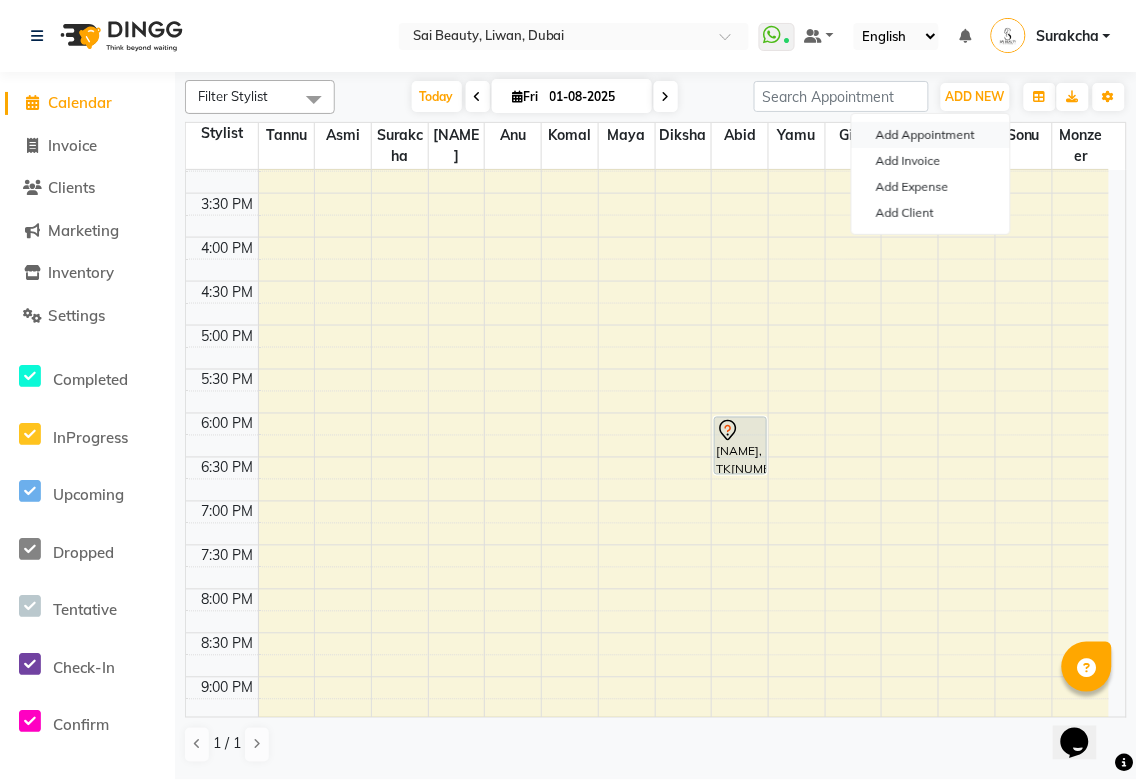 click on "Add Appointment" at bounding box center [931, 135] 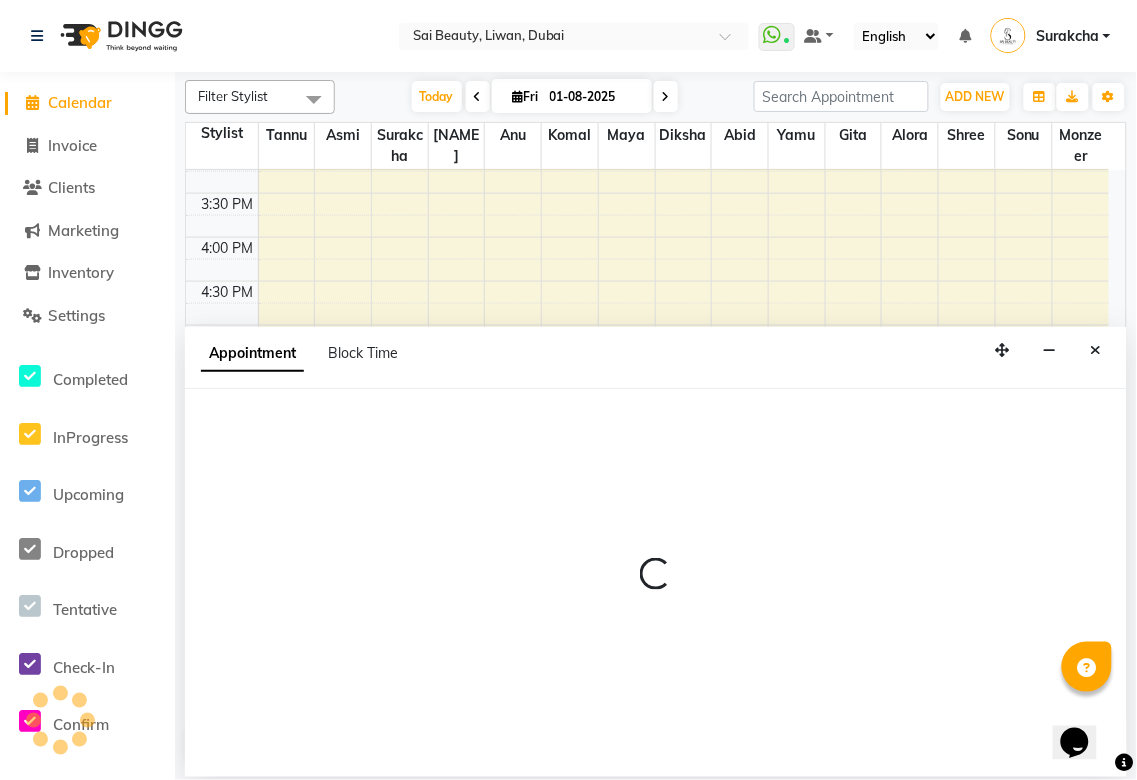select on "tentative" 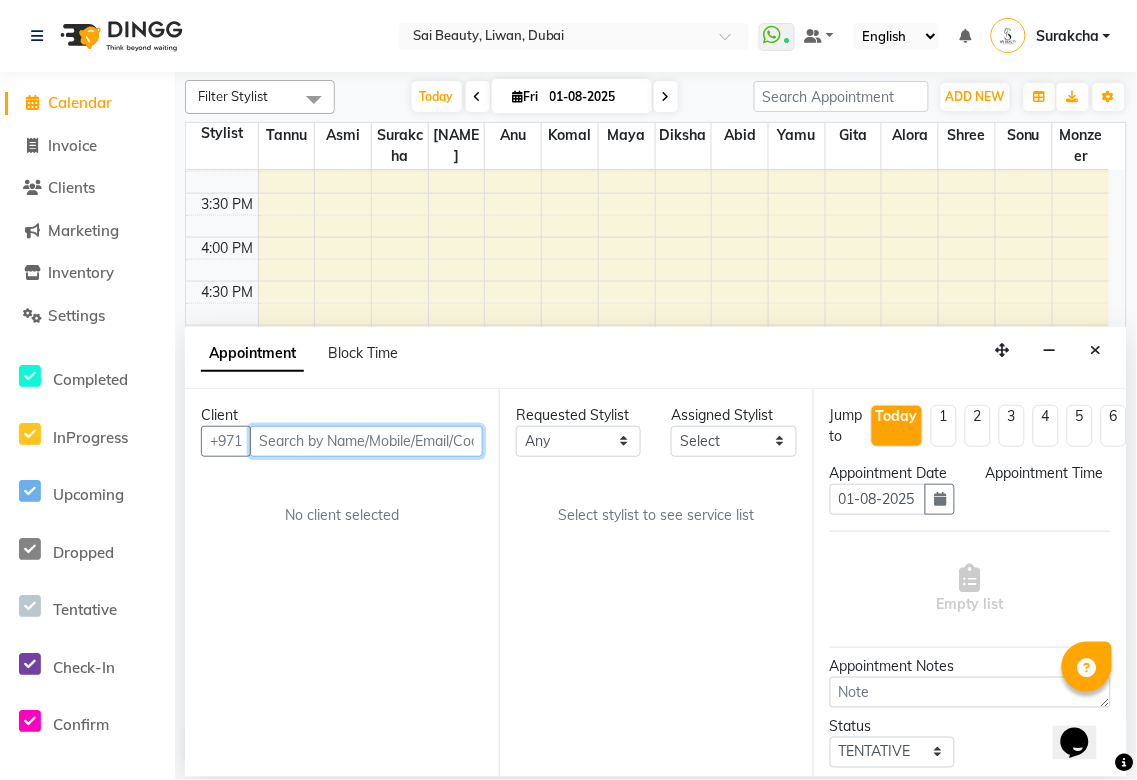 select on "600" 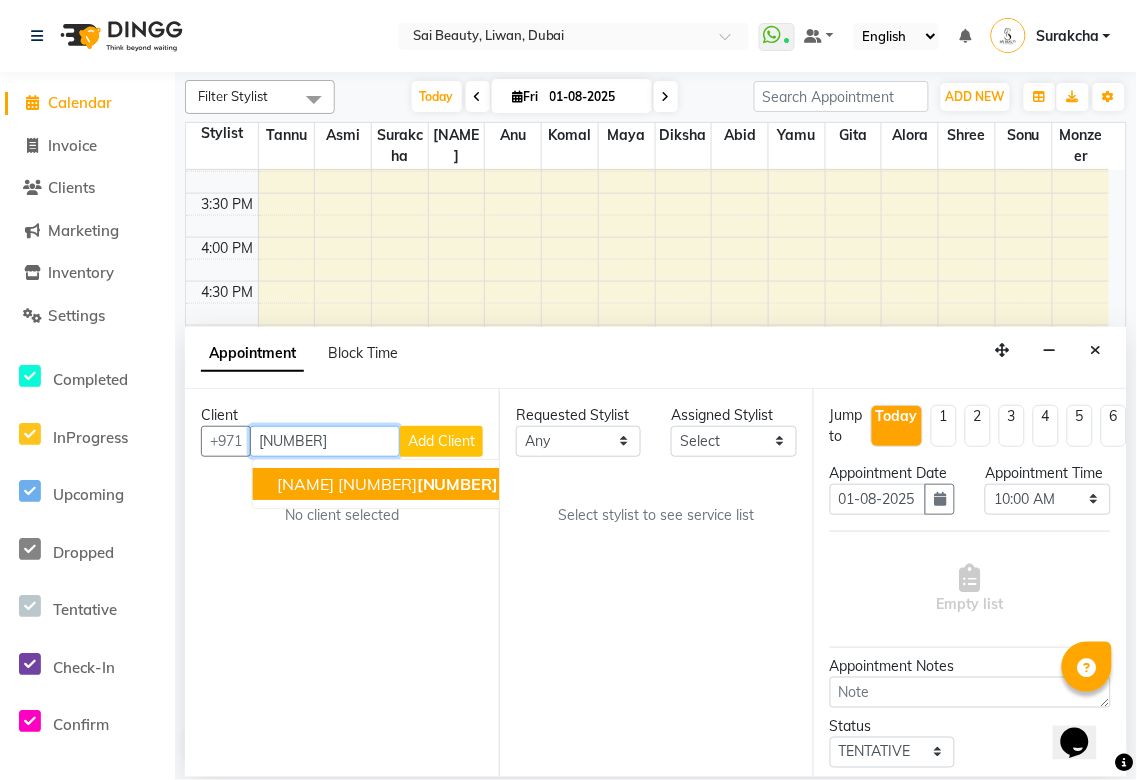 click on "[NUMBER]" at bounding box center (458, 484) 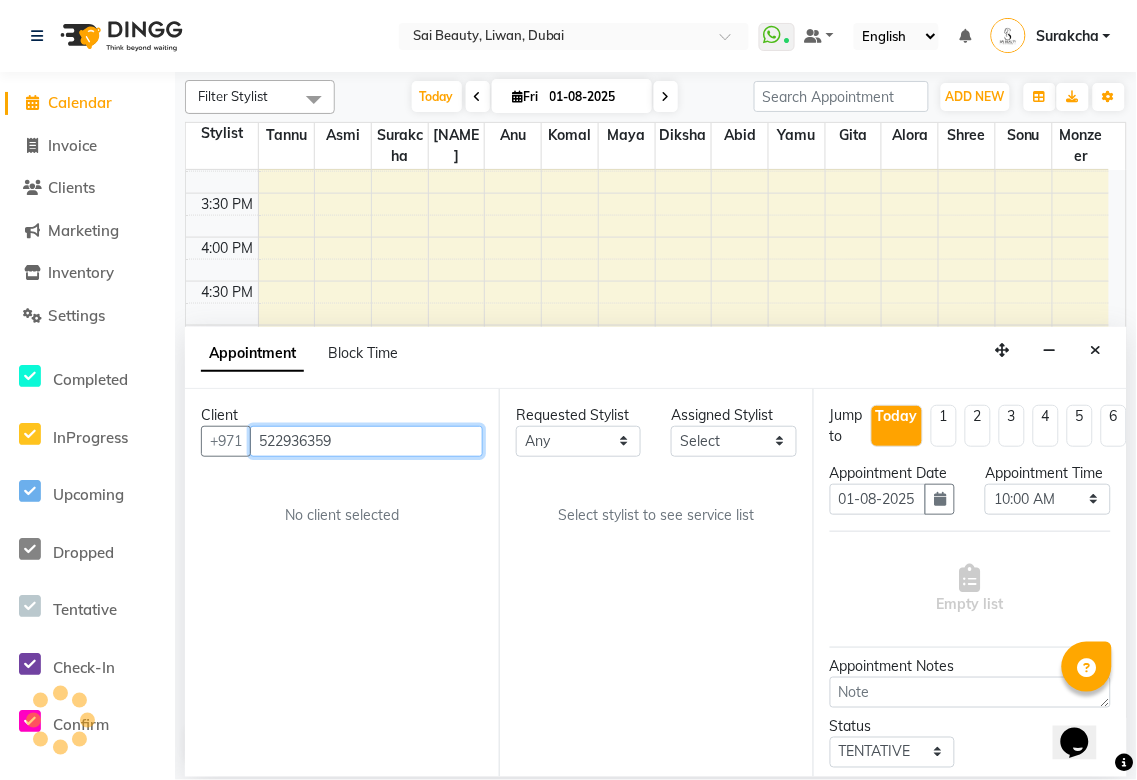 type on "522936359" 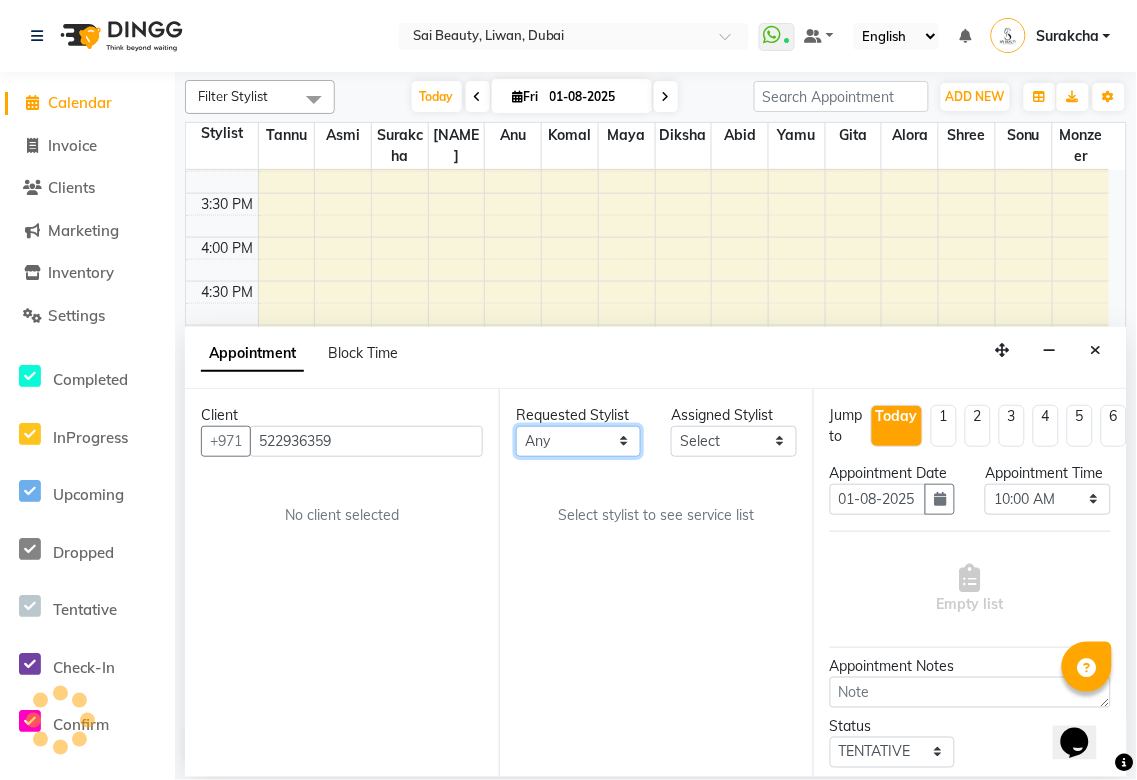 click on "Any Abid Alora Anu Asmi Diksha Gita Komal maya Monzeer shree sonu Surakcha Susmita Tannu Yamu" at bounding box center (578, 441) 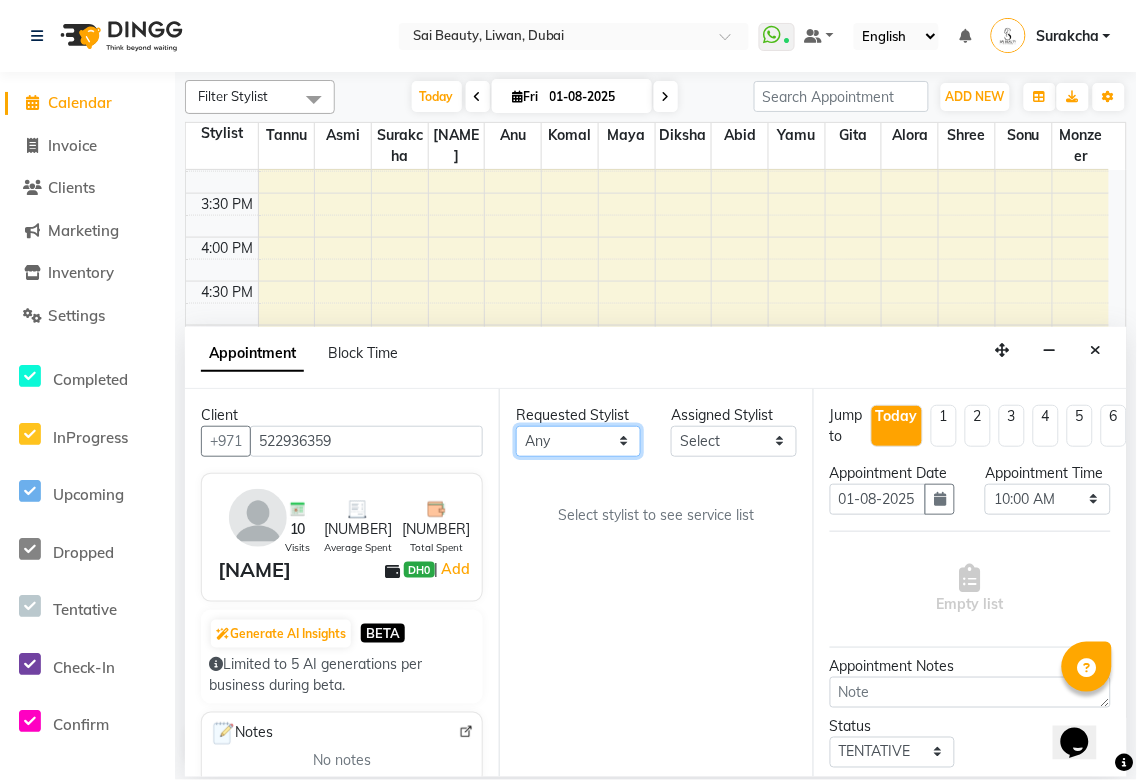 select on "57468" 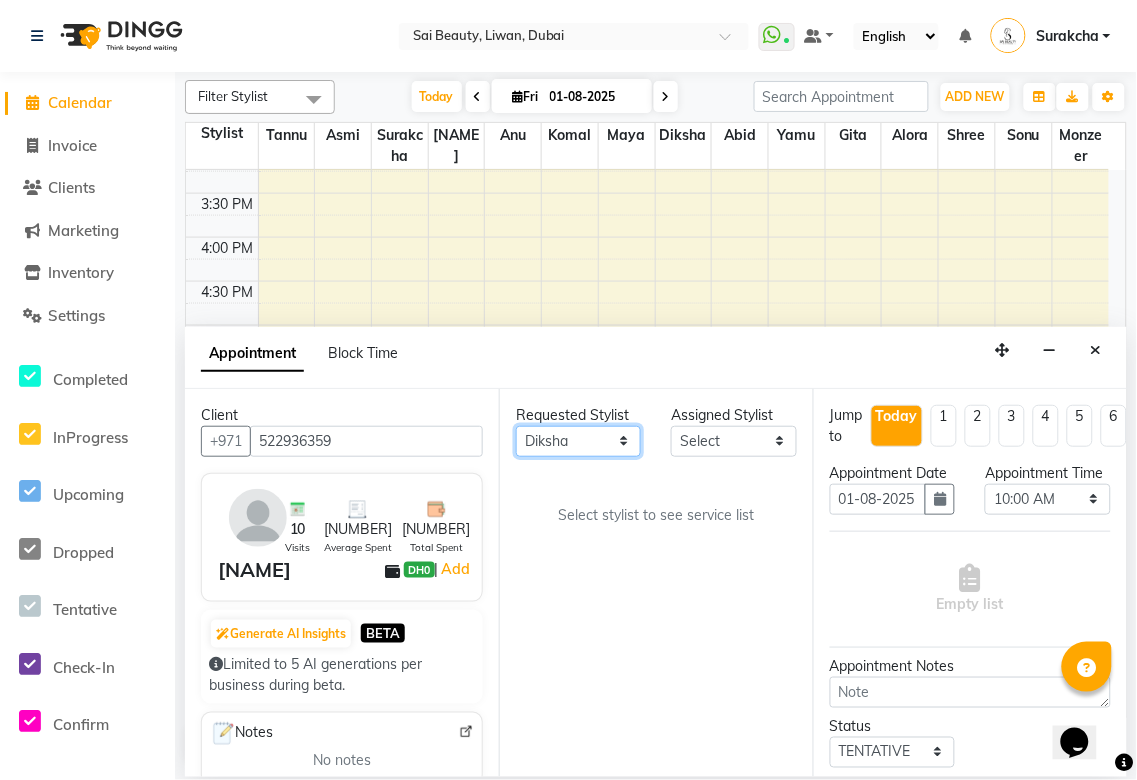 click on "Any Abid Alora Anu Asmi Diksha Gita Komal maya Monzeer shree sonu Surakcha Susmita Tannu Yamu" at bounding box center (578, 441) 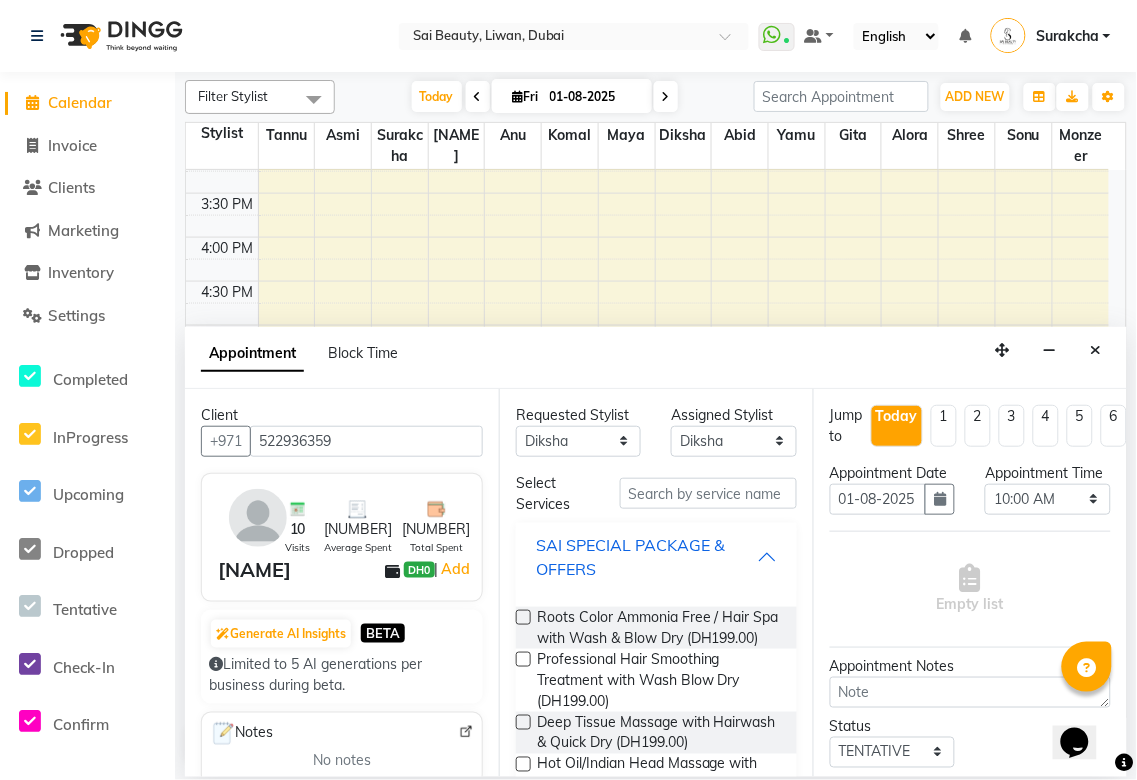click on "SAI SPECIAL PACKAGE & OFFERS" at bounding box center [646, 557] 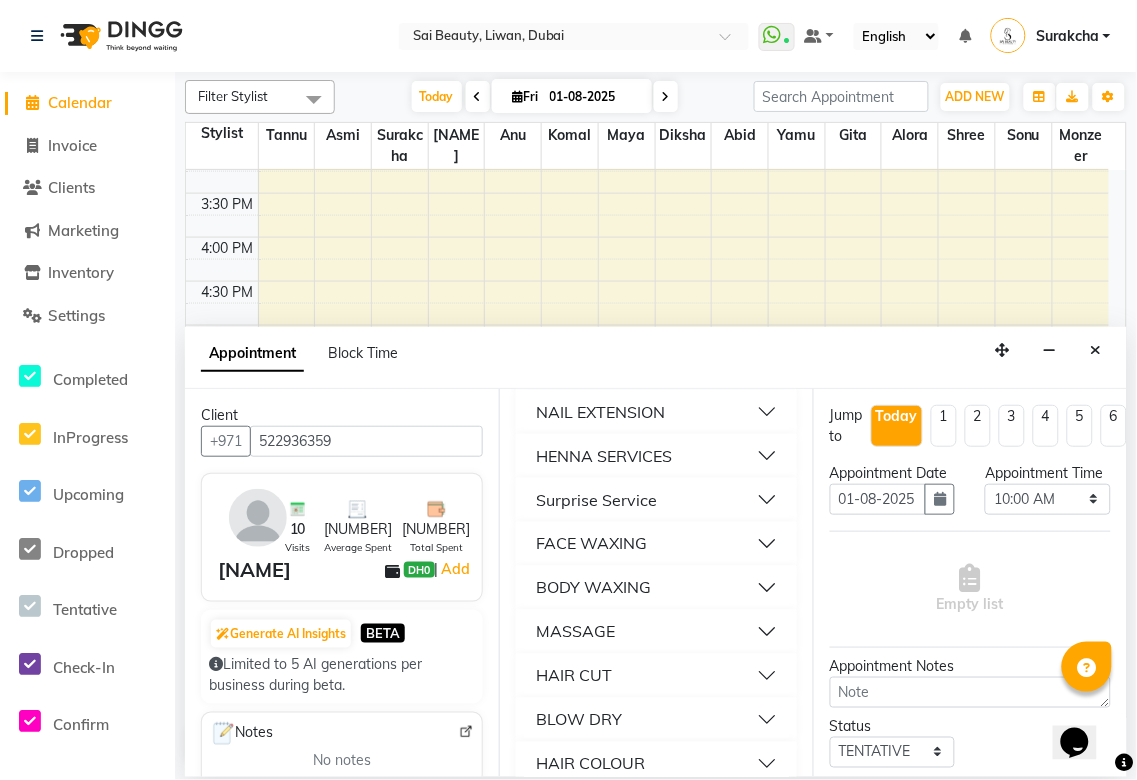 scroll, scrollTop: 593, scrollLeft: 0, axis: vertical 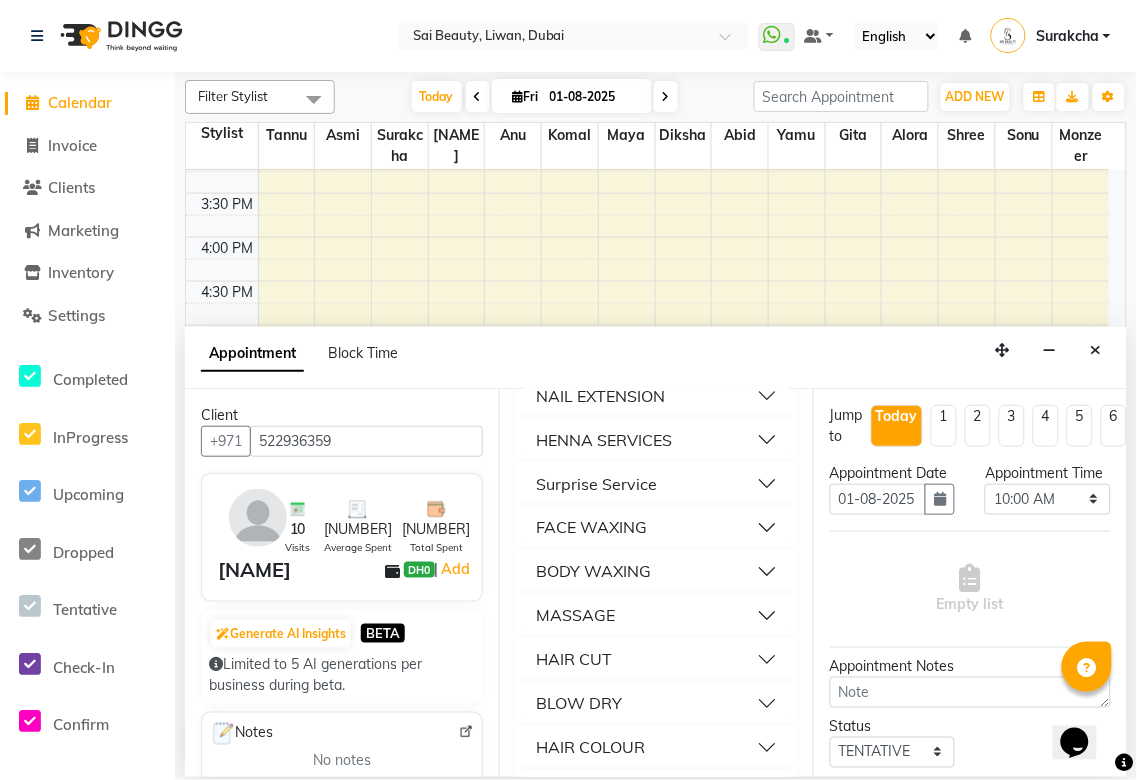 click on "FACE WAXING" at bounding box center [656, 528] 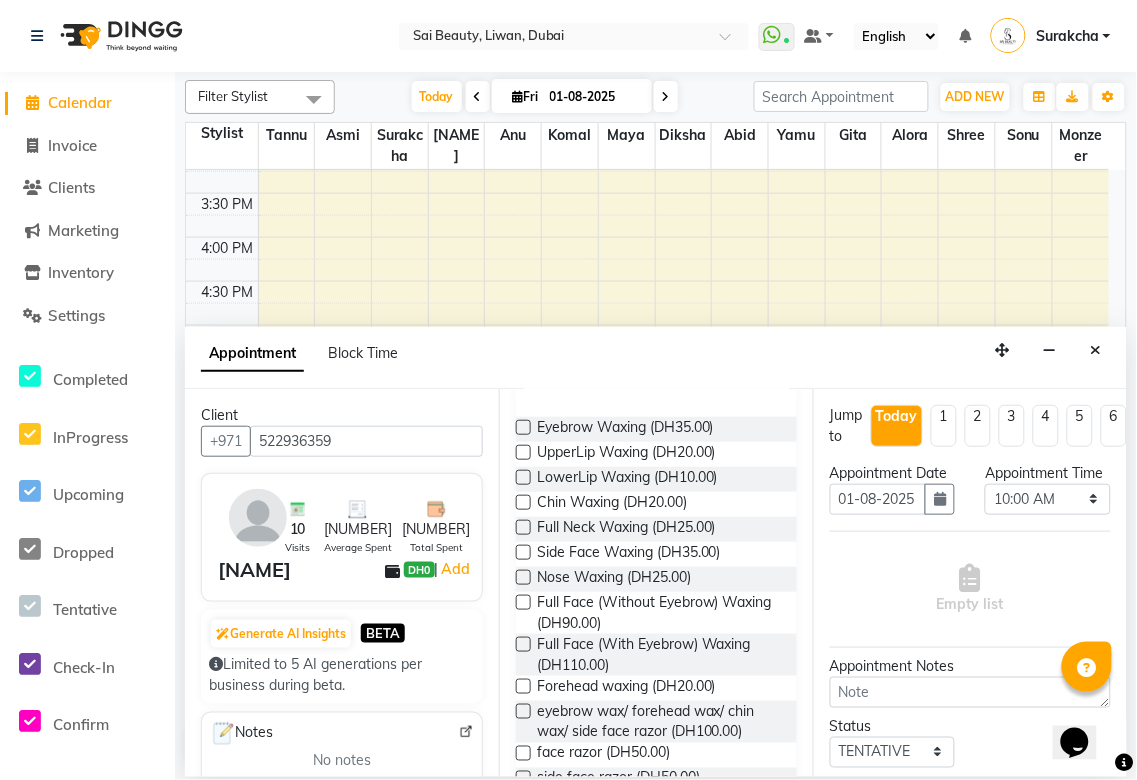 scroll, scrollTop: 855, scrollLeft: 0, axis: vertical 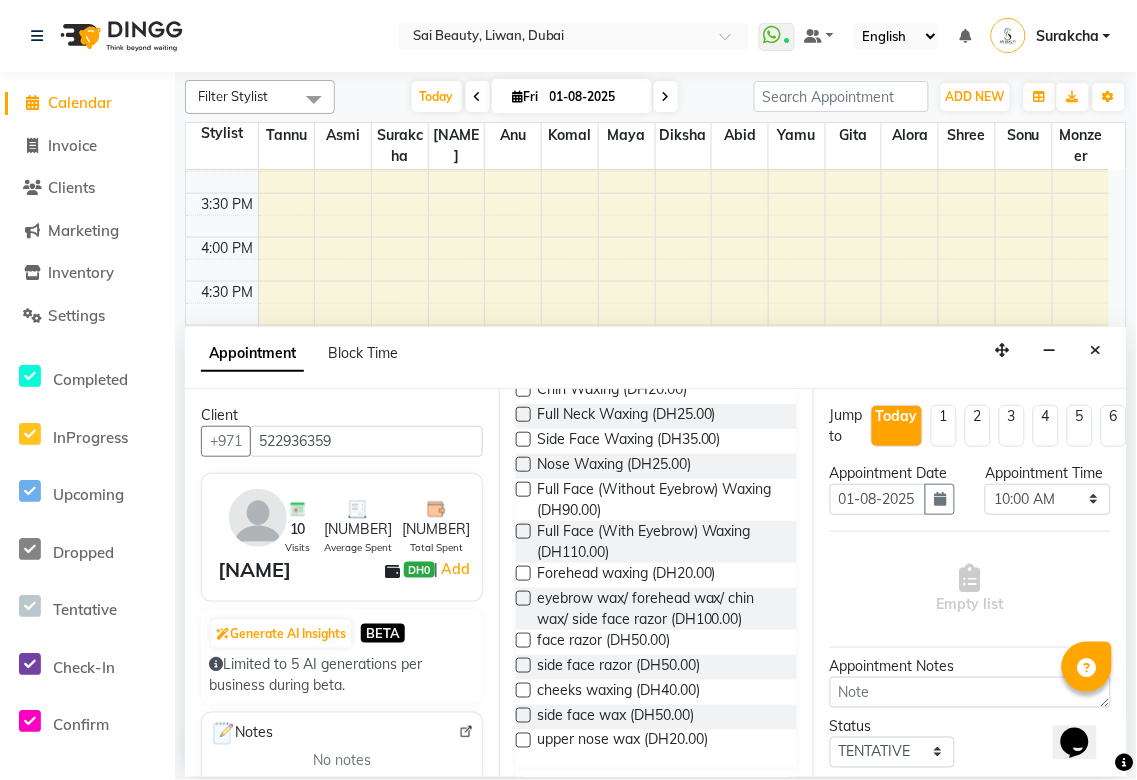 click at bounding box center (523, 531) 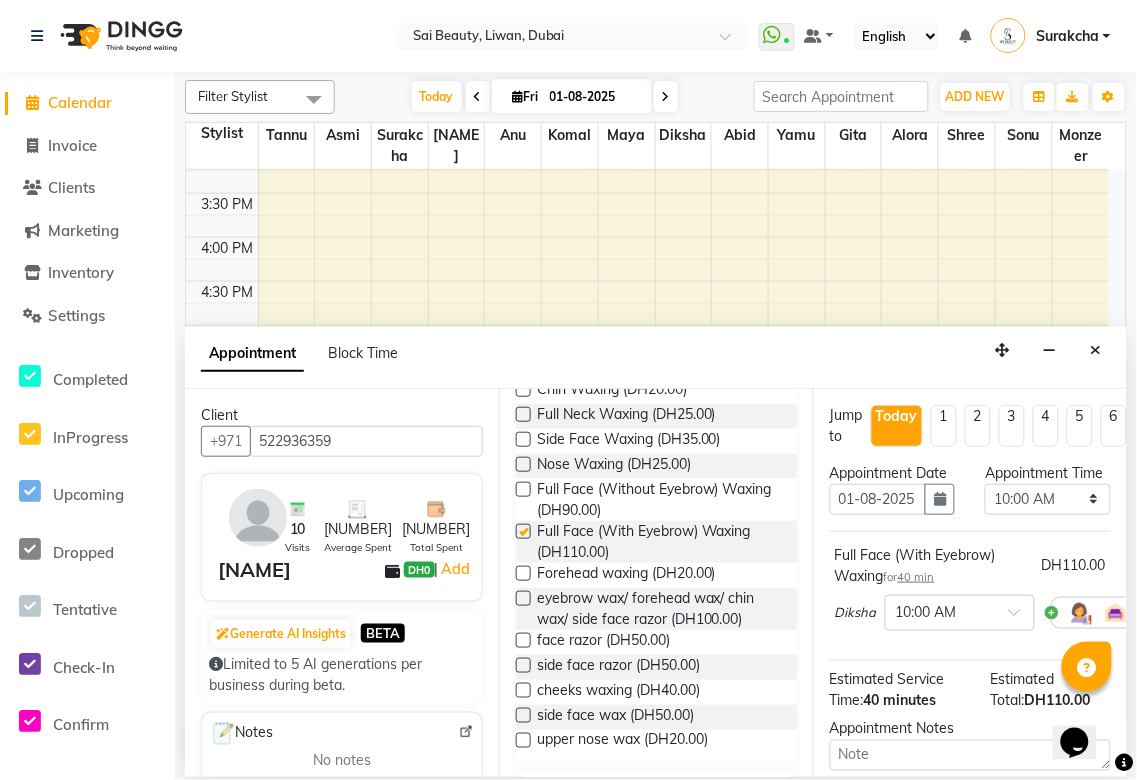 checkbox on "false" 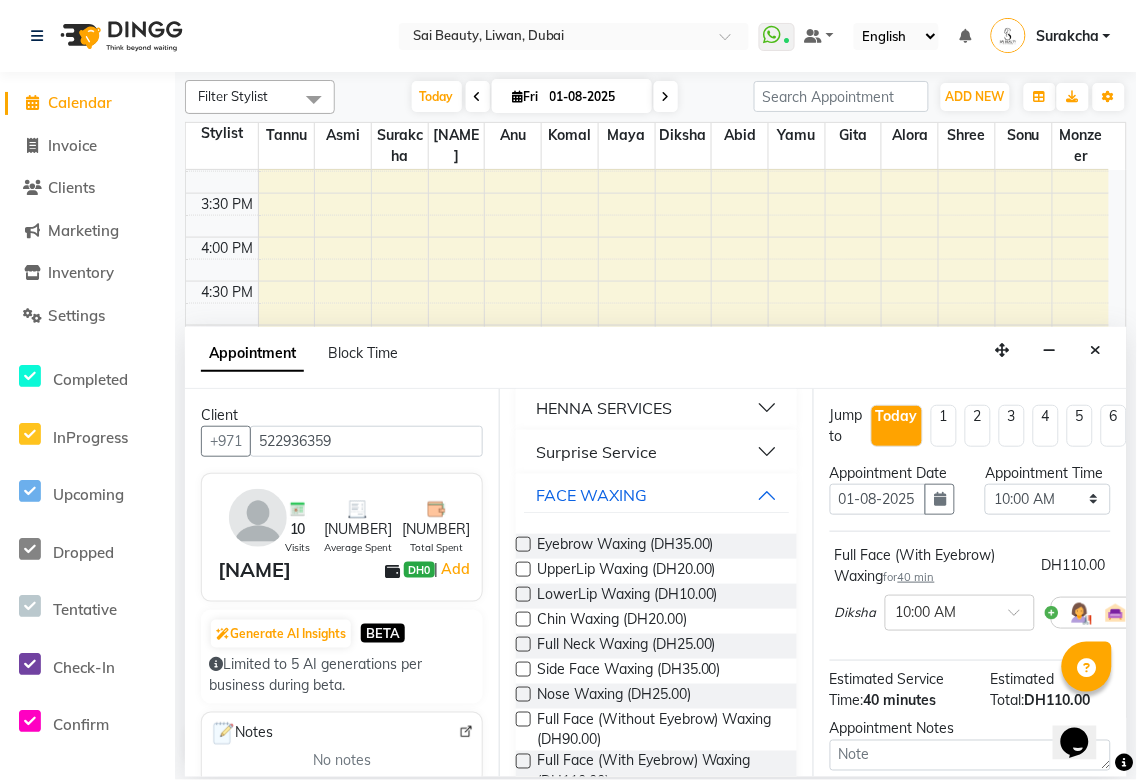 scroll, scrollTop: 624, scrollLeft: 0, axis: vertical 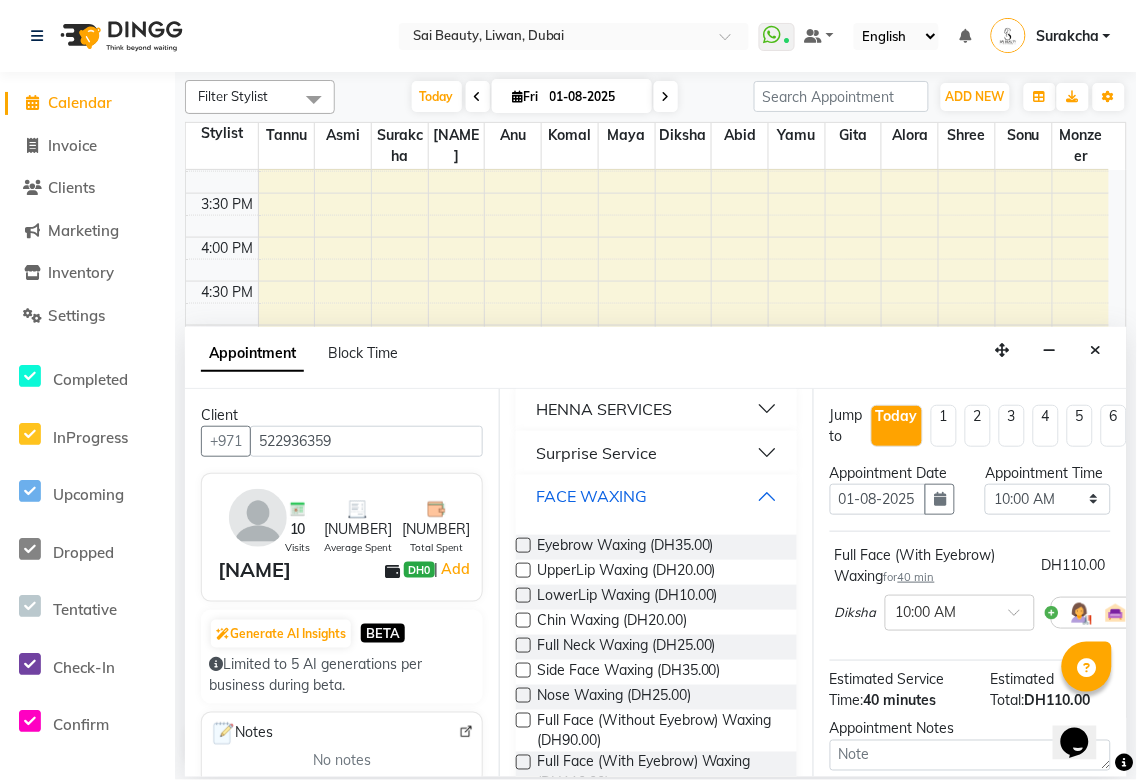 click on "FACE WAXING" at bounding box center (656, 497) 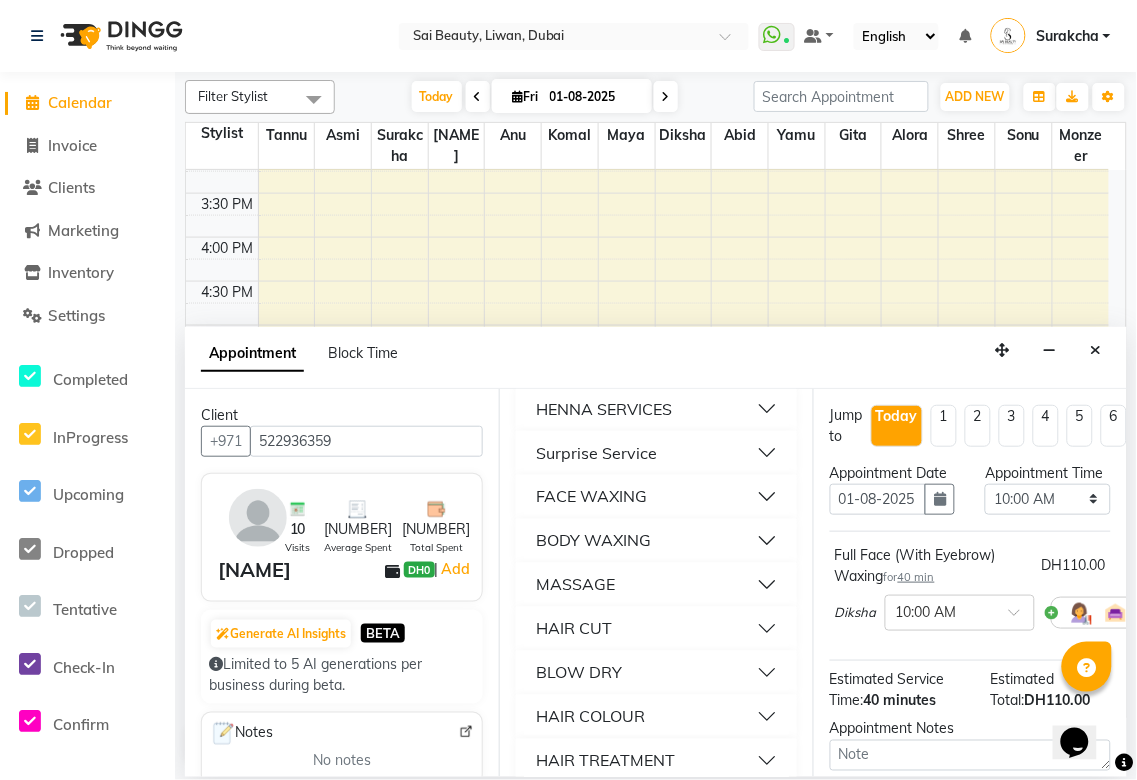 click on "BODY WAXING" at bounding box center (656, 541) 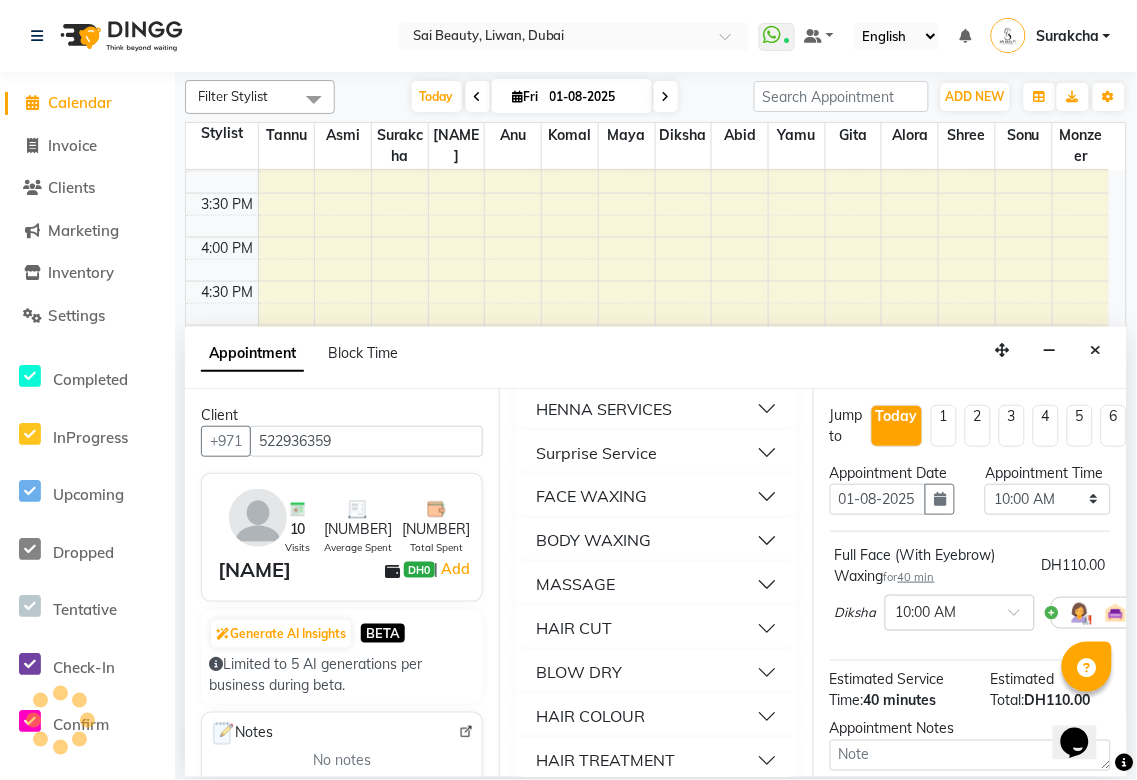 click on "BODY WAXING" at bounding box center (656, 541) 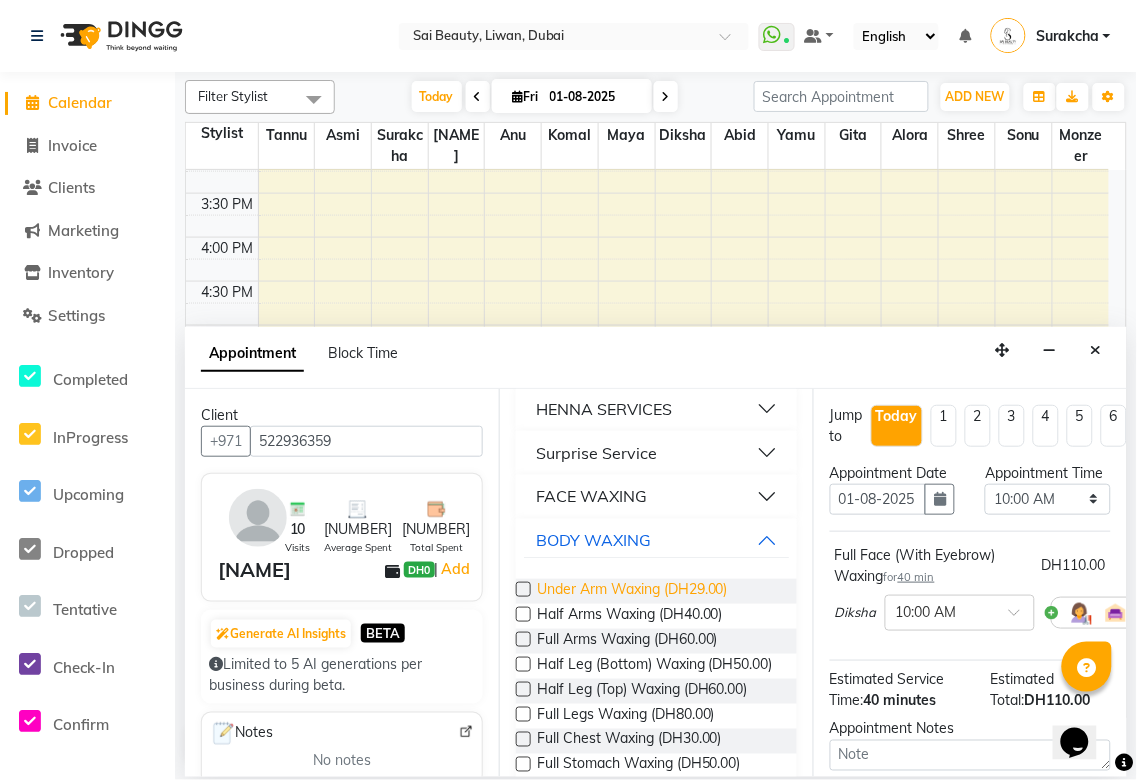 click on "Under Arm Waxing (DH29.00)" at bounding box center (632, 591) 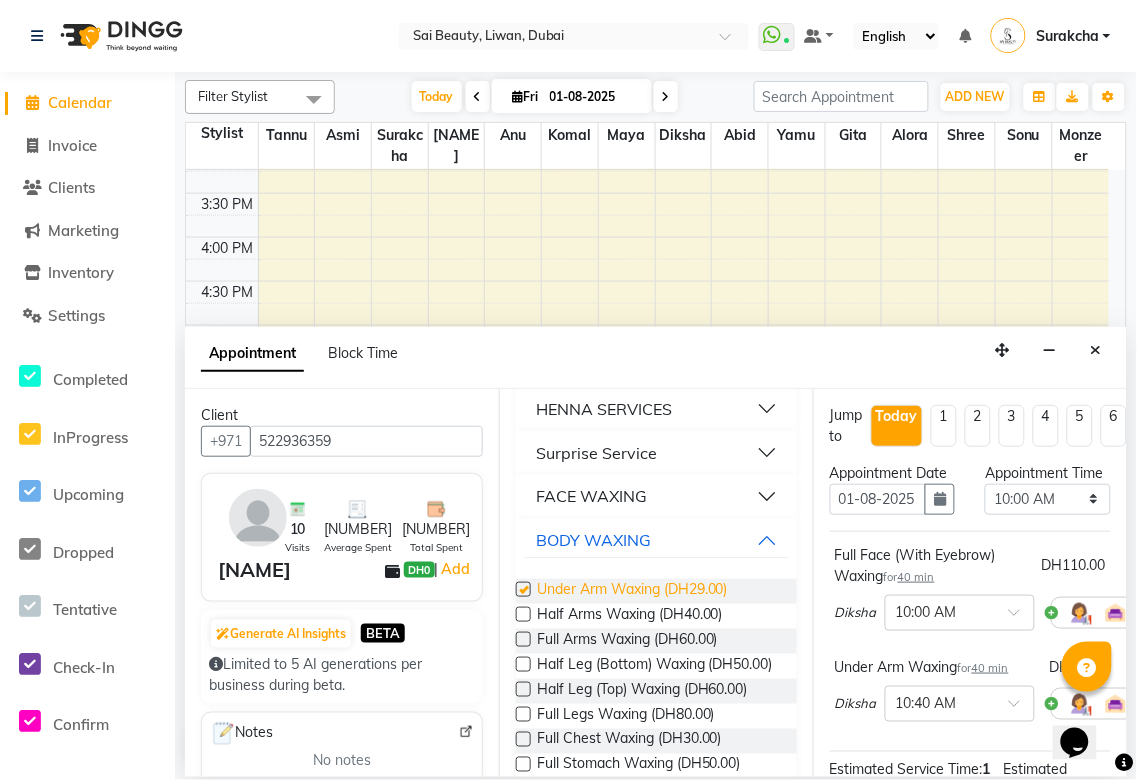 checkbox on "false" 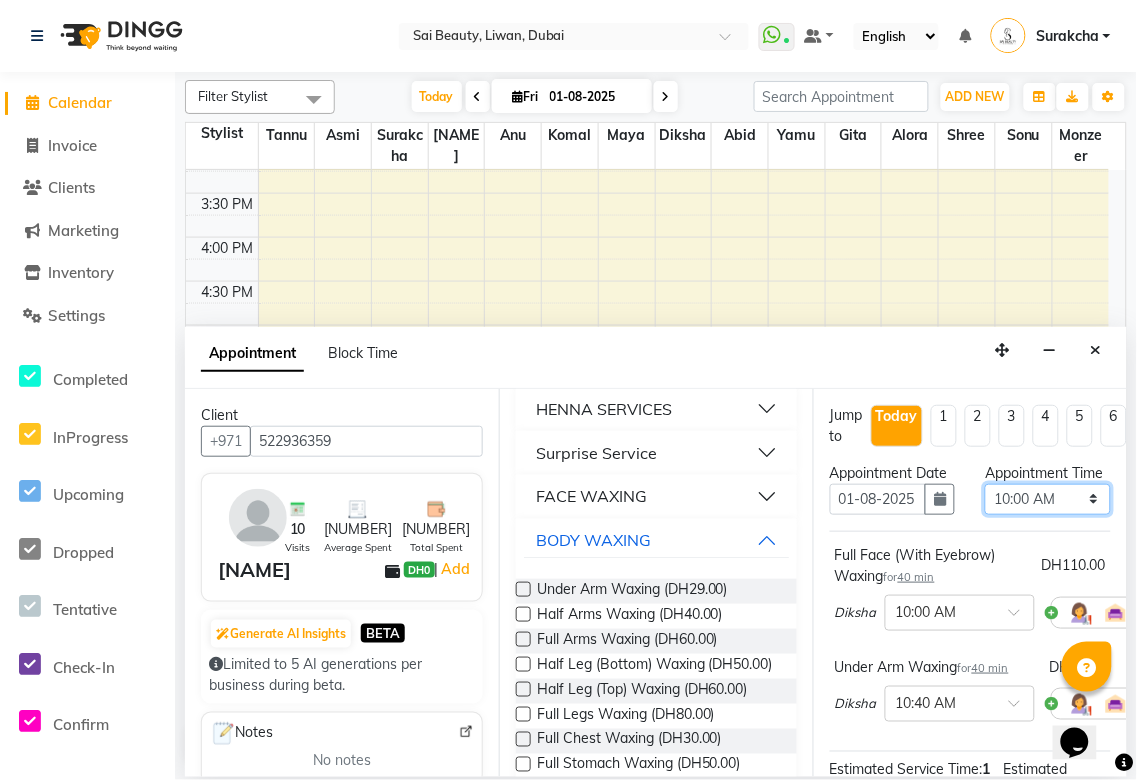 click on "Select 10:00 AM 10:05 AM 10:10 AM 10:15 AM 10:20 AM 10:25 AM 10:30 AM 10:35 AM 10:40 AM 10:45 AM 10:50 AM 10:55 AM 11:00 AM 11:05 AM 11:10 AM 11:15 AM 11:20 AM 11:25 AM 11:30 AM 11:35 AM 11:40 AM 11:45 AM 11:50 AM 11:55 AM 12:00 PM 12:05 PM 12:10 PM 12:15 PM 12:20 PM 12:25 PM 12:30 PM 12:35 PM 12:40 PM 12:45 PM 12:50 PM 12:55 PM 01:00 PM 01:05 PM 01:10 PM 01:15 PM 01:20 PM 01:25 PM 01:30 PM 01:35 PM 01:40 PM 01:45 PM 01:50 PM 01:55 PM 02:00 PM 02:05 PM 02:10 PM 02:15 PM 02:20 PM 02:25 PM 02:30 PM 02:35 PM 02:40 PM 02:45 PM 02:50 PM 02:55 PM 03:00 PM 03:05 PM 03:10 PM 03:15 PM 03:20 PM 03:25 PM 03:30 PM 03:35 PM 03:40 PM 03:45 PM 03:50 PM 03:55 PM 04:00 PM 04:05 PM 04:10 PM 04:15 PM 04:20 PM 04:25 PM 04:30 PM 04:35 PM 04:40 PM 04:45 PM 04:50 PM 04:55 PM 05:00 PM 05:05 PM 05:10 PM 05:15 PM 05:20 PM 05:25 PM 05:30 PM 05:35 PM 05:40 PM 05:45 PM 05:50 PM 05:55 PM 06:00 PM 06:05 PM 06:10 PM 06:15 PM 06:20 PM 06:25 PM 06:30 PM 06:35 PM 06:40 PM 06:45 PM 06:50 PM 06:55 PM 07:00 PM 07:05 PM 07:10 PM 07:15 PM 07:20 PM" at bounding box center (1047, 499) 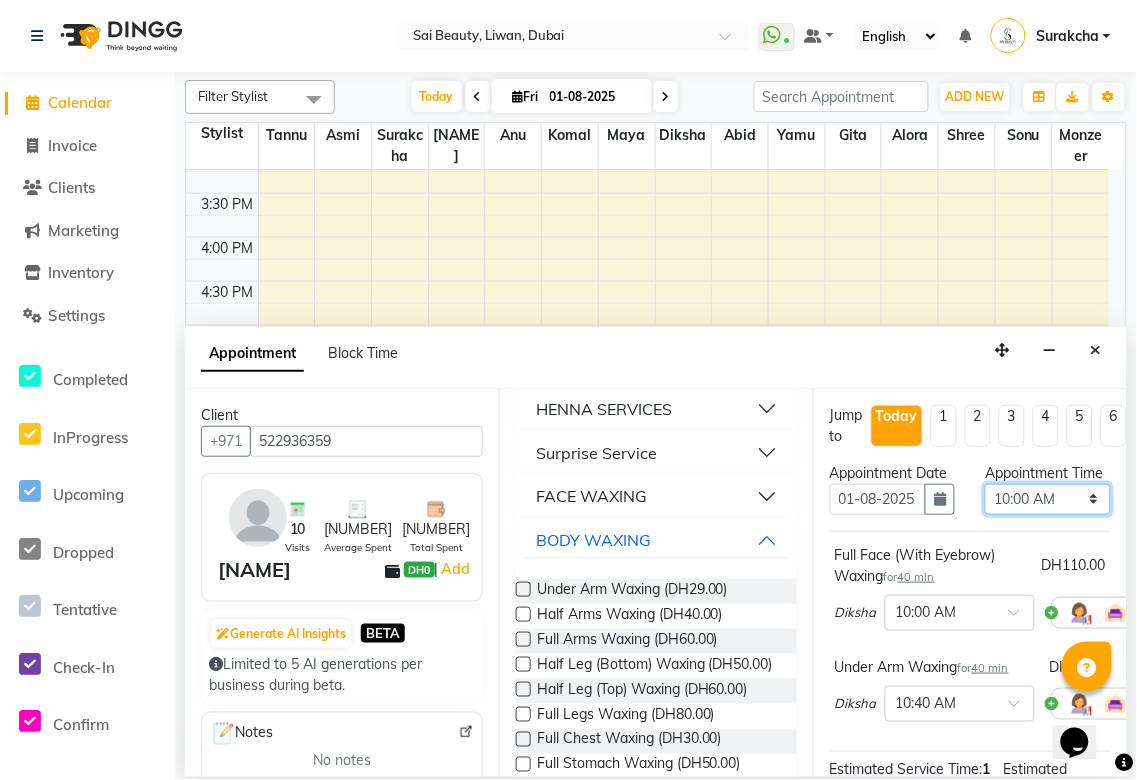 select on "1170" 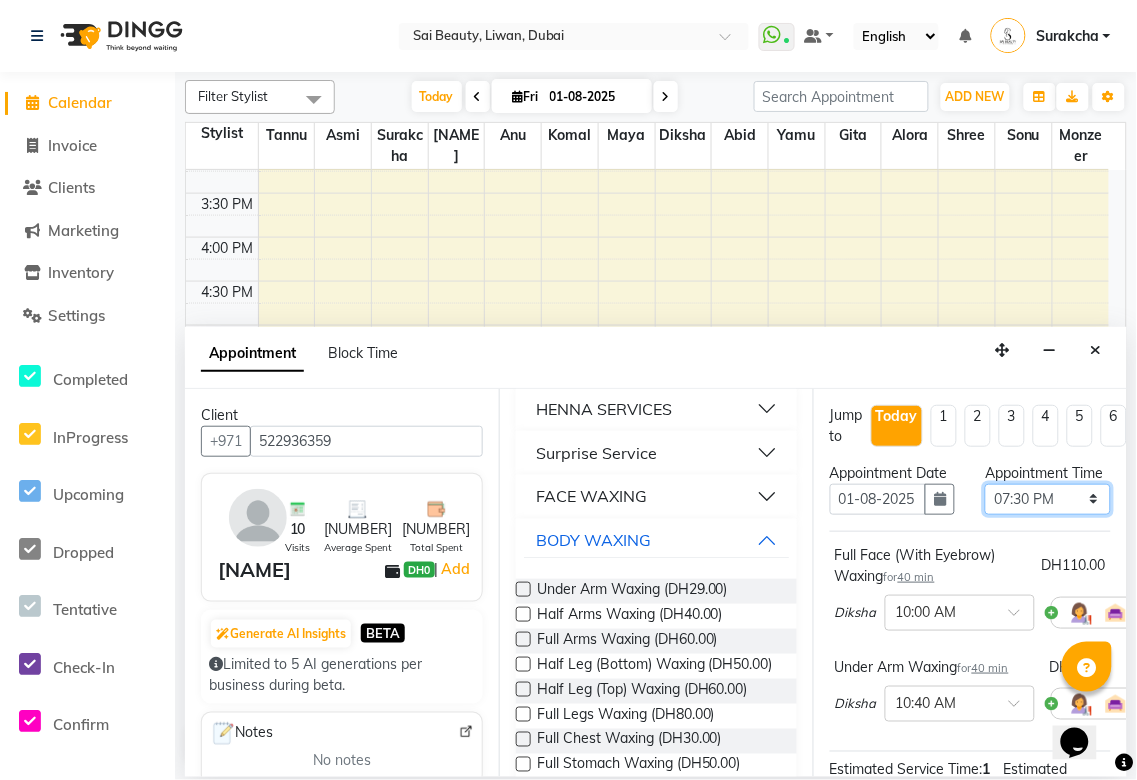 click on "Select 10:00 AM 10:05 AM 10:10 AM 10:15 AM 10:20 AM 10:25 AM 10:30 AM 10:35 AM 10:40 AM 10:45 AM 10:50 AM 10:55 AM 11:00 AM 11:05 AM 11:10 AM 11:15 AM 11:20 AM 11:25 AM 11:30 AM 11:35 AM 11:40 AM 11:45 AM 11:50 AM 11:55 AM 12:00 PM 12:05 PM 12:10 PM 12:15 PM 12:20 PM 12:25 PM 12:30 PM 12:35 PM 12:40 PM 12:45 PM 12:50 PM 12:55 PM 01:00 PM 01:05 PM 01:10 PM 01:15 PM 01:20 PM 01:25 PM 01:30 PM 01:35 PM 01:40 PM 01:45 PM 01:50 PM 01:55 PM 02:00 PM 02:05 PM 02:10 PM 02:15 PM 02:20 PM 02:25 PM 02:30 PM 02:35 PM 02:40 PM 02:45 PM 02:50 PM 02:55 PM 03:00 PM 03:05 PM 03:10 PM 03:15 PM 03:20 PM 03:25 PM 03:30 PM 03:35 PM 03:40 PM 03:45 PM 03:50 PM 03:55 PM 04:00 PM 04:05 PM 04:10 PM 04:15 PM 04:20 PM 04:25 PM 04:30 PM 04:35 PM 04:40 PM 04:45 PM 04:50 PM 04:55 PM 05:00 PM 05:05 PM 05:10 PM 05:15 PM 05:20 PM 05:25 PM 05:30 PM 05:35 PM 05:40 PM 05:45 PM 05:50 PM 05:55 PM 06:00 PM 06:05 PM 06:10 PM 06:15 PM 06:20 PM 06:25 PM 06:30 PM 06:35 PM 06:40 PM 06:45 PM 06:50 PM 06:55 PM 07:00 PM 07:05 PM 07:10 PM 07:15 PM 07:20 PM" at bounding box center (1047, 499) 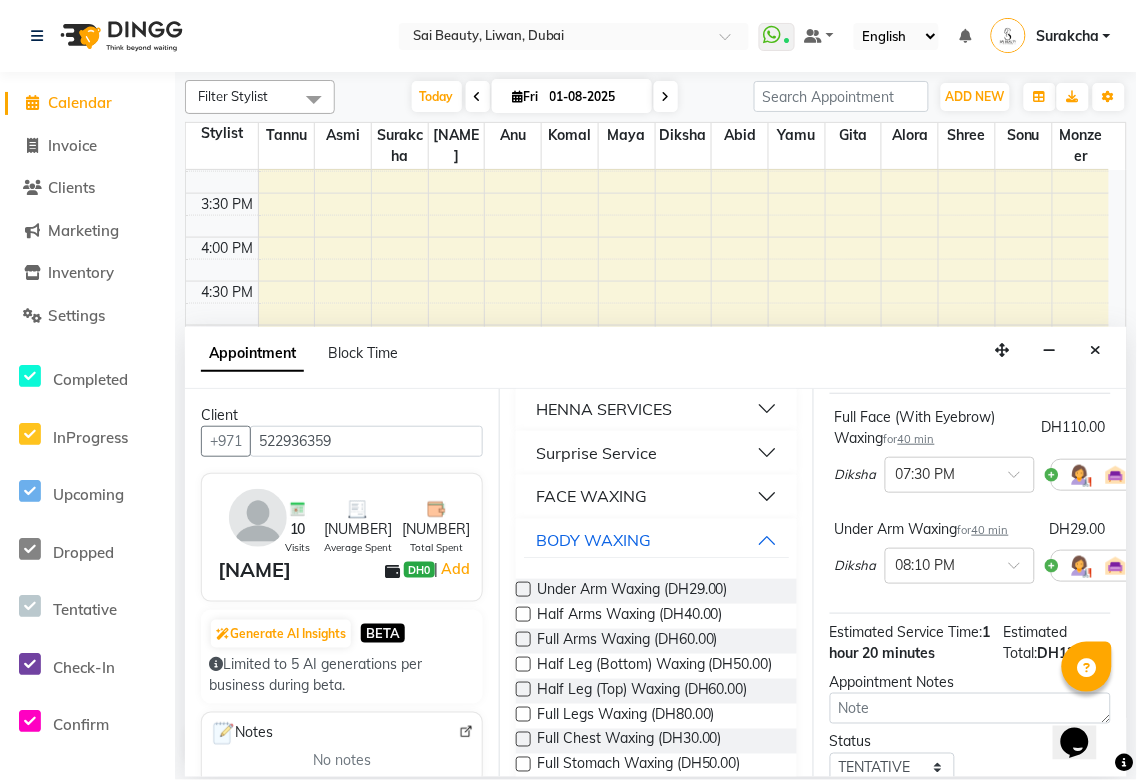 scroll, scrollTop: 367, scrollLeft: 0, axis: vertical 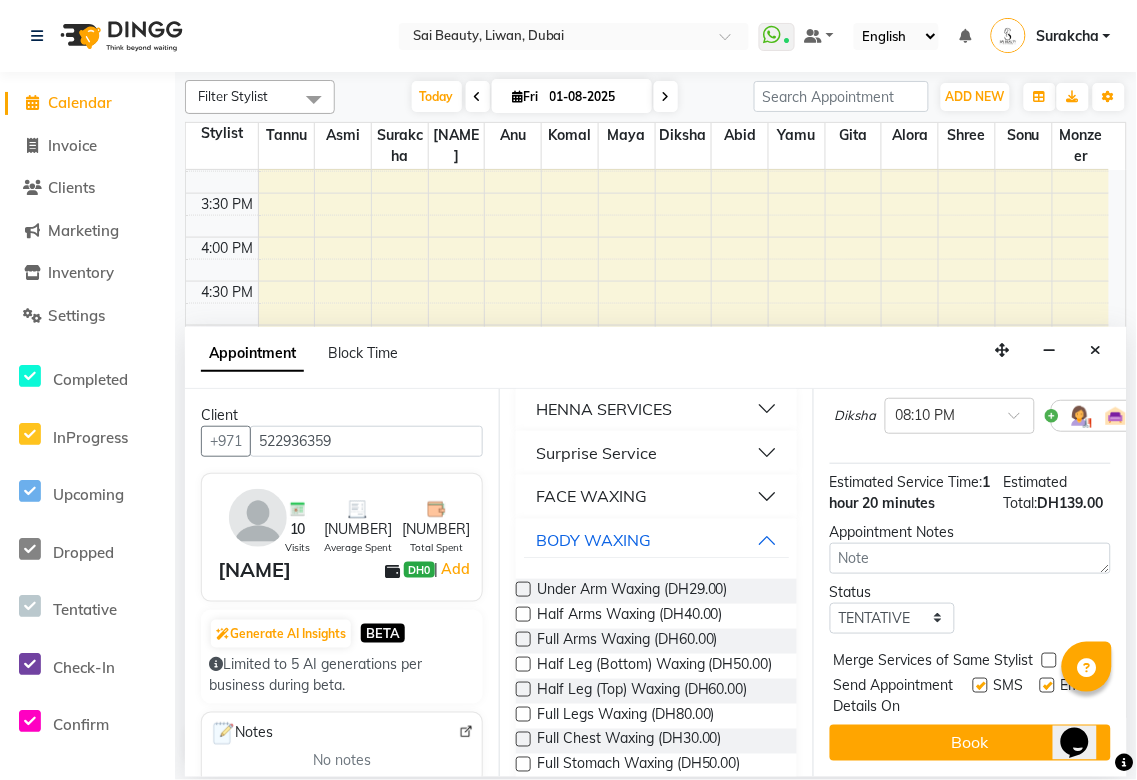 click at bounding box center (1049, 660) 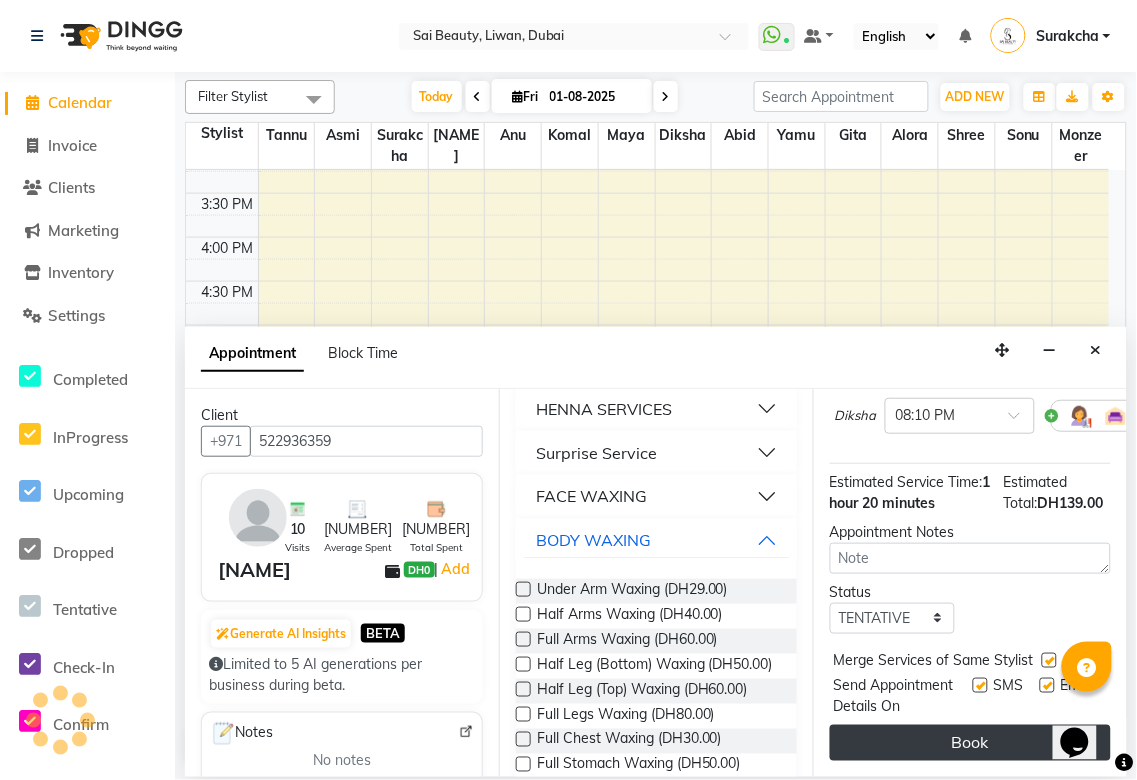 click on "Book" at bounding box center (970, 743) 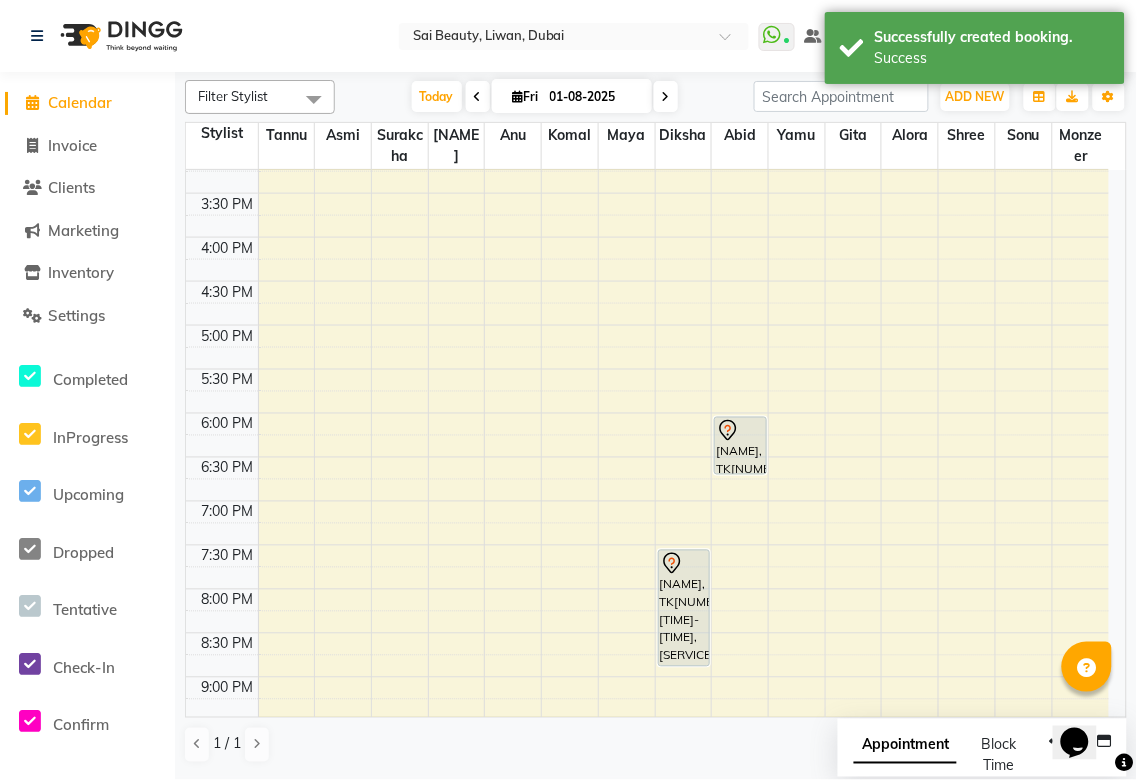click on "Appointment" at bounding box center (905, 746) 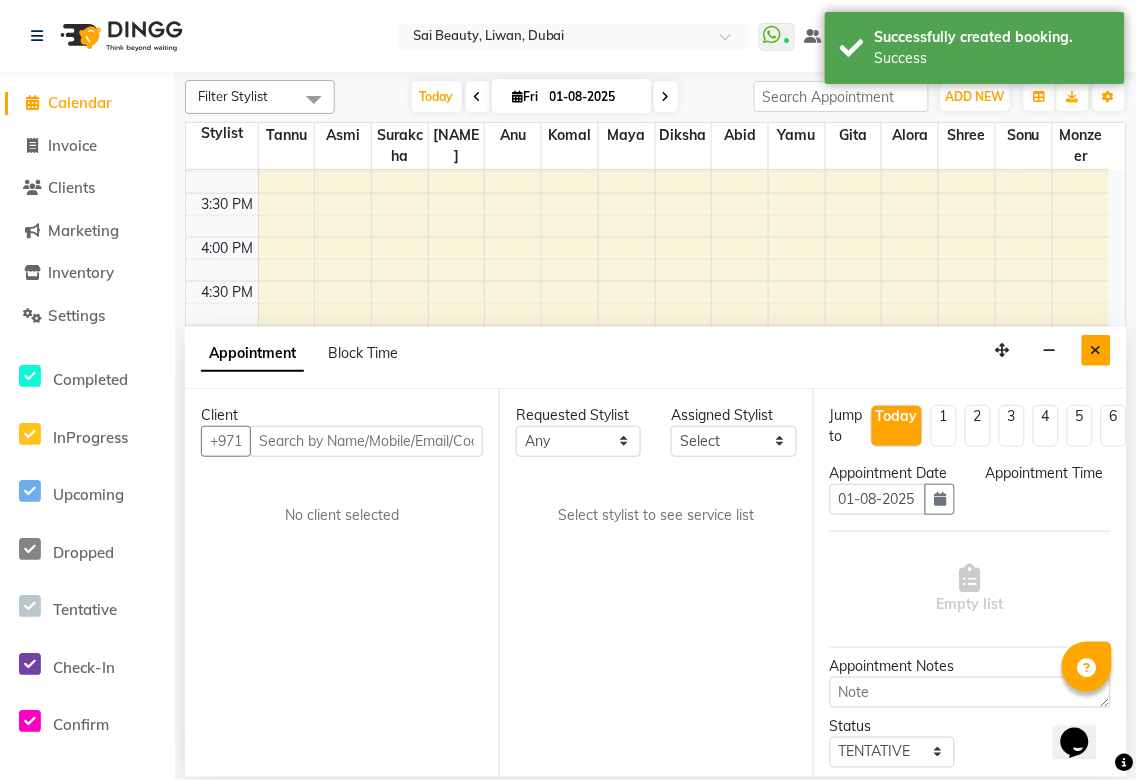 click at bounding box center [1096, 350] 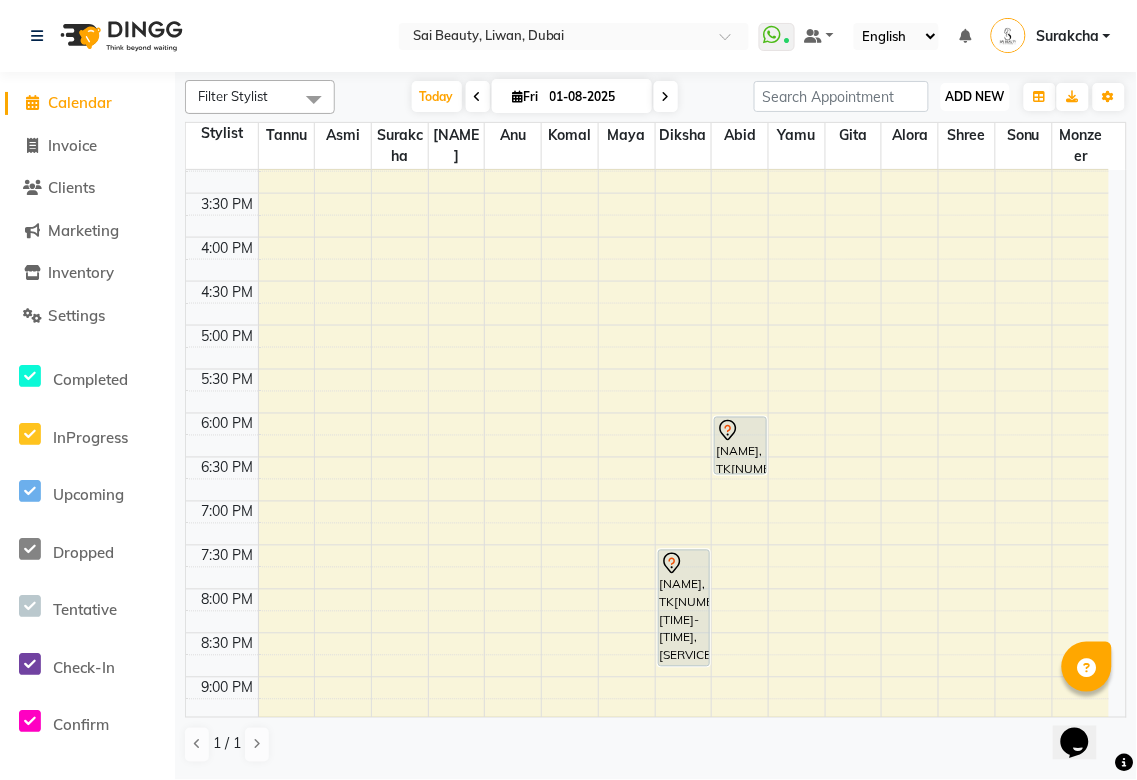 click on "ADD NEW" at bounding box center (975, 96) 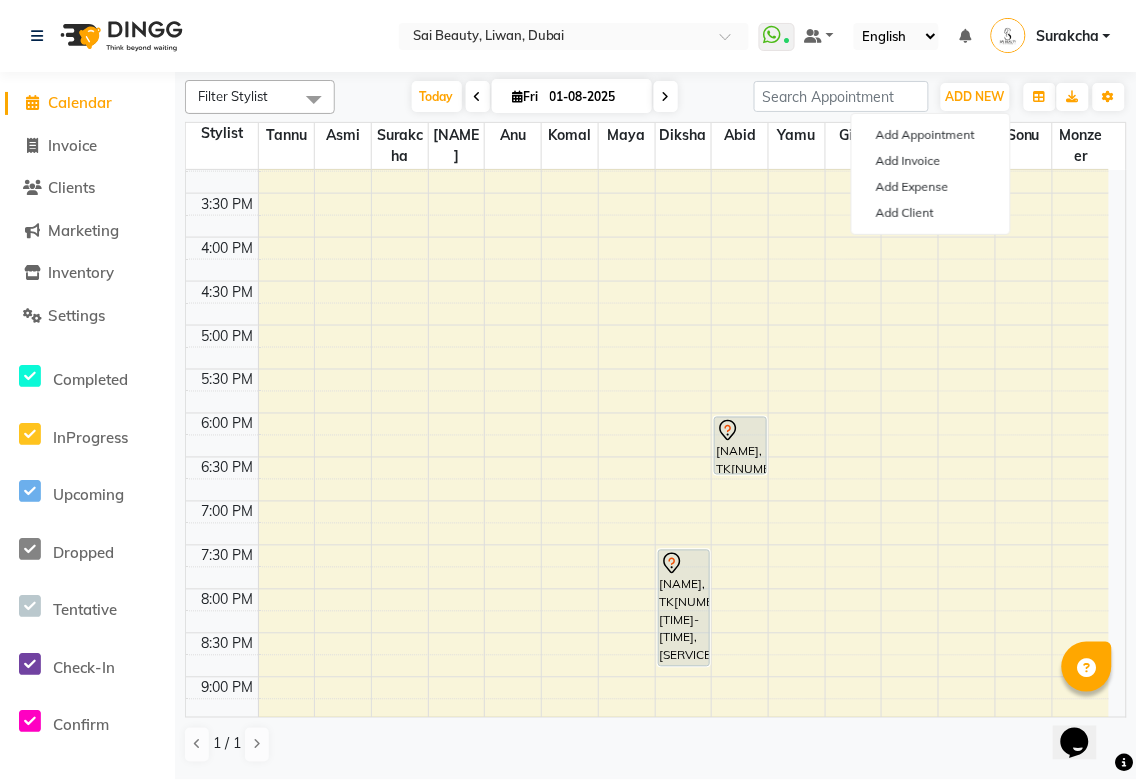 click on "Fri" at bounding box center (526, 96) 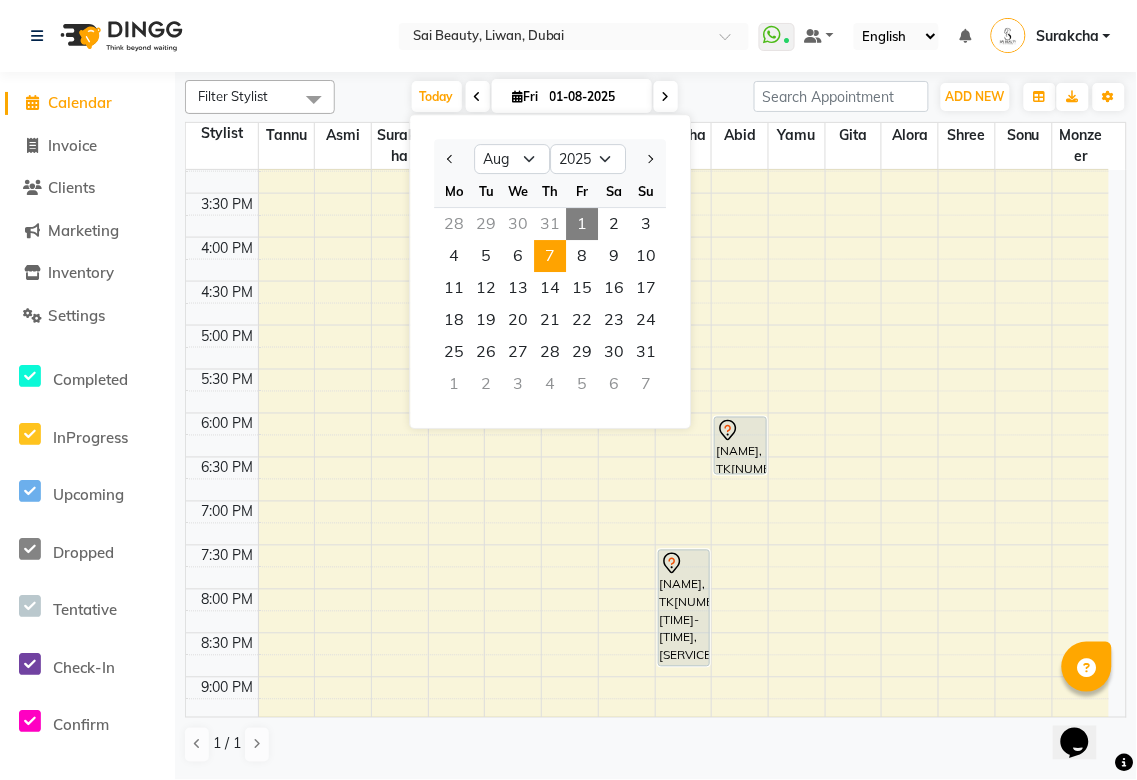 click on "7" at bounding box center [550, 256] 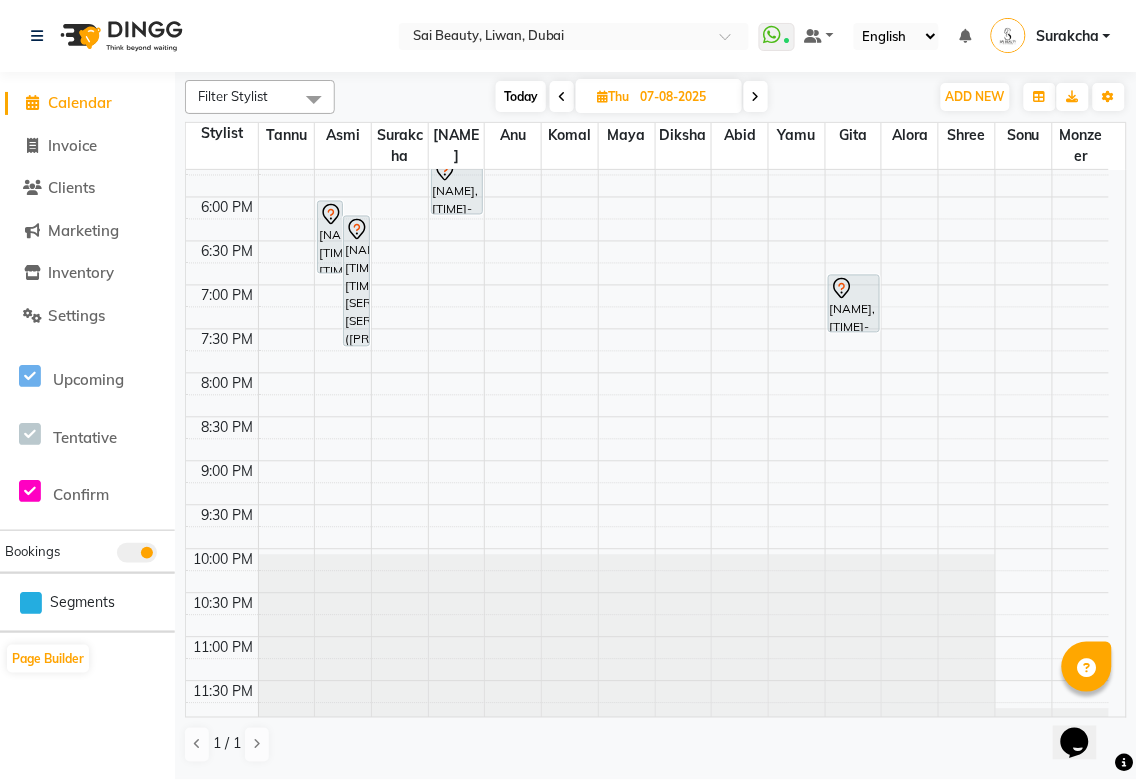 scroll, scrollTop: 761, scrollLeft: 0, axis: vertical 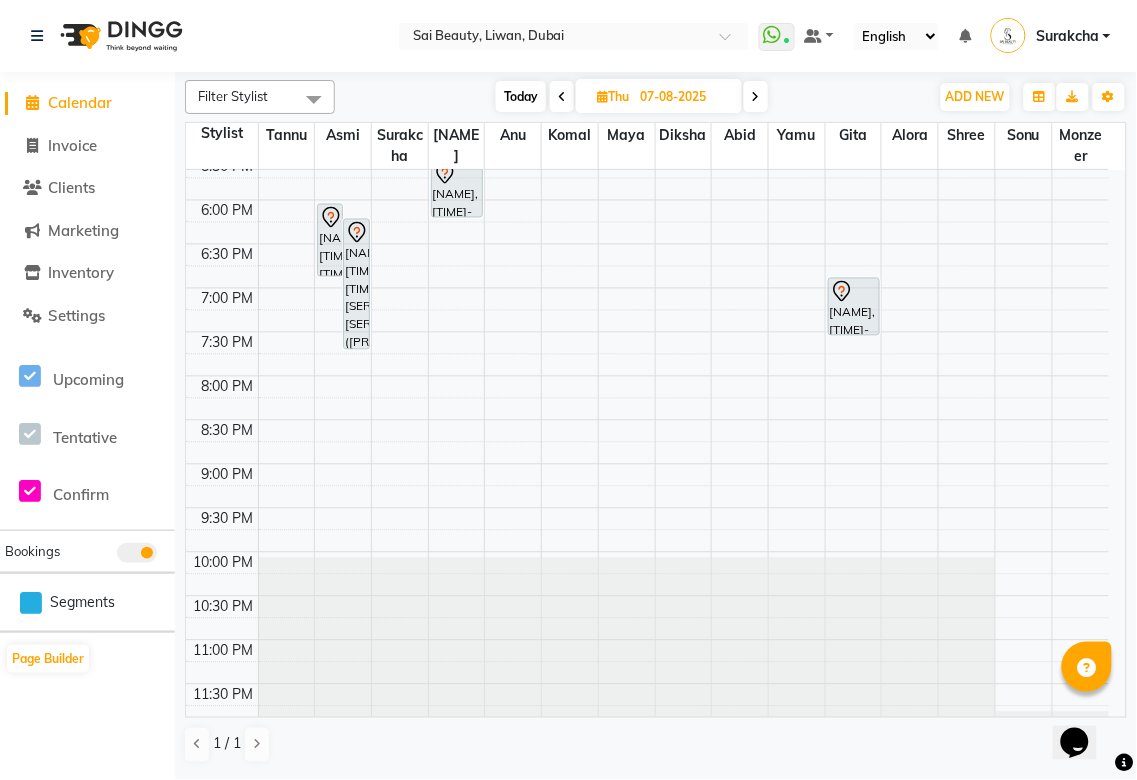click on "[NAME], [TIME]-[TIME], [SERVICE],[SERVICE] ([PRICE])" at bounding box center (356, 284) 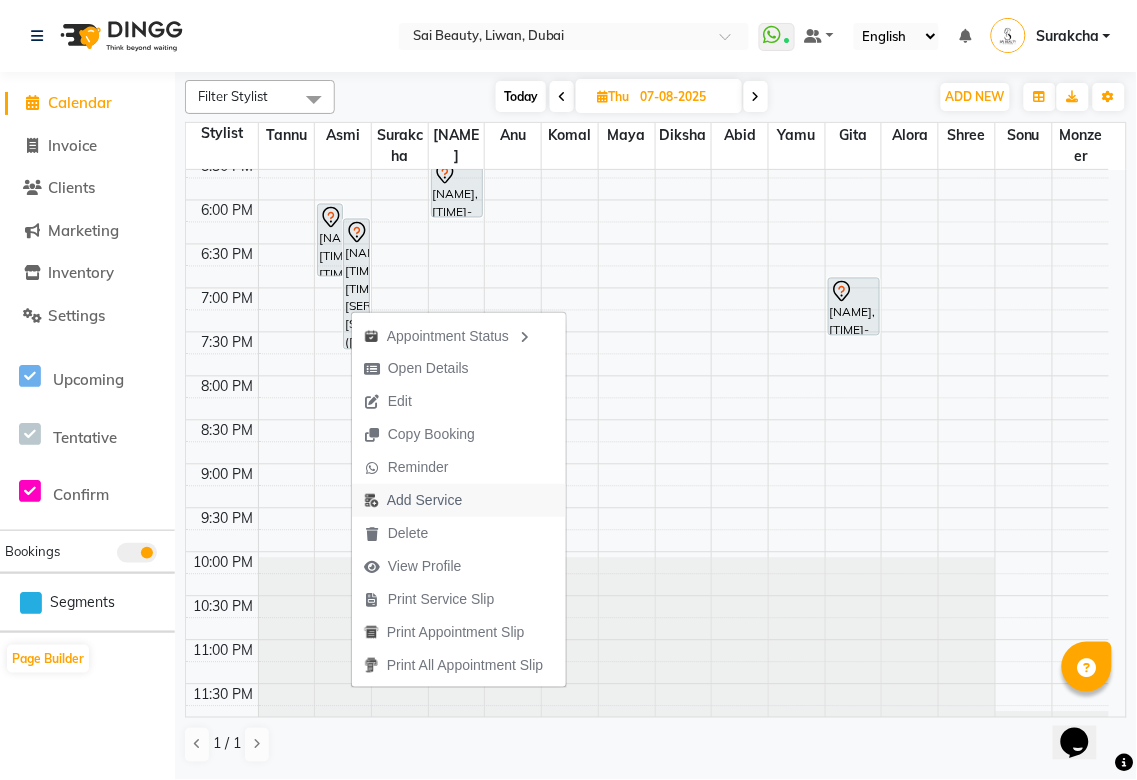 click on "Add Service" at bounding box center (424, 500) 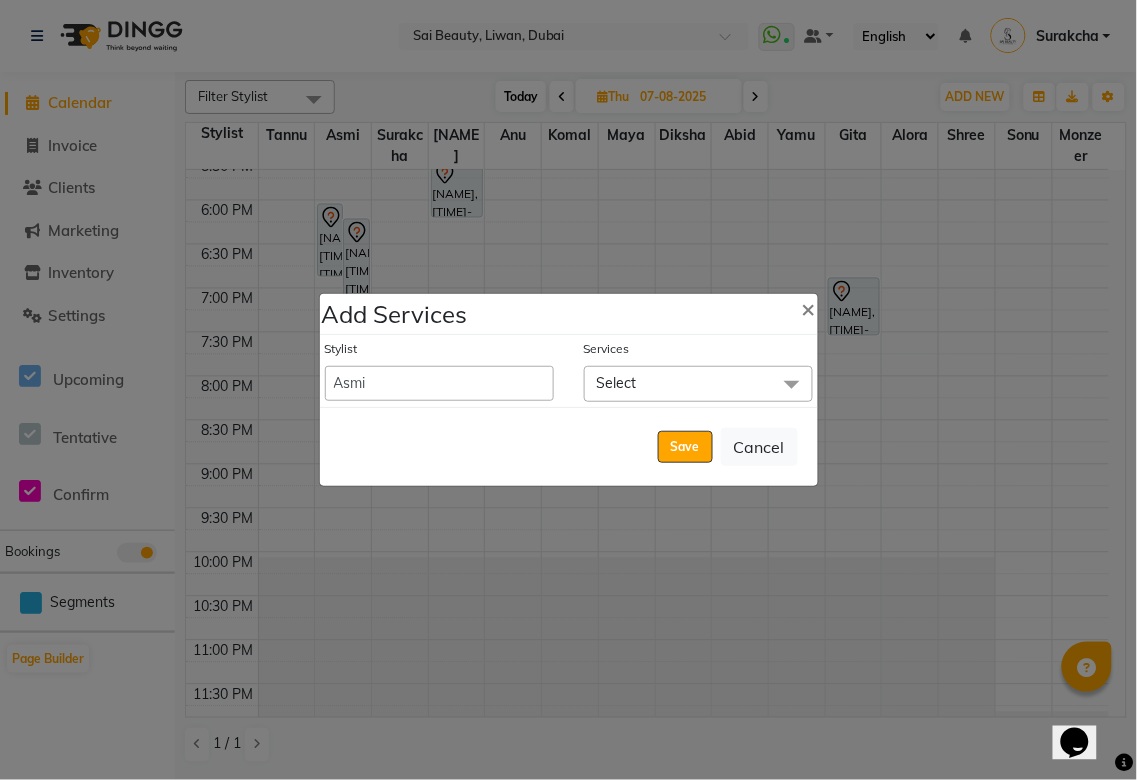 click on "Select" 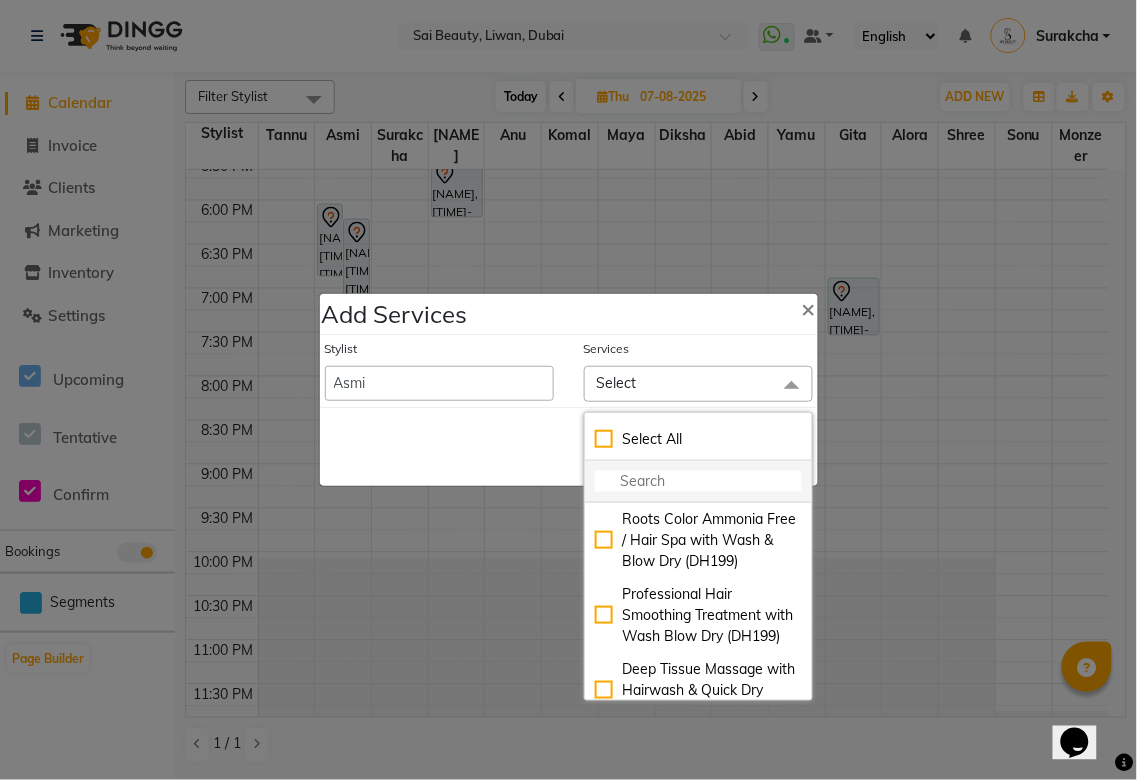 click 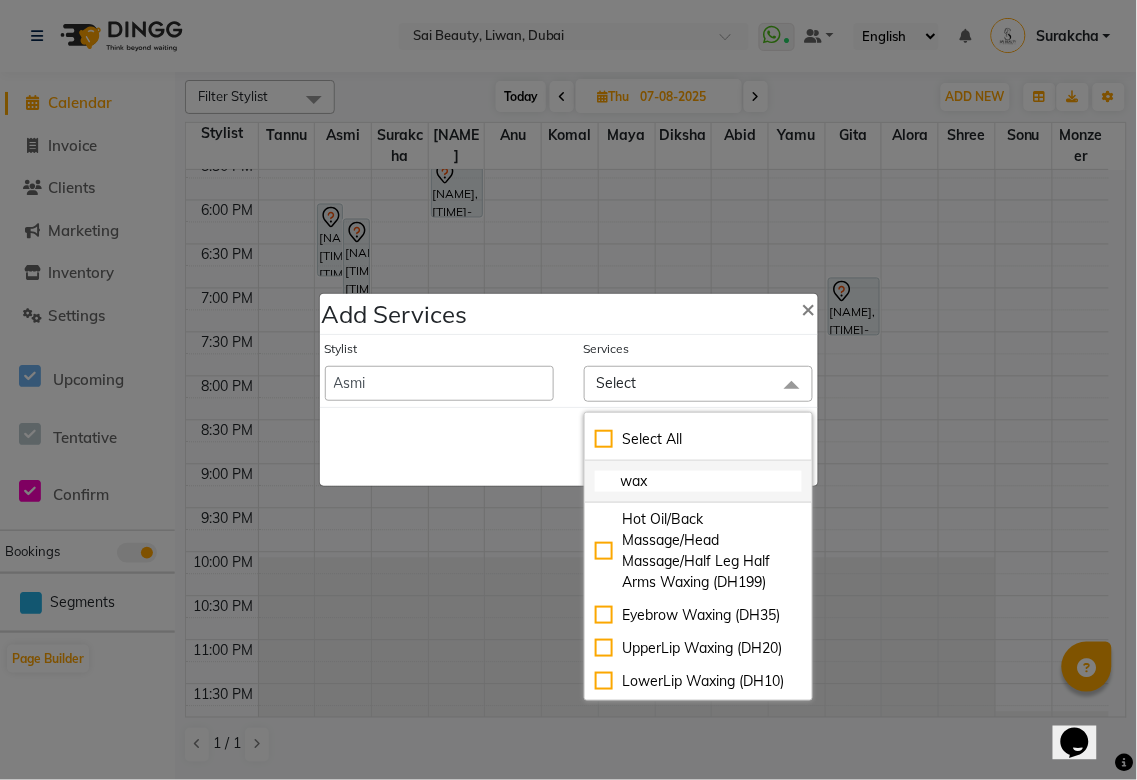 type on "wax" 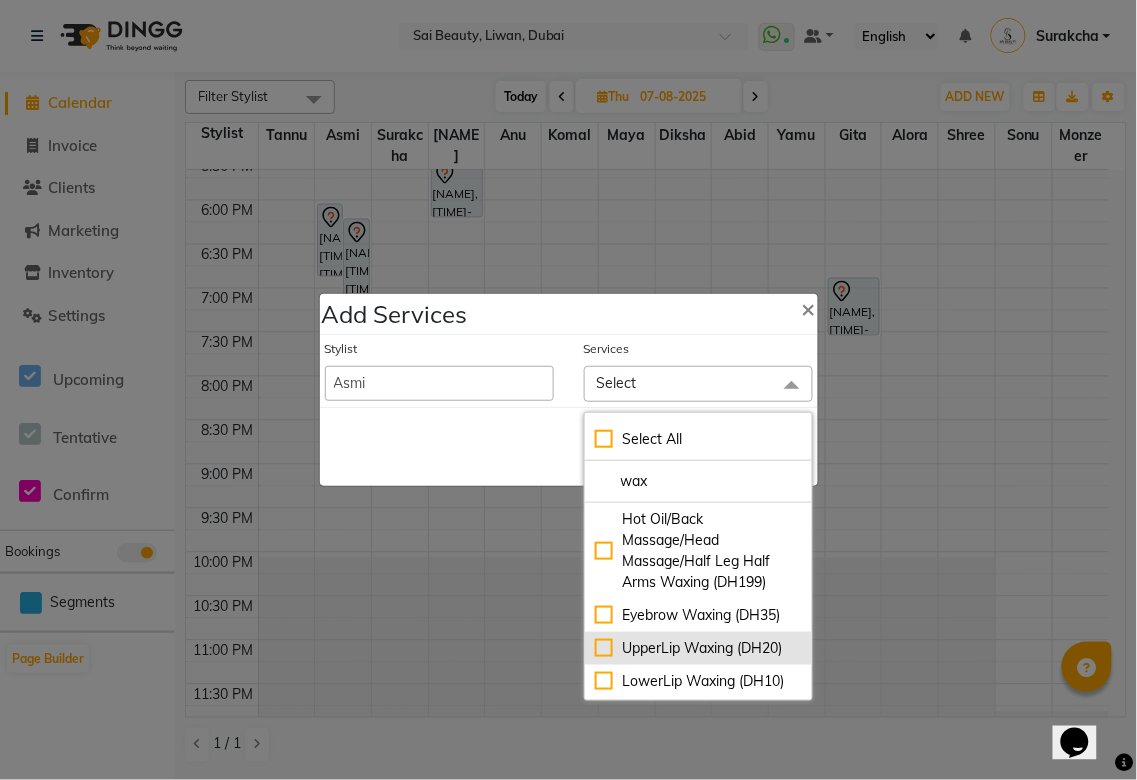 click on "UpperLip Waxing (DH20)" 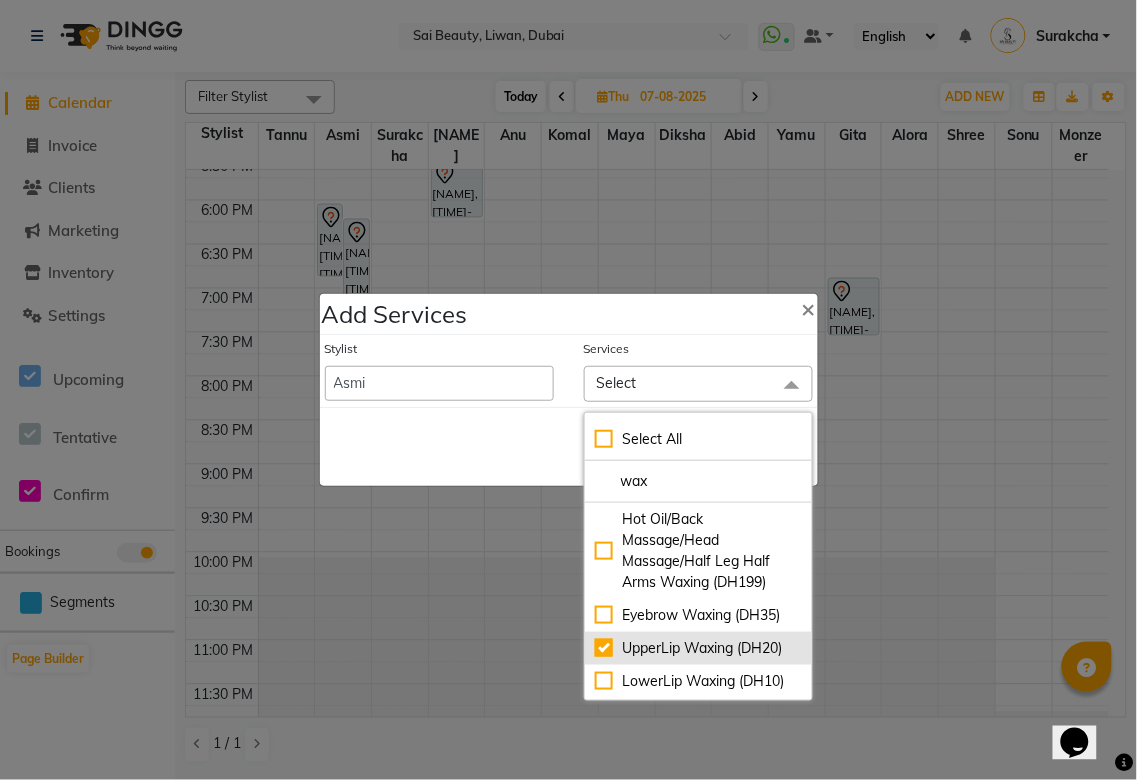 checkbox on "true" 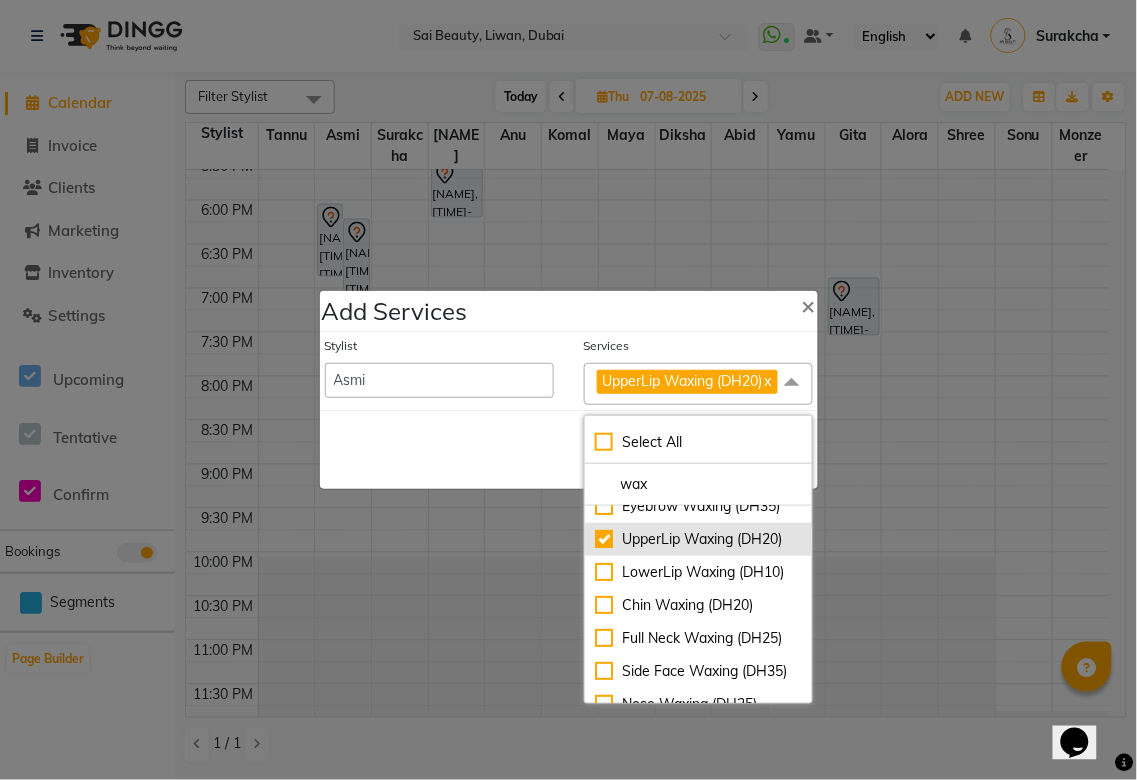 scroll, scrollTop: 114, scrollLeft: 0, axis: vertical 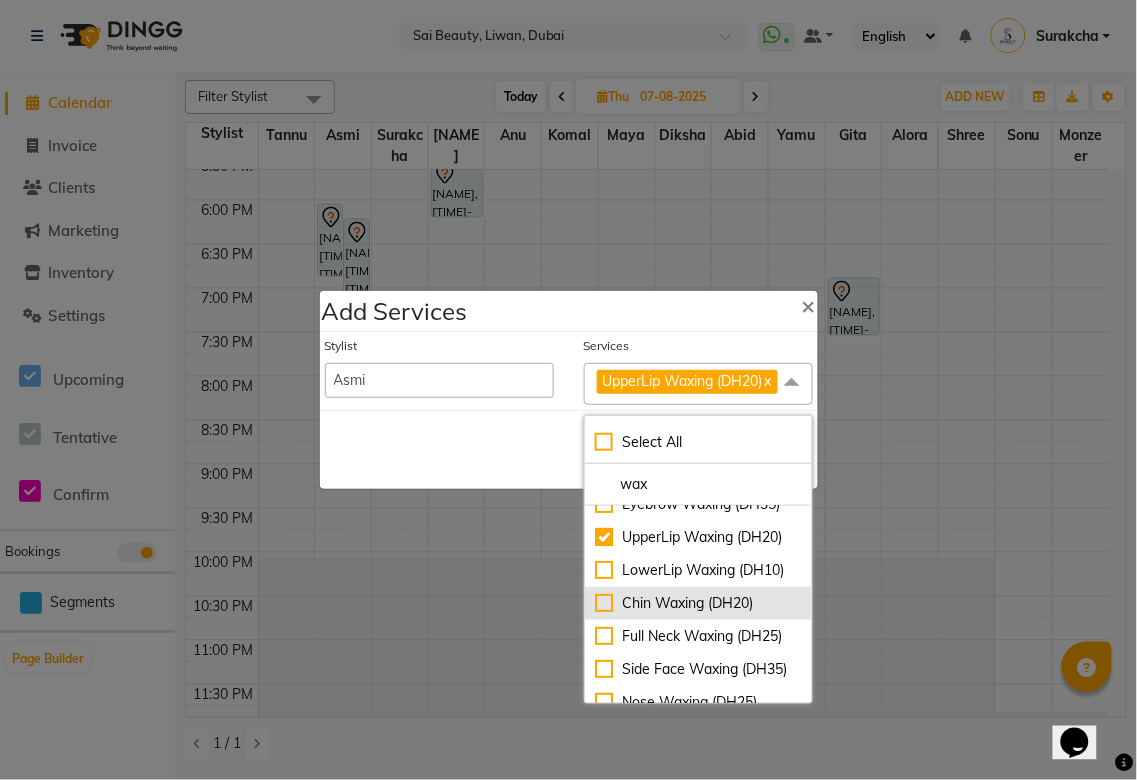 click on "Chin Waxing (DH20)" 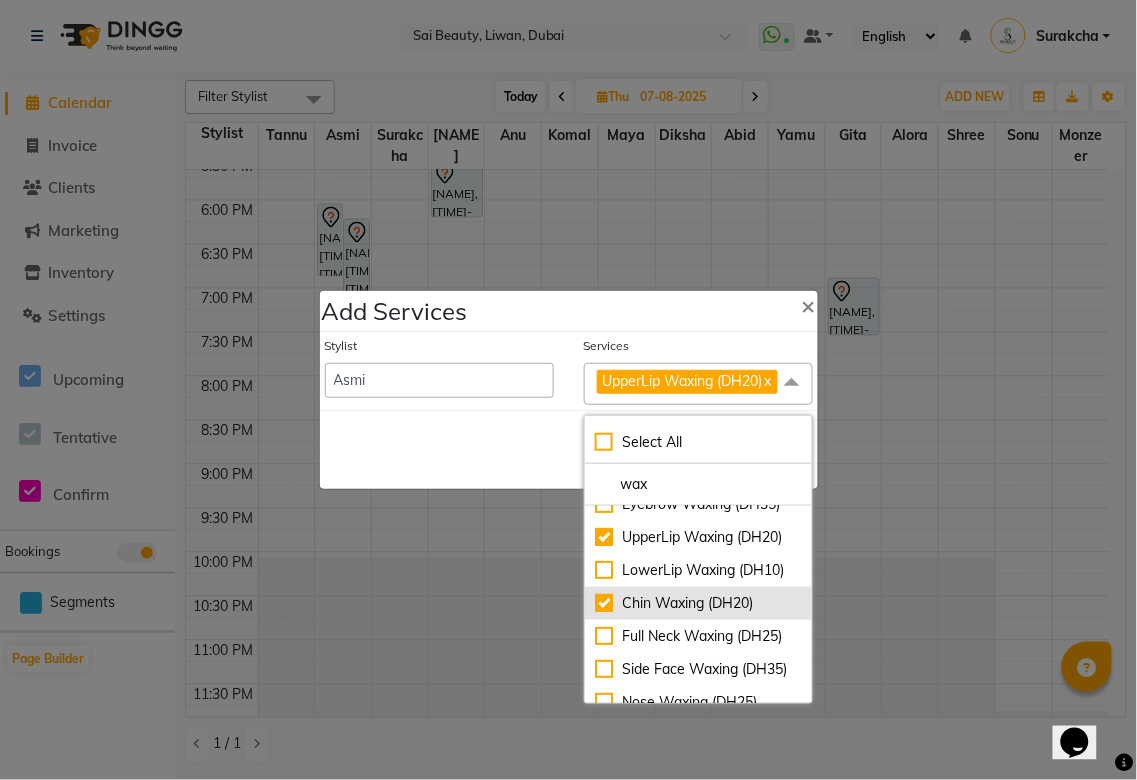 checkbox on "true" 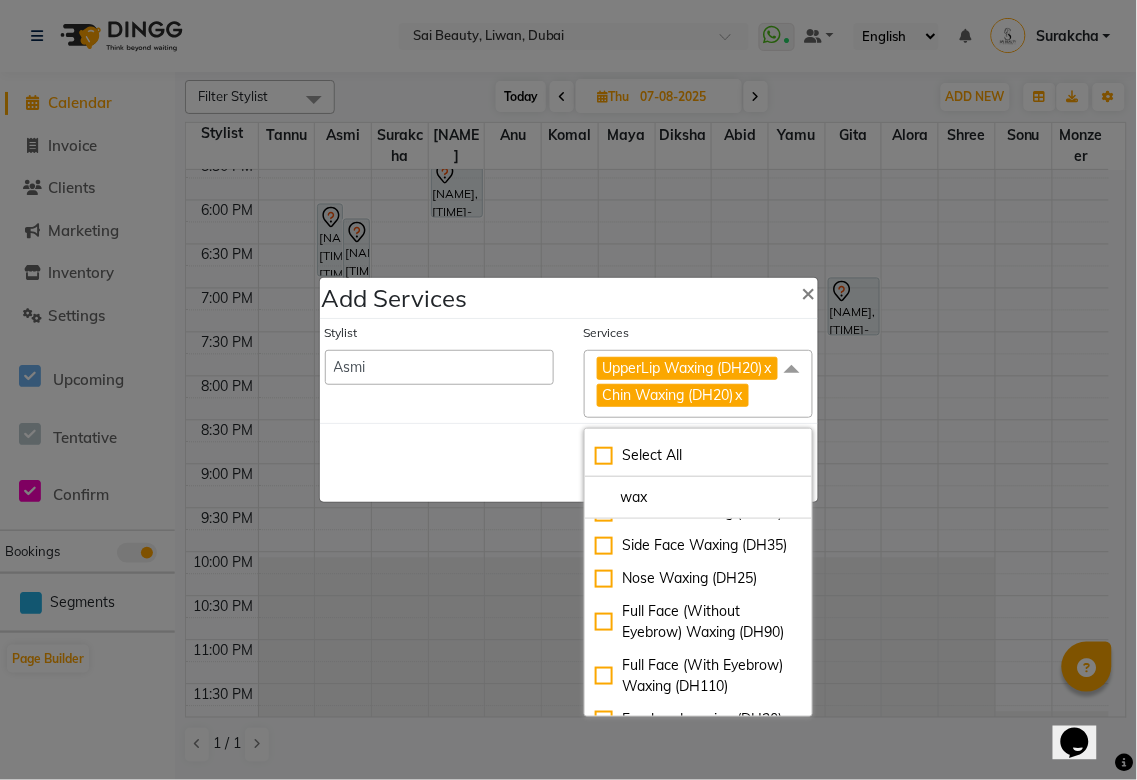 scroll, scrollTop: 261, scrollLeft: 0, axis: vertical 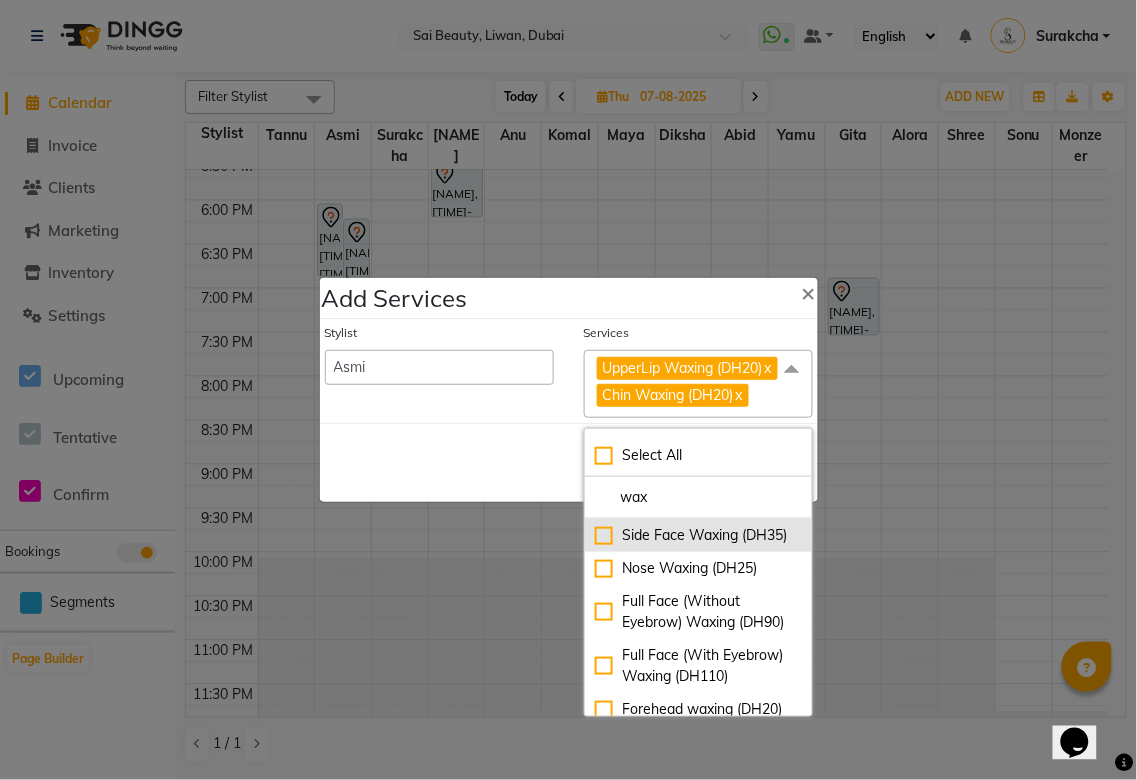 click on "Side Face Waxing (DH35)" 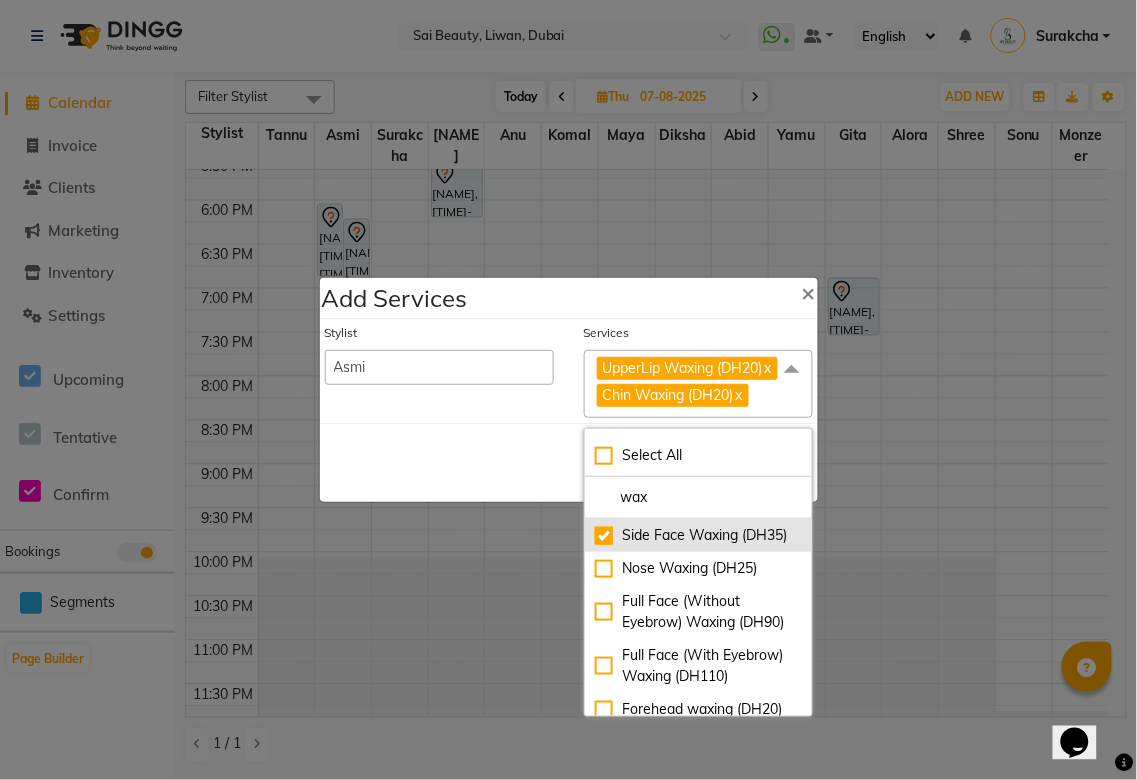 checkbox on "true" 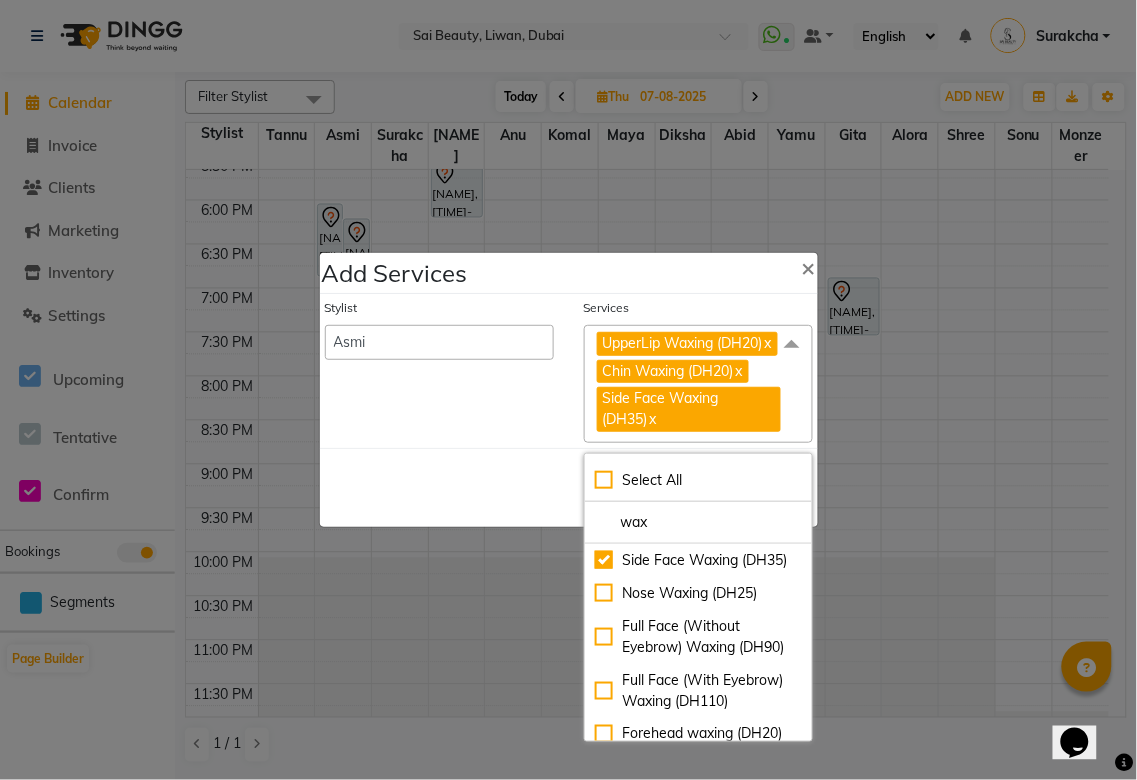 click on "Save   Cancel" 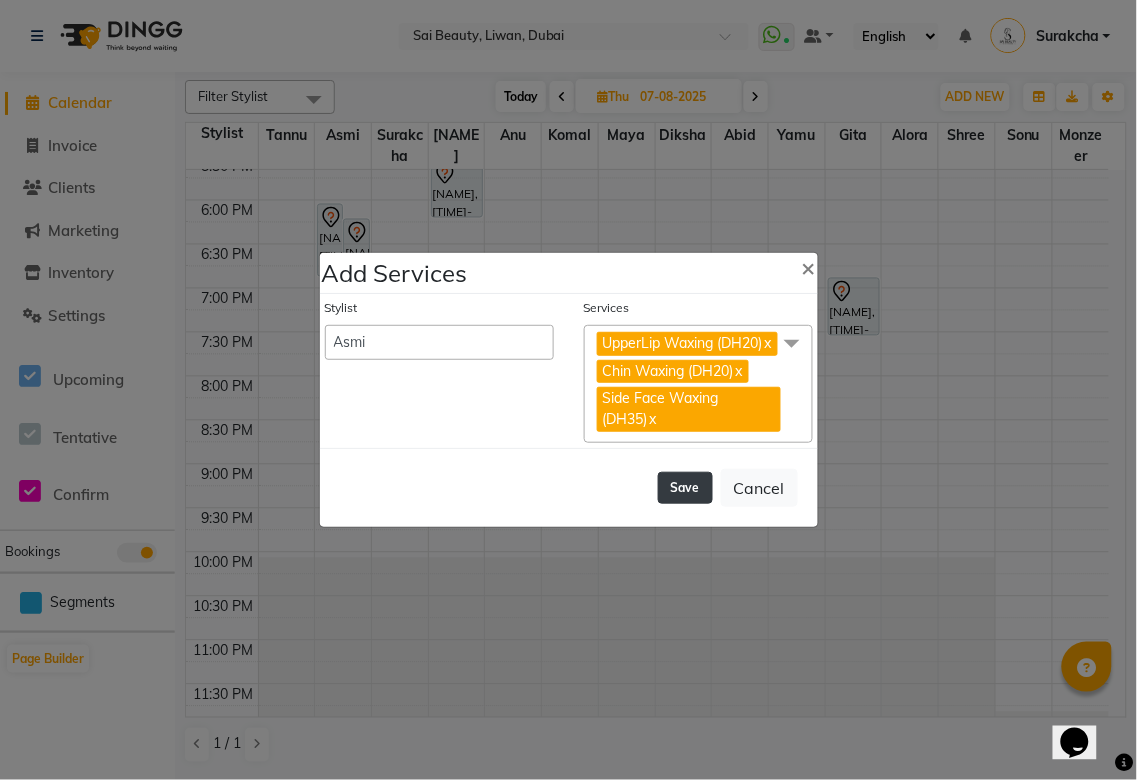 click on "Save" 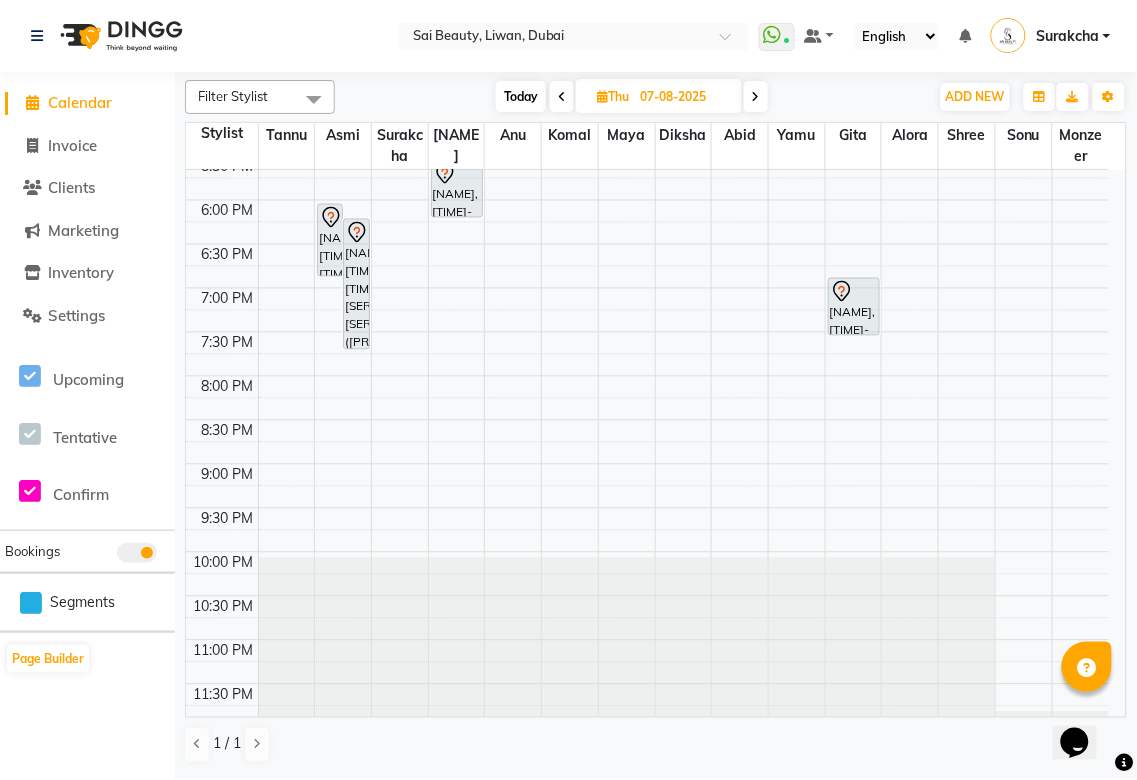 click at bounding box center [756, 97] 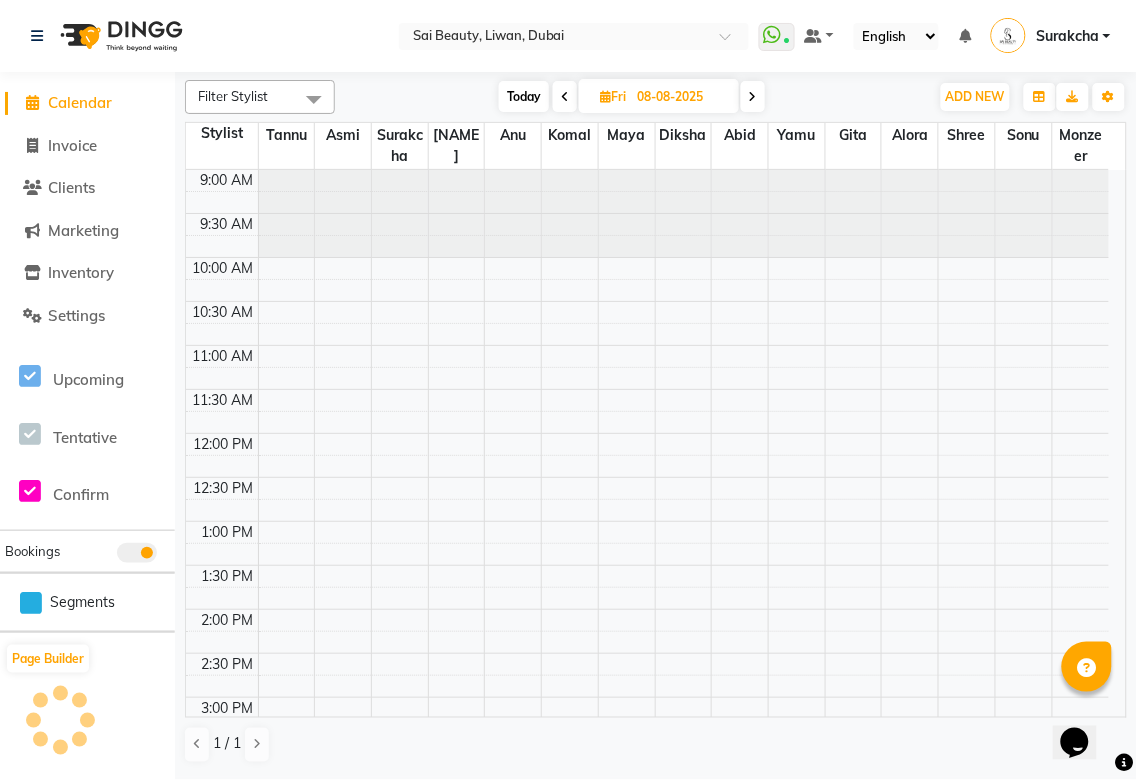 scroll, scrollTop: 177, scrollLeft: 0, axis: vertical 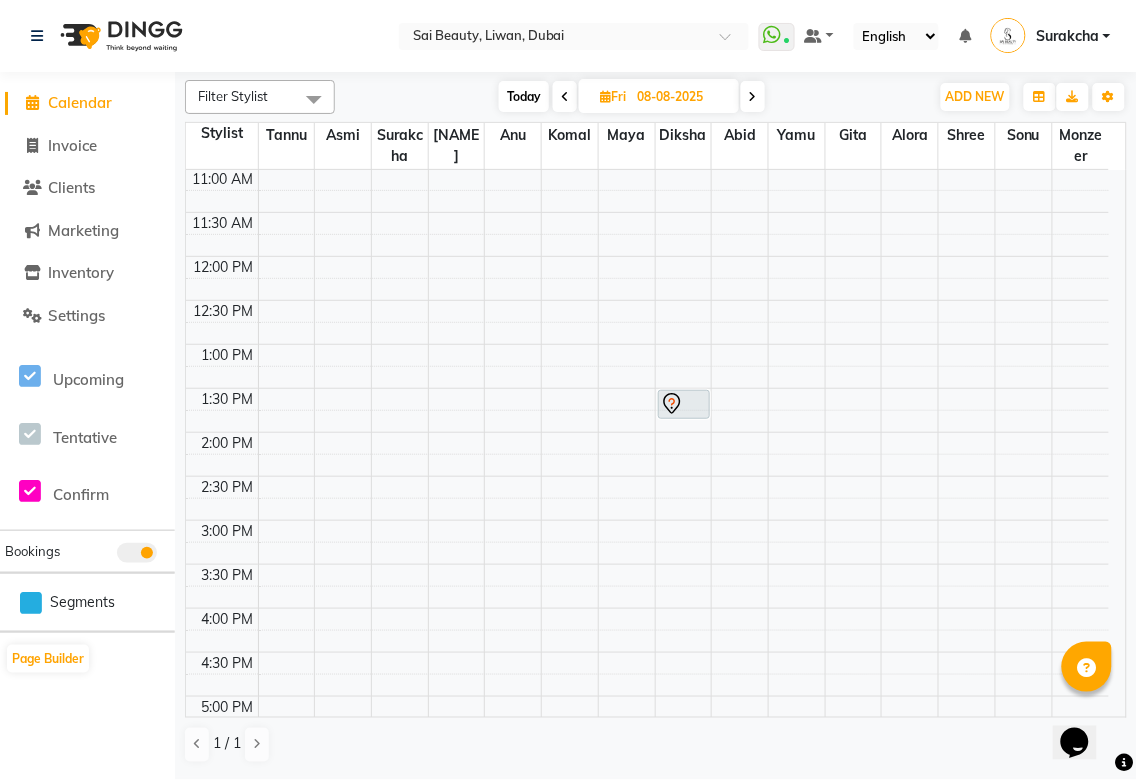 click on "Today" at bounding box center (524, 96) 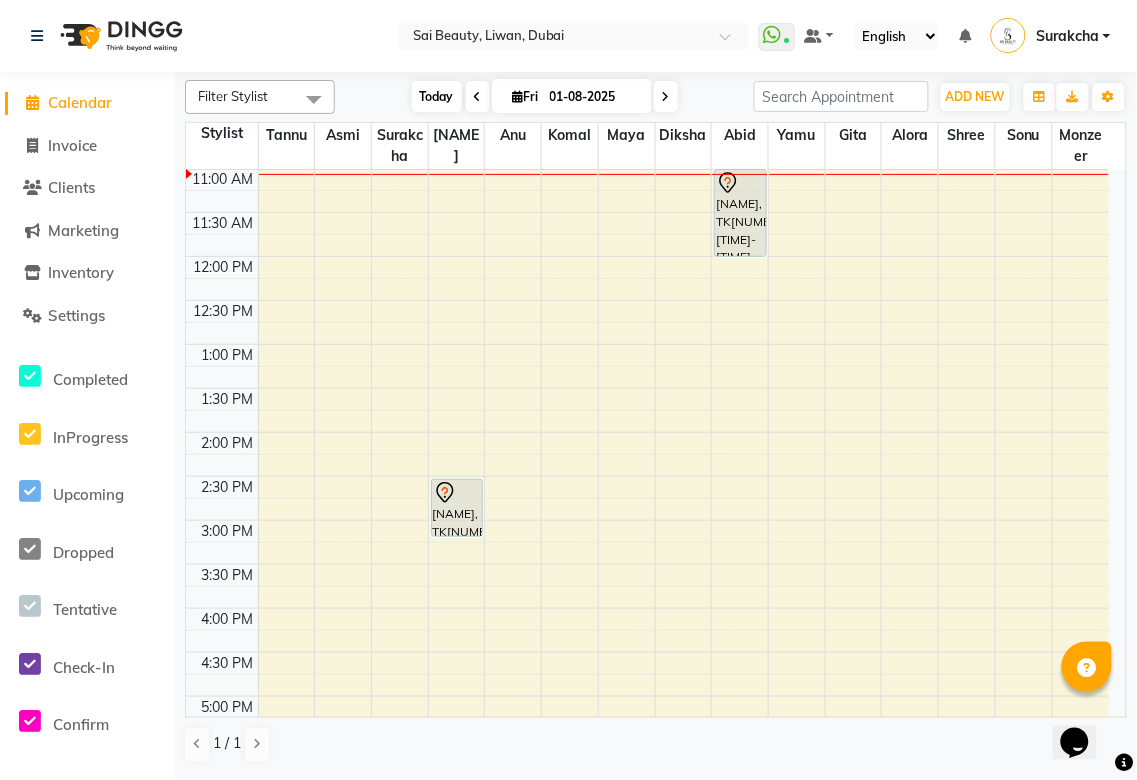 scroll, scrollTop: 0, scrollLeft: 0, axis: both 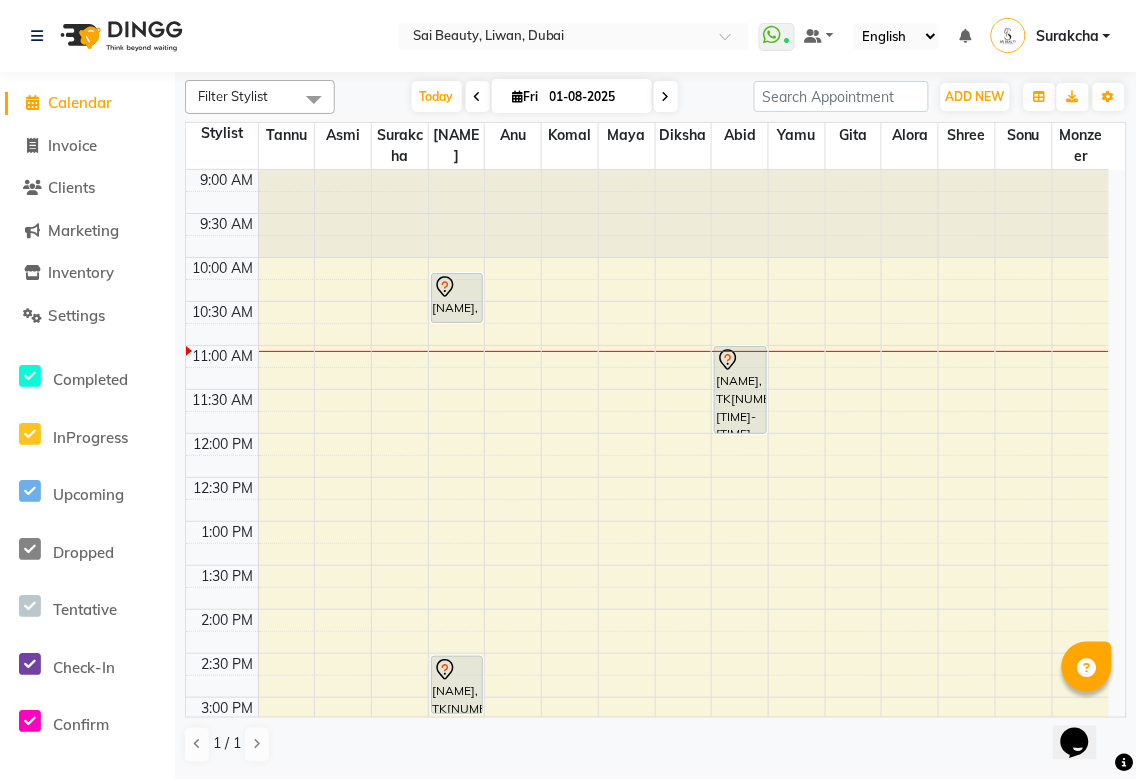click at bounding box center (666, 96) 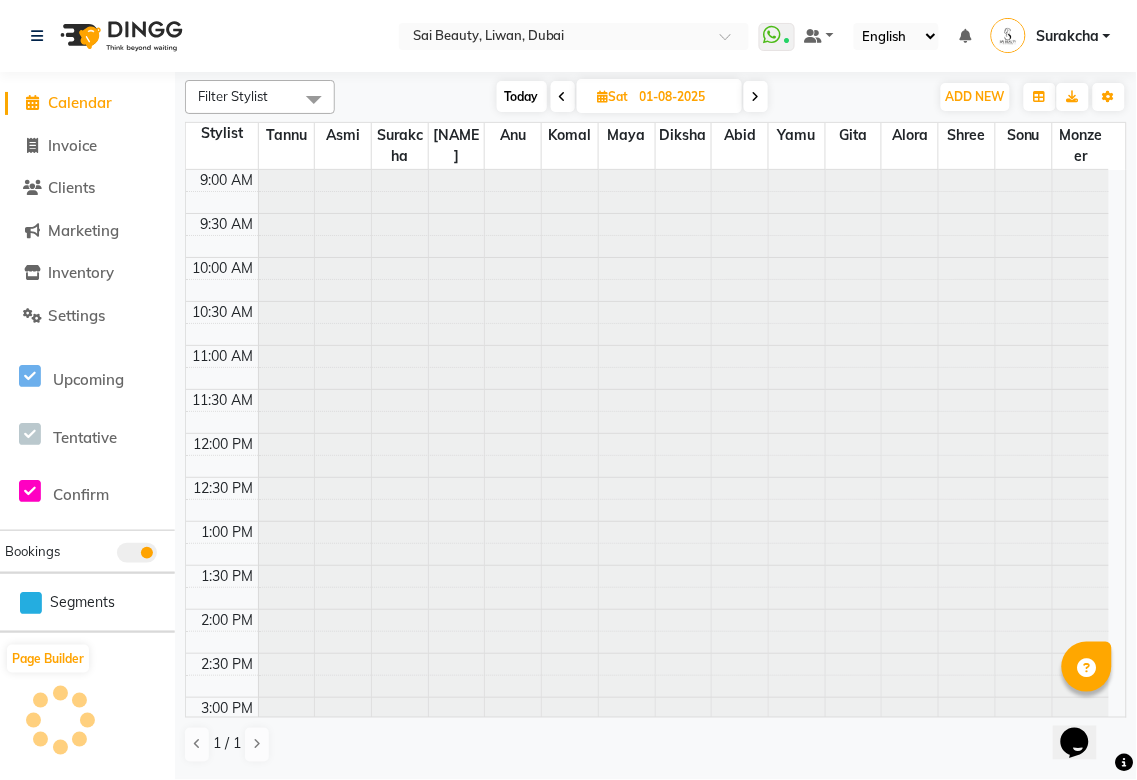 type on "02-08-2025" 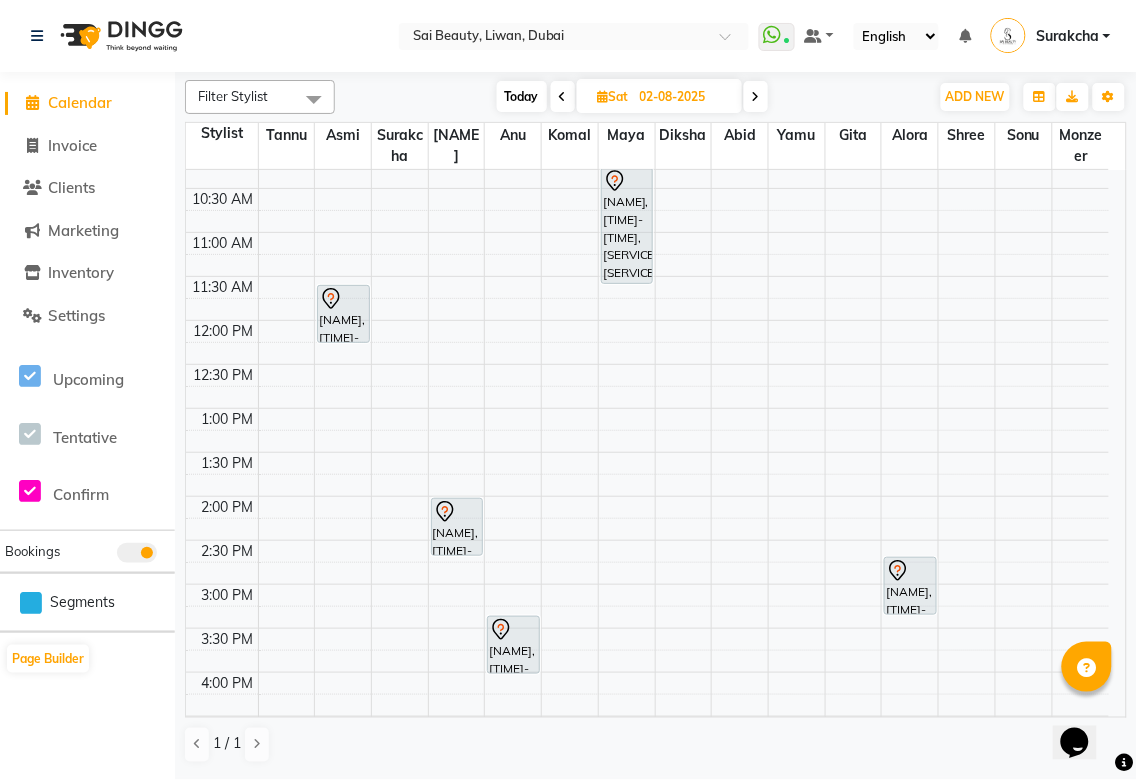 scroll, scrollTop: 0, scrollLeft: 0, axis: both 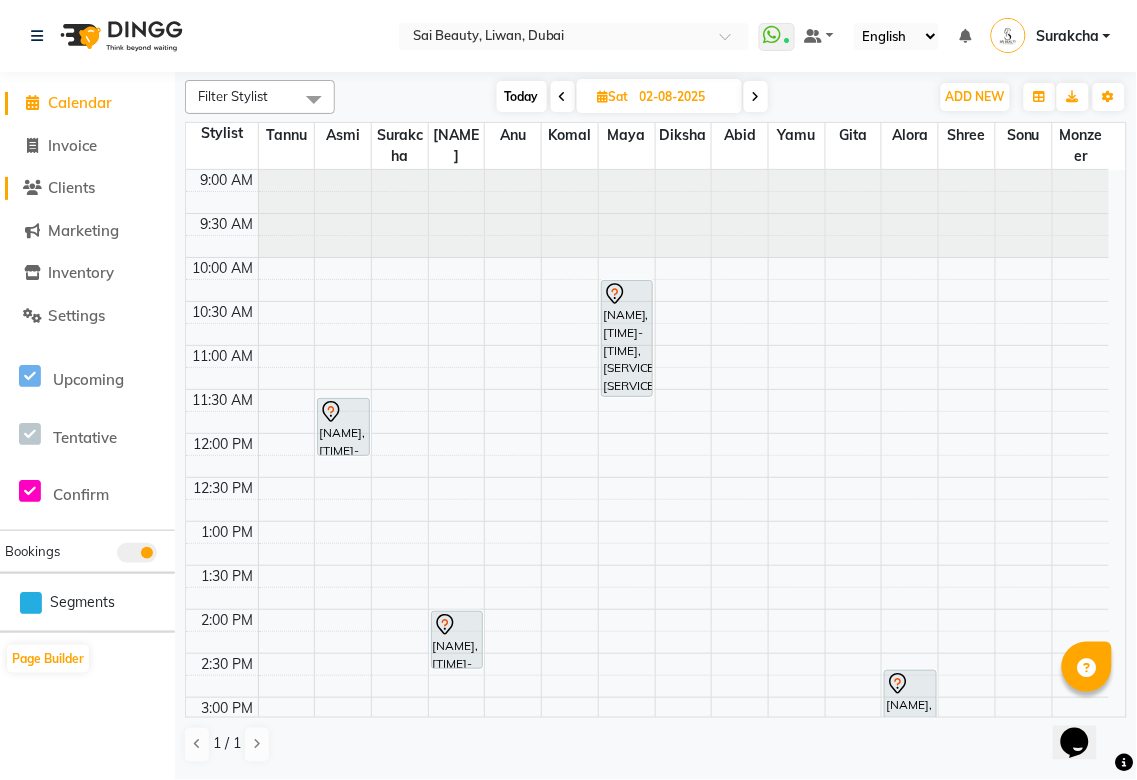 click on "Clients" 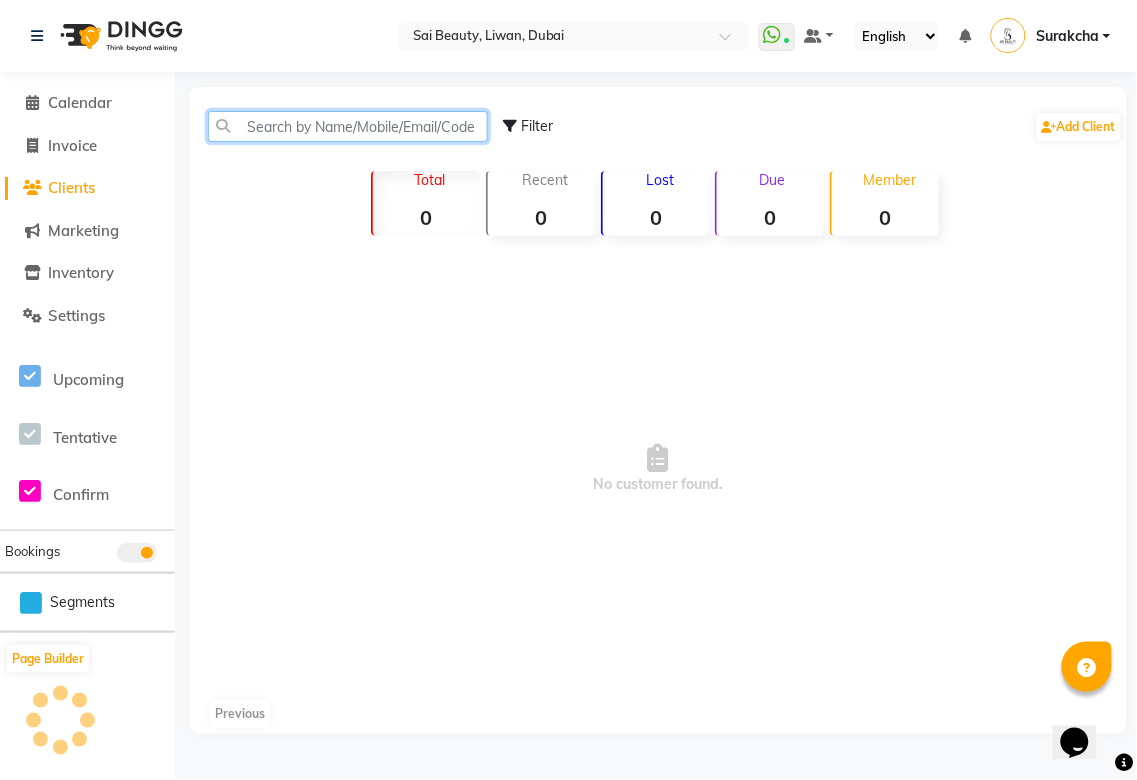 click 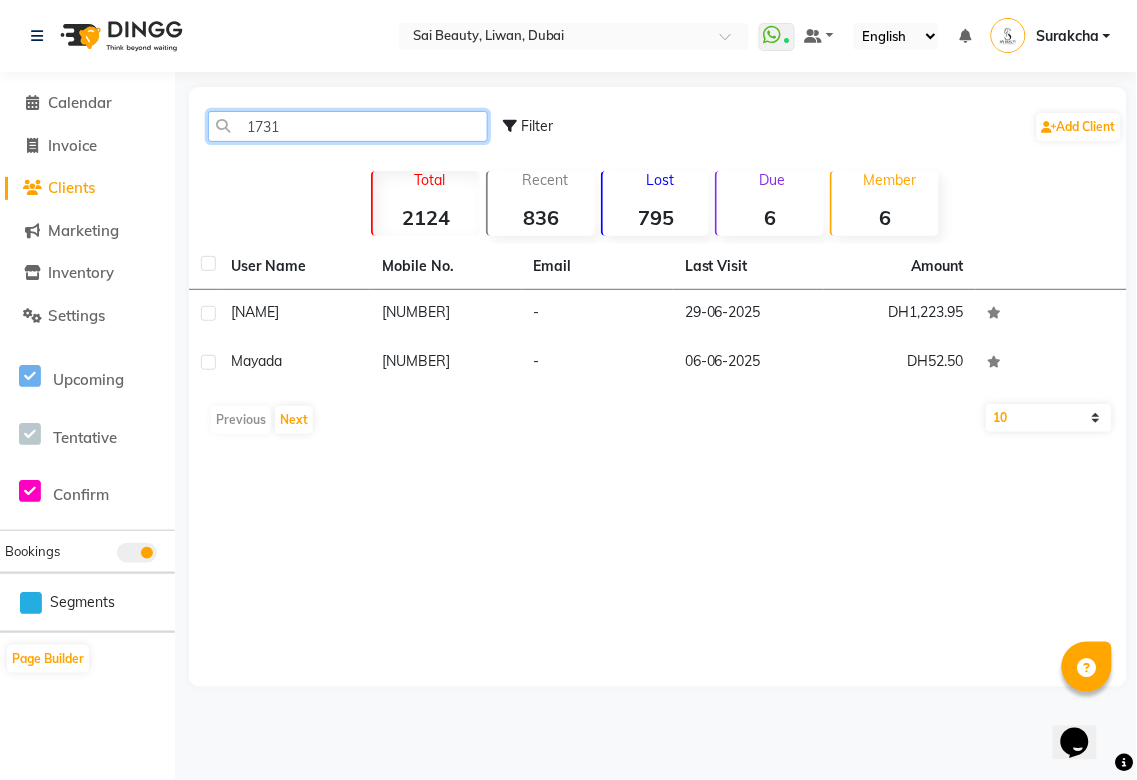 type on "1731" 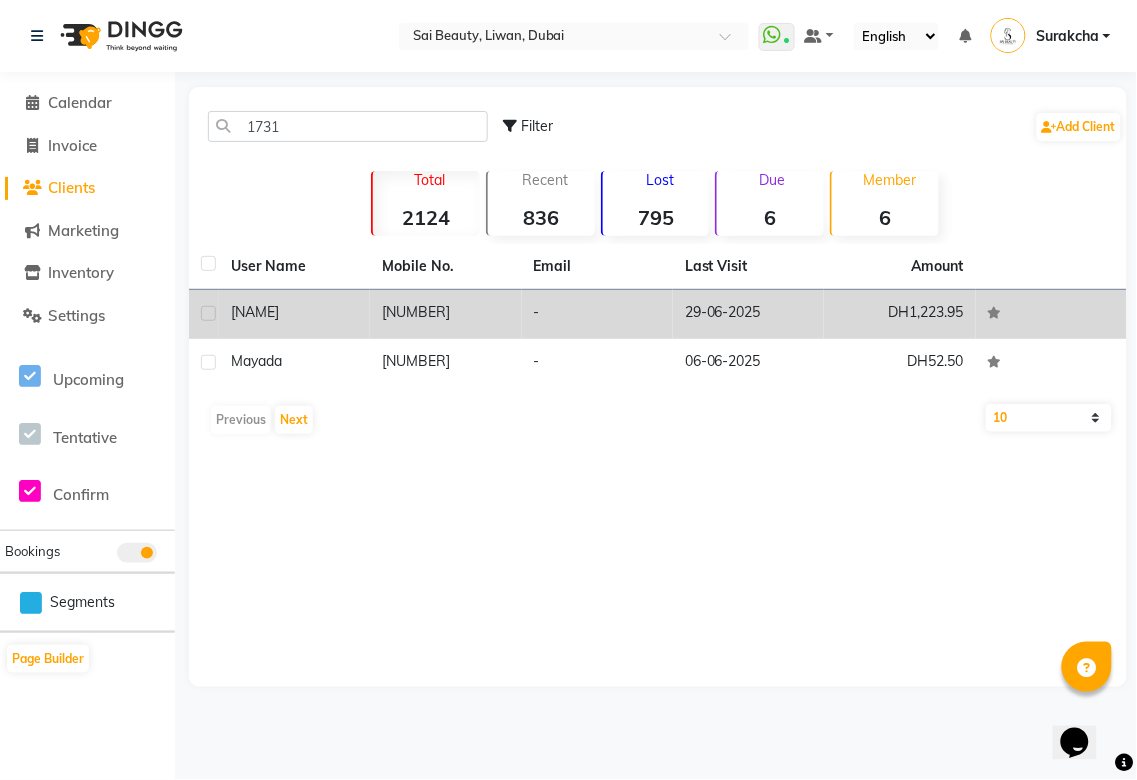 click on "[NUMBER]" 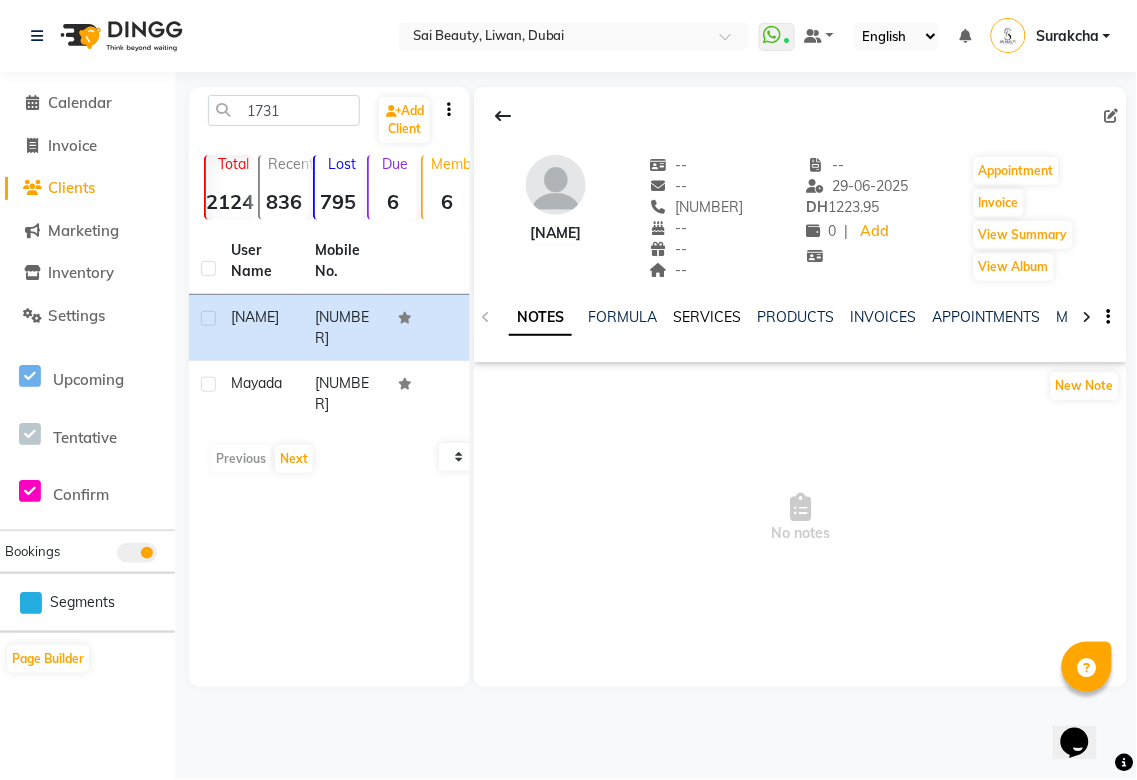 click on "SERVICES" 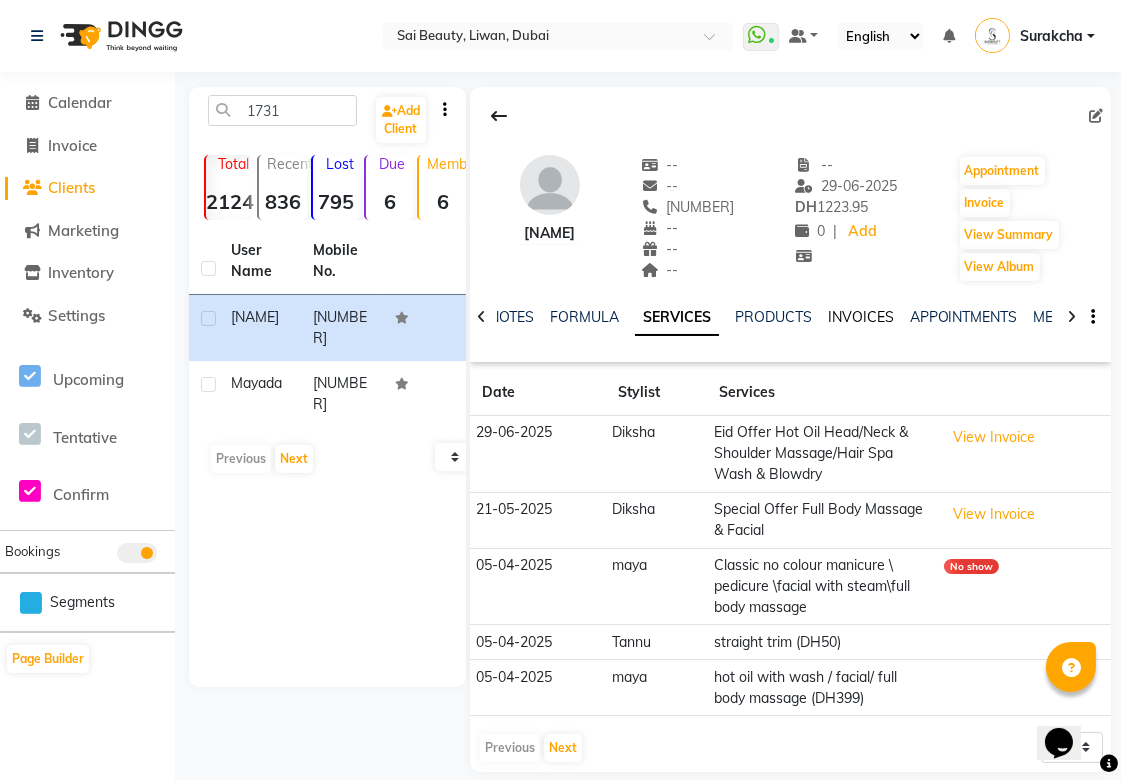 click on "INVOICES" 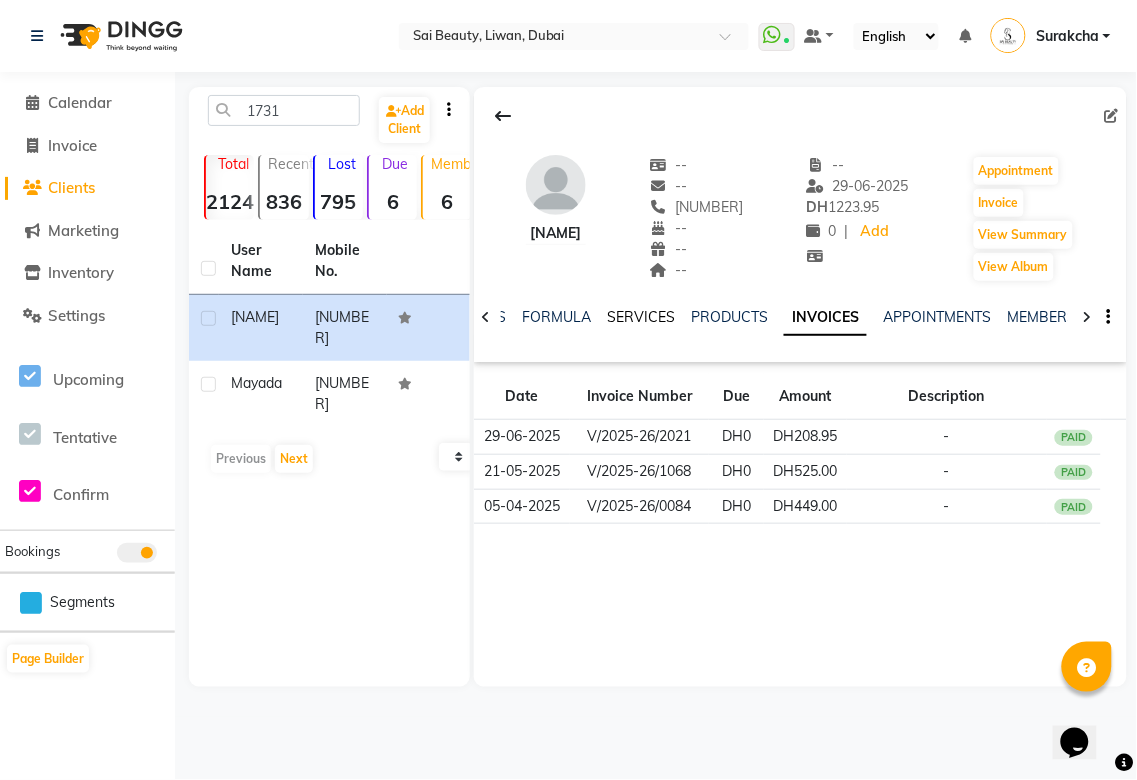 click on "SERVICES" 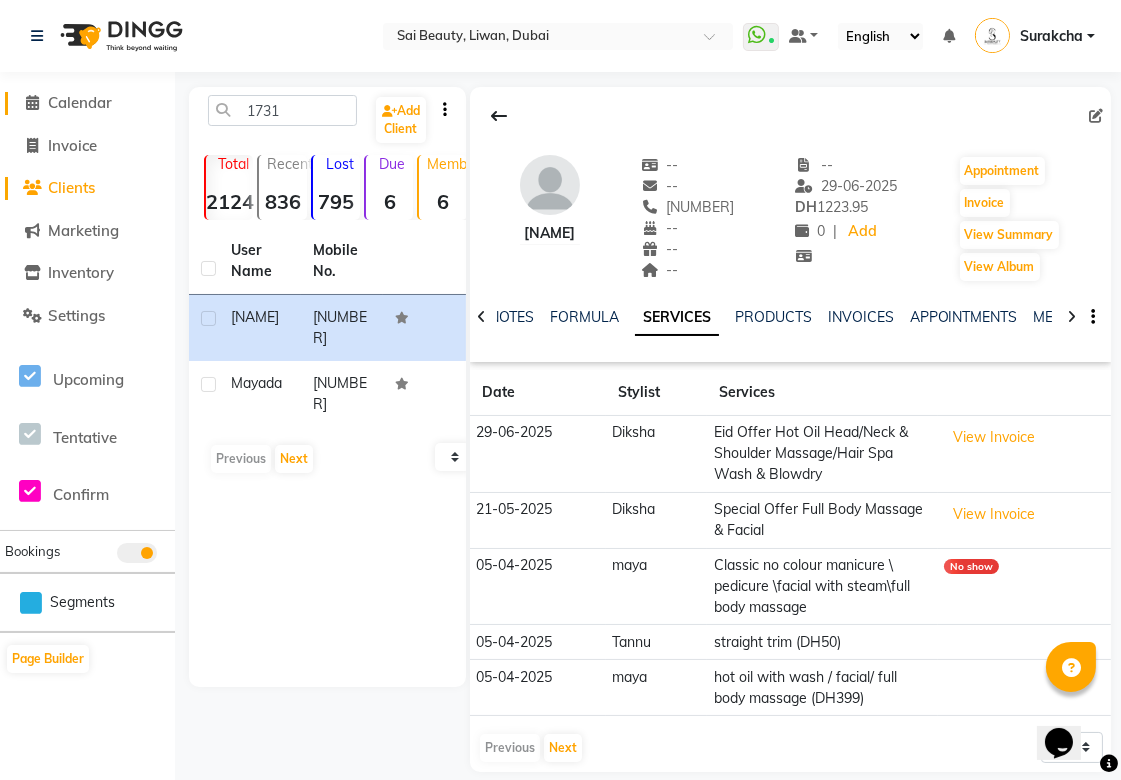 click on "Calendar" 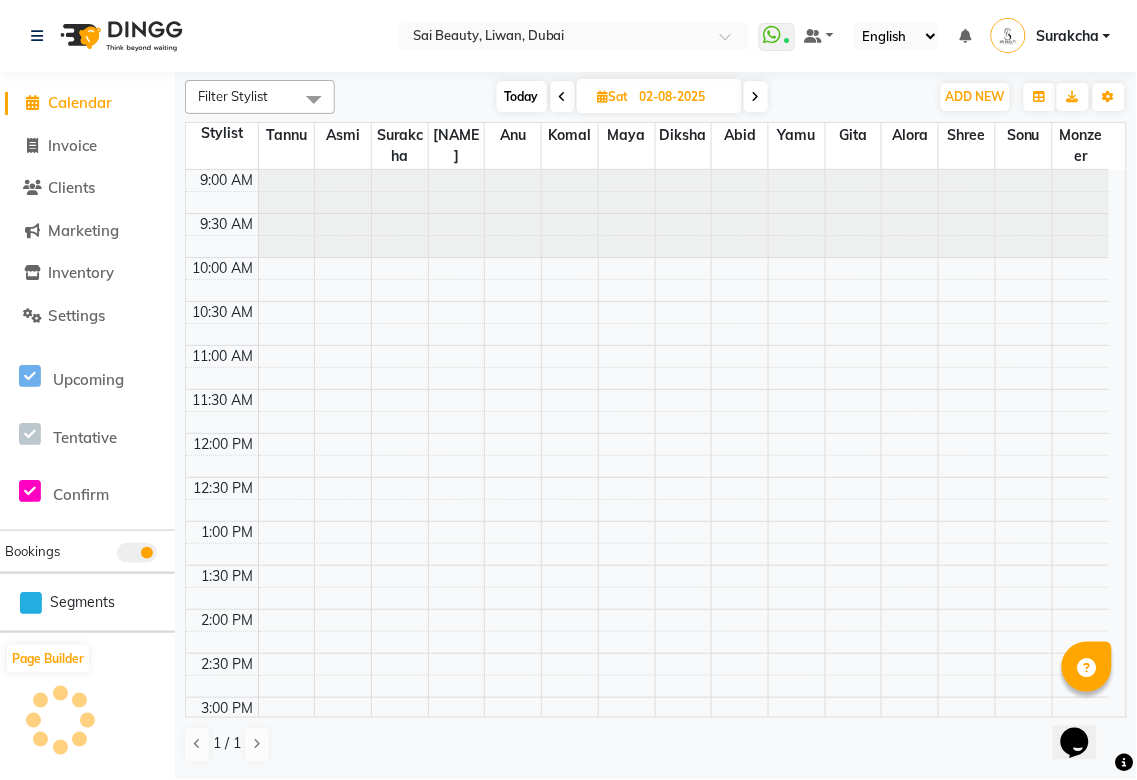 scroll, scrollTop: 0, scrollLeft: 0, axis: both 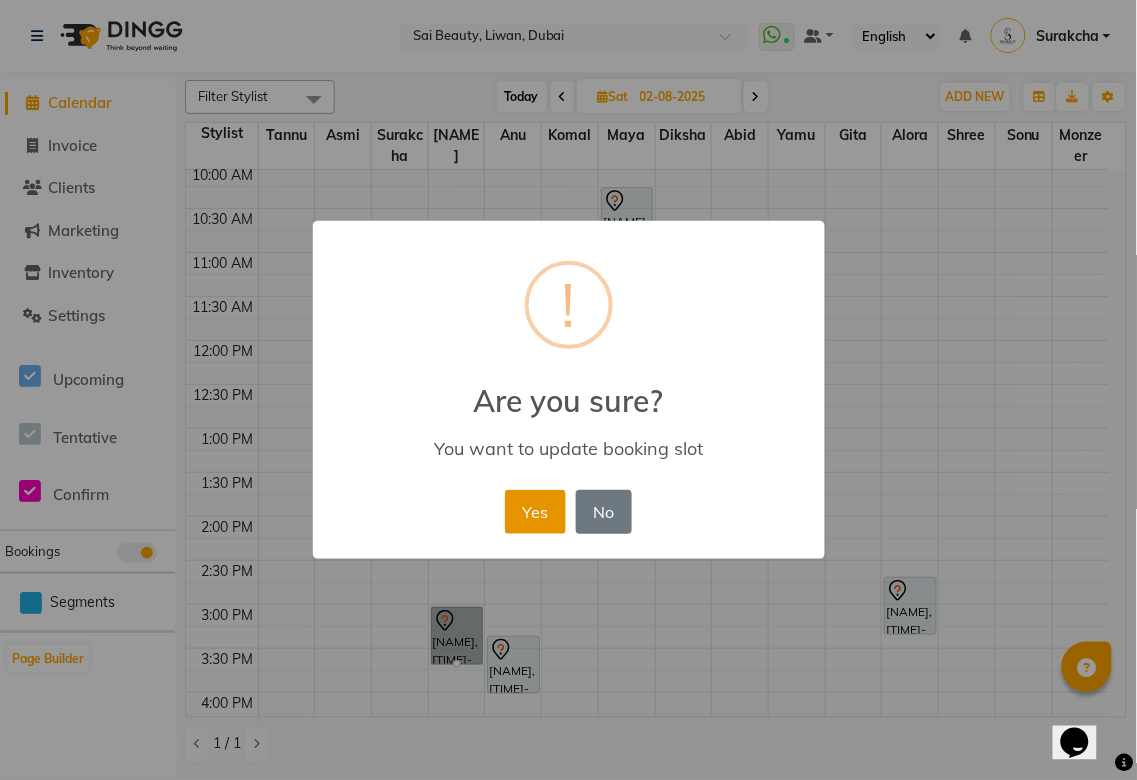 click on "Yes" at bounding box center (535, 512) 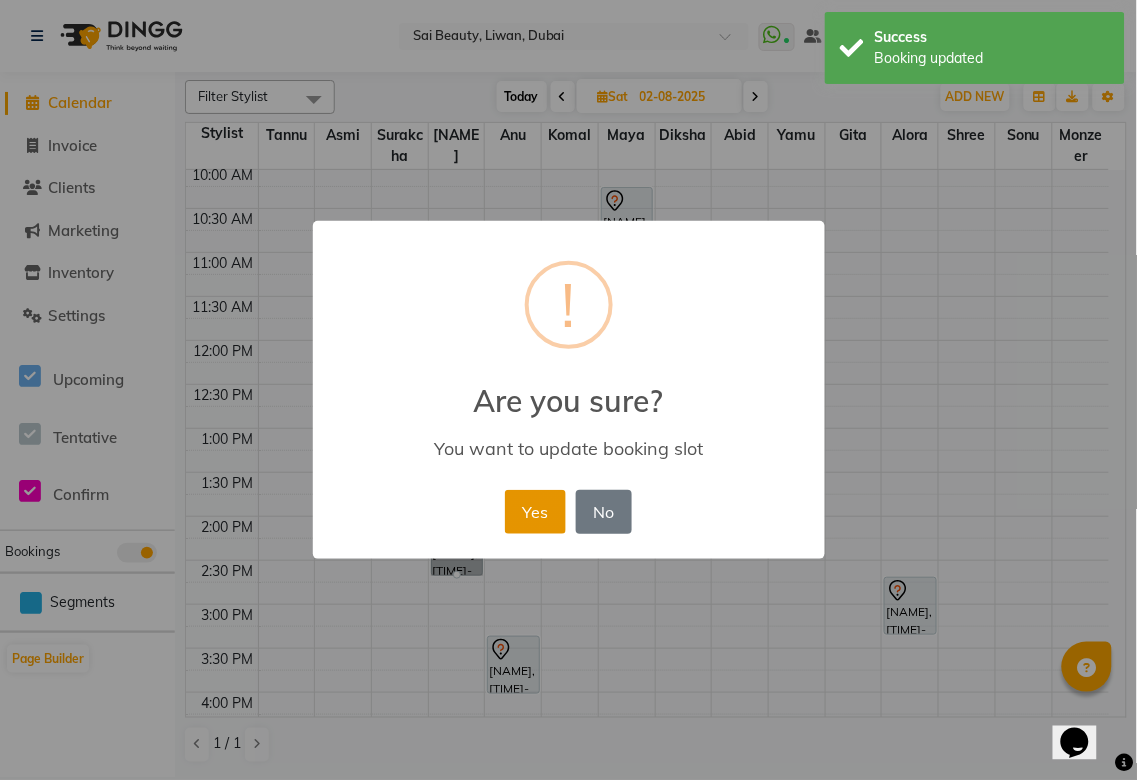 click on "Yes" at bounding box center (535, 512) 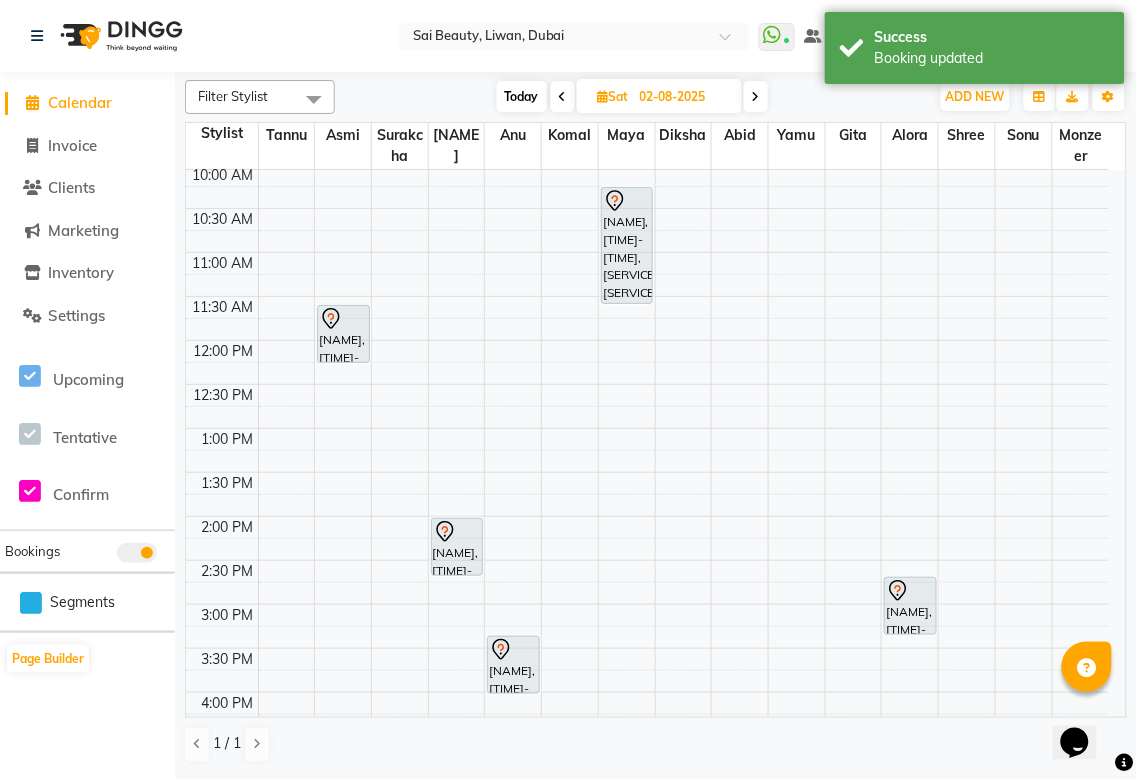 click on "Today" at bounding box center (522, 96) 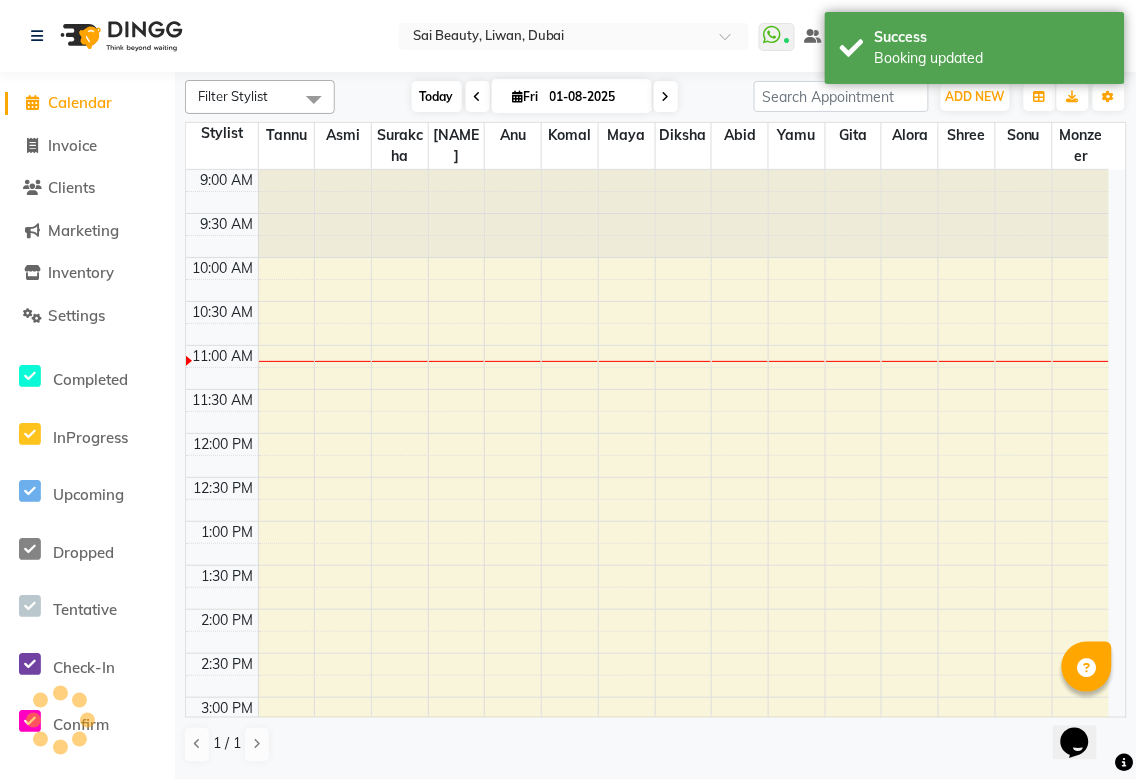 scroll, scrollTop: 177, scrollLeft: 0, axis: vertical 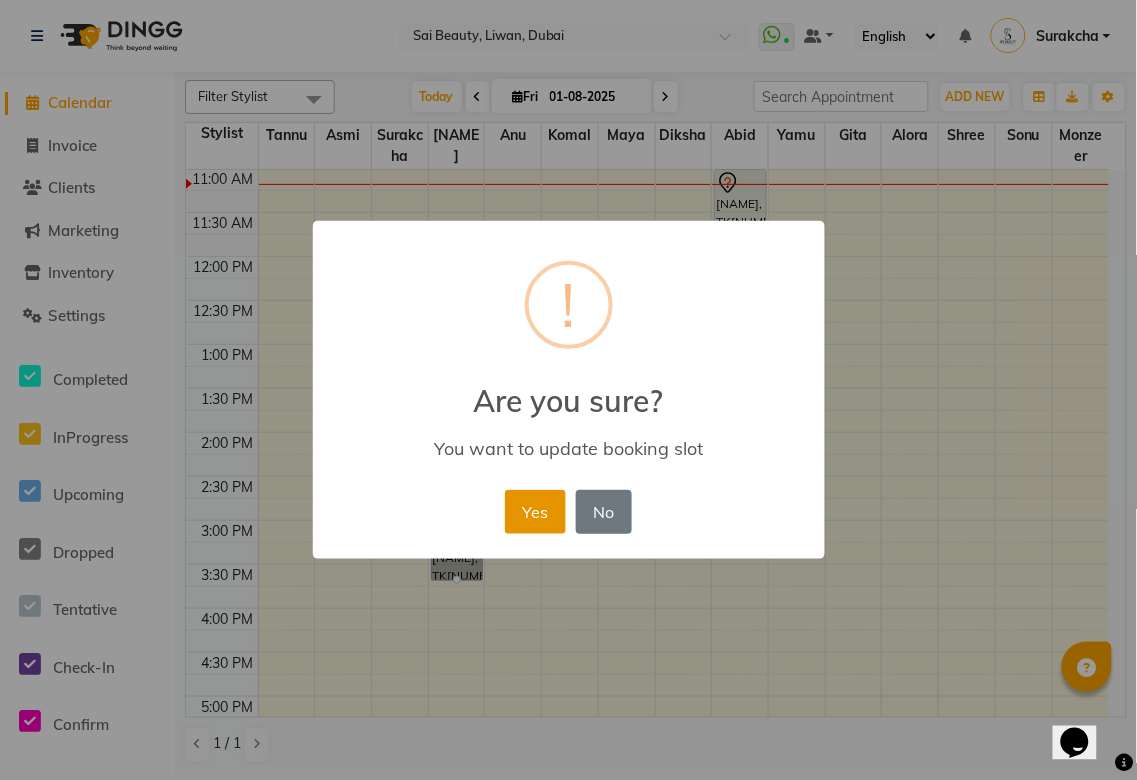 click on "Yes" at bounding box center [535, 512] 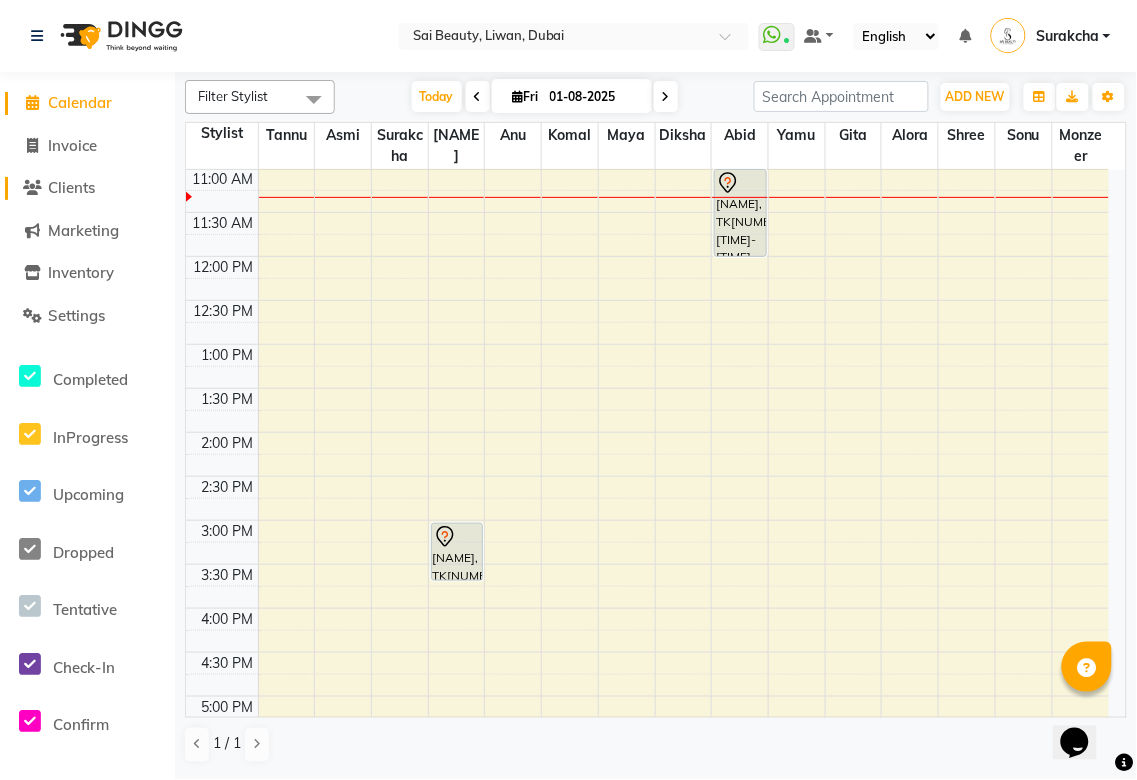 click on "Clients" 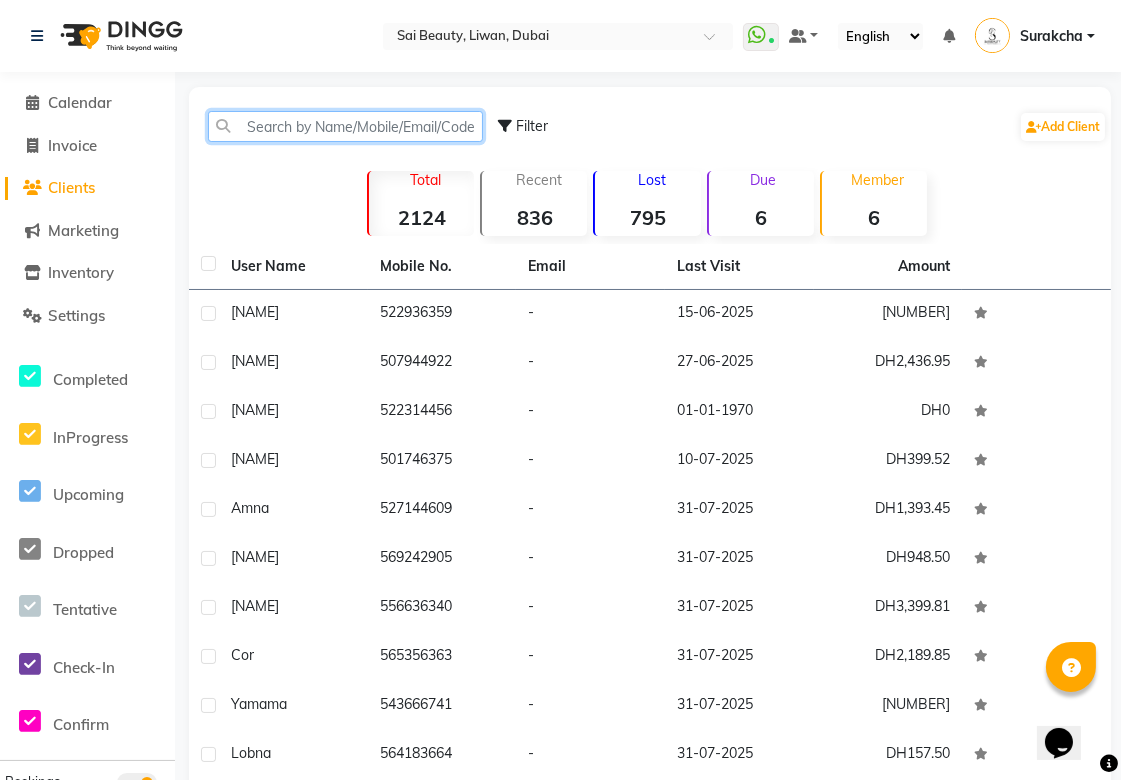 click 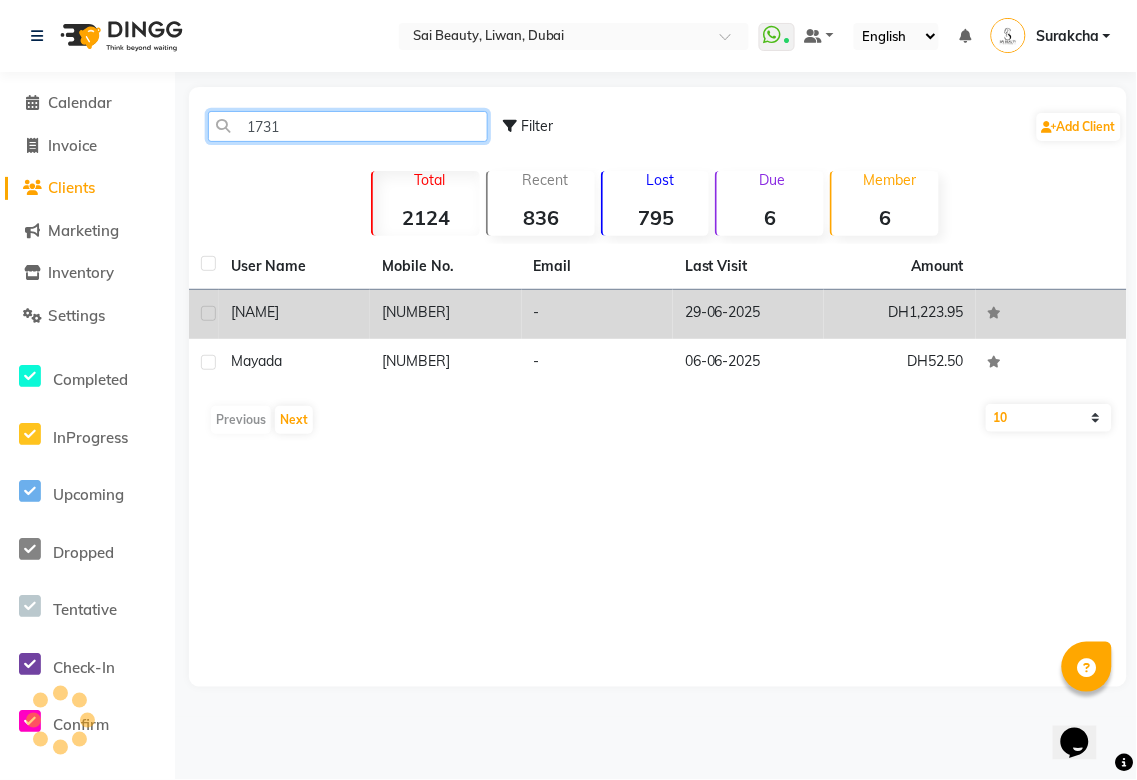 type on "1731" 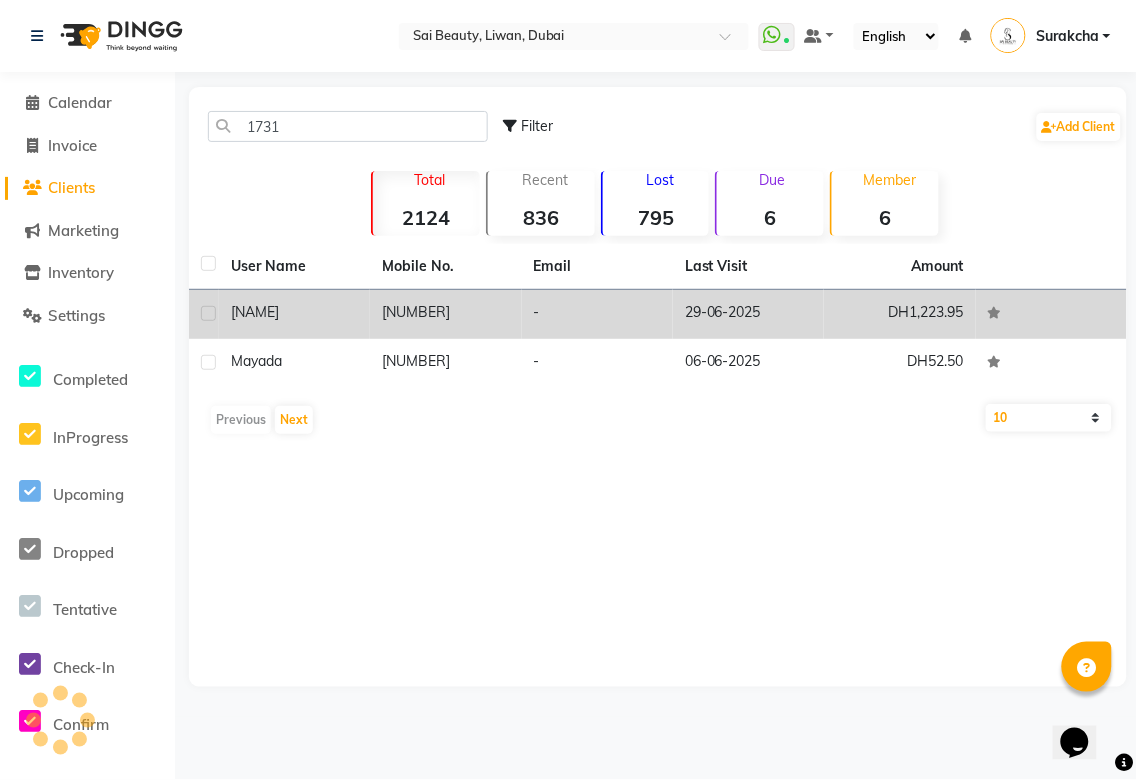 click on "[NUMBER]" 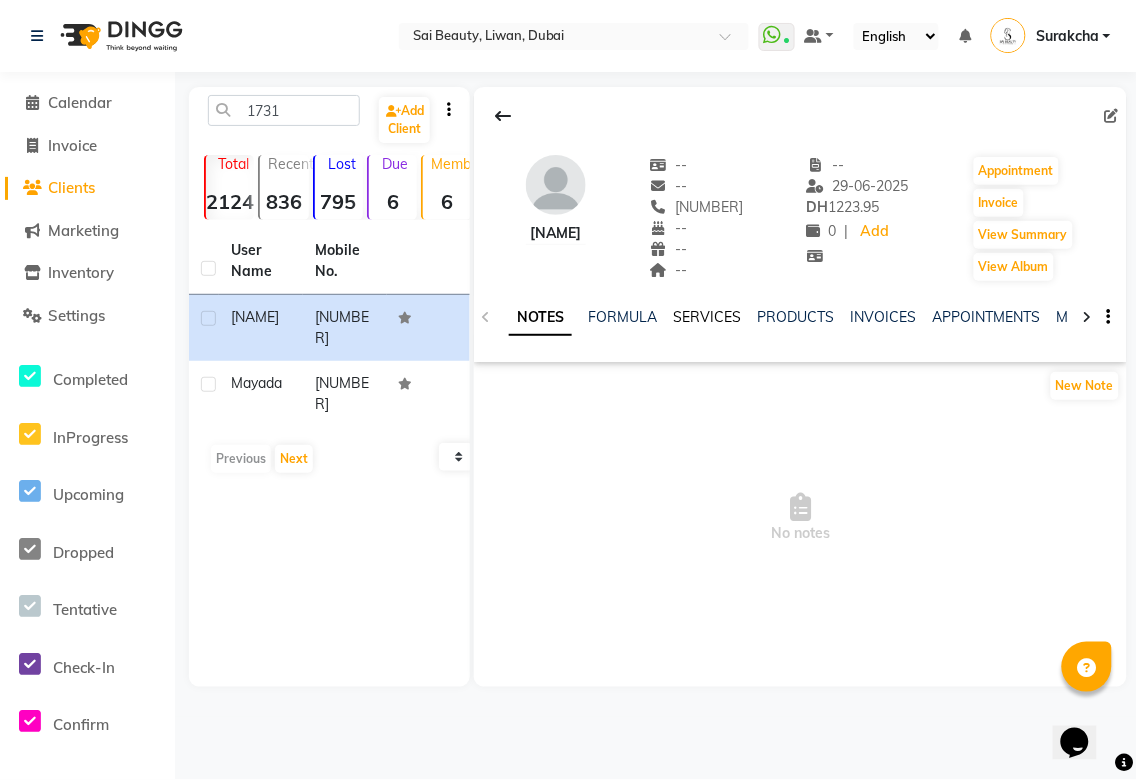 click on "SERVICES" 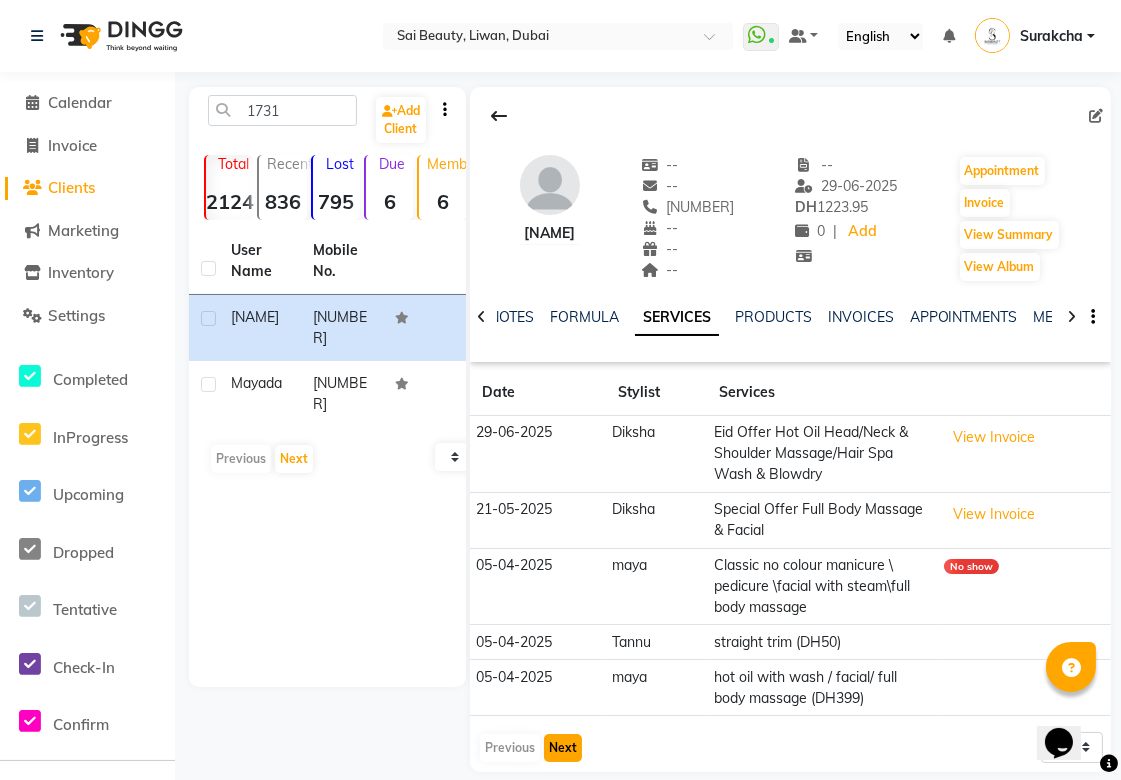 click on "Next" 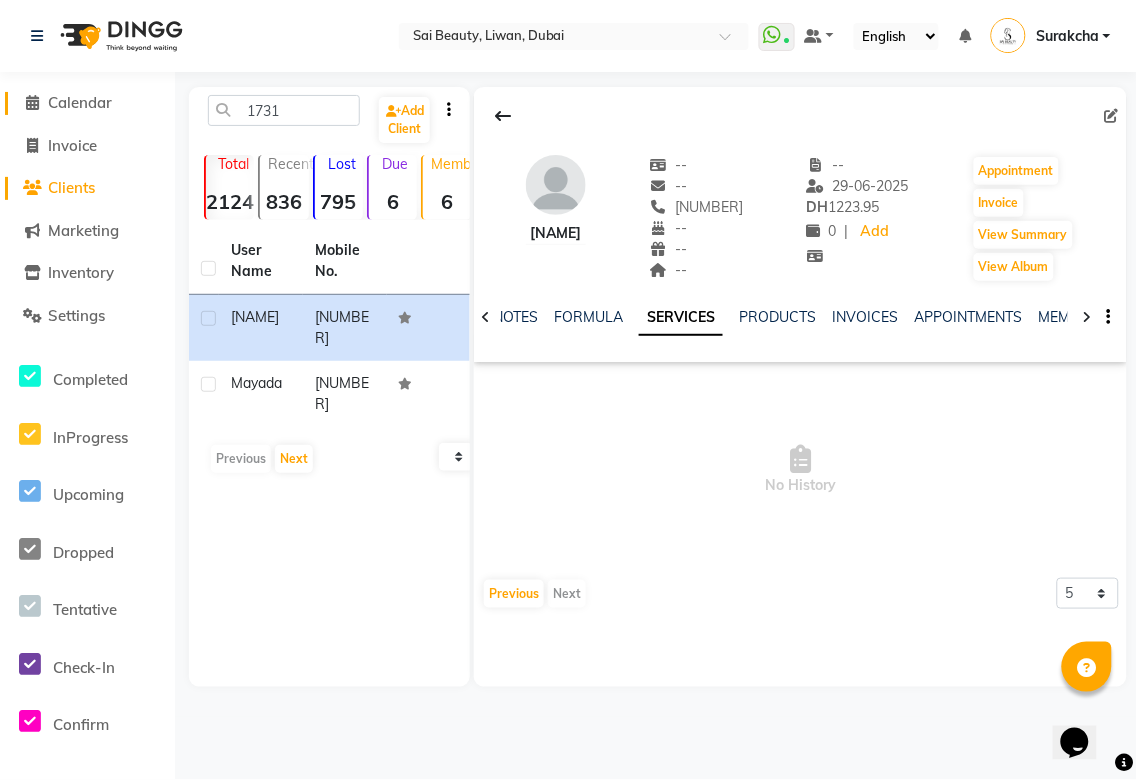 click on "Calendar" 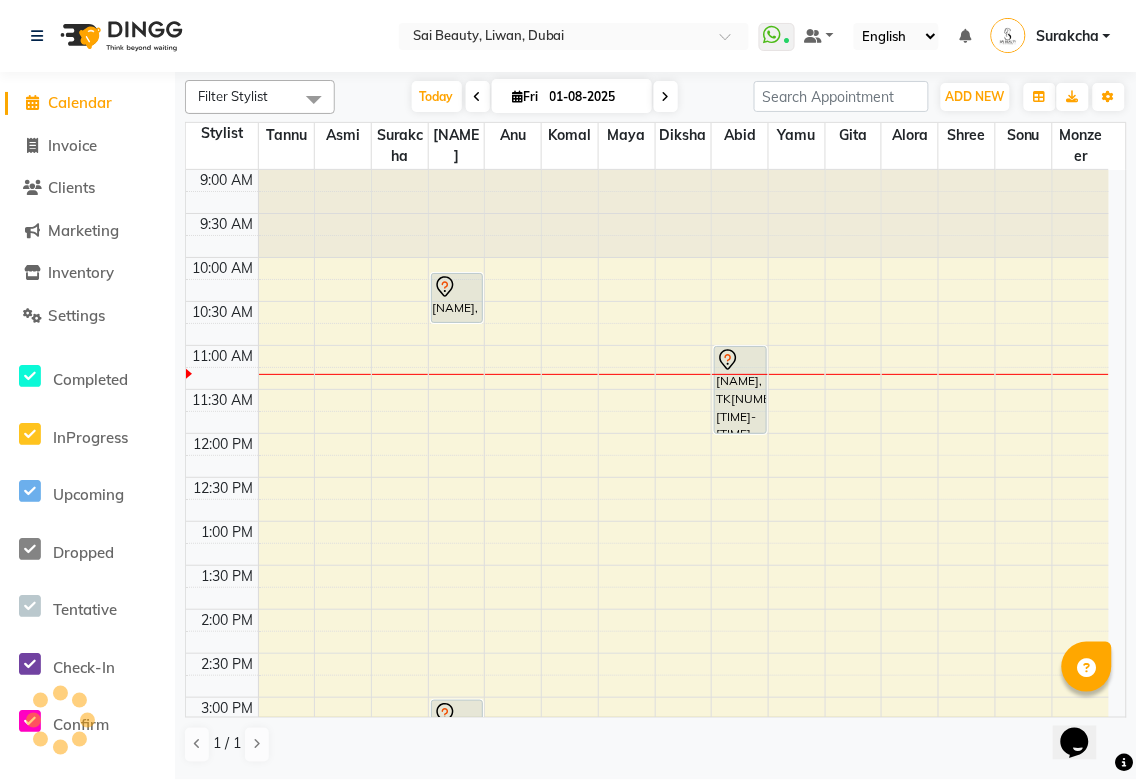 scroll, scrollTop: 0, scrollLeft: 0, axis: both 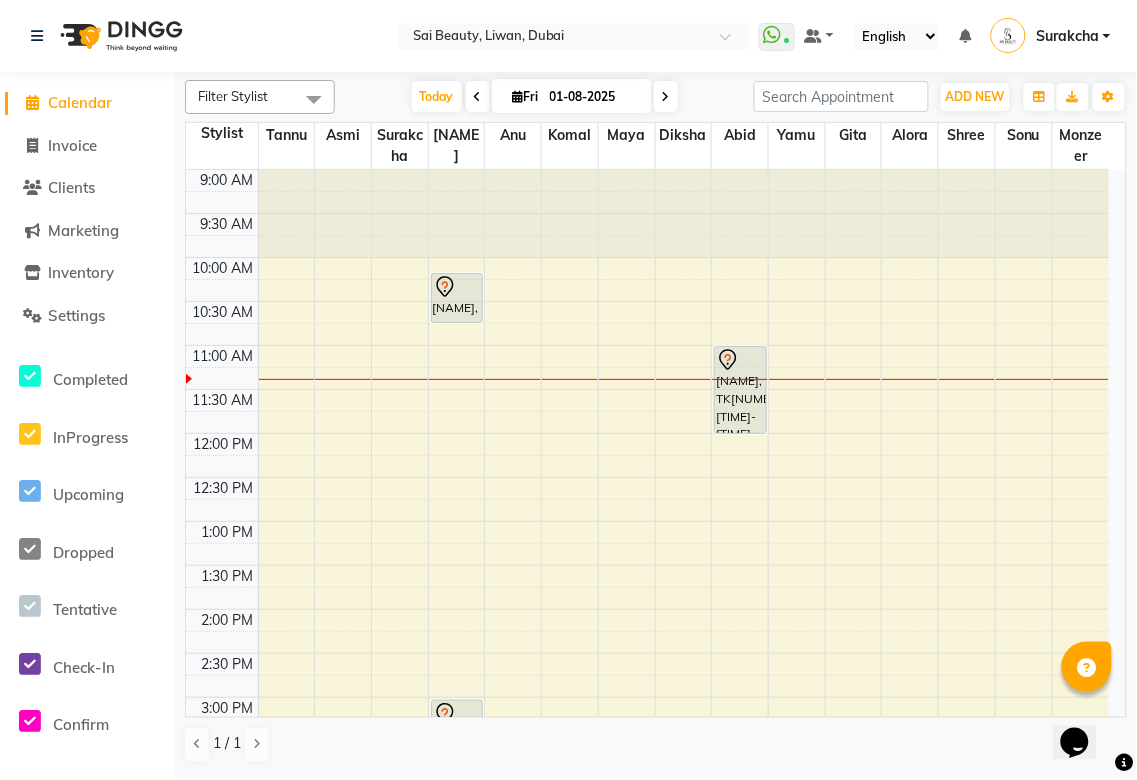 click at bounding box center (666, 97) 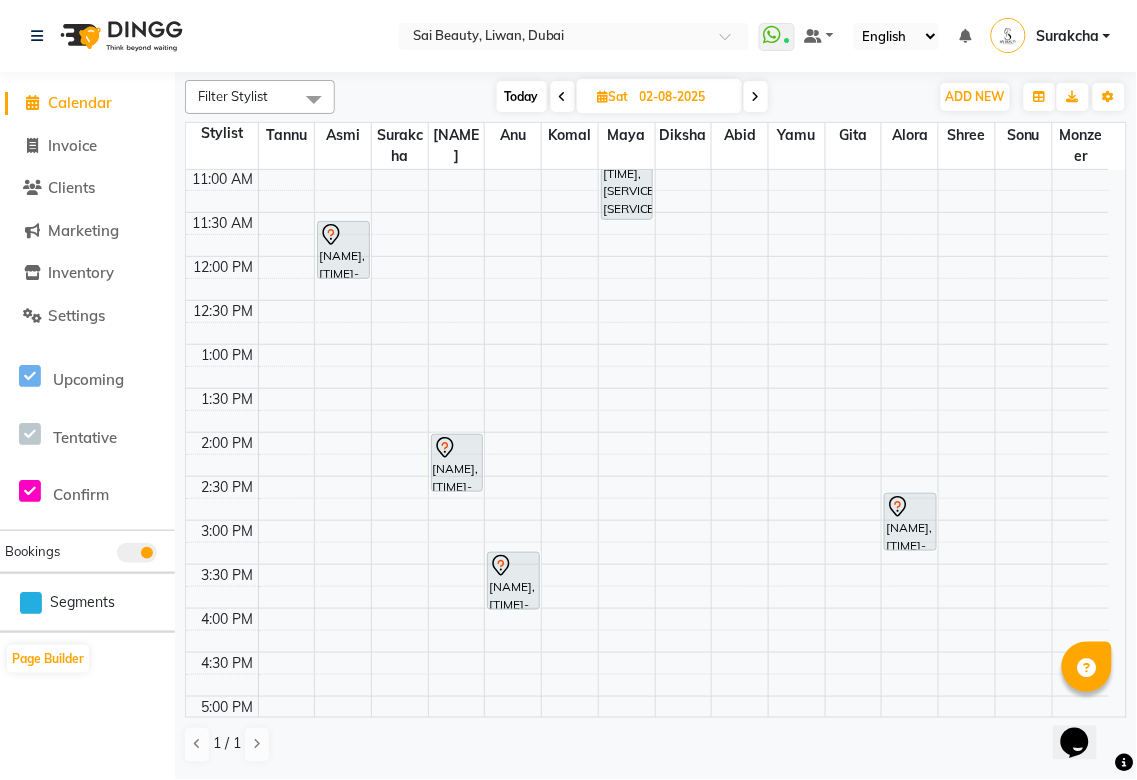 scroll, scrollTop: 0, scrollLeft: 0, axis: both 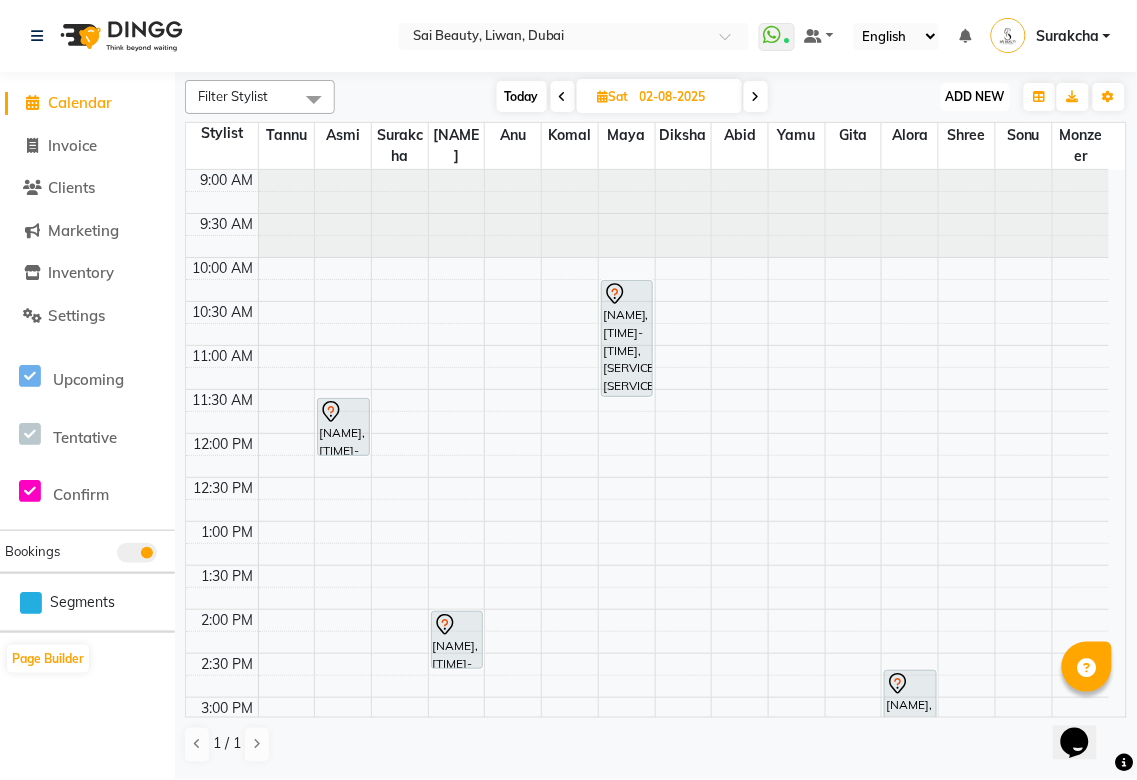 click on "ADD NEW" at bounding box center (975, 96) 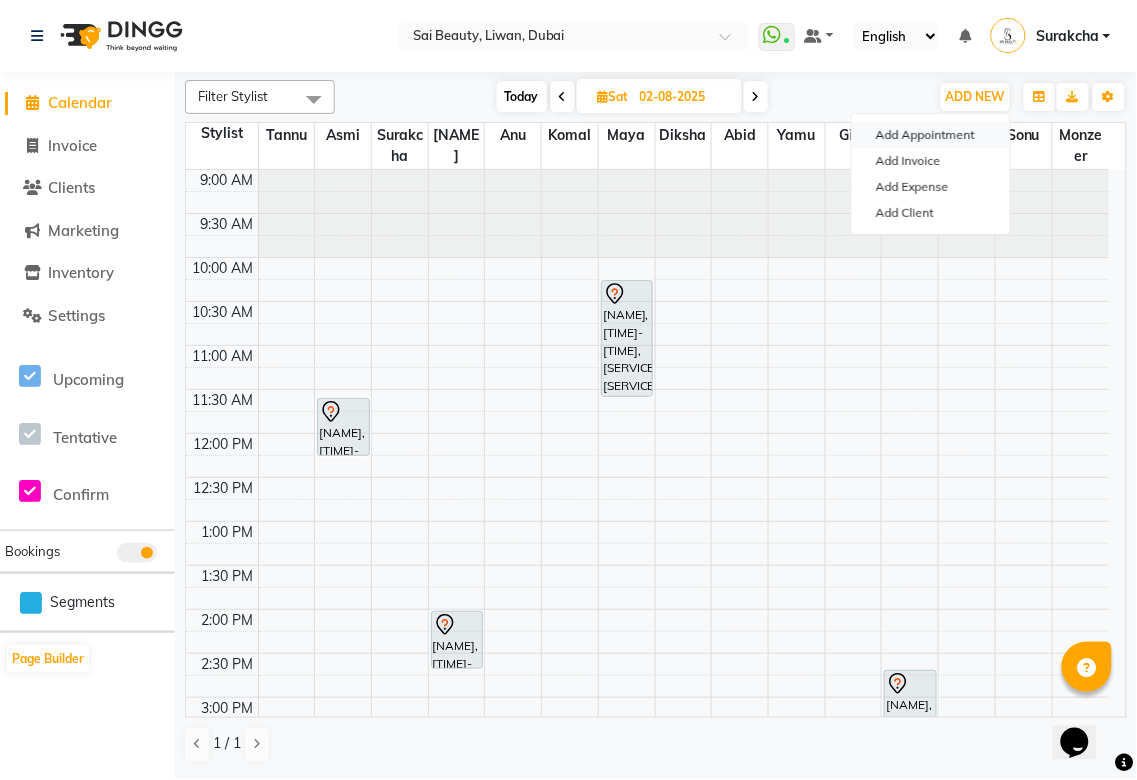 click on "Add Appointment" at bounding box center (931, 135) 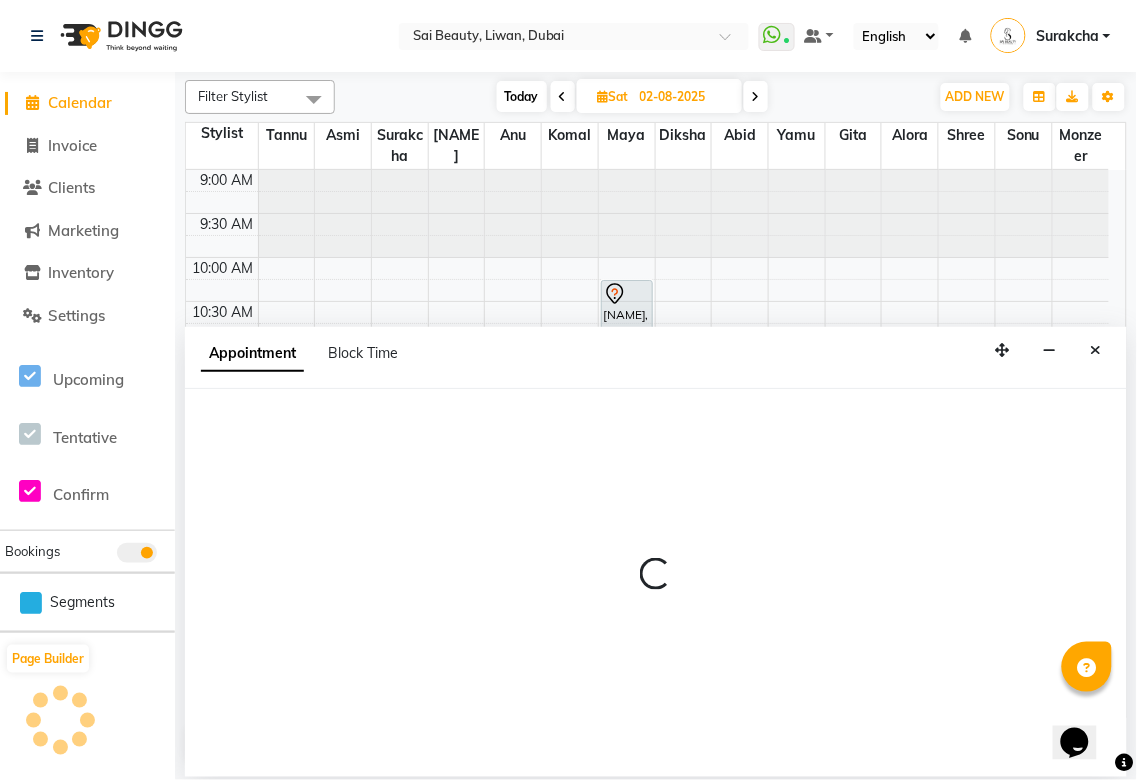 select on "600" 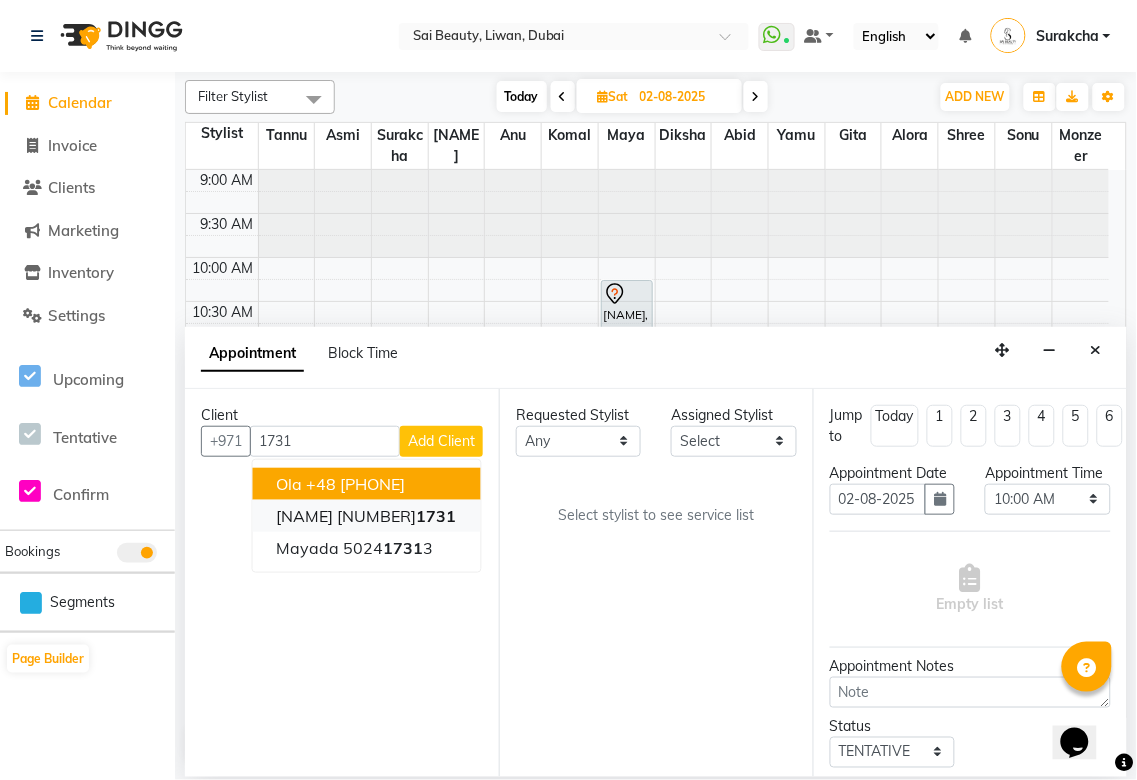 click on "1731" at bounding box center [437, 516] 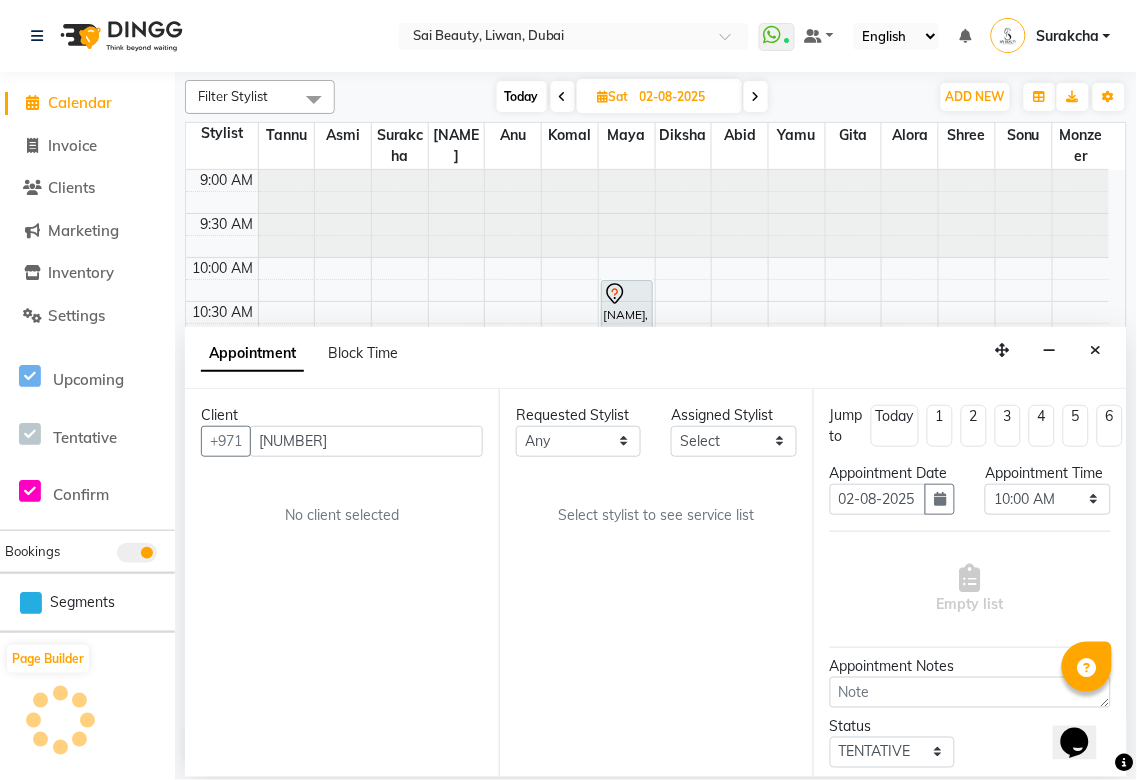 type on "[NUMBER]" 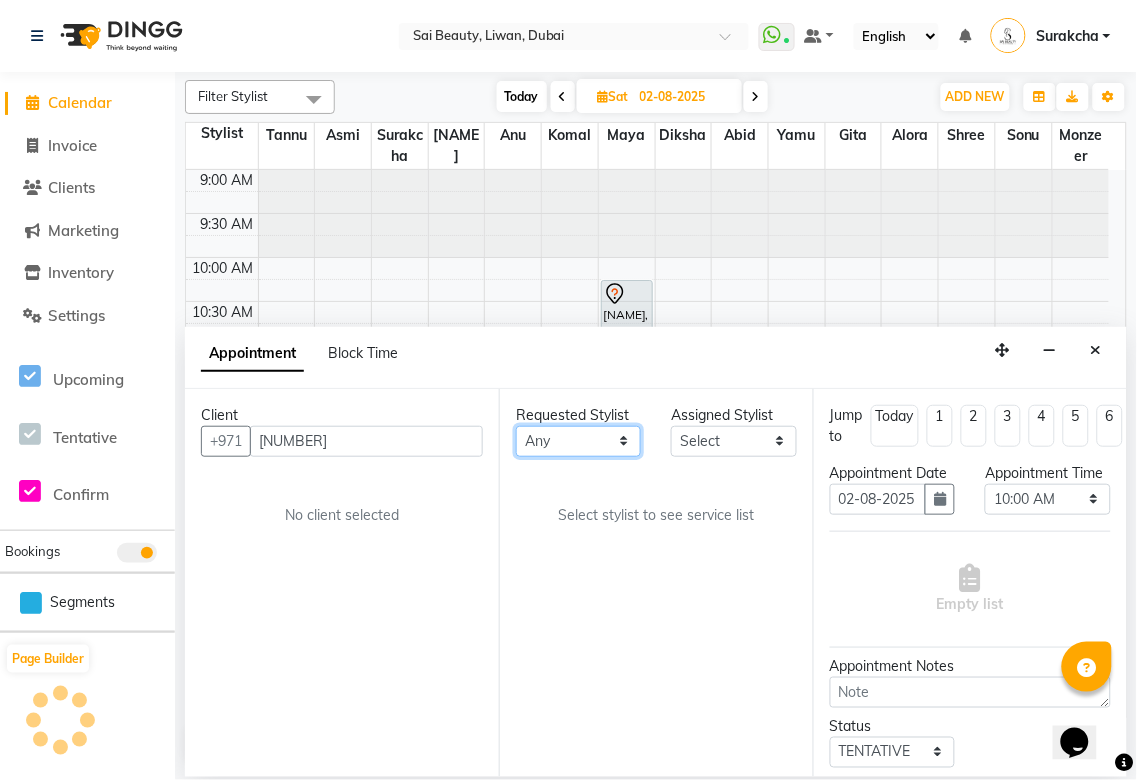 click on "Any Abid Alora Anu Asmi Diksha Gita Komal maya Monzeer shree sonu Surakcha Susmita Tannu Yamu" at bounding box center (578, 441) 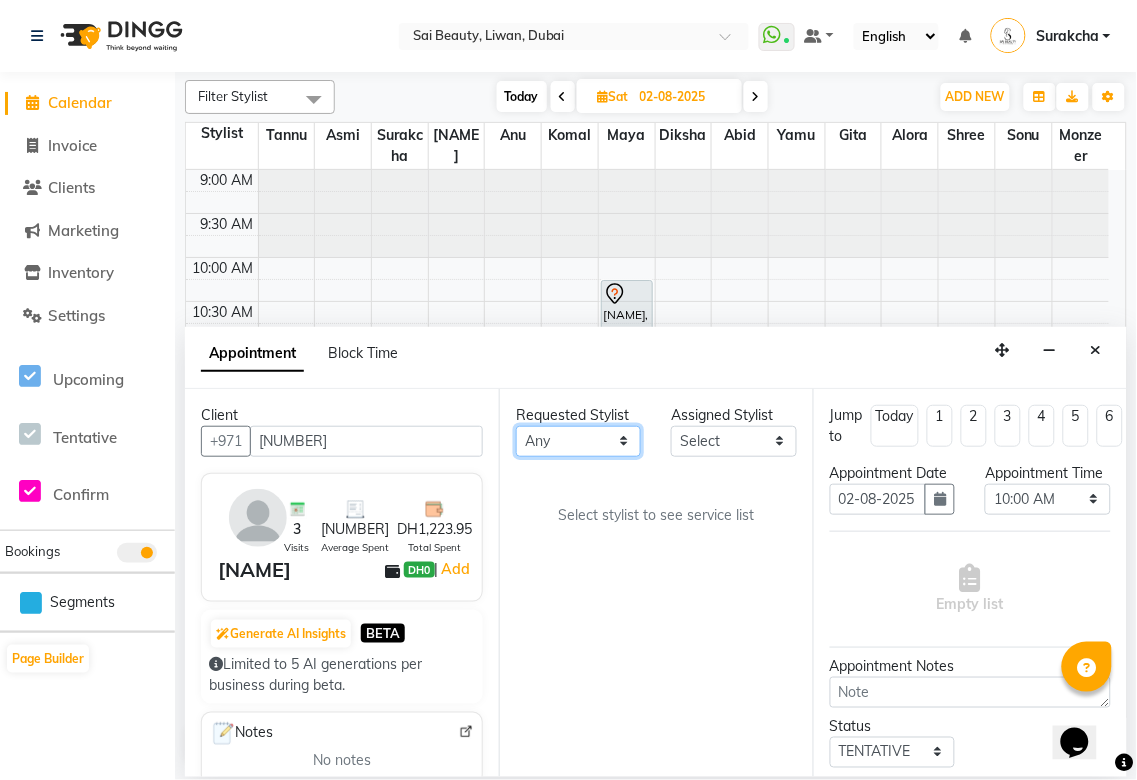 select on "57468" 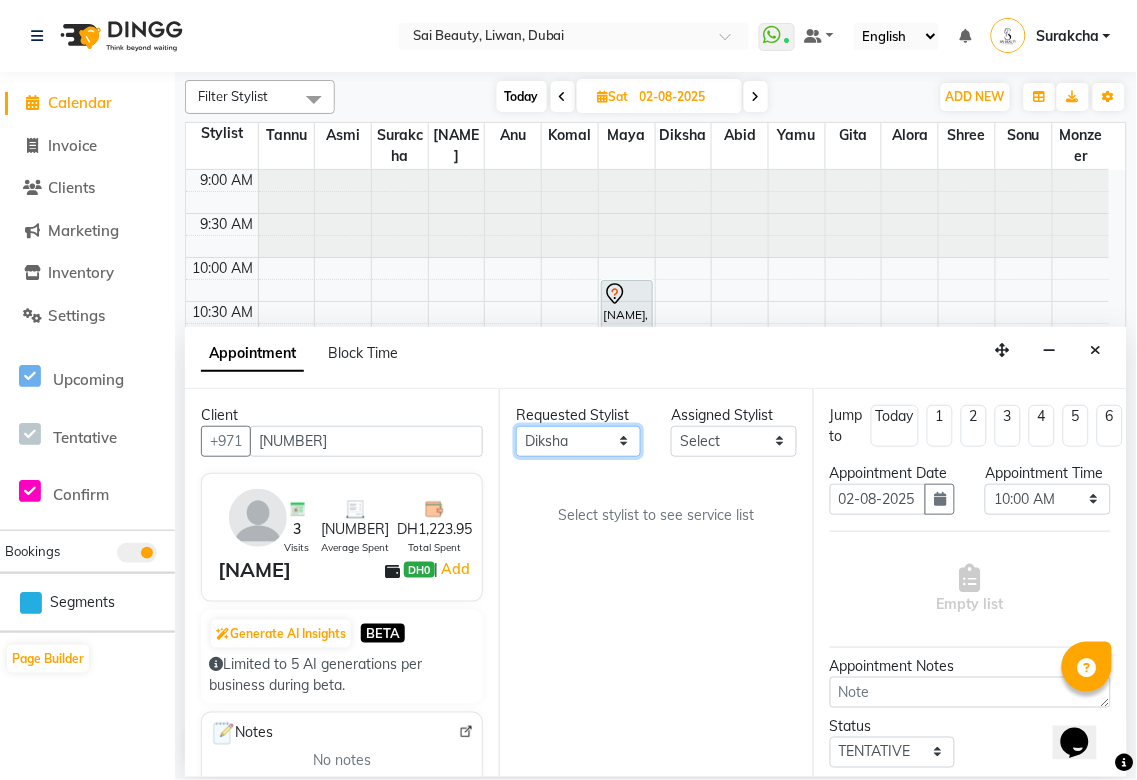 click on "Any Abid Alora Anu Asmi Diksha Gita Komal maya Monzeer shree sonu Surakcha Susmita Tannu Yamu" at bounding box center [578, 441] 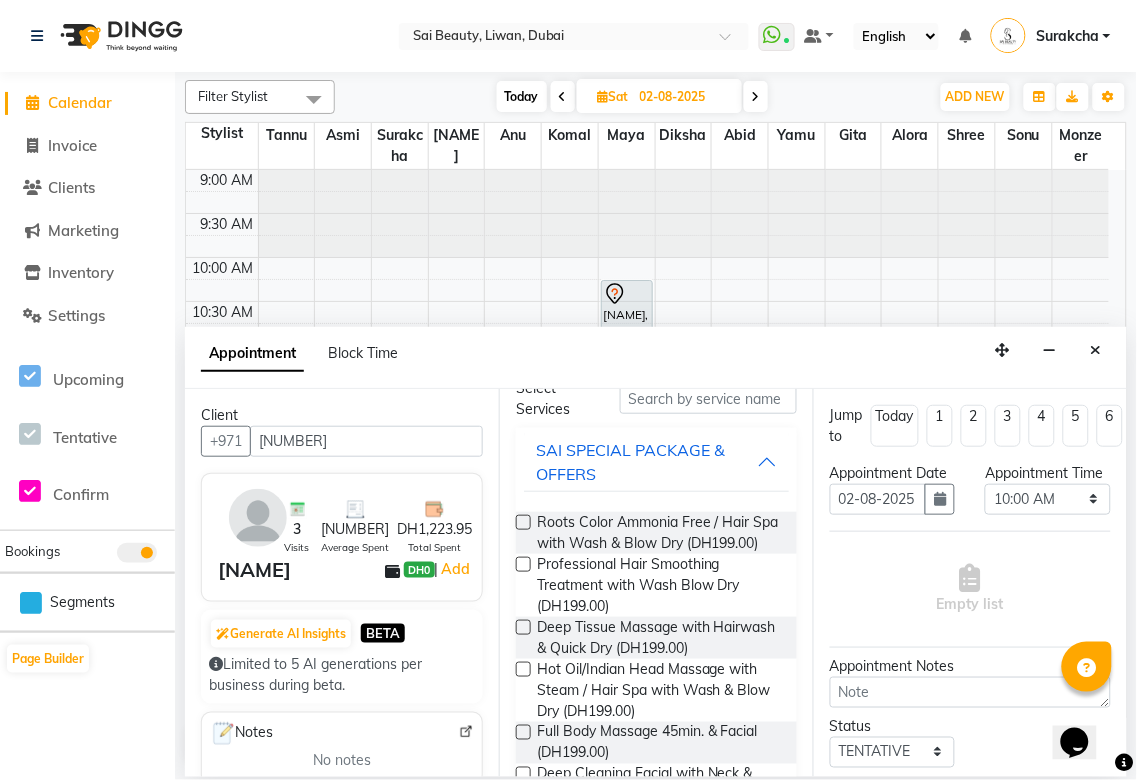 scroll, scrollTop: 52, scrollLeft: 0, axis: vertical 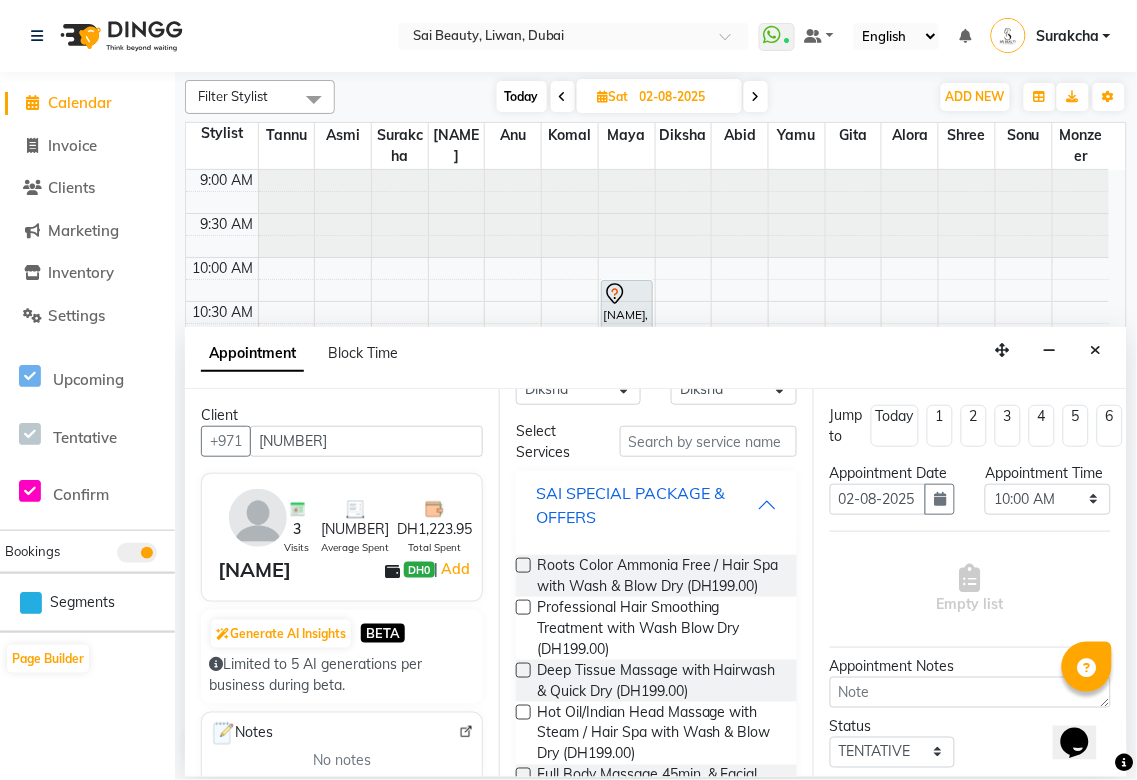 click on "SAI SPECIAL PACKAGE & OFFERS" at bounding box center (656, 505) 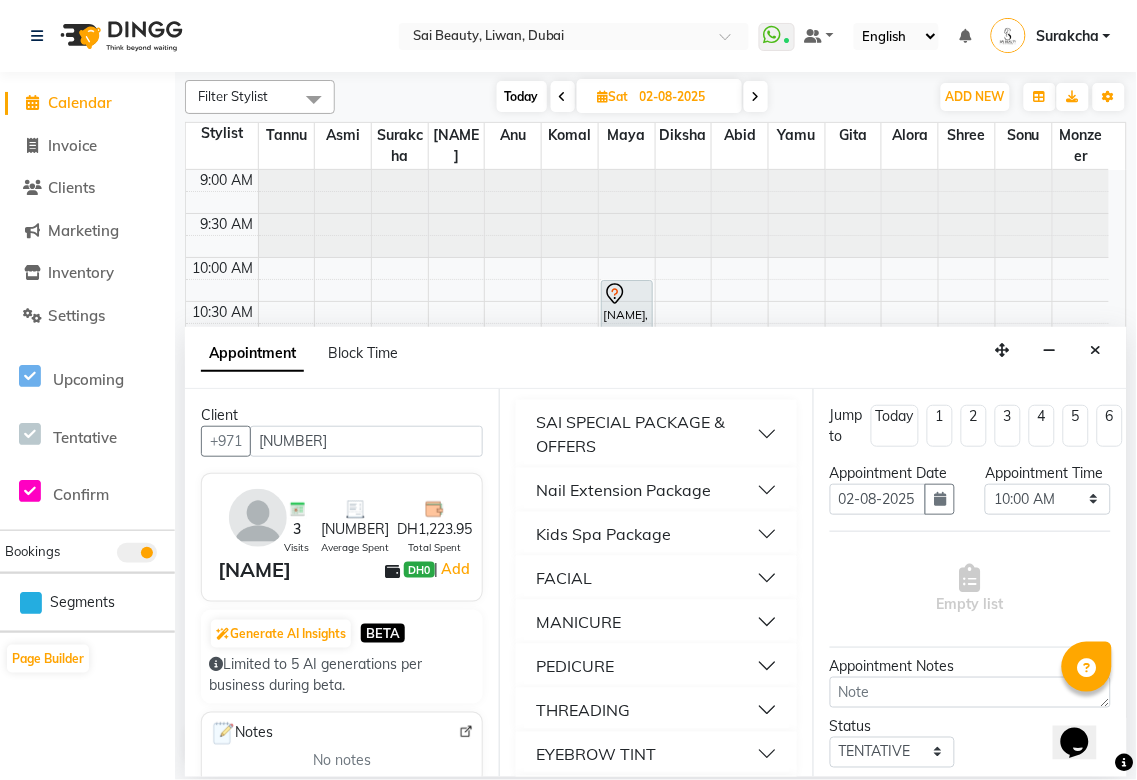 scroll, scrollTop: 181, scrollLeft: 0, axis: vertical 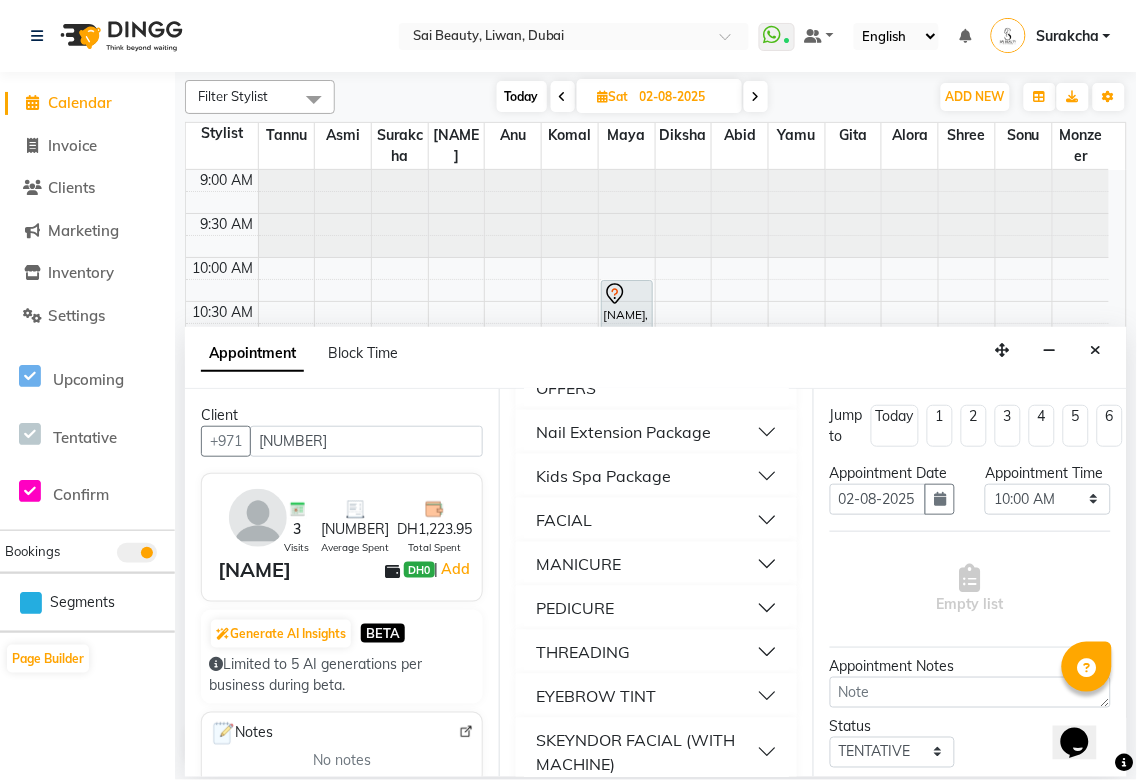 click on "FACIAL" at bounding box center (656, 520) 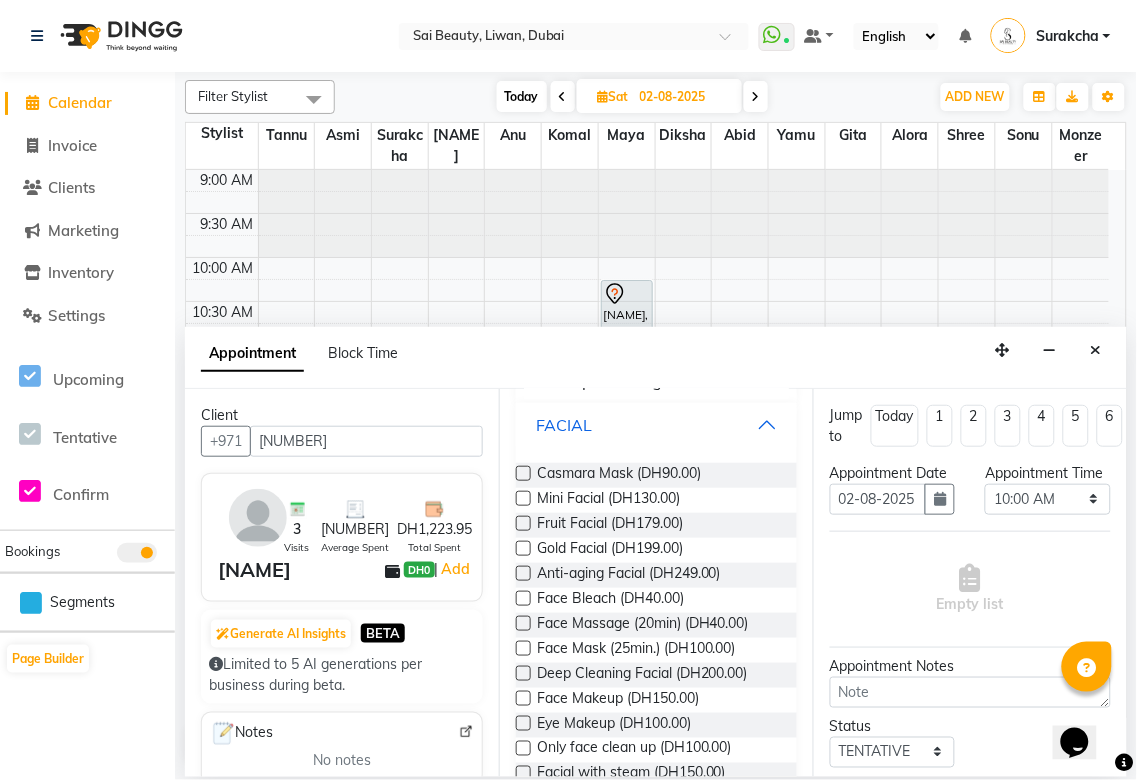 scroll, scrollTop: 297, scrollLeft: 0, axis: vertical 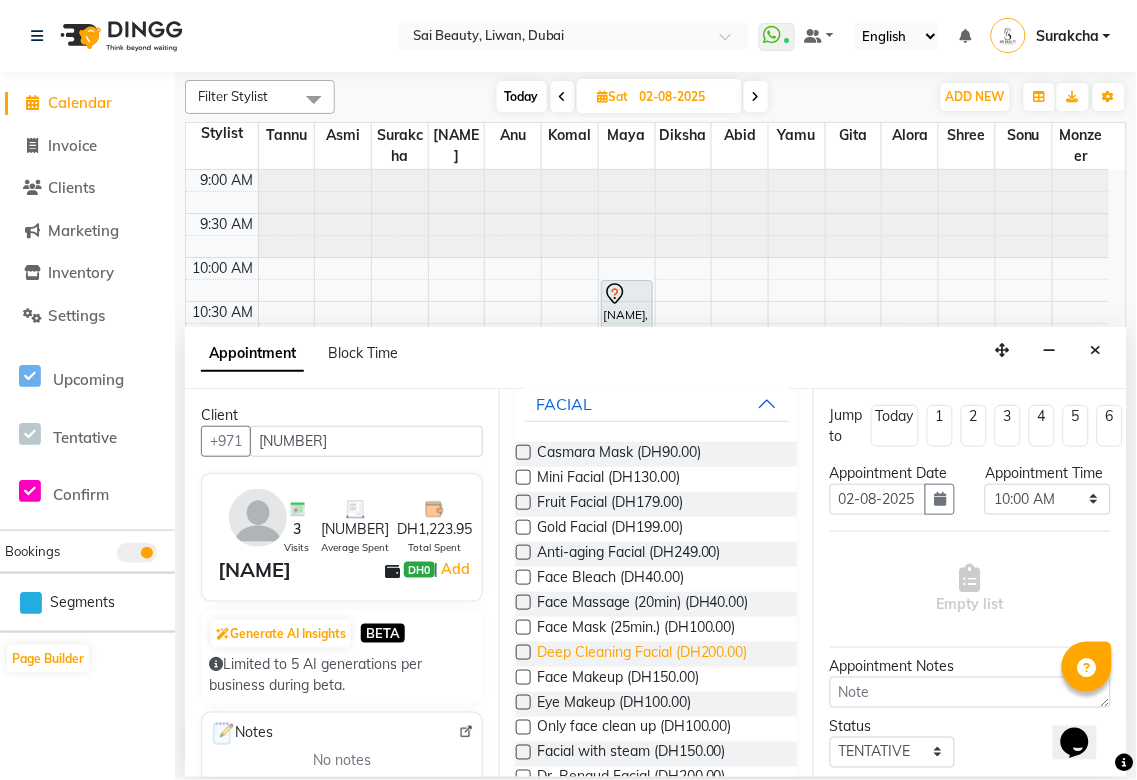 click on "Deep Cleaning Facial (DH200.00)" at bounding box center [642, 654] 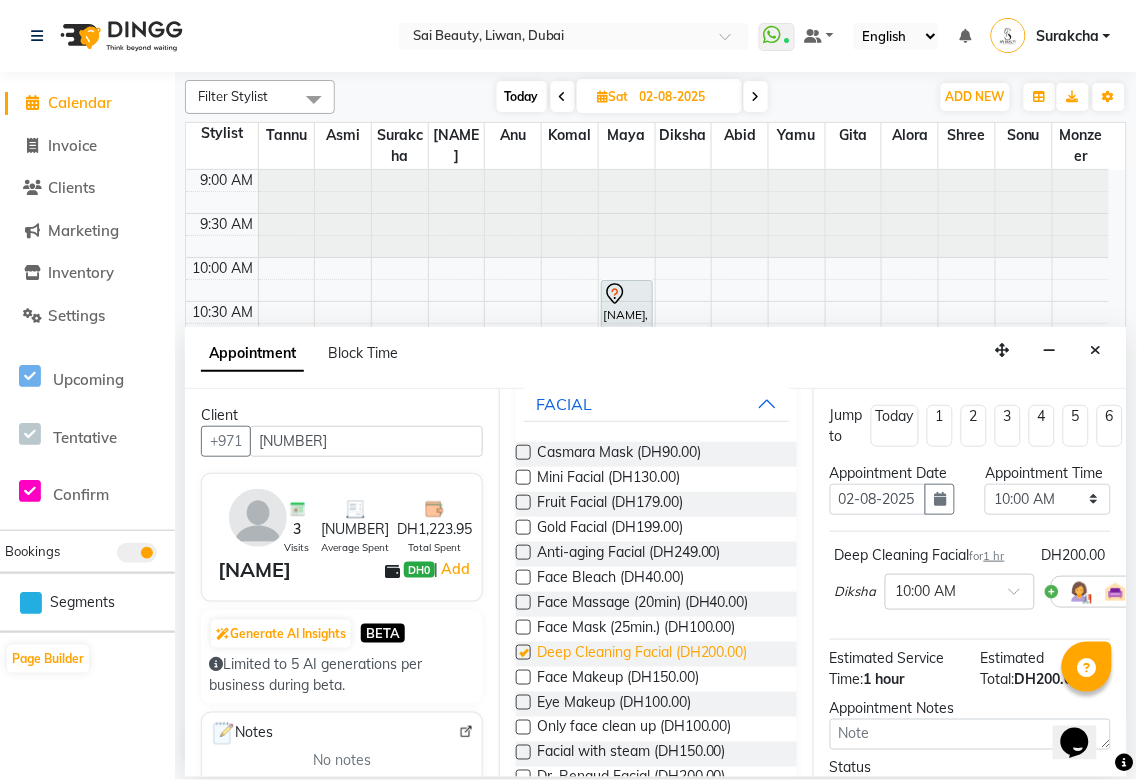 checkbox on "false" 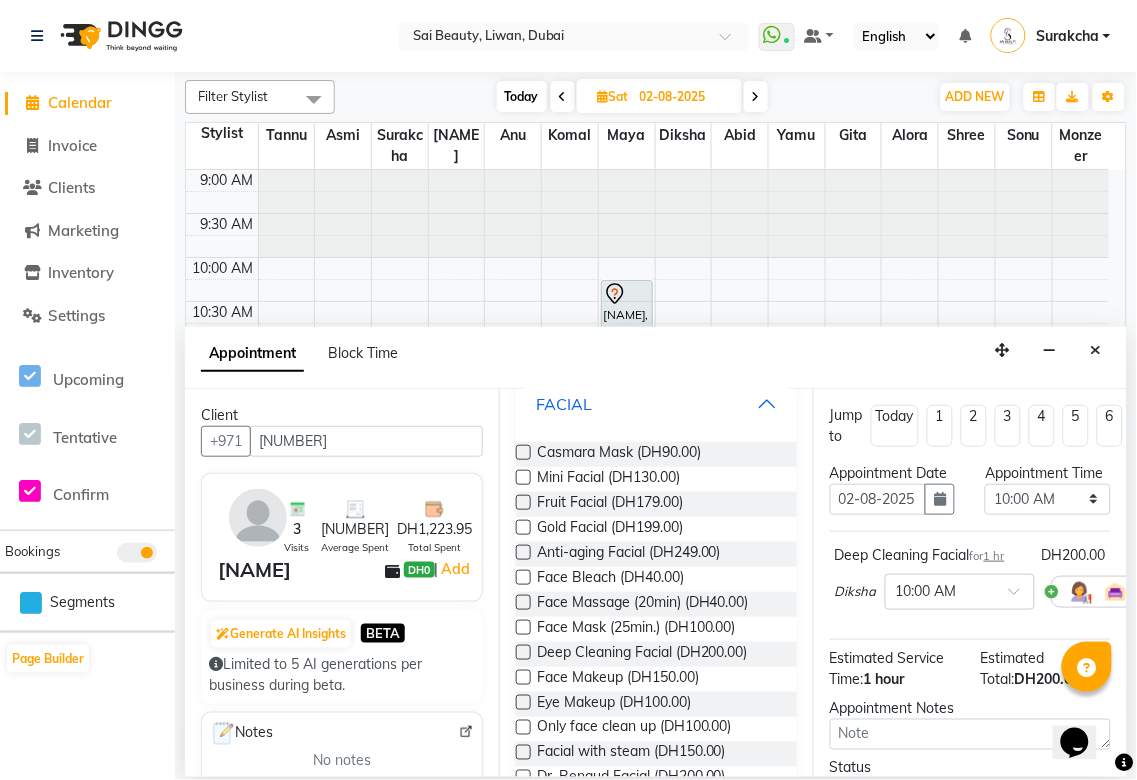 click on "FACIAL" at bounding box center [656, 404] 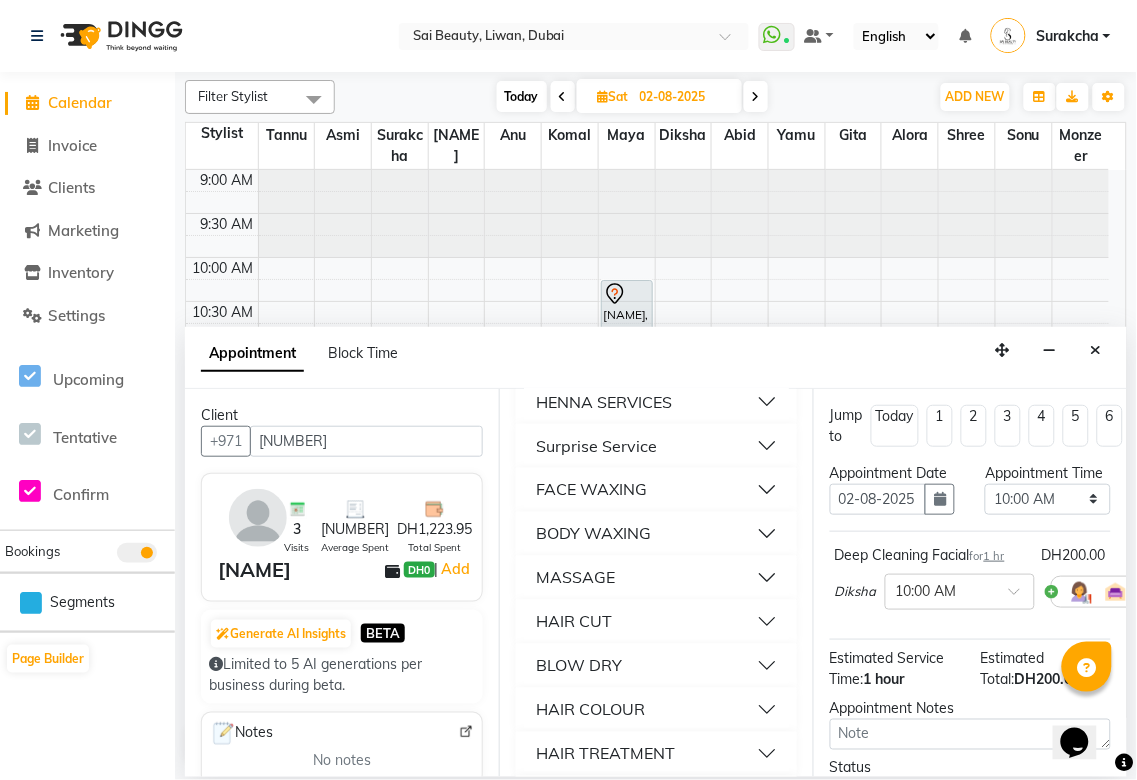 scroll, scrollTop: 644, scrollLeft: 0, axis: vertical 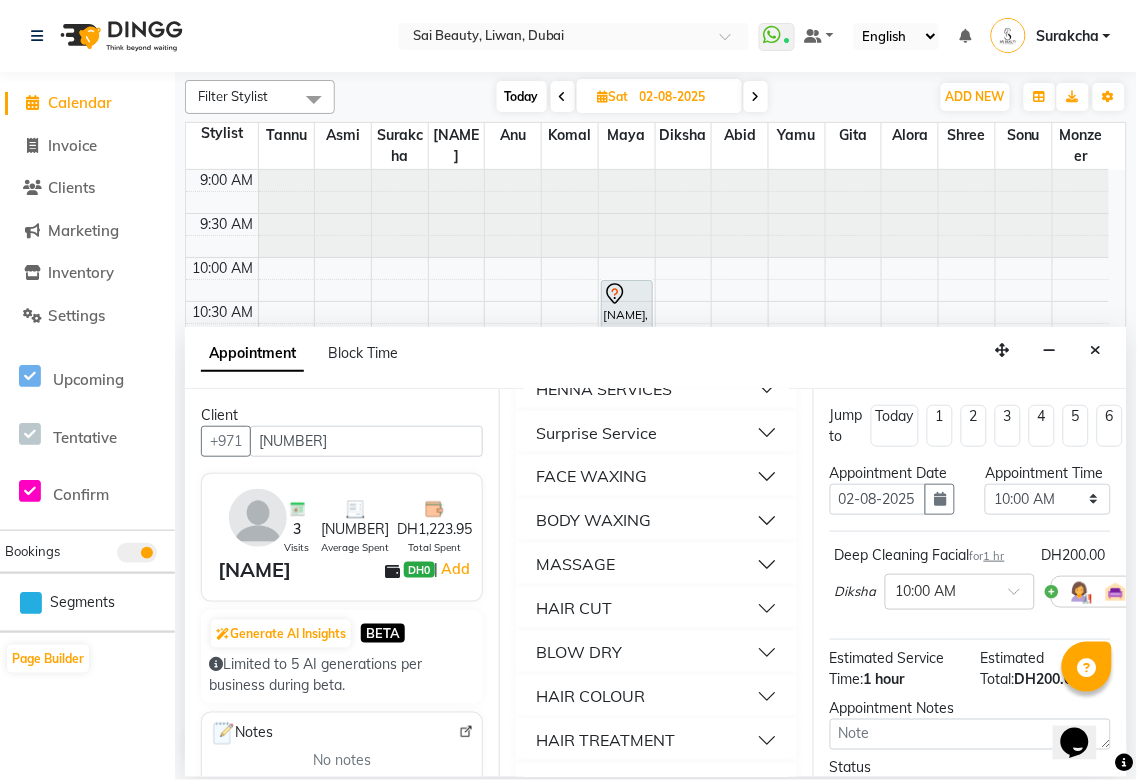 click on "MASSAGE" at bounding box center [656, 565] 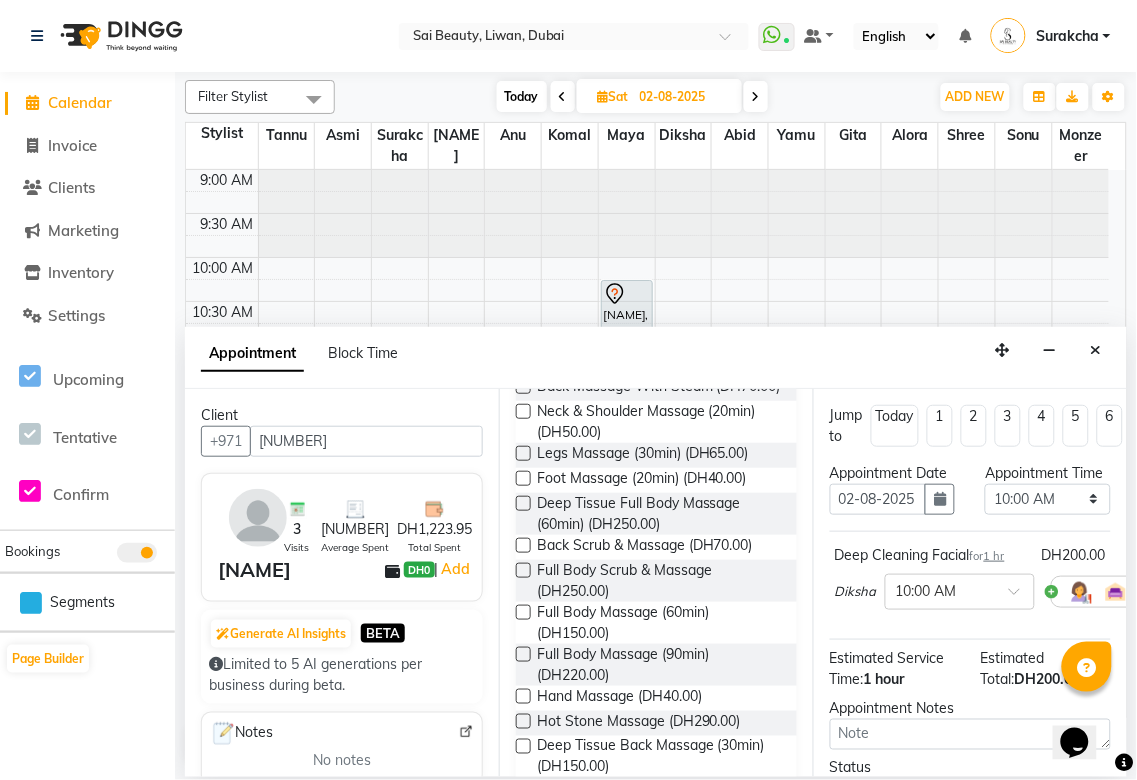 scroll, scrollTop: 964, scrollLeft: 0, axis: vertical 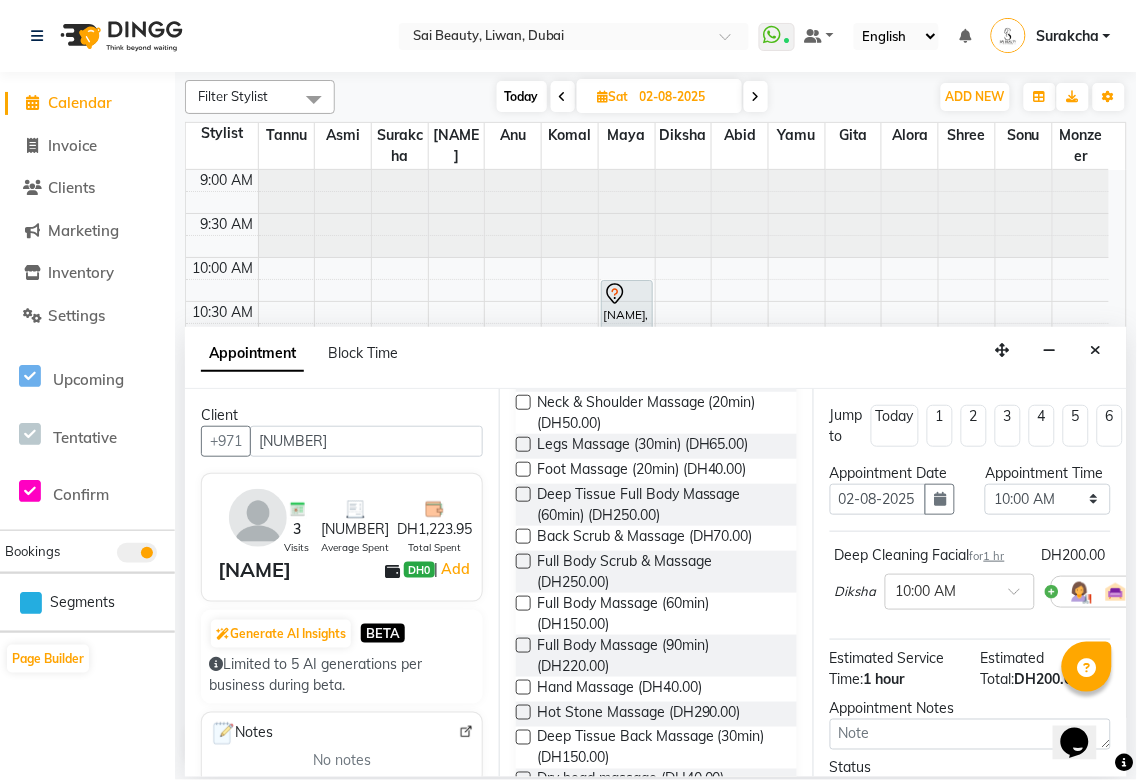 click at bounding box center [523, 603] 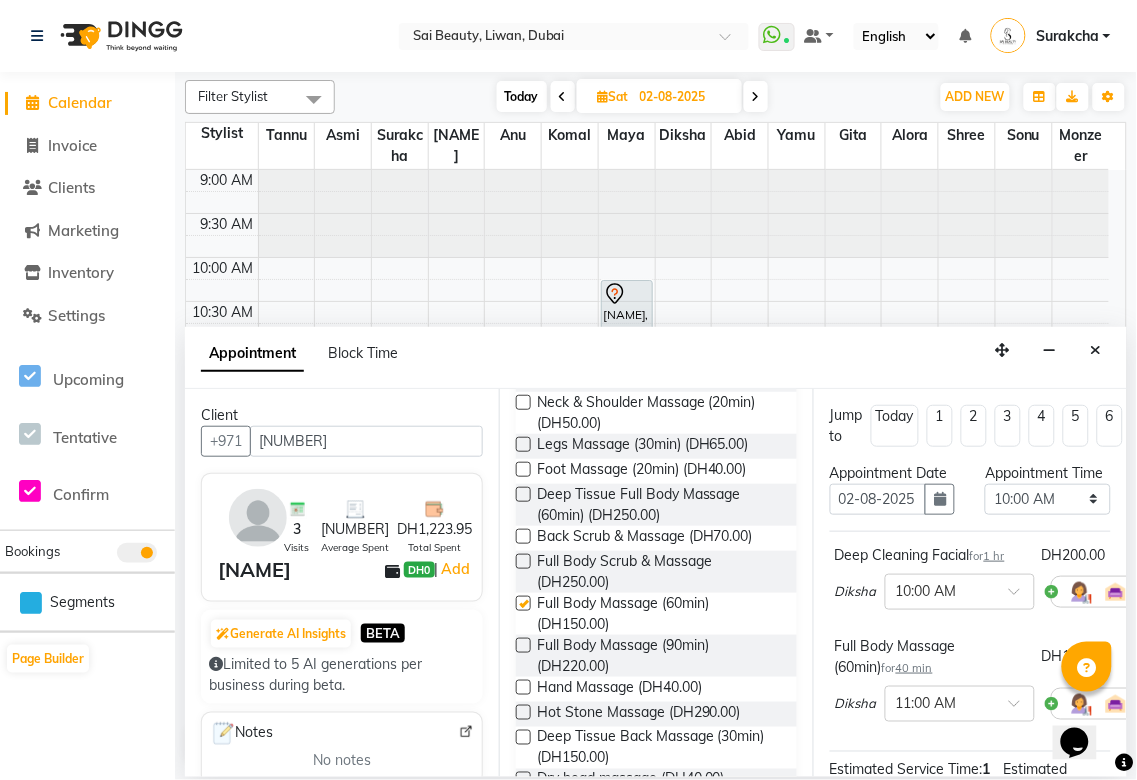 checkbox on "false" 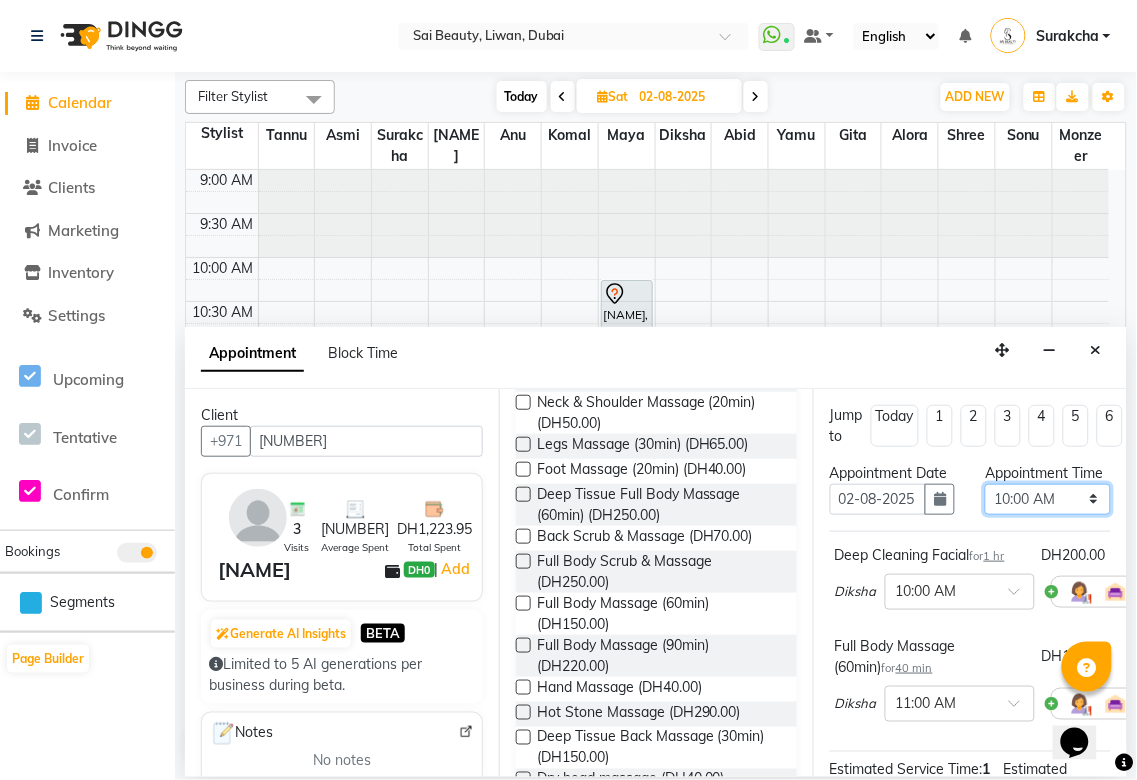 click on "Select 10:00 AM 10:05 AM 10:10 AM 10:15 AM 10:20 AM 10:25 AM 10:30 AM 10:35 AM 10:40 AM 10:45 AM 10:50 AM 10:55 AM 11:00 AM 11:05 AM 11:10 AM 11:15 AM 11:20 AM 11:25 AM 11:30 AM 11:35 AM 11:40 AM 11:45 AM 11:50 AM 11:55 AM 12:00 PM 12:05 PM 12:10 PM 12:15 PM 12:20 PM 12:25 PM 12:30 PM 12:35 PM 12:40 PM 12:45 PM 12:50 PM 12:55 PM 01:00 PM 01:05 PM 01:10 PM 01:15 PM 01:20 PM 01:25 PM 01:30 PM 01:35 PM 01:40 PM 01:45 PM 01:50 PM 01:55 PM 02:00 PM 02:05 PM 02:10 PM 02:15 PM 02:20 PM 02:25 PM 02:30 PM 02:35 PM 02:40 PM 02:45 PM 02:50 PM 02:55 PM 03:00 PM 03:05 PM 03:10 PM 03:15 PM 03:20 PM 03:25 PM 03:30 PM 03:35 PM 03:40 PM 03:45 PM 03:50 PM 03:55 PM 04:00 PM 04:05 PM 04:10 PM 04:15 PM 04:20 PM 04:25 PM 04:30 PM 04:35 PM 04:40 PM 04:45 PM 04:50 PM 04:55 PM 05:00 PM 05:05 PM 05:10 PM 05:15 PM 05:20 PM 05:25 PM 05:30 PM 05:35 PM 05:40 PM 05:45 PM 05:50 PM 05:55 PM 06:00 PM 06:05 PM 06:10 PM 06:15 PM 06:20 PM 06:25 PM 06:30 PM 06:35 PM 06:40 PM 06:45 PM 06:50 PM 06:55 PM 07:00 PM 07:05 PM 07:10 PM 07:15 PM 07:20 PM" at bounding box center [1047, 499] 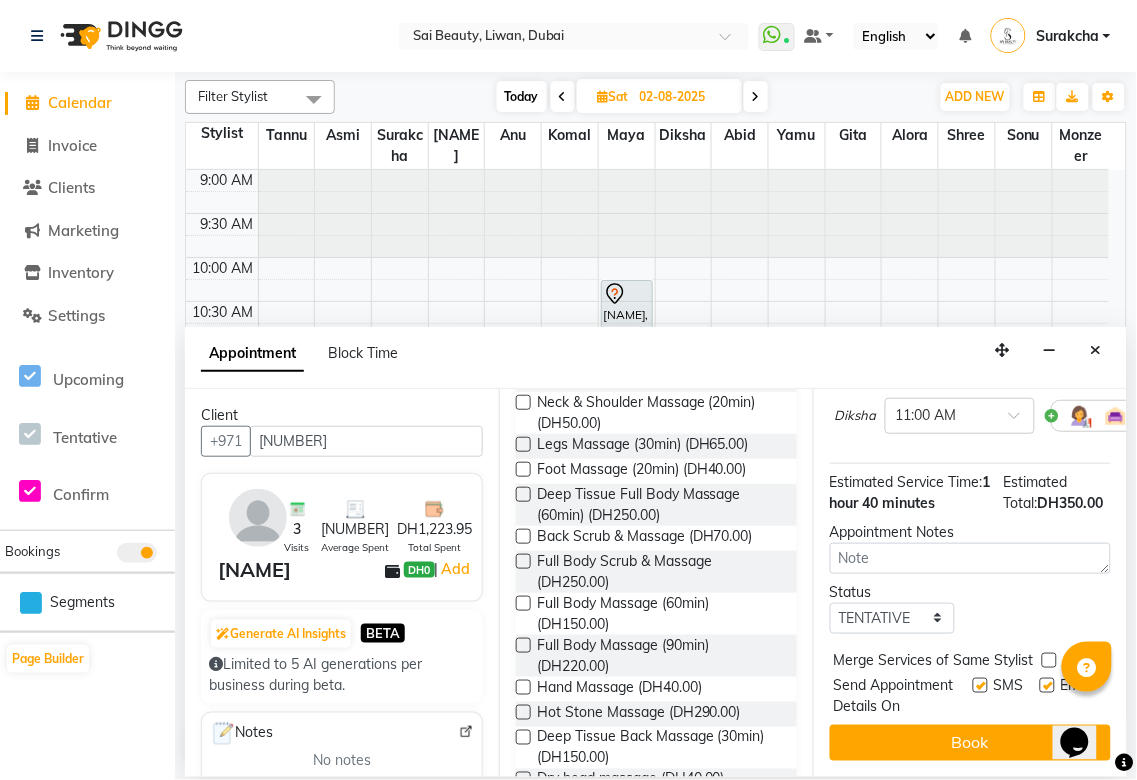 click at bounding box center [1049, 660] 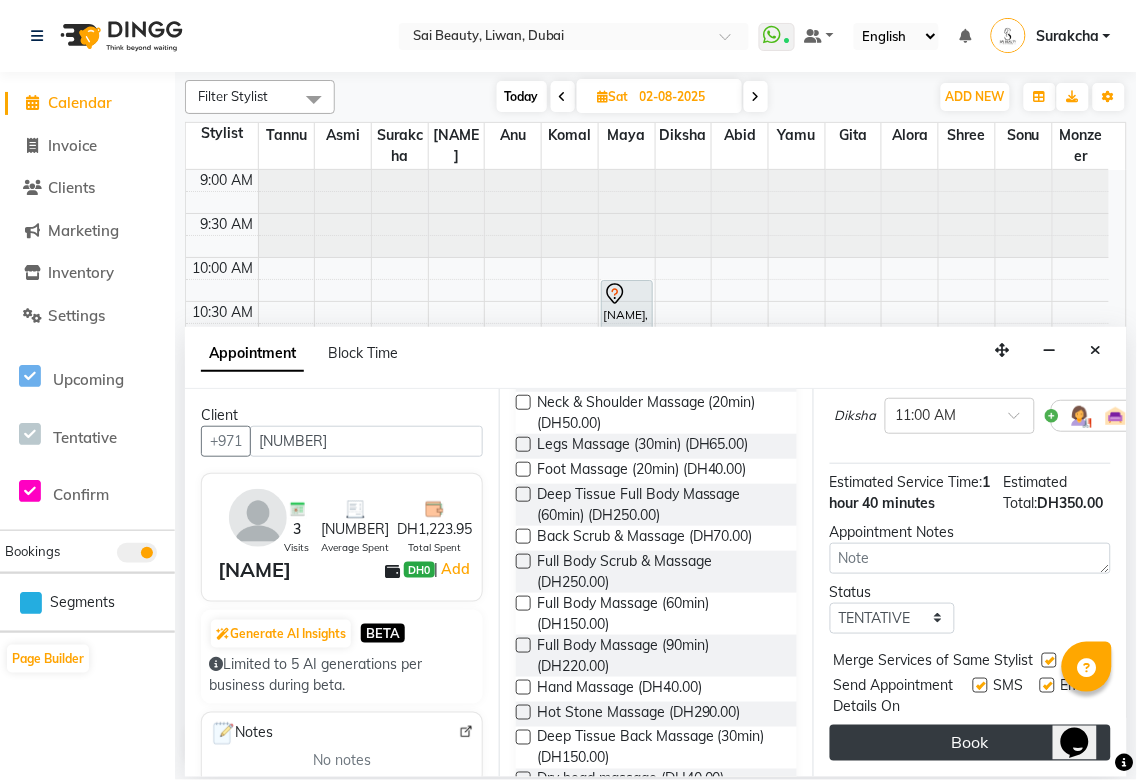 click on "Book" at bounding box center [970, 743] 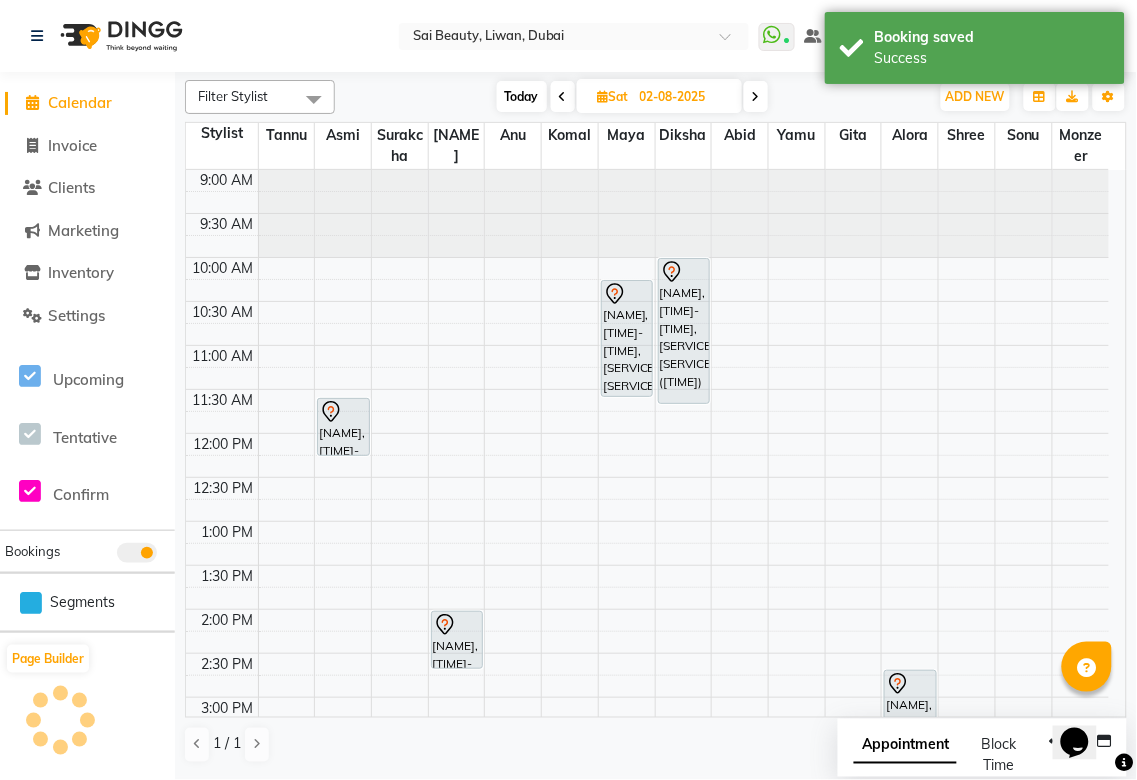 click on "Appointment" at bounding box center [905, 746] 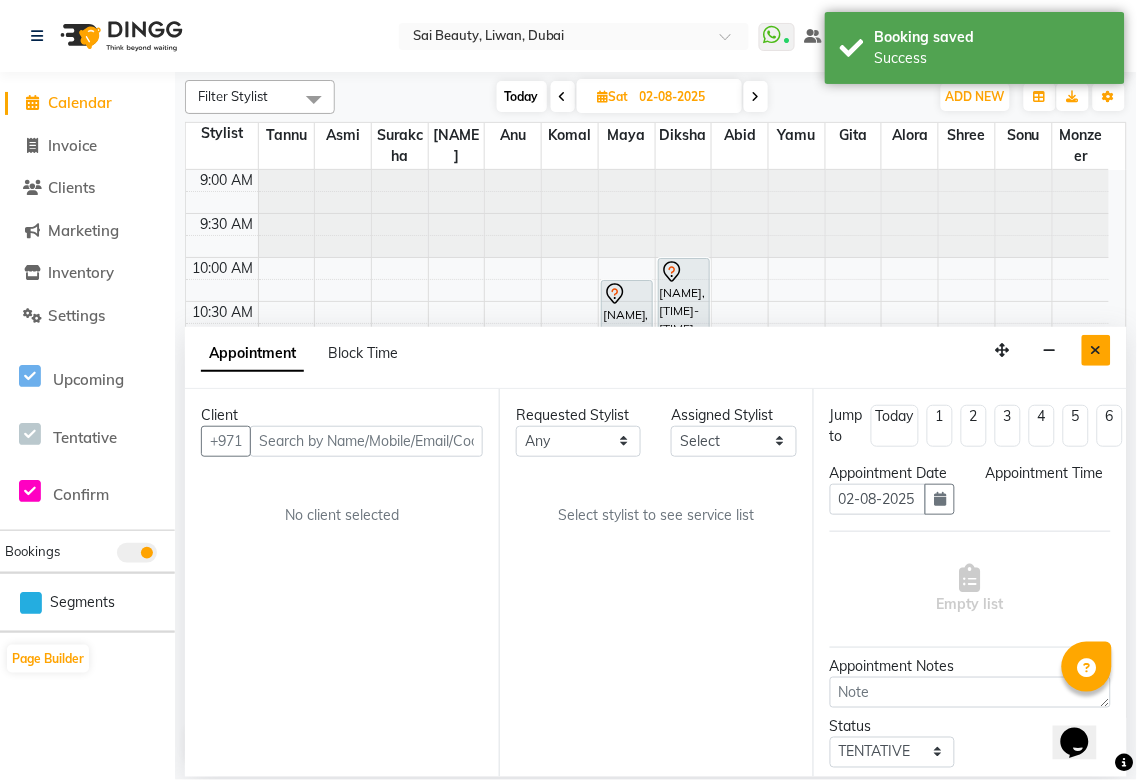 click at bounding box center (1096, 350) 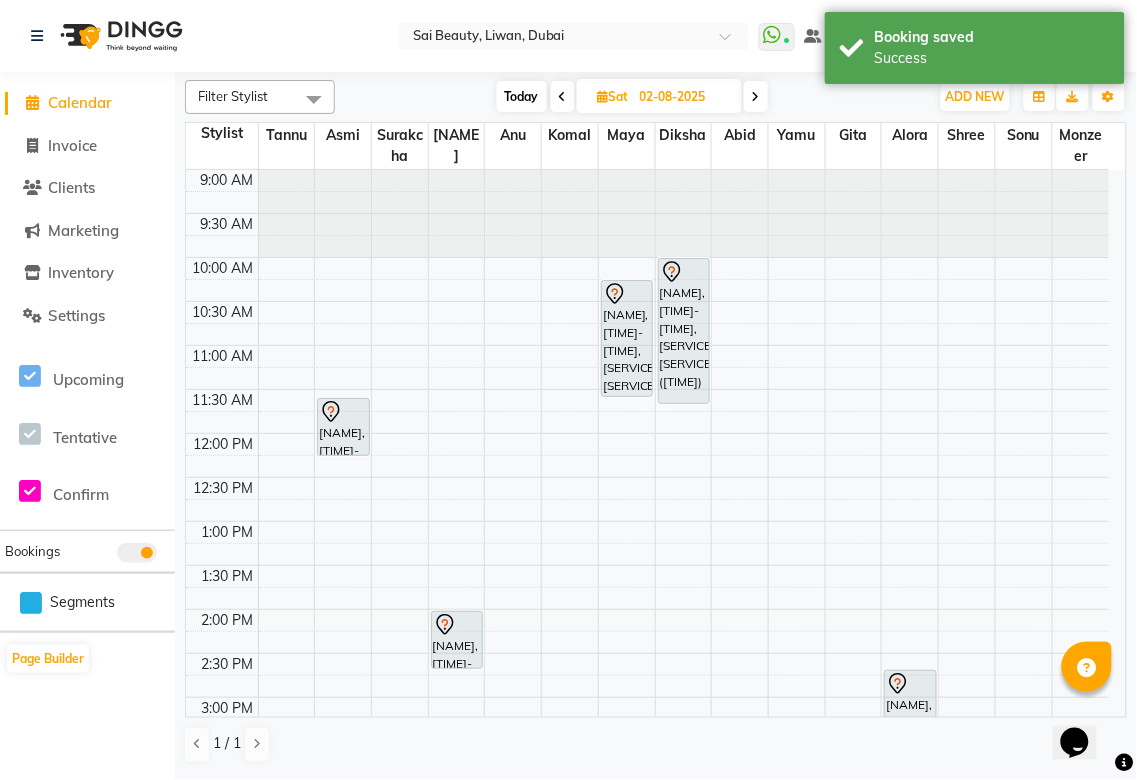 click on "Today" at bounding box center [522, 96] 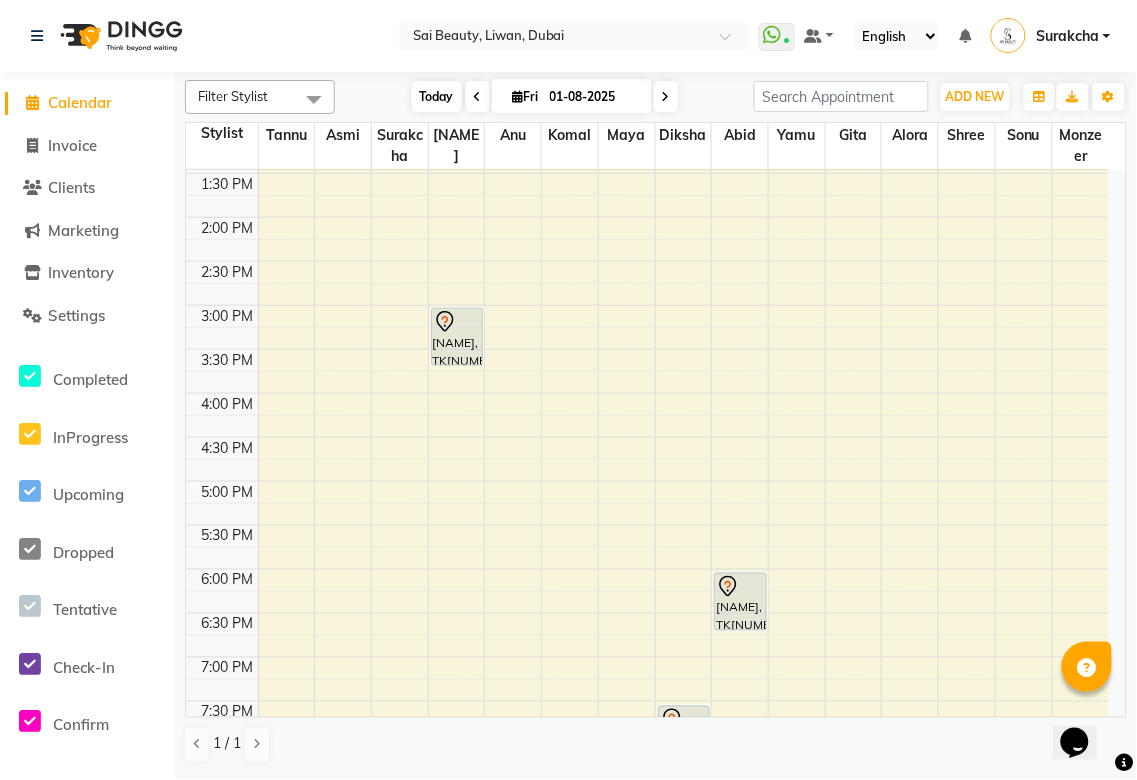 scroll, scrollTop: 406, scrollLeft: 0, axis: vertical 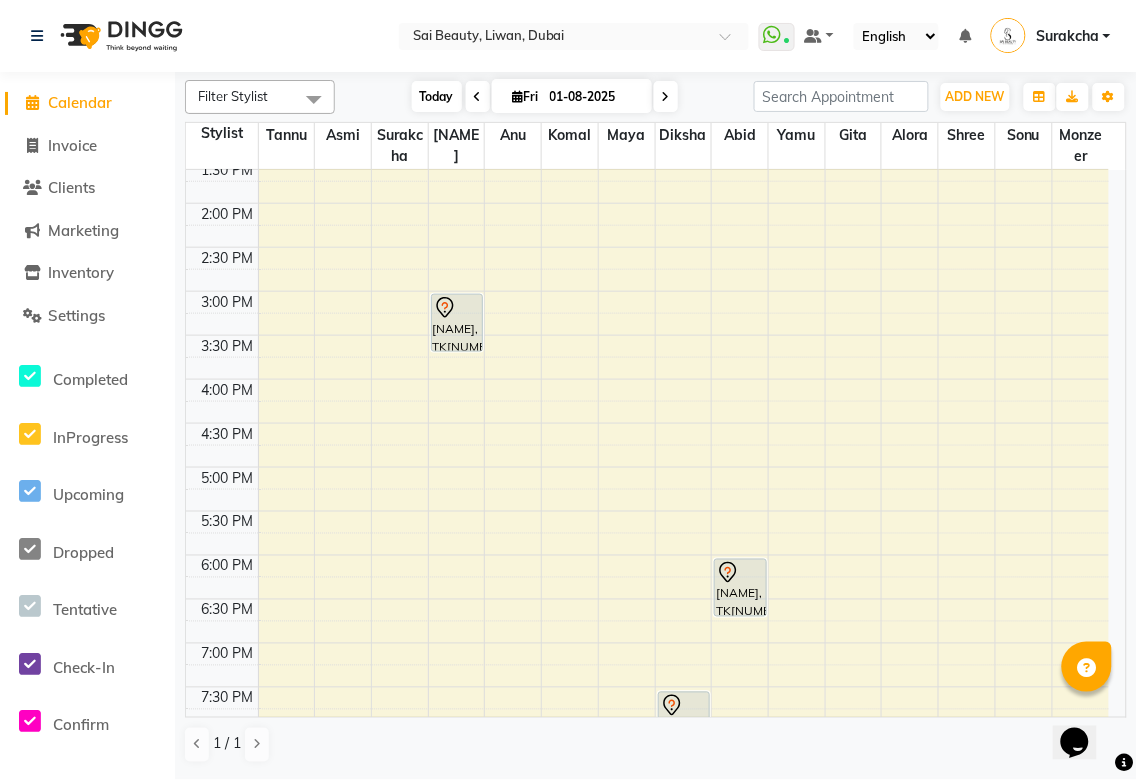 click on "Today" at bounding box center (437, 96) 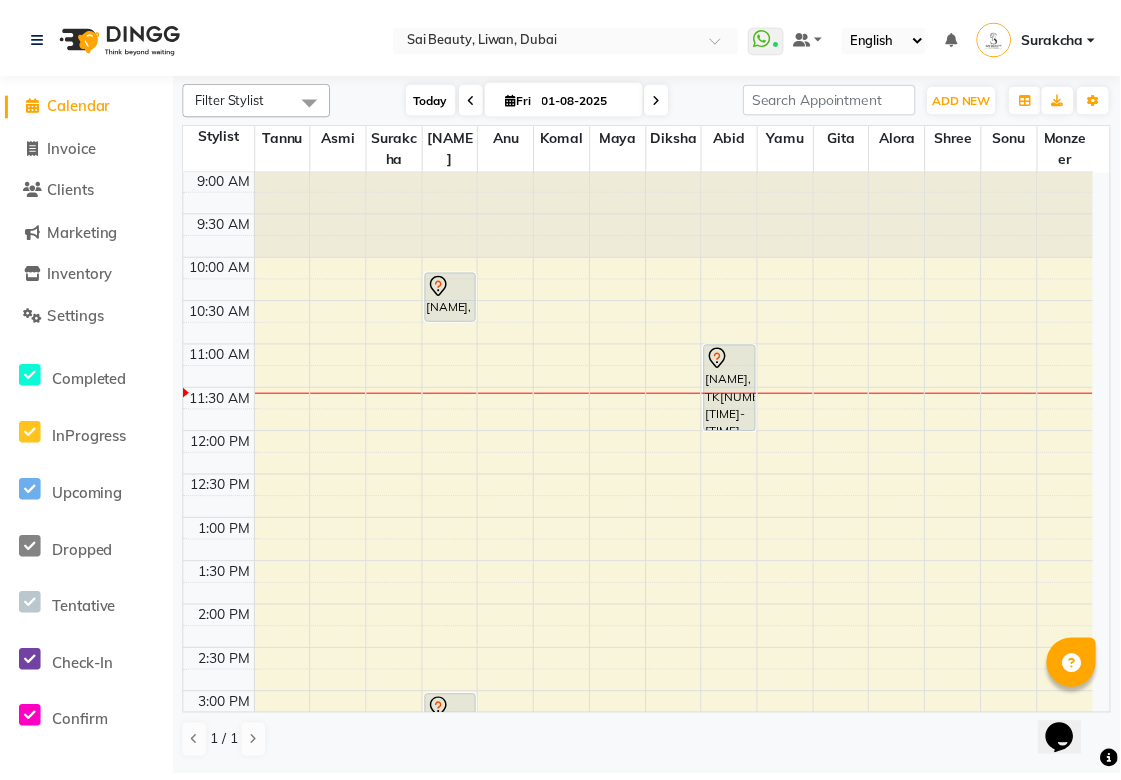 scroll, scrollTop: 0, scrollLeft: 0, axis: both 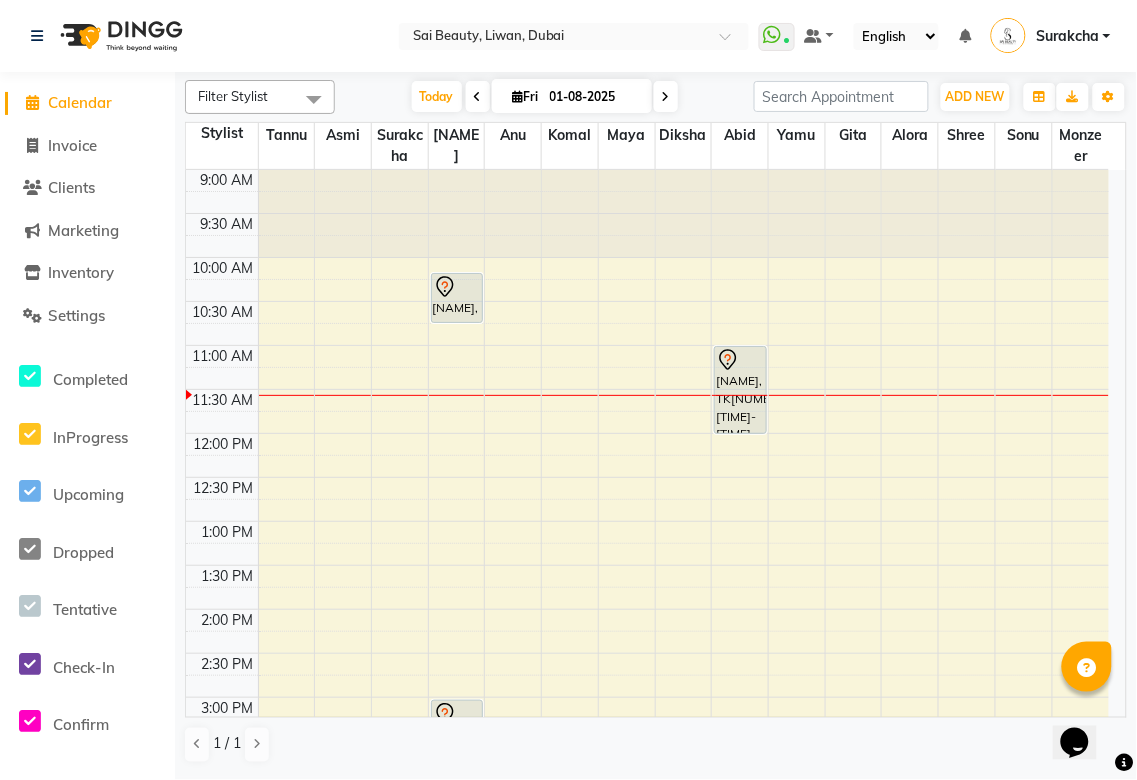 click on "[NAME], TK[NUMBER], [TIME]-[TIME], [SERVICE]" at bounding box center (457, 298) 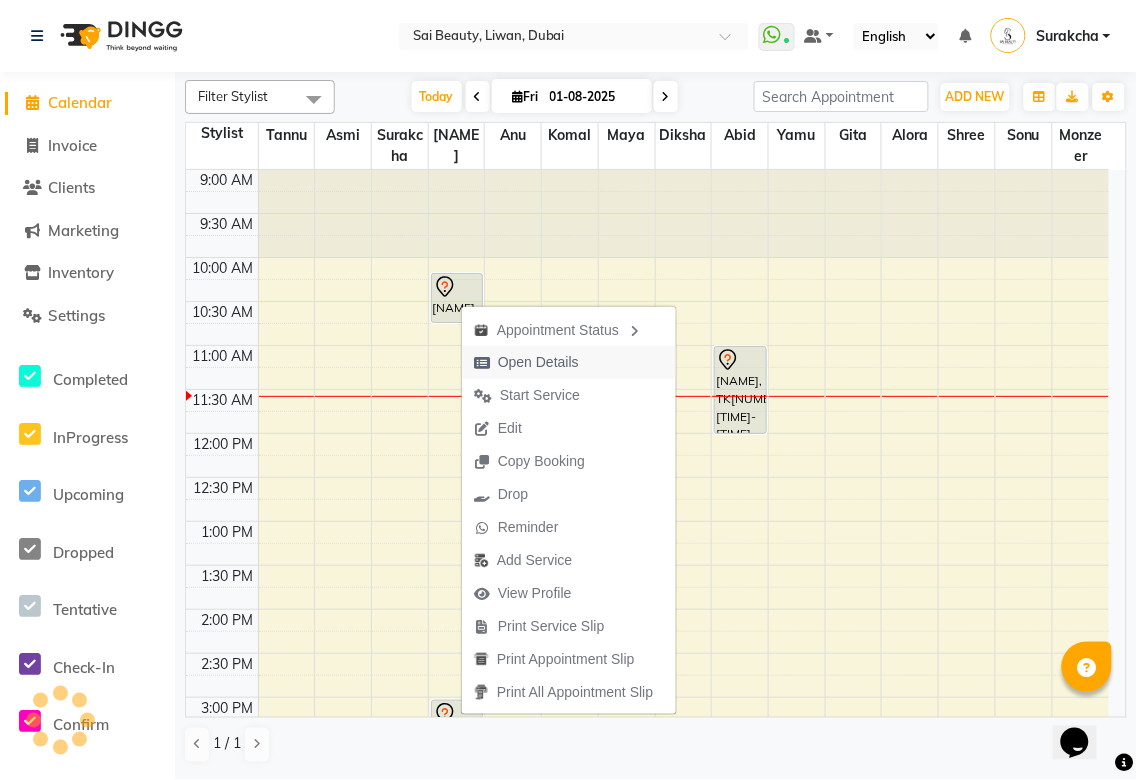 click on "Open Details" at bounding box center [538, 362] 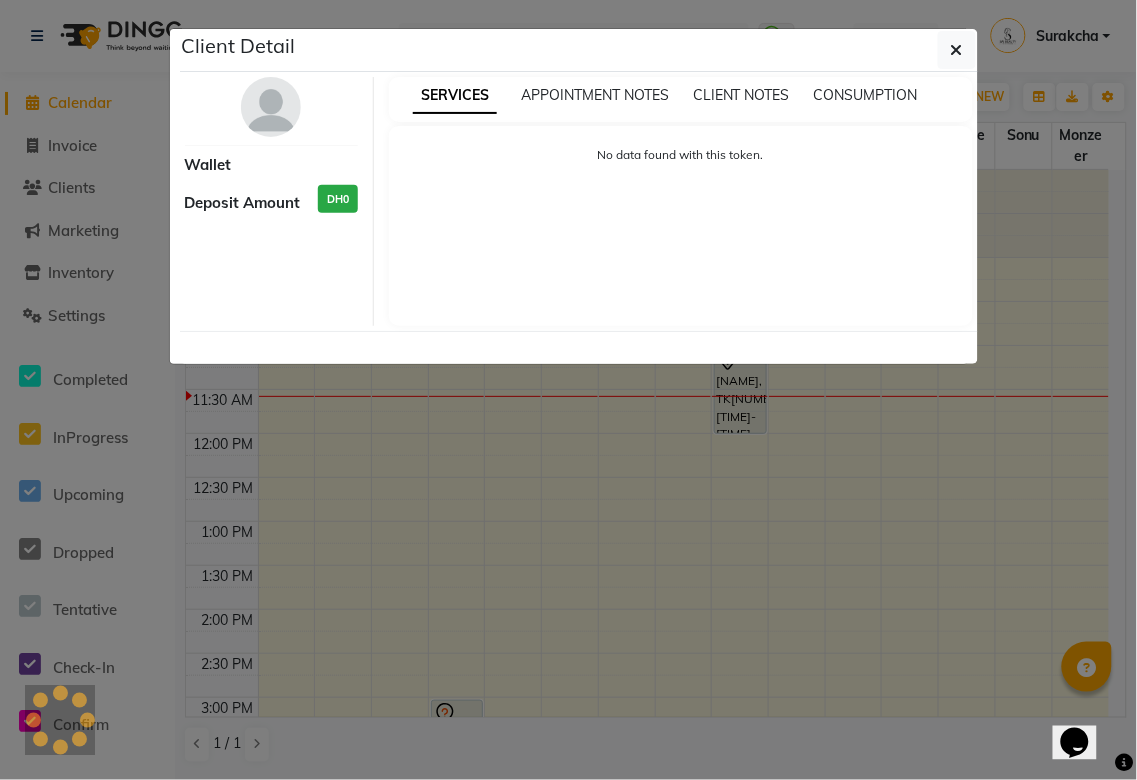 select on "7" 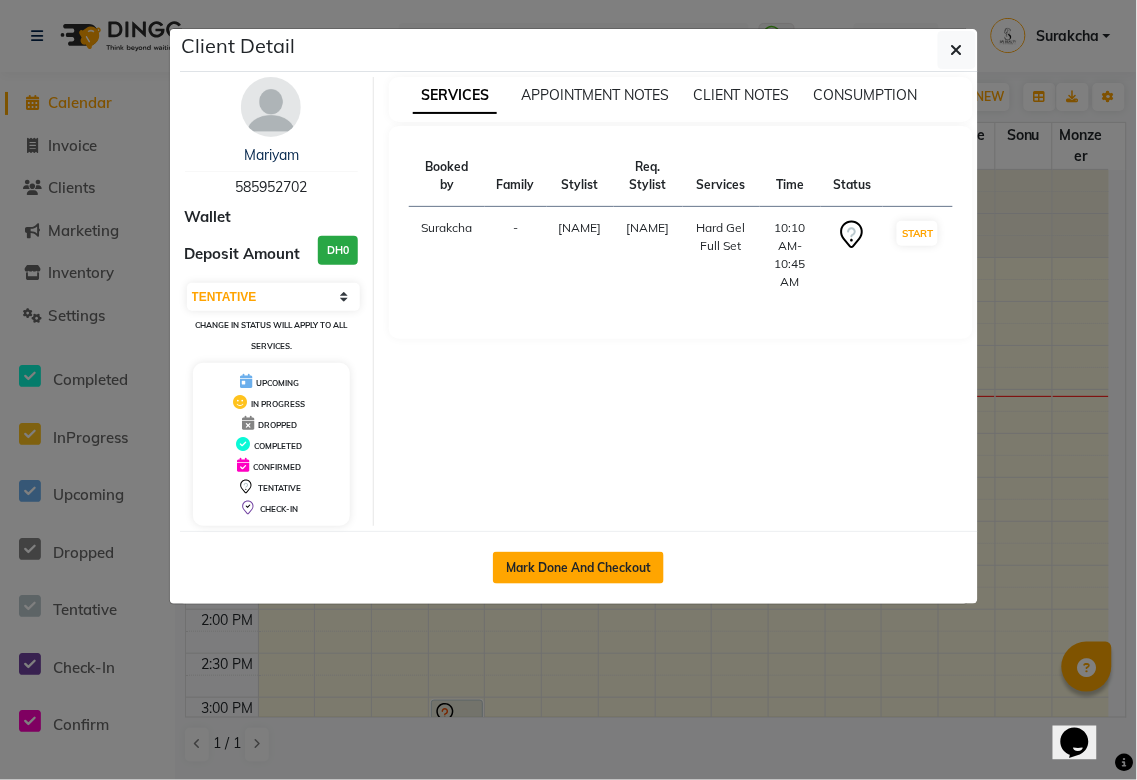 click on "Mark Done And Checkout" 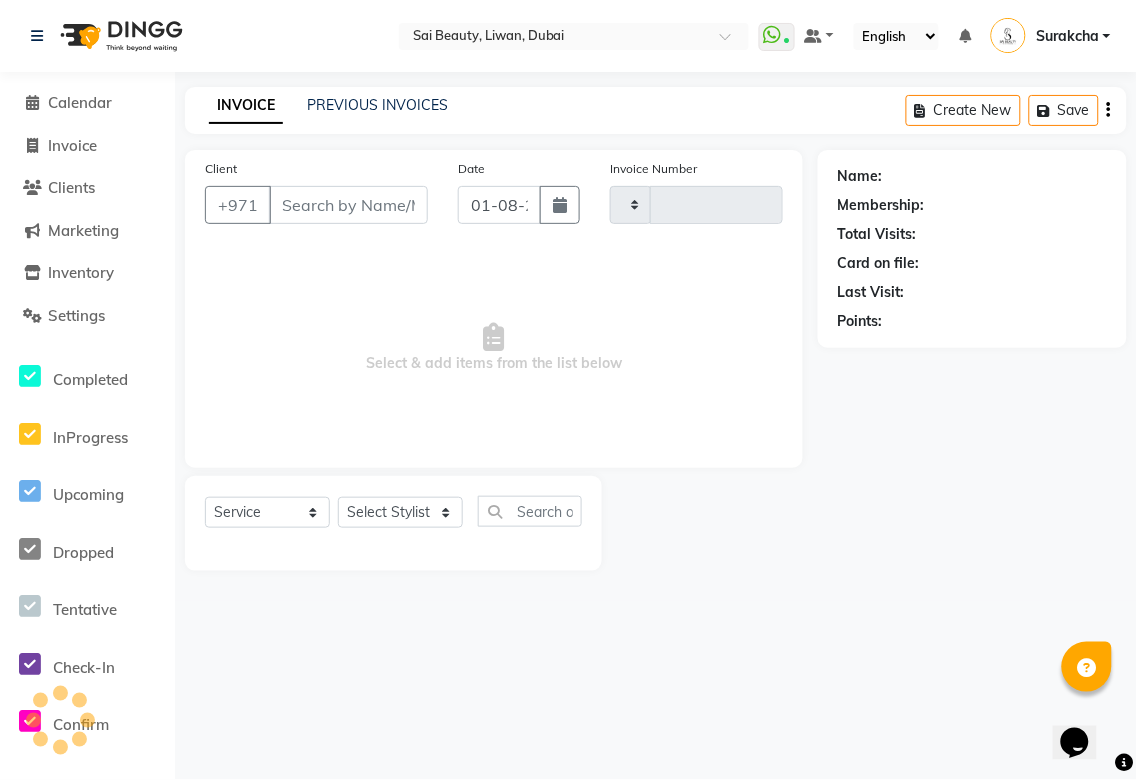 type on "2633" 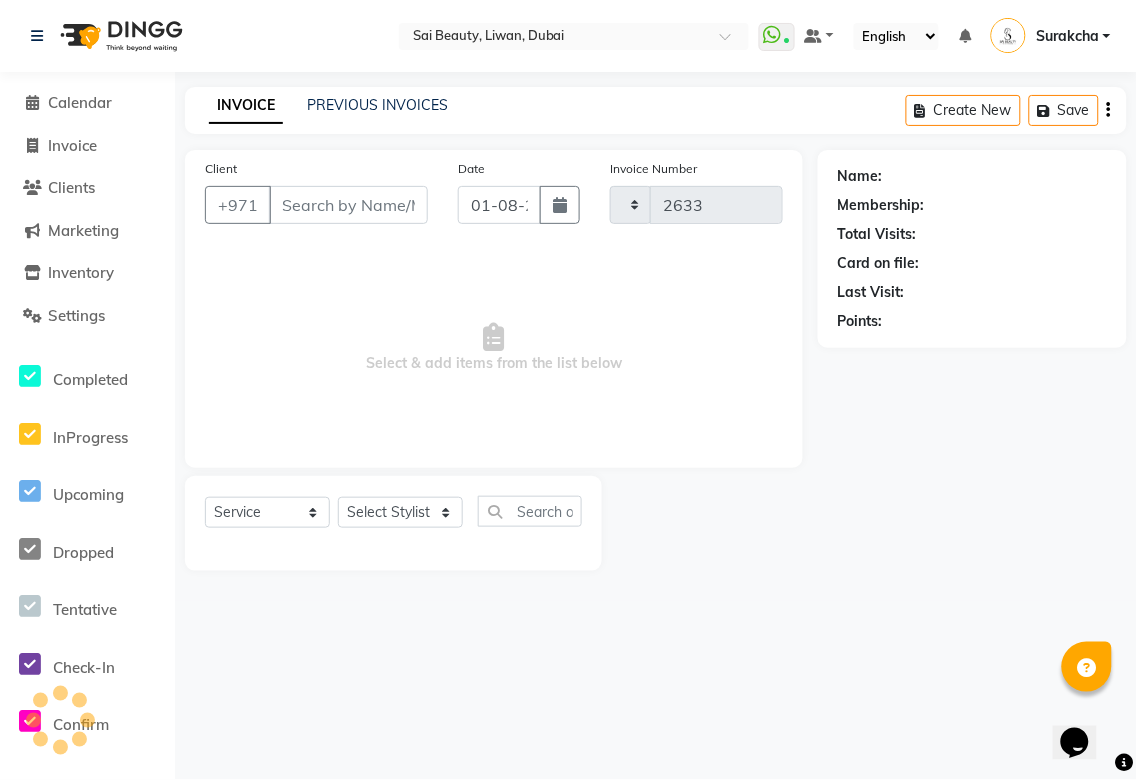 select on "5352" 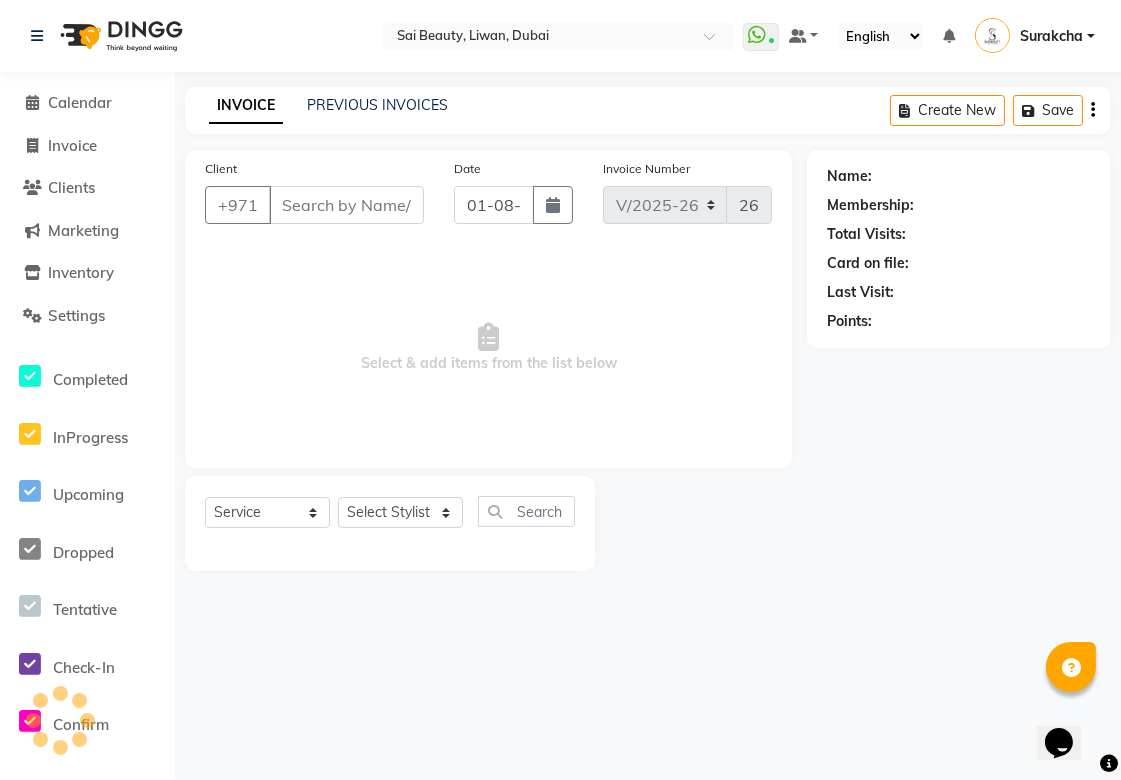 type on "585952702" 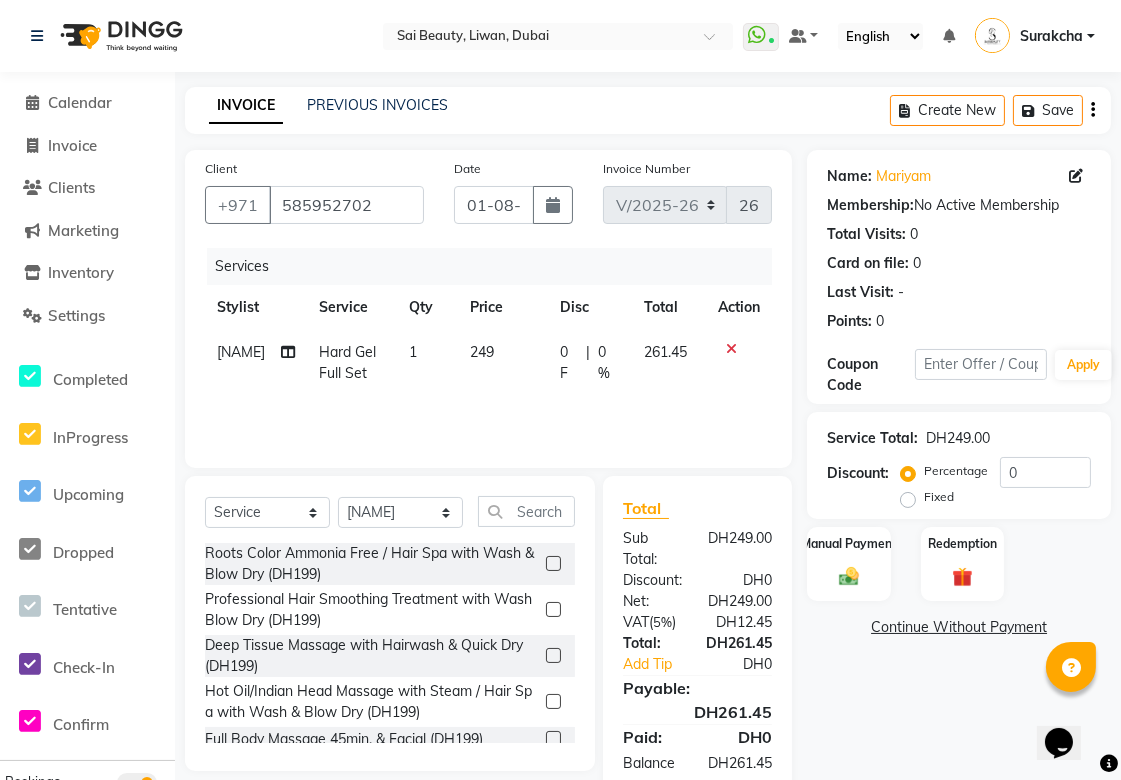 click 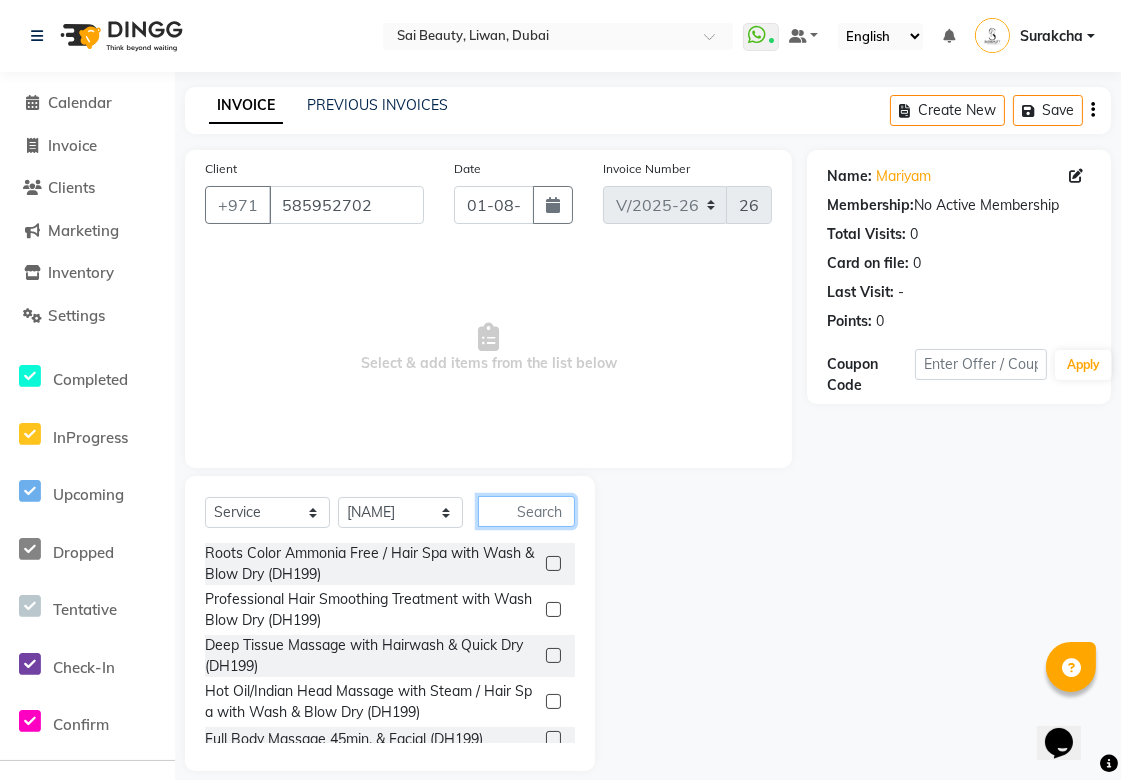 click 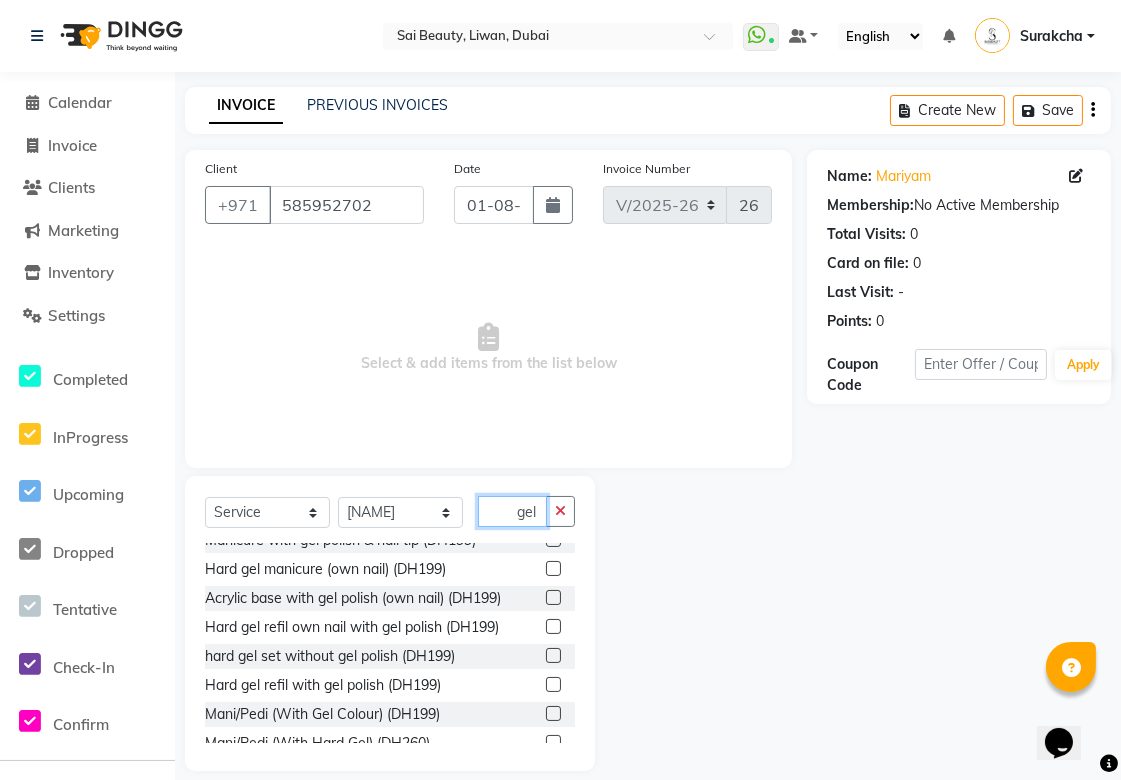 scroll, scrollTop: 611, scrollLeft: 0, axis: vertical 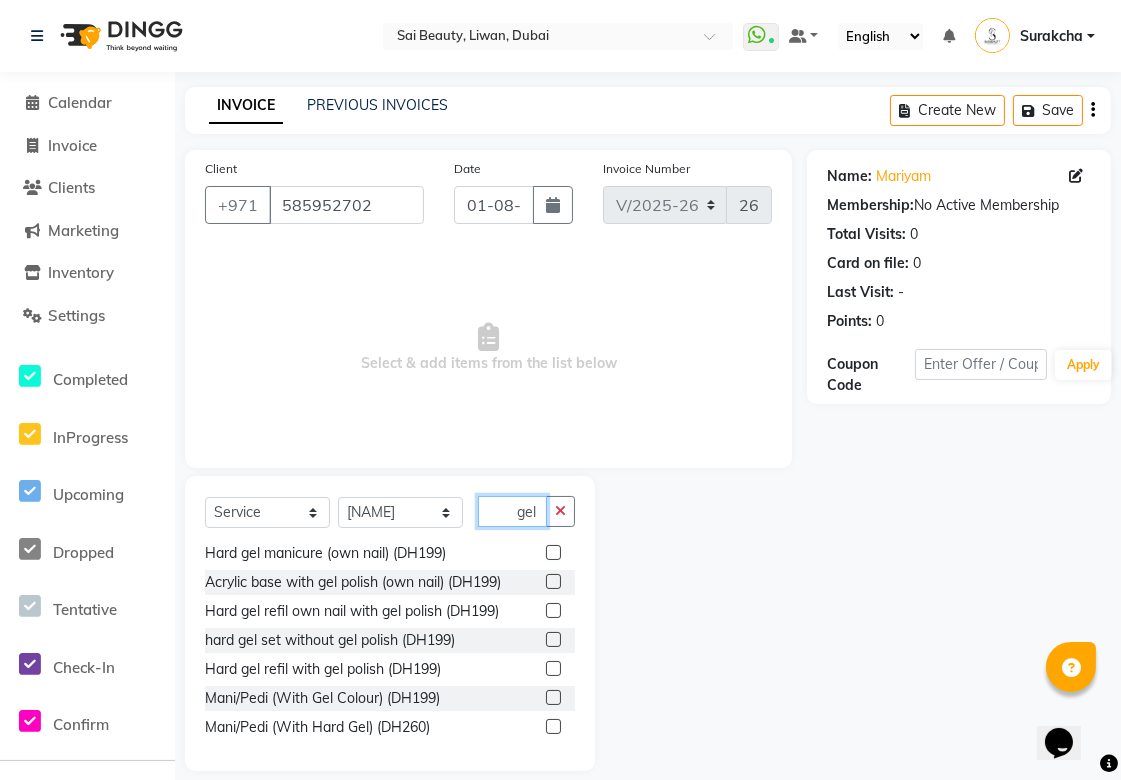 type on "gel" 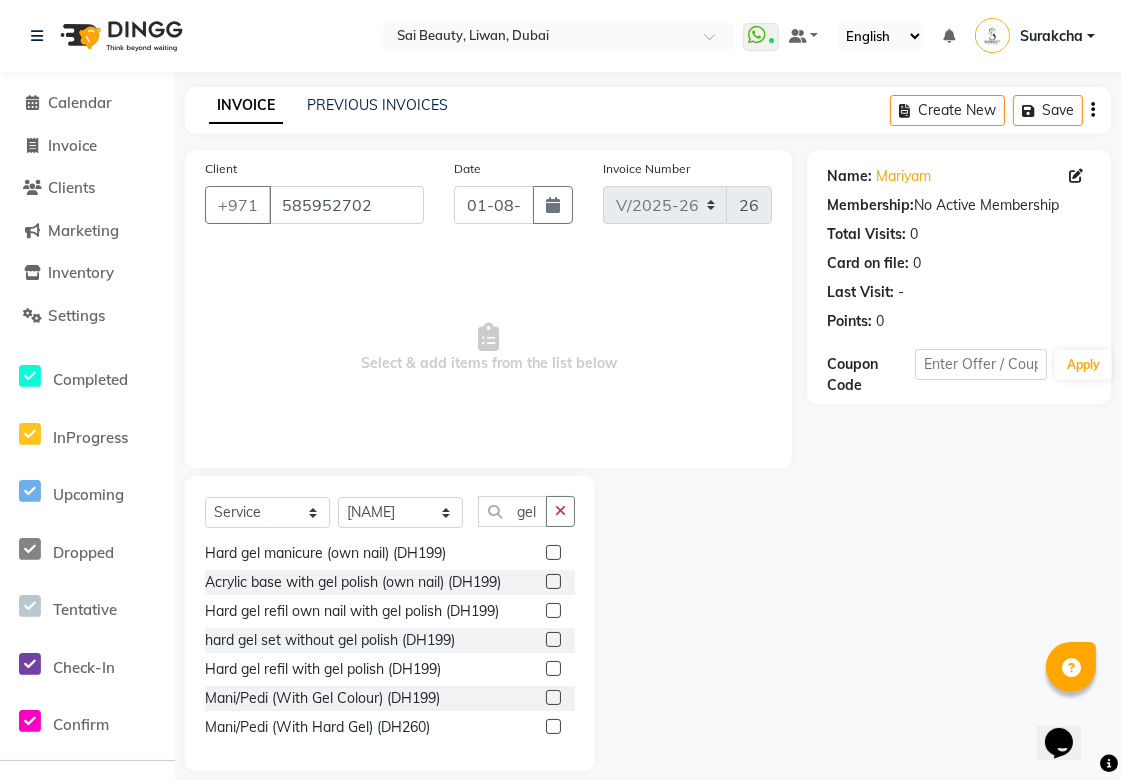 click 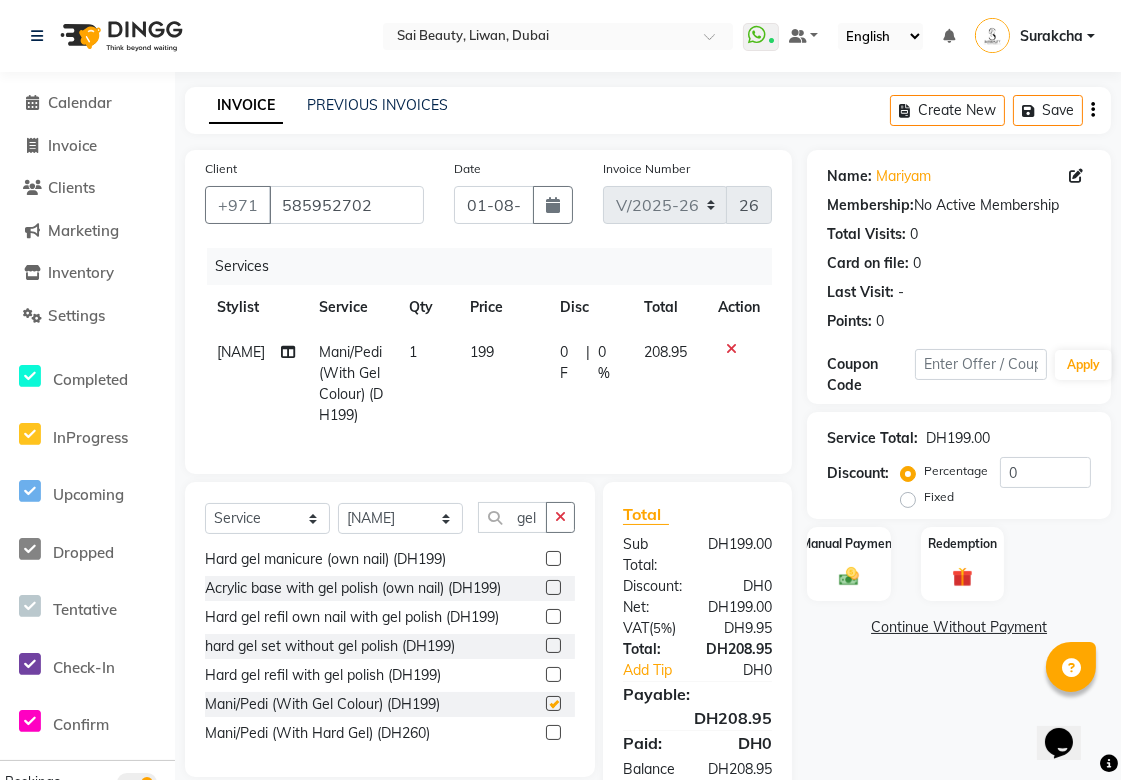 checkbox on "false" 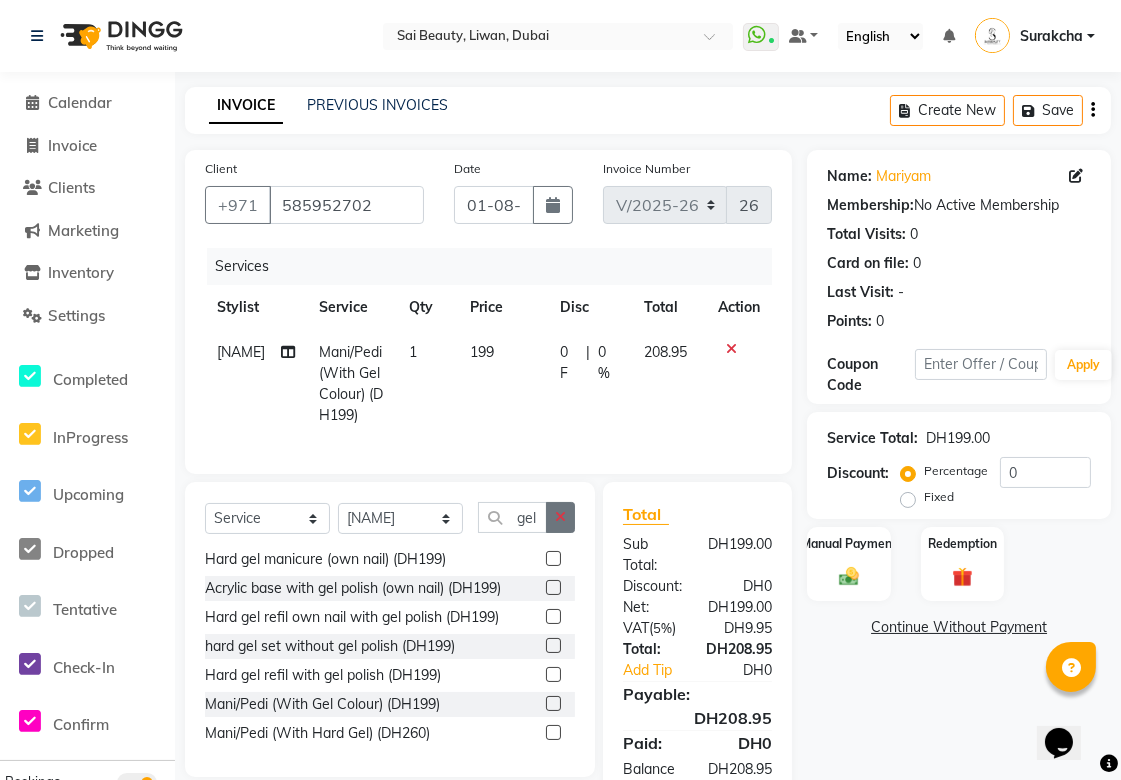 click 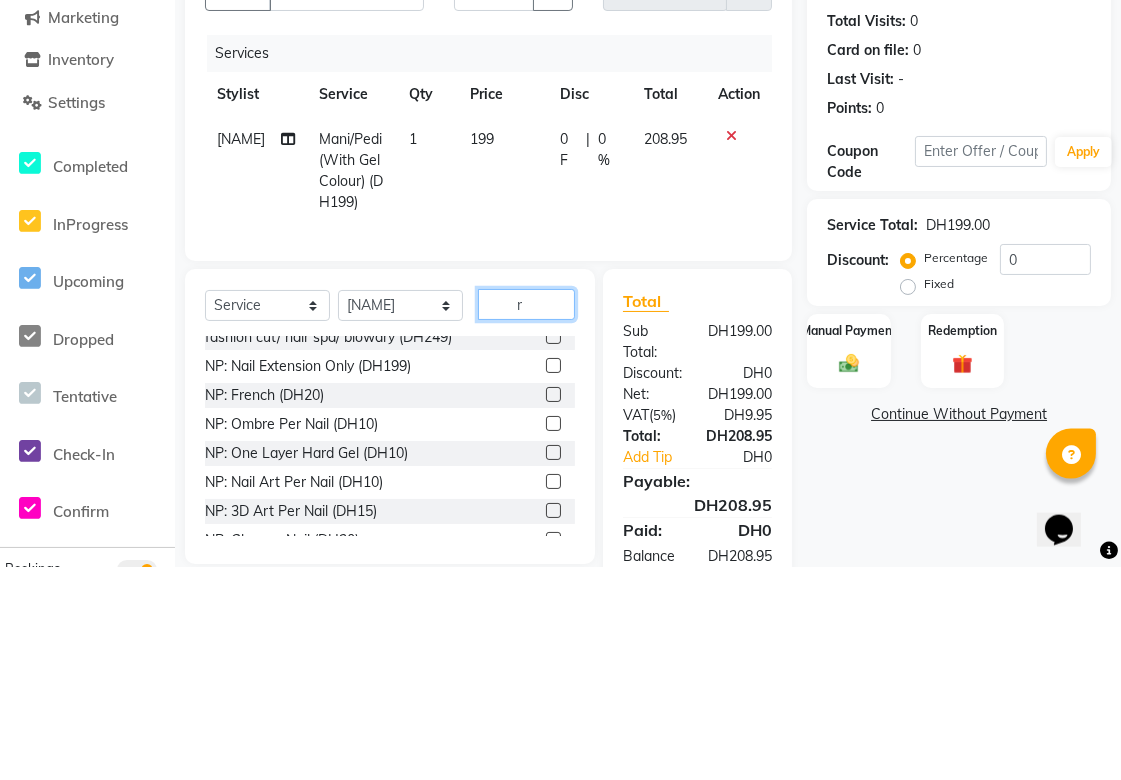scroll, scrollTop: 24, scrollLeft: 0, axis: vertical 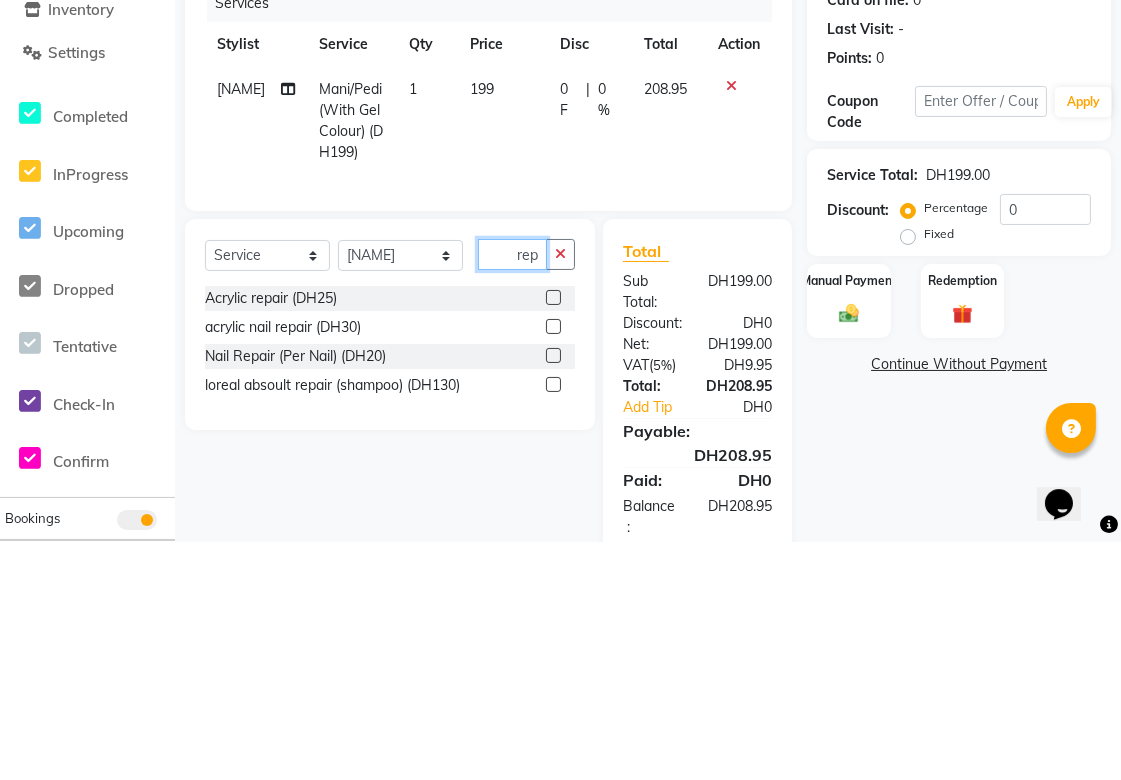 type on "rep" 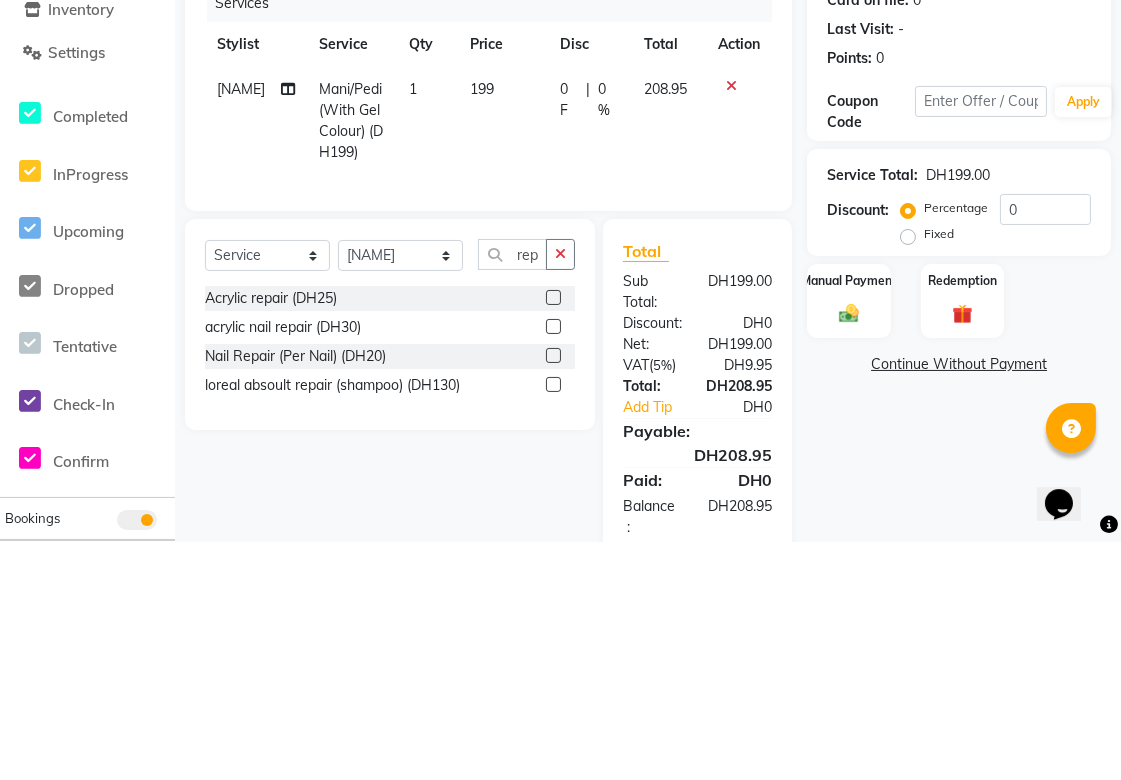 click 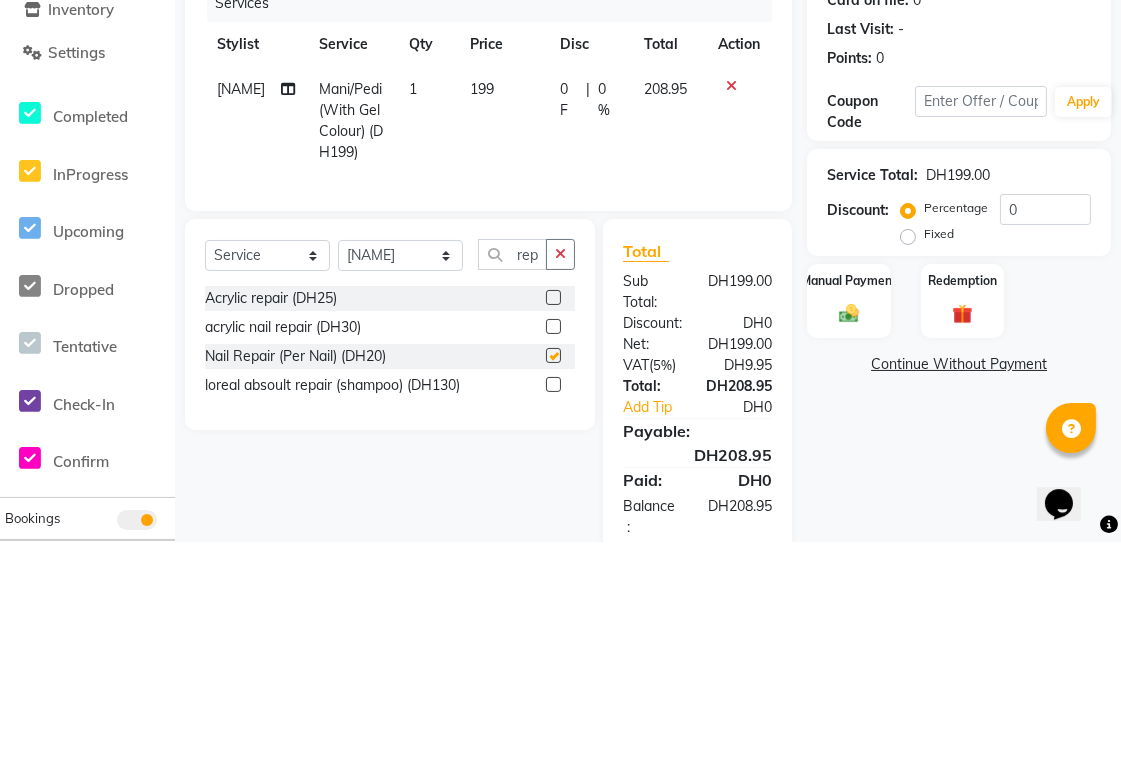 scroll, scrollTop: 24, scrollLeft: 0, axis: vertical 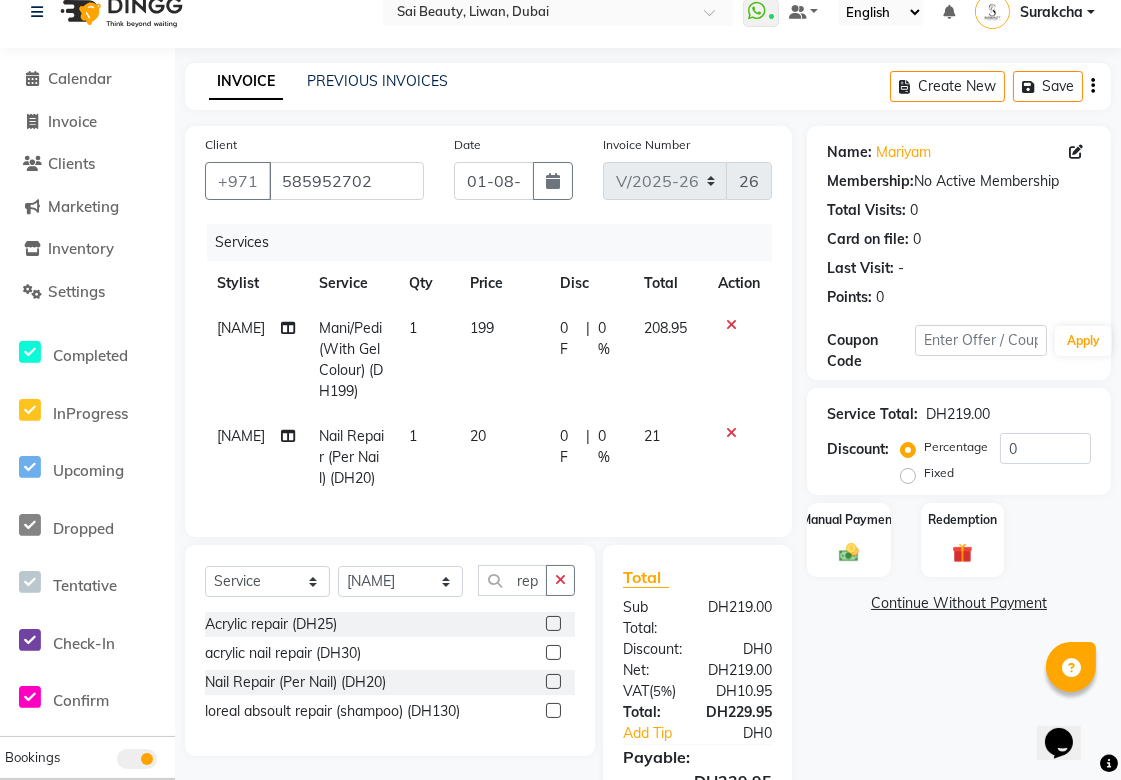 checkbox on "false" 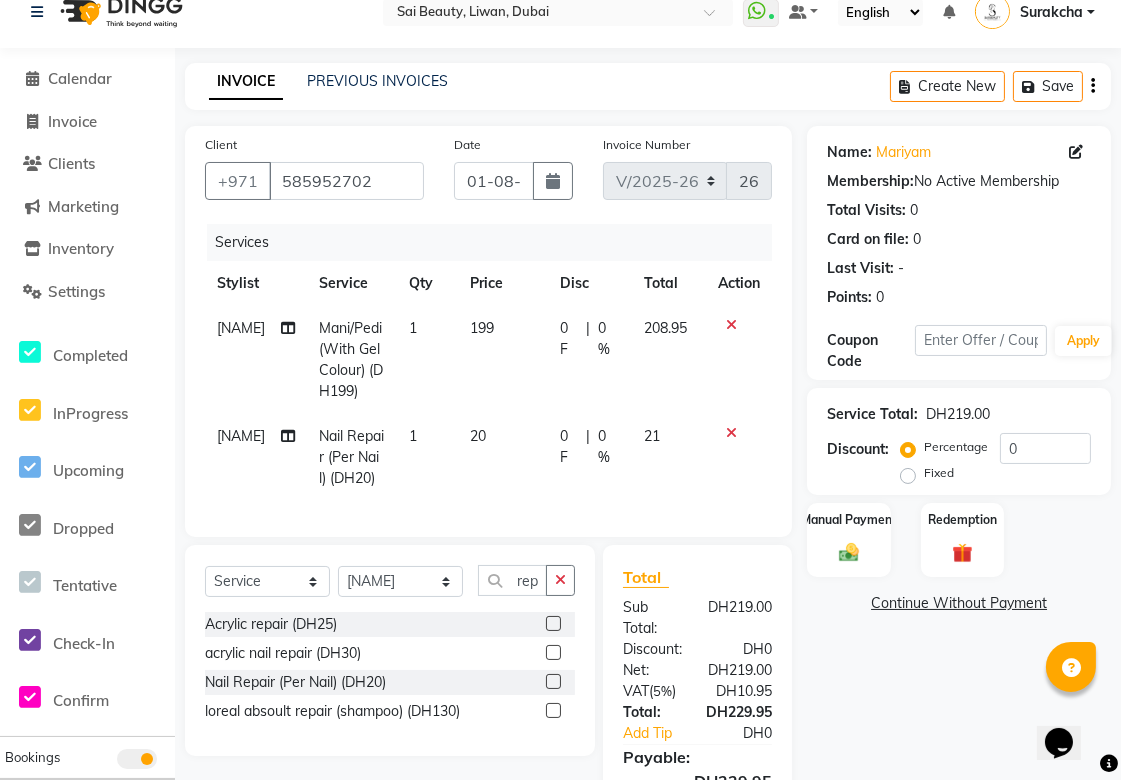 click on "1" 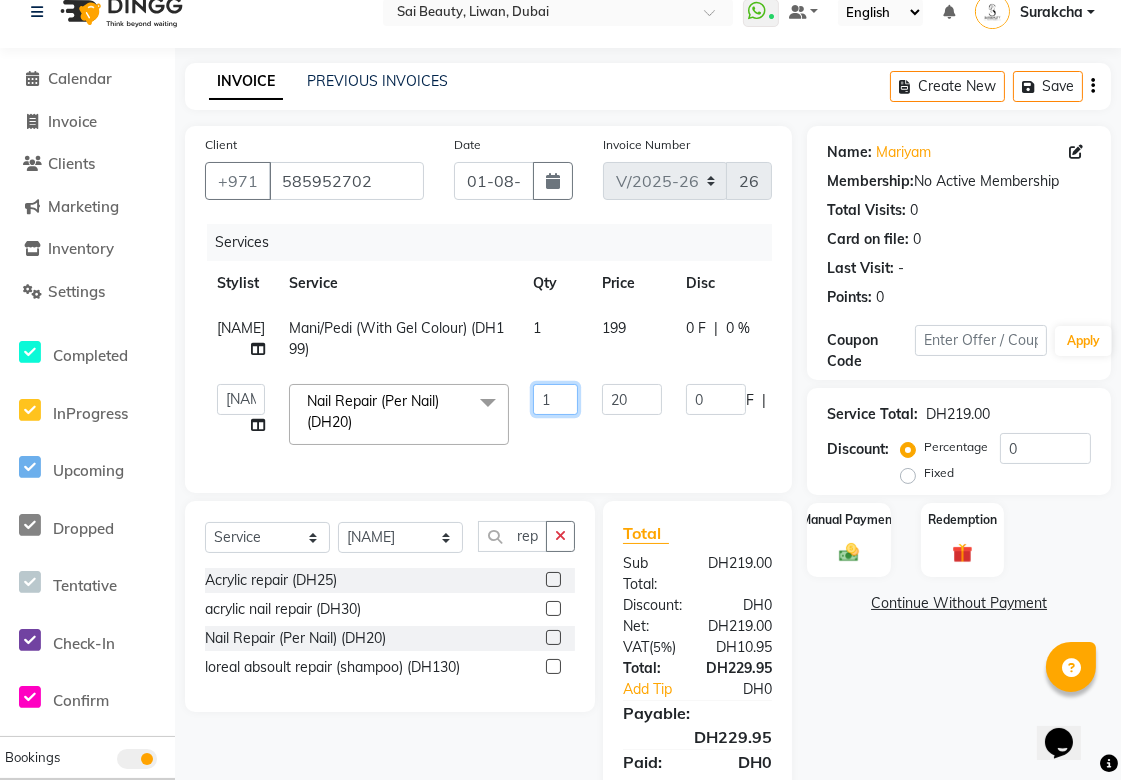 click on "1" 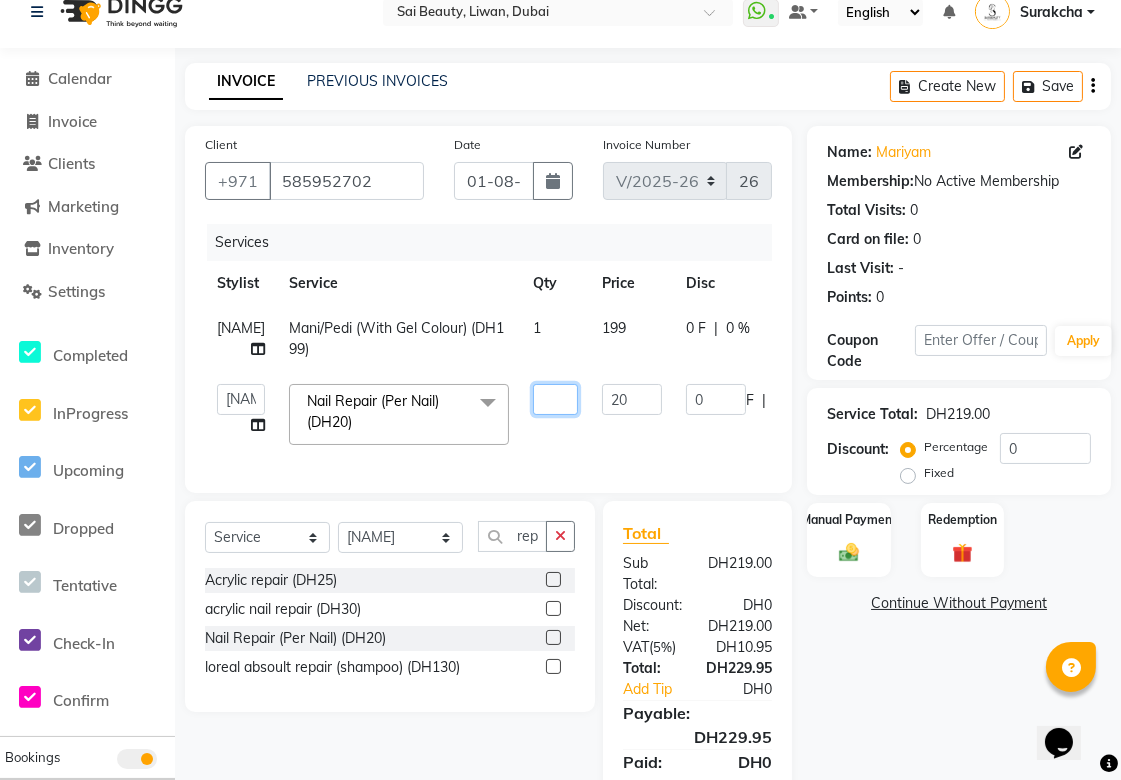 type on "3" 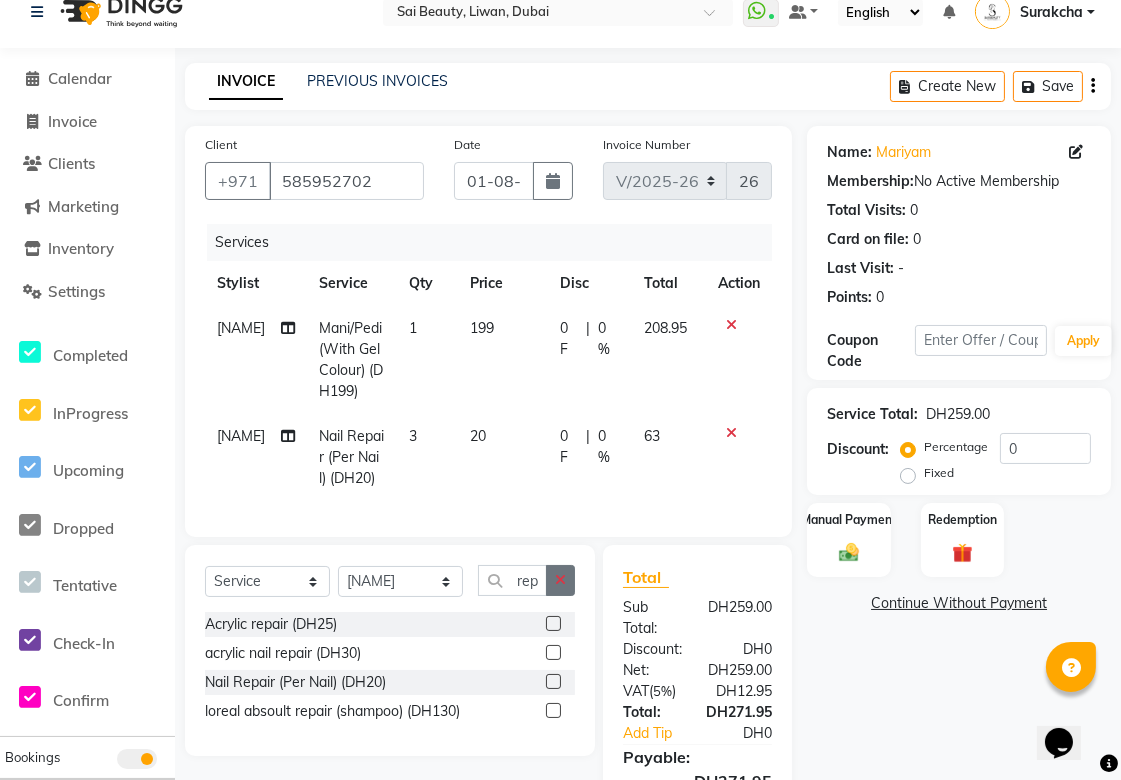 click 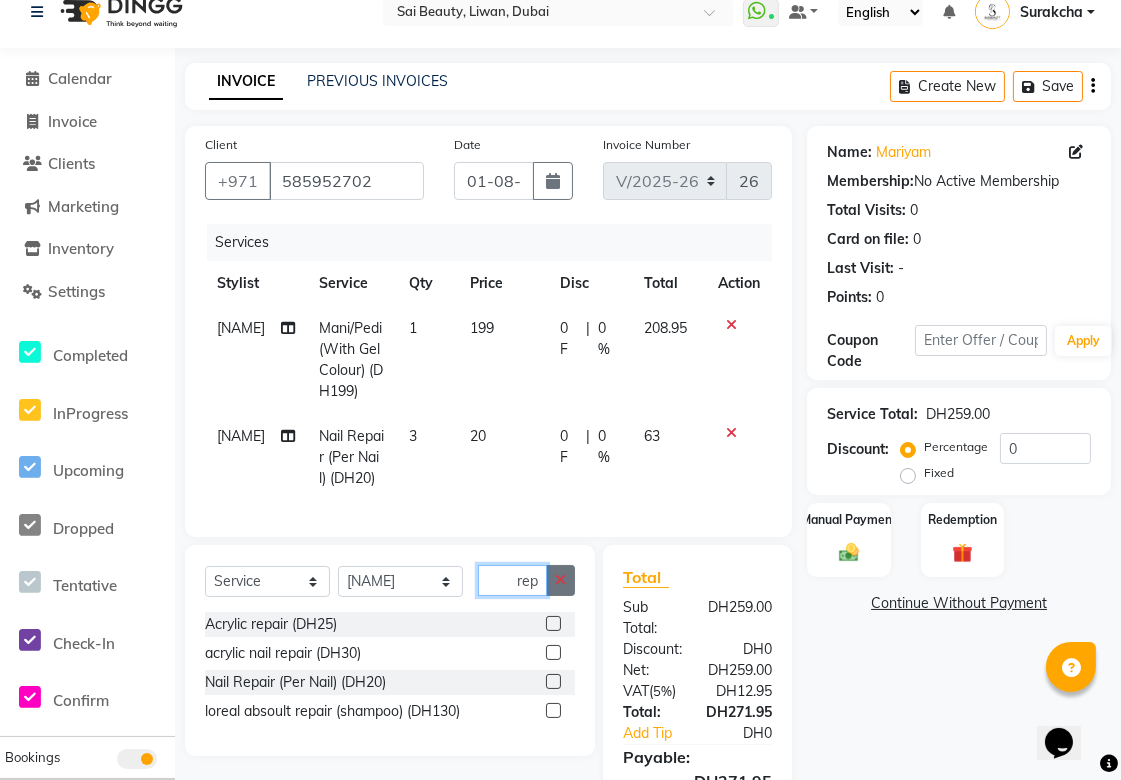 type 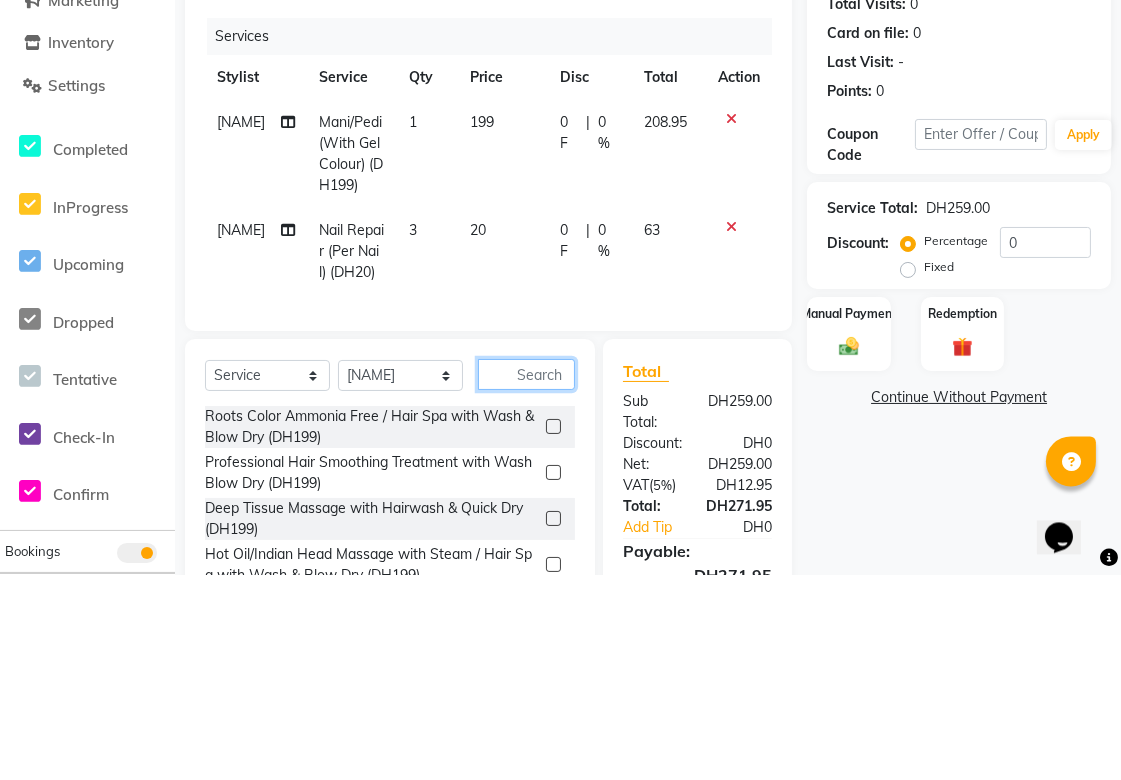 scroll, scrollTop: 112, scrollLeft: 0, axis: vertical 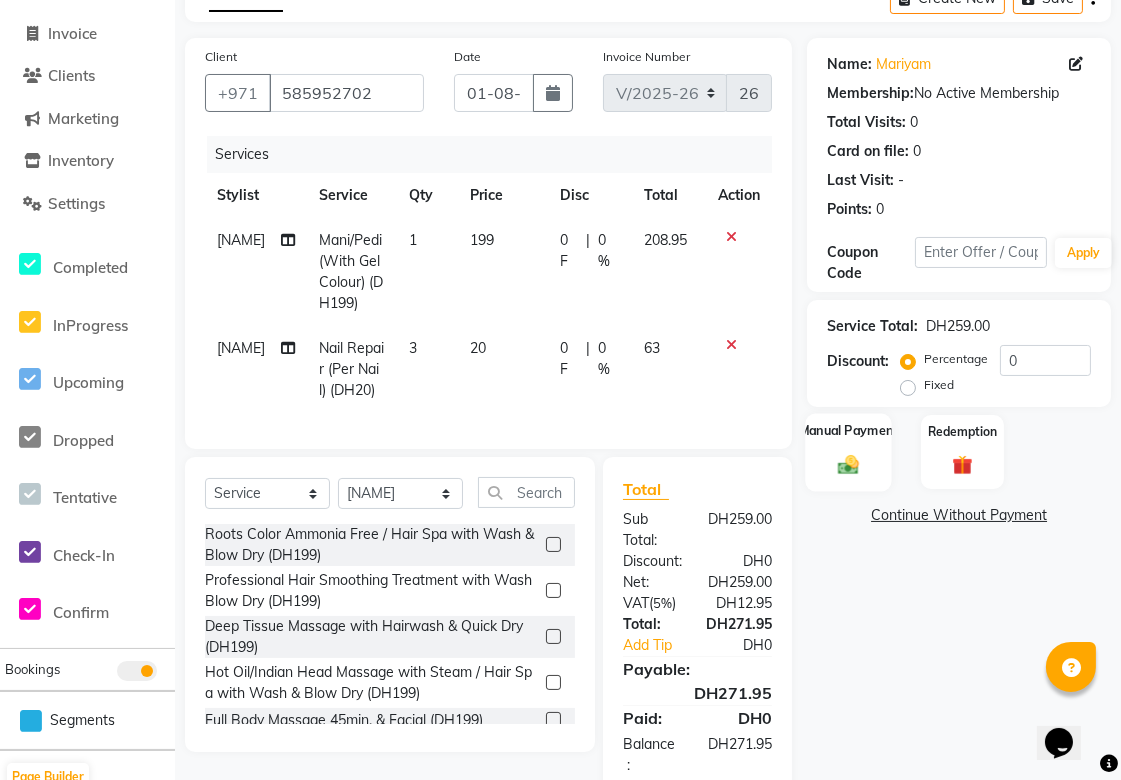 click 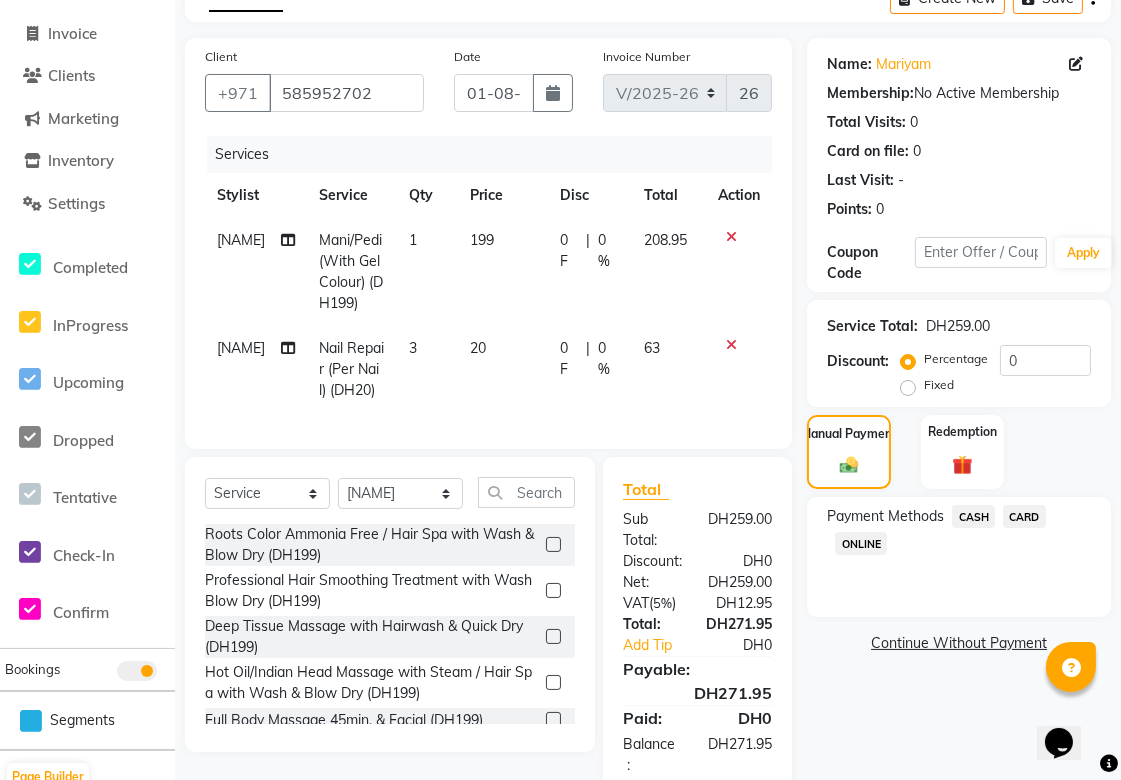 click on "CARD" 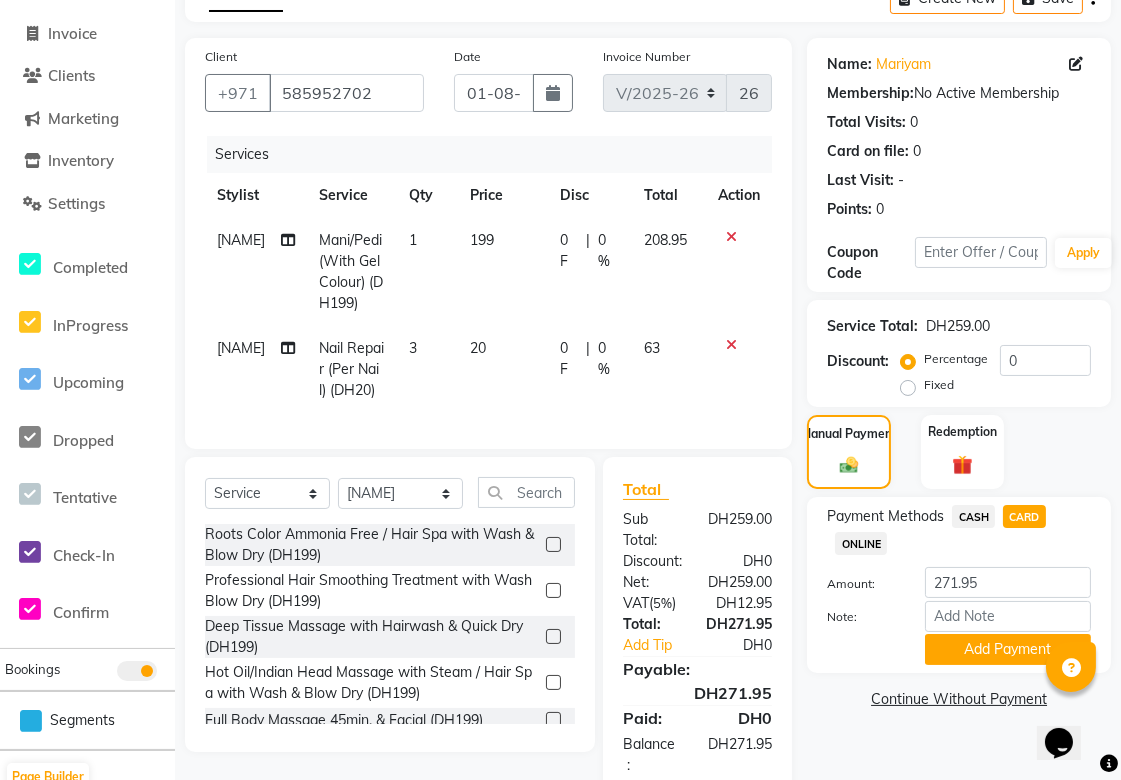 click 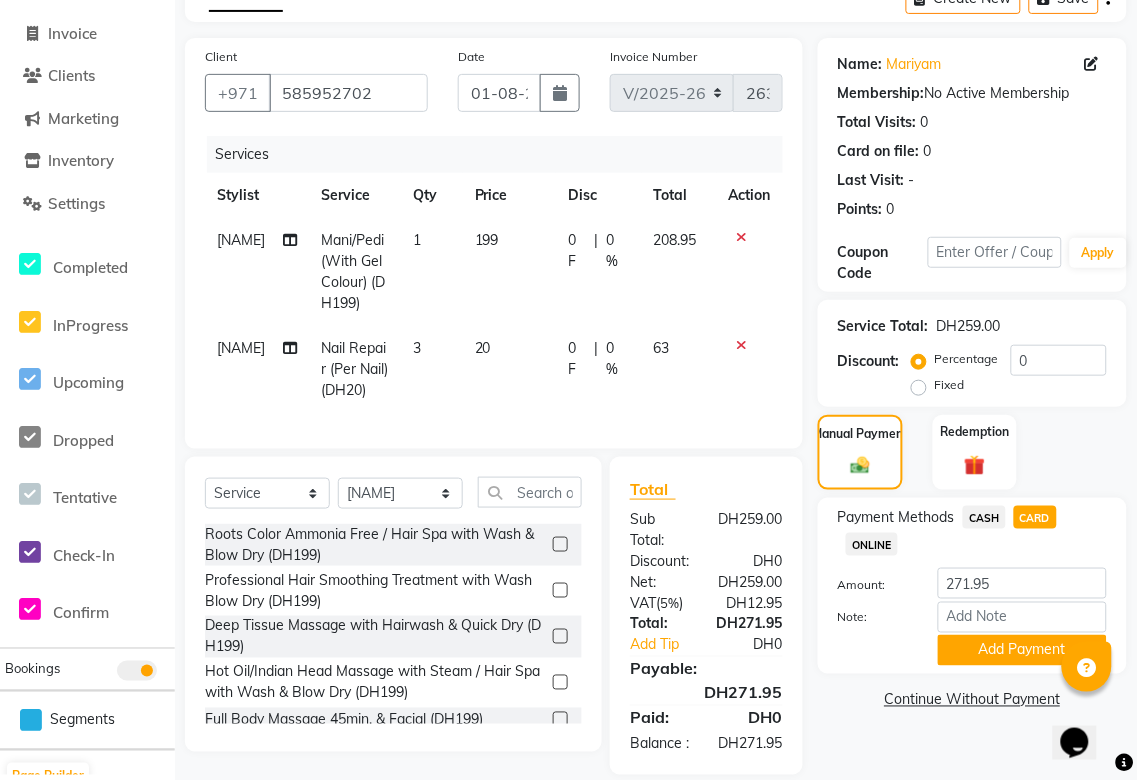 select on "43674" 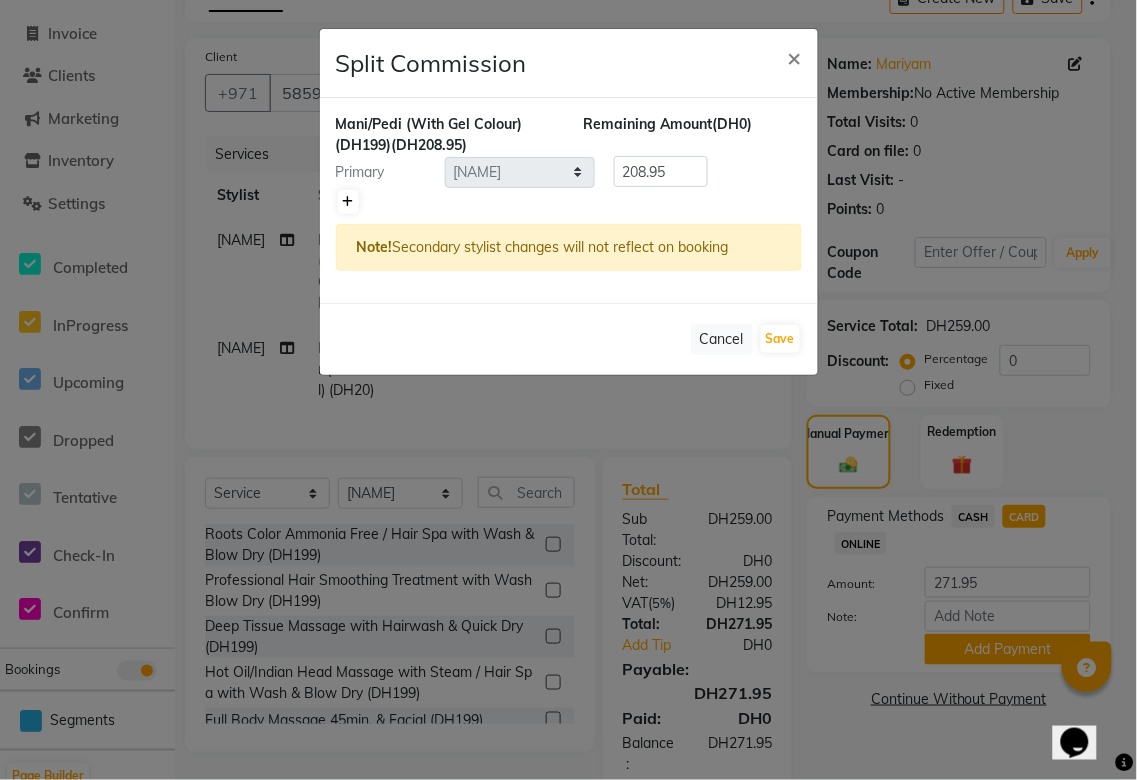 click 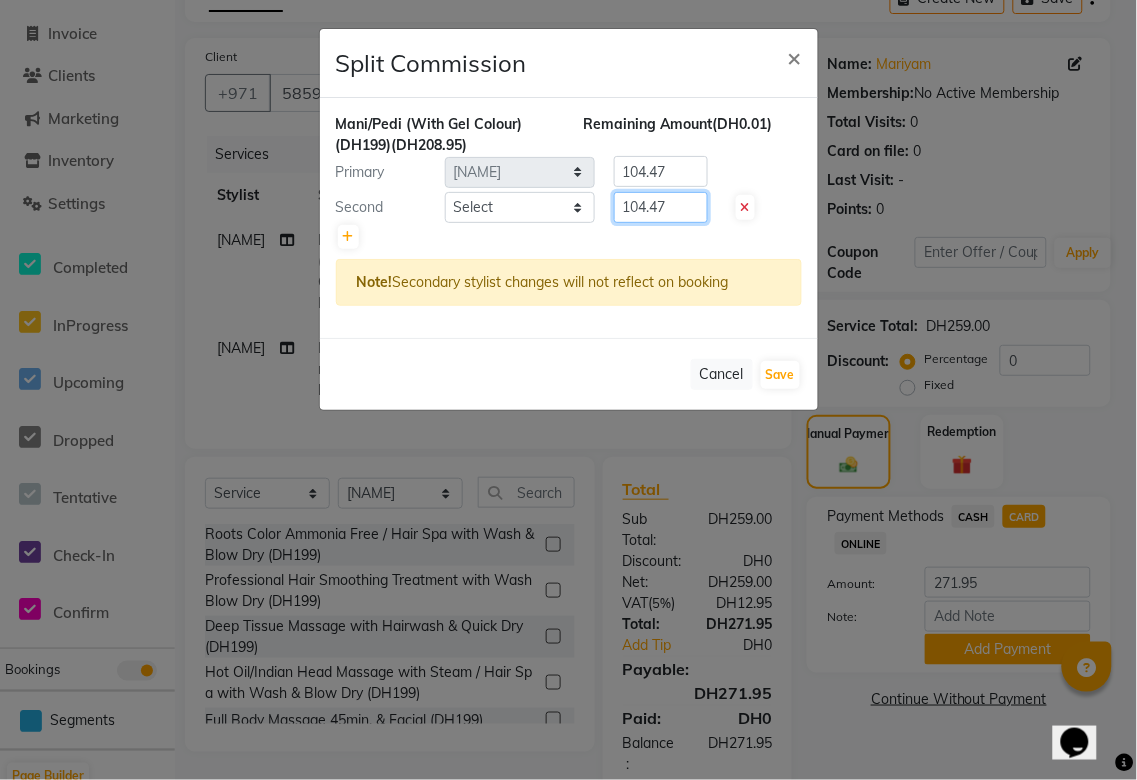 click on "104.47" 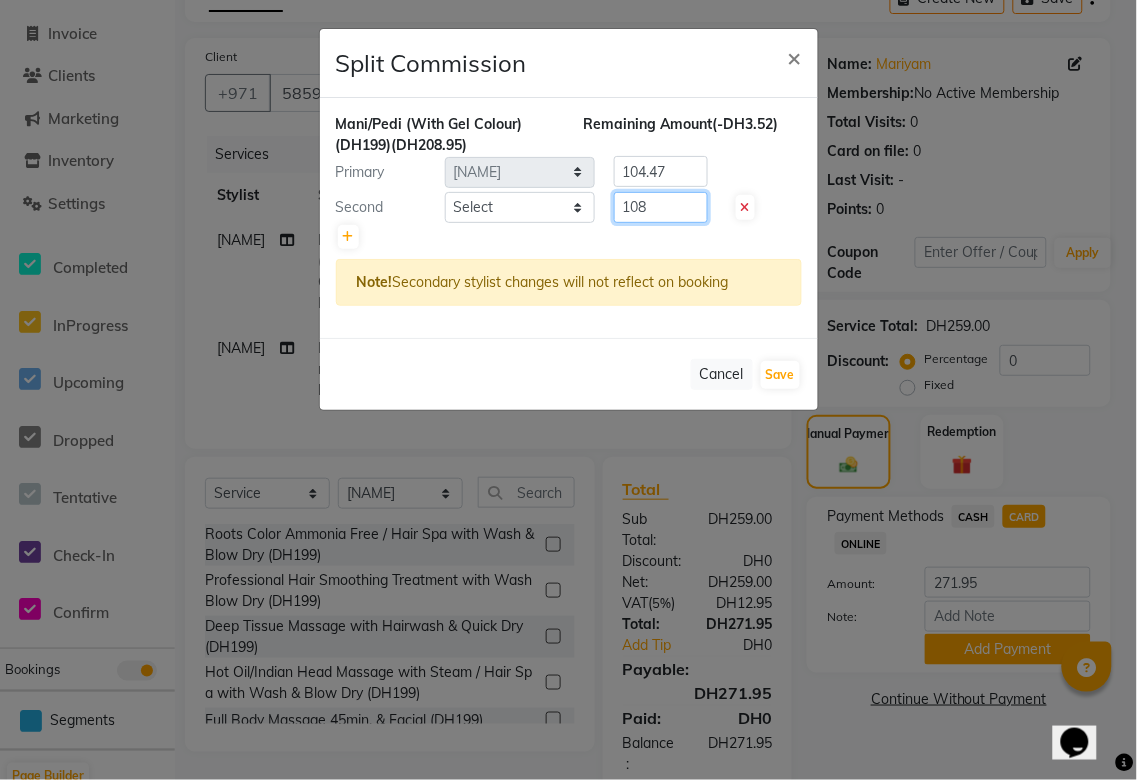 type on "108" 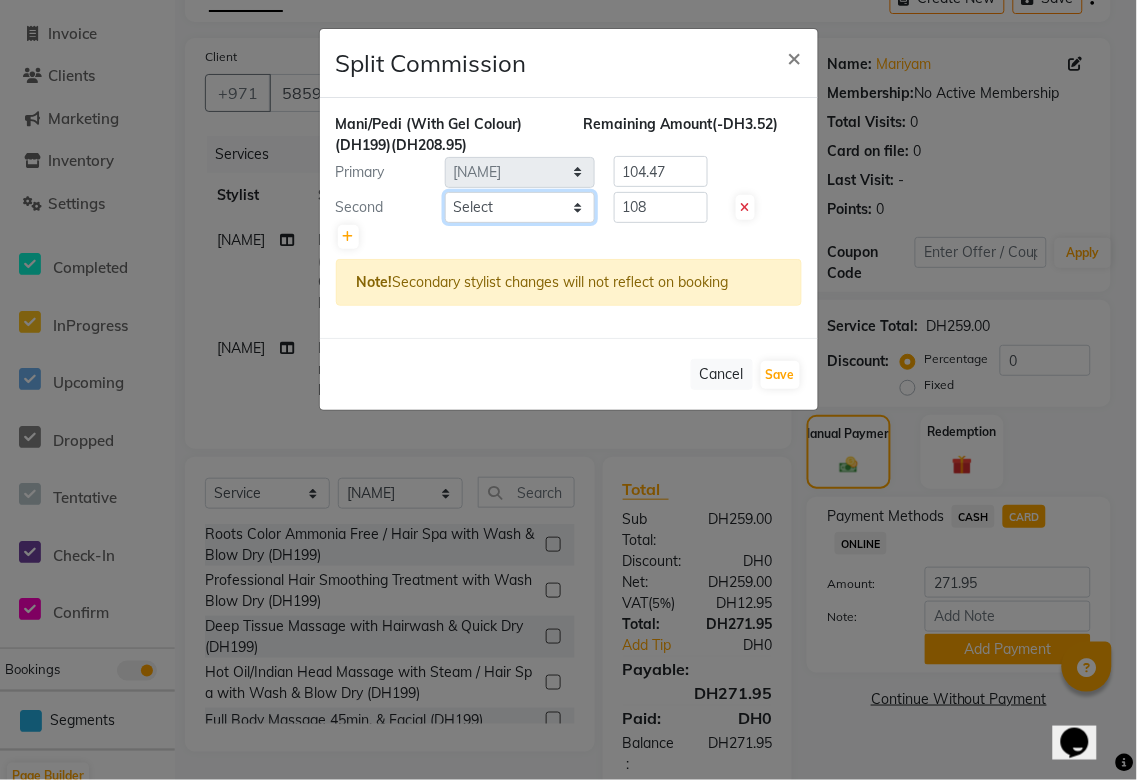 click on "Select  [NAME]   [NAME]   [NAME]   [NAME]   [NAME]   [NAME]   [NAME]   [NAME]   [NAME]   [NAME]   [NAME]   [NAME]   [NAME]   [NAME]   [NAME]   [NAME]   [NAME]" 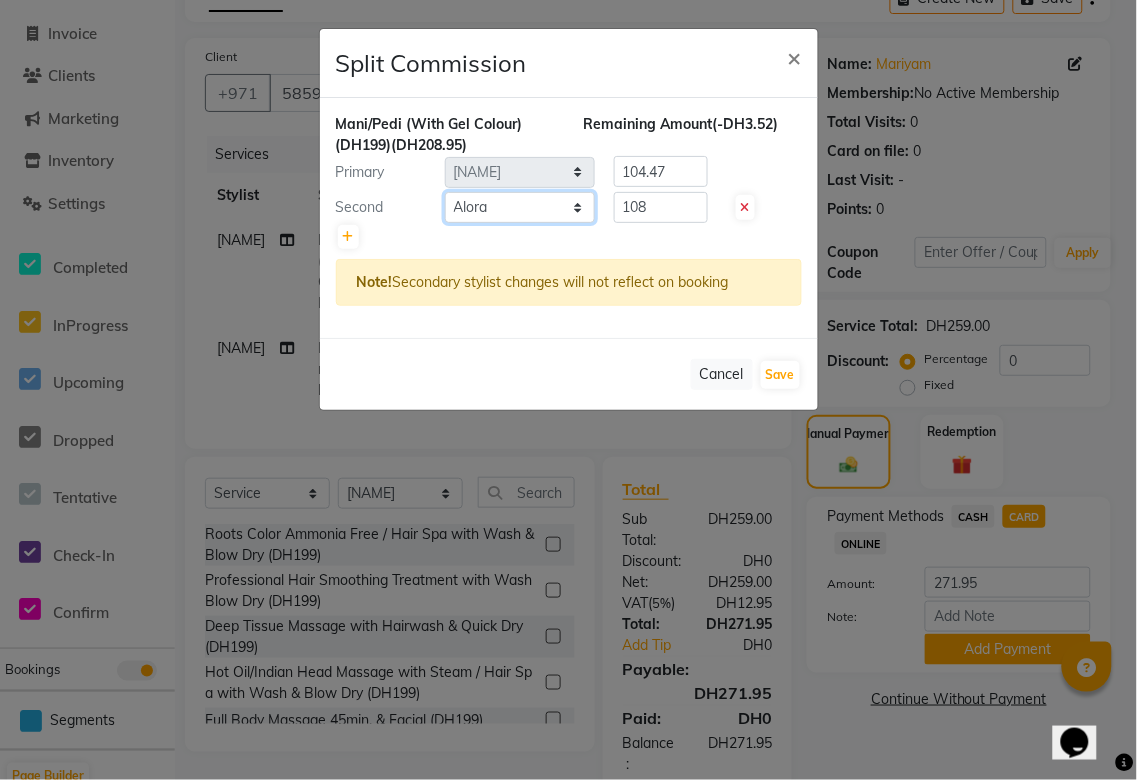 click on "Select  [NAME]   [NAME]   [NAME]   [NAME]   [NAME]   [NAME]   [NAME]   [NAME]   [NAME]   [NAME]   [NAME]   [NAME]   [NAME]   [NAME]   [NAME]   [NAME]   [NAME]" 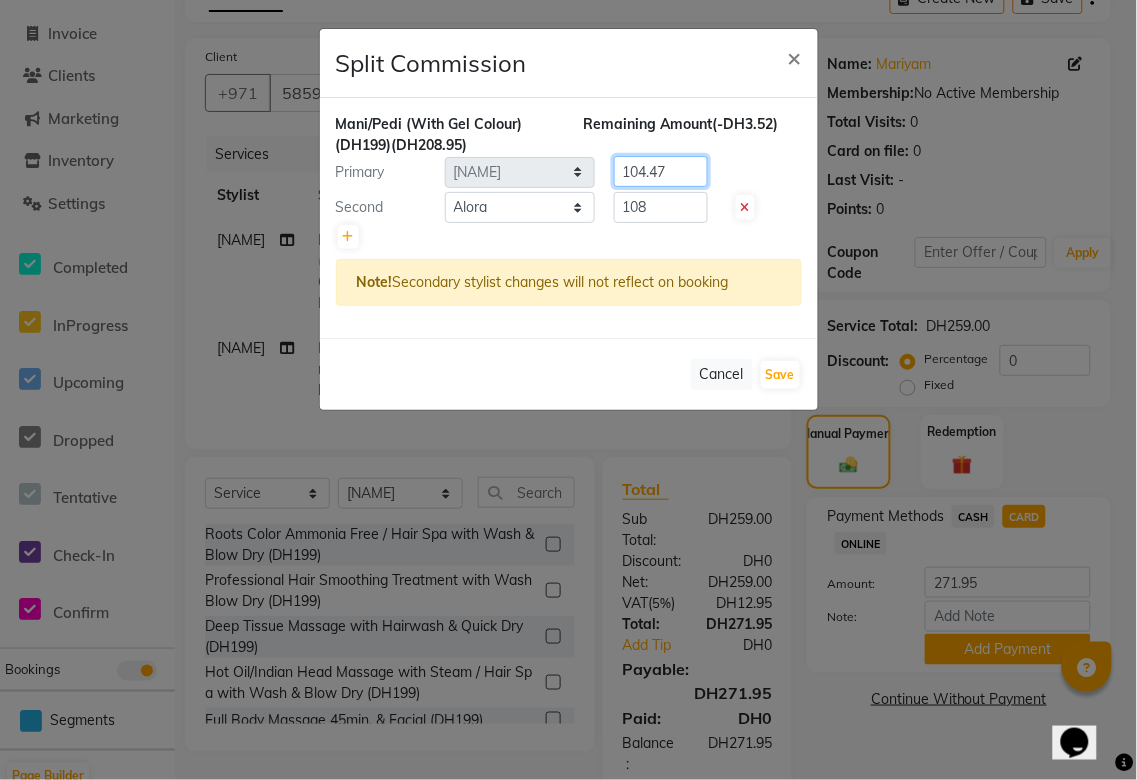 click on "104.47" 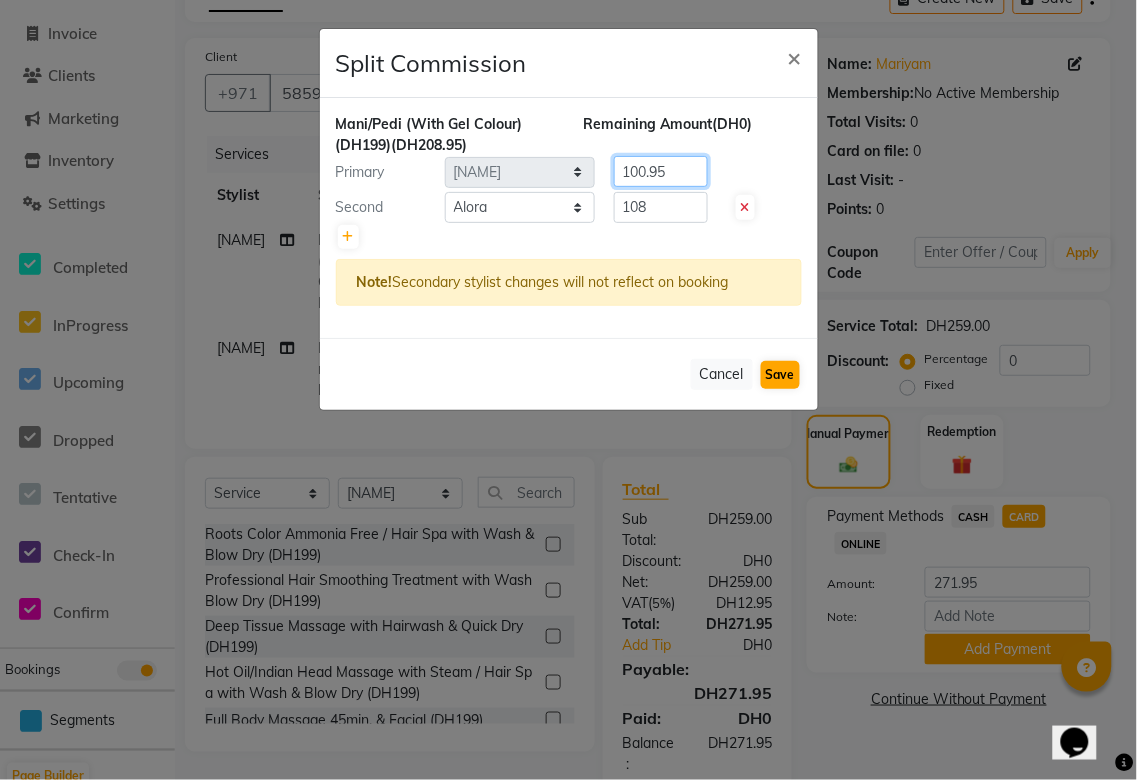 type on "100.95" 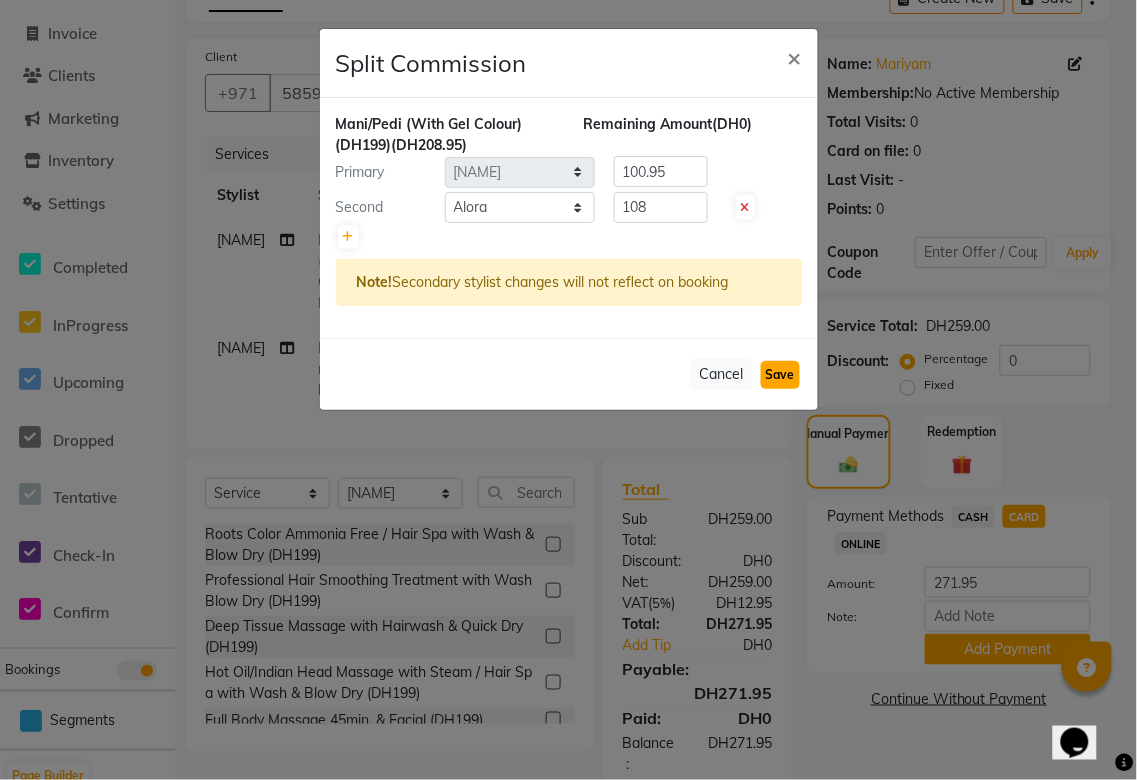 click on "Save" 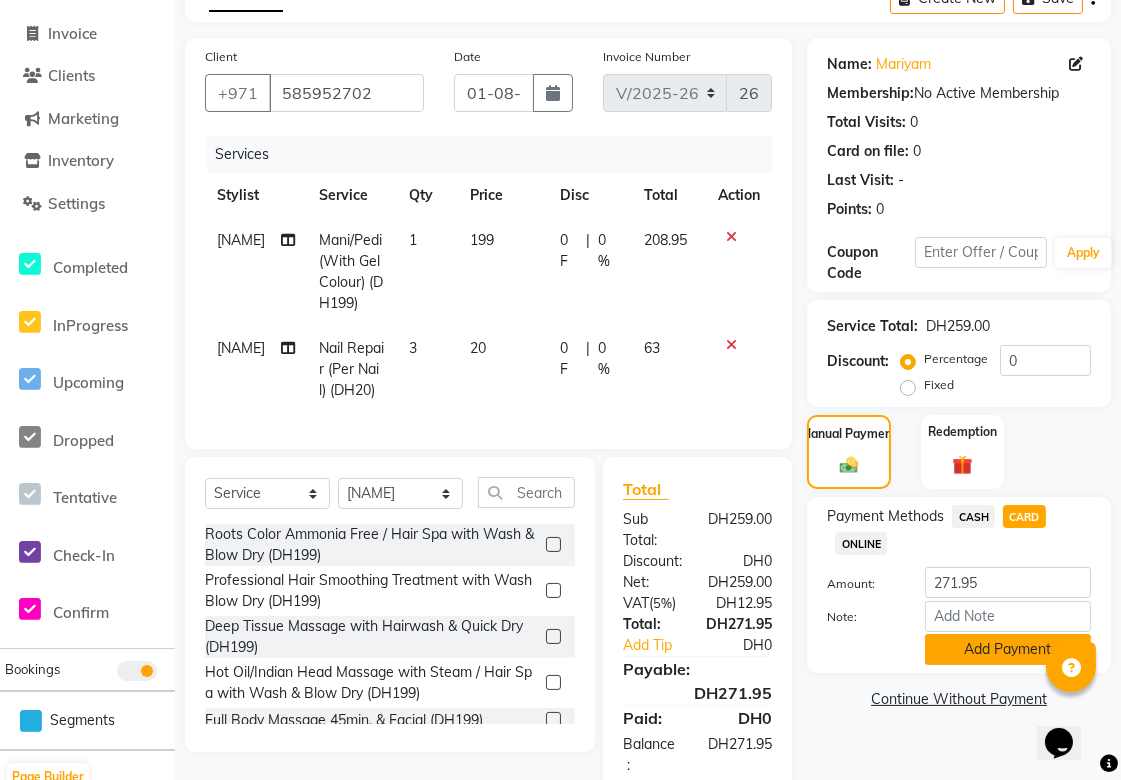 click on "Add Payment" 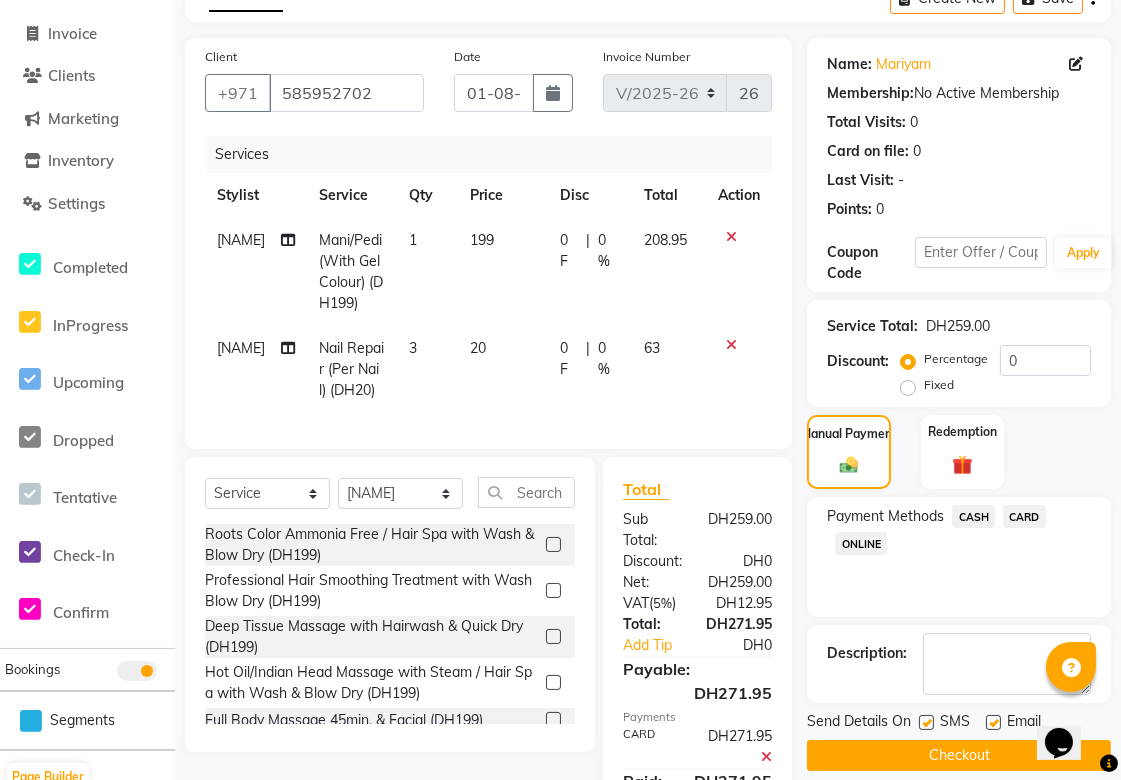 scroll, scrollTop: 237, scrollLeft: 0, axis: vertical 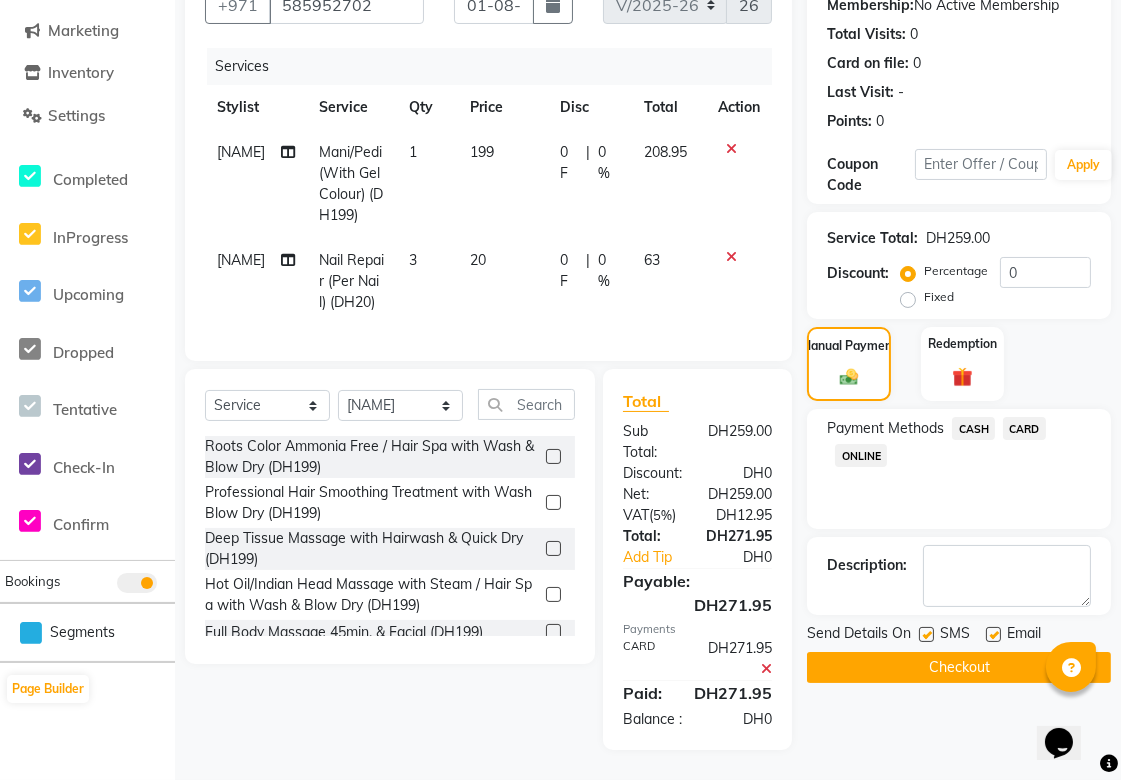 click on "Checkout" 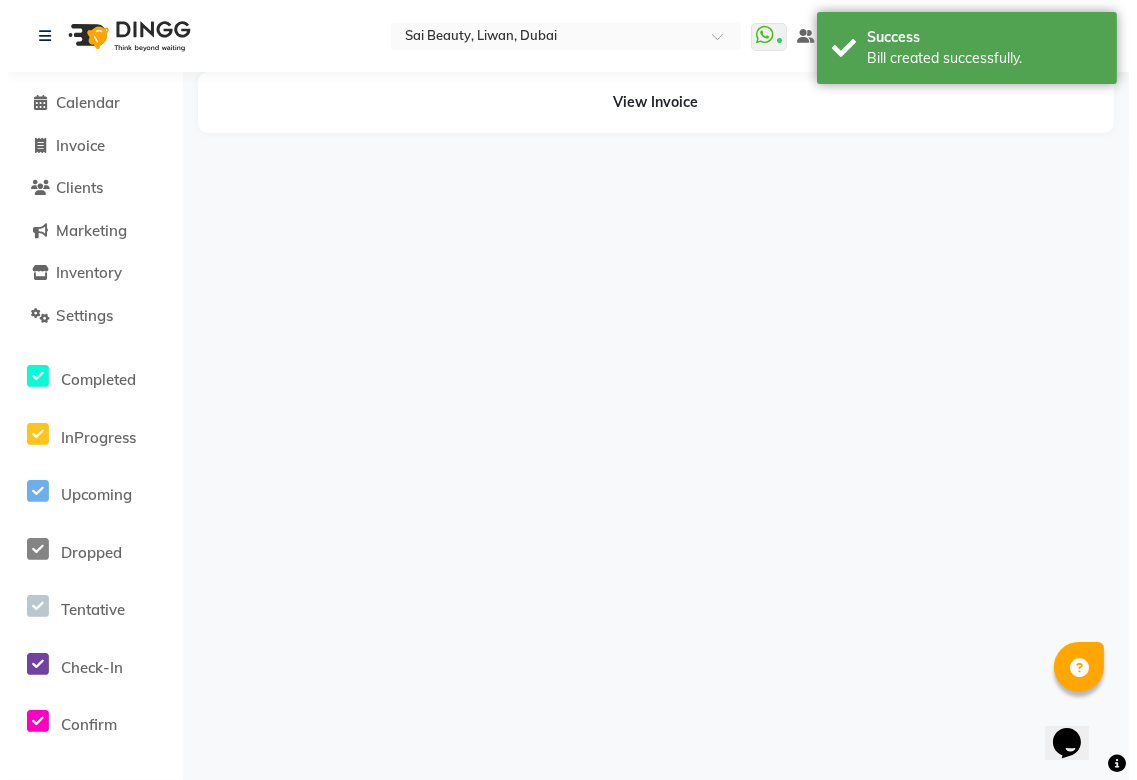 scroll, scrollTop: 0, scrollLeft: 0, axis: both 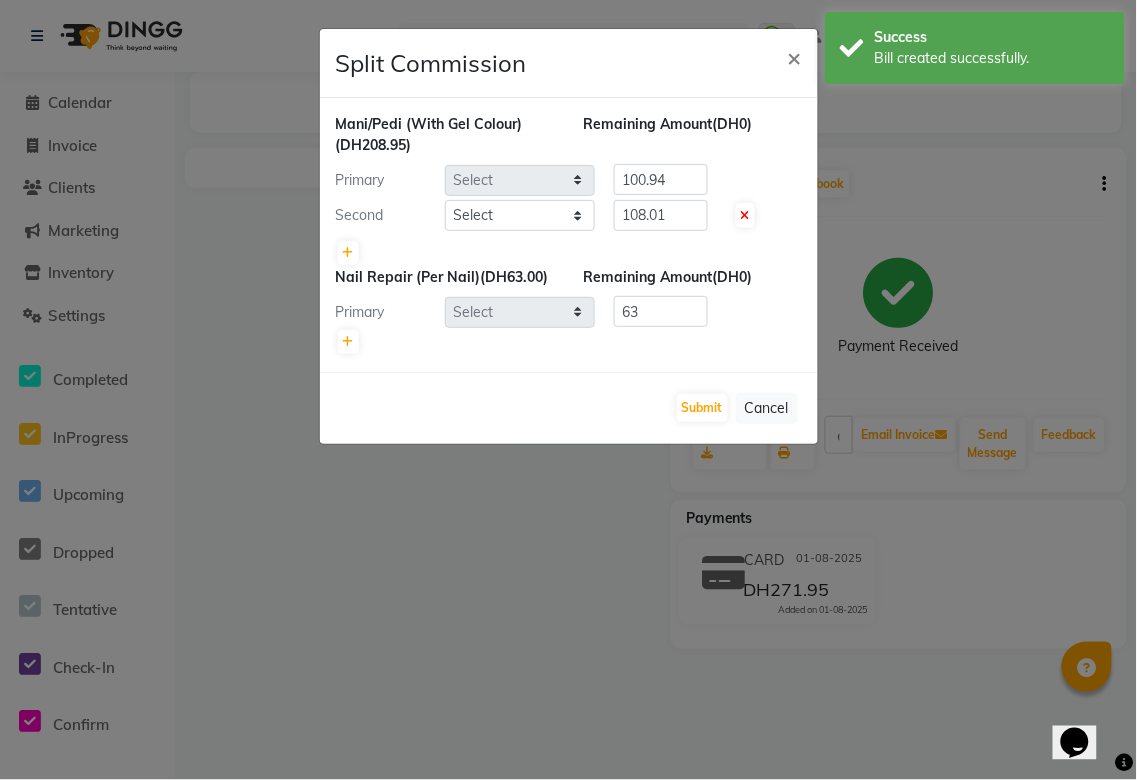 select on "43674" 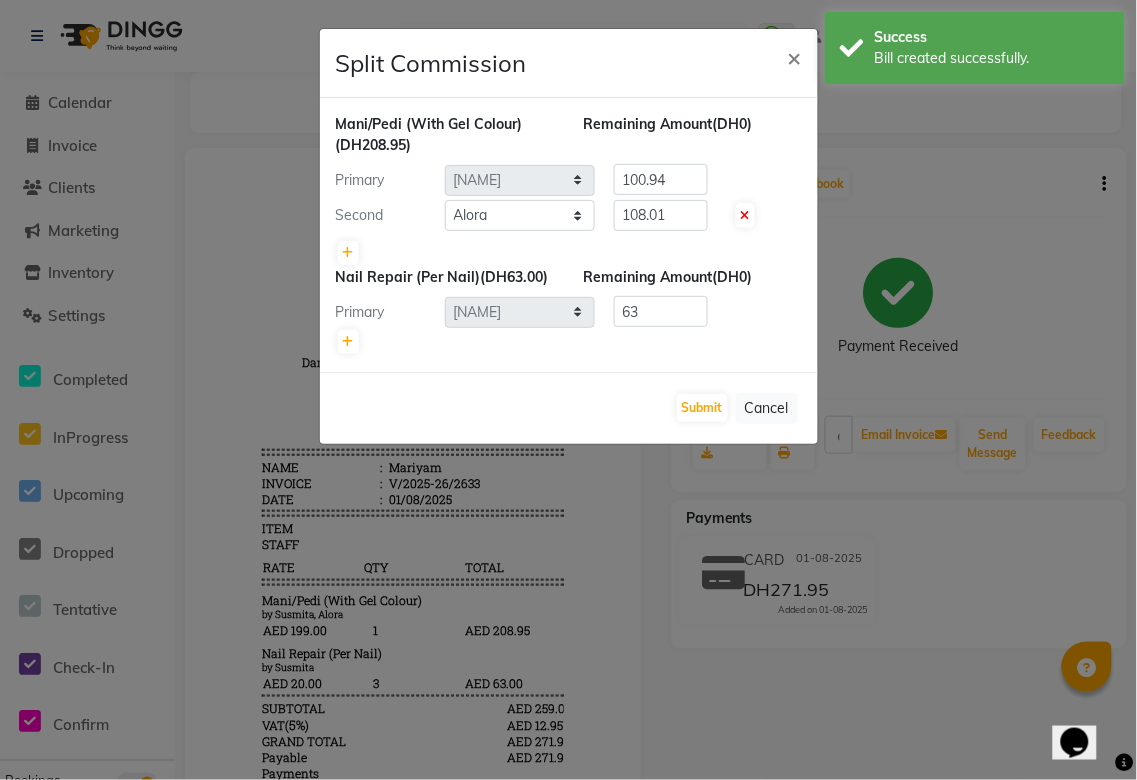scroll, scrollTop: 0, scrollLeft: 0, axis: both 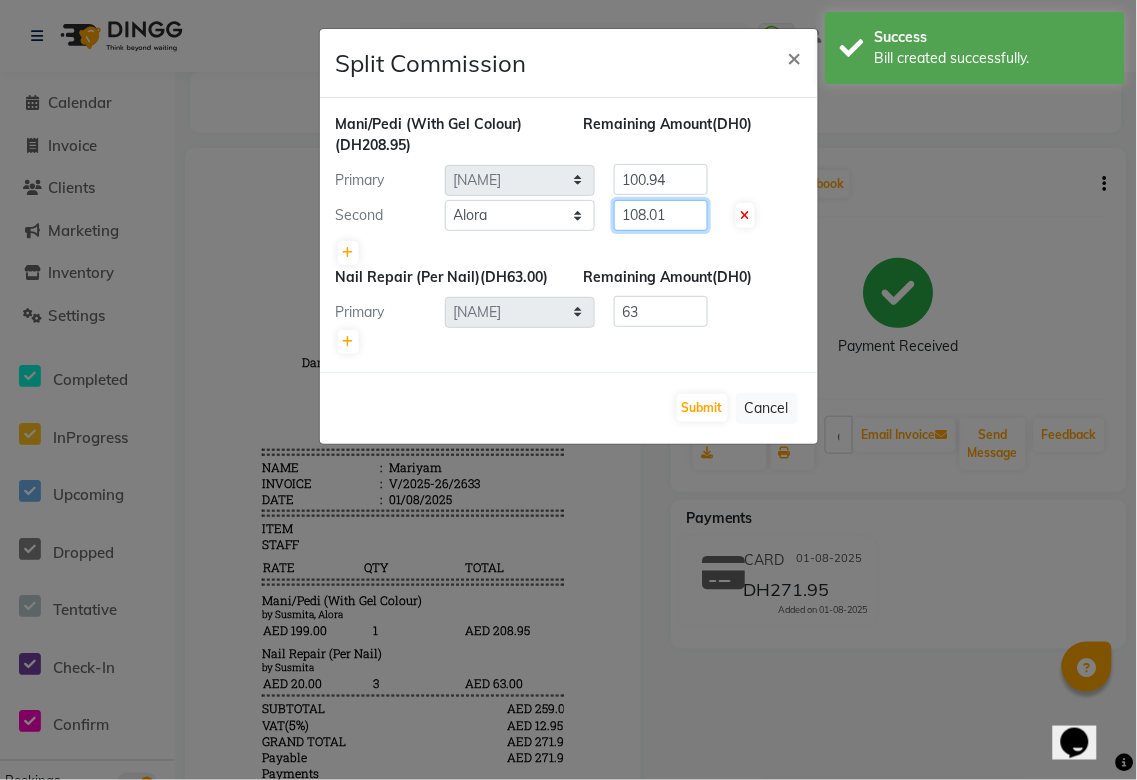 click on "108.01" 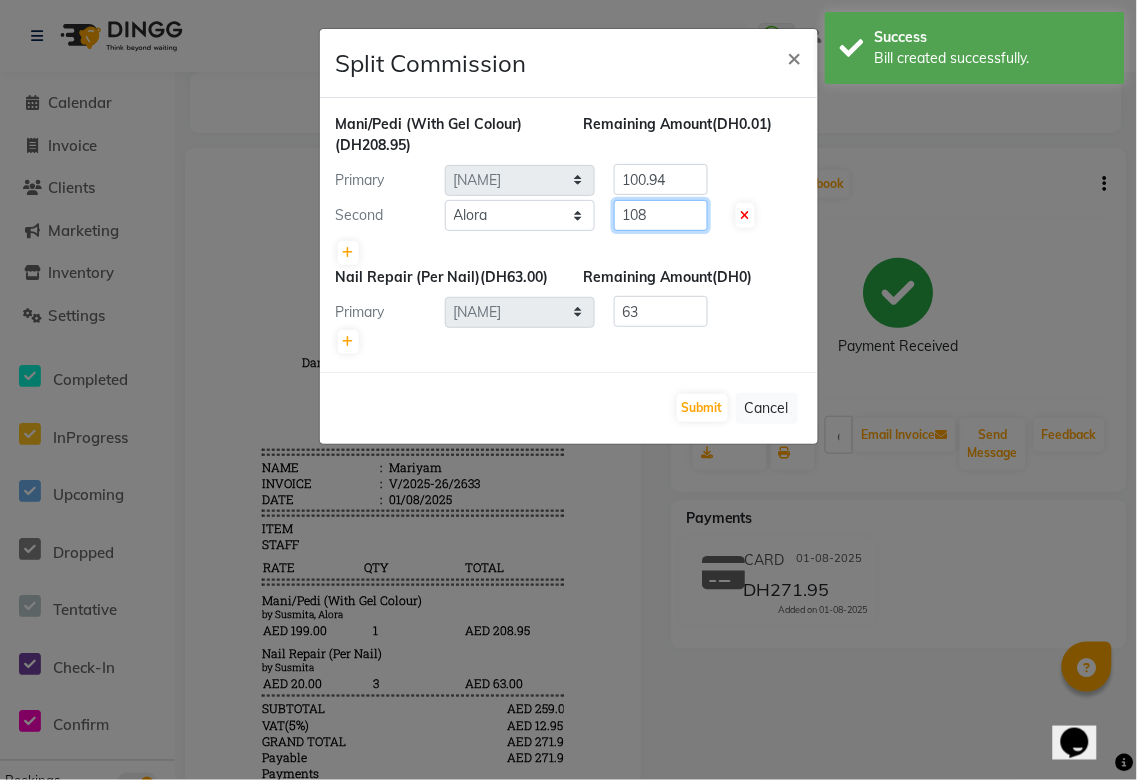 type on "108" 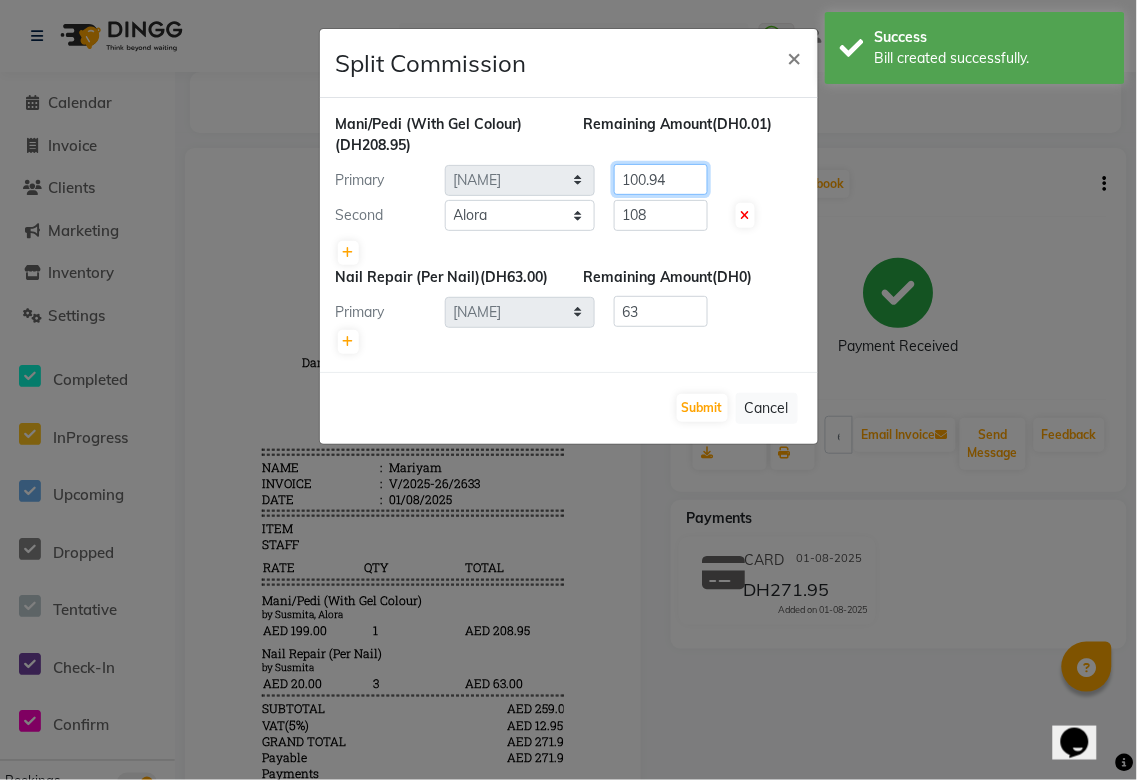 click on "100.94" 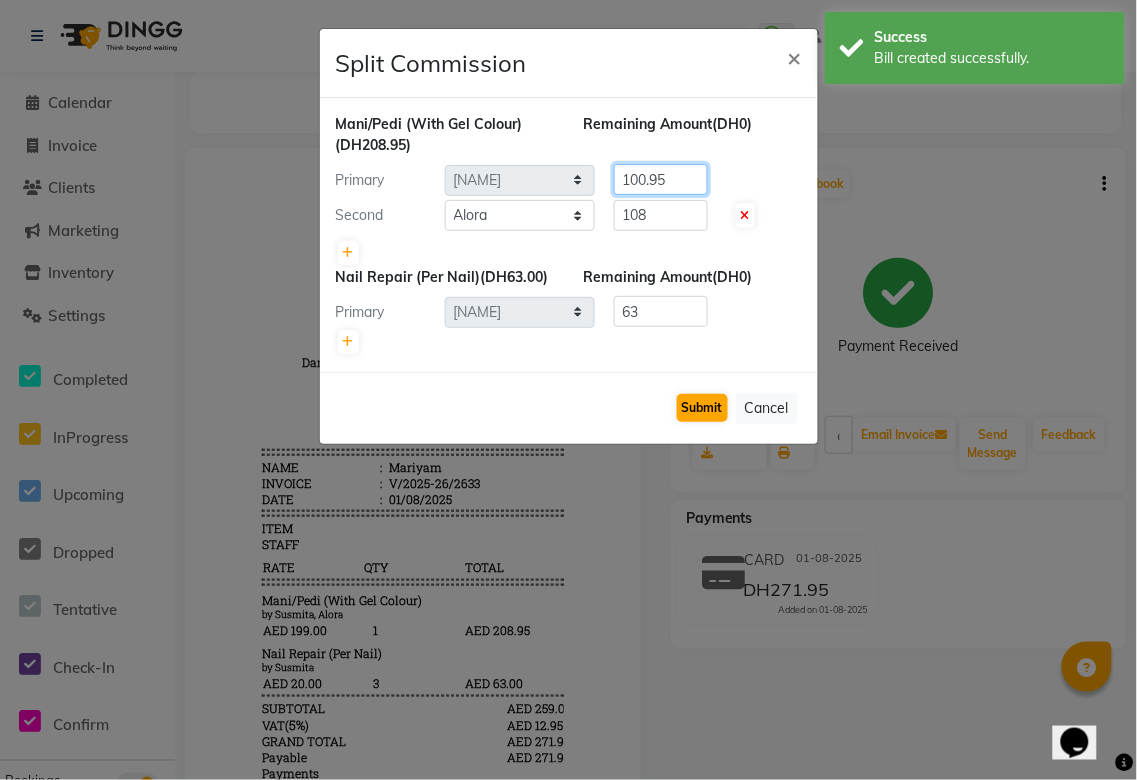 type on "100.95" 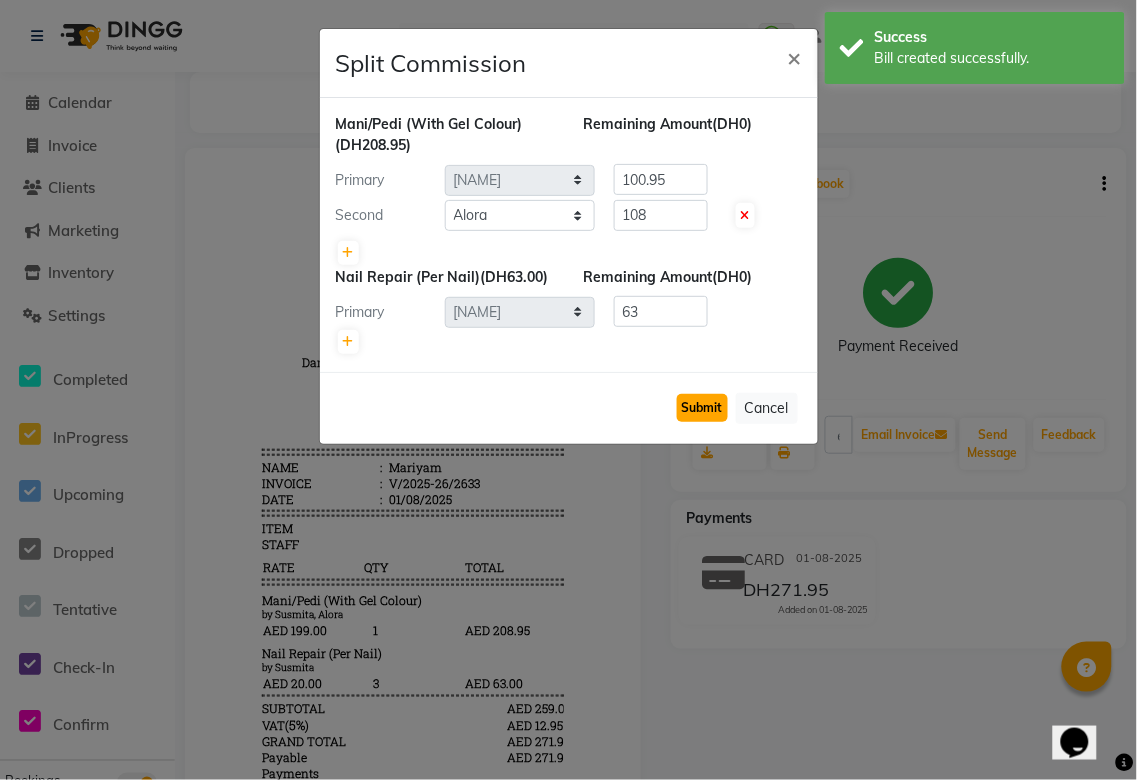 click on "Submit" 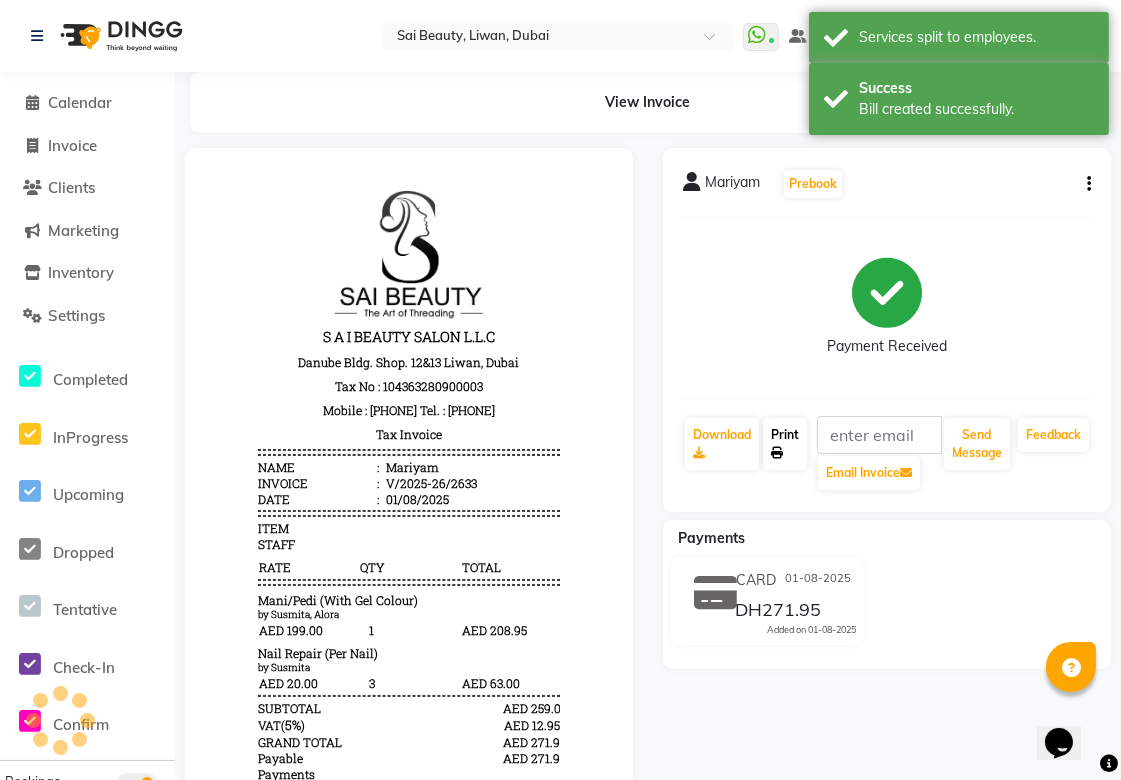 click on "Print" 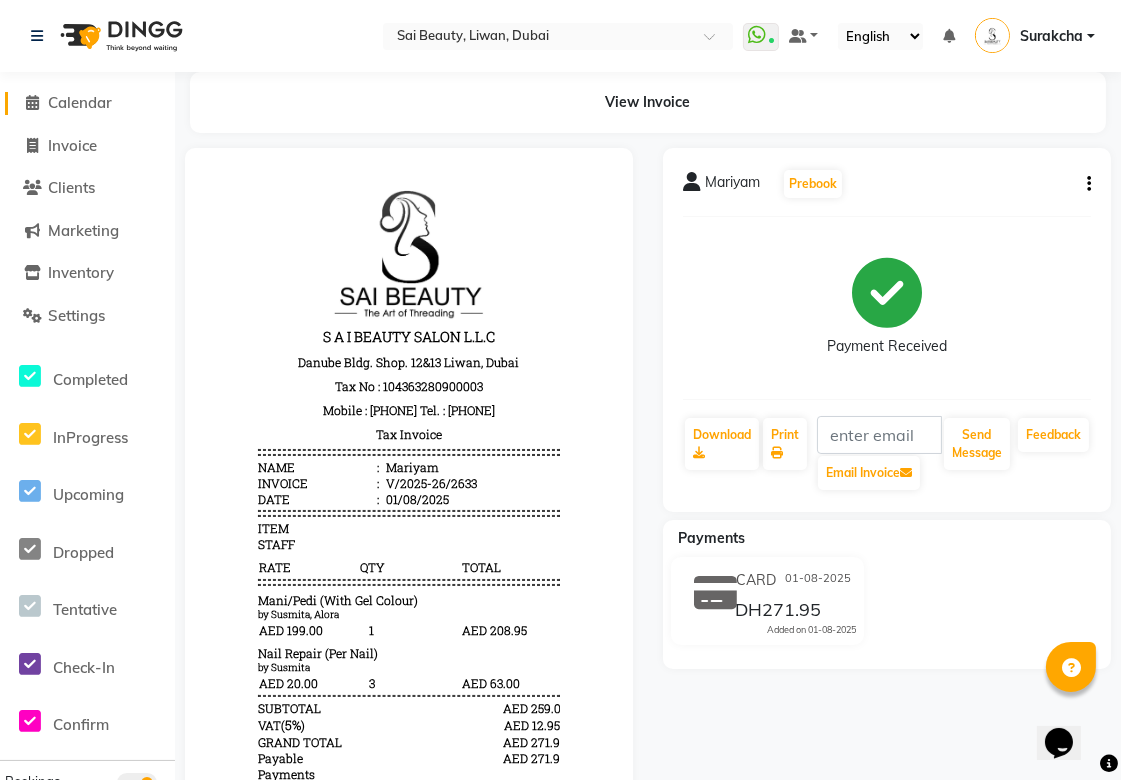 click on "Calendar" 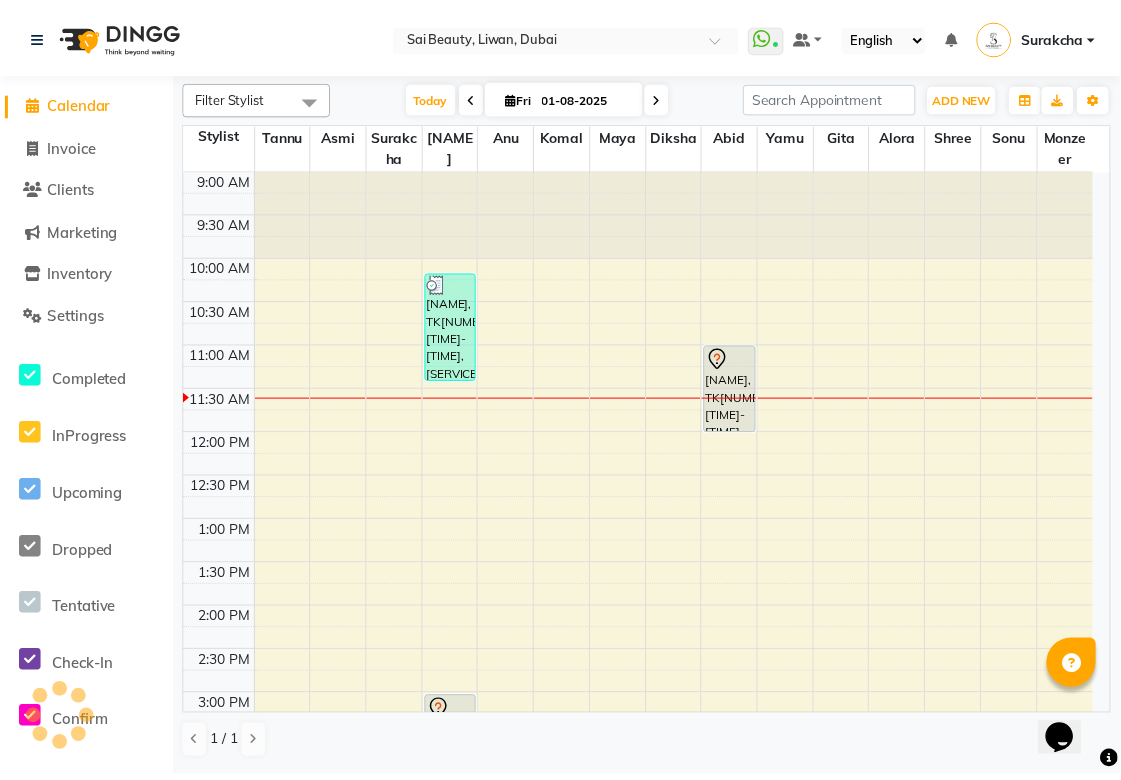 scroll, scrollTop: 0, scrollLeft: 0, axis: both 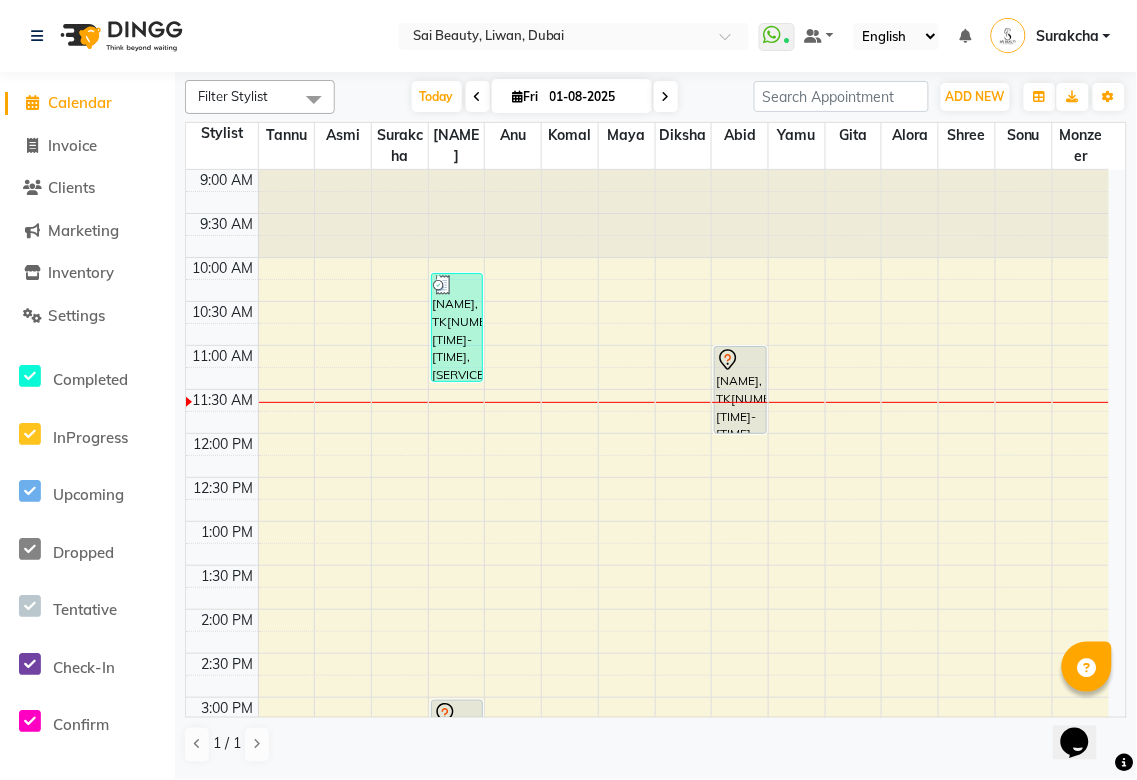 click on "[NAME], TK[NUMBER], [TIME]-[TIME], [SERVICE] ([PRICE]),[SERVICE] ([PRICE])" at bounding box center [457, 327] 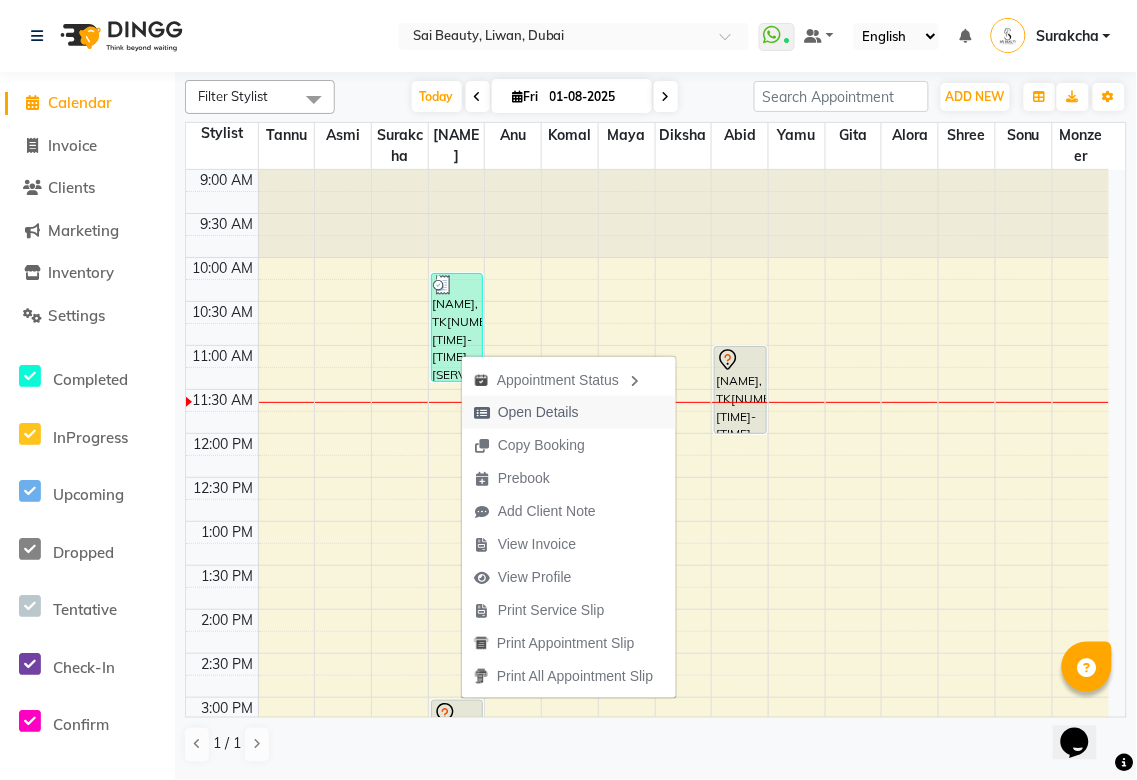 click on "Open Details" at bounding box center [538, 412] 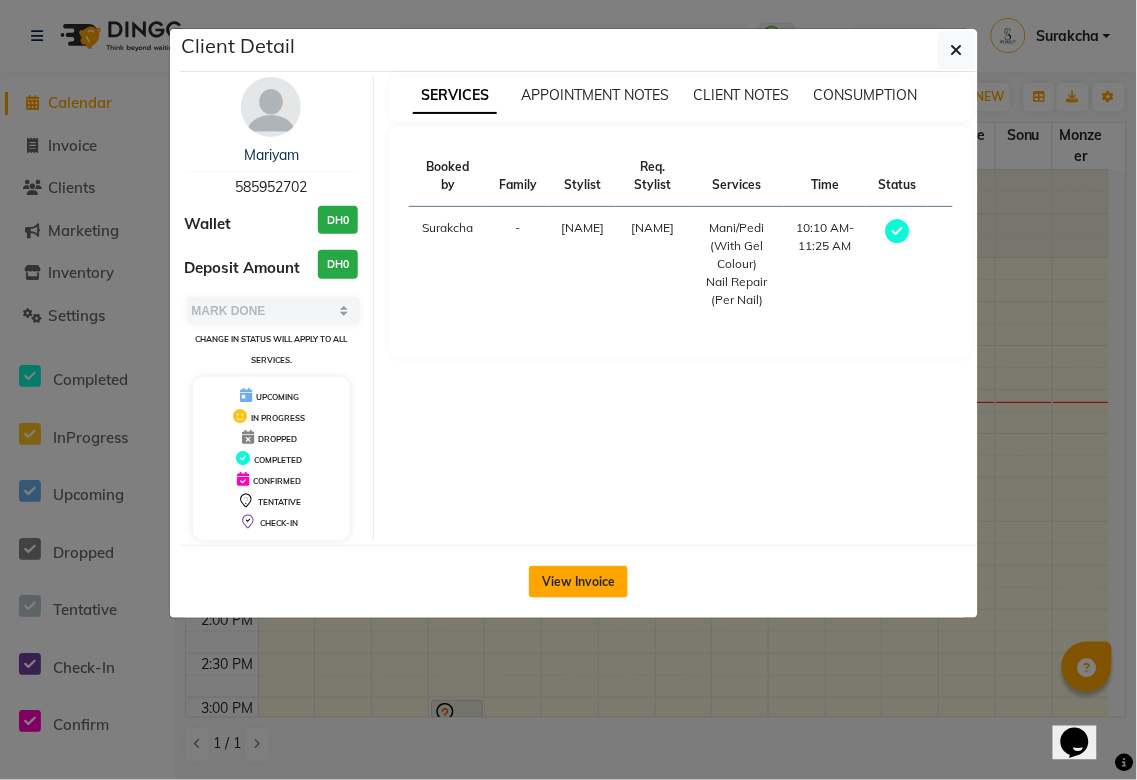 click on "View Invoice" 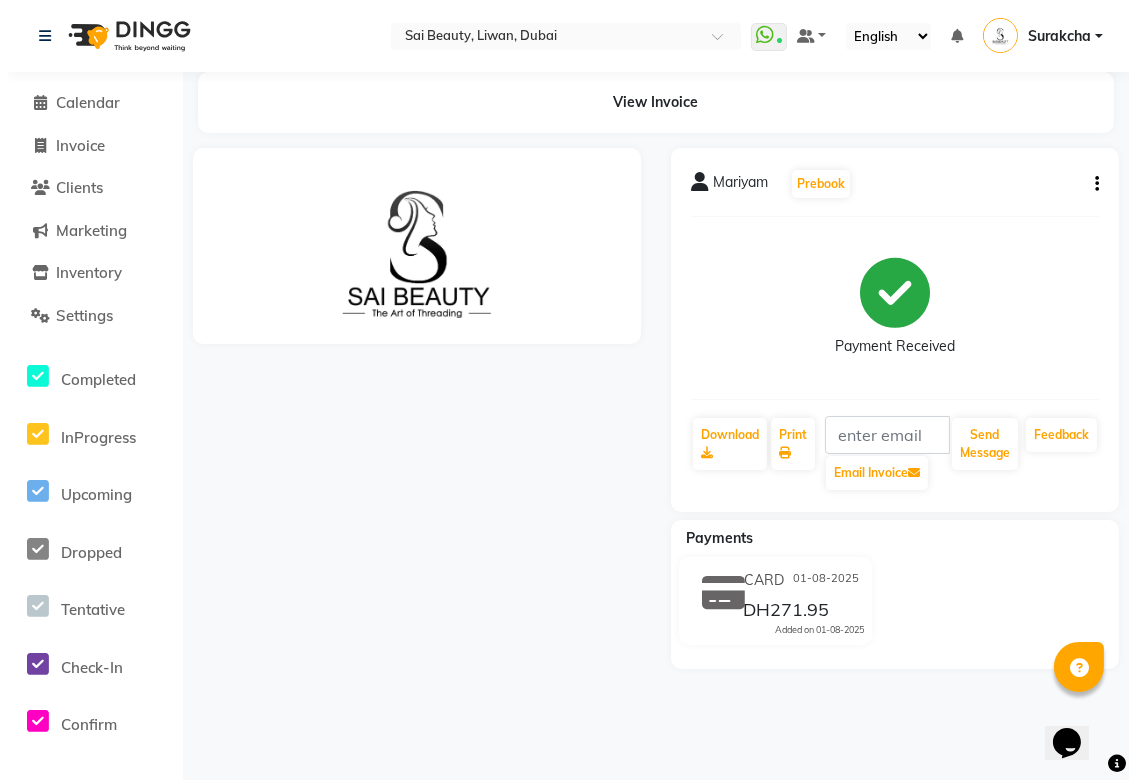 scroll, scrollTop: 0, scrollLeft: 0, axis: both 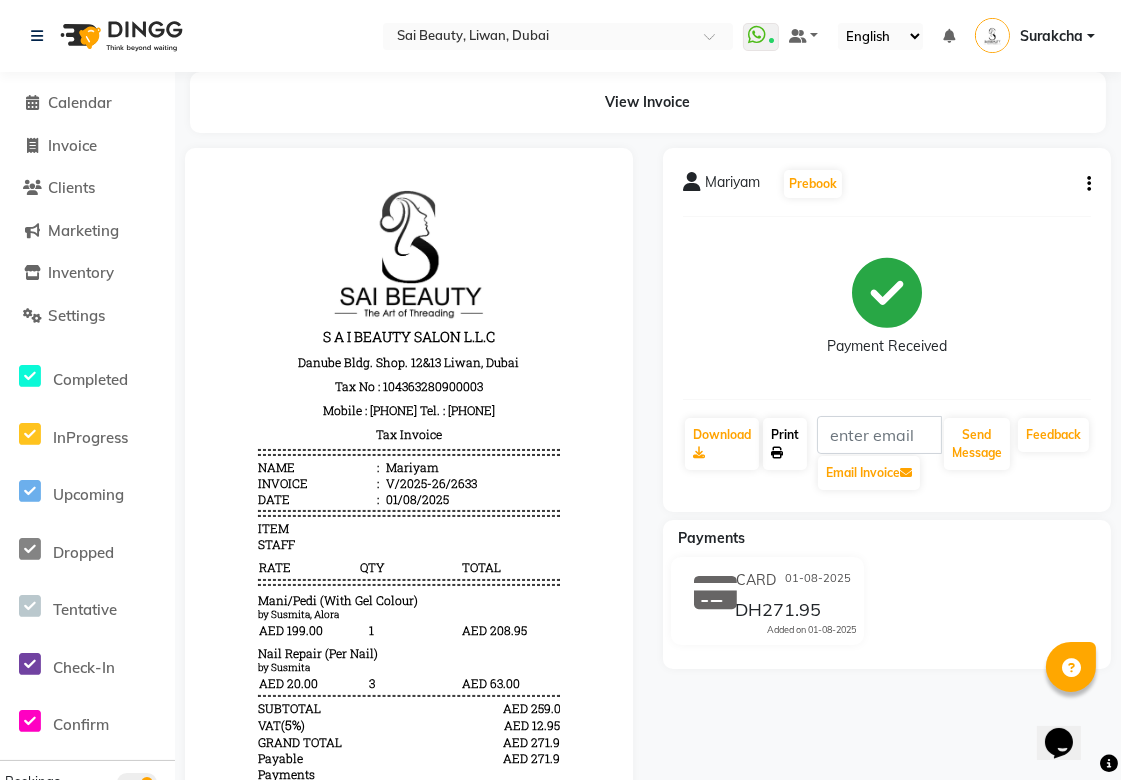 click on "Print" 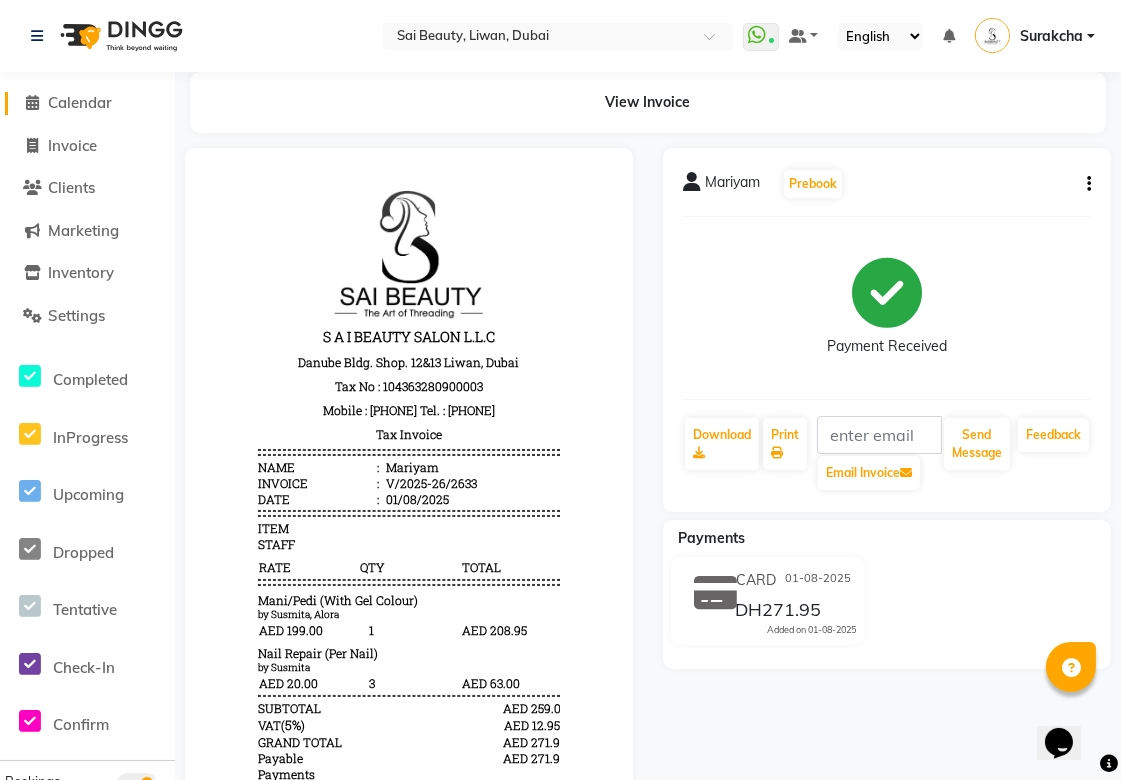 click on "Calendar" 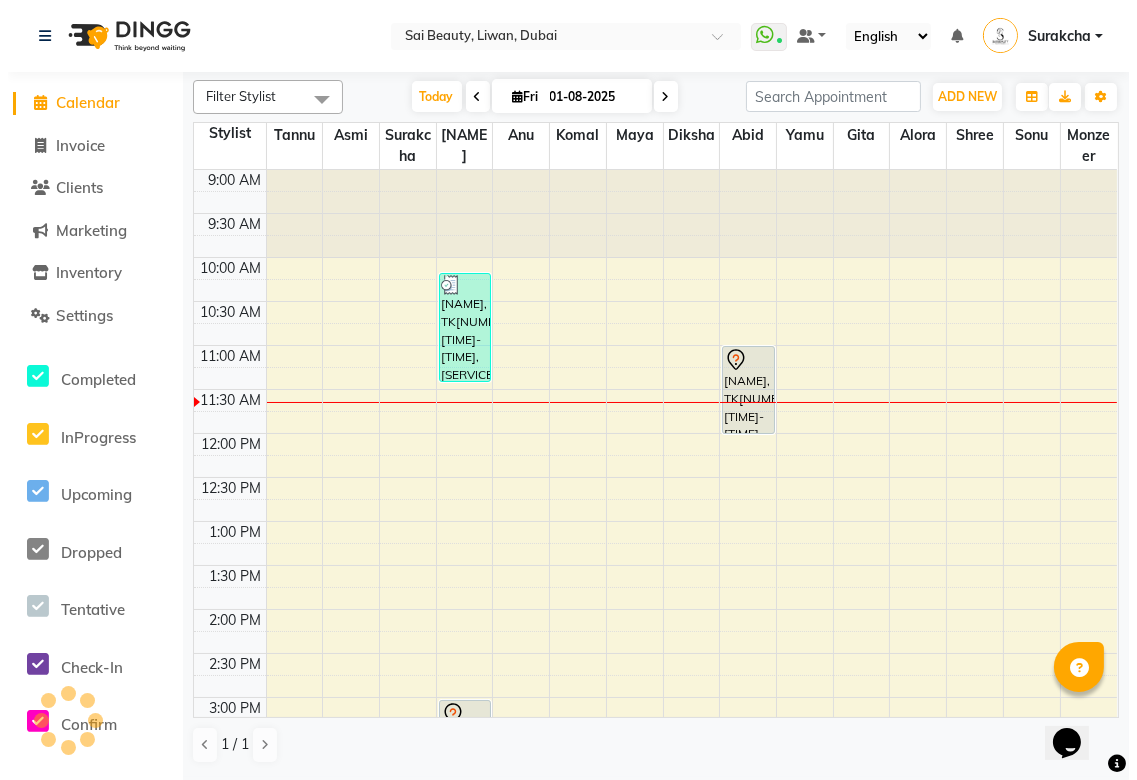 scroll, scrollTop: 0, scrollLeft: 0, axis: both 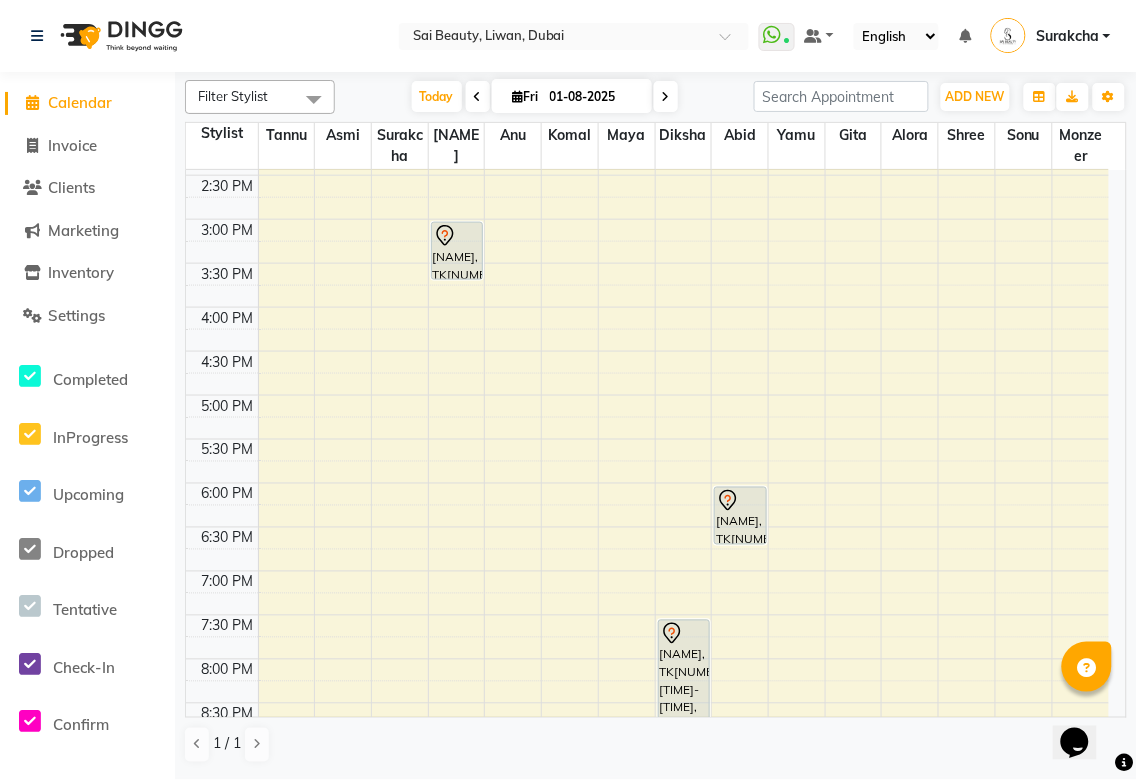 click at bounding box center (683, 318) 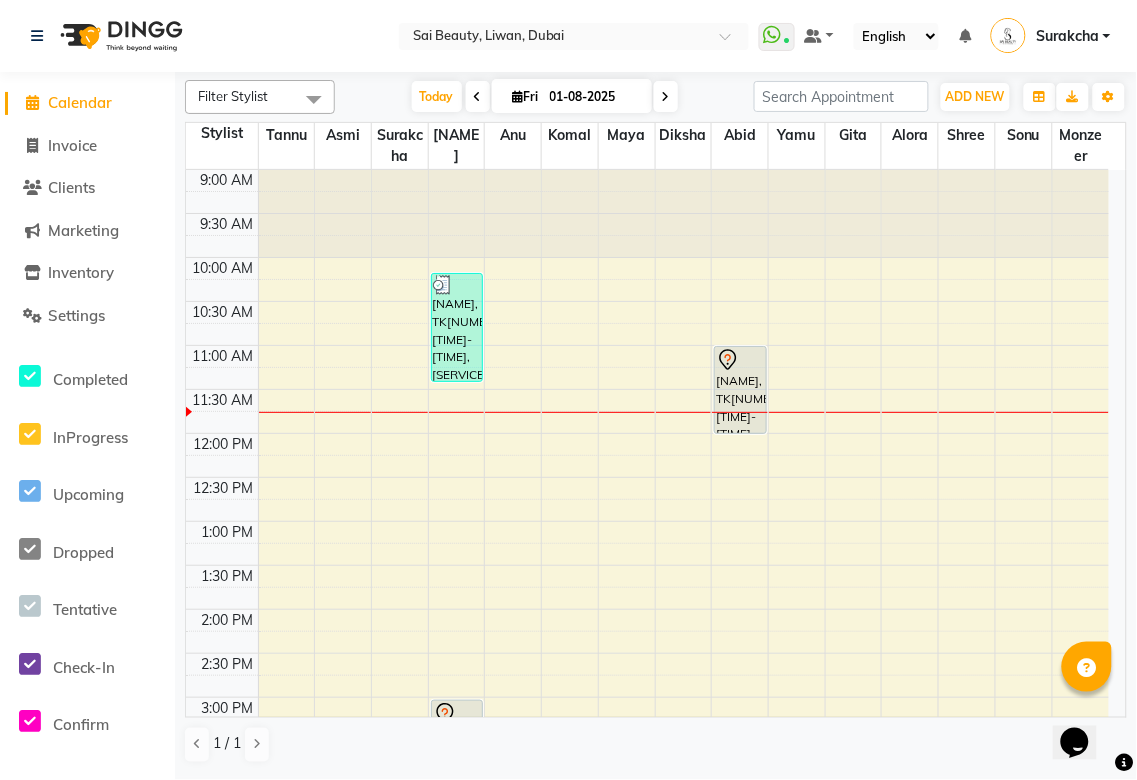 click on "Calendar  Invoice  Clients  Marketing  Inventory  Settings Completed InProgress Upcoming Dropped Tentative Check-In Confirm Bookings Segments Page Builder" 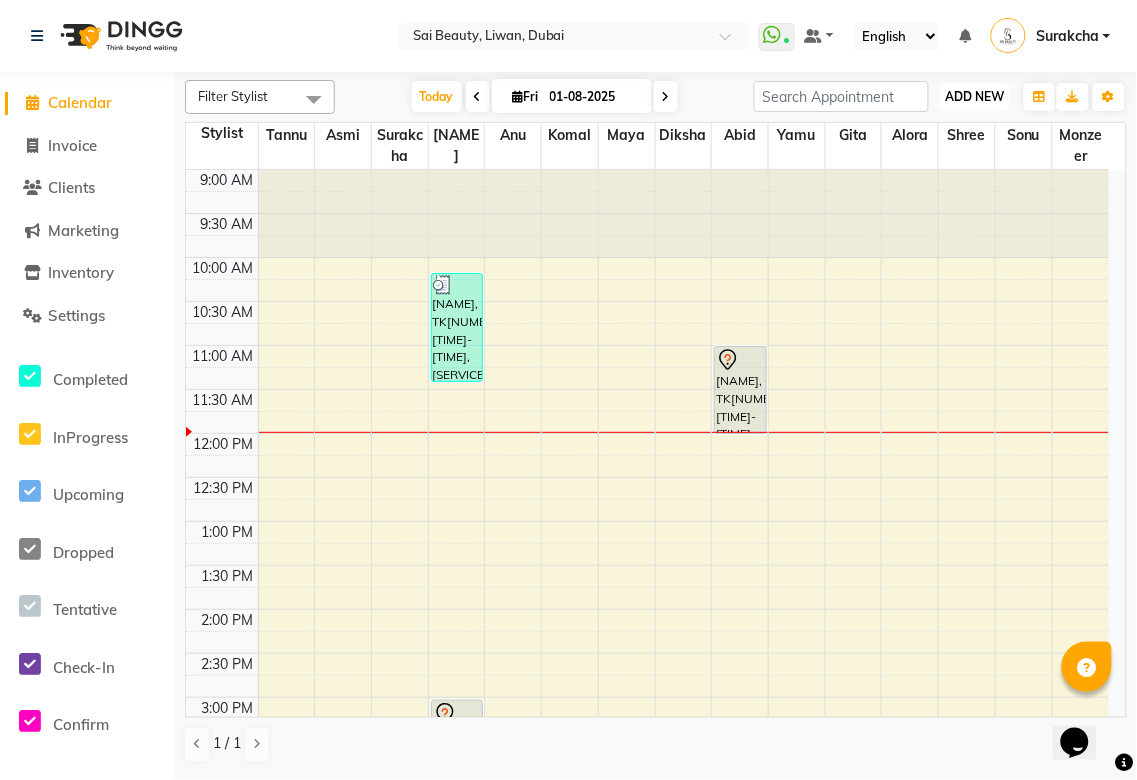 click on "ADD NEW" at bounding box center [975, 96] 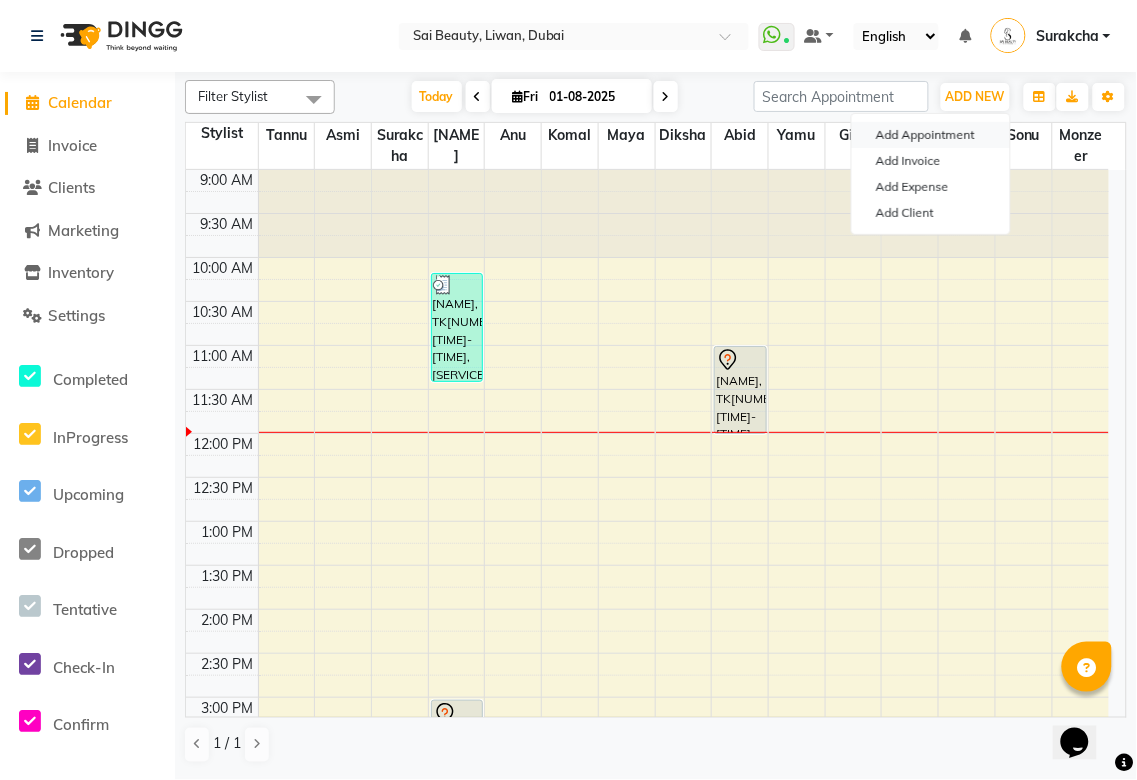 click on "Add Appointment" at bounding box center (931, 135) 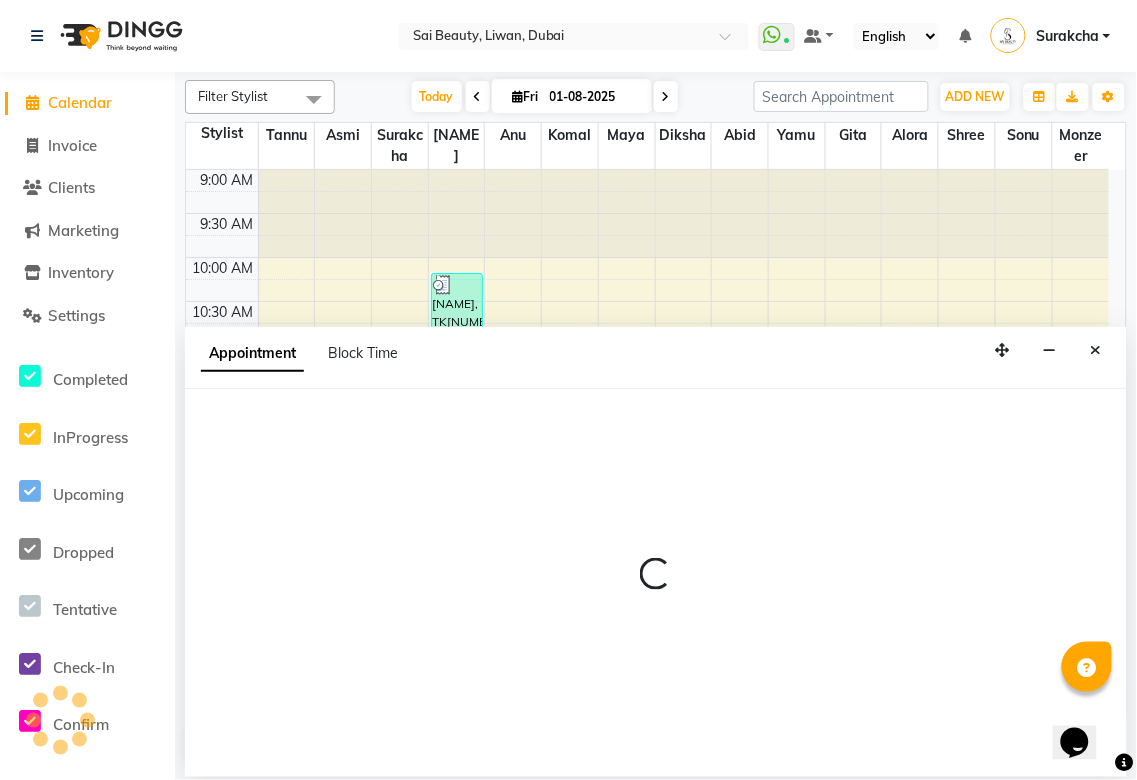 select on "600" 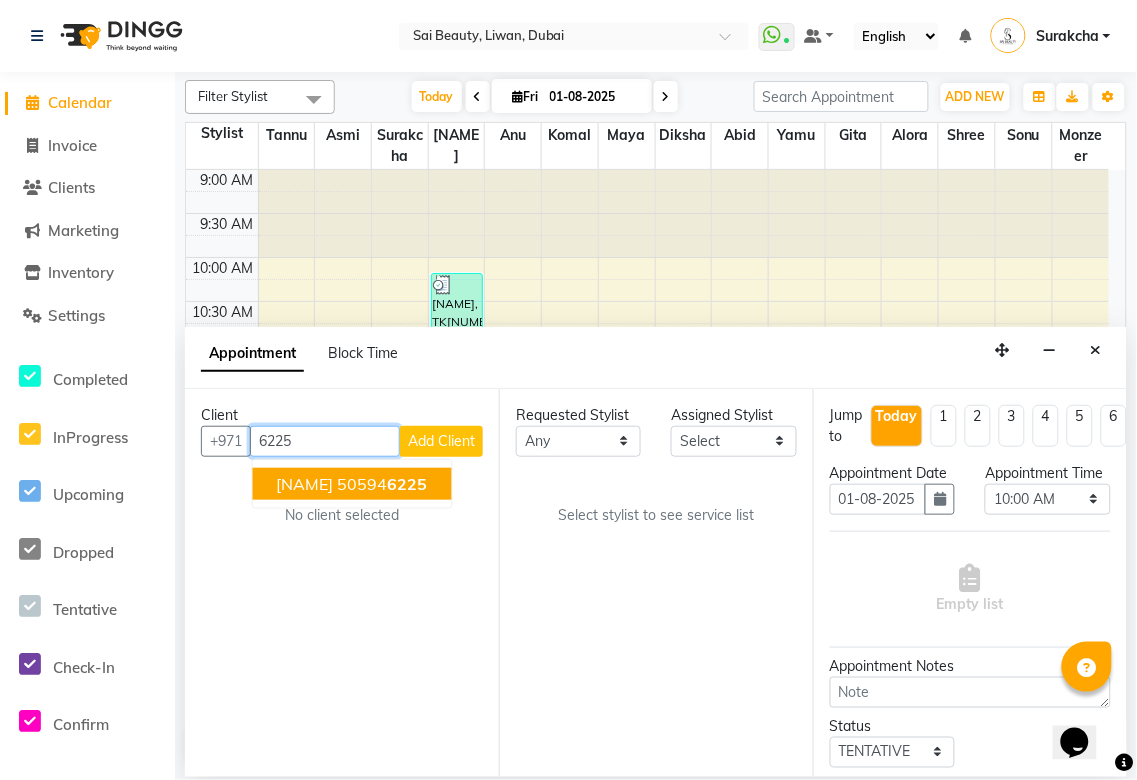 click on "[NUMBER]" at bounding box center [383, 484] 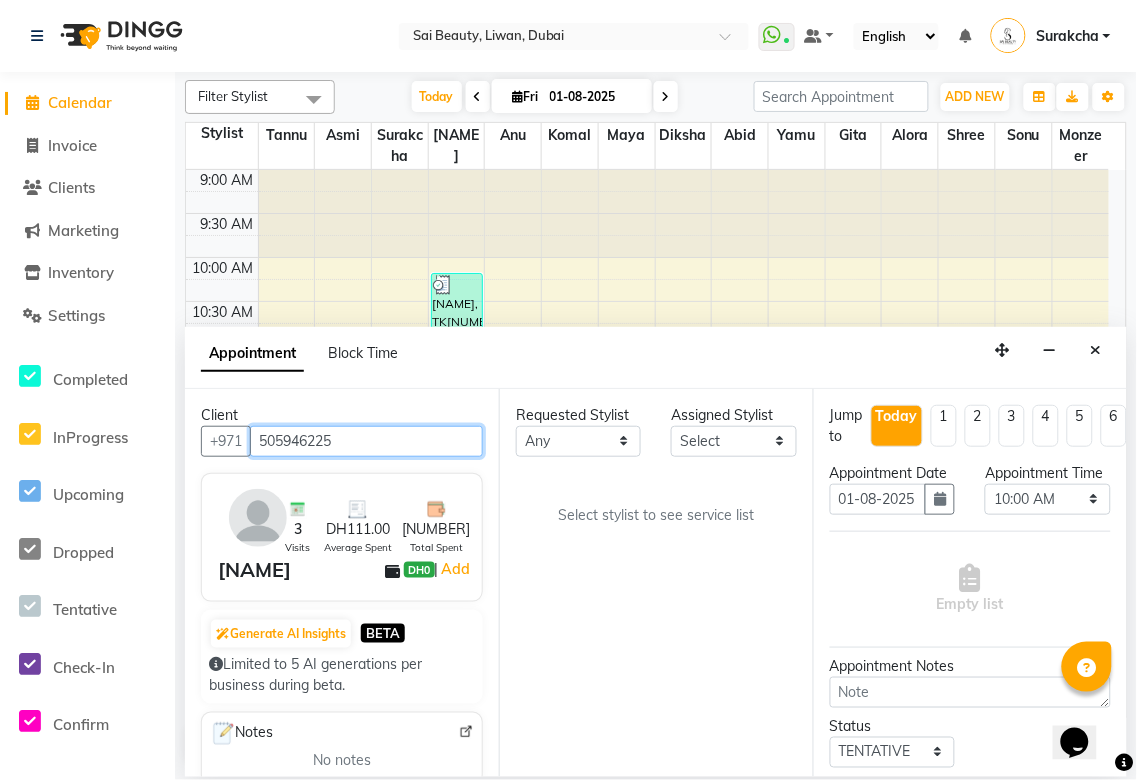 type on "505946225" 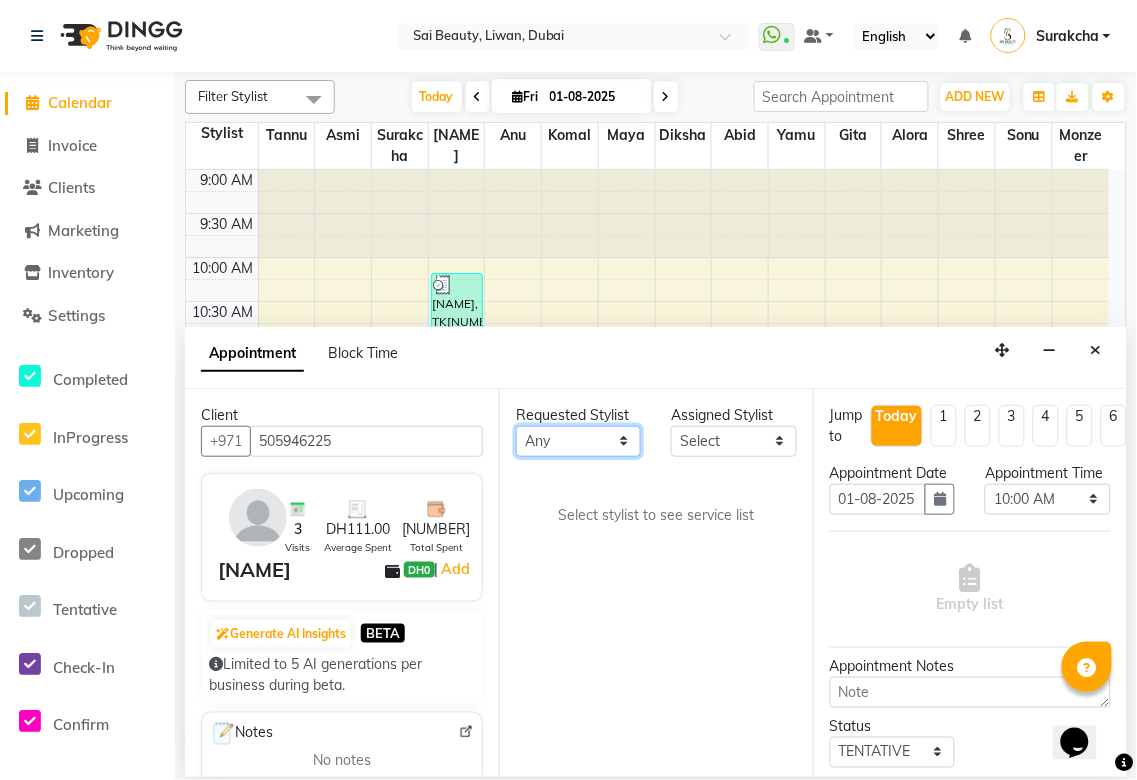 click on "Any Abid Alora Anu Asmi Diksha Gita Komal maya Monzeer shree sonu Surakcha Susmita Tannu Yamu" at bounding box center (578, 441) 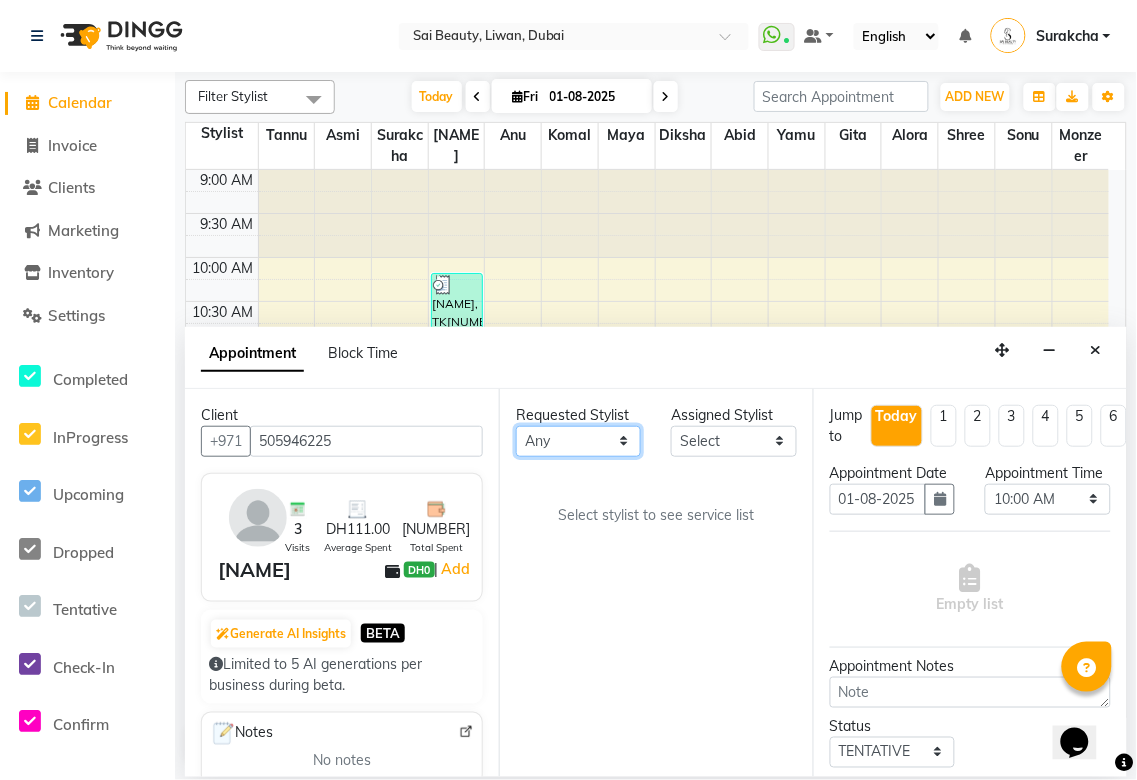 select on "52340" 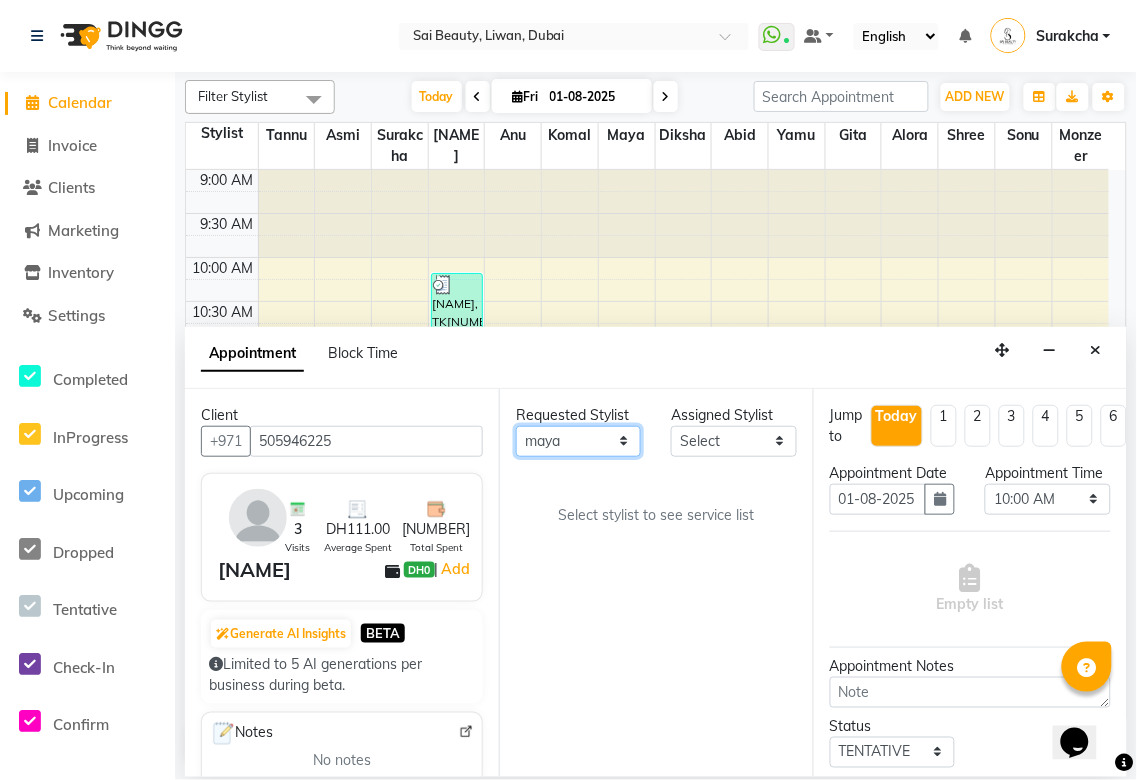 click on "Any Abid Alora Anu Asmi Diksha Gita Komal maya Monzeer shree sonu Surakcha Susmita Tannu Yamu" at bounding box center [578, 441] 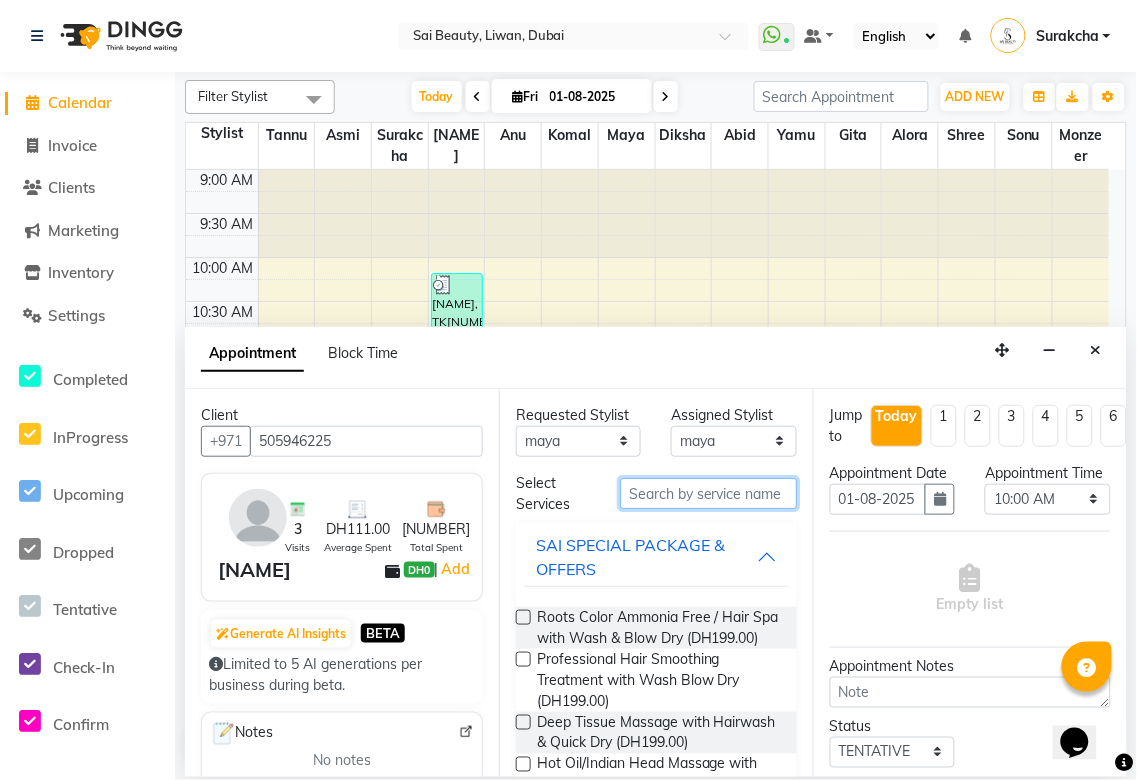 click at bounding box center (708, 493) 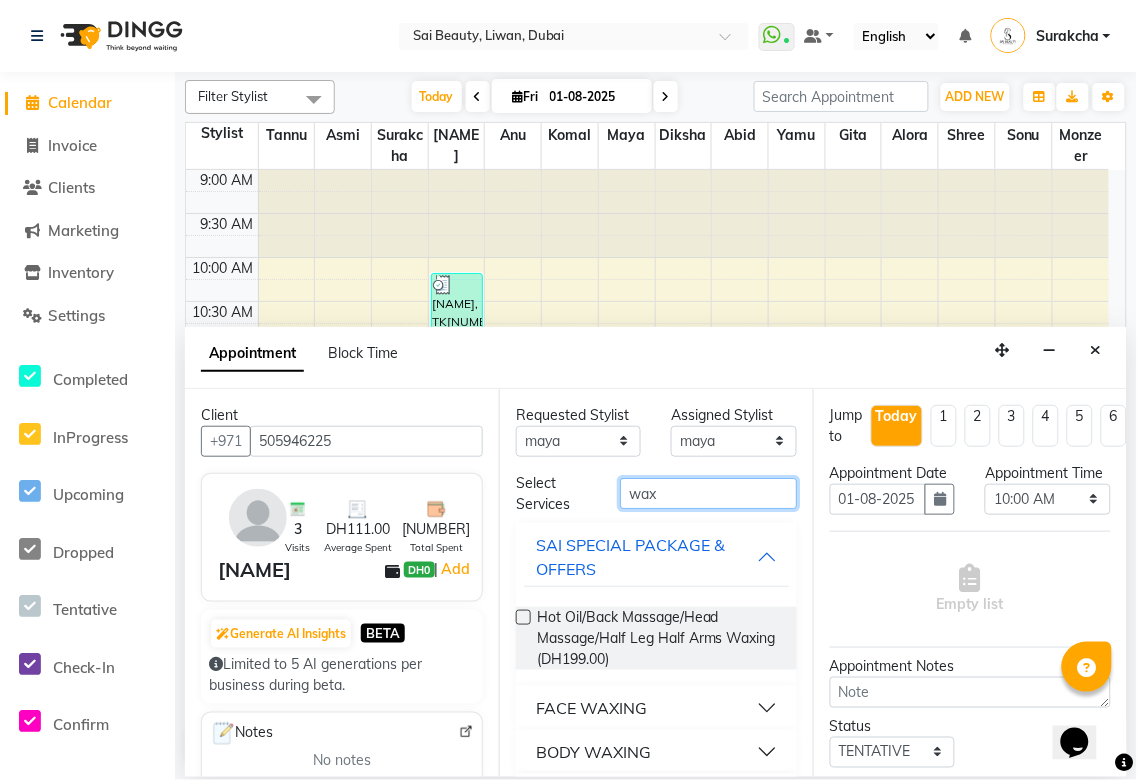 type on "wax" 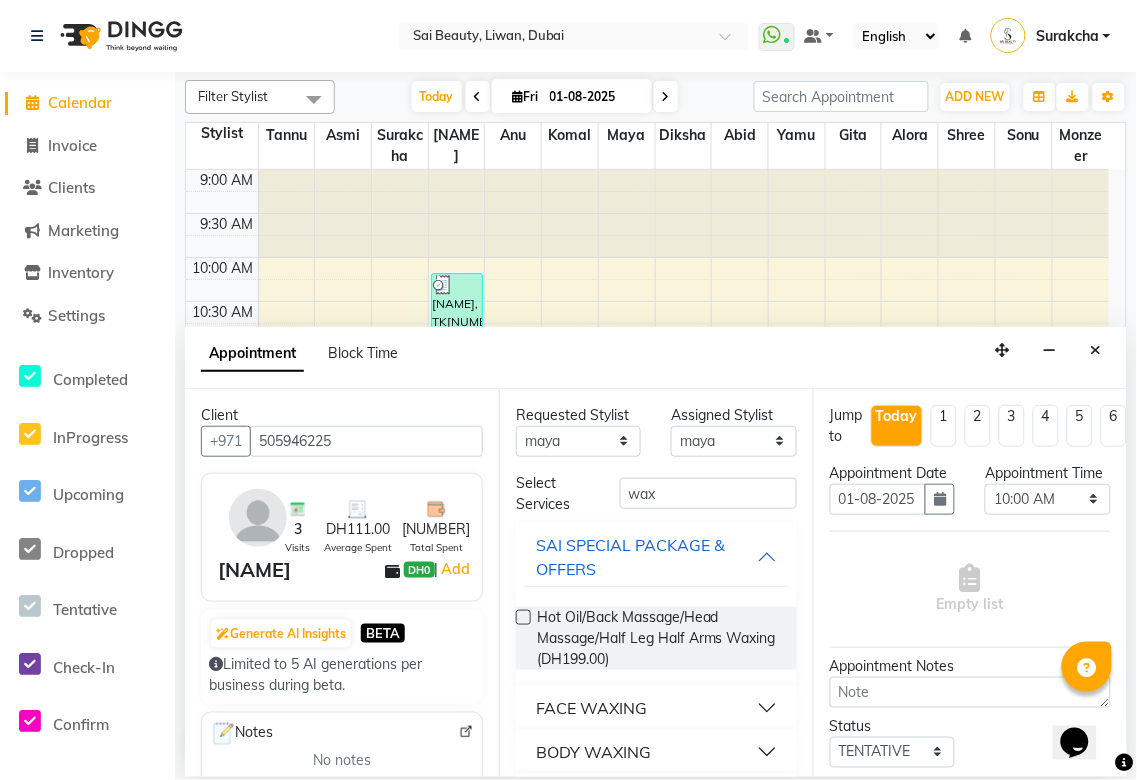 click on "BODY WAXING" at bounding box center (593, 752) 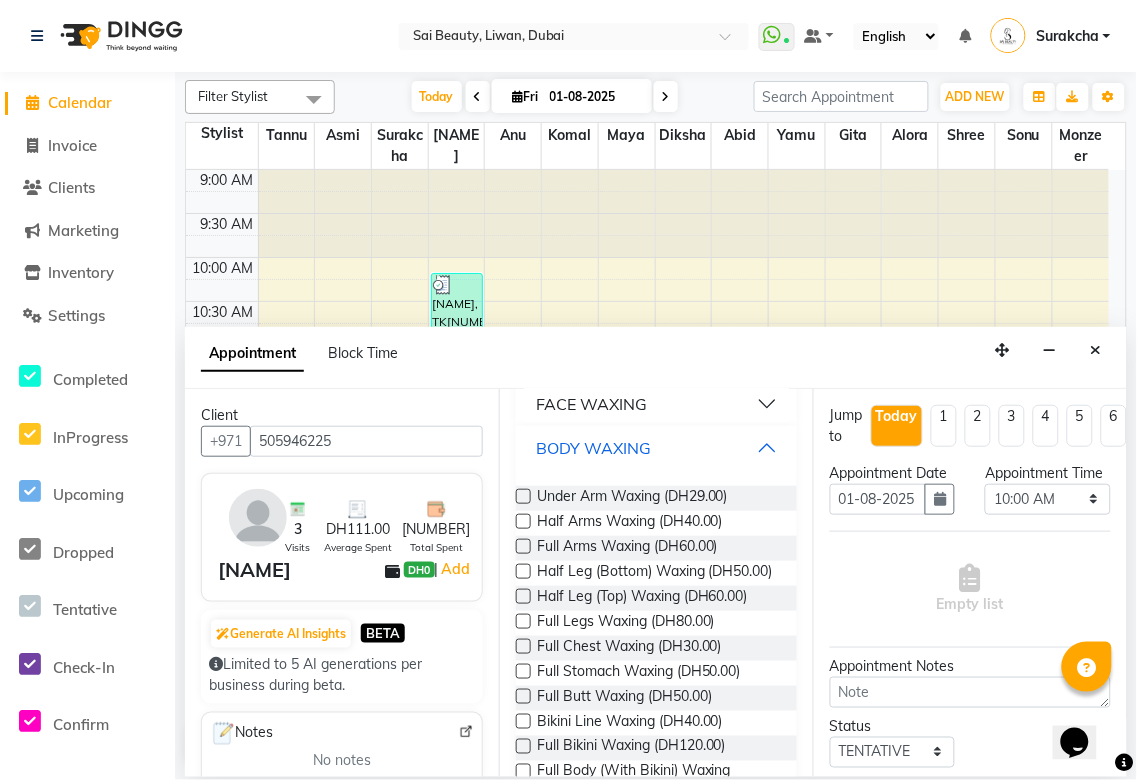scroll, scrollTop: 318, scrollLeft: 0, axis: vertical 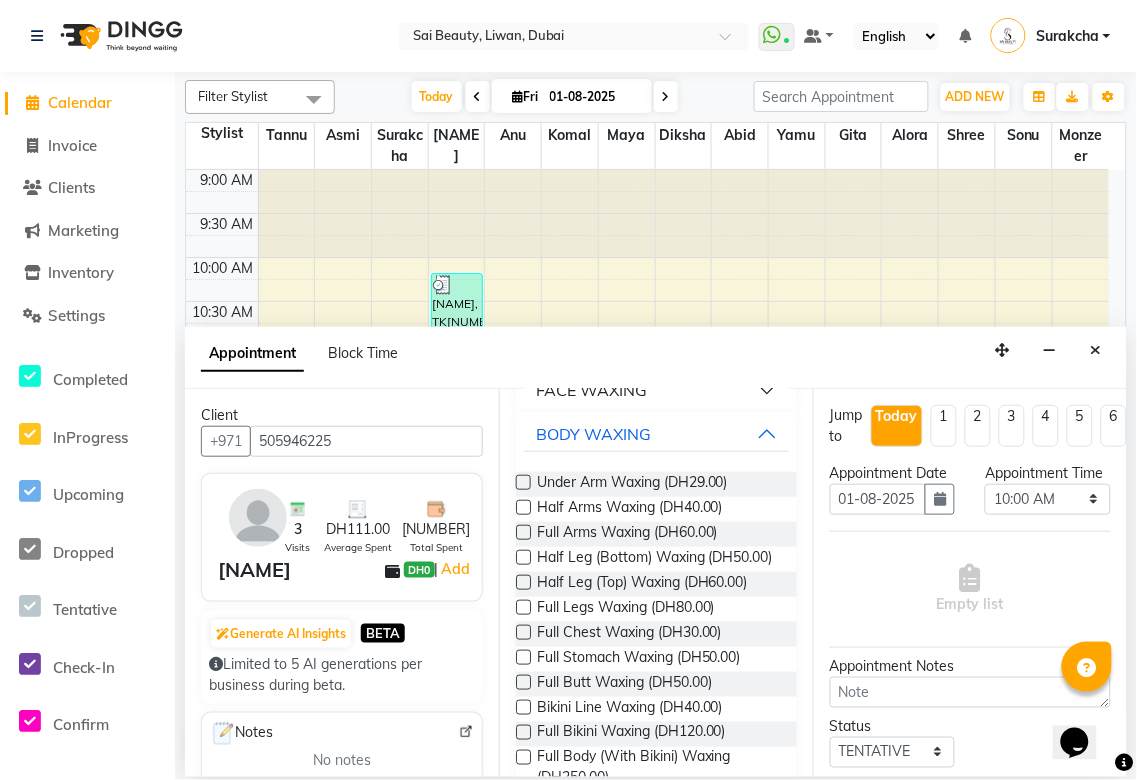 click at bounding box center (523, 532) 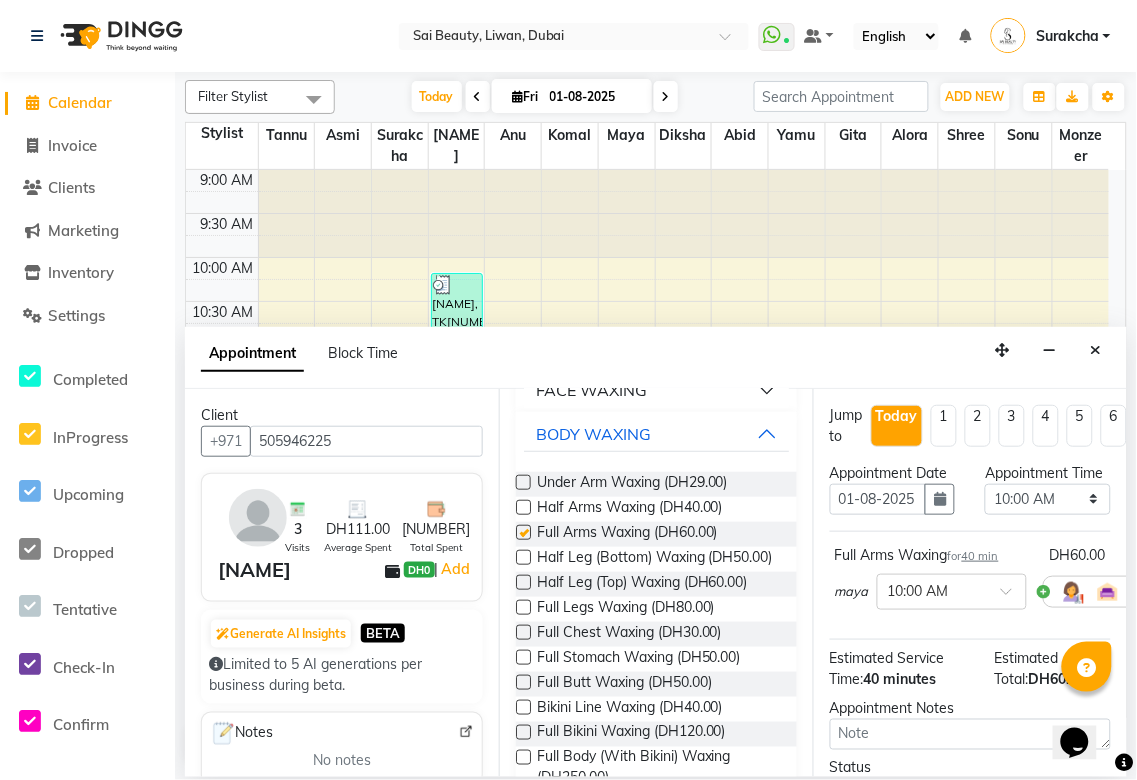 checkbox on "false" 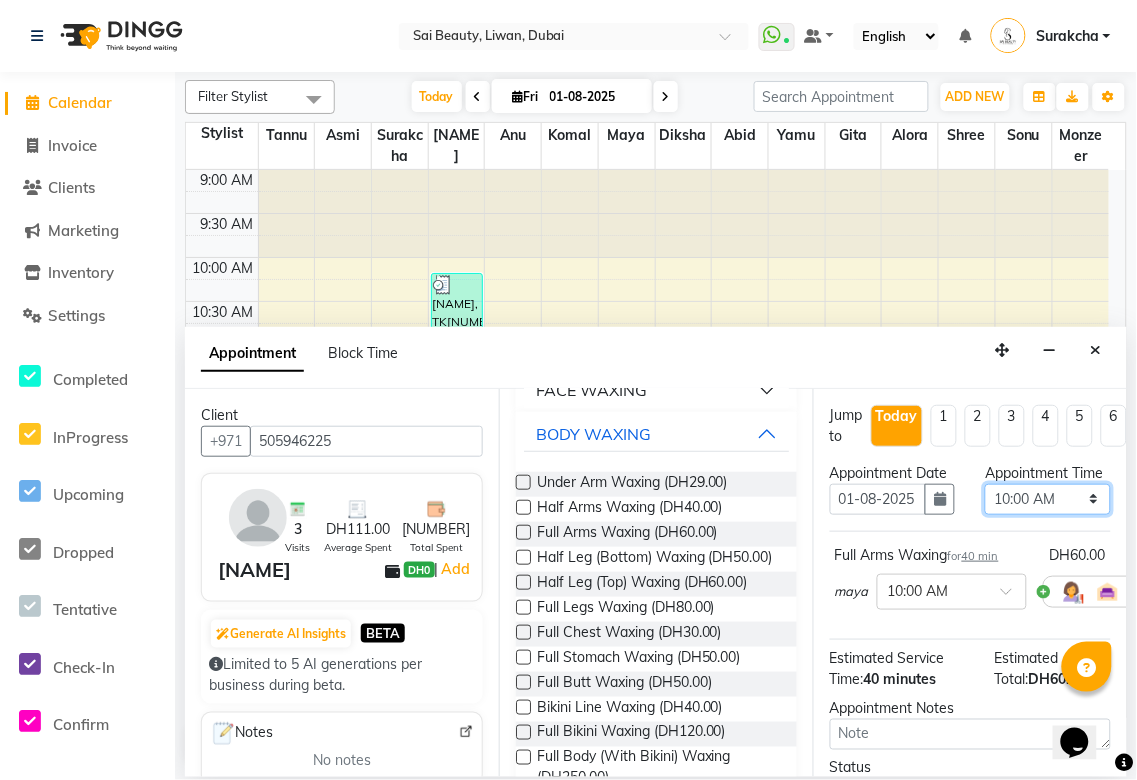click on "Select 10:00 AM 10:05 AM 10:10 AM 10:15 AM 10:20 AM 10:25 AM 10:30 AM 10:35 AM 10:40 AM 10:45 AM 10:50 AM 10:55 AM 11:00 AM 11:05 AM 11:10 AM 11:15 AM 11:20 AM 11:25 AM 11:30 AM 11:35 AM 11:40 AM 11:45 AM 11:50 AM 11:55 AM 12:00 PM 12:05 PM 12:10 PM 12:15 PM 12:20 PM 12:25 PM 12:30 PM 12:35 PM 12:40 PM 12:45 PM 12:50 PM 12:55 PM 01:00 PM 01:05 PM 01:10 PM 01:15 PM 01:20 PM 01:25 PM 01:30 PM 01:35 PM 01:40 PM 01:45 PM 01:50 PM 01:55 PM 02:00 PM 02:05 PM 02:10 PM 02:15 PM 02:20 PM 02:25 PM 02:30 PM 02:35 PM 02:40 PM 02:45 PM 02:50 PM 02:55 PM 03:00 PM 03:05 PM 03:10 PM 03:15 PM 03:20 PM 03:25 PM 03:30 PM 03:35 PM 03:40 PM 03:45 PM 03:50 PM 03:55 PM 04:00 PM 04:05 PM 04:10 PM 04:15 PM 04:20 PM 04:25 PM 04:30 PM 04:35 PM 04:40 PM 04:45 PM 04:50 PM 04:55 PM 05:00 PM 05:05 PM 05:10 PM 05:15 PM 05:20 PM 05:25 PM 05:30 PM 05:35 PM 05:40 PM 05:45 PM 05:50 PM 05:55 PM 06:00 PM 06:05 PM 06:10 PM 06:15 PM 06:20 PM 06:25 PM 06:30 PM 06:35 PM 06:40 PM 06:45 PM 06:50 PM 06:55 PM 07:00 PM 07:05 PM 07:10 PM 07:15 PM 07:20 PM" at bounding box center (1047, 499) 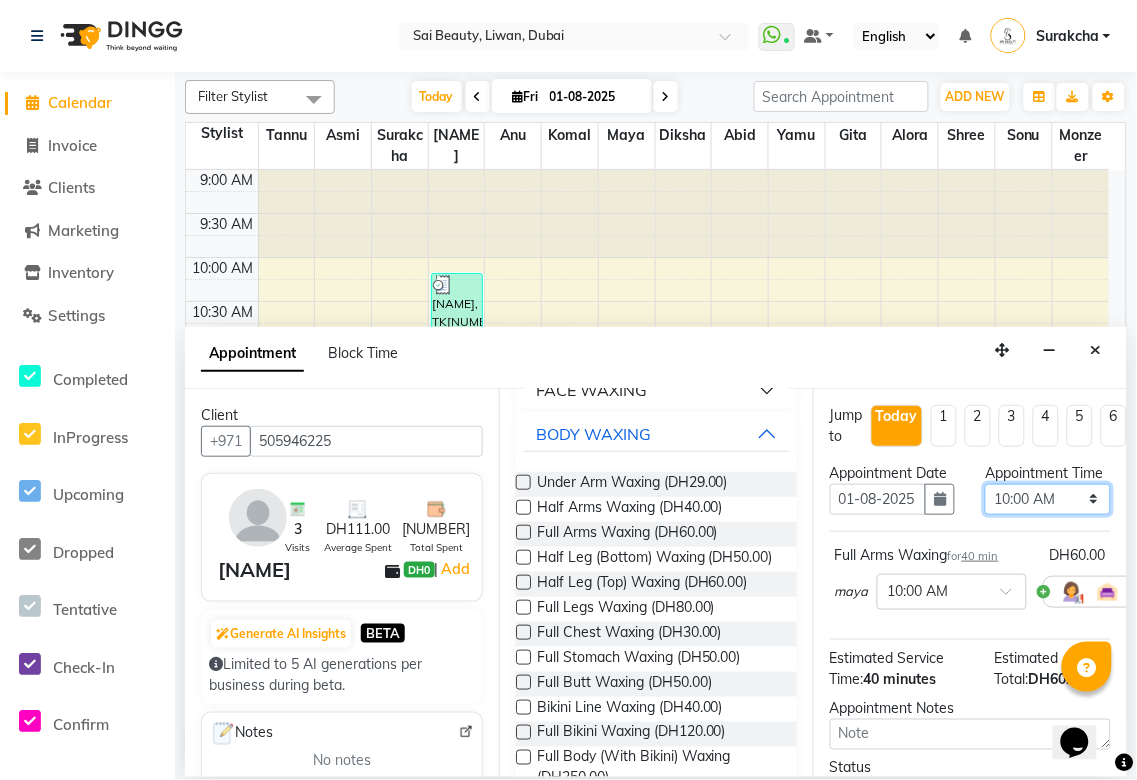 click on "Select 10:00 AM 10:05 AM 10:10 AM 10:15 AM 10:20 AM 10:25 AM 10:30 AM 10:35 AM 10:40 AM 10:45 AM 10:50 AM 10:55 AM 11:00 AM 11:05 AM 11:10 AM 11:15 AM 11:20 AM 11:25 AM 11:30 AM 11:35 AM 11:40 AM 11:45 AM 11:50 AM 11:55 AM 12:00 PM 12:05 PM 12:10 PM 12:15 PM 12:20 PM 12:25 PM 12:30 PM 12:35 PM 12:40 PM 12:45 PM 12:50 PM 12:55 PM 01:00 PM 01:05 PM 01:10 PM 01:15 PM 01:20 PM 01:25 PM 01:30 PM 01:35 PM 01:40 PM 01:45 PM 01:50 PM 01:55 PM 02:00 PM 02:05 PM 02:10 PM 02:15 PM 02:20 PM 02:25 PM 02:30 PM 02:35 PM 02:40 PM 02:45 PM 02:50 PM 02:55 PM 03:00 PM 03:05 PM 03:10 PM 03:15 PM 03:20 PM 03:25 PM 03:30 PM 03:35 PM 03:40 PM 03:45 PM 03:50 PM 03:55 PM 04:00 PM 04:05 PM 04:10 PM 04:15 PM 04:20 PM 04:25 PM 04:30 PM 04:35 PM 04:40 PM 04:45 PM 04:50 PM 04:55 PM 05:00 PM 05:05 PM 05:10 PM 05:15 PM 05:20 PM 05:25 PM 05:30 PM 05:35 PM 05:40 PM 05:45 PM 05:50 PM 05:55 PM 06:00 PM 06:05 PM 06:10 PM 06:15 PM 06:20 PM 06:25 PM 06:30 PM 06:35 PM 06:40 PM 06:45 PM 06:50 PM 06:55 PM 07:00 PM 07:05 PM 07:10 PM 07:15 PM 07:20 PM" at bounding box center [1047, 499] 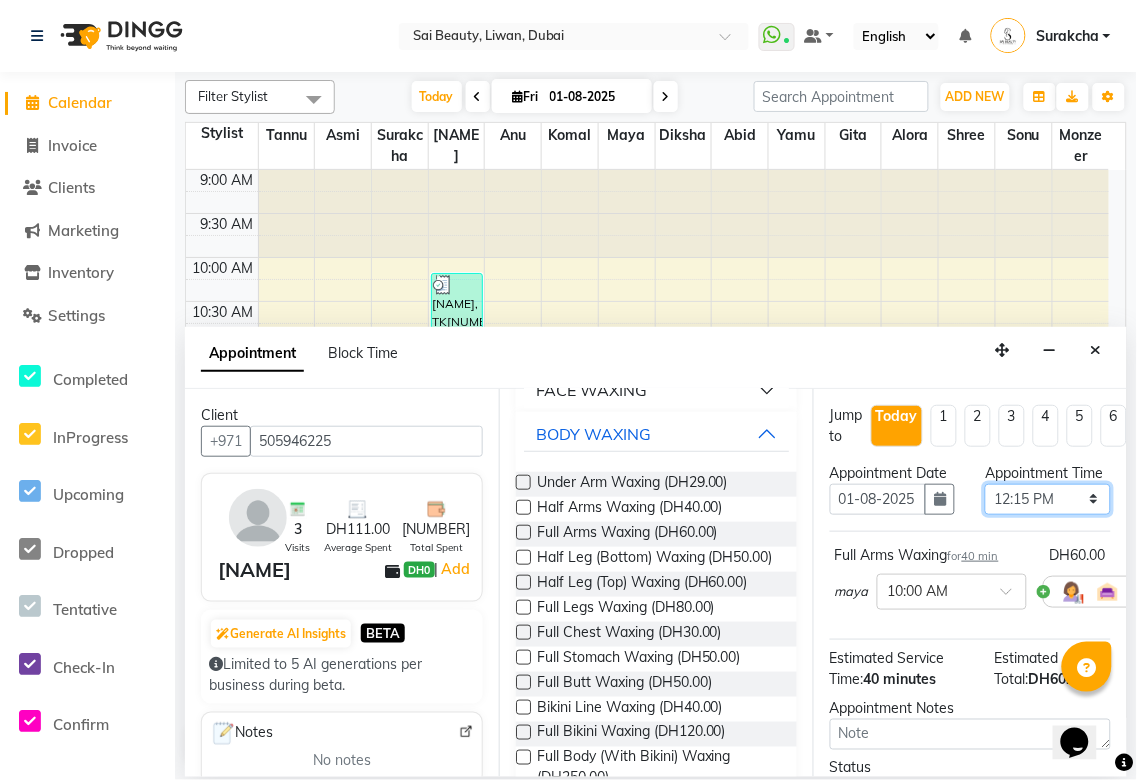 click on "Select 10:00 AM 10:05 AM 10:10 AM 10:15 AM 10:20 AM 10:25 AM 10:30 AM 10:35 AM 10:40 AM 10:45 AM 10:50 AM 10:55 AM 11:00 AM 11:05 AM 11:10 AM 11:15 AM 11:20 AM 11:25 AM 11:30 AM 11:35 AM 11:40 AM 11:45 AM 11:50 AM 11:55 AM 12:00 PM 12:05 PM 12:10 PM 12:15 PM 12:20 PM 12:25 PM 12:30 PM 12:35 PM 12:40 PM 12:45 PM 12:50 PM 12:55 PM 01:00 PM 01:05 PM 01:10 PM 01:15 PM 01:20 PM 01:25 PM 01:30 PM 01:35 PM 01:40 PM 01:45 PM 01:50 PM 01:55 PM 02:00 PM 02:05 PM 02:10 PM 02:15 PM 02:20 PM 02:25 PM 02:30 PM 02:35 PM 02:40 PM 02:45 PM 02:50 PM 02:55 PM 03:00 PM 03:05 PM 03:10 PM 03:15 PM 03:20 PM 03:25 PM 03:30 PM 03:35 PM 03:40 PM 03:45 PM 03:50 PM 03:55 PM 04:00 PM 04:05 PM 04:10 PM 04:15 PM 04:20 PM 04:25 PM 04:30 PM 04:35 PM 04:40 PM 04:45 PM 04:50 PM 04:55 PM 05:00 PM 05:05 PM 05:10 PM 05:15 PM 05:20 PM 05:25 PM 05:30 PM 05:35 PM 05:40 PM 05:45 PM 05:50 PM 05:55 PM 06:00 PM 06:05 PM 06:10 PM 06:15 PM 06:20 PM 06:25 PM 06:30 PM 06:35 PM 06:40 PM 06:45 PM 06:50 PM 06:55 PM 07:00 PM 07:05 PM 07:10 PM 07:15 PM 07:20 PM" at bounding box center (1047, 499) 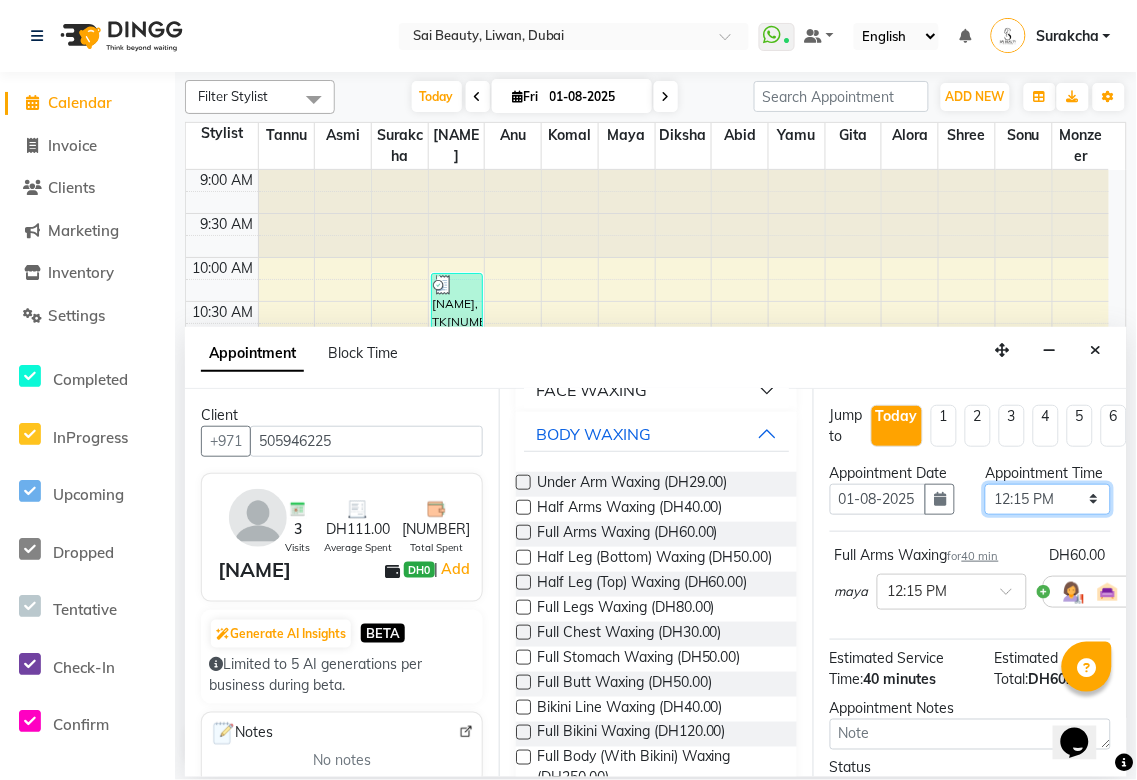 scroll, scrollTop: 178, scrollLeft: 0, axis: vertical 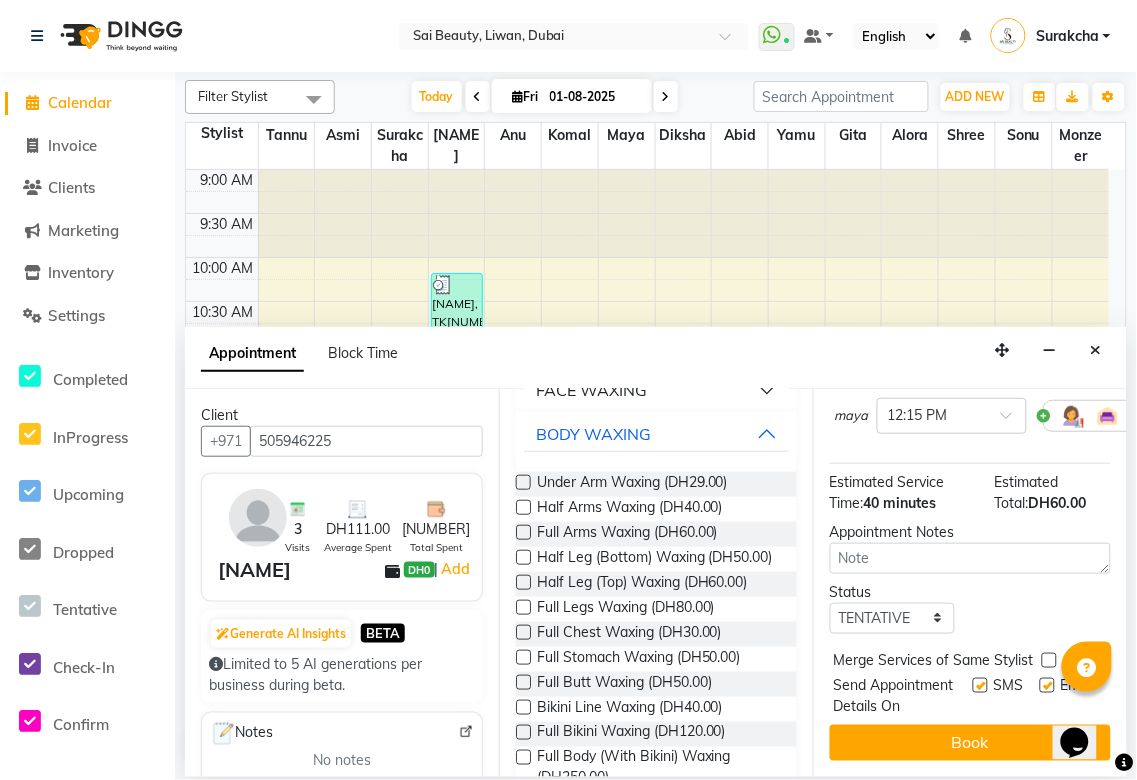 click at bounding box center [1049, 660] 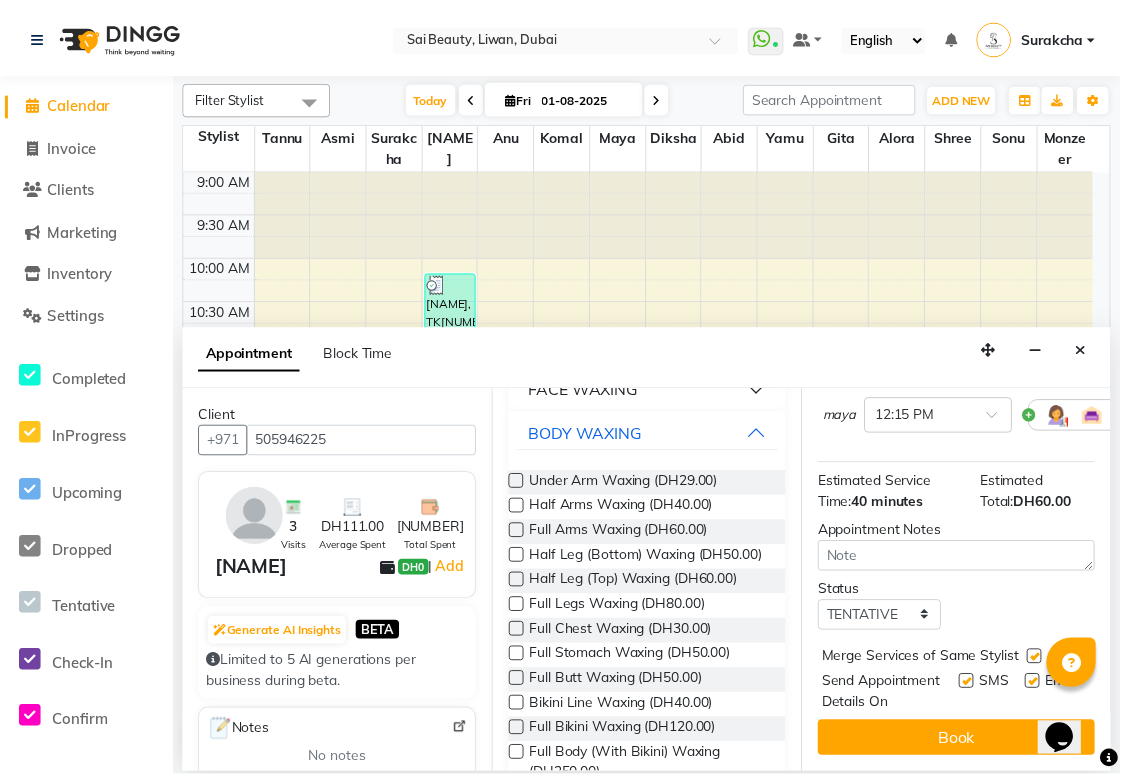 scroll, scrollTop: 235, scrollLeft: 0, axis: vertical 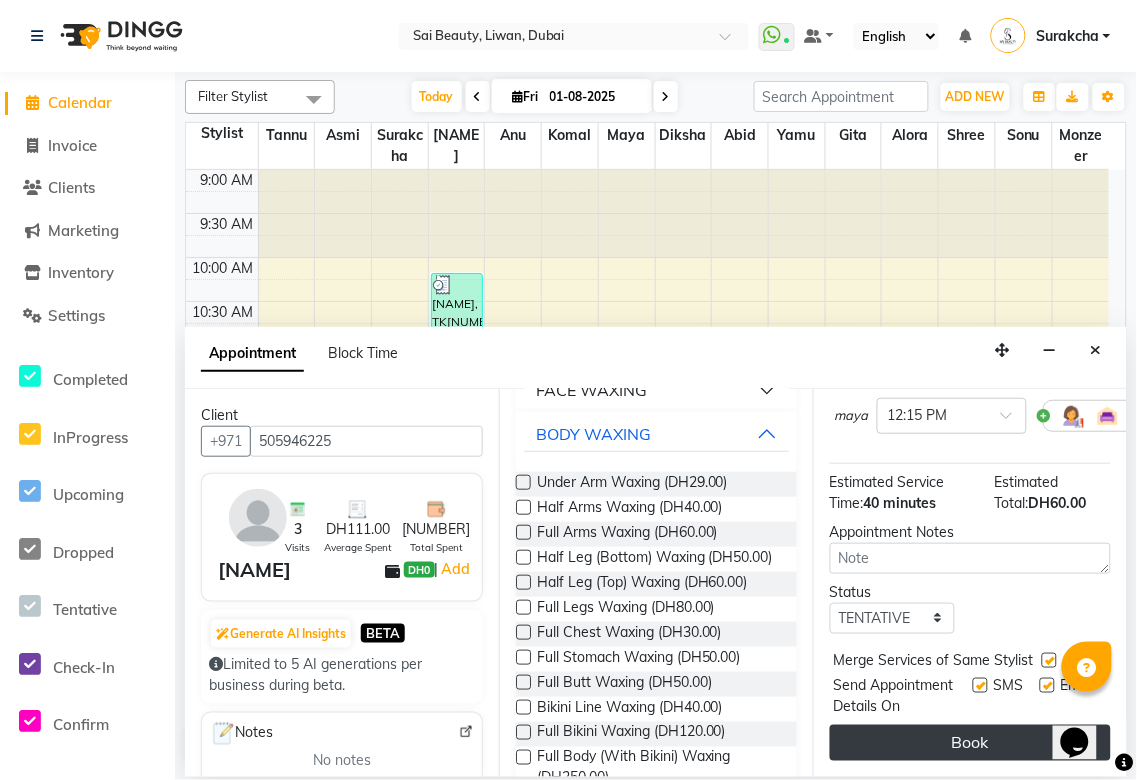 click on "Book" at bounding box center [970, 743] 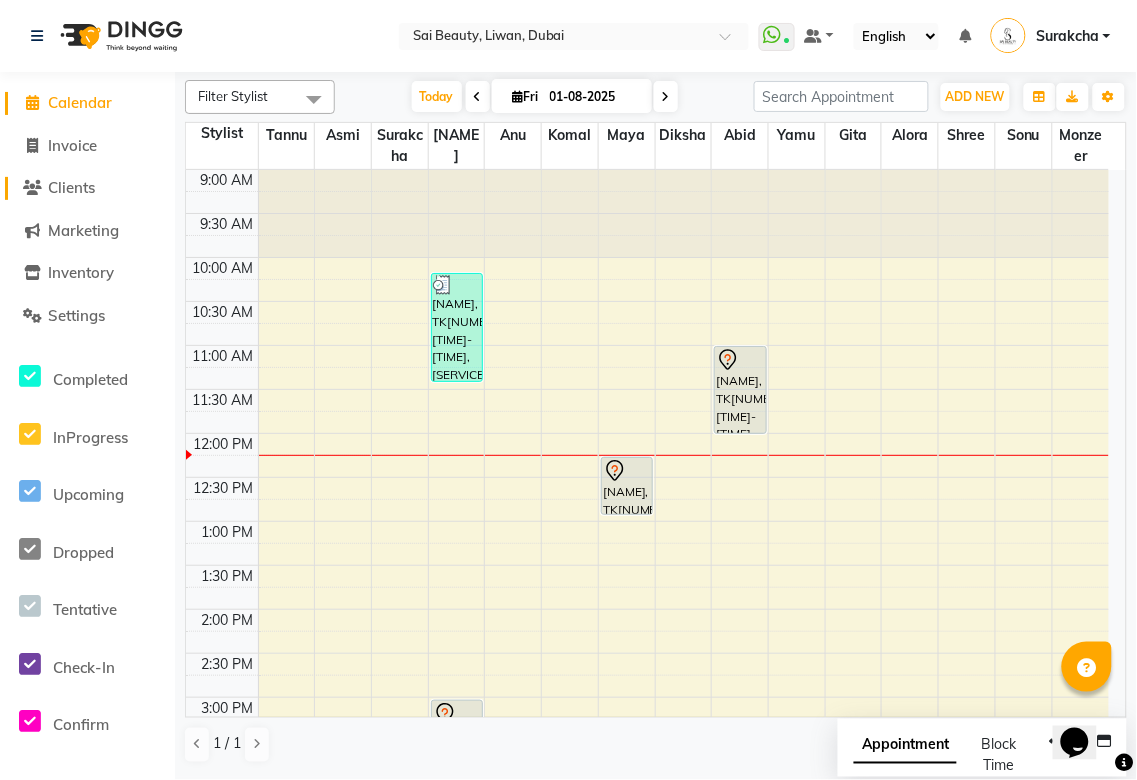 click on "Clients" 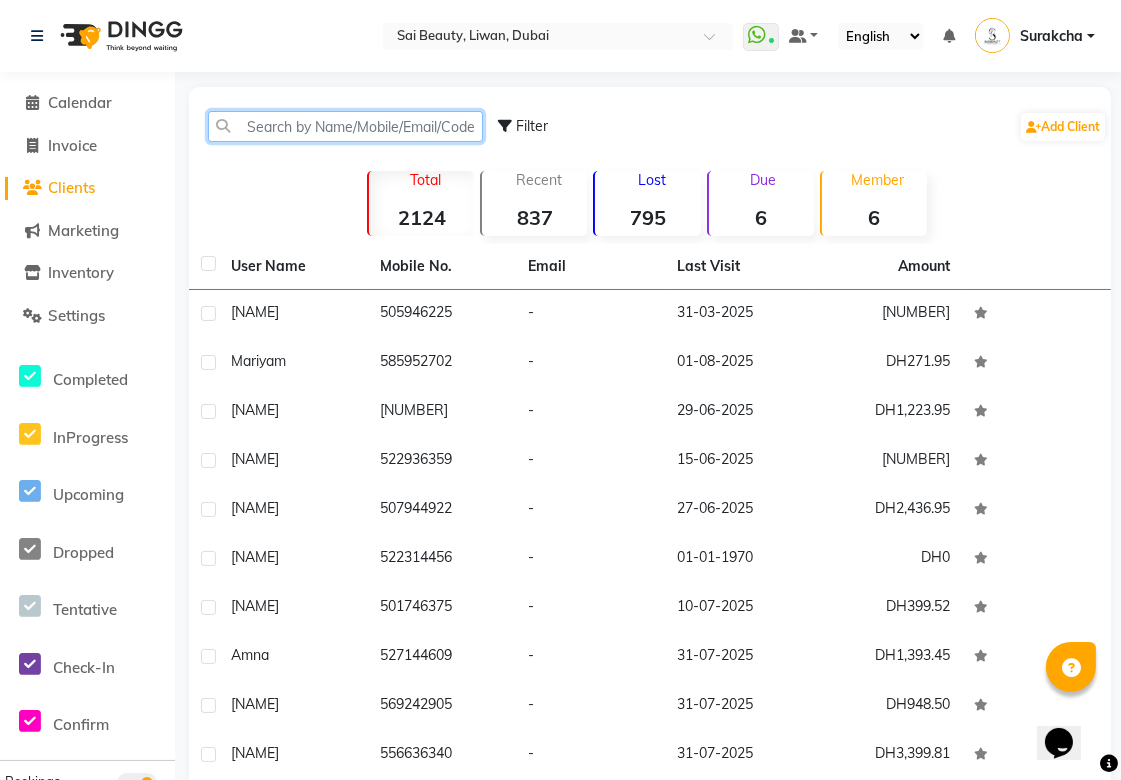 click 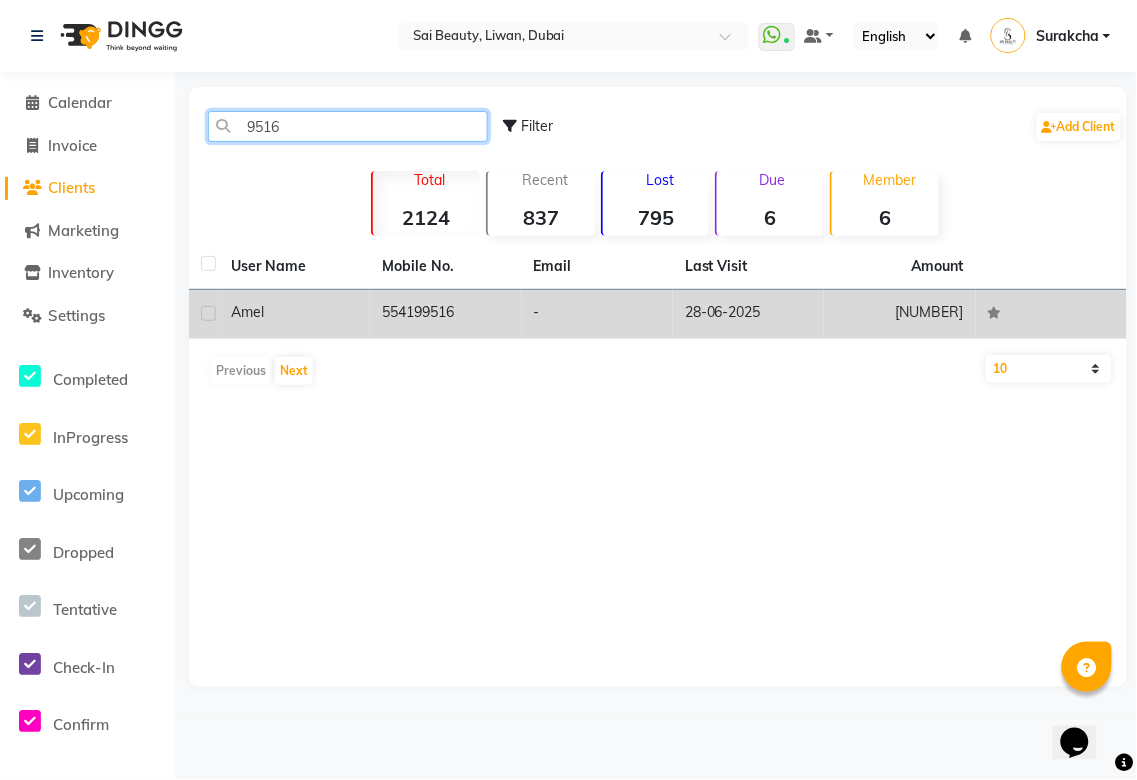 type on "9516" 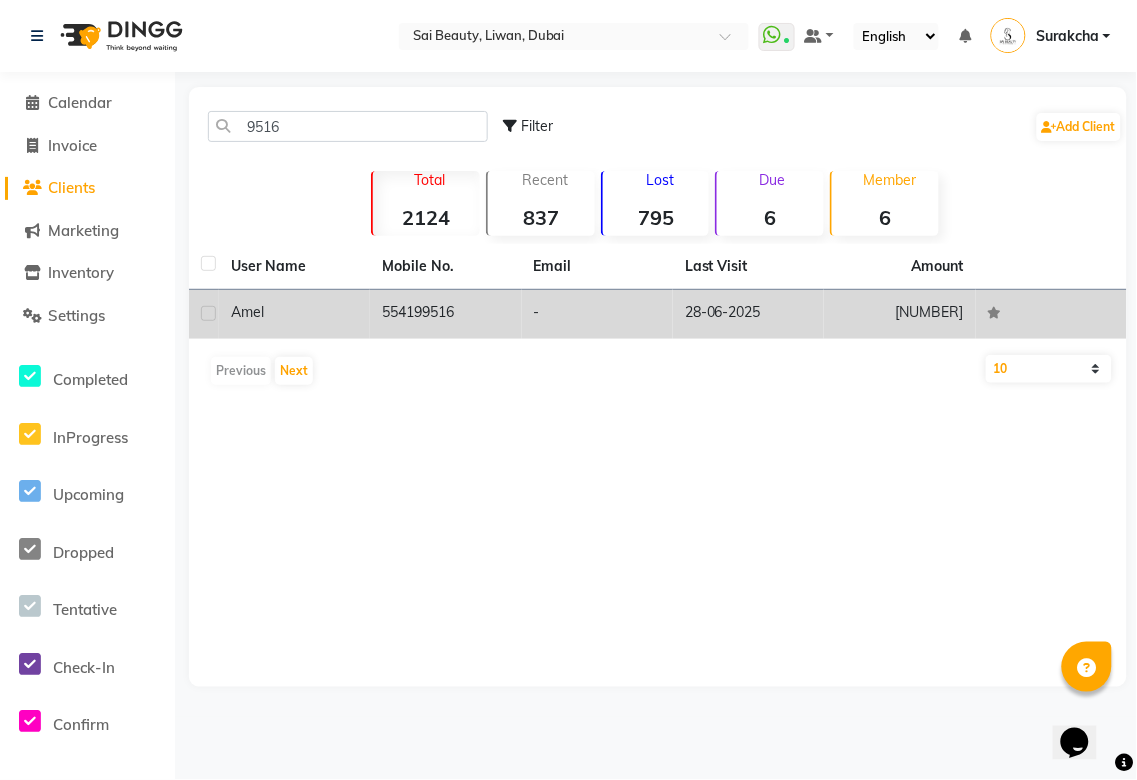 click on "554199516" 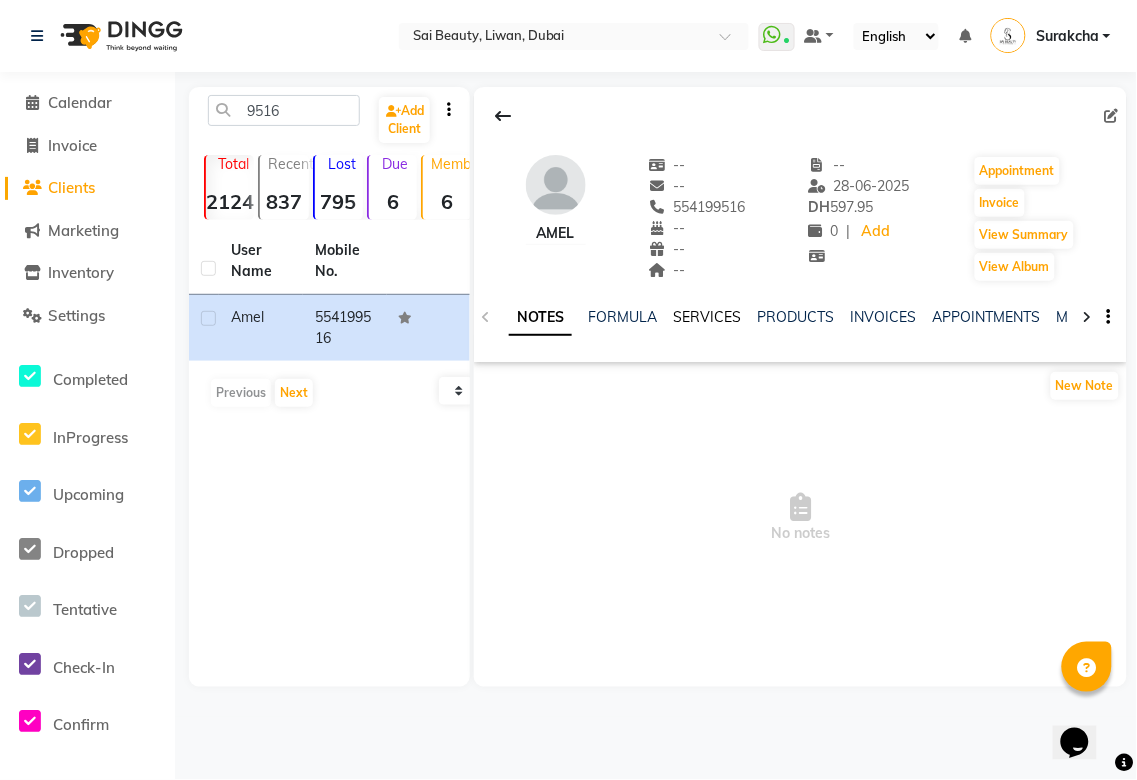 click on "SERVICES" 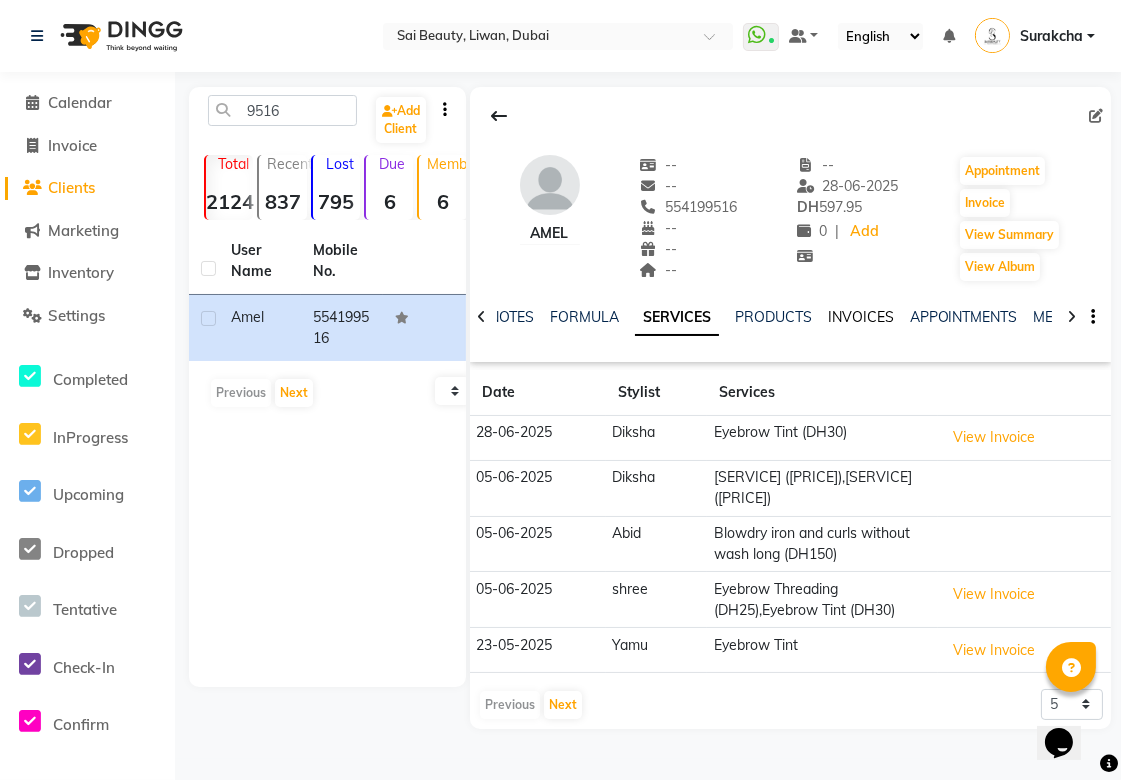 click on "INVOICES" 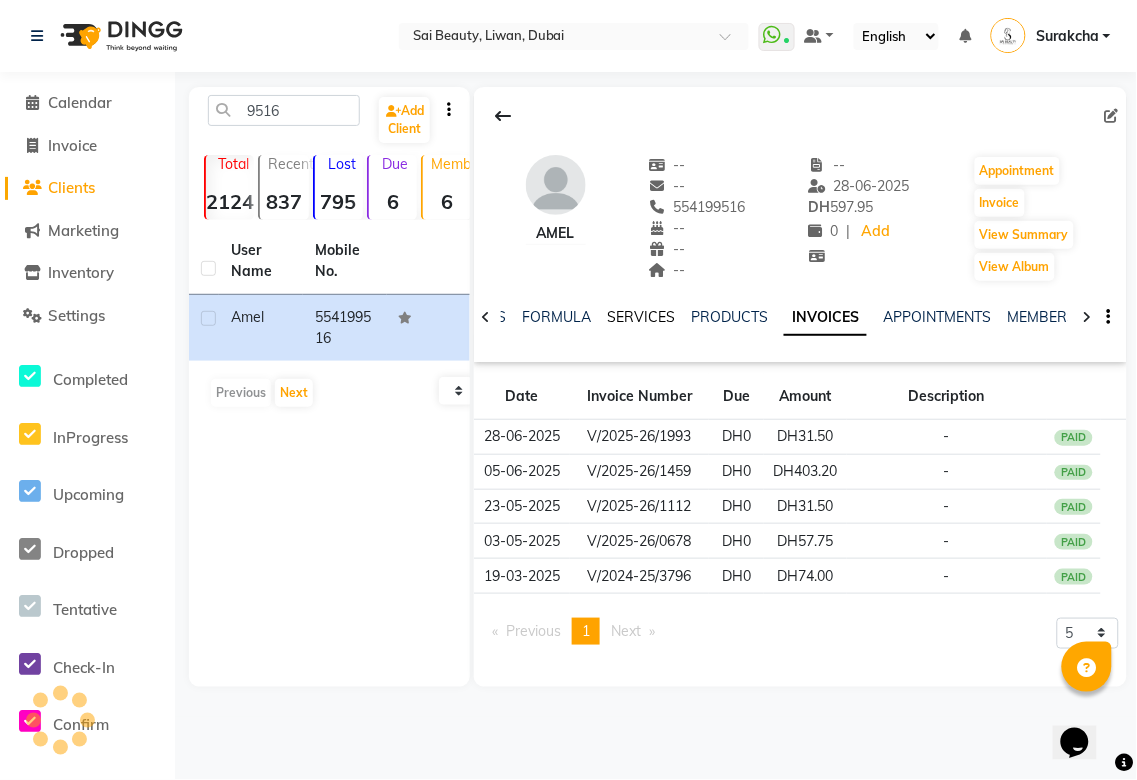 click on "SERVICES" 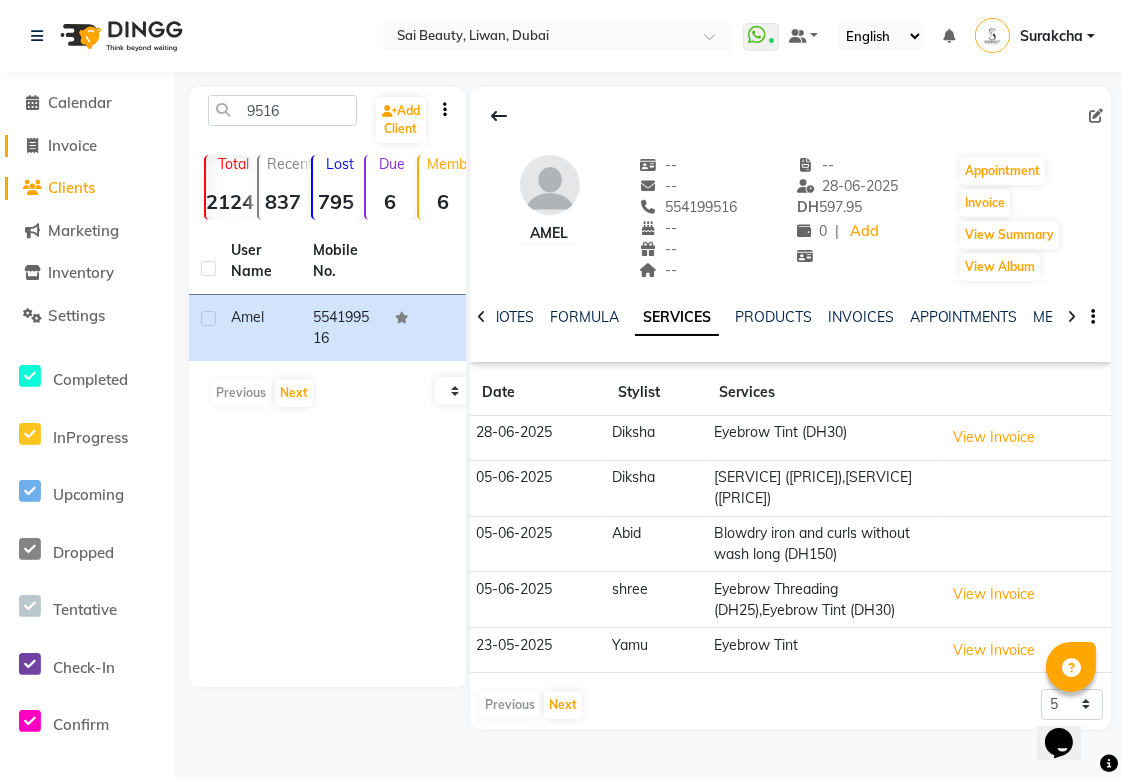 click on "Invoice" 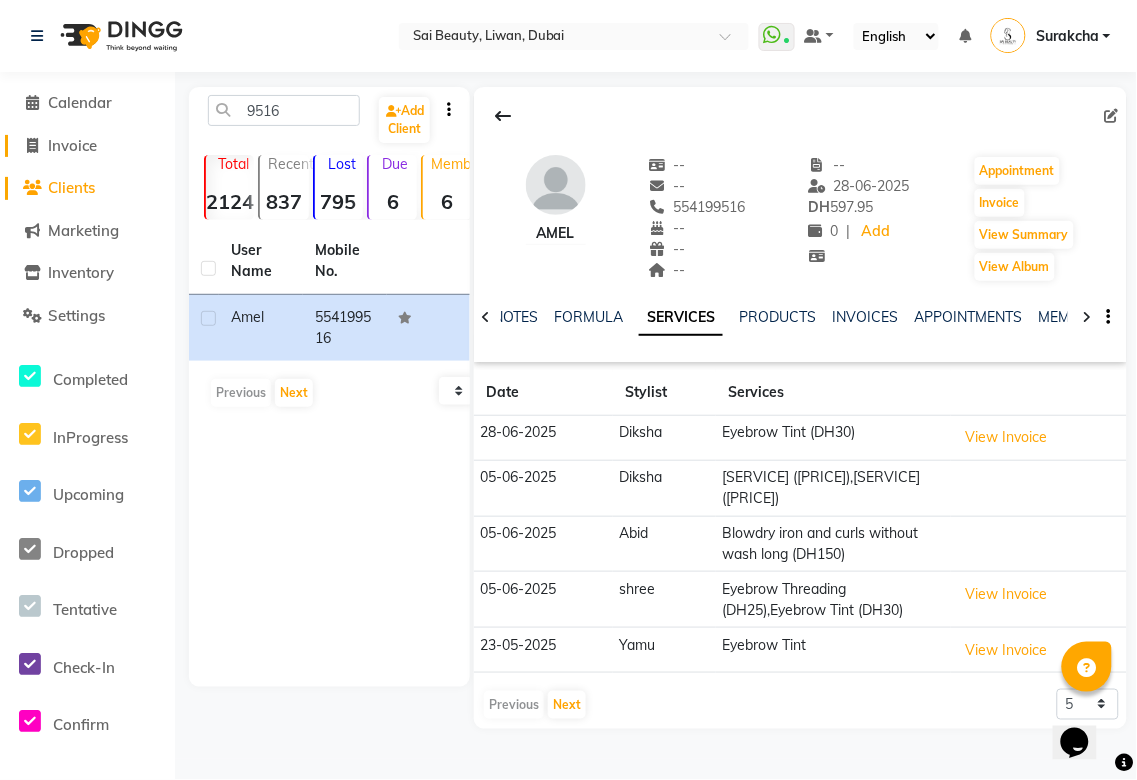 select on "service" 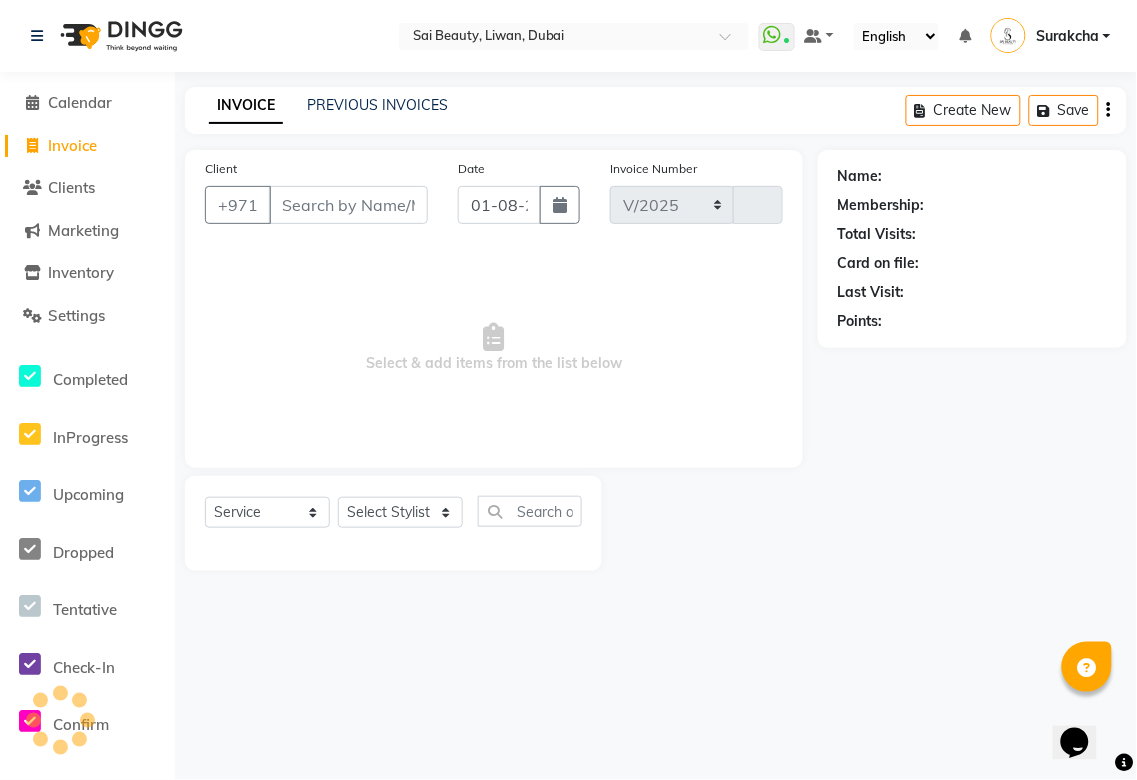 select on "5352" 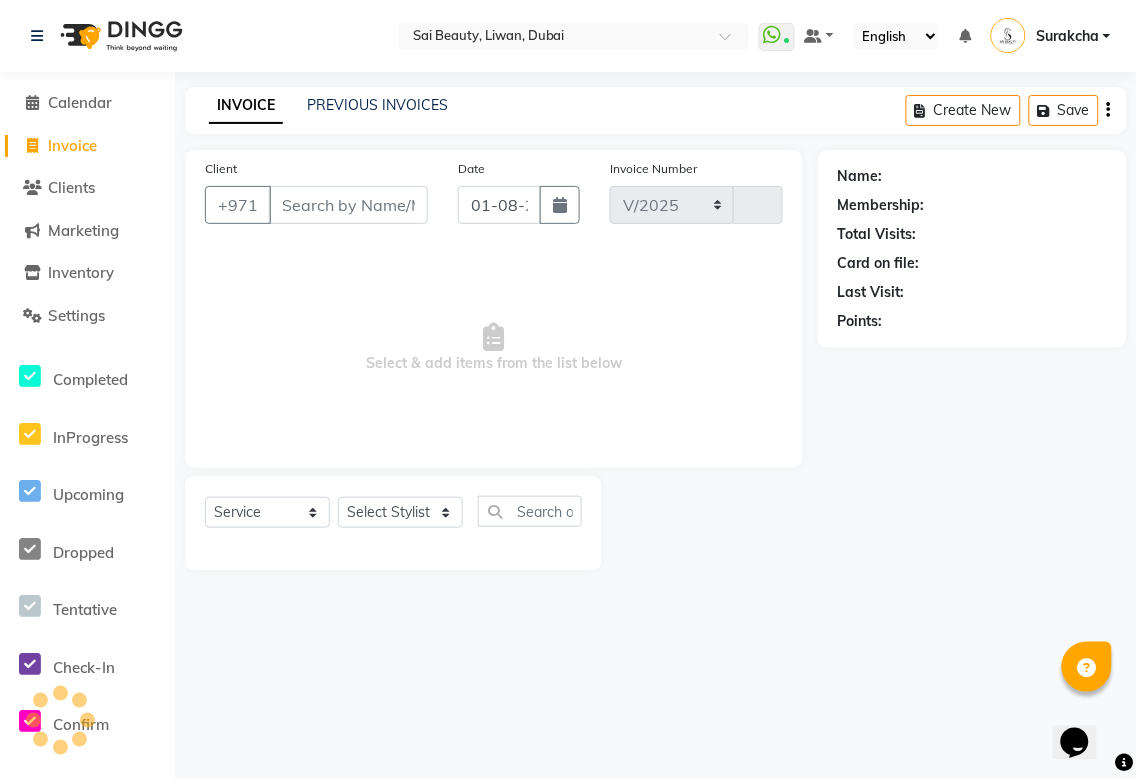 type on "2634" 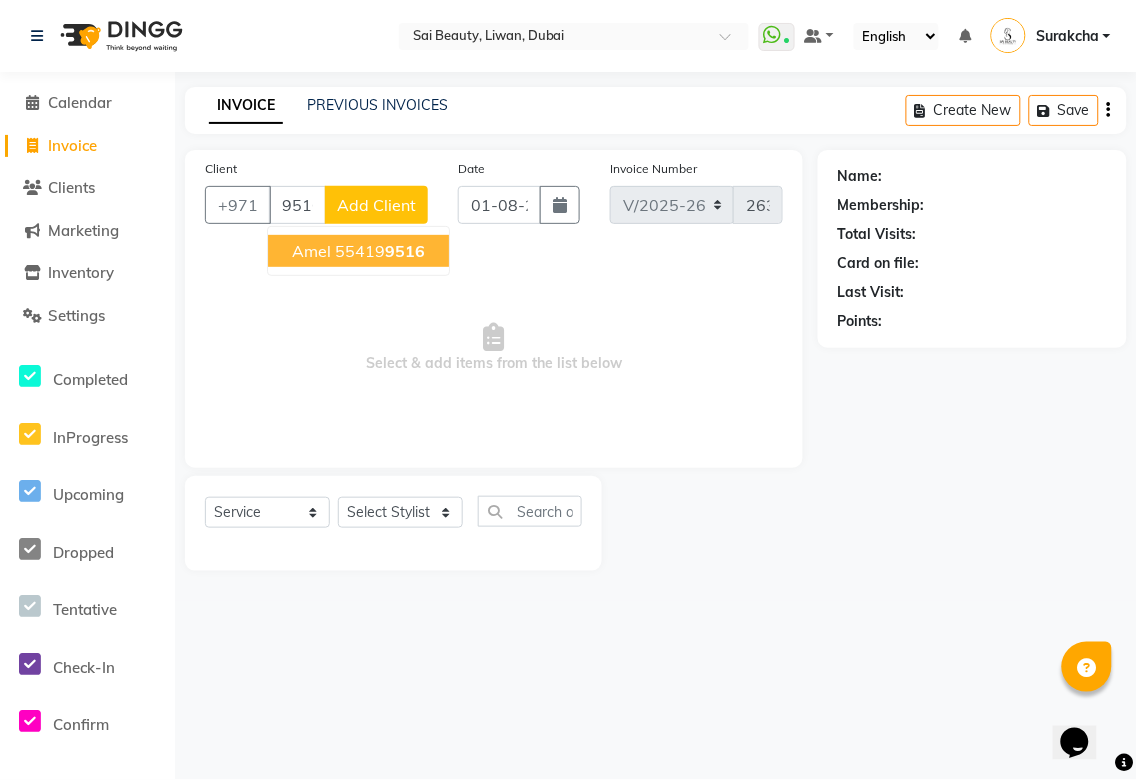 click on "9516" at bounding box center [405, 251] 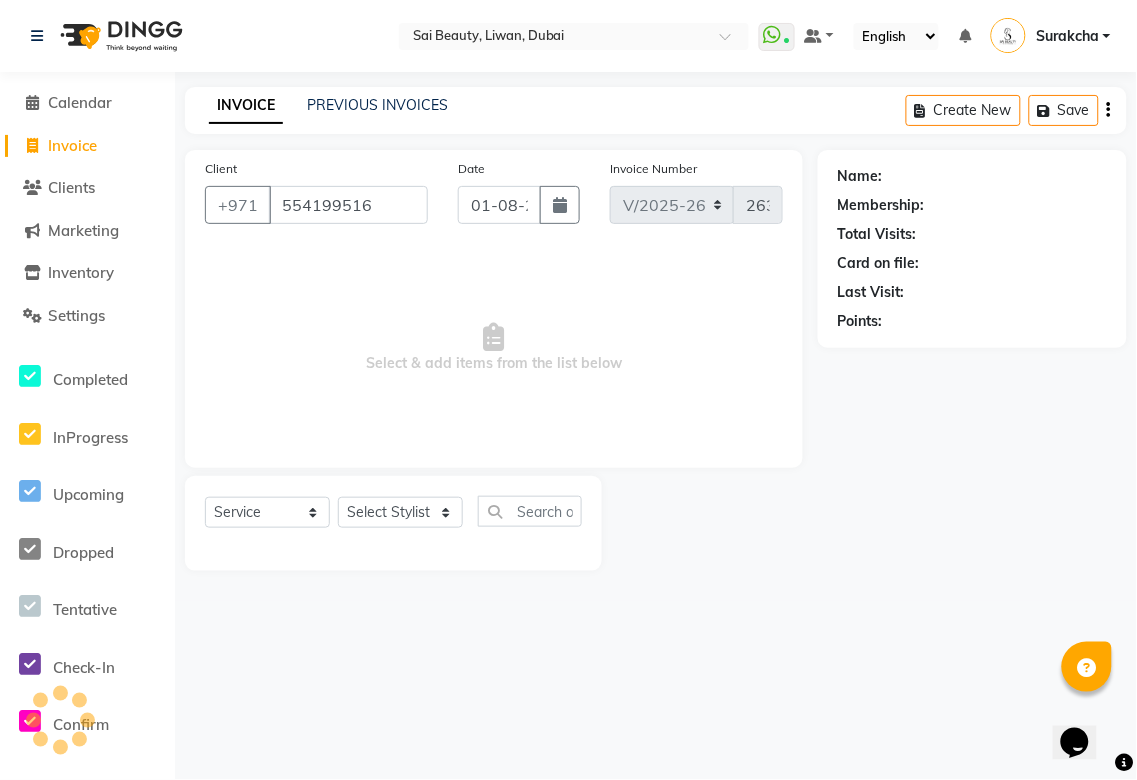 type on "554199516" 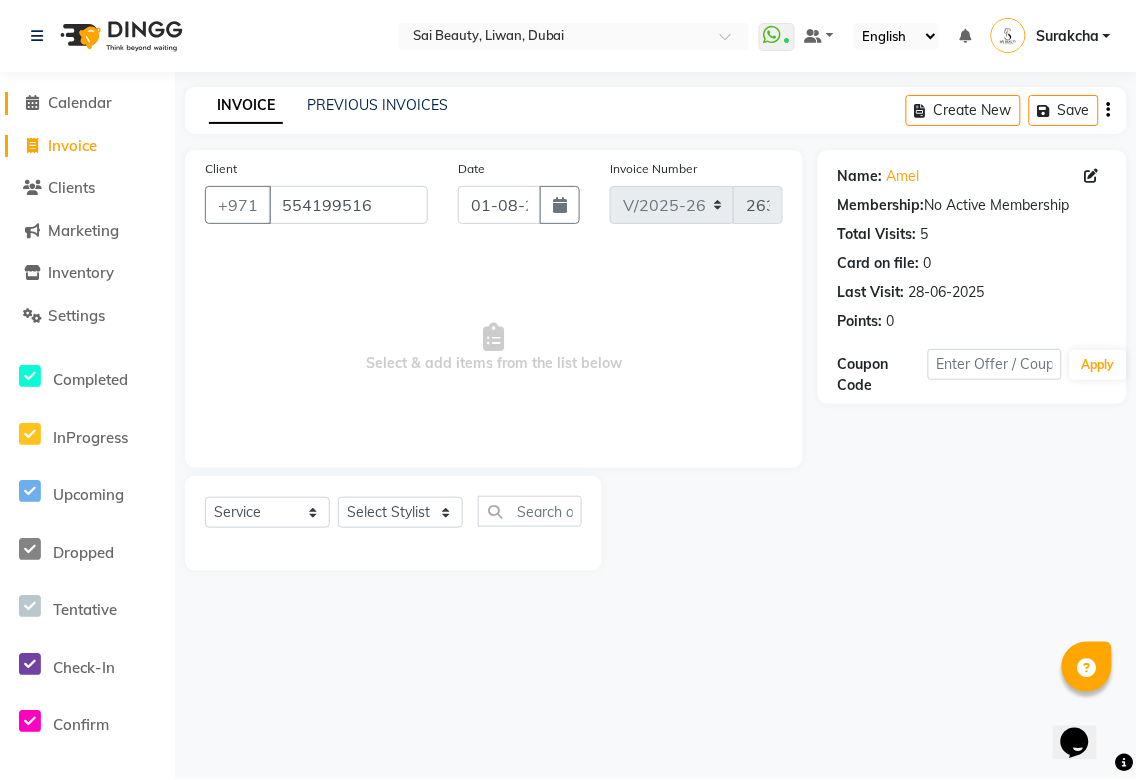 click on "Calendar" 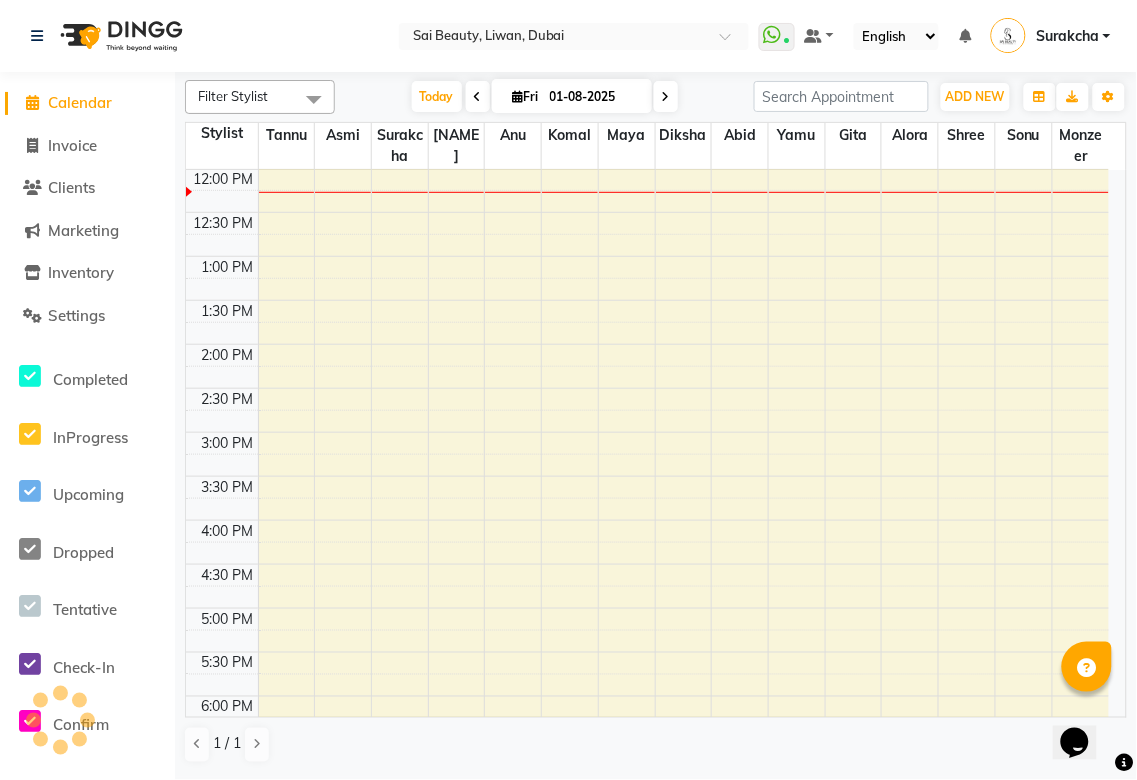 scroll, scrollTop: 0, scrollLeft: 0, axis: both 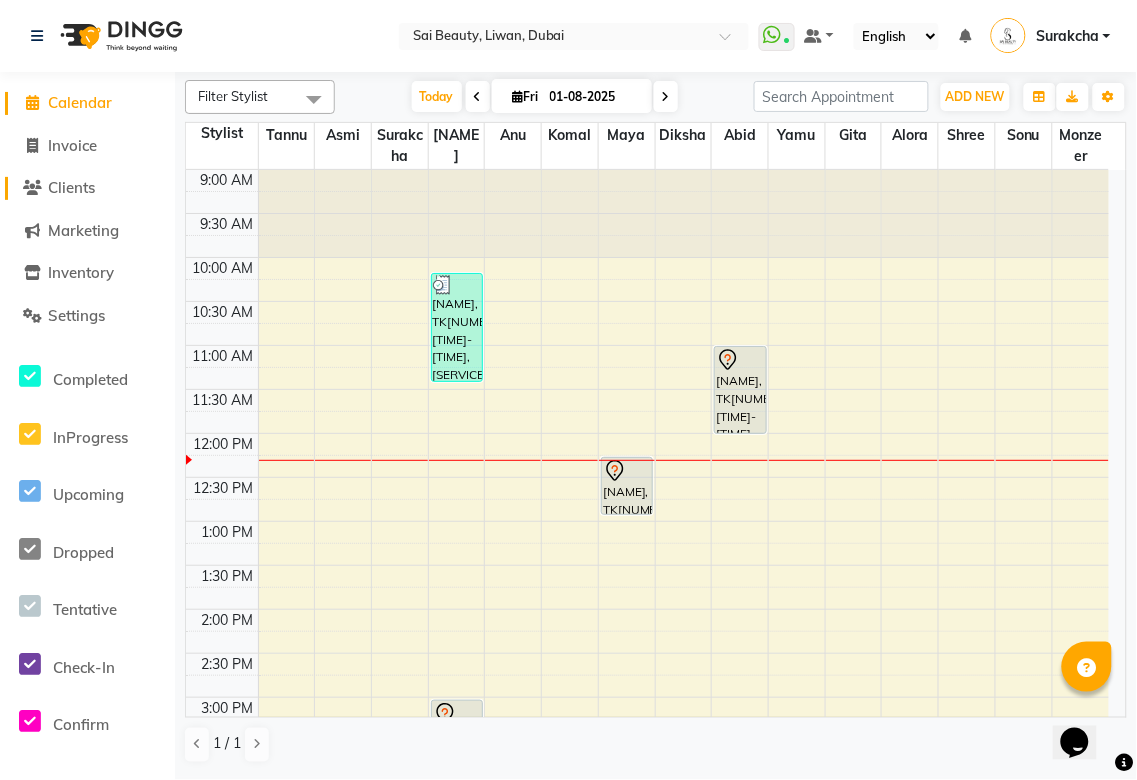 click on "Clients" 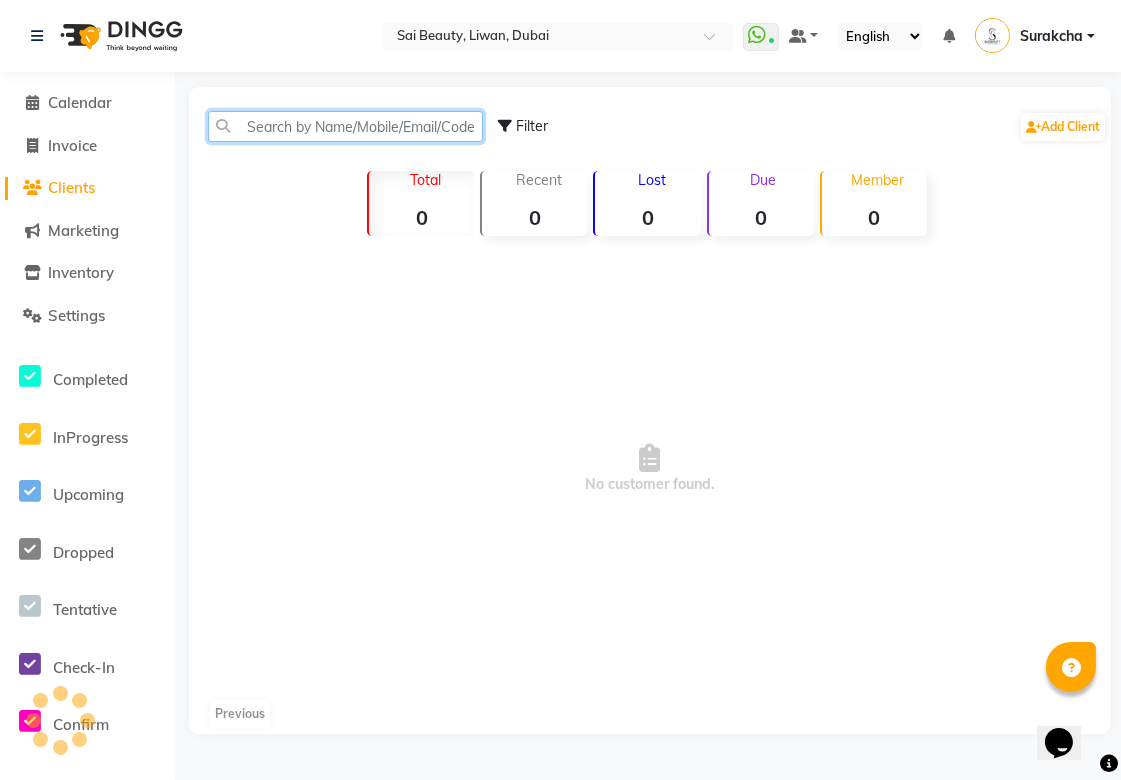 click 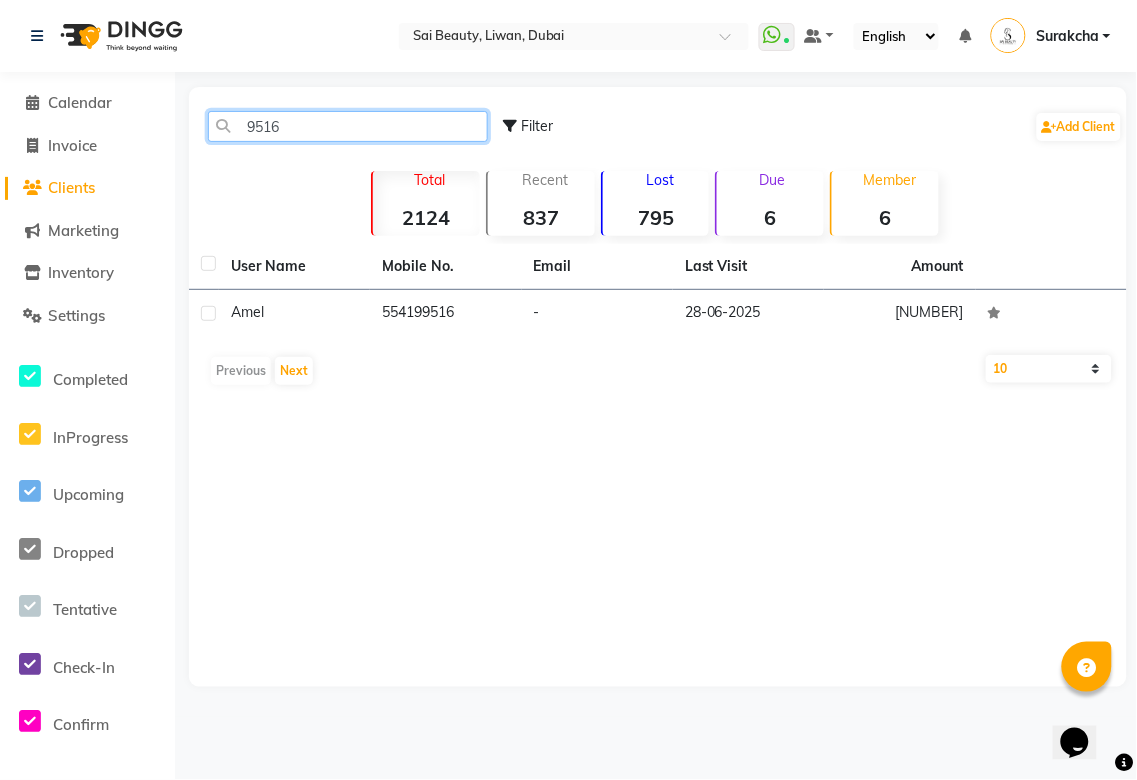 type on "9516" 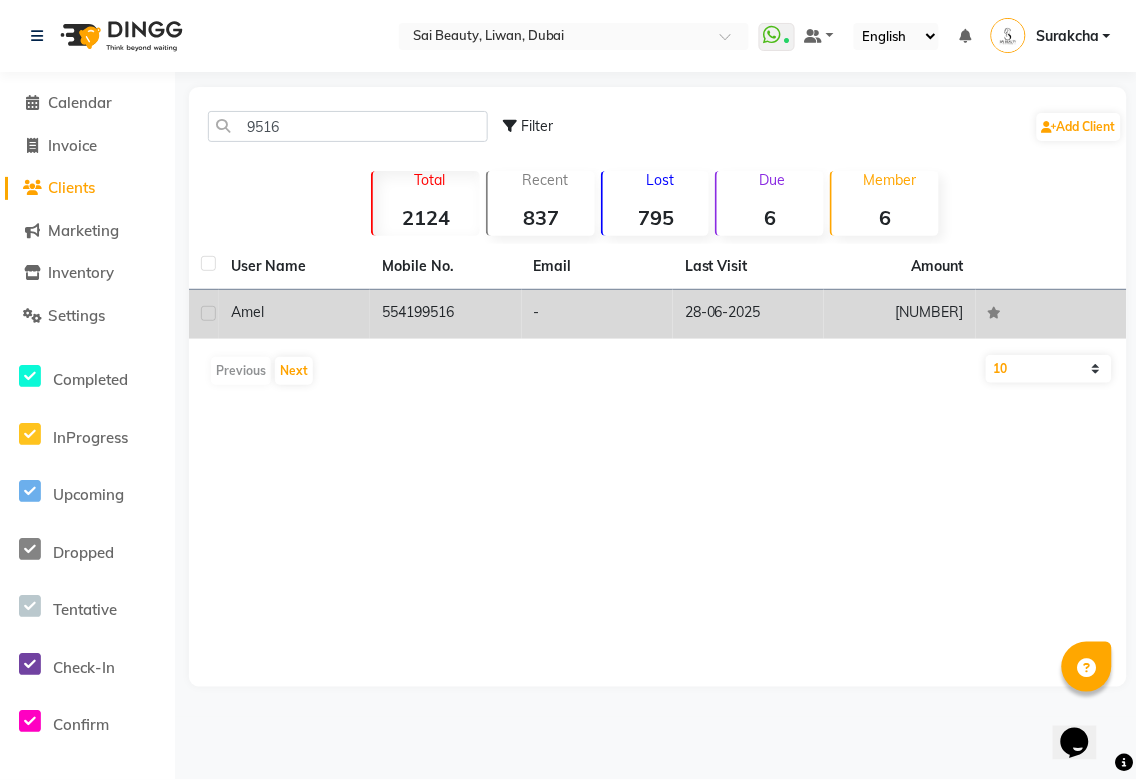 click on "554199516" 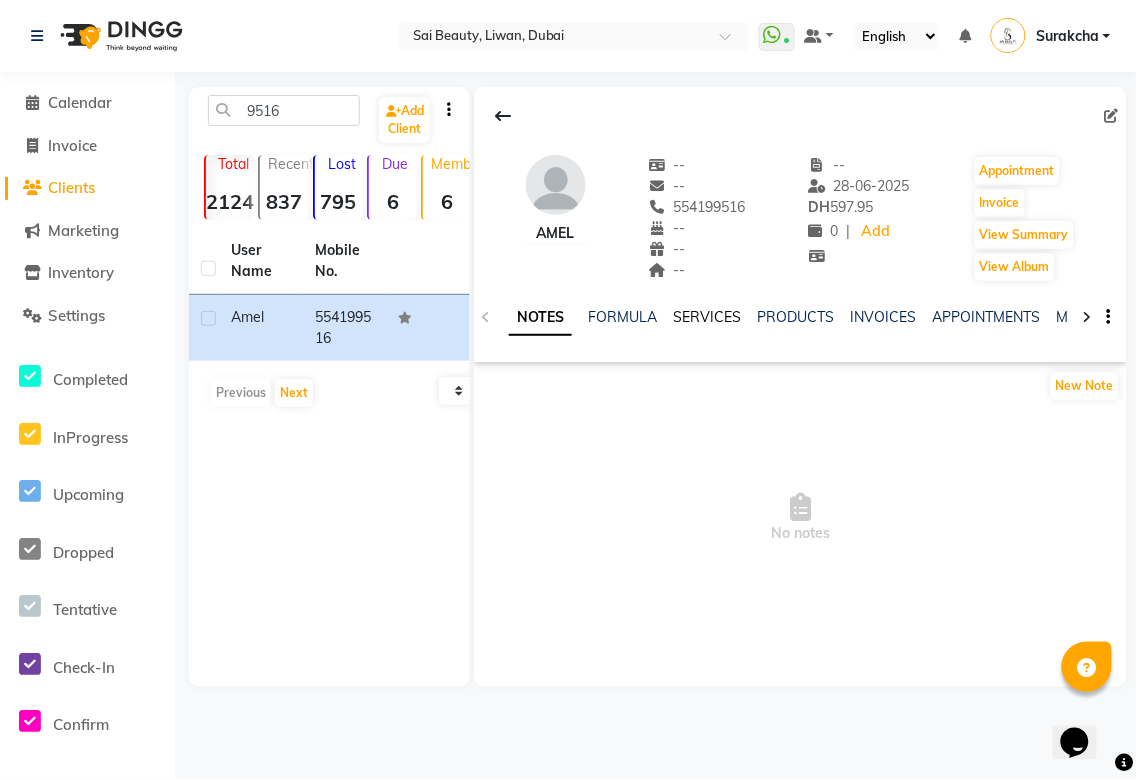 click on "SERVICES" 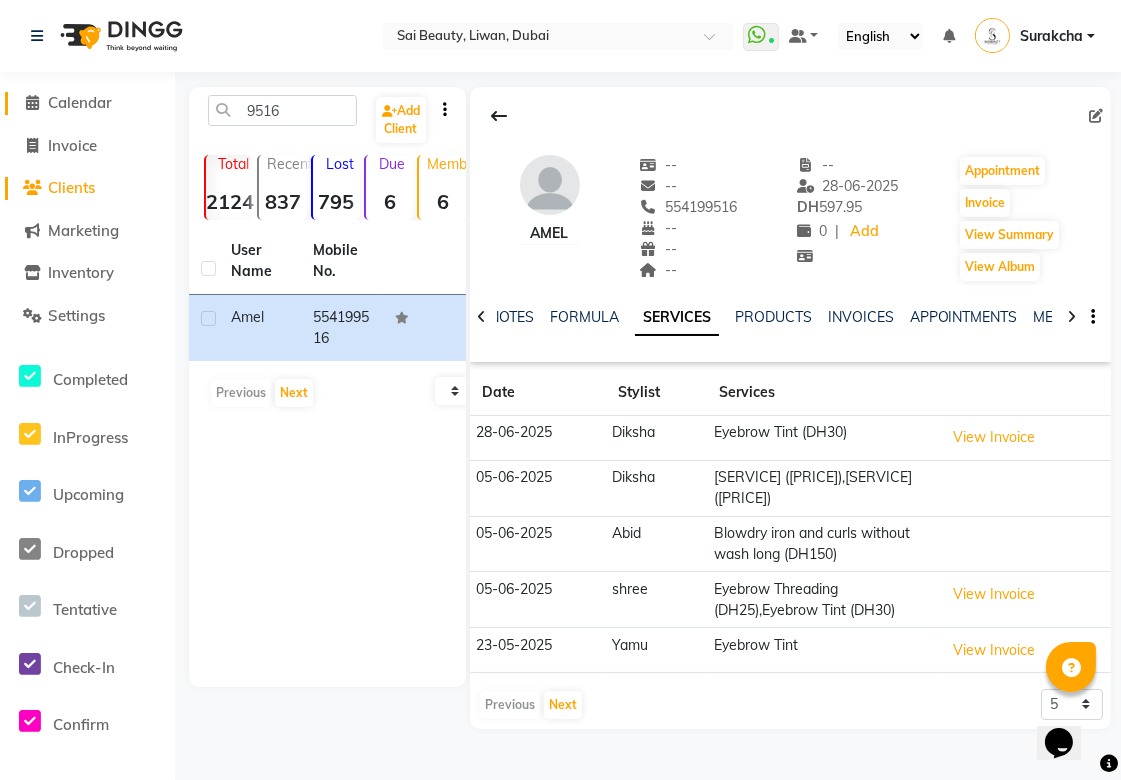 click on "Calendar" 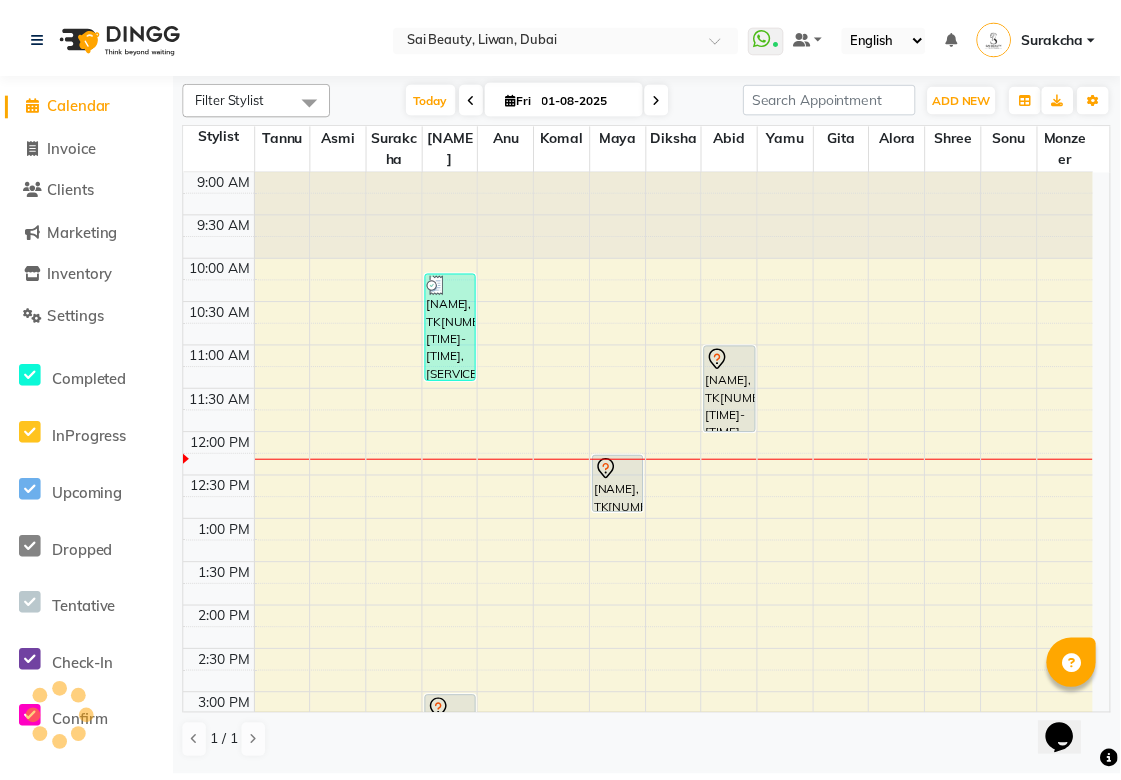 scroll, scrollTop: 265, scrollLeft: 0, axis: vertical 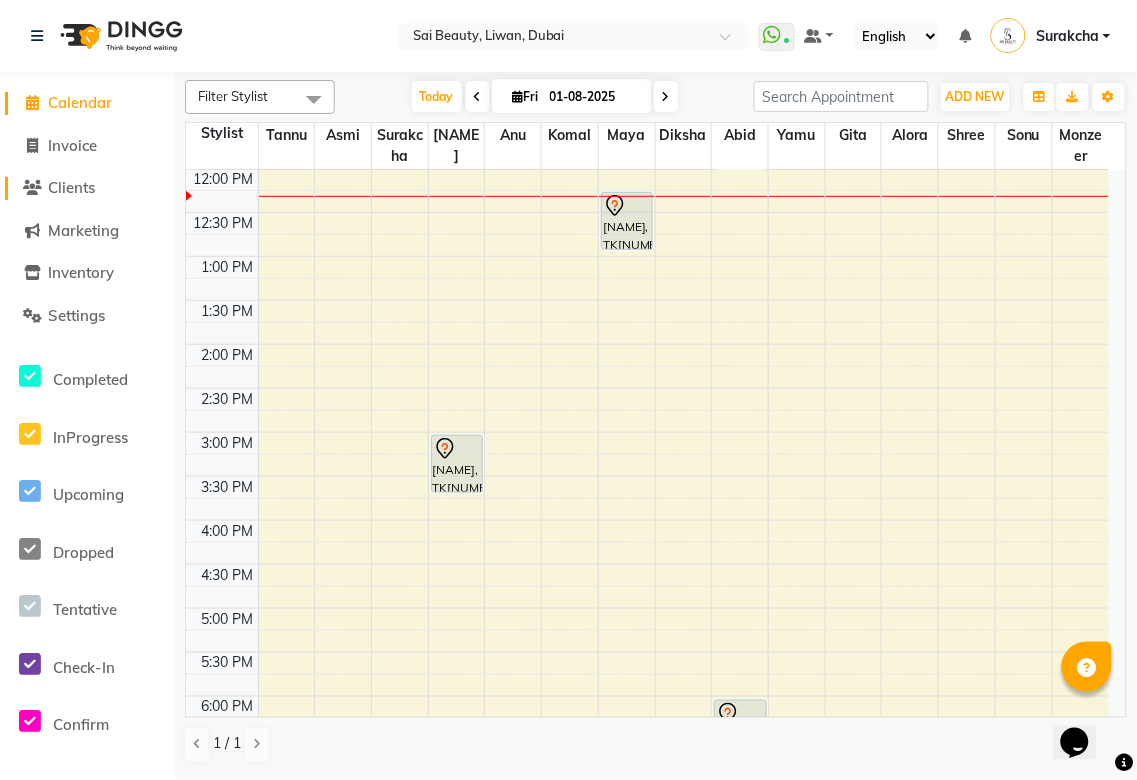 click on "Clients" 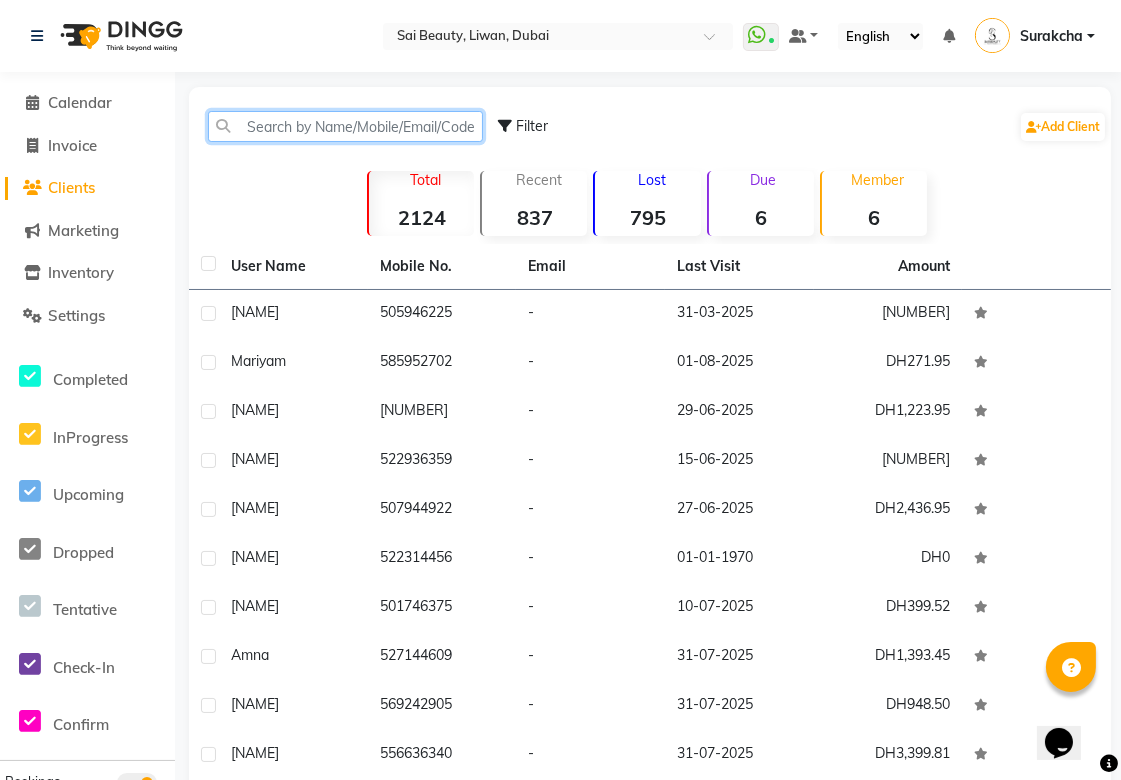 click 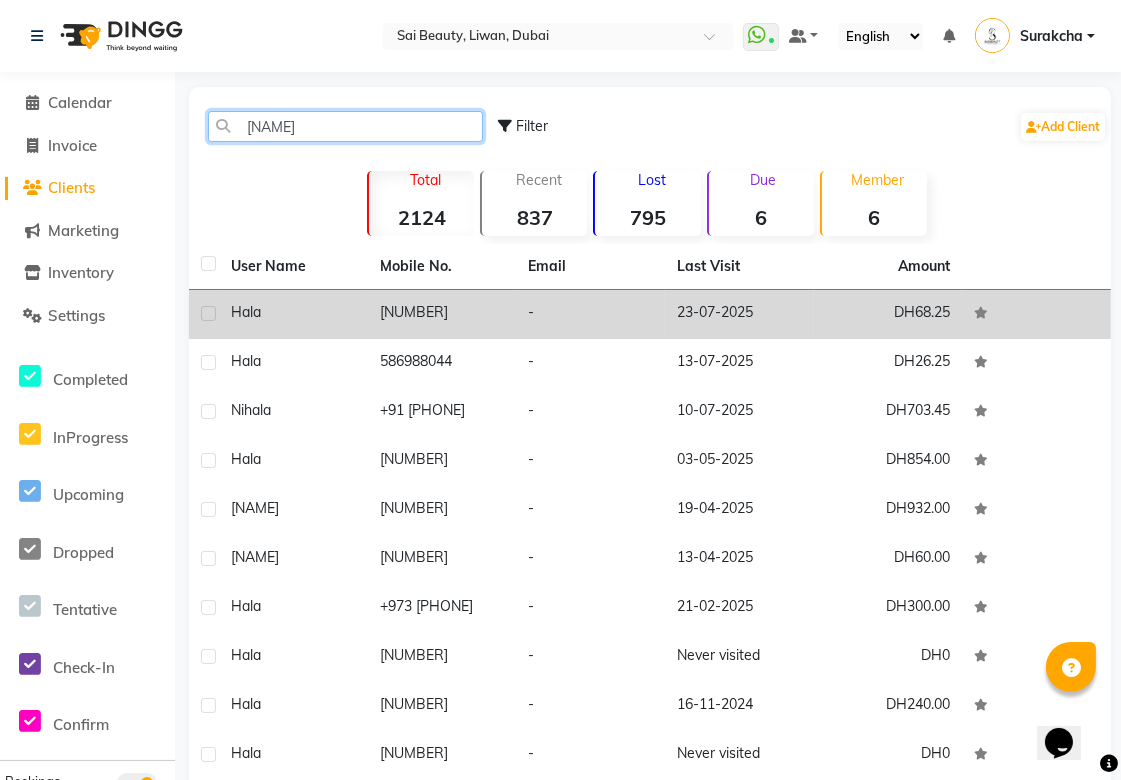 type on "[NAME]" 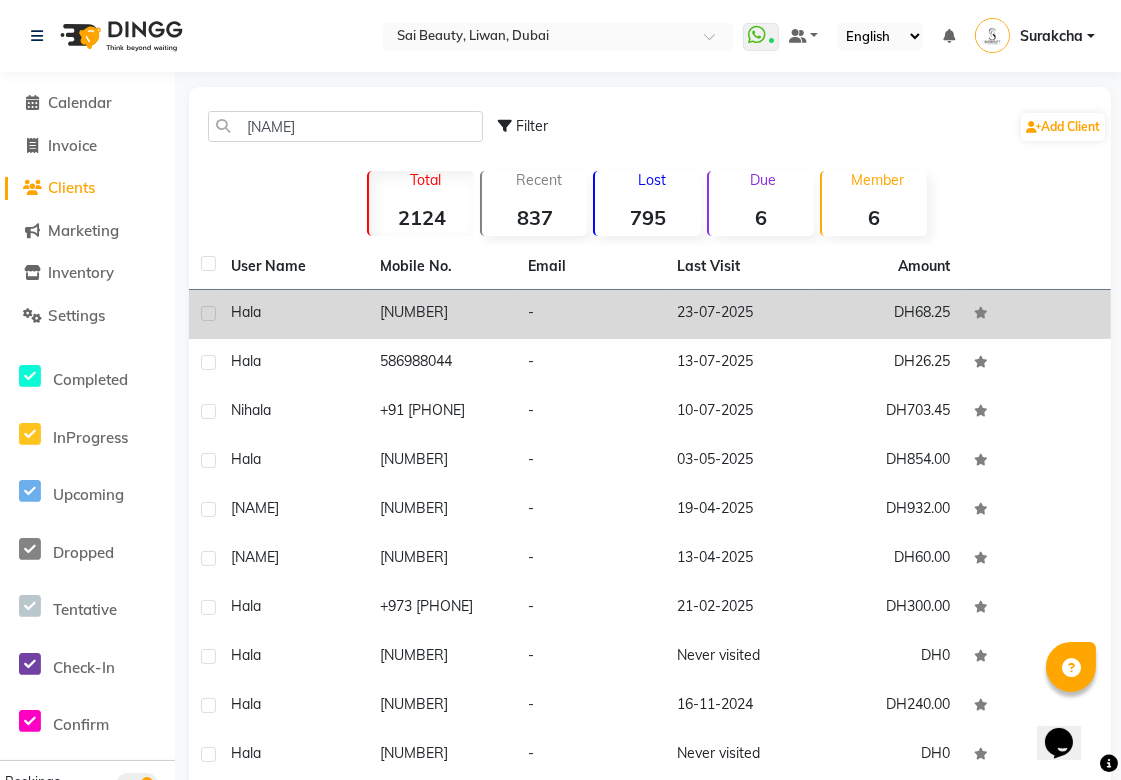 click on "[NUMBER]" 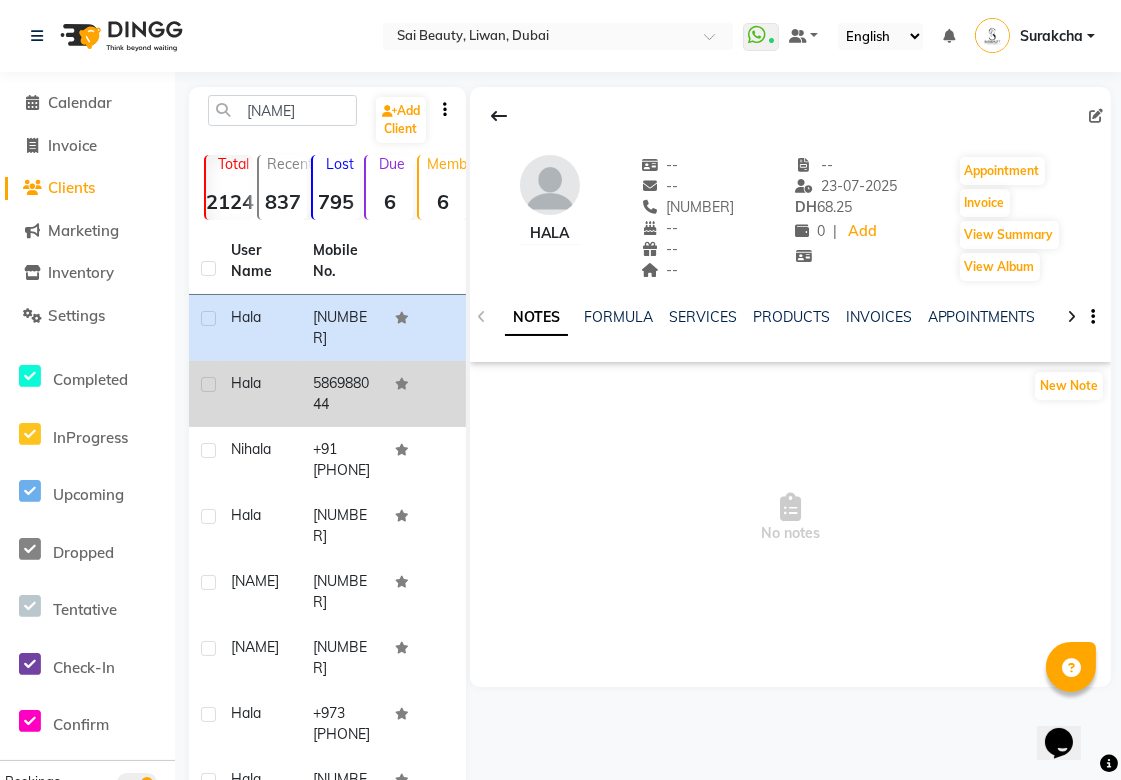 click on "586988044" 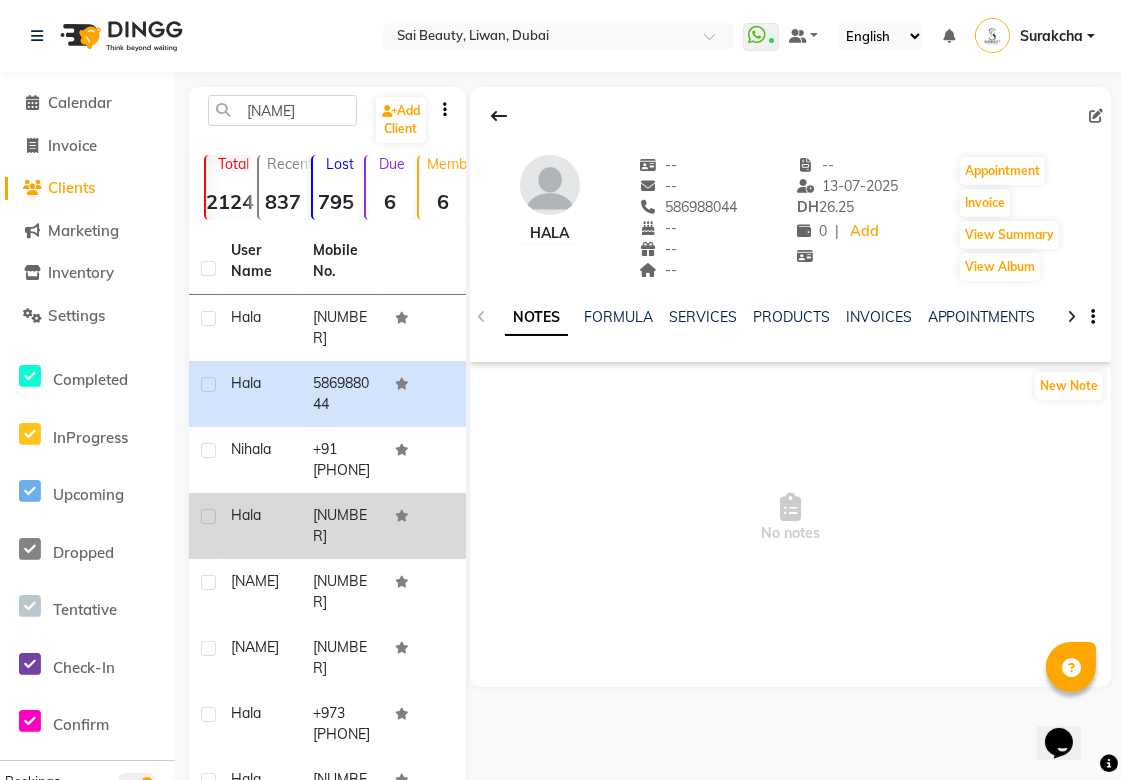 click on "[NUMBER]" 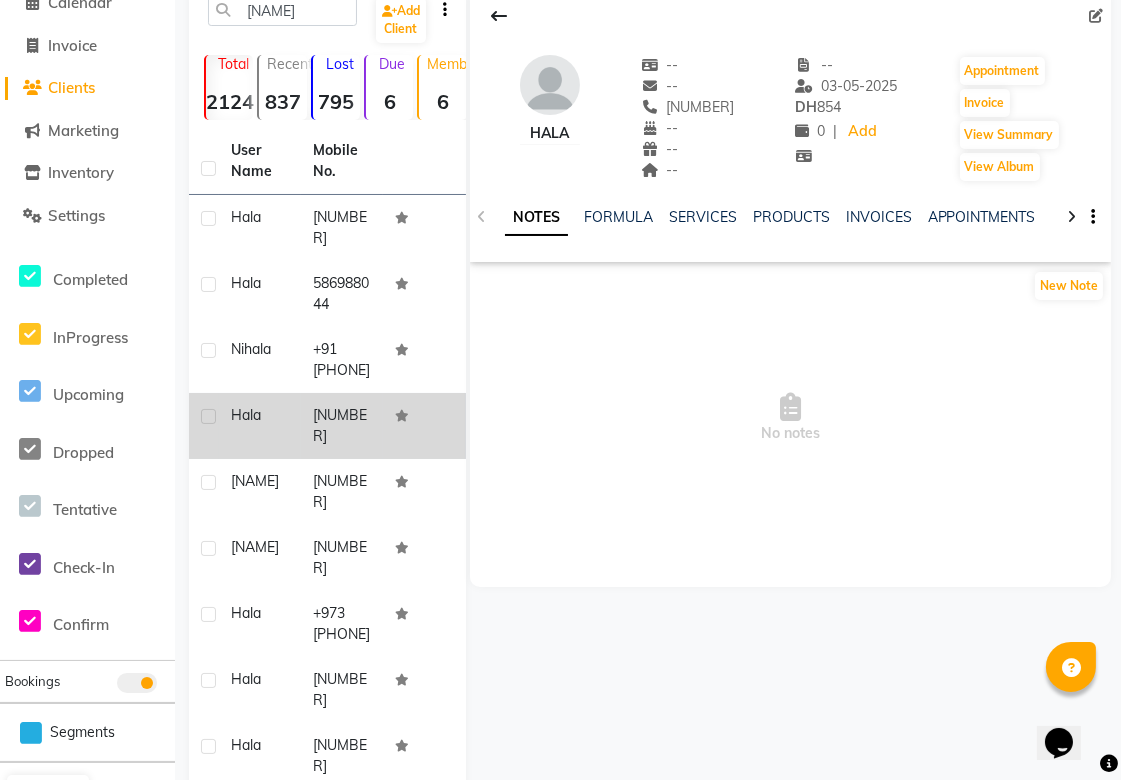 scroll, scrollTop: 187, scrollLeft: 0, axis: vertical 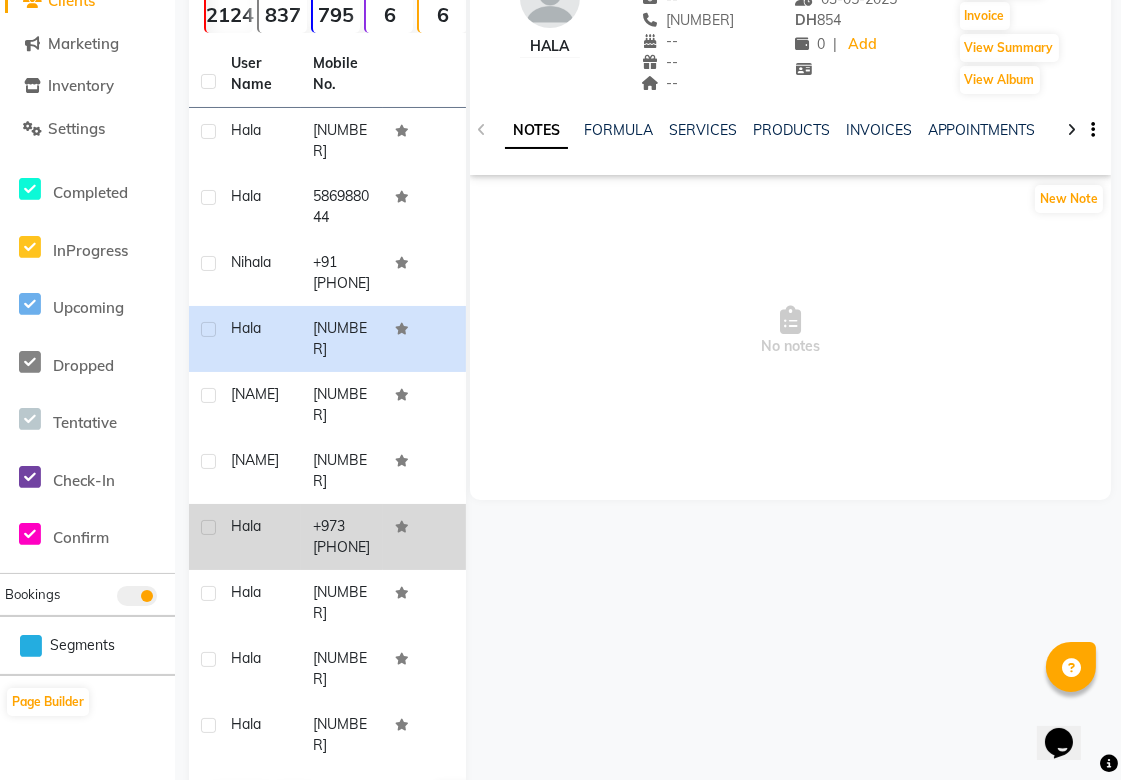 click on "+973  [PHONE]" 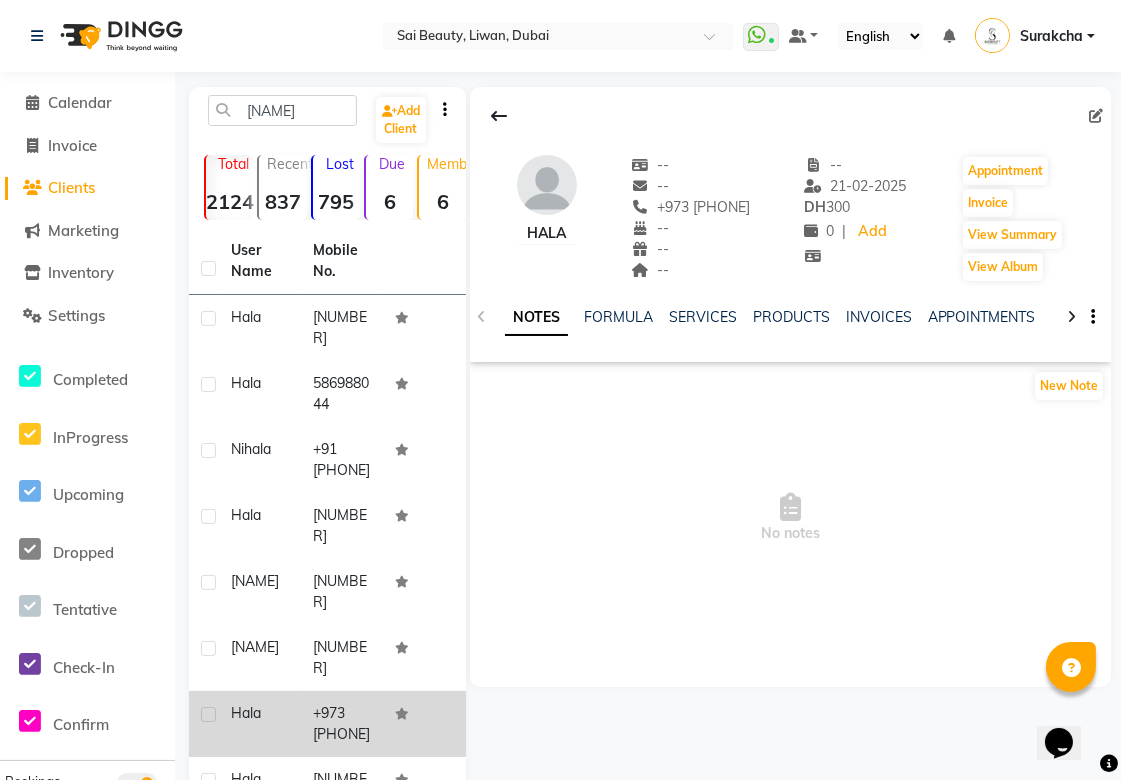 scroll, scrollTop: 5, scrollLeft: 0, axis: vertical 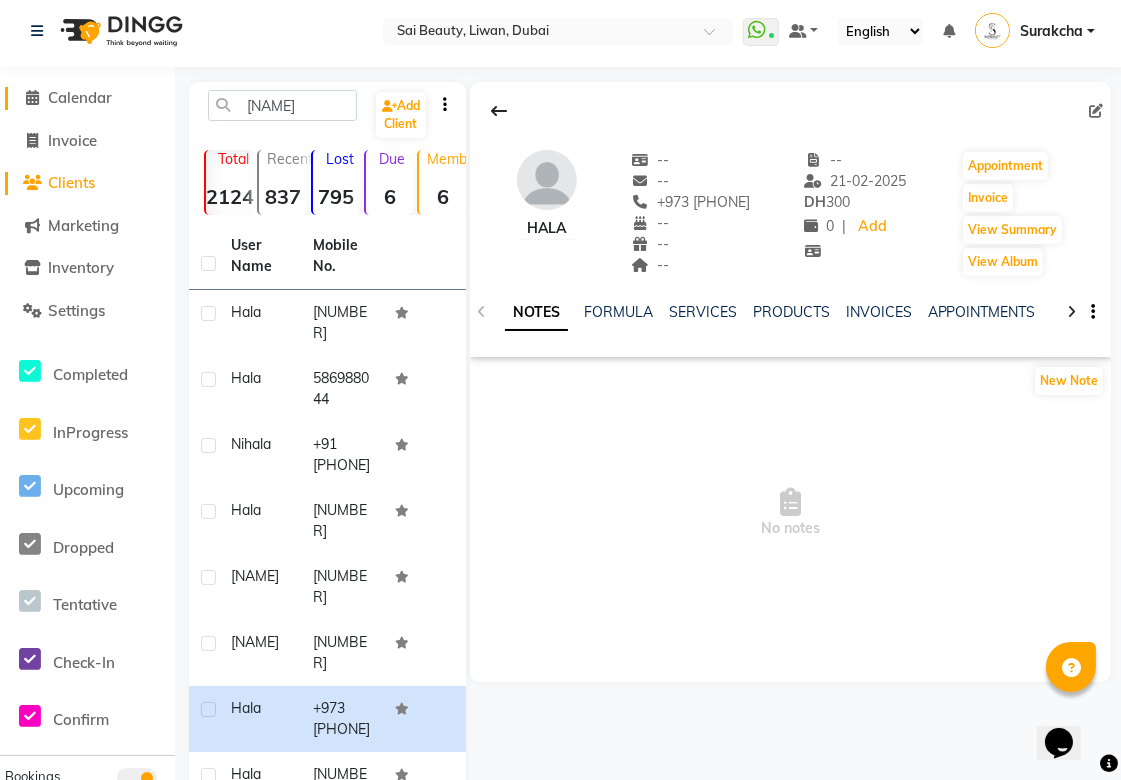 click on "Calendar" 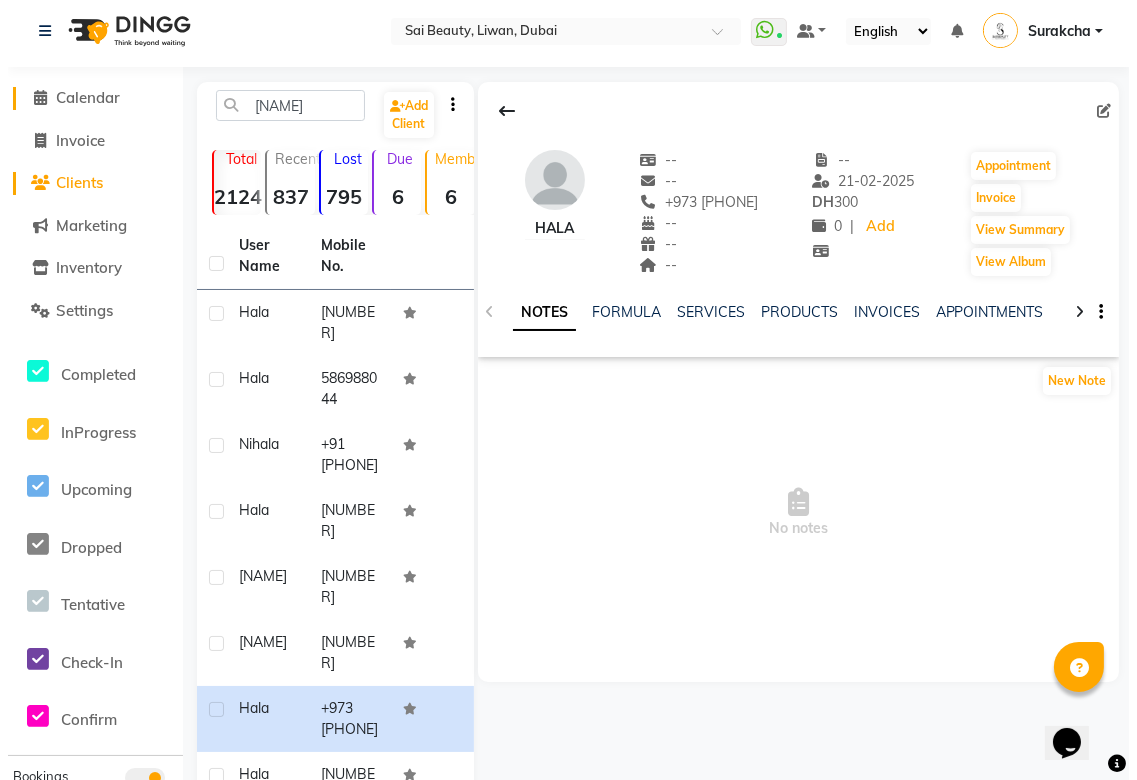scroll, scrollTop: 0, scrollLeft: 0, axis: both 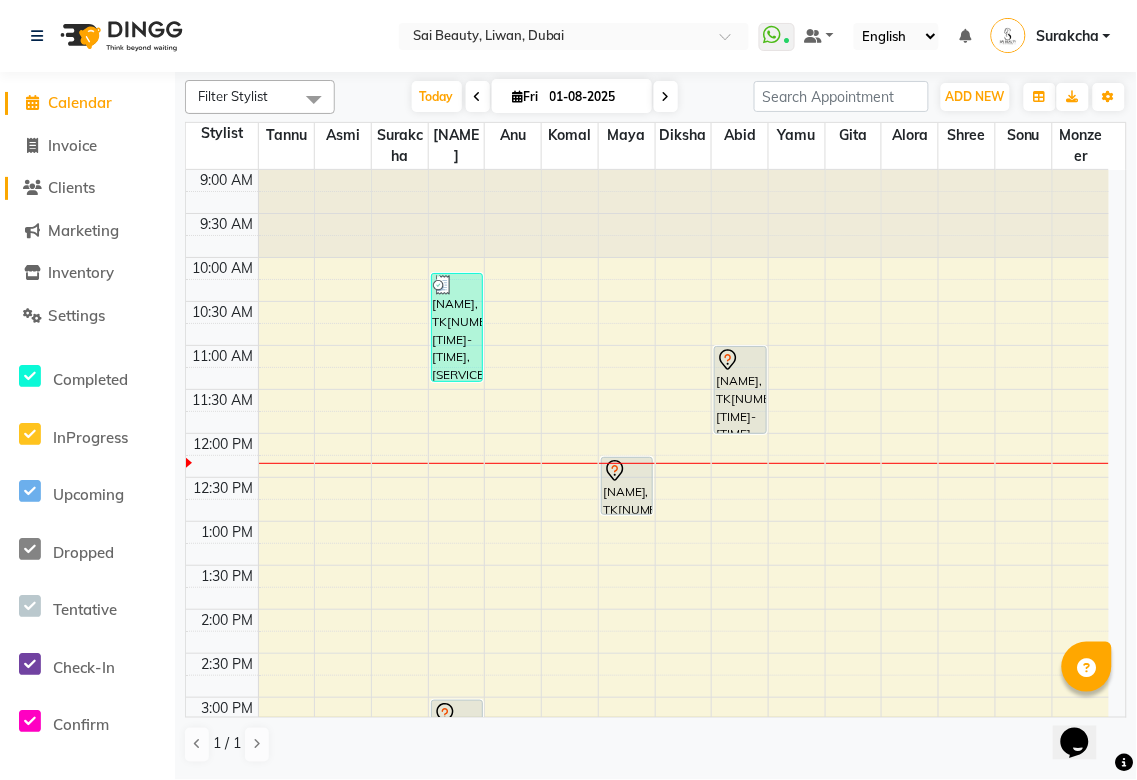 click on "Clients" 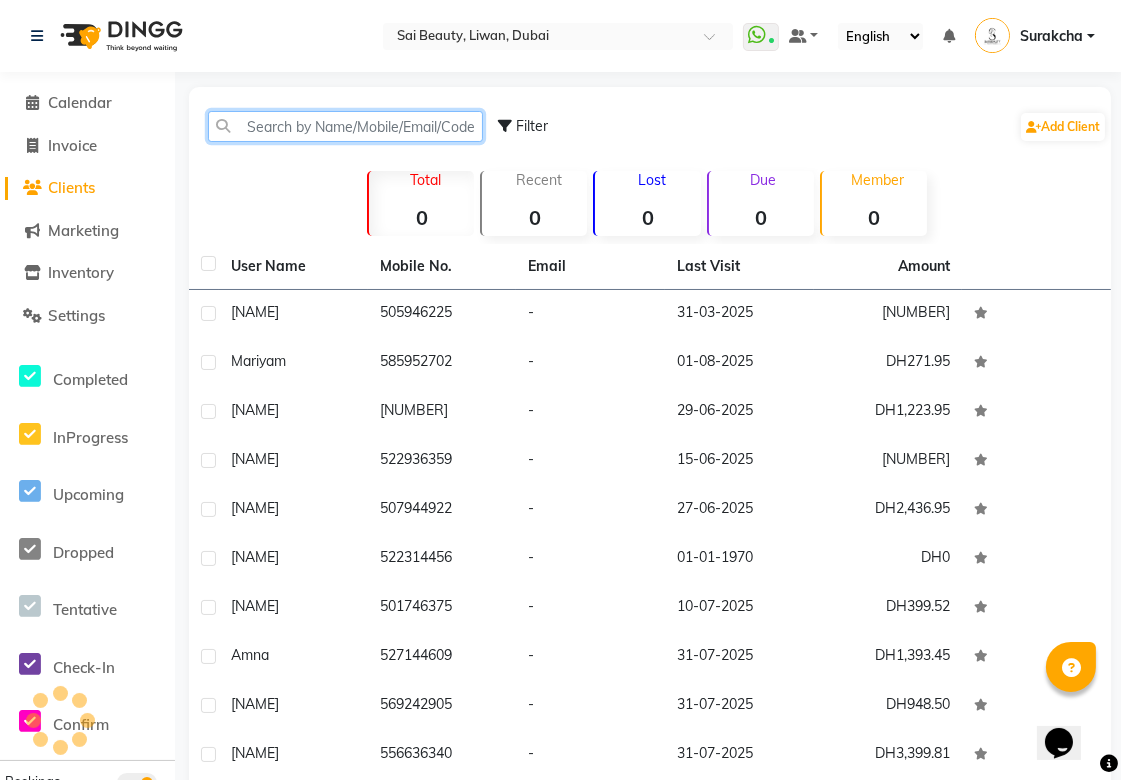 click 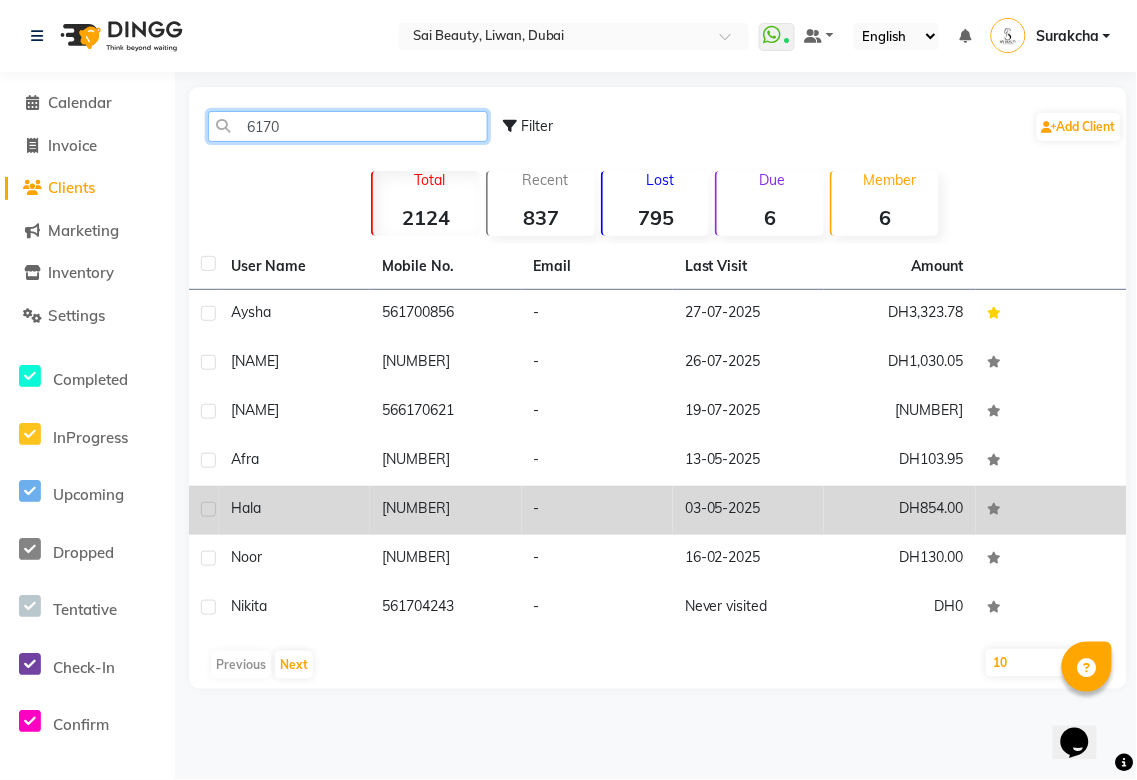 type on "6170" 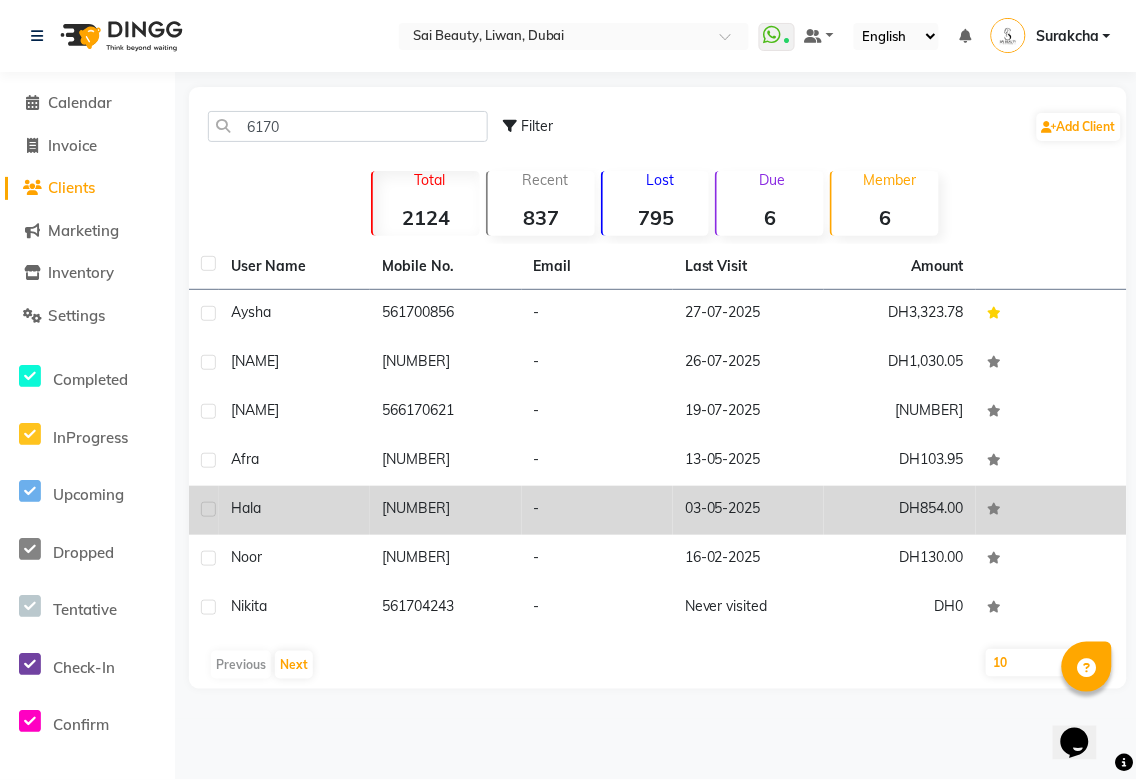 click on "[NUMBER]" 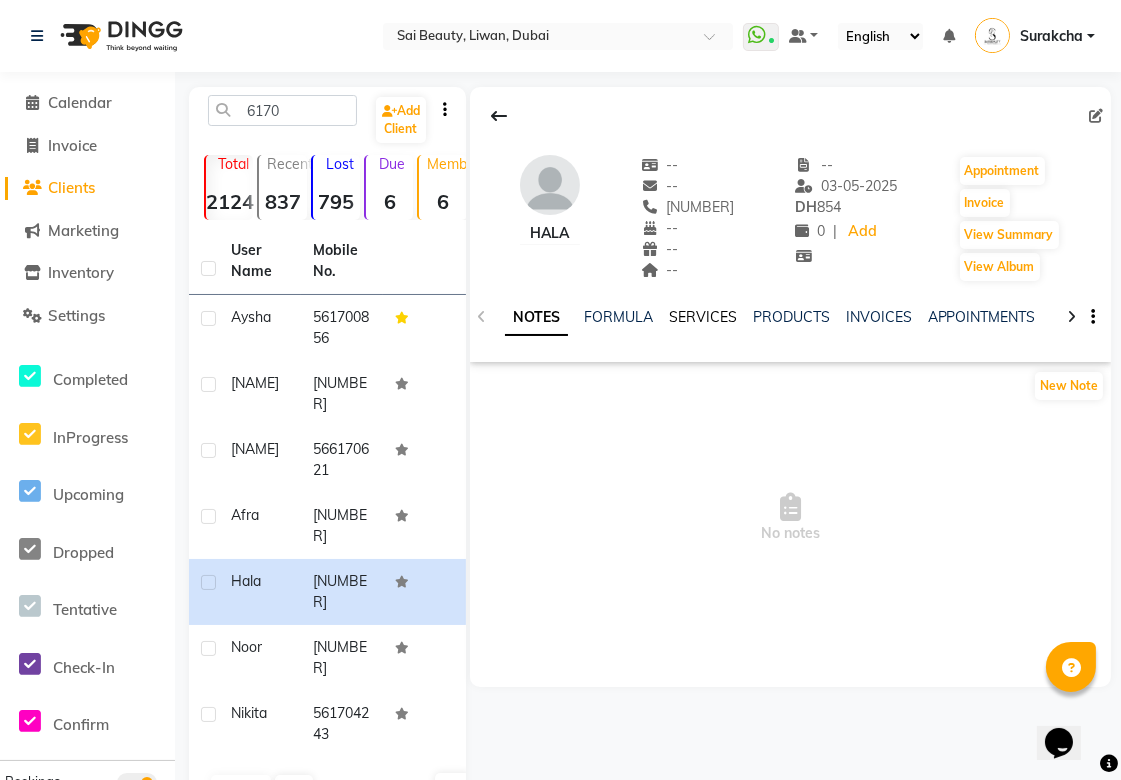 click on "SERVICES" 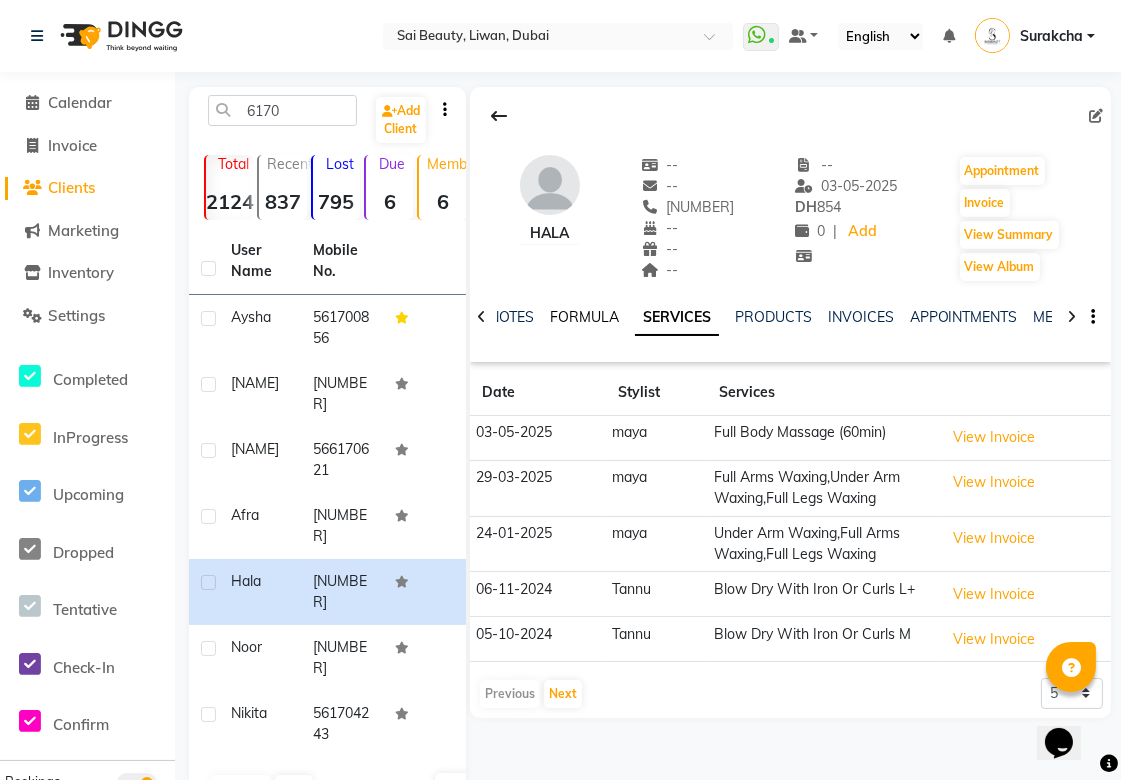 click on "FORMULA" 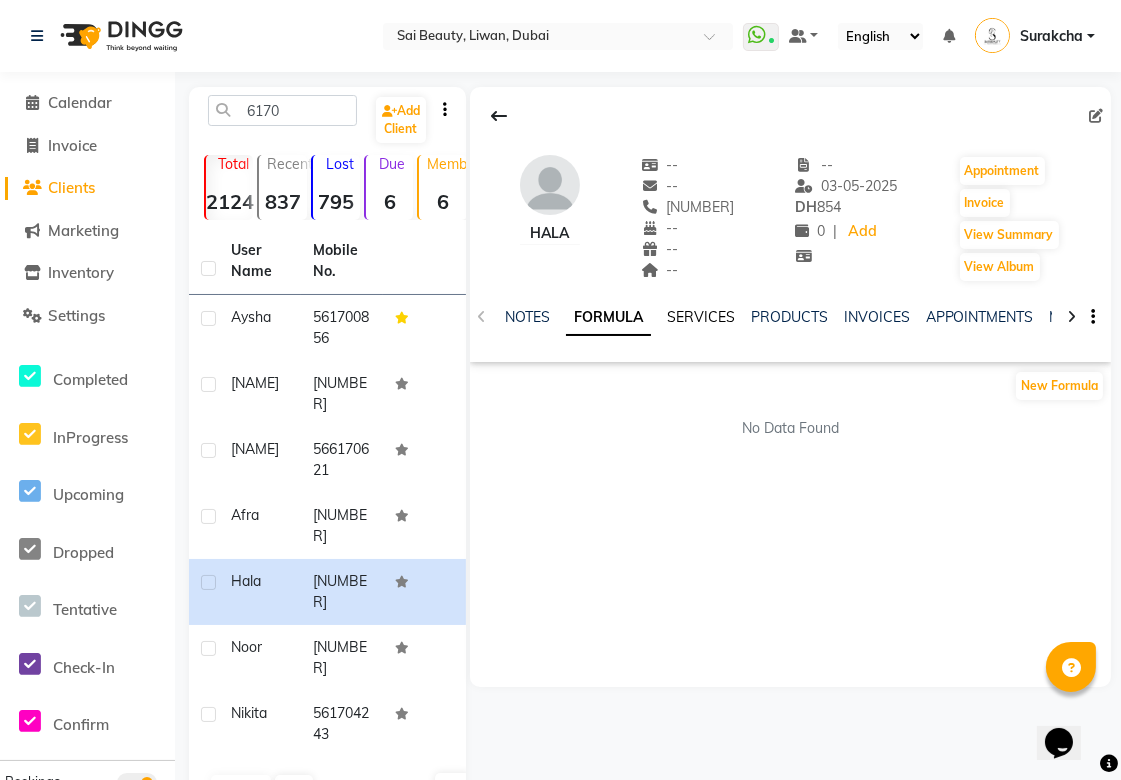 click on "SERVICES" 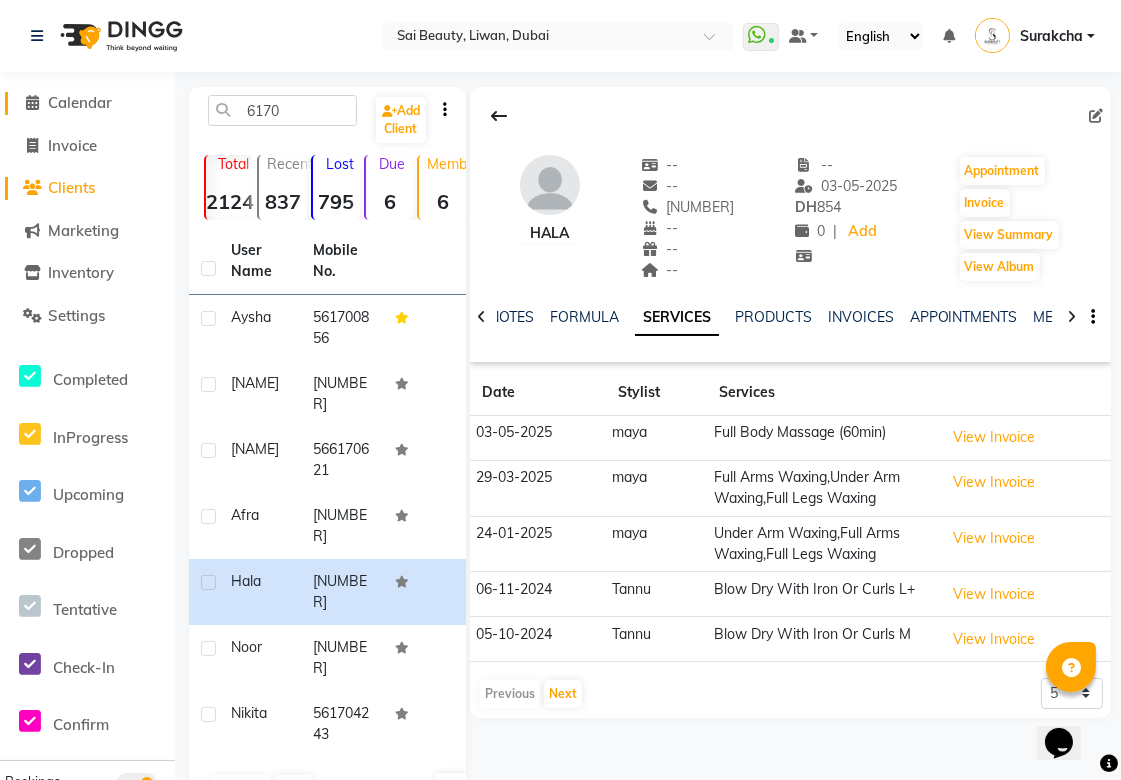 click on "Calendar" 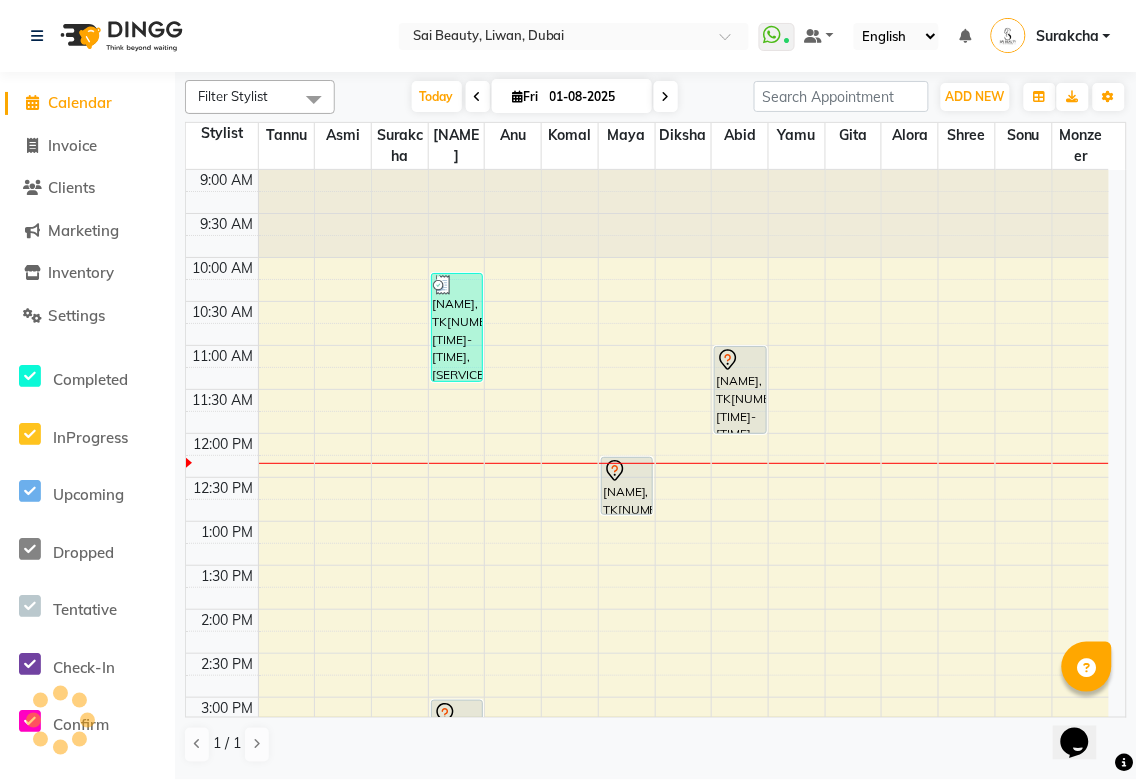 scroll, scrollTop: 0, scrollLeft: 0, axis: both 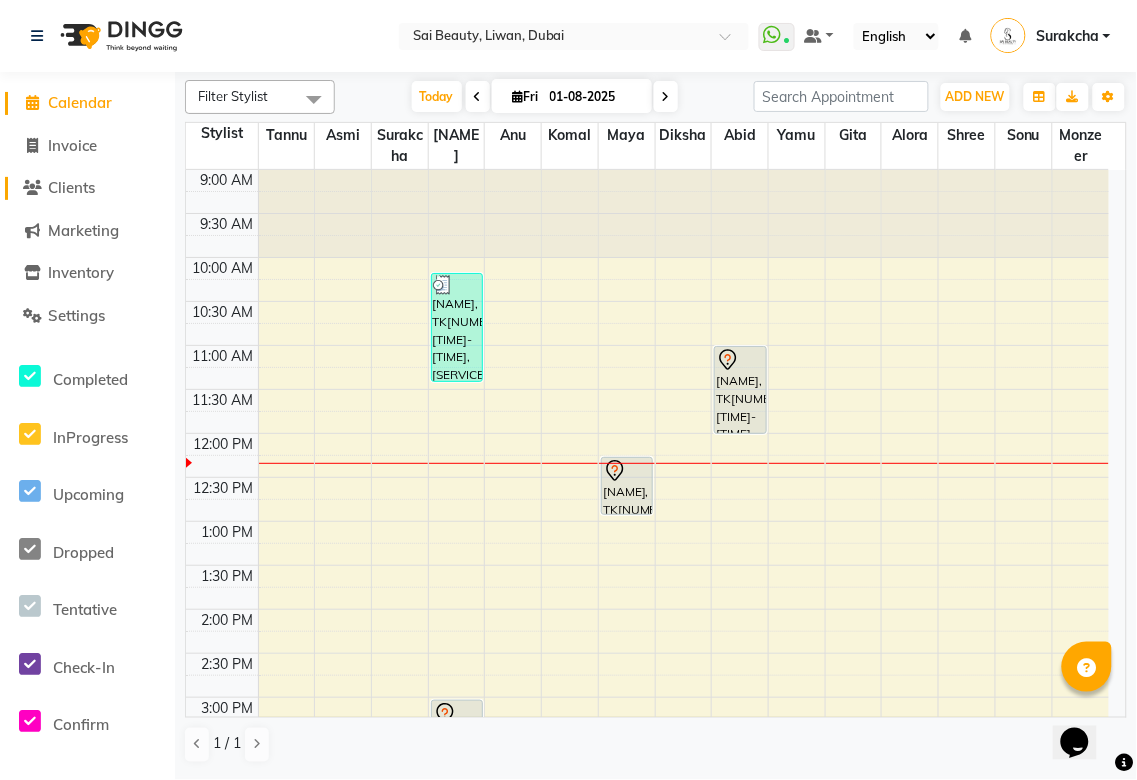 click on "Clients" 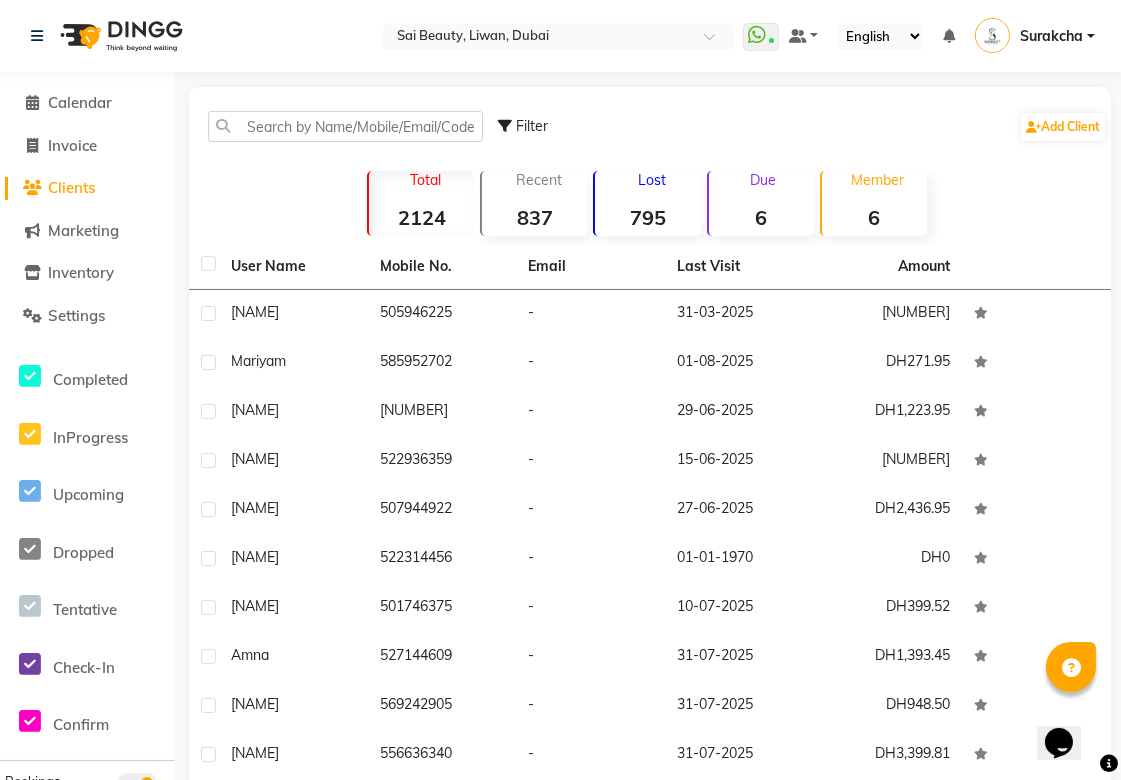 click on "6" 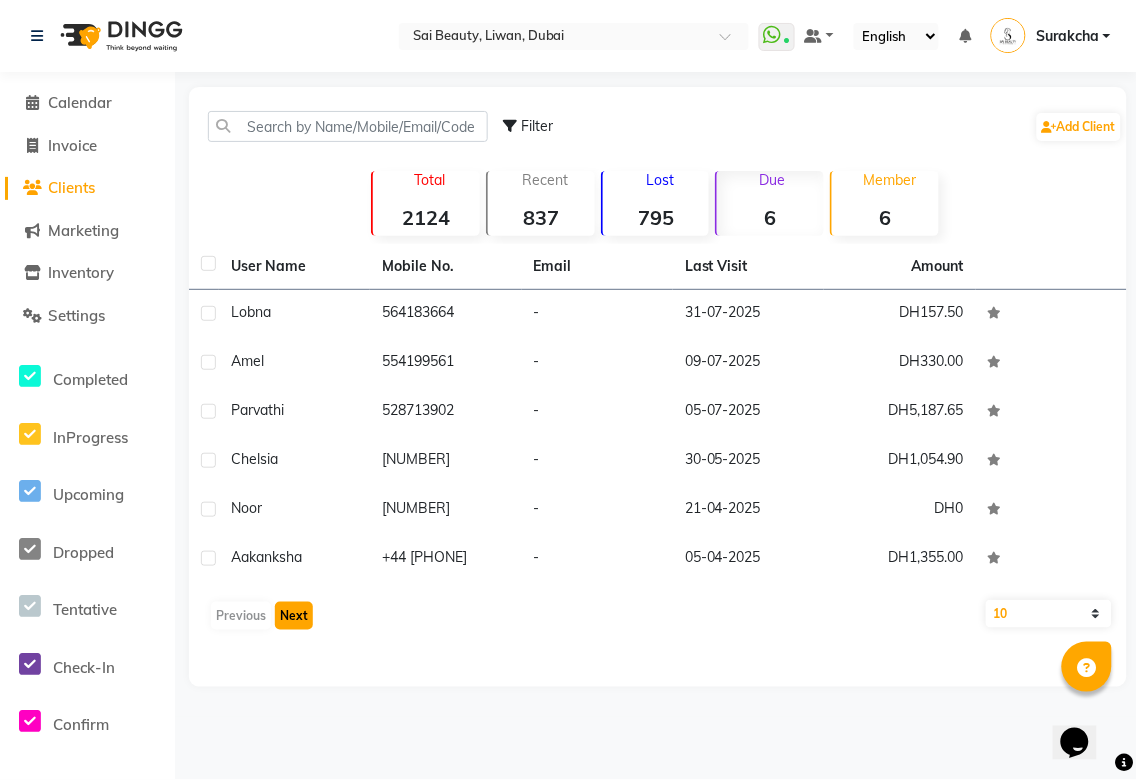 click on "Next" 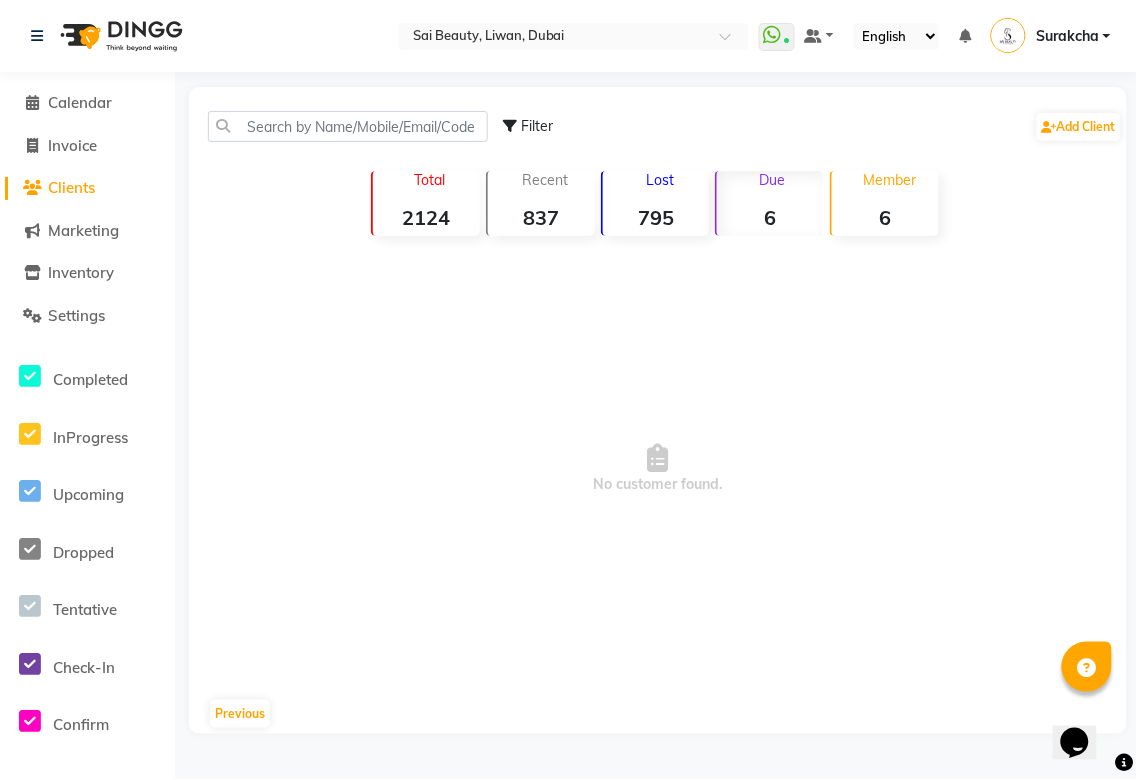 click on "6" 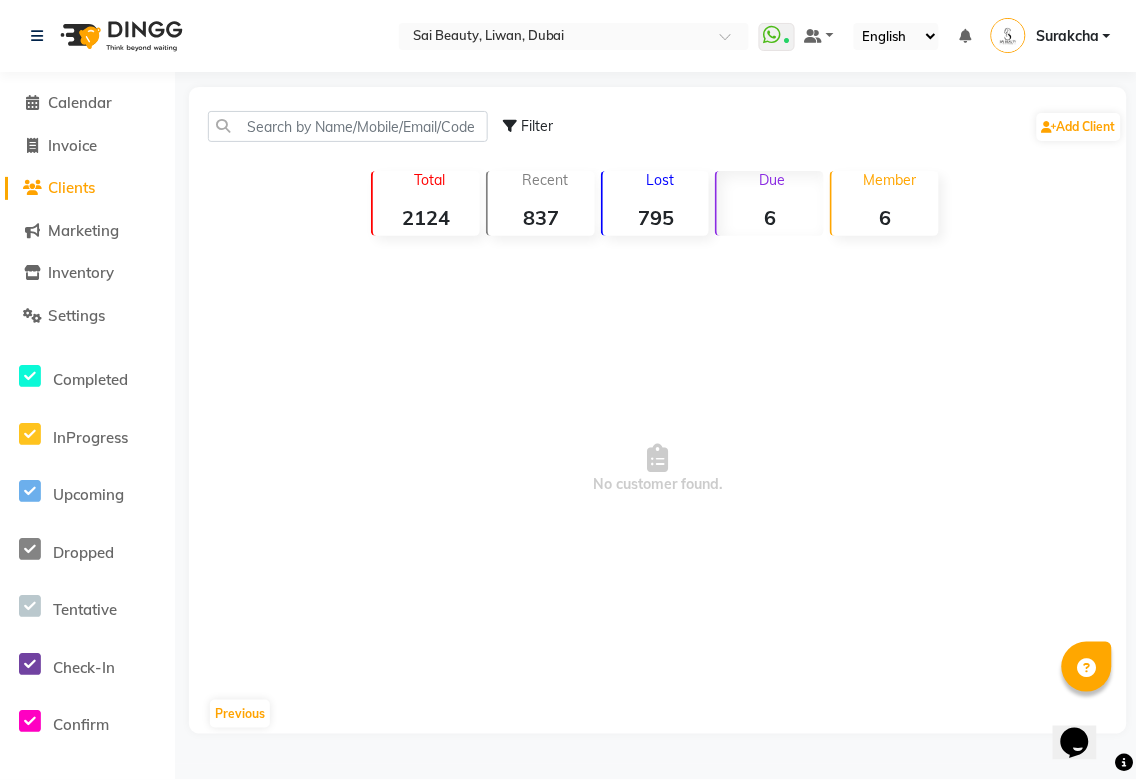click on "Due  6" 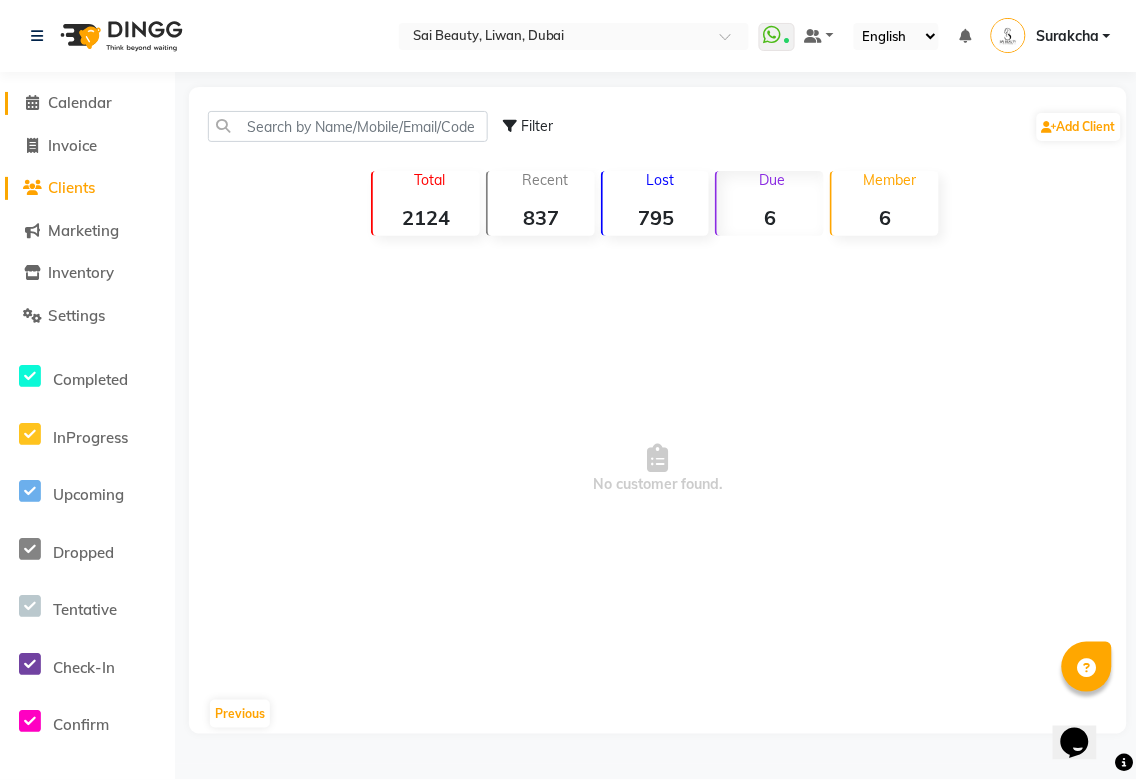 click on "Calendar" 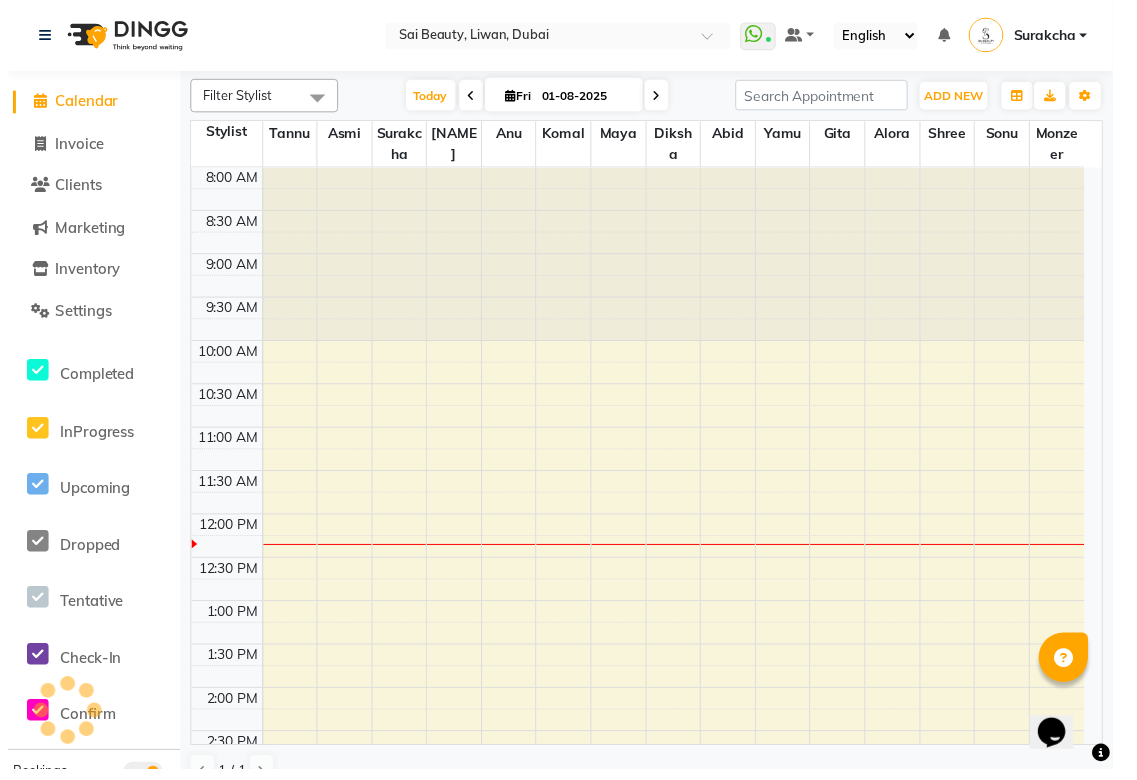 scroll, scrollTop: 0, scrollLeft: 0, axis: both 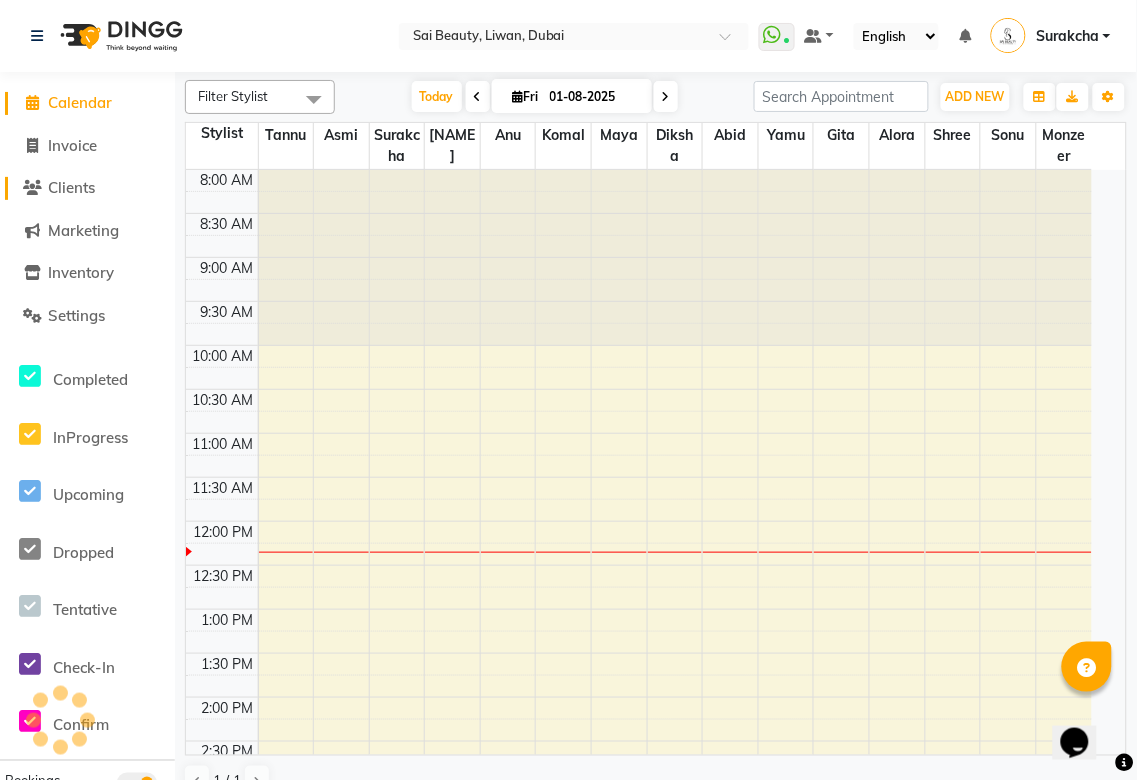 click on "Clients" 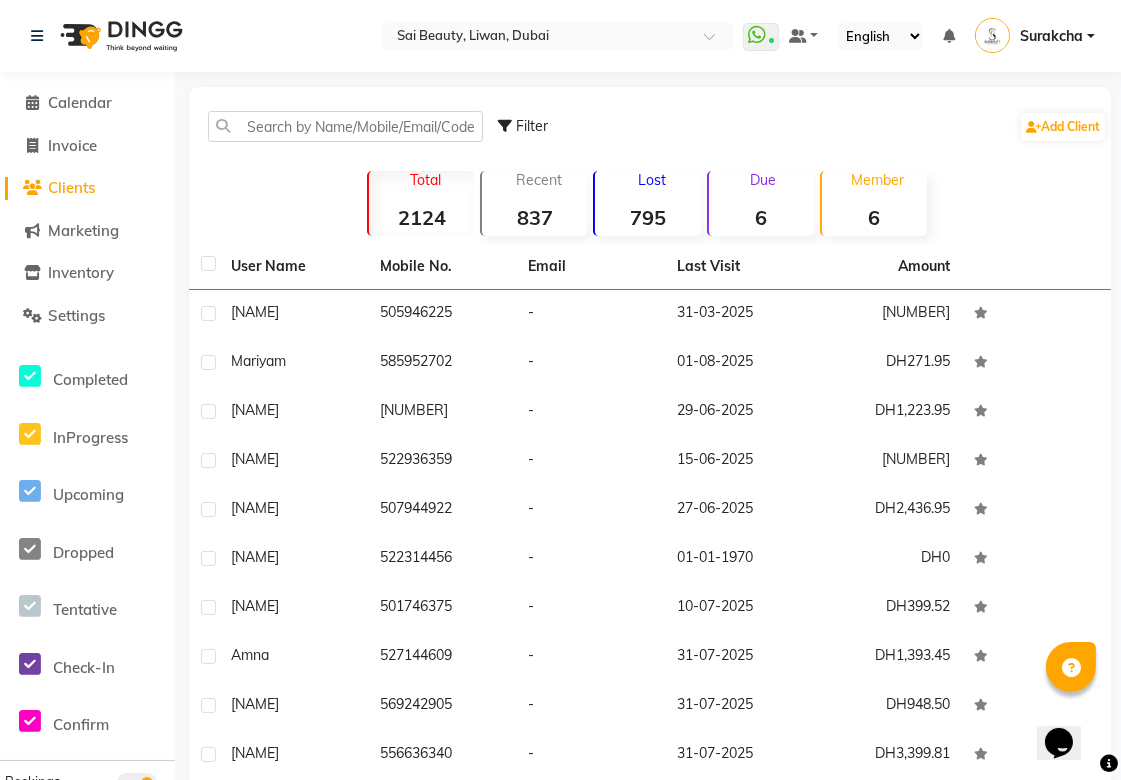 click on "6" 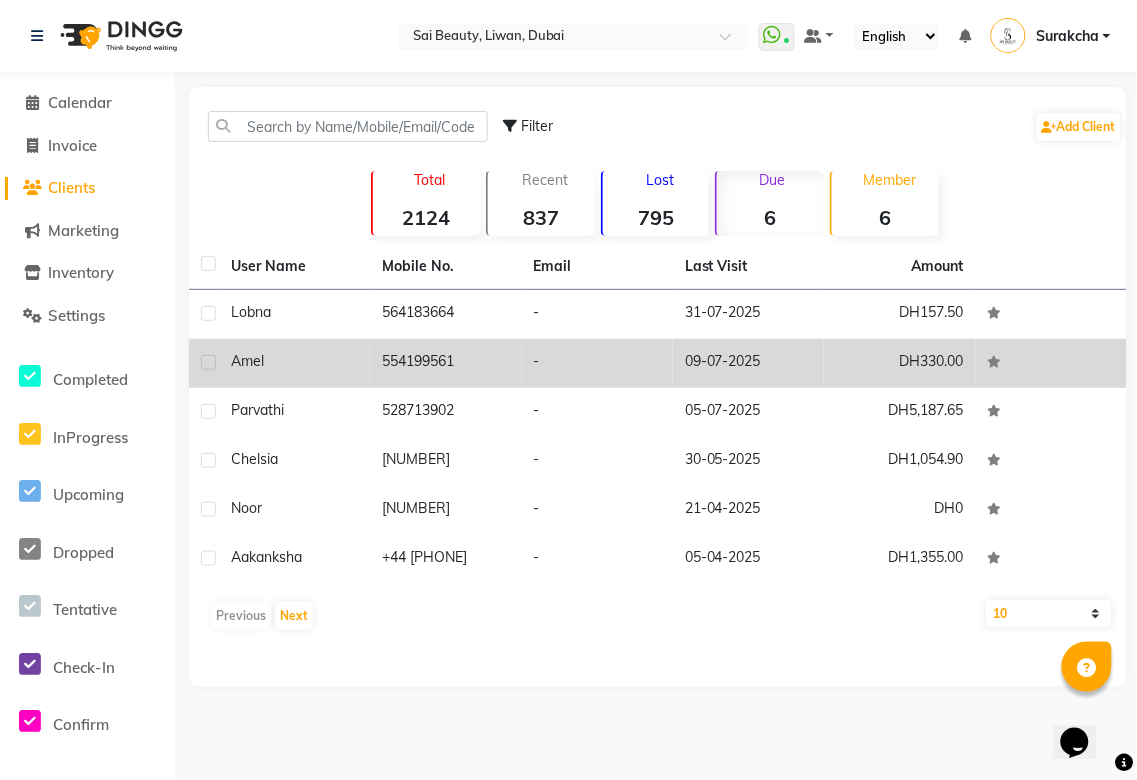 click on "554199561" 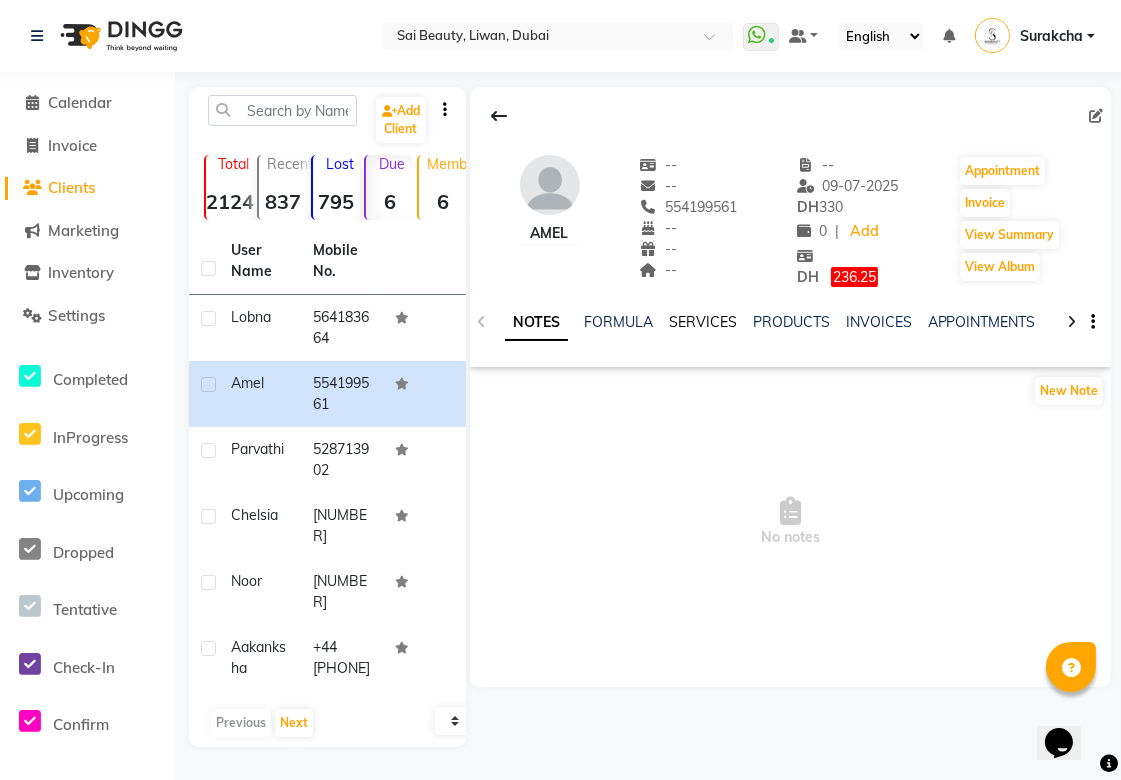 click on "SERVICES" 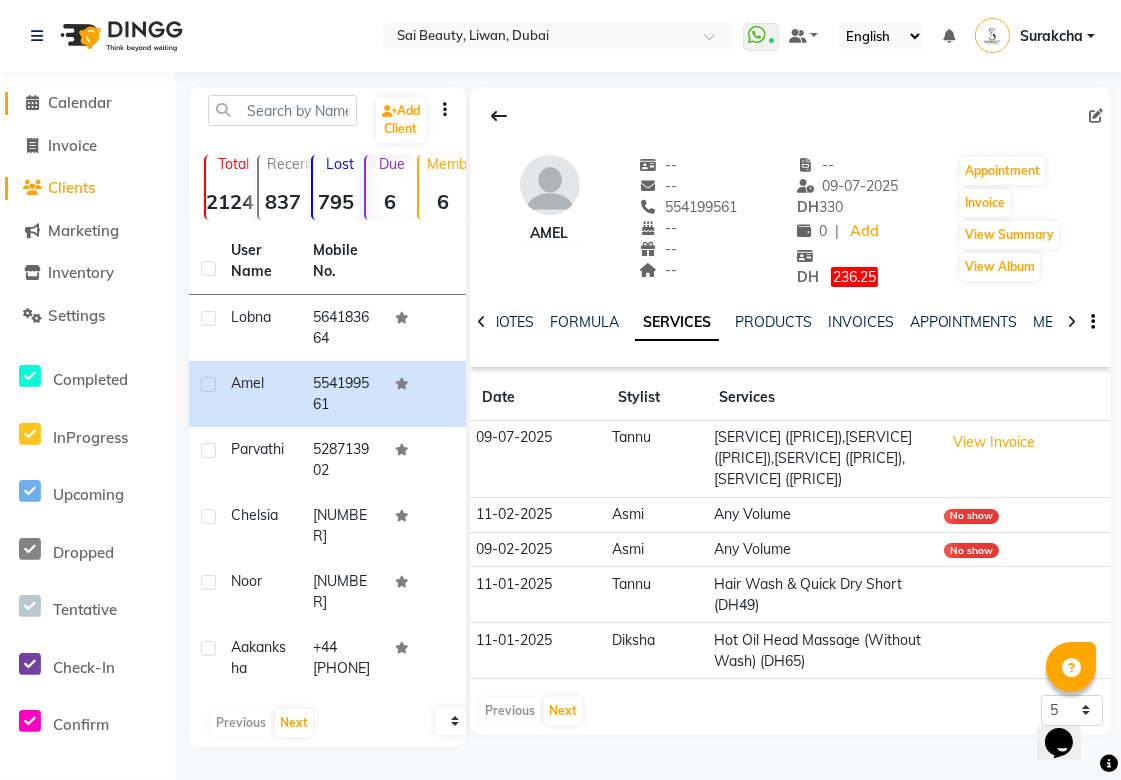 click on "Calendar" 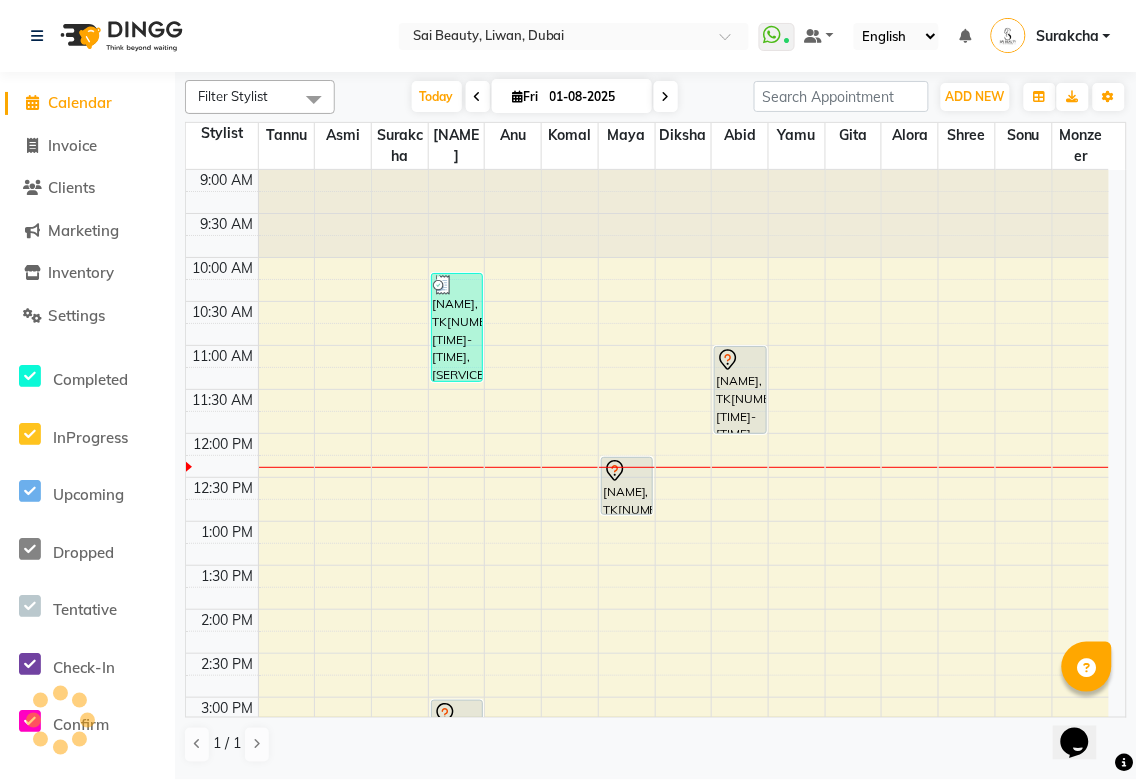 scroll, scrollTop: 265, scrollLeft: 0, axis: vertical 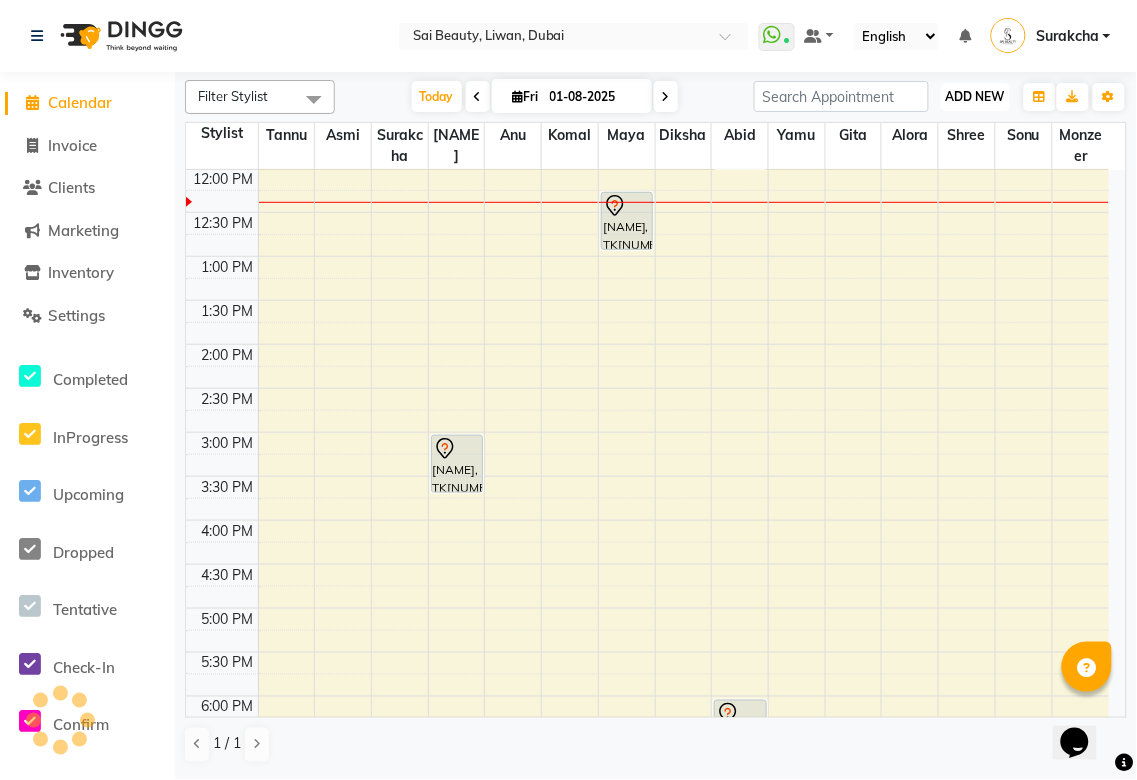 click on "ADD NEW" at bounding box center [975, 96] 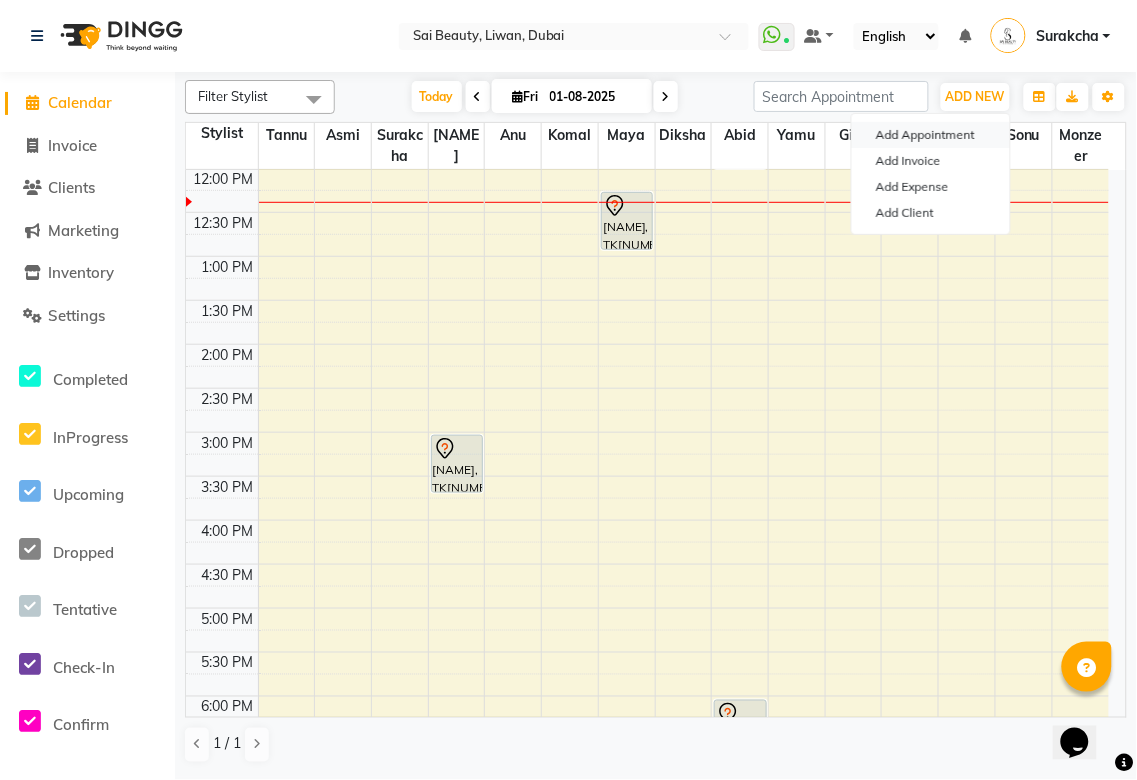 click on "Add Appointment" at bounding box center [931, 135] 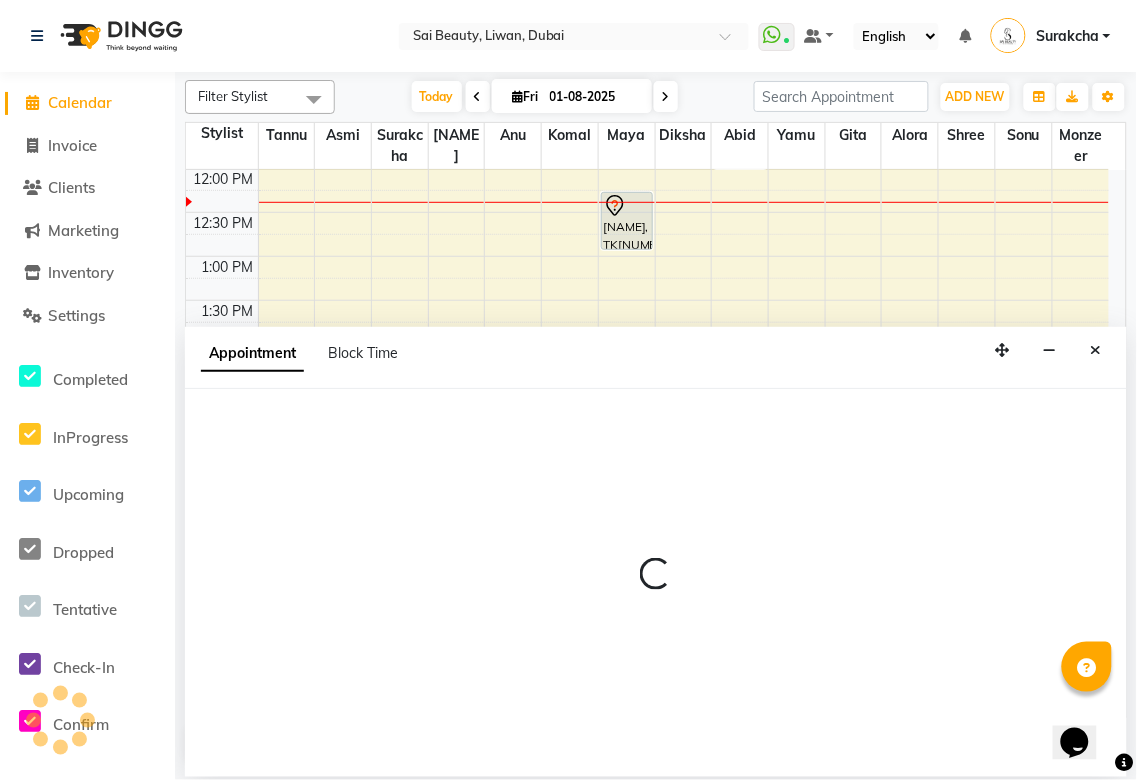 select on "600" 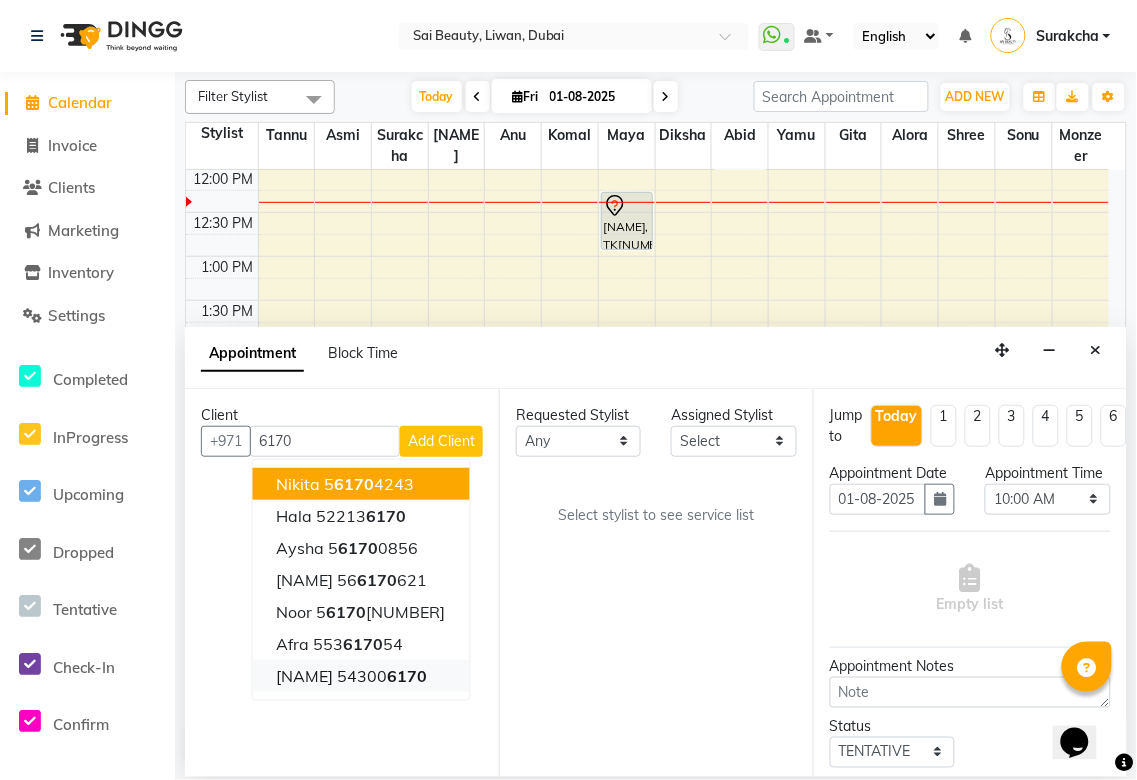 click on "6170" at bounding box center [408, 676] 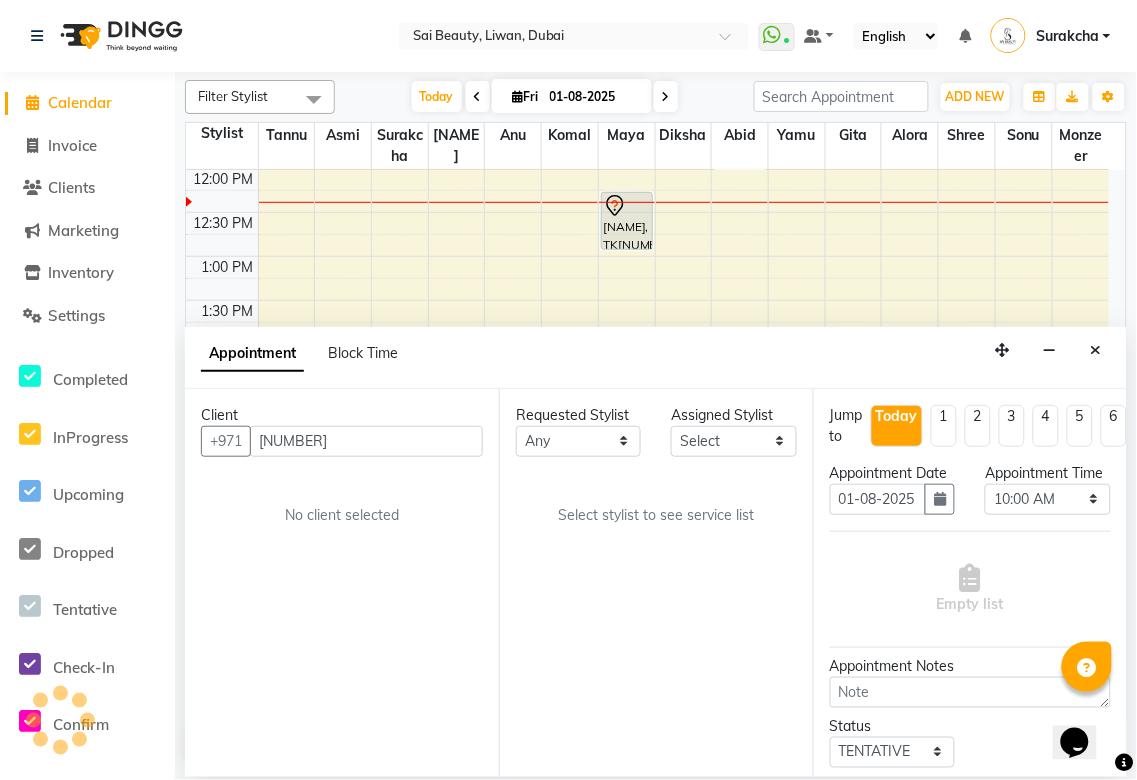 type on "[NUMBER]" 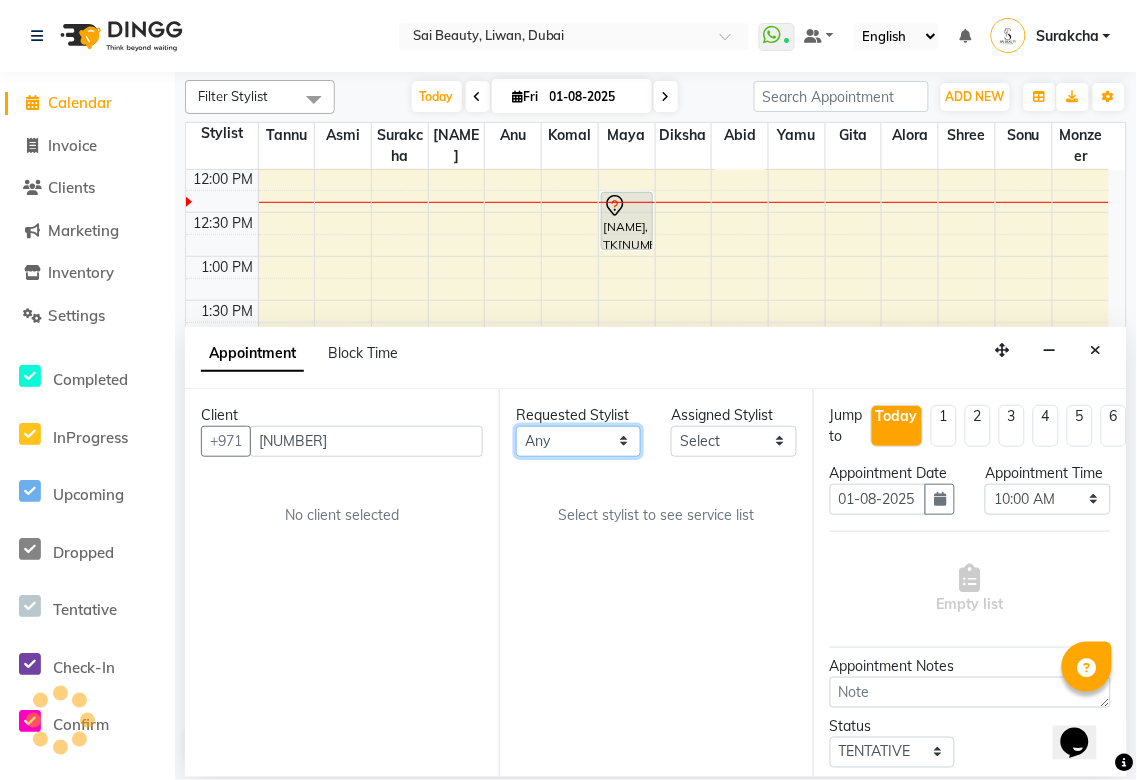 click on "Any Abid Alora Anu Asmi Diksha Gita Komal maya Monzeer shree sonu Surakcha Susmita Tannu Yamu" at bounding box center [578, 441] 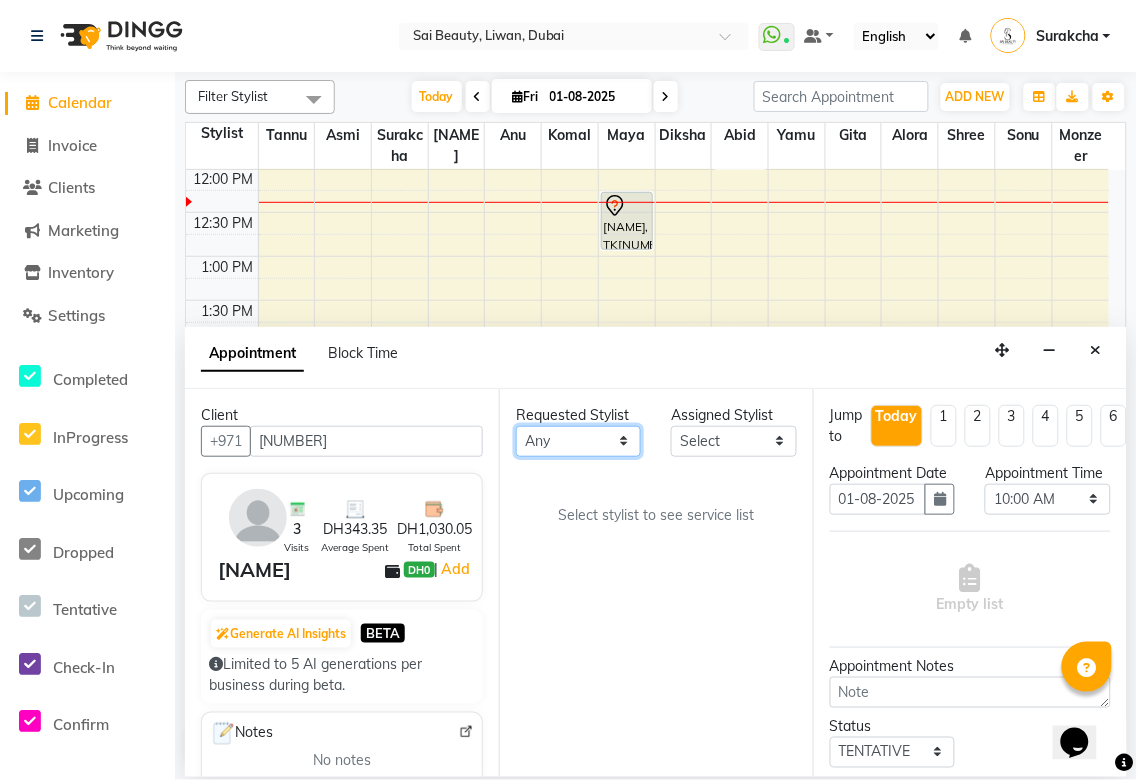 select on "52340" 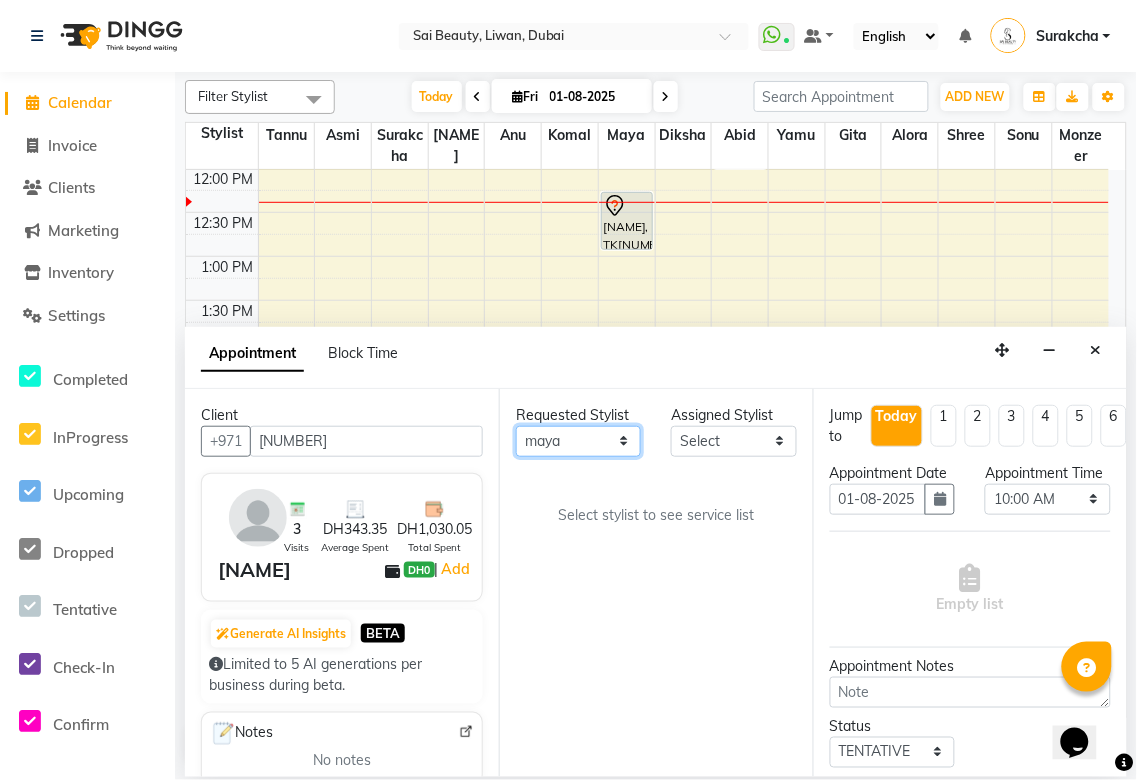 click on "Any Abid Alora Anu Asmi Diksha Gita Komal maya Monzeer shree sonu Surakcha Susmita Tannu Yamu" at bounding box center [578, 441] 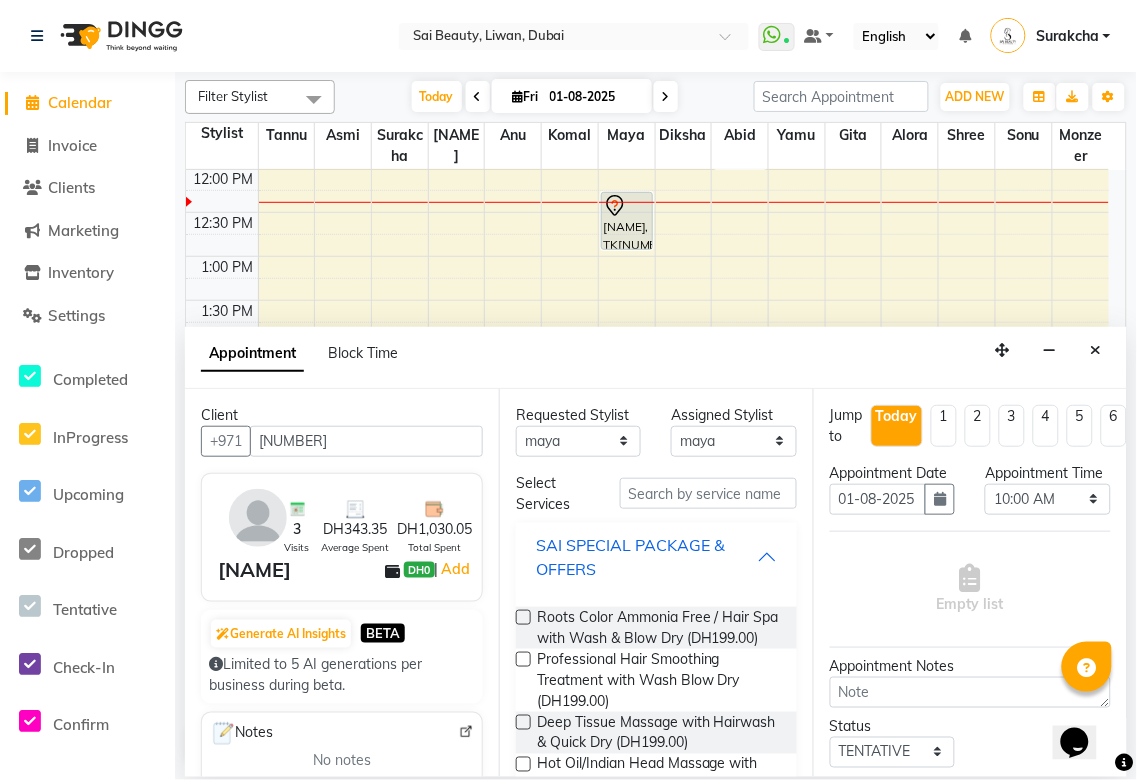 click on "SAI SPECIAL PACKAGE & OFFERS" at bounding box center [646, 557] 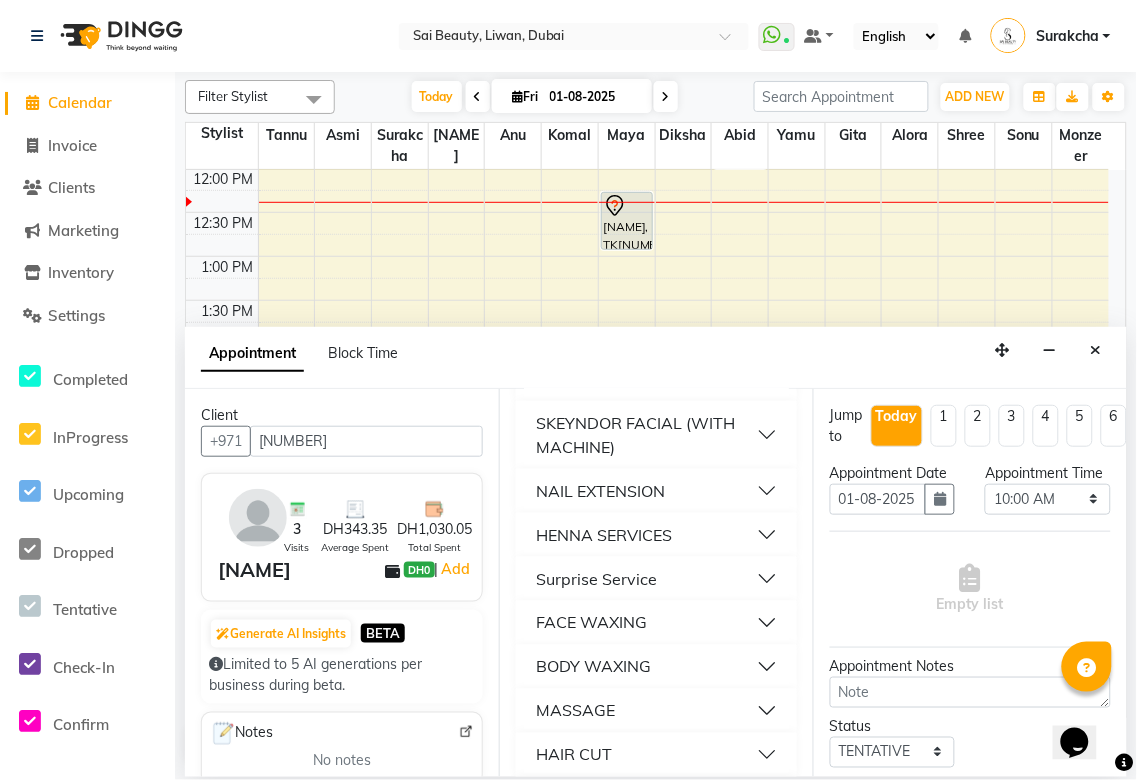 scroll, scrollTop: 580, scrollLeft: 0, axis: vertical 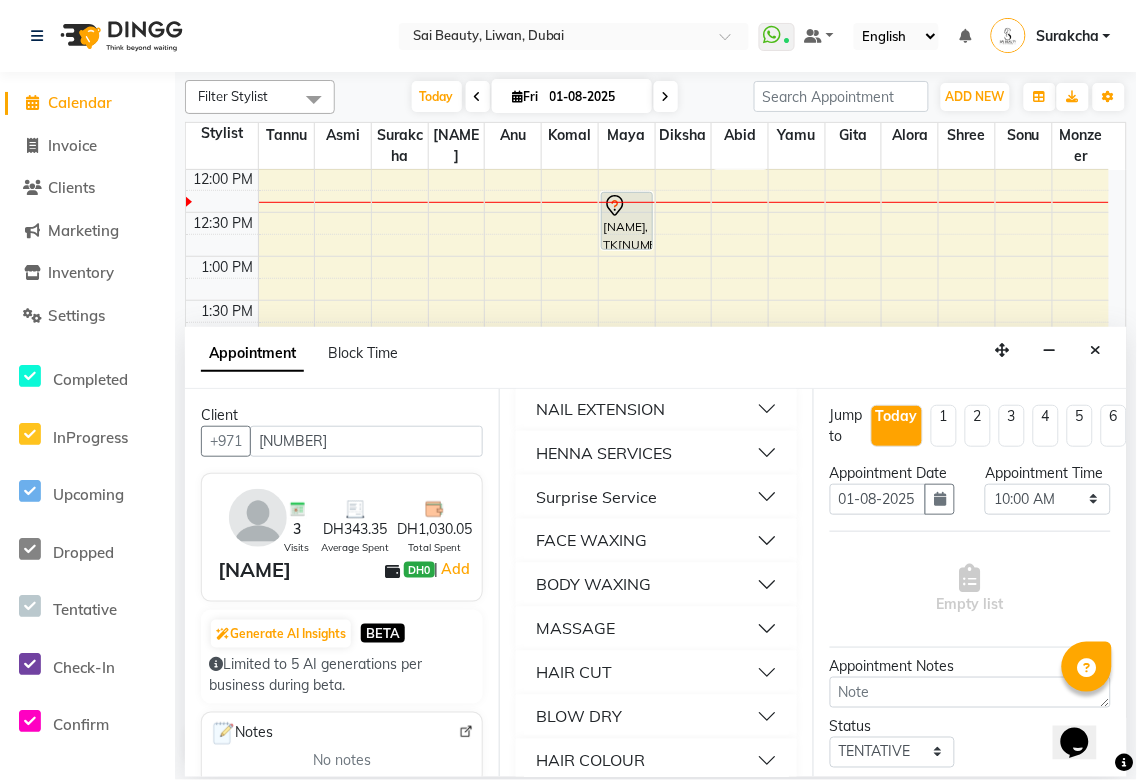 click on "BODY WAXING" at bounding box center [656, 585] 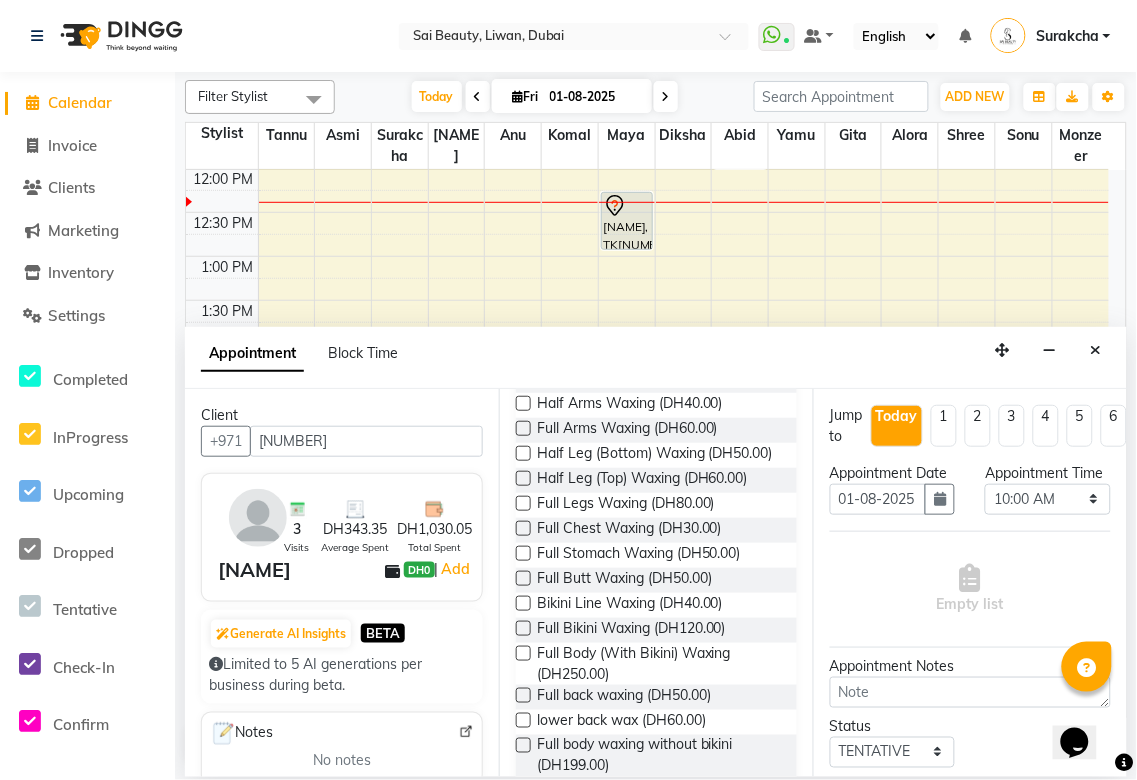 scroll, scrollTop: 848, scrollLeft: 0, axis: vertical 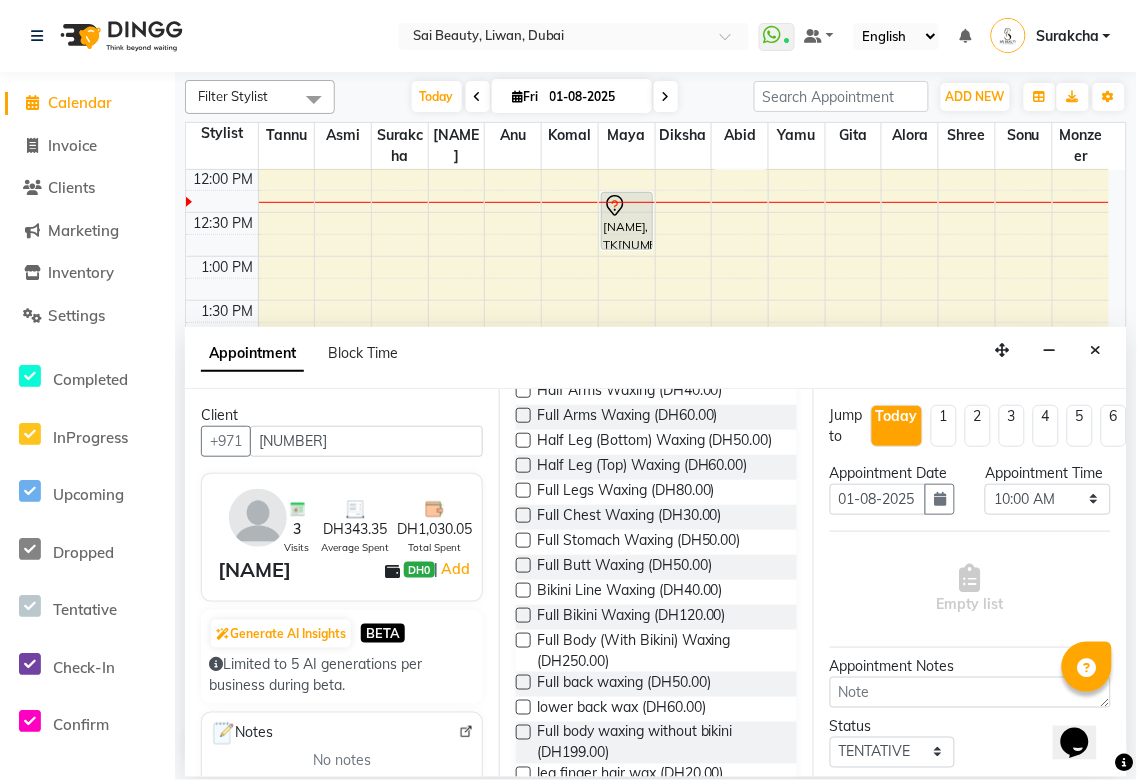 click at bounding box center [523, 615] 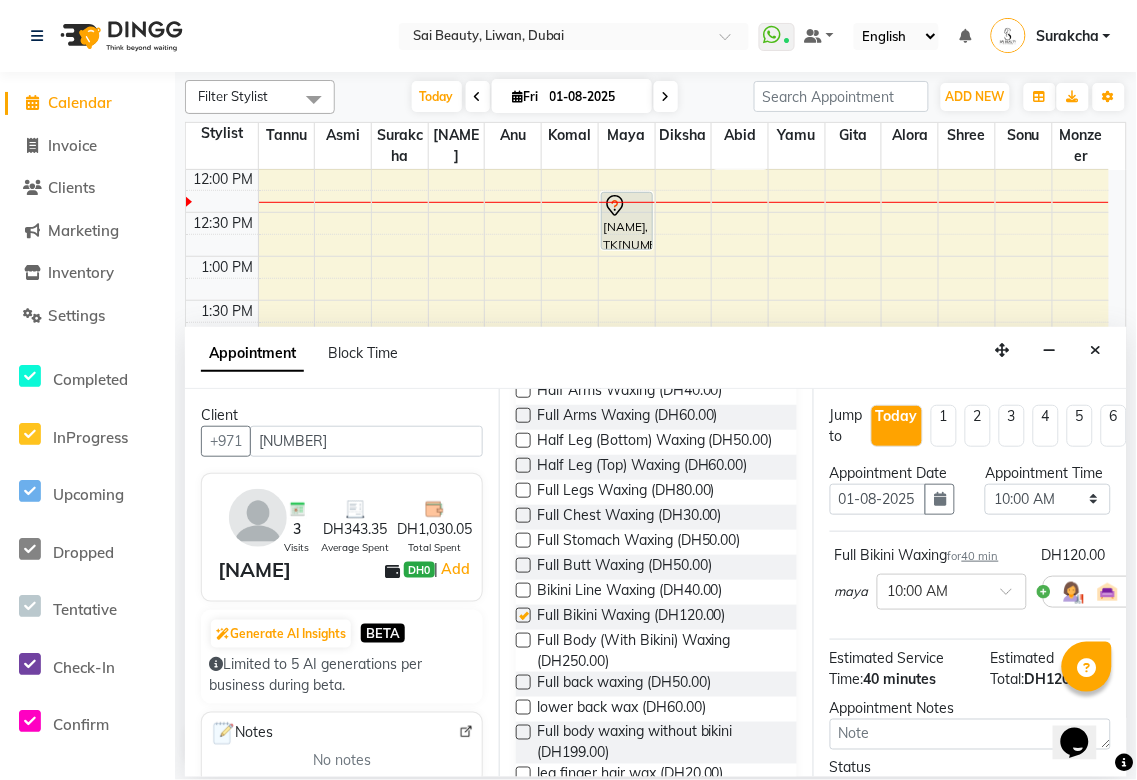 checkbox on "false" 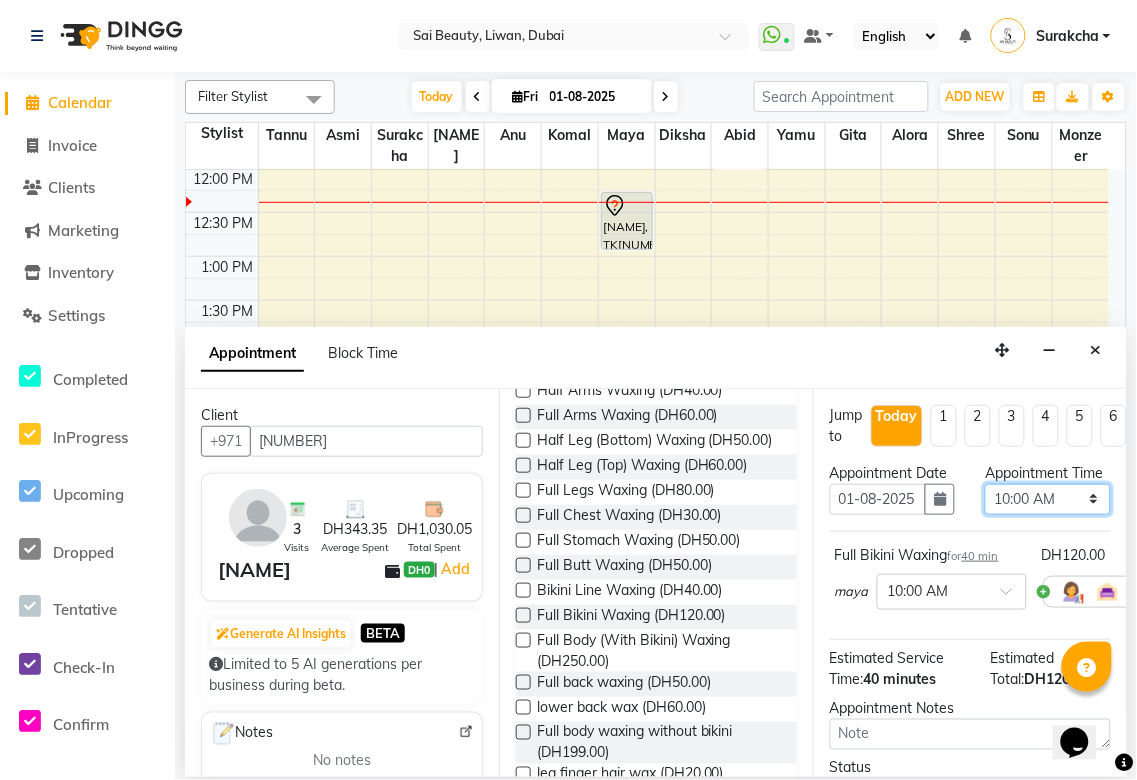 click on "Select 10:00 AM 10:05 AM 10:10 AM 10:15 AM 10:20 AM 10:25 AM 10:30 AM 10:35 AM 10:40 AM 10:45 AM 10:50 AM 10:55 AM 11:00 AM 11:05 AM 11:10 AM 11:15 AM 11:20 AM 11:25 AM 11:30 AM 11:35 AM 11:40 AM 11:45 AM 11:50 AM 11:55 AM 12:00 PM 12:05 PM 12:10 PM 12:15 PM 12:20 PM 12:25 PM 12:30 PM 12:35 PM 12:40 PM 12:45 PM 12:50 PM 12:55 PM 01:00 PM 01:05 PM 01:10 PM 01:15 PM 01:20 PM 01:25 PM 01:30 PM 01:35 PM 01:40 PM 01:45 PM 01:50 PM 01:55 PM 02:00 PM 02:05 PM 02:10 PM 02:15 PM 02:20 PM 02:25 PM 02:30 PM 02:35 PM 02:40 PM 02:45 PM 02:50 PM 02:55 PM 03:00 PM 03:05 PM 03:10 PM 03:15 PM 03:20 PM 03:25 PM 03:30 PM 03:35 PM 03:40 PM 03:45 PM 03:50 PM 03:55 PM 04:00 PM 04:05 PM 04:10 PM 04:15 PM 04:20 PM 04:25 PM 04:30 PM 04:35 PM 04:40 PM 04:45 PM 04:50 PM 04:55 PM 05:00 PM 05:05 PM 05:10 PM 05:15 PM 05:20 PM 05:25 PM 05:30 PM 05:35 PM 05:40 PM 05:45 PM 05:50 PM 05:55 PM 06:00 PM 06:05 PM 06:10 PM 06:15 PM 06:20 PM 06:25 PM 06:30 PM 06:35 PM 06:40 PM 06:45 PM 06:50 PM 06:55 PM 07:00 PM 07:05 PM 07:10 PM 07:15 PM 07:20 PM" at bounding box center (1047, 499) 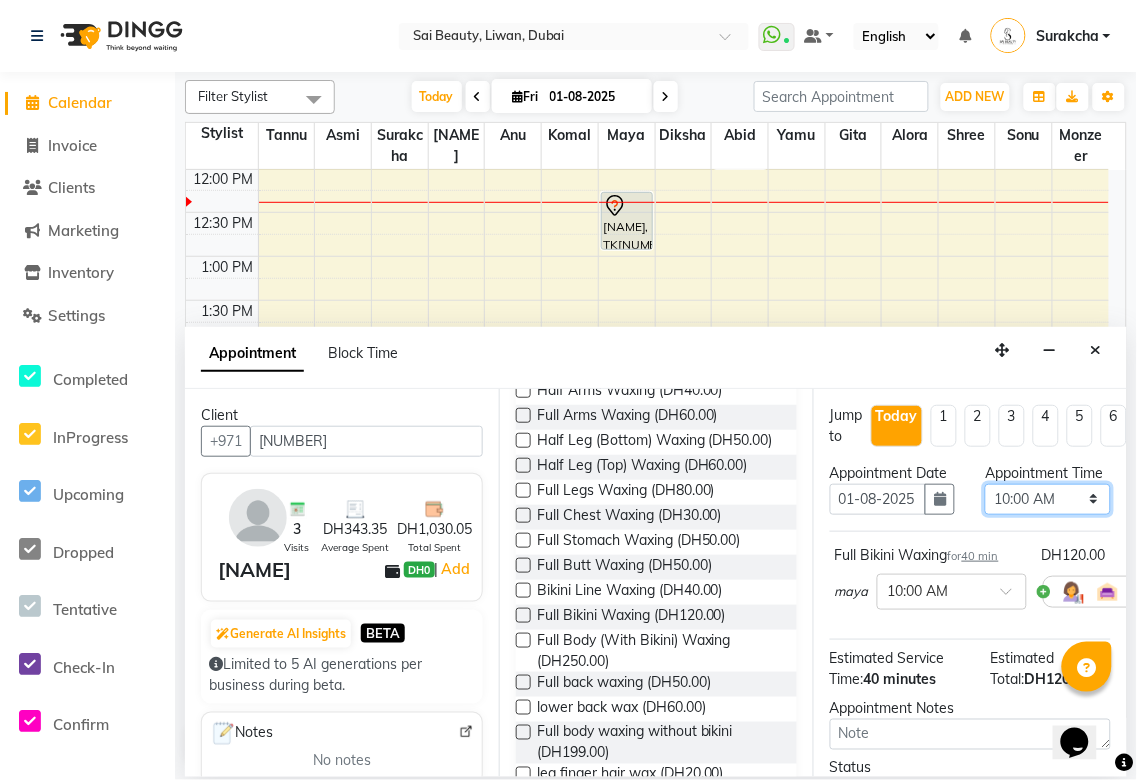 select on "810" 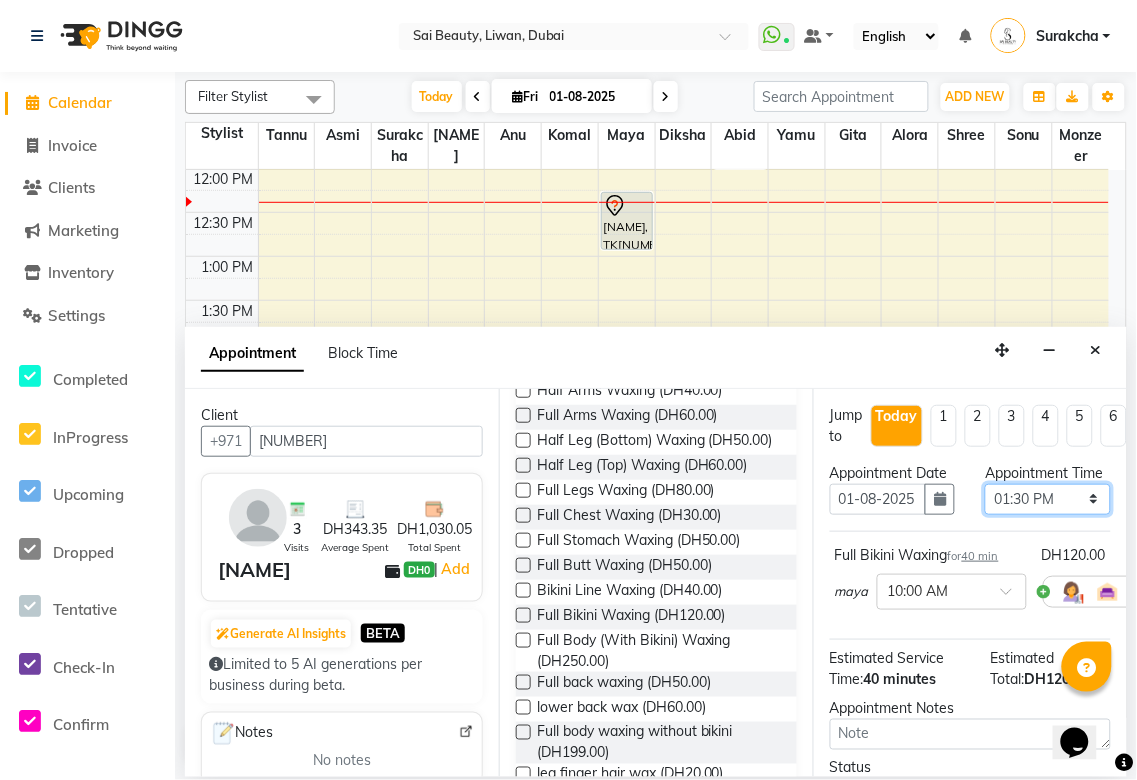 click on "Select 10:00 AM 10:05 AM 10:10 AM 10:15 AM 10:20 AM 10:25 AM 10:30 AM 10:35 AM 10:40 AM 10:45 AM 10:50 AM 10:55 AM 11:00 AM 11:05 AM 11:10 AM 11:15 AM 11:20 AM 11:25 AM 11:30 AM 11:35 AM 11:40 AM 11:45 AM 11:50 AM 11:55 AM 12:00 PM 12:05 PM 12:10 PM 12:15 PM 12:20 PM 12:25 PM 12:30 PM 12:35 PM 12:40 PM 12:45 PM 12:50 PM 12:55 PM 01:00 PM 01:05 PM 01:10 PM 01:15 PM 01:20 PM 01:25 PM 01:30 PM 01:35 PM 01:40 PM 01:45 PM 01:50 PM 01:55 PM 02:00 PM 02:05 PM 02:10 PM 02:15 PM 02:20 PM 02:25 PM 02:30 PM 02:35 PM 02:40 PM 02:45 PM 02:50 PM 02:55 PM 03:00 PM 03:05 PM 03:10 PM 03:15 PM 03:20 PM 03:25 PM 03:30 PM 03:35 PM 03:40 PM 03:45 PM 03:50 PM 03:55 PM 04:00 PM 04:05 PM 04:10 PM 04:15 PM 04:20 PM 04:25 PM 04:30 PM 04:35 PM 04:40 PM 04:45 PM 04:50 PM 04:55 PM 05:00 PM 05:05 PM 05:10 PM 05:15 PM 05:20 PM 05:25 PM 05:30 PM 05:35 PM 05:40 PM 05:45 PM 05:50 PM 05:55 PM 06:00 PM 06:05 PM 06:10 PM 06:15 PM 06:20 PM 06:25 PM 06:30 PM 06:35 PM 06:40 PM 06:45 PM 06:50 PM 06:55 PM 07:00 PM 07:05 PM 07:10 PM 07:15 PM 07:20 PM" at bounding box center (1047, 499) 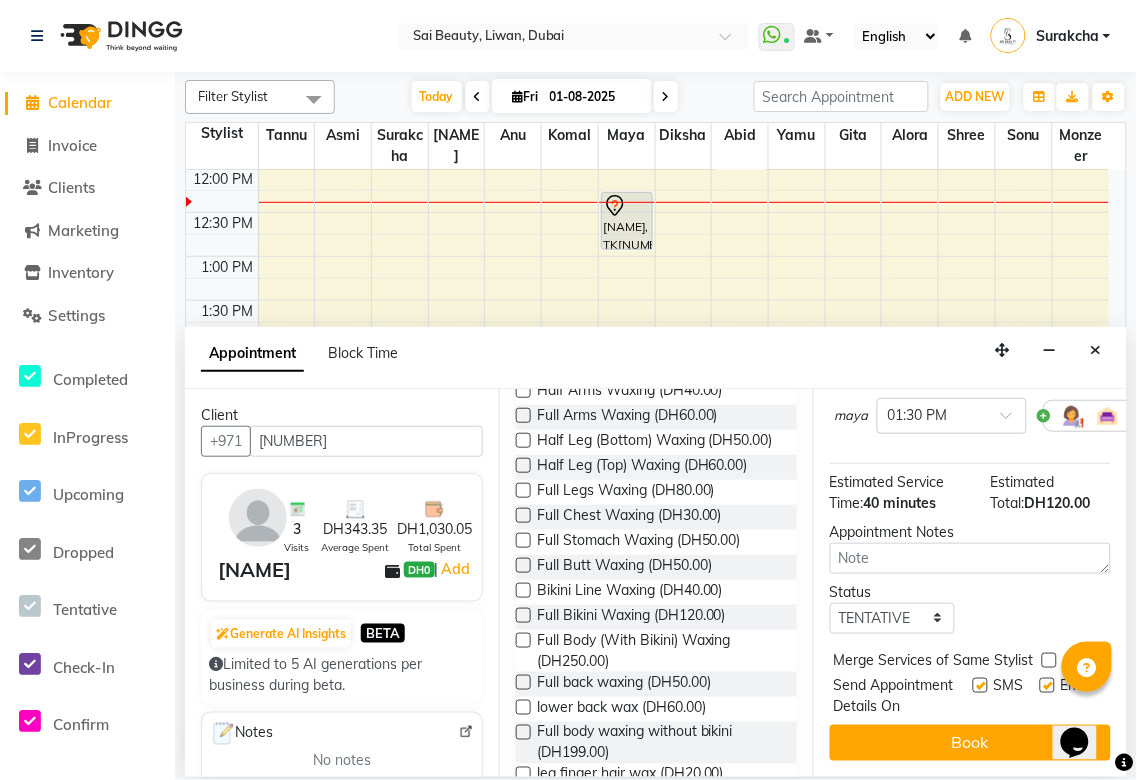 scroll, scrollTop: 235, scrollLeft: 0, axis: vertical 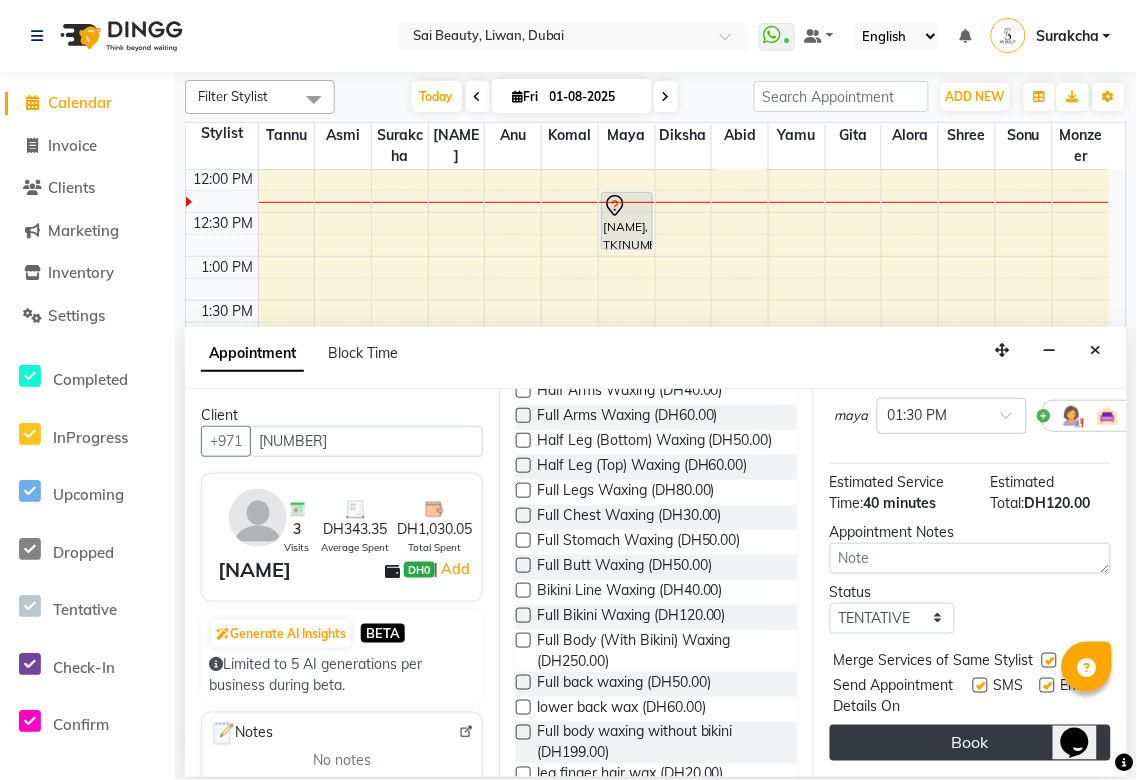 click on "Book" at bounding box center [970, 743] 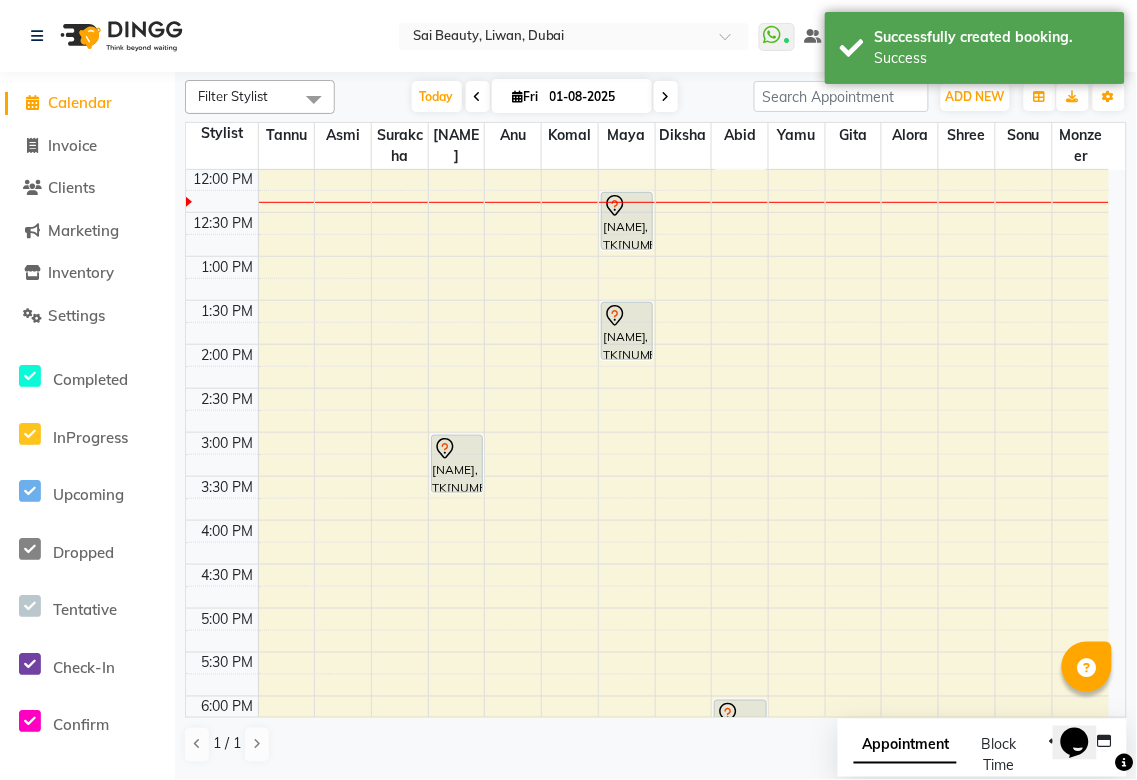 click on "Appointment" at bounding box center (905, 746) 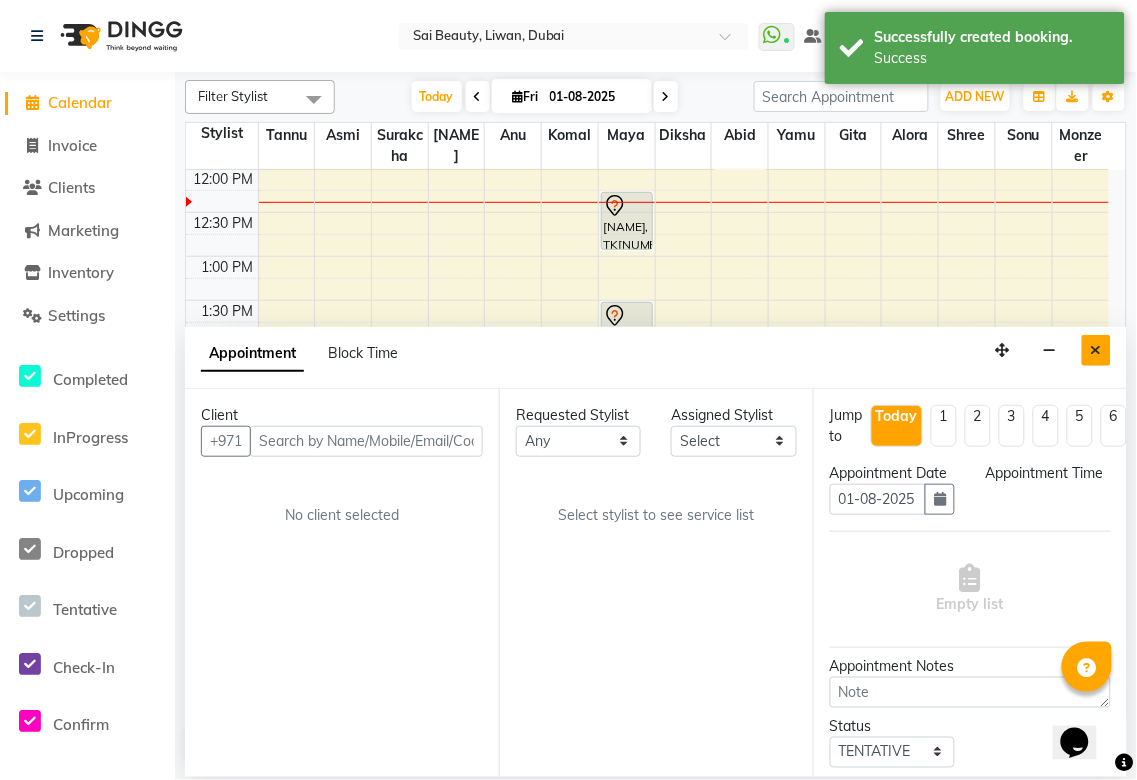 click at bounding box center (1096, 350) 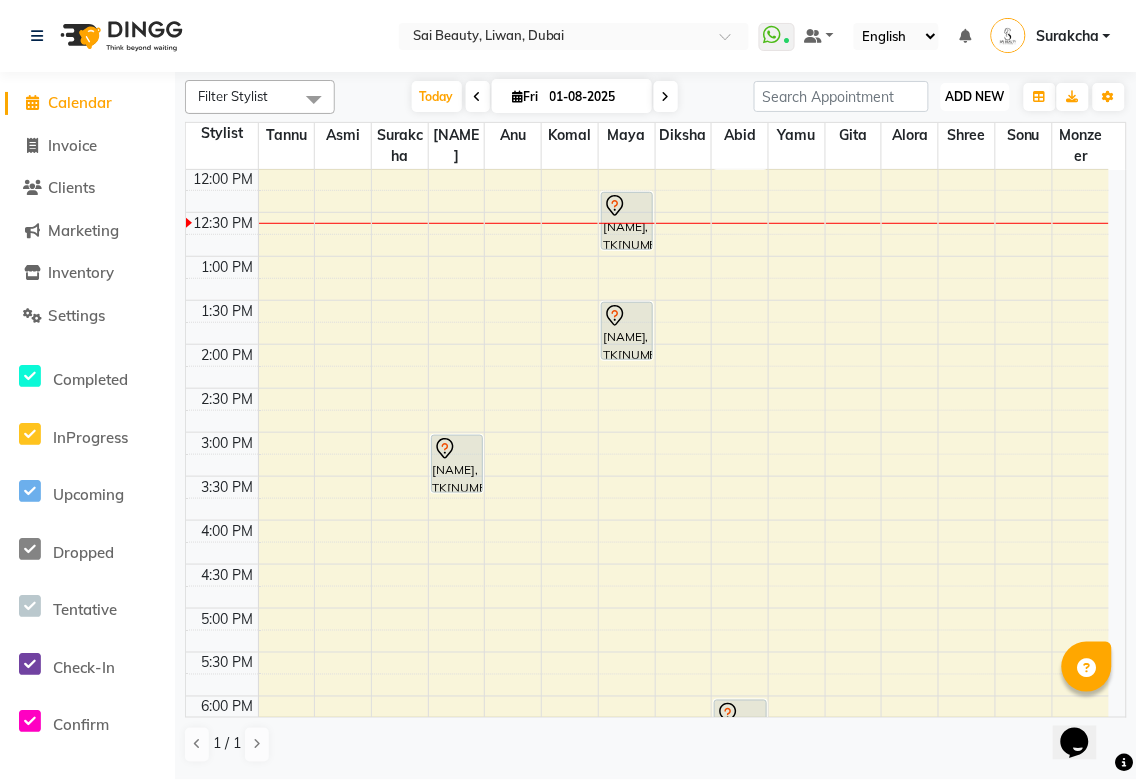 click on "ADD NEW" at bounding box center [975, 96] 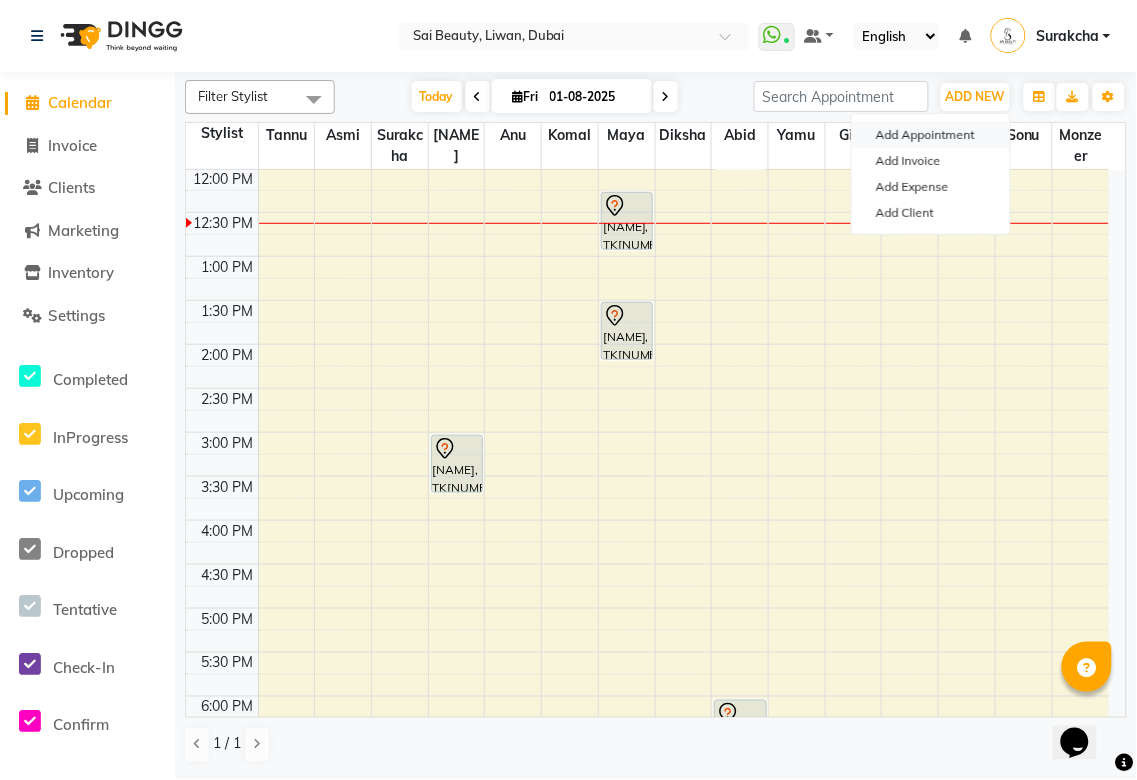 click on "Add Appointment" at bounding box center (931, 135) 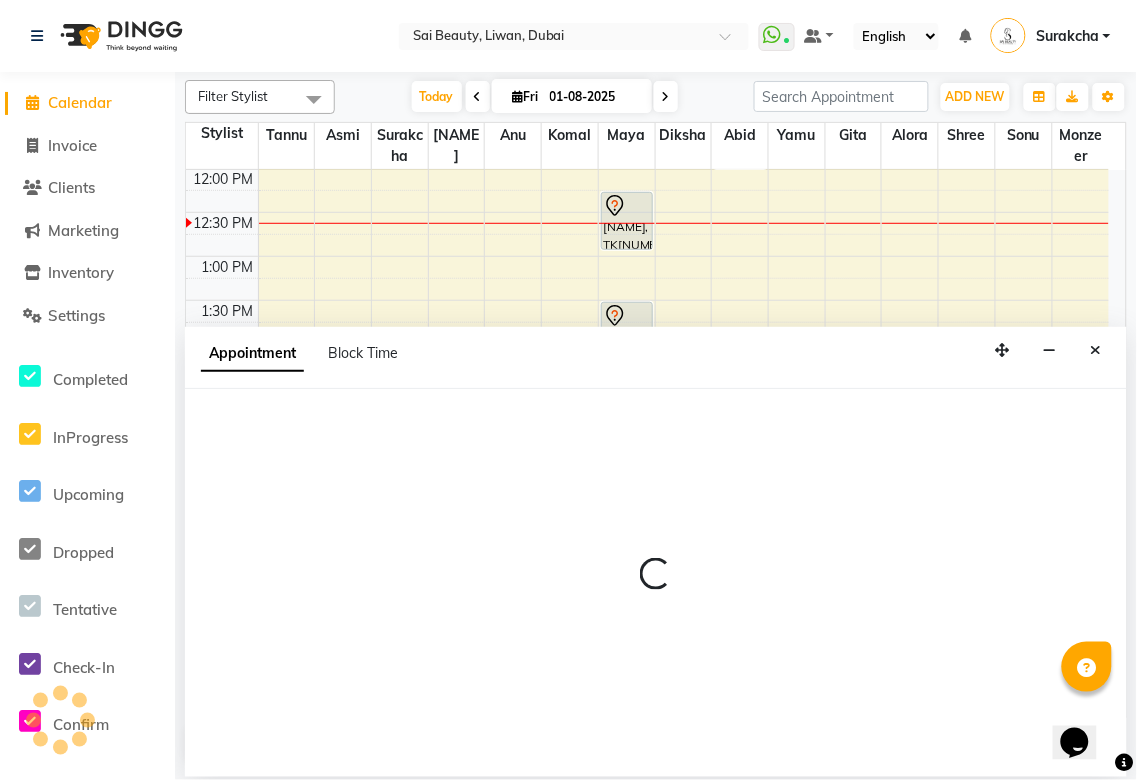 select on "600" 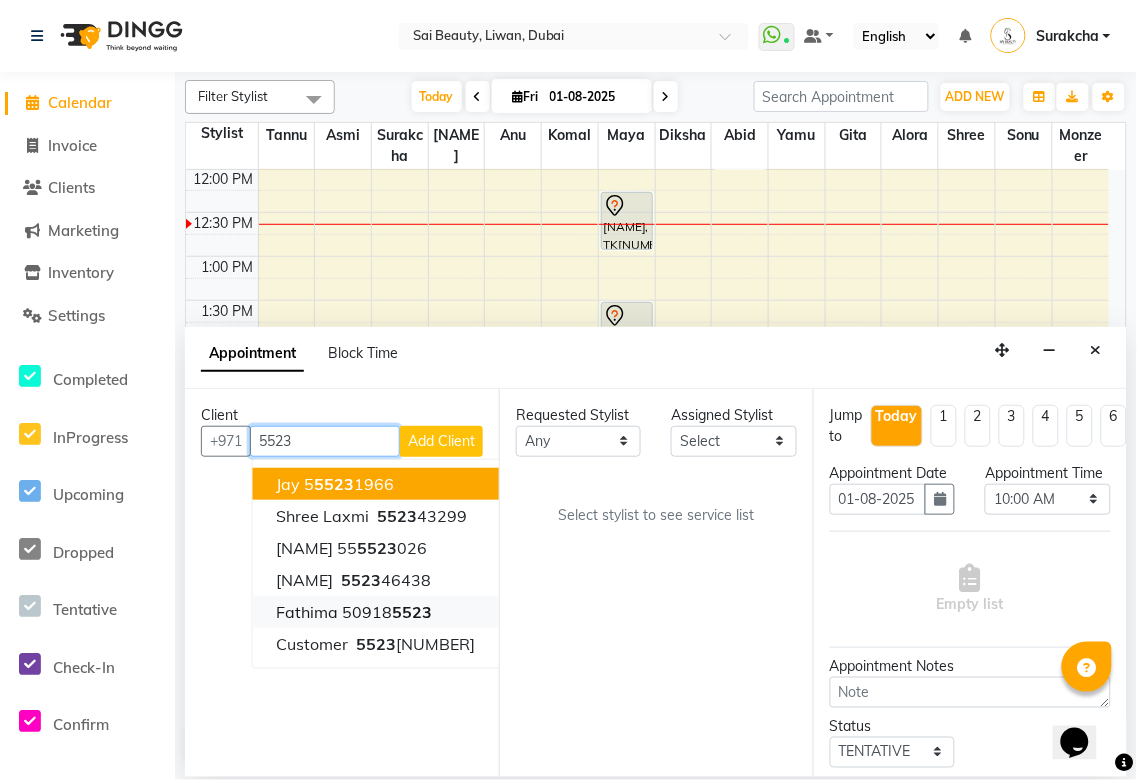 click on "5523" at bounding box center (413, 612) 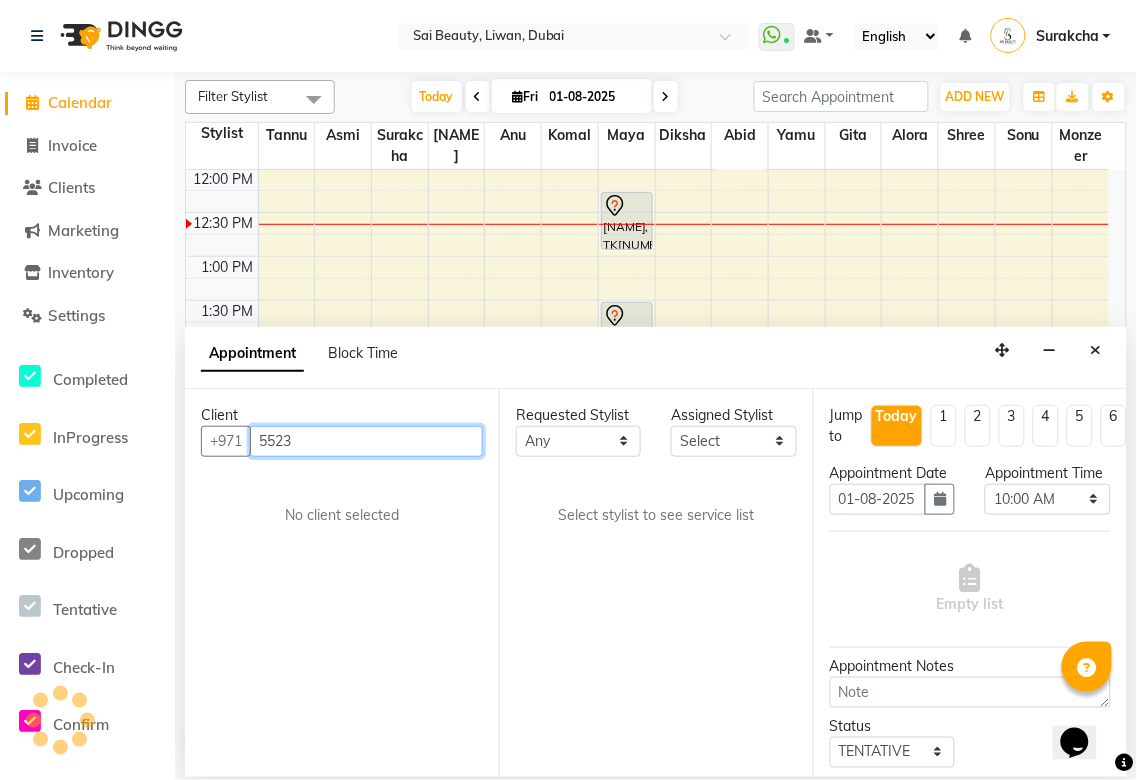 type on "509185523" 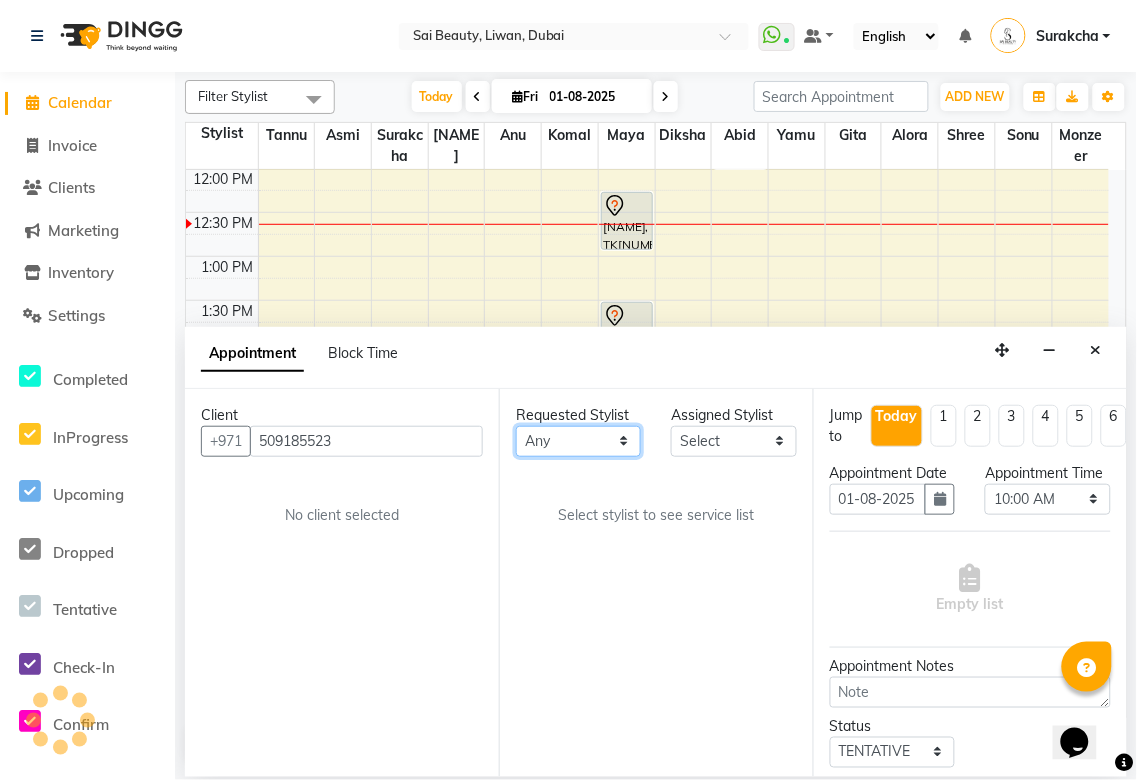 click on "Any Abid Alora Anu Asmi Diksha Gita Komal maya Monzeer shree sonu Surakcha Susmita Tannu Yamu" at bounding box center [578, 441] 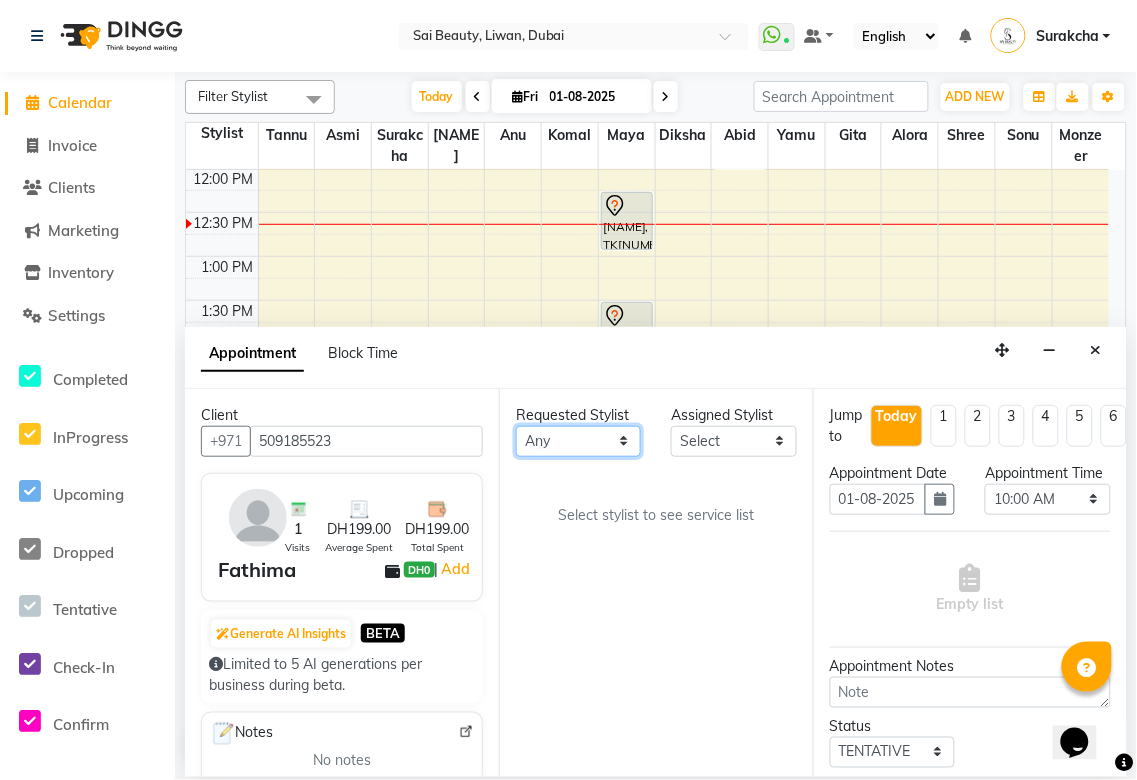 select on "40288" 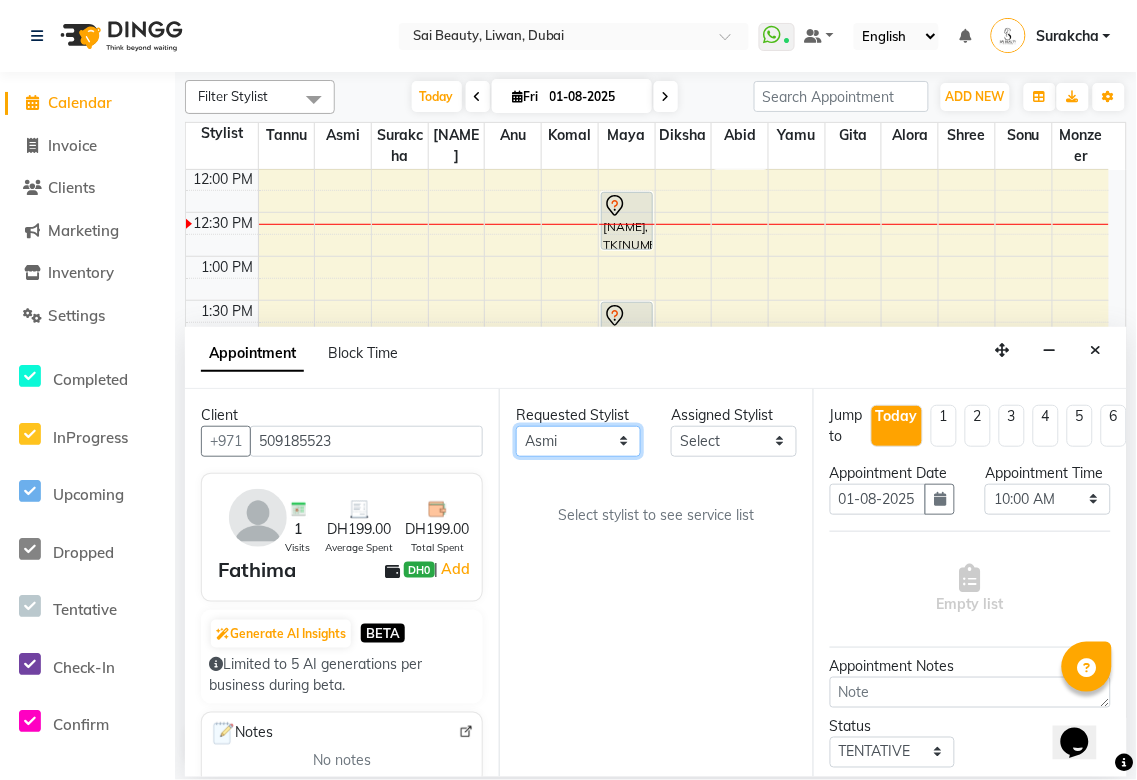 click on "Any Abid Alora Anu Asmi Diksha Gita Komal maya Monzeer shree sonu Surakcha Susmita Tannu Yamu" at bounding box center [578, 441] 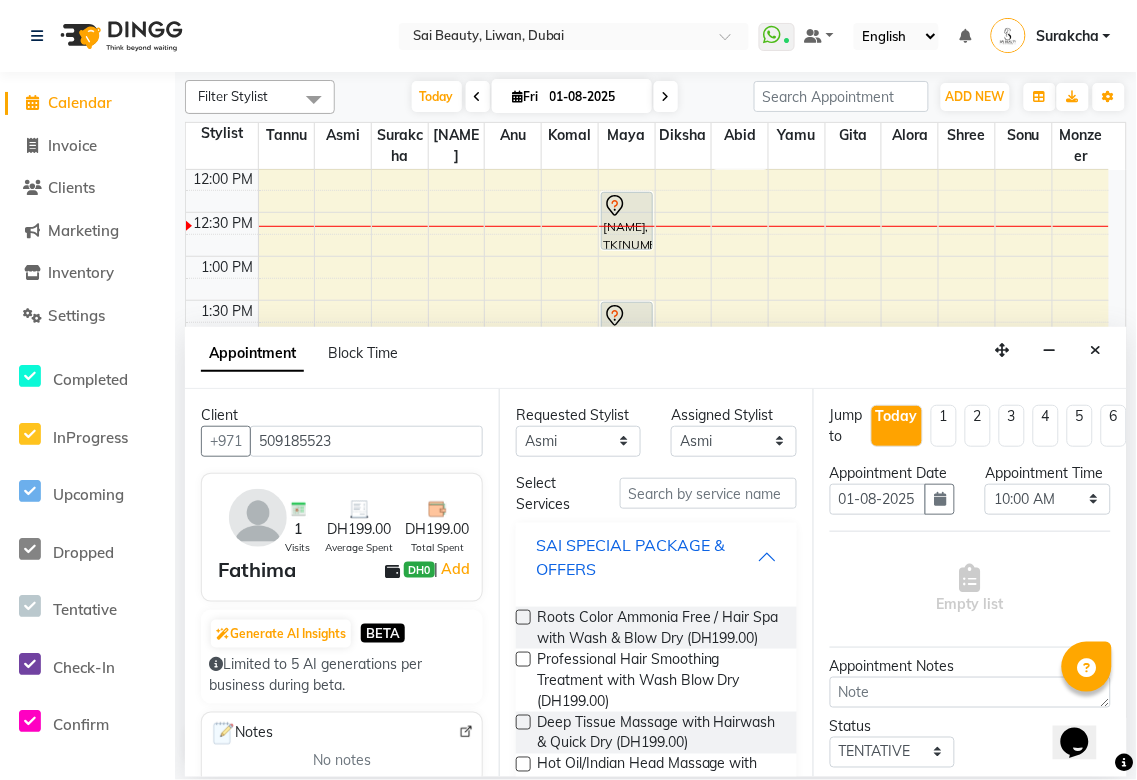 click on "SAI SPECIAL PACKAGE & OFFERS" at bounding box center (646, 557) 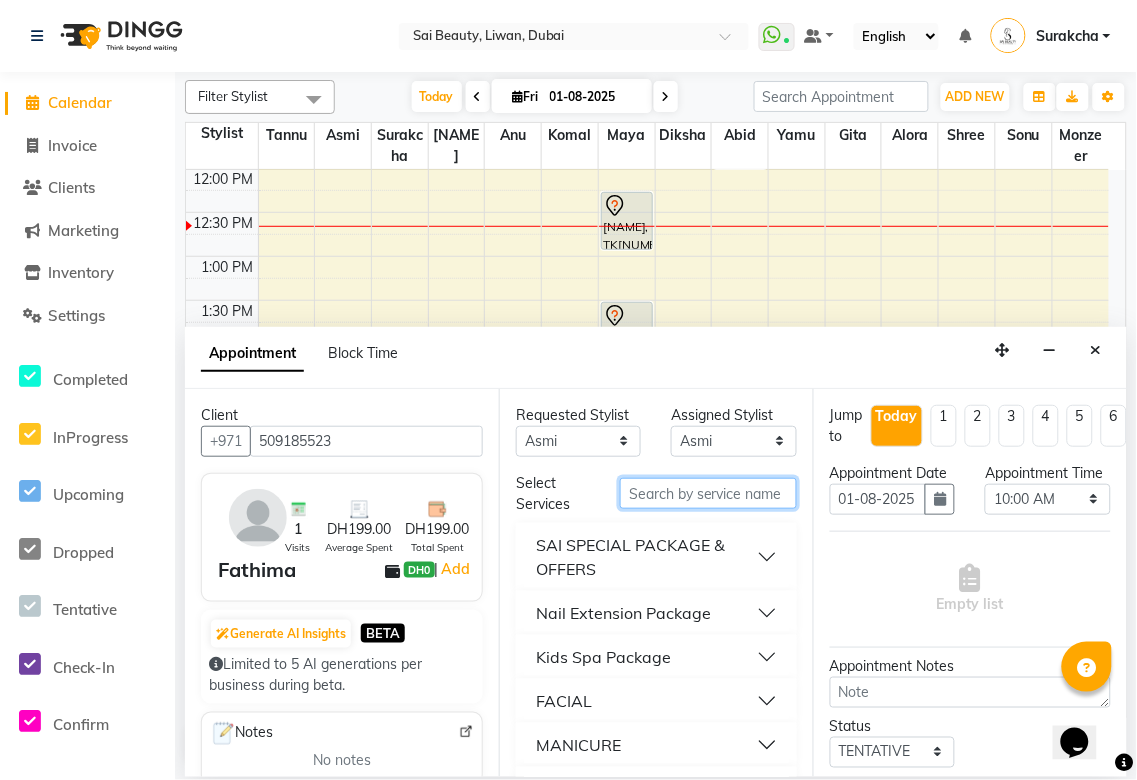 click at bounding box center (708, 493) 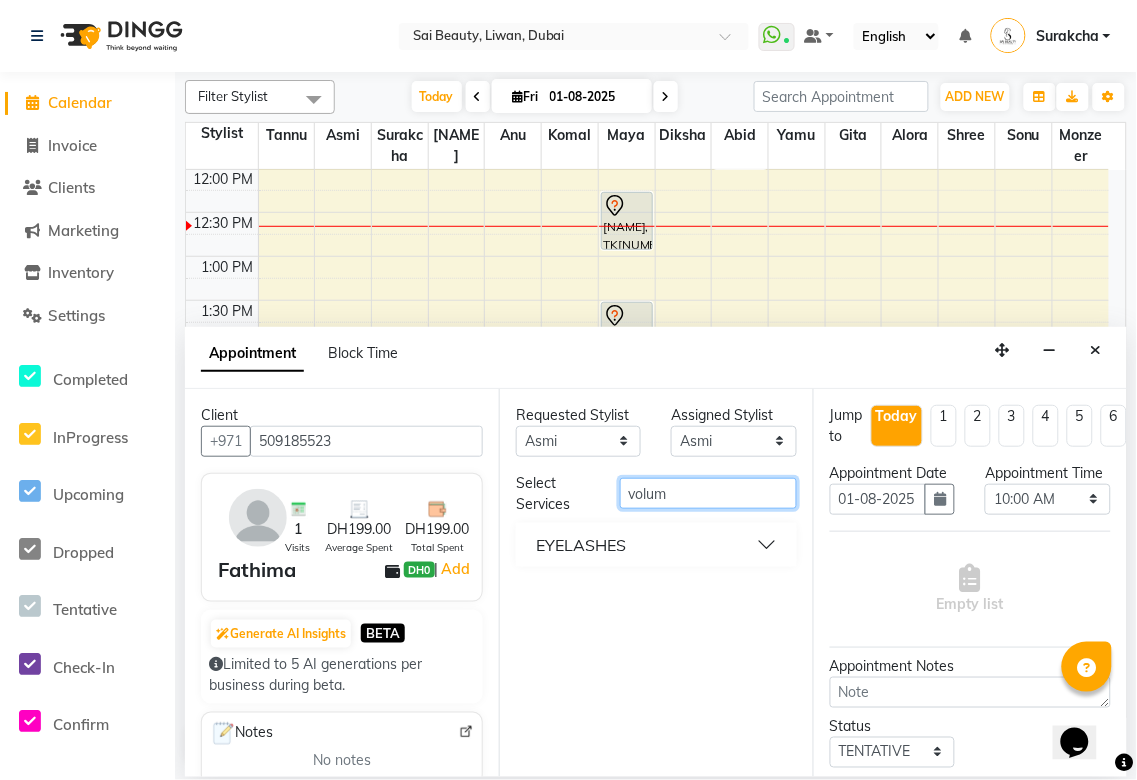 type on "volum" 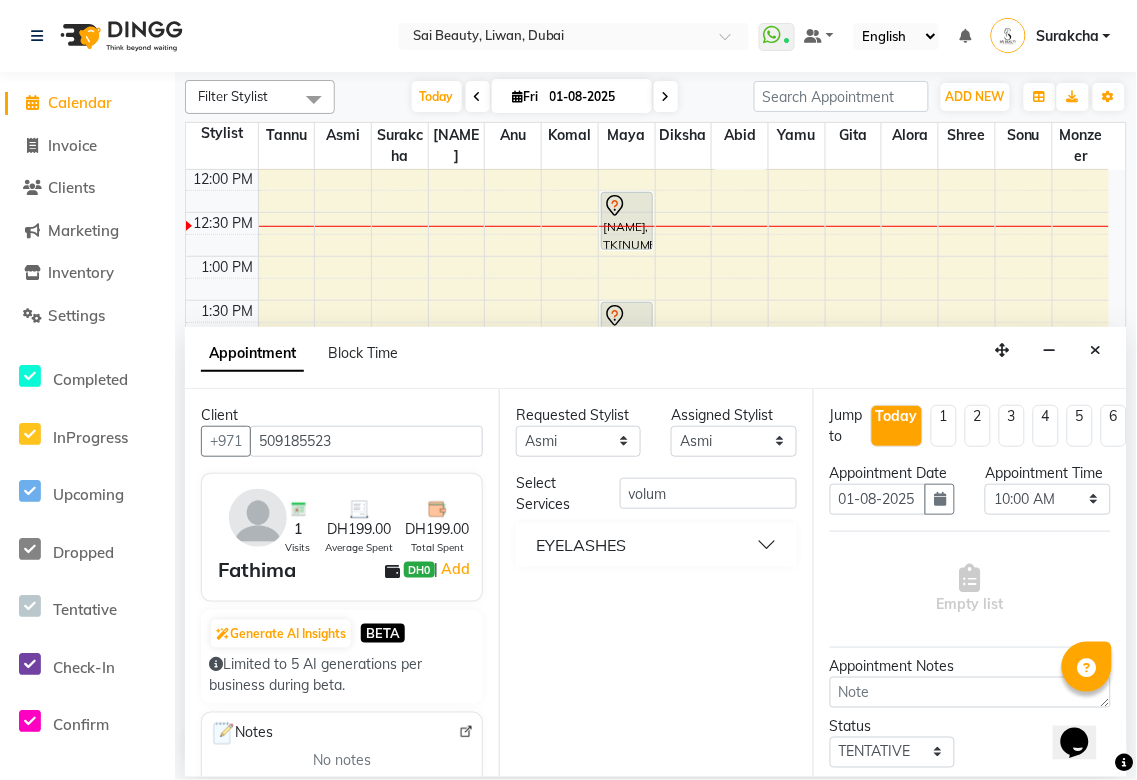 click on "EYELASHES" at bounding box center [656, 545] 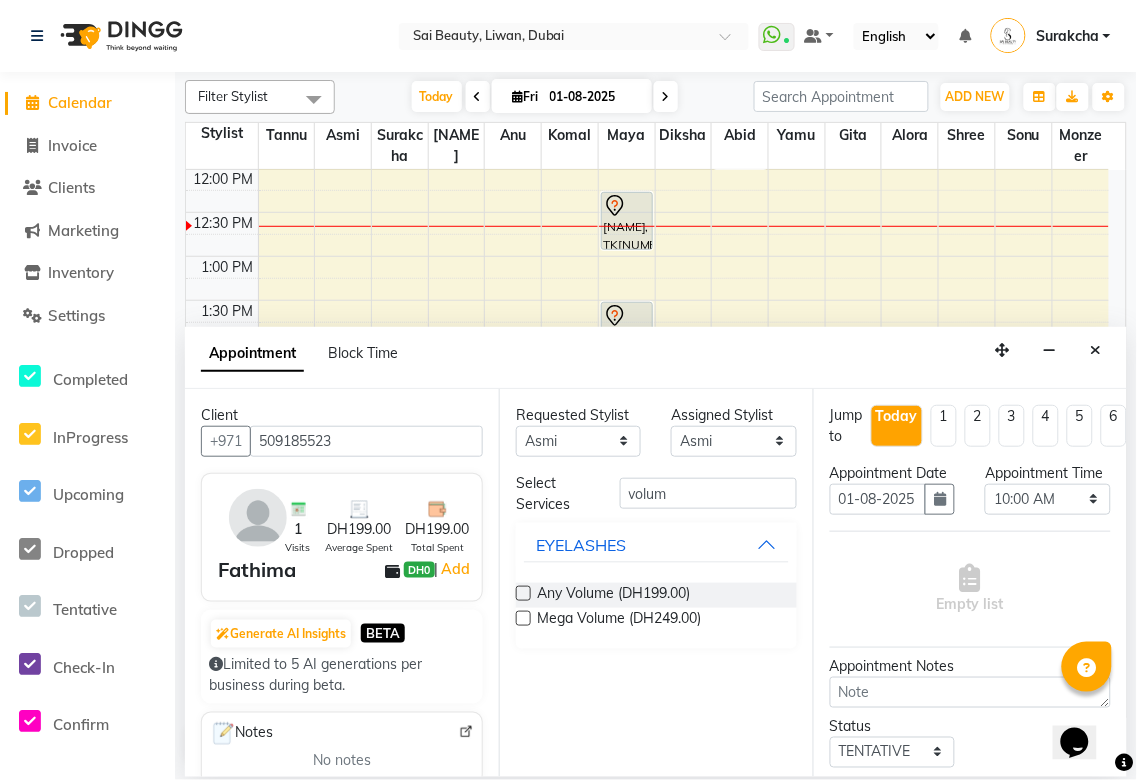 click at bounding box center [523, 593] 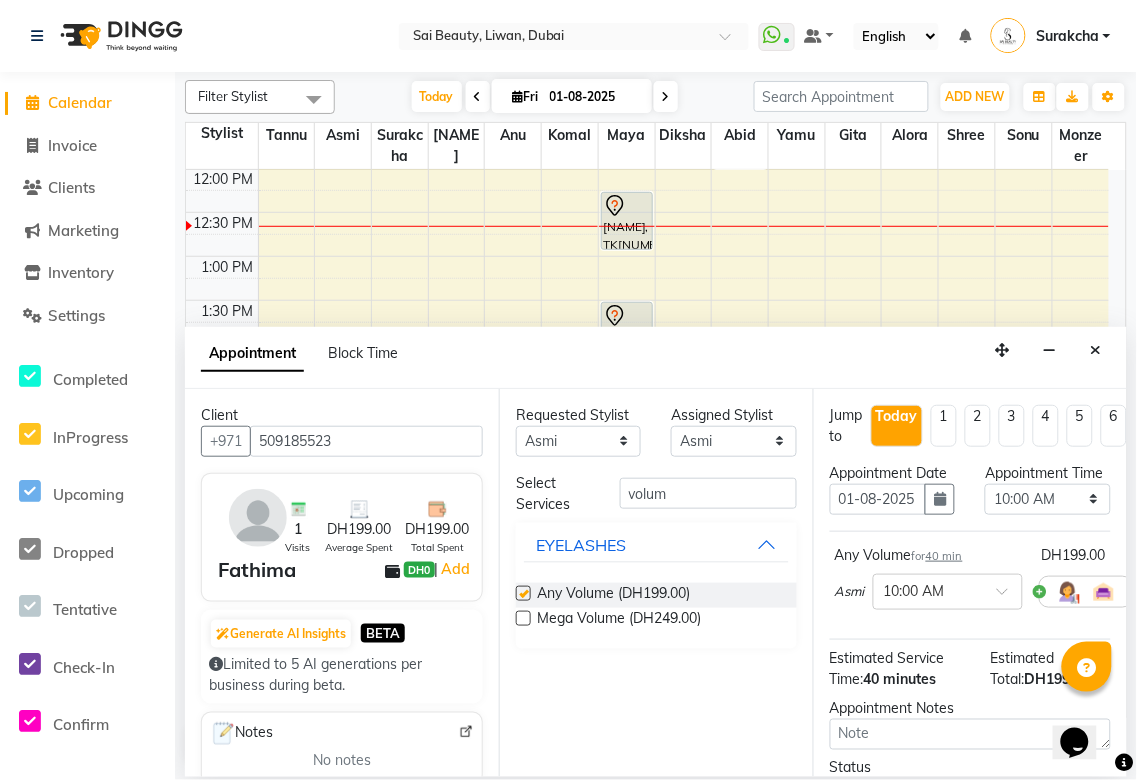 checkbox on "false" 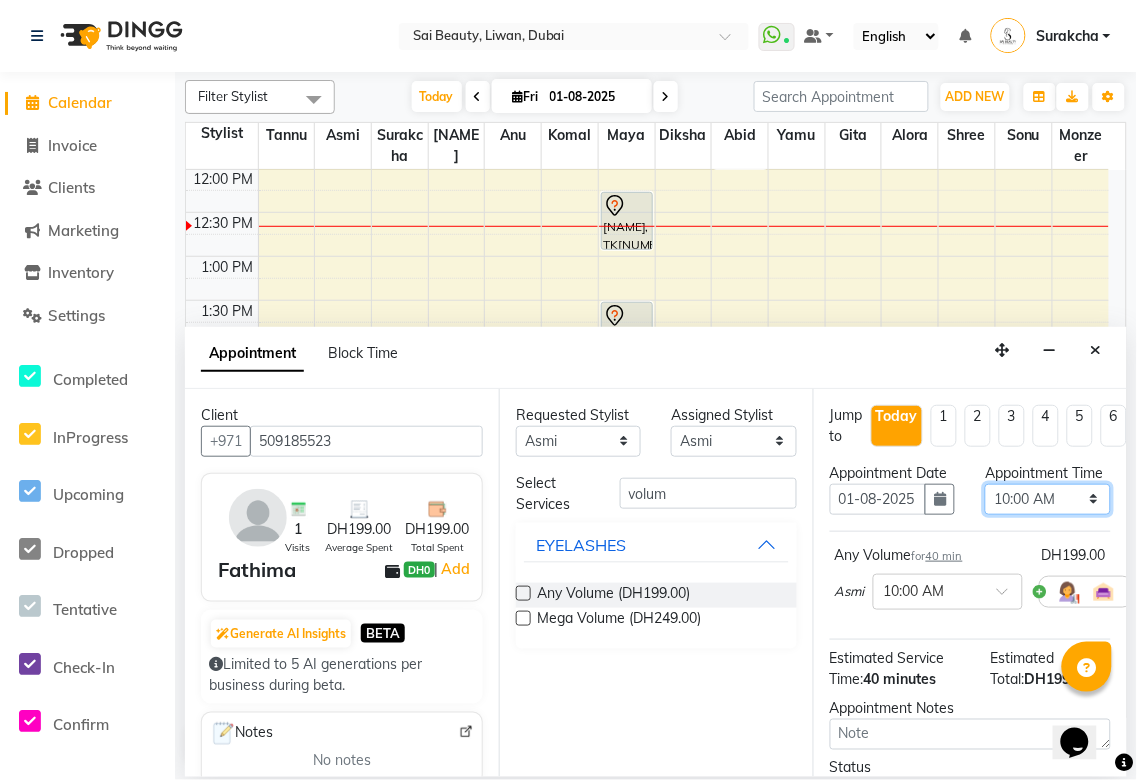 click on "Select 10:00 AM 10:05 AM 10:10 AM 10:15 AM 10:20 AM 10:25 AM 10:30 AM 10:35 AM 10:40 AM 10:45 AM 10:50 AM 10:55 AM 11:00 AM 11:05 AM 11:10 AM 11:15 AM 11:20 AM 11:25 AM 11:30 AM 11:35 AM 11:40 AM 11:45 AM 11:50 AM 11:55 AM 12:00 PM 12:05 PM 12:10 PM 12:15 PM 12:20 PM 12:25 PM 12:30 PM 12:35 PM 12:40 PM 12:45 PM 12:50 PM 12:55 PM 01:00 PM 01:05 PM 01:10 PM 01:15 PM 01:20 PM 01:25 PM 01:30 PM 01:35 PM 01:40 PM 01:45 PM 01:50 PM 01:55 PM 02:00 PM 02:05 PM 02:10 PM 02:15 PM 02:20 PM 02:25 PM 02:30 PM 02:35 PM 02:40 PM 02:45 PM 02:50 PM 02:55 PM 03:00 PM 03:05 PM 03:10 PM 03:15 PM 03:20 PM 03:25 PM 03:30 PM 03:35 PM 03:40 PM 03:45 PM 03:50 PM 03:55 PM 04:00 PM 04:05 PM 04:10 PM 04:15 PM 04:20 PM 04:25 PM 04:30 PM 04:35 PM 04:40 PM 04:45 PM 04:50 PM 04:55 PM 05:00 PM 05:05 PM 05:10 PM 05:15 PM 05:20 PM 05:25 PM 05:30 PM 05:35 PM 05:40 PM 05:45 PM 05:50 PM 05:55 PM 06:00 PM 06:05 PM 06:10 PM 06:15 PM 06:20 PM 06:25 PM 06:30 PM 06:35 PM 06:40 PM 06:45 PM 06:50 PM 06:55 PM 07:00 PM 07:05 PM 07:10 PM 07:15 PM 07:20 PM" at bounding box center [1047, 499] 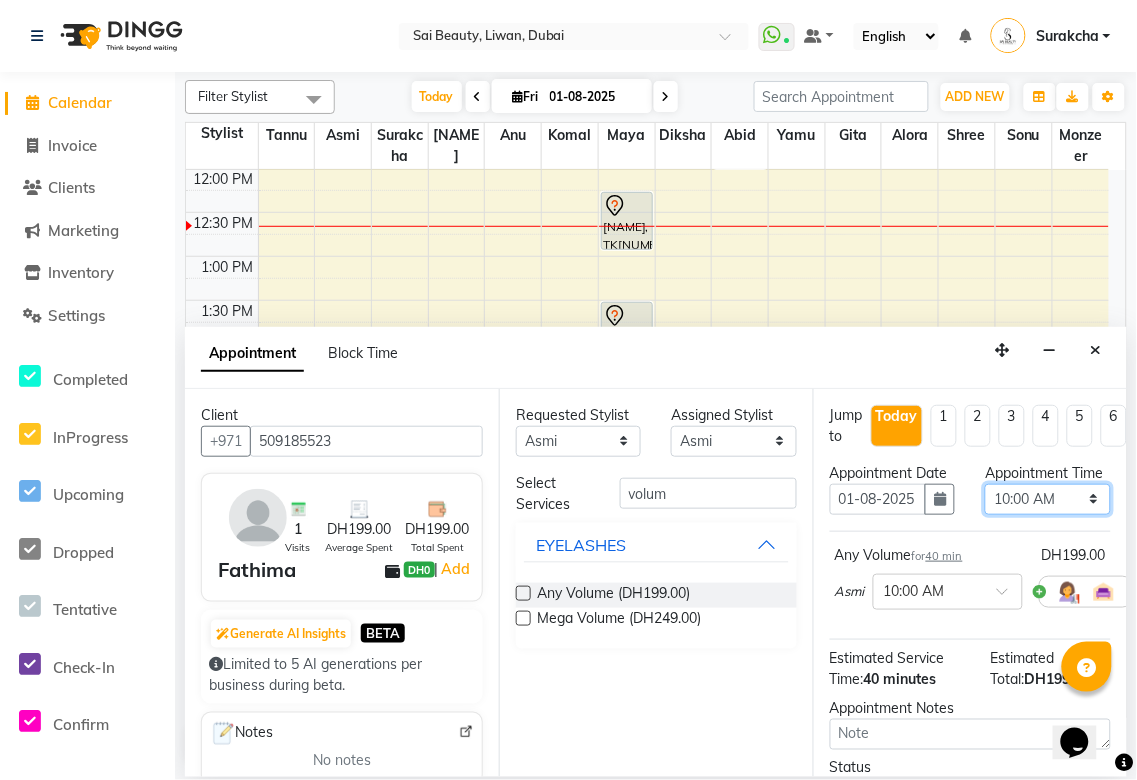 select on "1020" 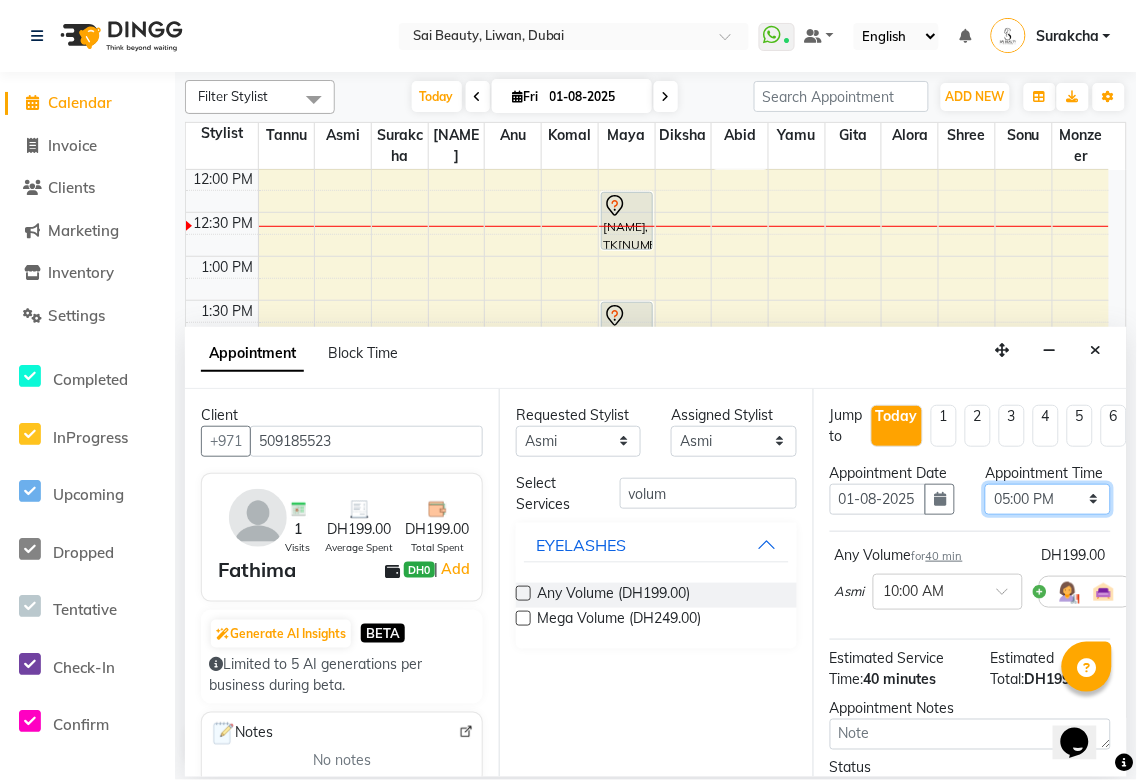 click on "Select 10:00 AM 10:05 AM 10:10 AM 10:15 AM 10:20 AM 10:25 AM 10:30 AM 10:35 AM 10:40 AM 10:45 AM 10:50 AM 10:55 AM 11:00 AM 11:05 AM 11:10 AM 11:15 AM 11:20 AM 11:25 AM 11:30 AM 11:35 AM 11:40 AM 11:45 AM 11:50 AM 11:55 AM 12:00 PM 12:05 PM 12:10 PM 12:15 PM 12:20 PM 12:25 PM 12:30 PM 12:35 PM 12:40 PM 12:45 PM 12:50 PM 12:55 PM 01:00 PM 01:05 PM 01:10 PM 01:15 PM 01:20 PM 01:25 PM 01:30 PM 01:35 PM 01:40 PM 01:45 PM 01:50 PM 01:55 PM 02:00 PM 02:05 PM 02:10 PM 02:15 PM 02:20 PM 02:25 PM 02:30 PM 02:35 PM 02:40 PM 02:45 PM 02:50 PM 02:55 PM 03:00 PM 03:05 PM 03:10 PM 03:15 PM 03:20 PM 03:25 PM 03:30 PM 03:35 PM 03:40 PM 03:45 PM 03:50 PM 03:55 PM 04:00 PM 04:05 PM 04:10 PM 04:15 PM 04:20 PM 04:25 PM 04:30 PM 04:35 PM 04:40 PM 04:45 PM 04:50 PM 04:55 PM 05:00 PM 05:05 PM 05:10 PM 05:15 PM 05:20 PM 05:25 PM 05:30 PM 05:35 PM 05:40 PM 05:45 PM 05:50 PM 05:55 PM 06:00 PM 06:05 PM 06:10 PM 06:15 PM 06:20 PM 06:25 PM 06:30 PM 06:35 PM 06:40 PM 06:45 PM 06:50 PM 06:55 PM 07:00 PM 07:05 PM 07:10 PM 07:15 PM 07:20 PM" at bounding box center (1047, 499) 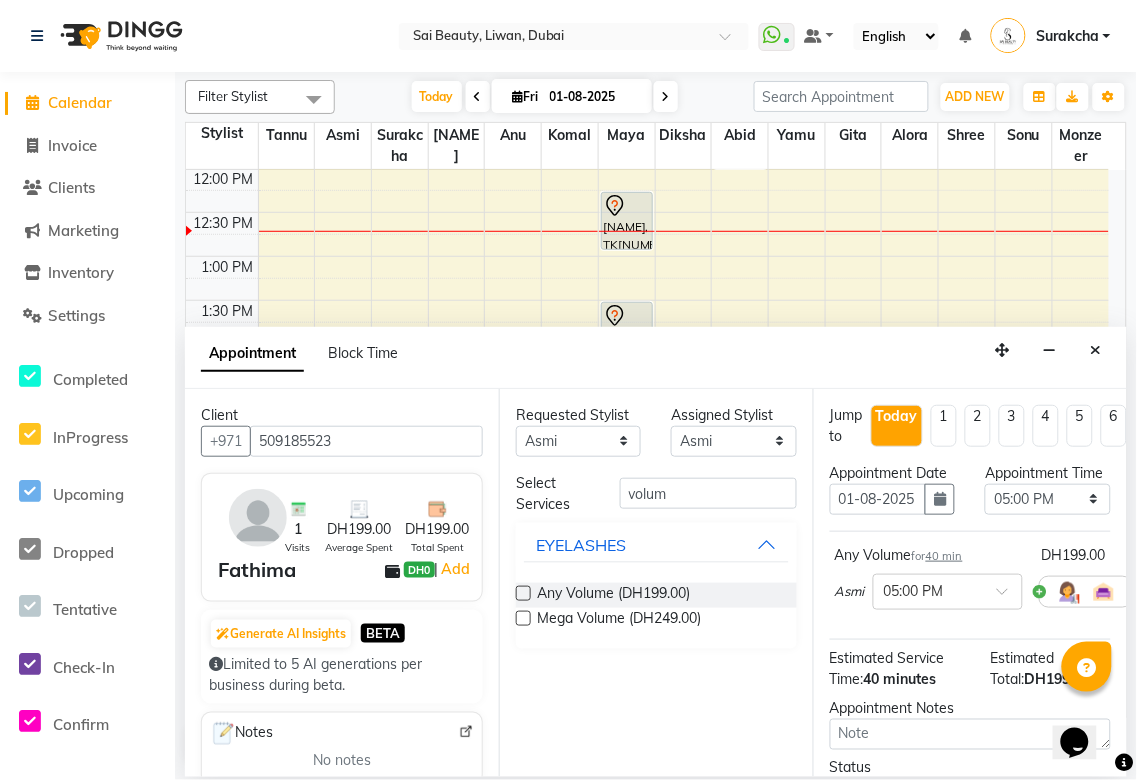 click at bounding box center (523, 593) 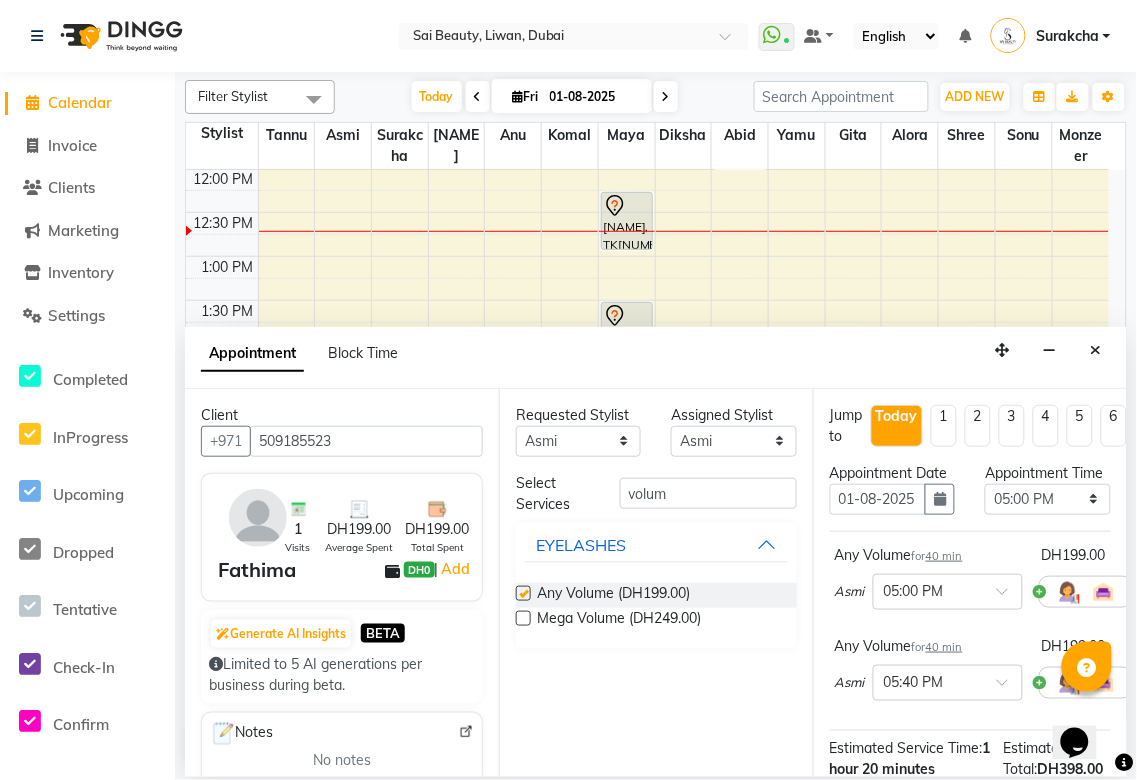 checkbox on "false" 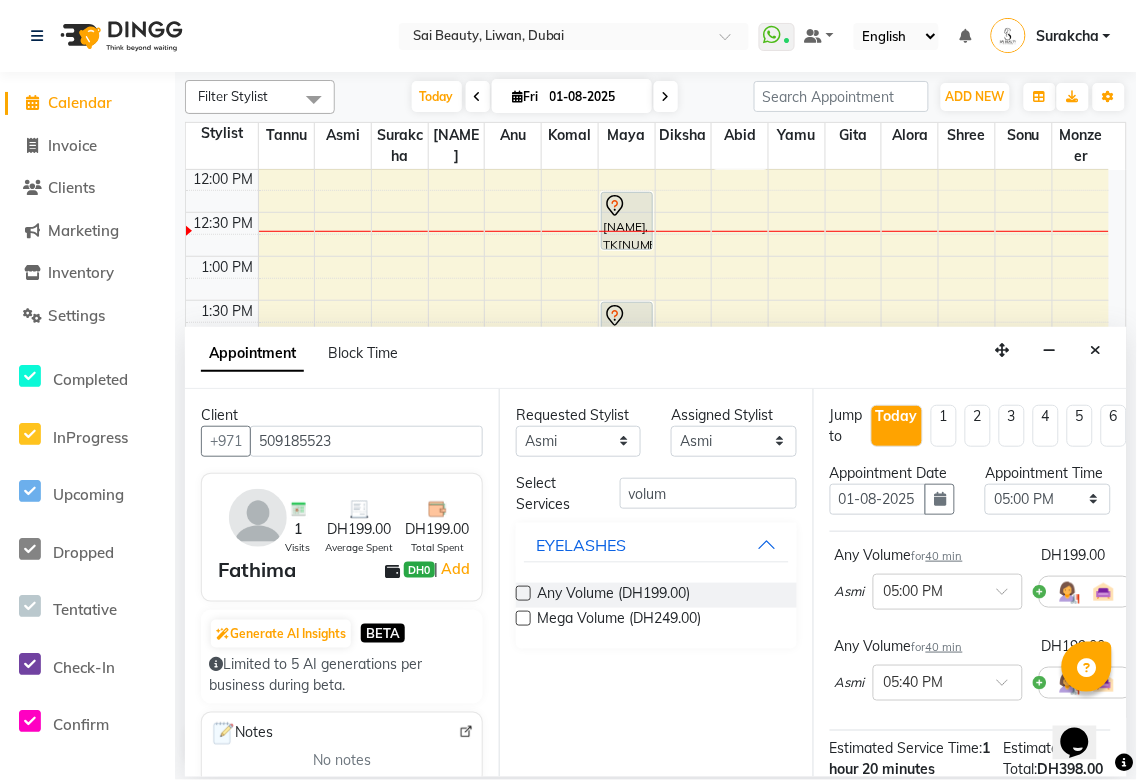 scroll, scrollTop: 346, scrollLeft: 0, axis: vertical 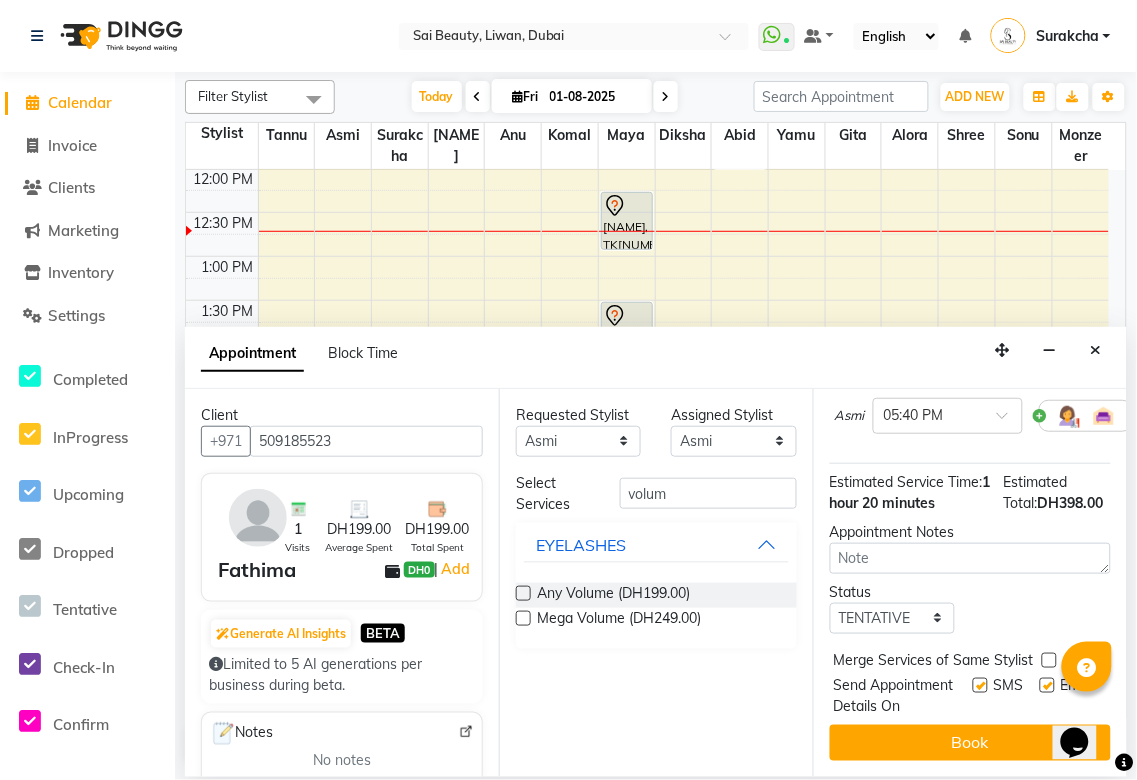 click at bounding box center (1049, 660) 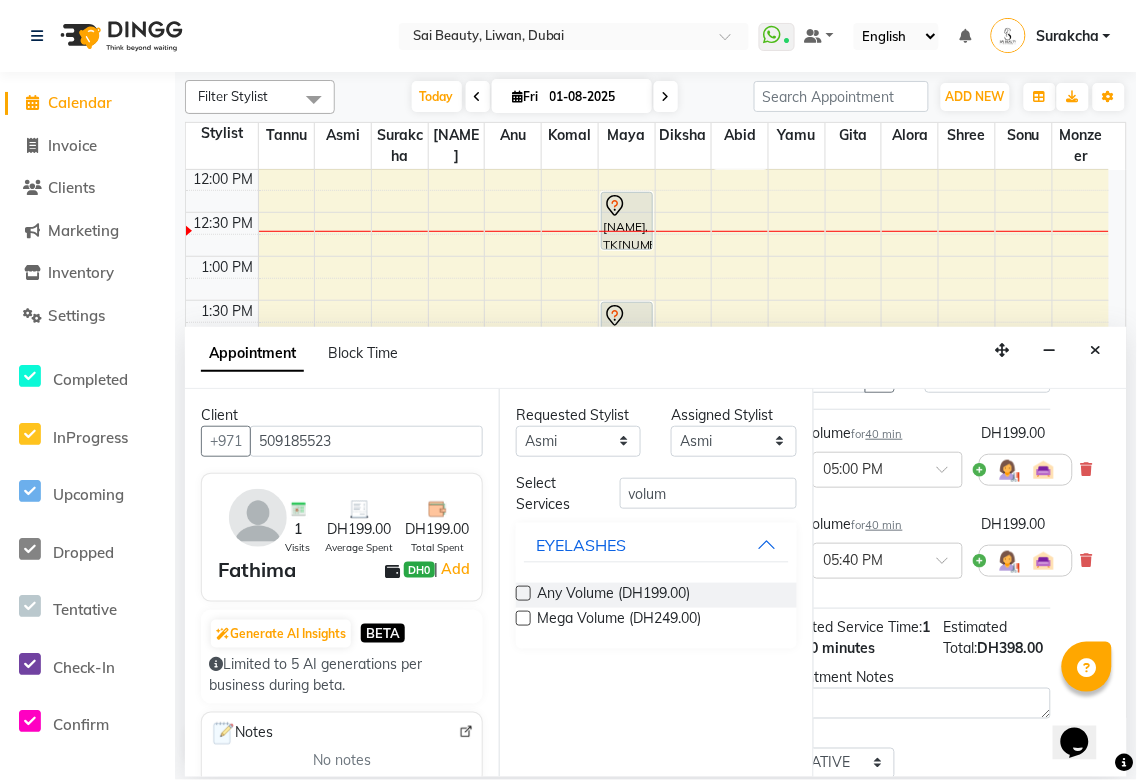 scroll, scrollTop: 122, scrollLeft: 73, axis: both 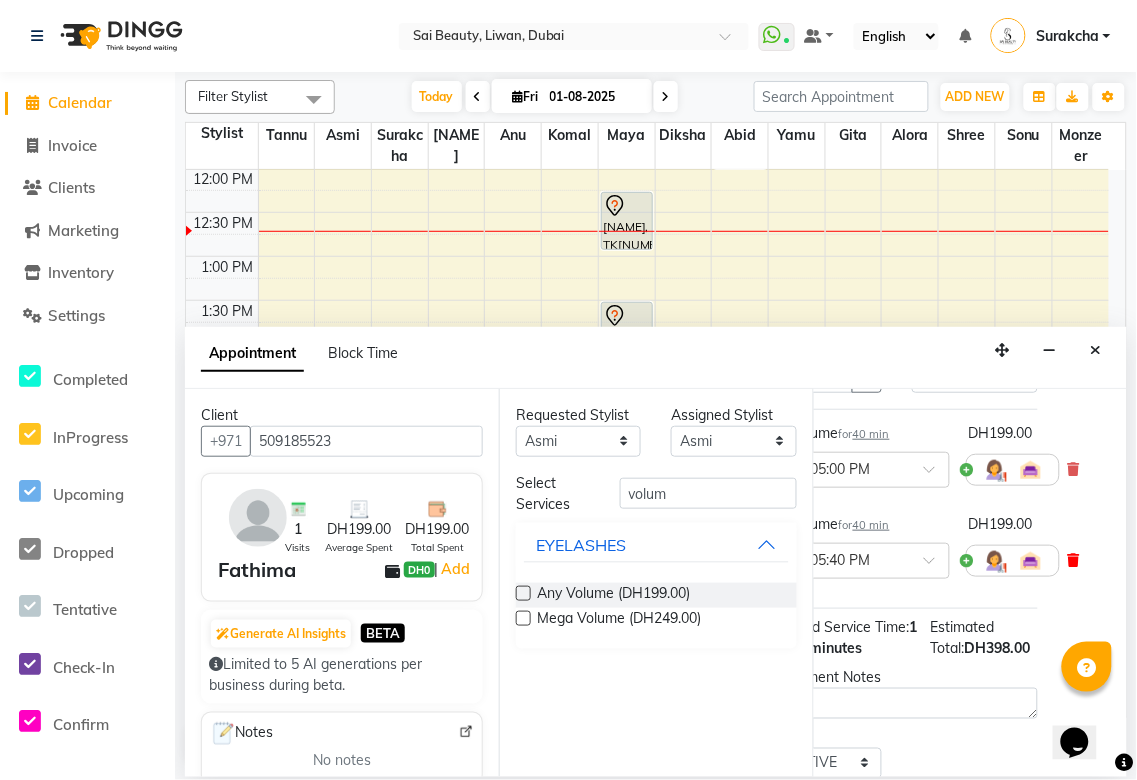 click at bounding box center [1074, 560] 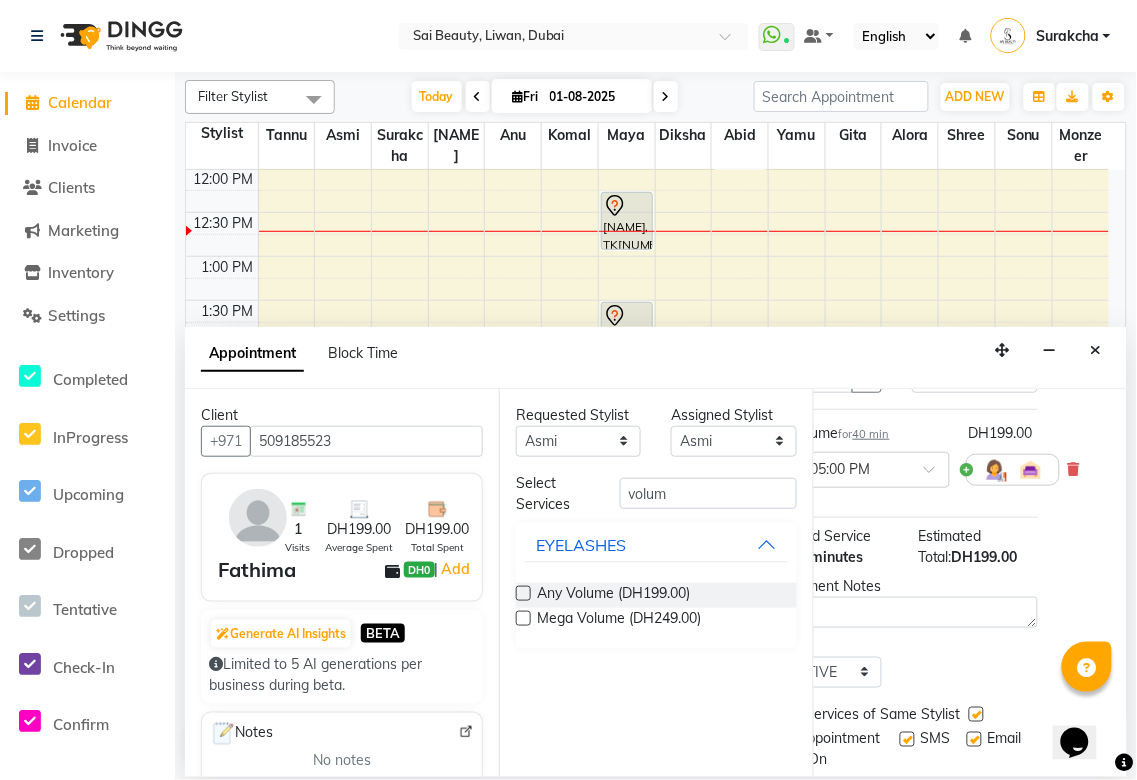 scroll, scrollTop: 235, scrollLeft: 73, axis: both 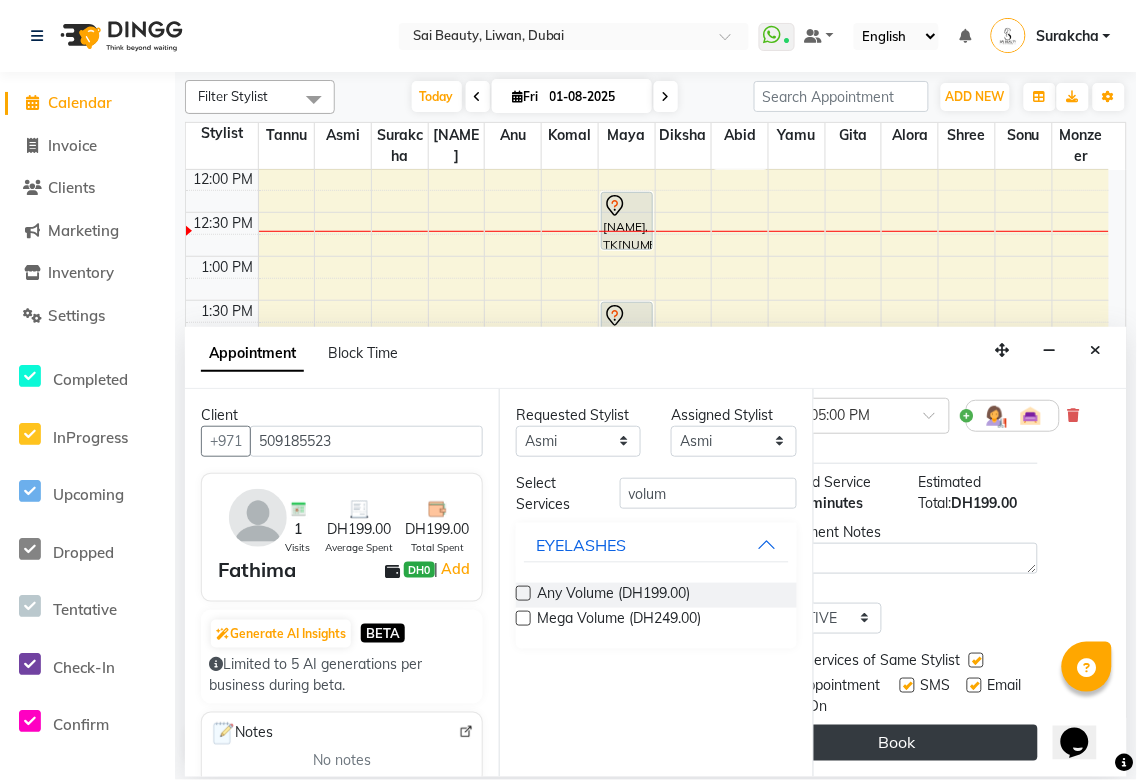 click on "Book" at bounding box center [897, 743] 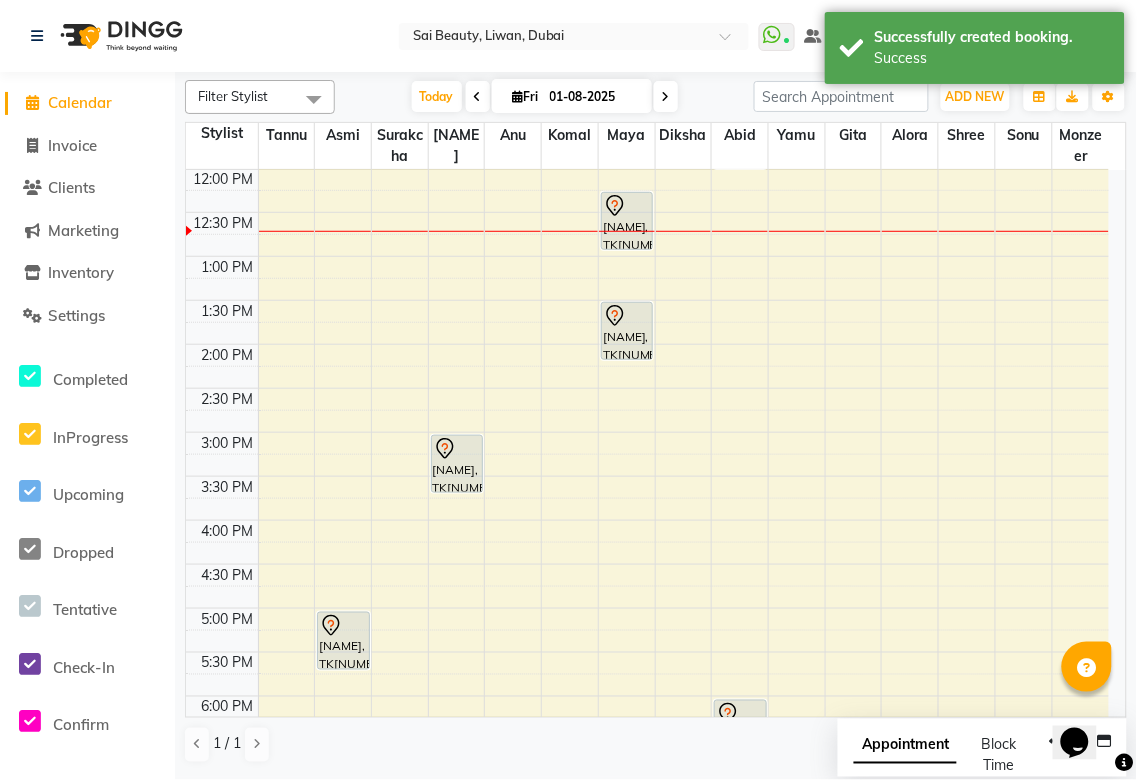 click on "Appointment" at bounding box center (905, 746) 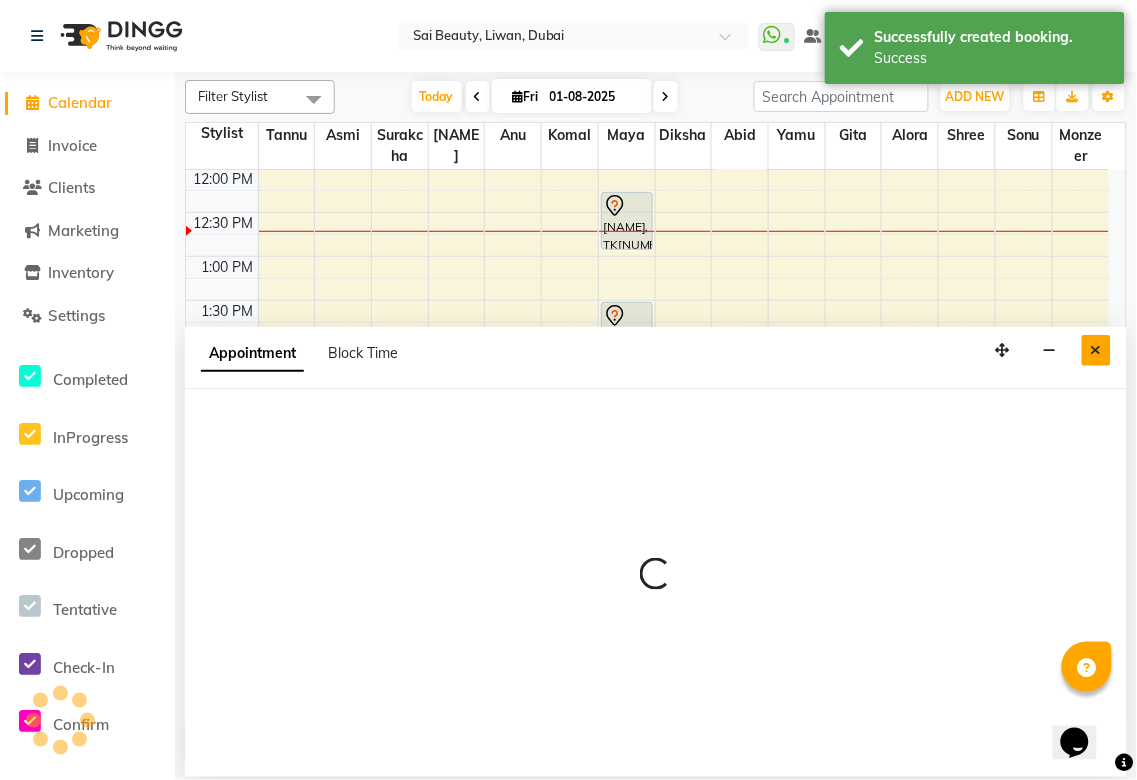 click at bounding box center [1096, 350] 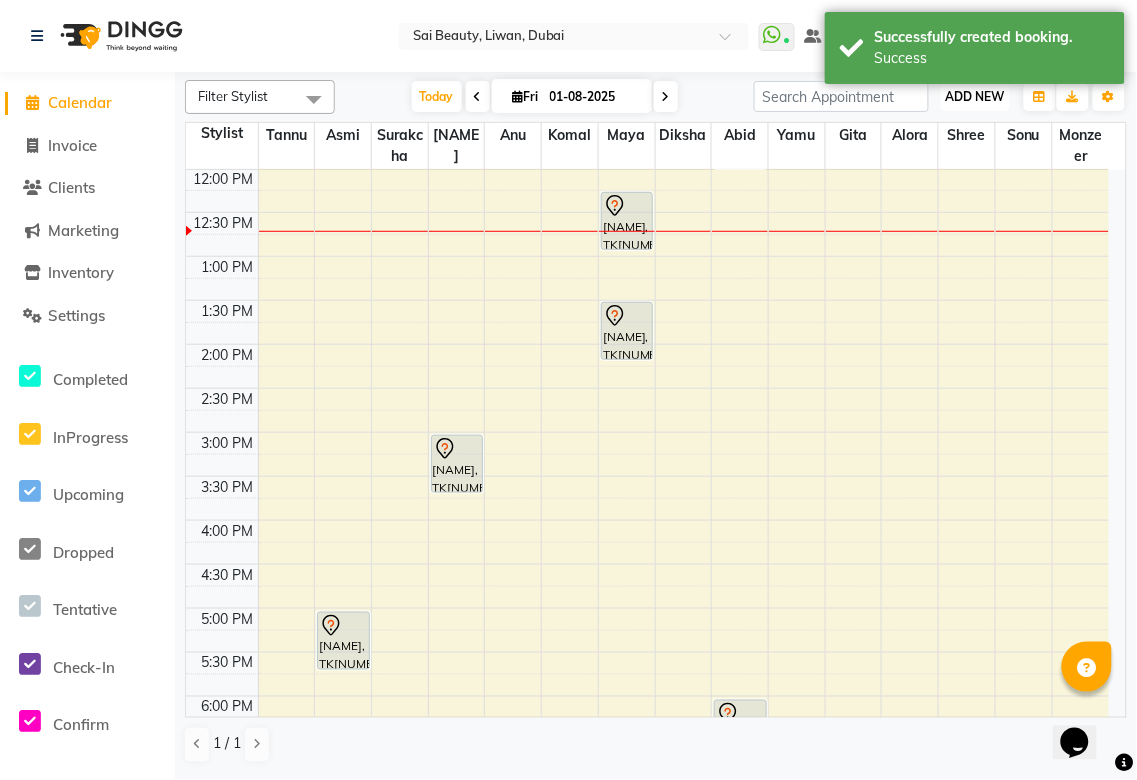 click on "ADD NEW" at bounding box center [975, 96] 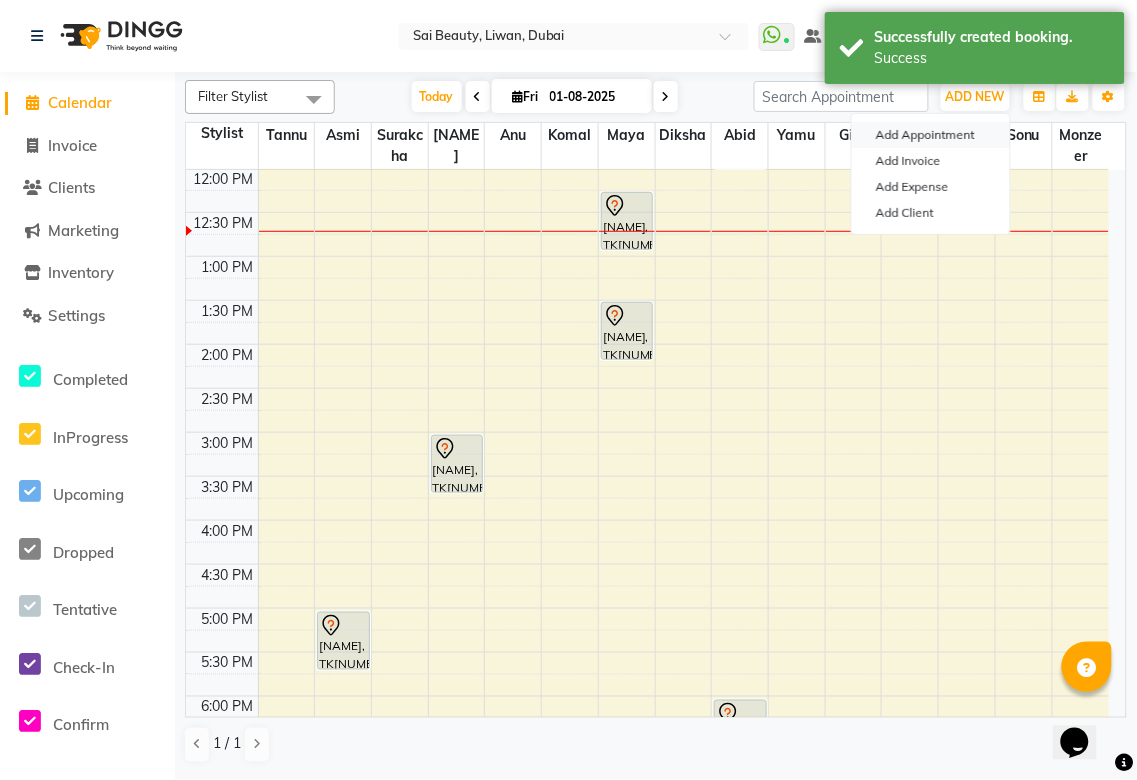 click on "Add Appointment" at bounding box center (931, 135) 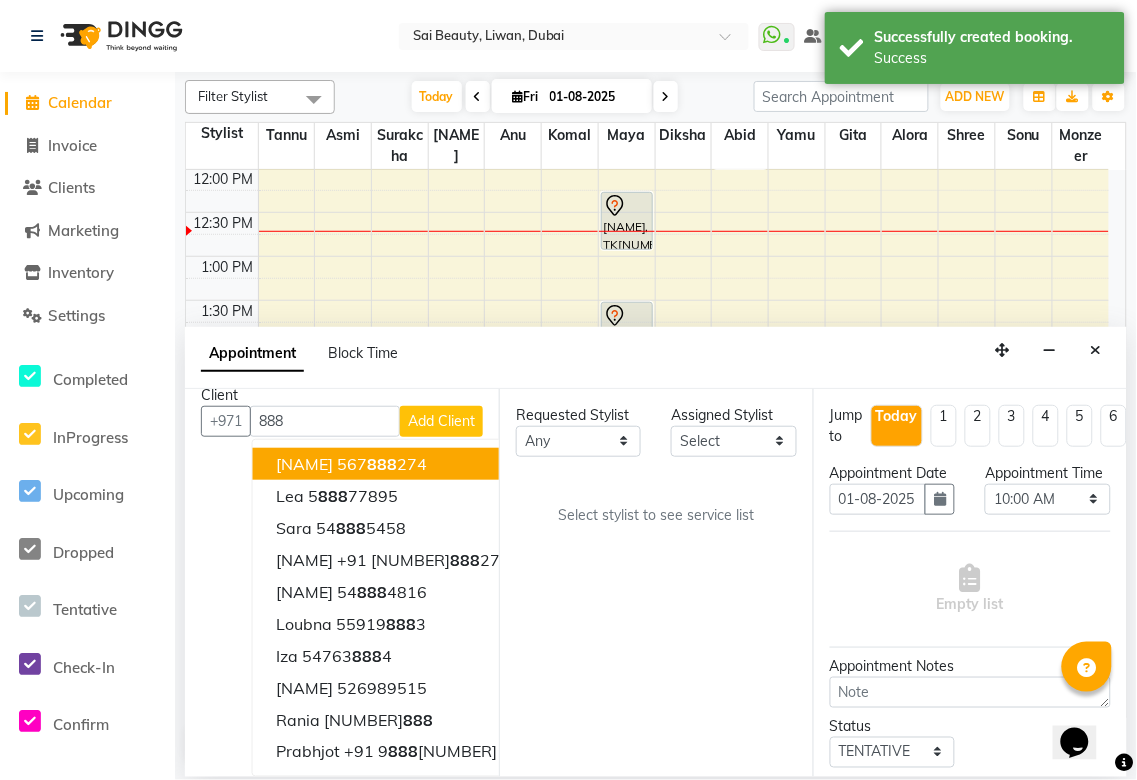 scroll, scrollTop: 36, scrollLeft: 0, axis: vertical 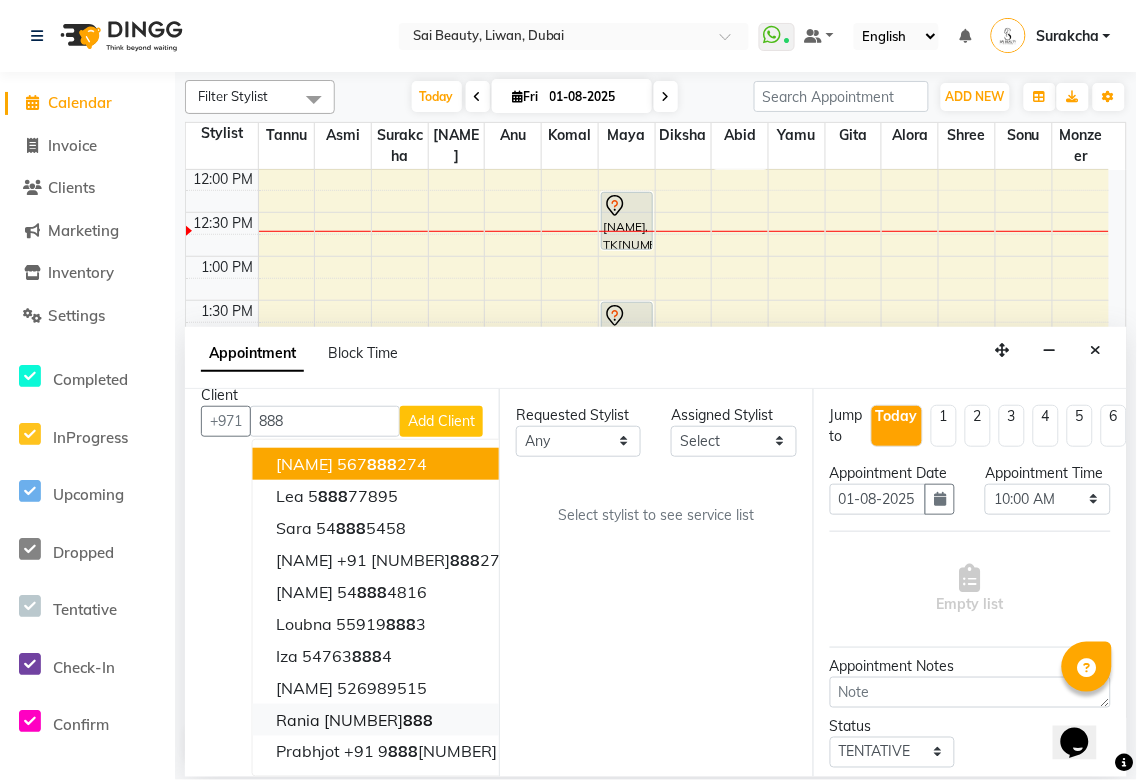 click on "888" at bounding box center (419, 720) 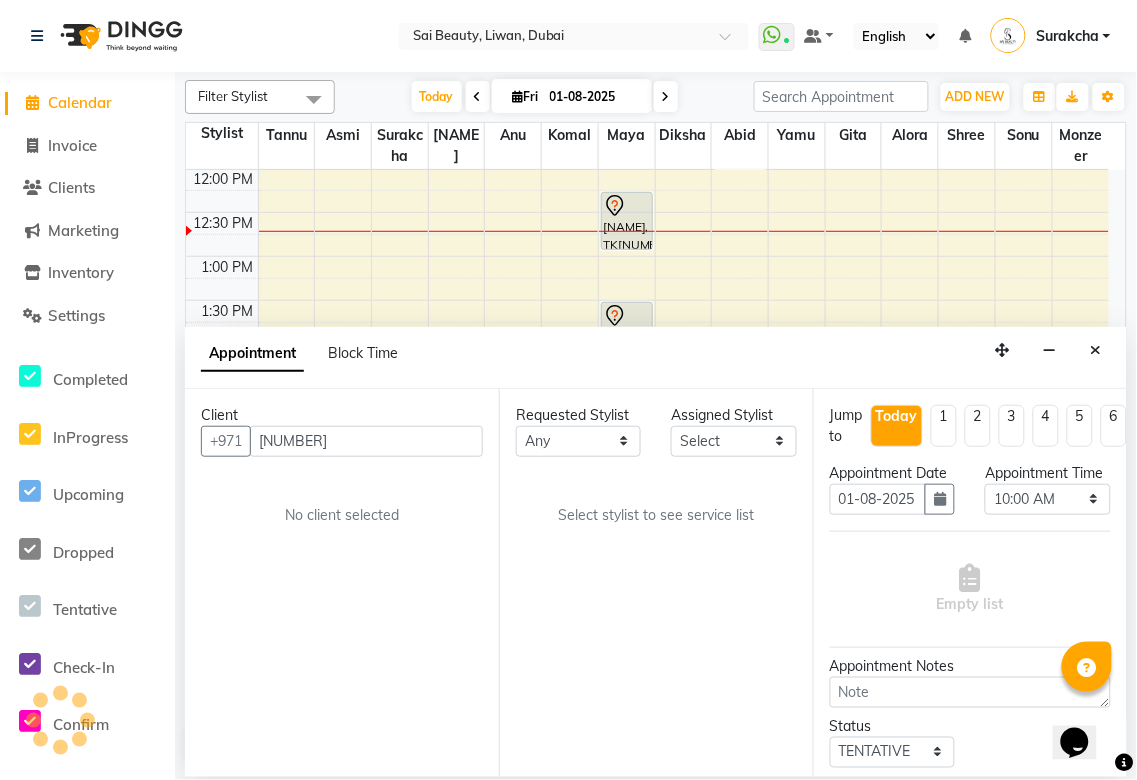 scroll, scrollTop: 0, scrollLeft: 0, axis: both 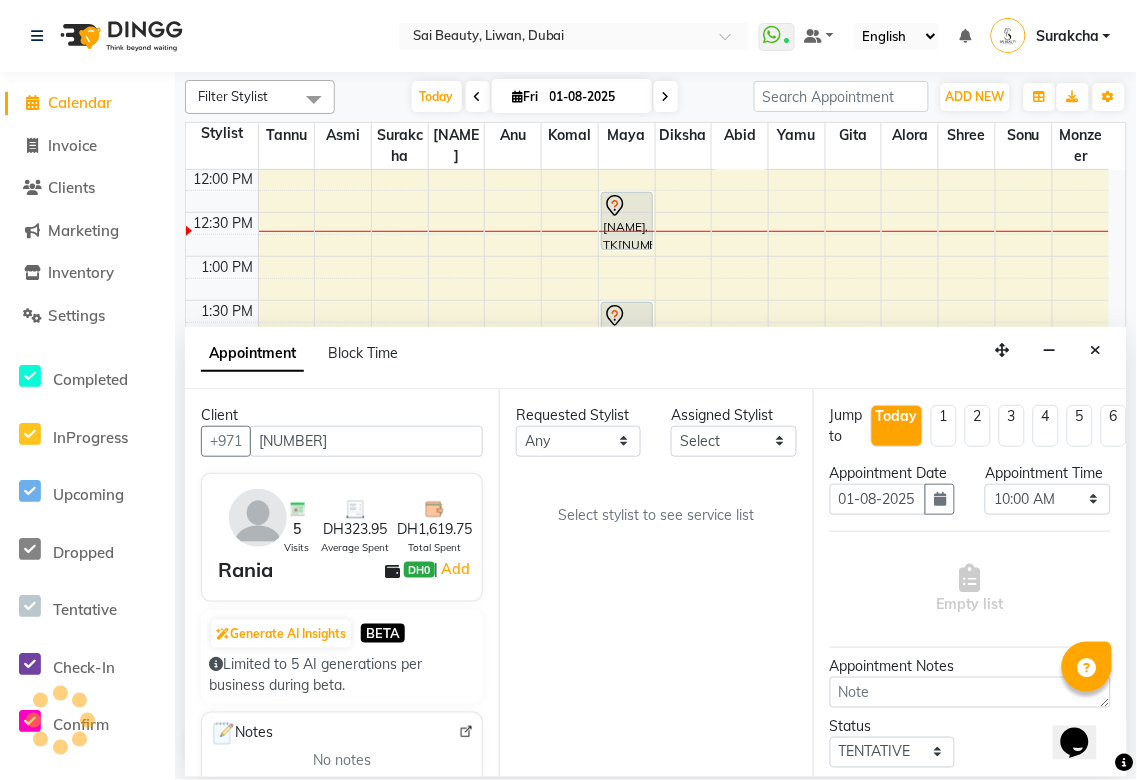 type on "[NUMBER]" 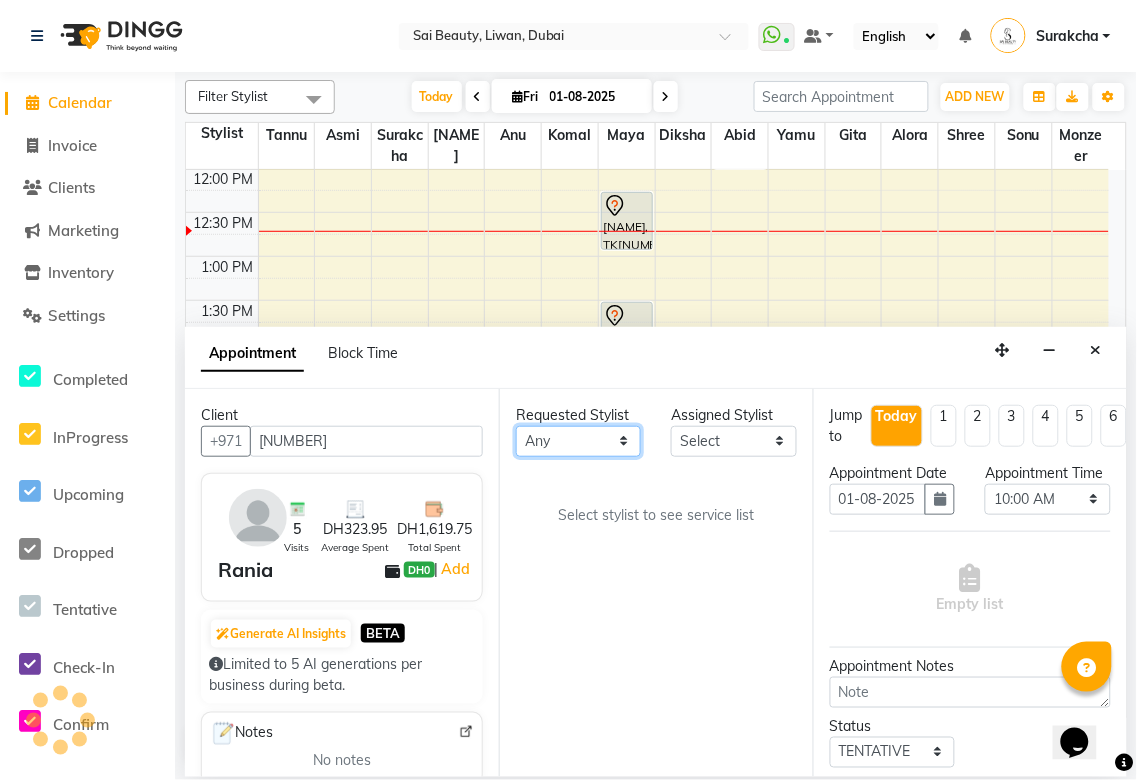 click on "Any Abid Alora Anu Asmi Diksha Gita Komal maya Monzeer shree sonu Surakcha Susmita Tannu Yamu" at bounding box center (578, 441) 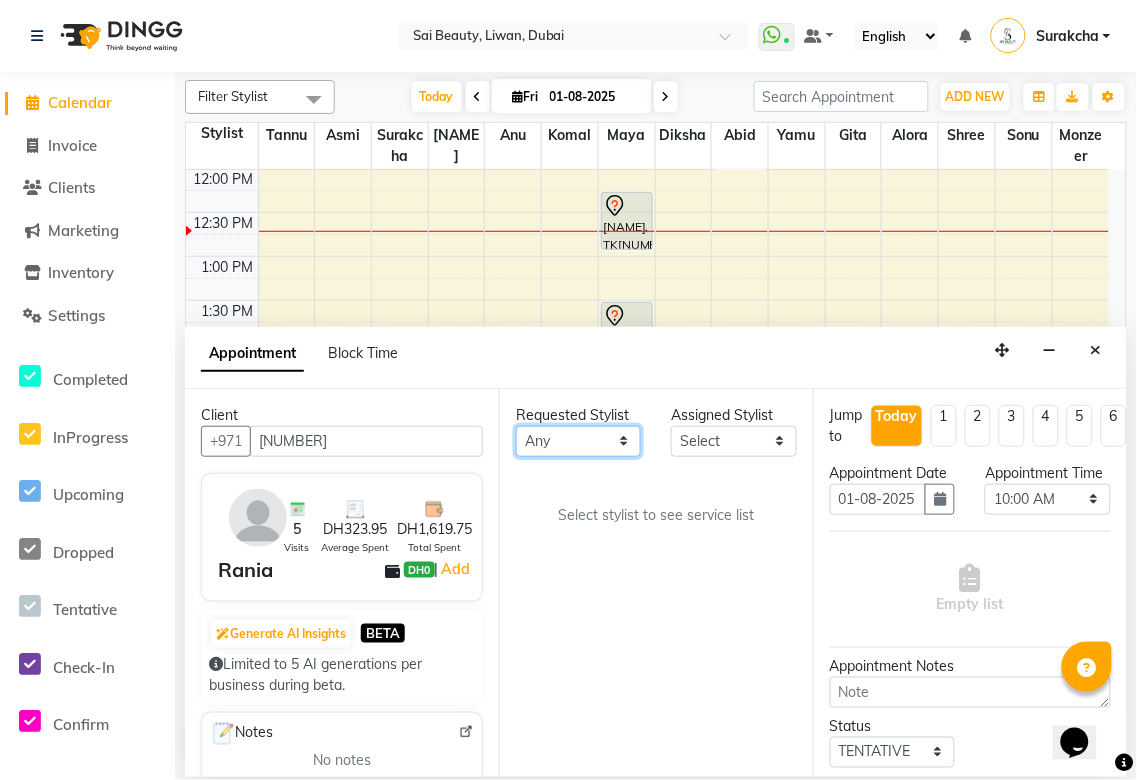 select on "52340" 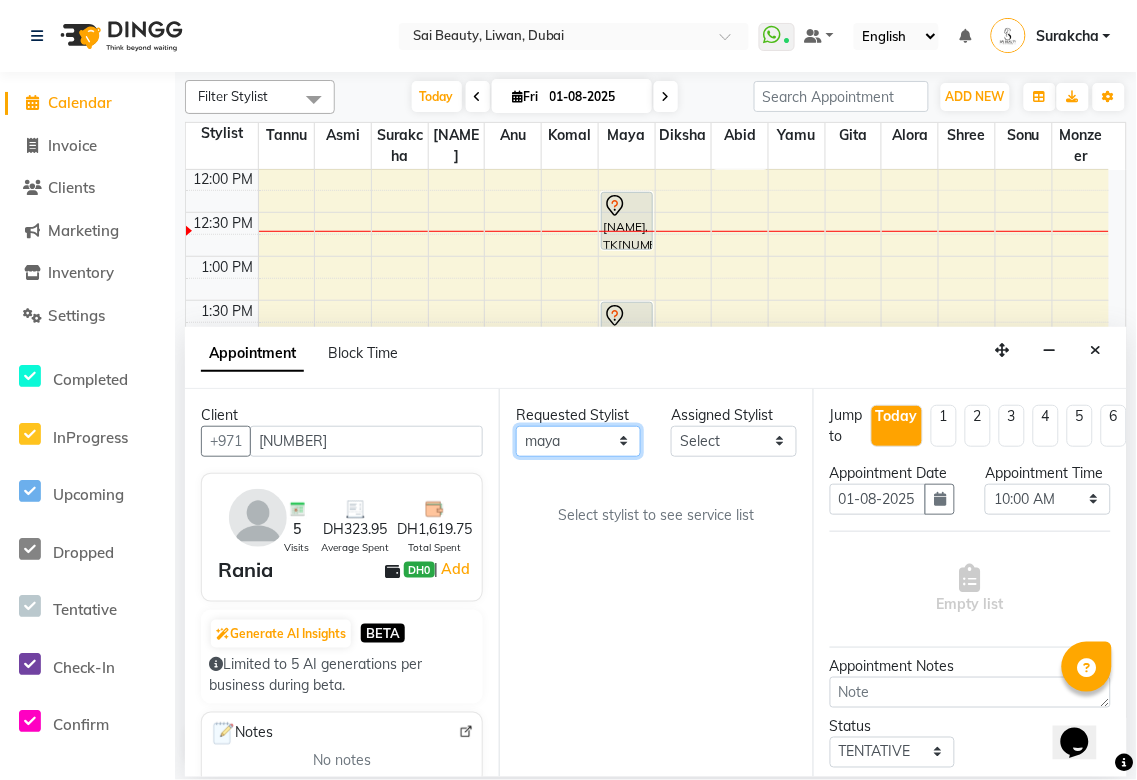 click on "Any Abid Alora Anu Asmi Diksha Gita Komal maya Monzeer shree sonu Surakcha Susmita Tannu Yamu" at bounding box center (578, 441) 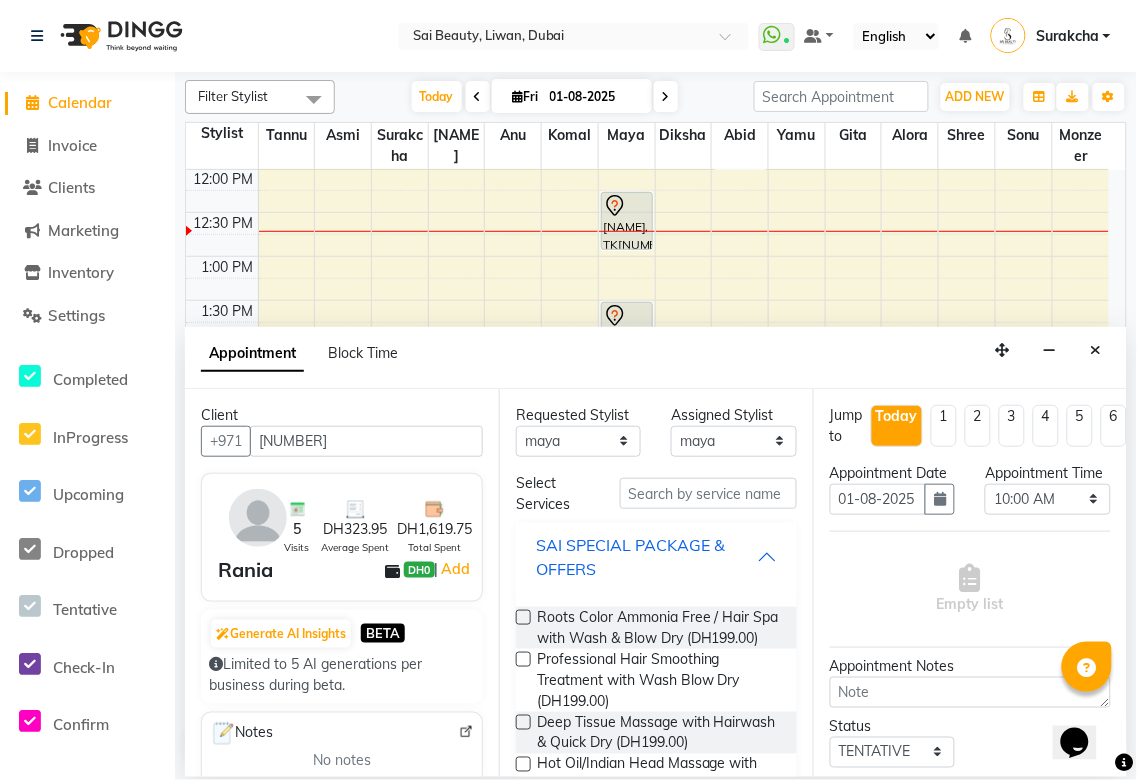 click on "SAI SPECIAL PACKAGE & OFFERS" at bounding box center (646, 557) 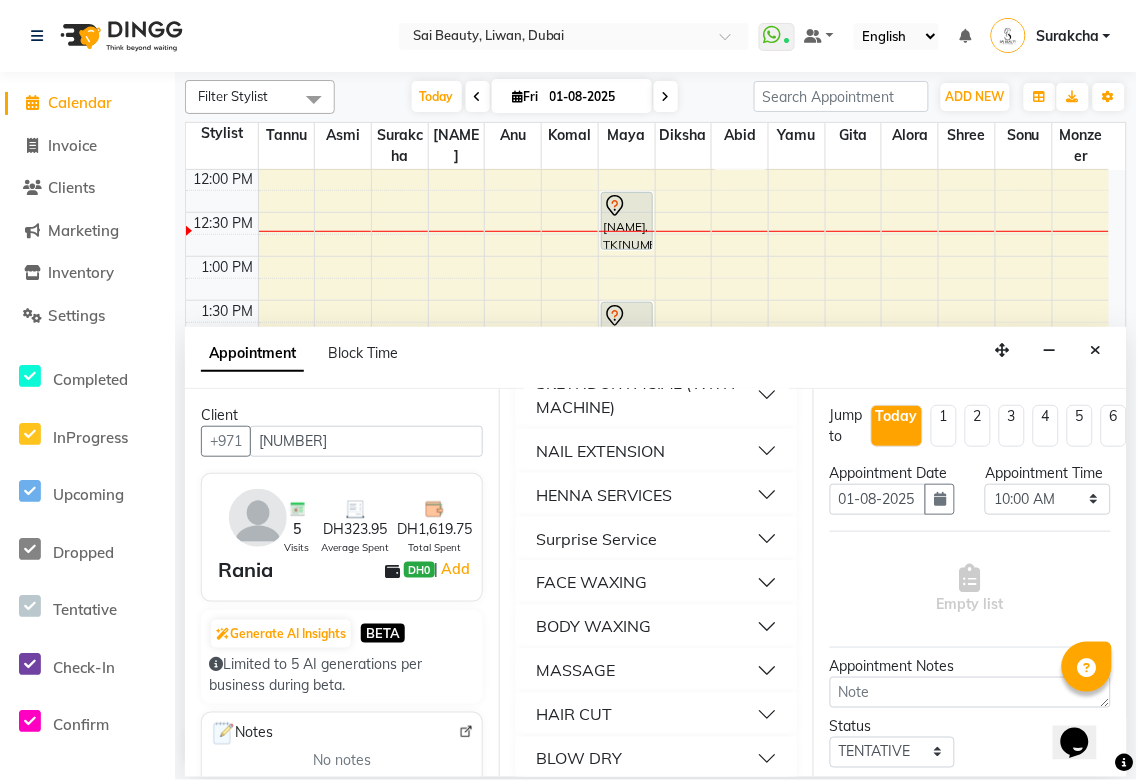 scroll, scrollTop: 624, scrollLeft: 0, axis: vertical 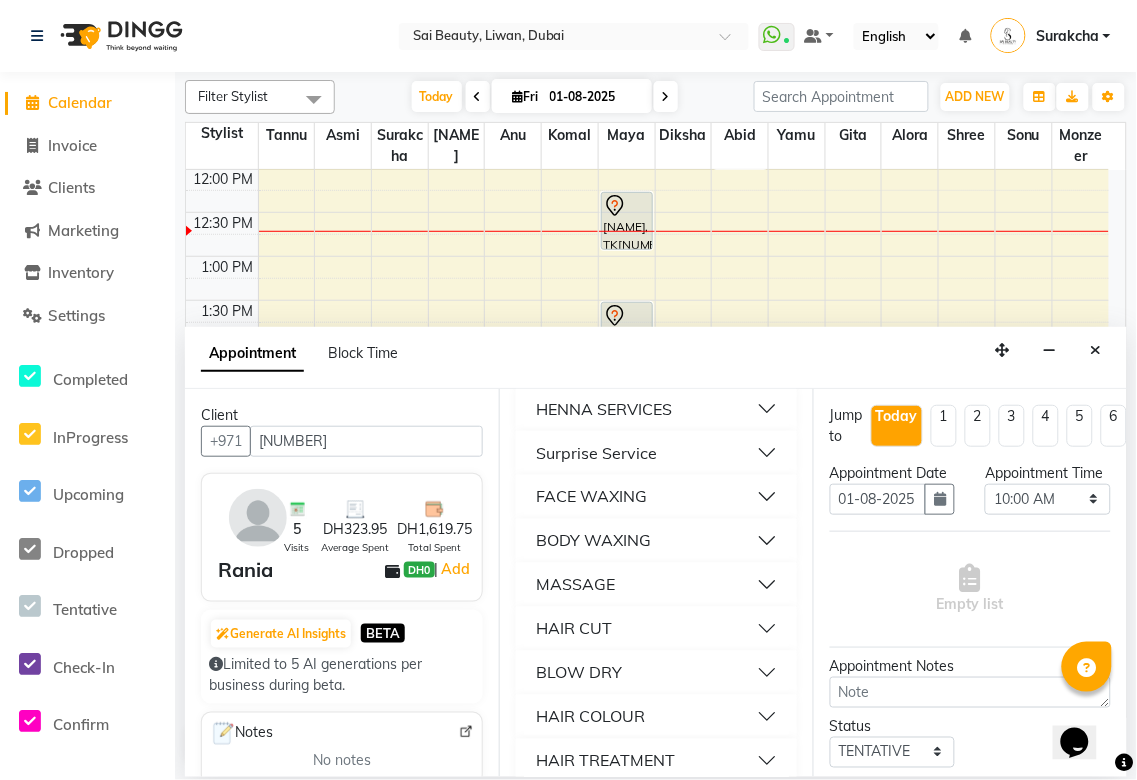click on "BODY WAXING" at bounding box center [656, 541] 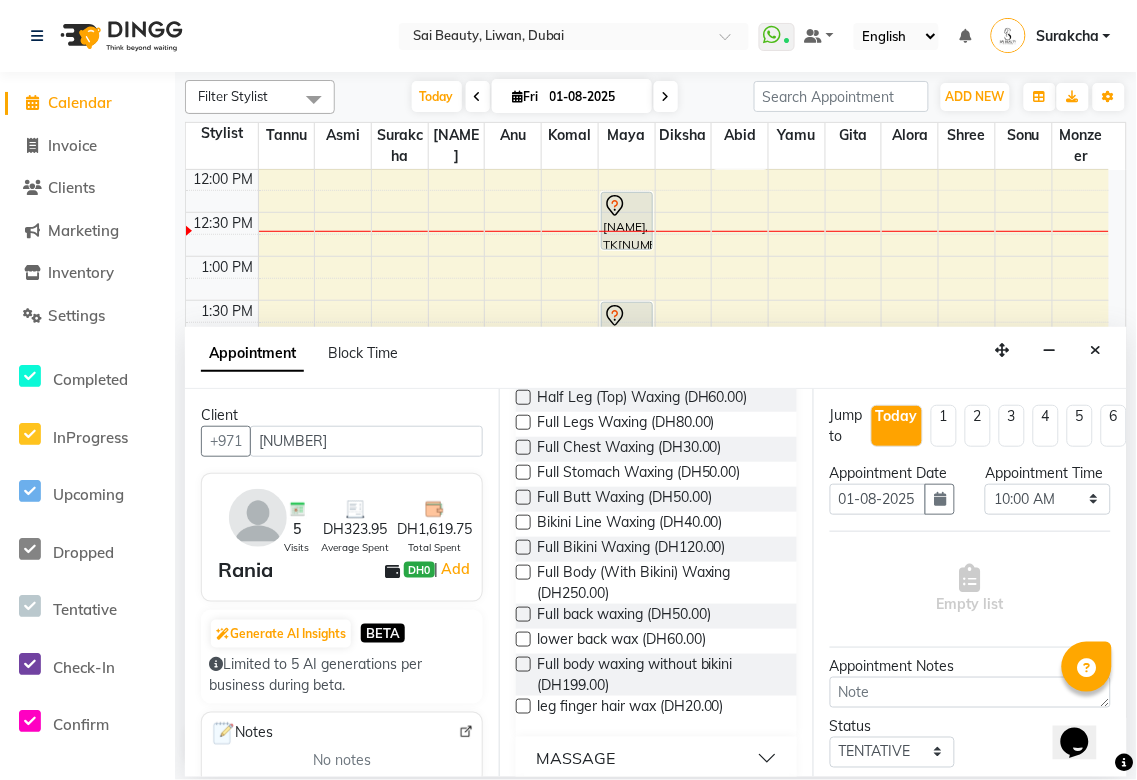 scroll, scrollTop: 921, scrollLeft: 0, axis: vertical 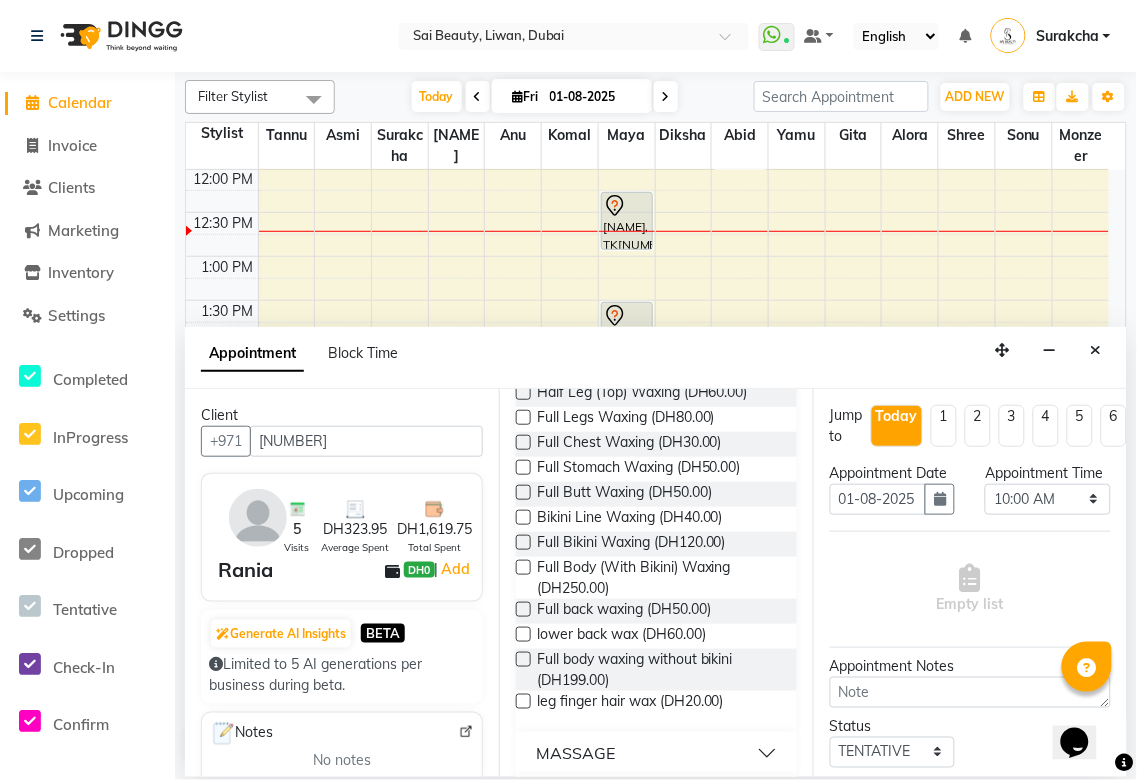 click at bounding box center (523, 567) 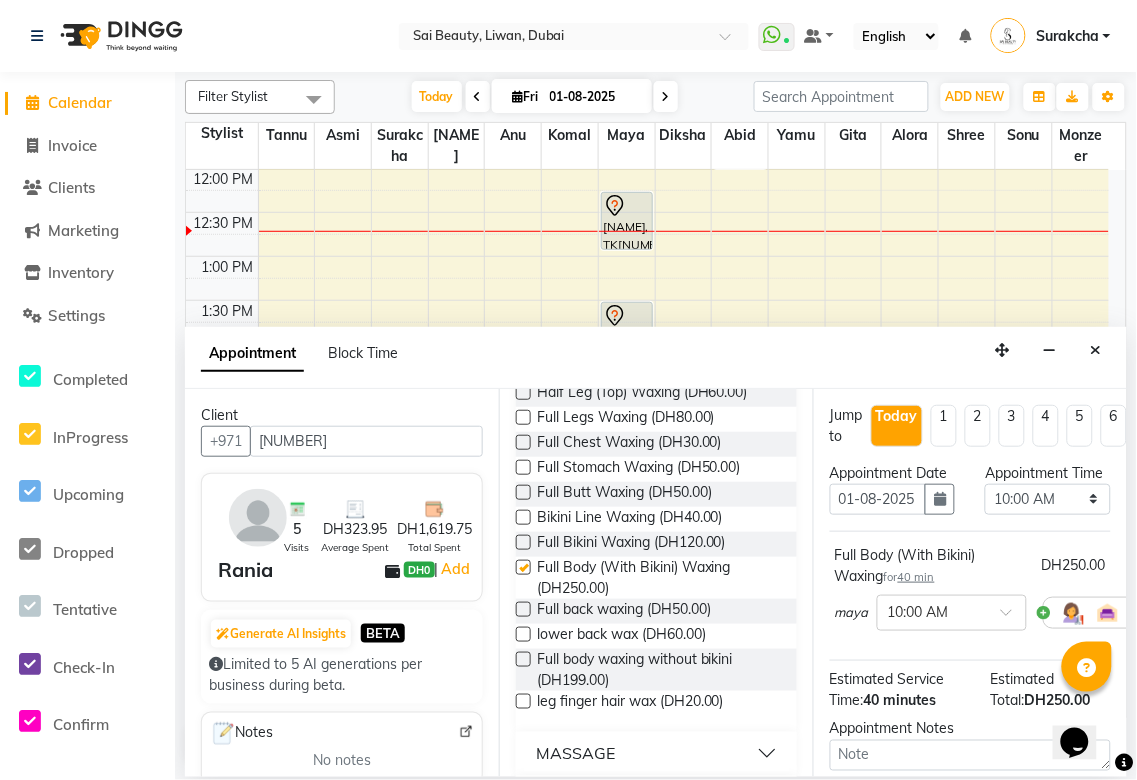 checkbox on "false" 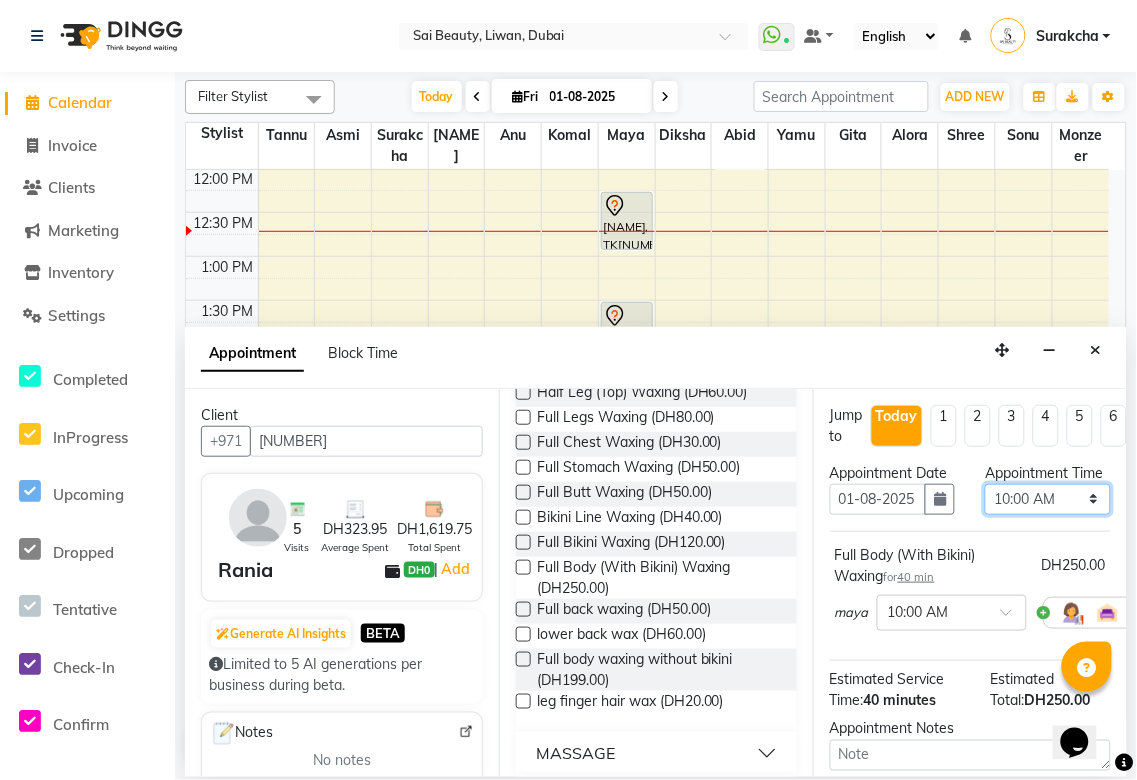 click on "Select 10:00 AM 10:05 AM 10:10 AM 10:15 AM 10:20 AM 10:25 AM 10:30 AM 10:35 AM 10:40 AM 10:45 AM 10:50 AM 10:55 AM 11:00 AM 11:05 AM 11:10 AM 11:15 AM 11:20 AM 11:25 AM 11:30 AM 11:35 AM 11:40 AM 11:45 AM 11:50 AM 11:55 AM 12:00 PM 12:05 PM 12:10 PM 12:15 PM 12:20 PM 12:25 PM 12:30 PM 12:35 PM 12:40 PM 12:45 PM 12:50 PM 12:55 PM 01:00 PM 01:05 PM 01:10 PM 01:15 PM 01:20 PM 01:25 PM 01:30 PM 01:35 PM 01:40 PM 01:45 PM 01:50 PM 01:55 PM 02:00 PM 02:05 PM 02:10 PM 02:15 PM 02:20 PM 02:25 PM 02:30 PM 02:35 PM 02:40 PM 02:45 PM 02:50 PM 02:55 PM 03:00 PM 03:05 PM 03:10 PM 03:15 PM 03:20 PM 03:25 PM 03:30 PM 03:35 PM 03:40 PM 03:45 PM 03:50 PM 03:55 PM 04:00 PM 04:05 PM 04:10 PM 04:15 PM 04:20 PM 04:25 PM 04:30 PM 04:35 PM 04:40 PM 04:45 PM 04:50 PM 04:55 PM 05:00 PM 05:05 PM 05:10 PM 05:15 PM 05:20 PM 05:25 PM 05:30 PM 05:35 PM 05:40 PM 05:45 PM 05:50 PM 05:55 PM 06:00 PM 06:05 PM 06:10 PM 06:15 PM 06:20 PM 06:25 PM 06:30 PM 06:35 PM 06:40 PM 06:45 PM 06:50 PM 06:55 PM 07:00 PM 07:05 PM 07:10 PM 07:15 PM 07:20 PM" at bounding box center (1047, 499) 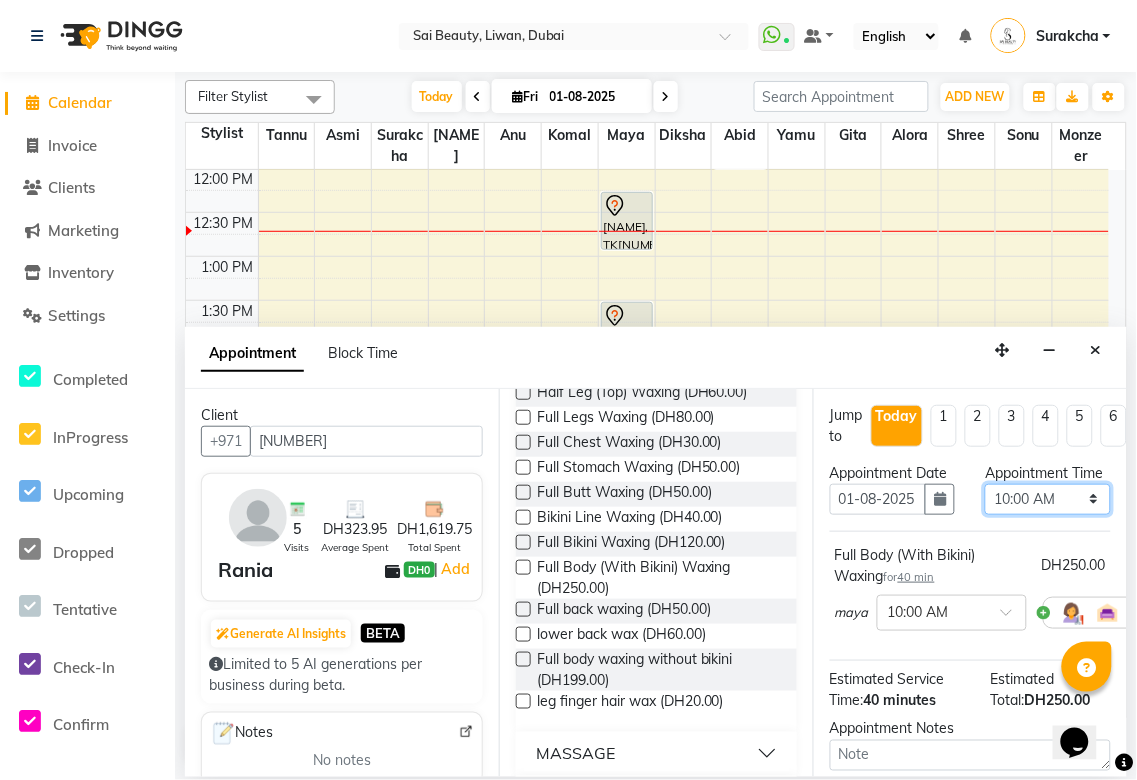 select on "860" 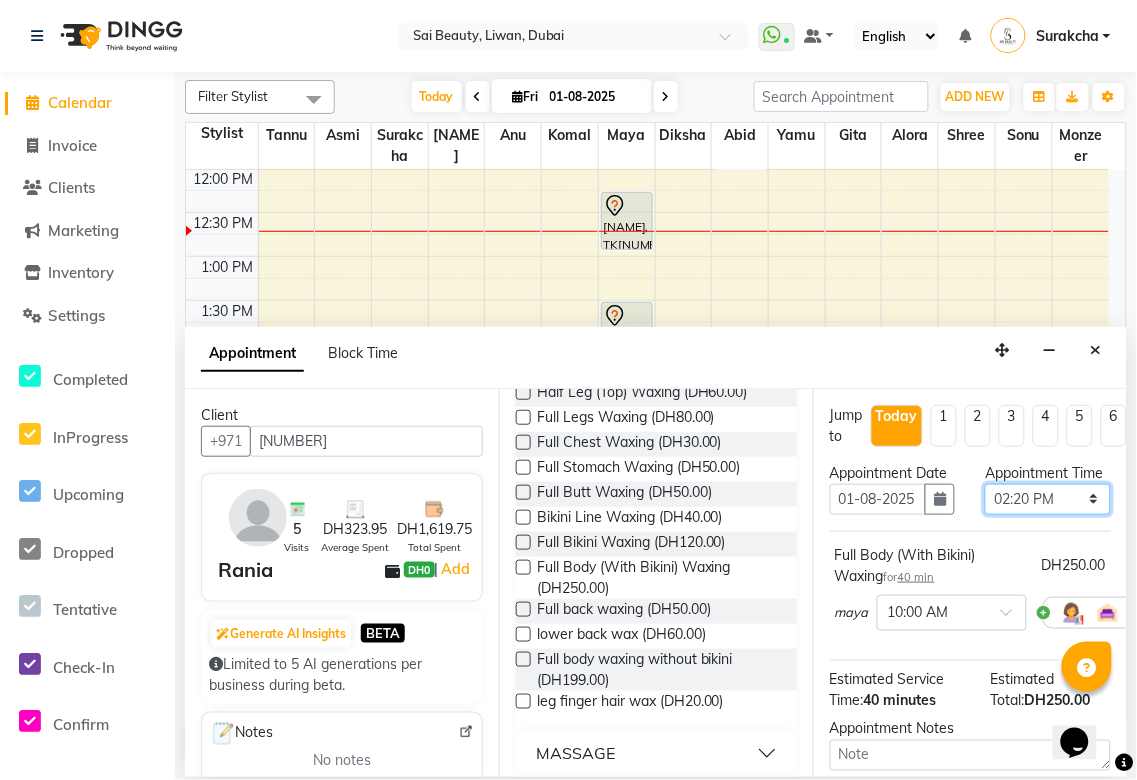 click on "Select 10:00 AM 10:05 AM 10:10 AM 10:15 AM 10:20 AM 10:25 AM 10:30 AM 10:35 AM 10:40 AM 10:45 AM 10:50 AM 10:55 AM 11:00 AM 11:05 AM 11:10 AM 11:15 AM 11:20 AM 11:25 AM 11:30 AM 11:35 AM 11:40 AM 11:45 AM 11:50 AM 11:55 AM 12:00 PM 12:05 PM 12:10 PM 12:15 PM 12:20 PM 12:25 PM 12:30 PM 12:35 PM 12:40 PM 12:45 PM 12:50 PM 12:55 PM 01:00 PM 01:05 PM 01:10 PM 01:15 PM 01:20 PM 01:25 PM 01:30 PM 01:35 PM 01:40 PM 01:45 PM 01:50 PM 01:55 PM 02:00 PM 02:05 PM 02:10 PM 02:15 PM 02:20 PM 02:25 PM 02:30 PM 02:35 PM 02:40 PM 02:45 PM 02:50 PM 02:55 PM 03:00 PM 03:05 PM 03:10 PM 03:15 PM 03:20 PM 03:25 PM 03:30 PM 03:35 PM 03:40 PM 03:45 PM 03:50 PM 03:55 PM 04:00 PM 04:05 PM 04:10 PM 04:15 PM 04:20 PM 04:25 PM 04:30 PM 04:35 PM 04:40 PM 04:45 PM 04:50 PM 04:55 PM 05:00 PM 05:05 PM 05:10 PM 05:15 PM 05:20 PM 05:25 PM 05:30 PM 05:35 PM 05:40 PM 05:45 PM 05:50 PM 05:55 PM 06:00 PM 06:05 PM 06:10 PM 06:15 PM 06:20 PM 06:25 PM 06:30 PM 06:35 PM 06:40 PM 06:45 PM 06:50 PM 06:55 PM 07:00 PM 07:05 PM 07:10 PM 07:15 PM 07:20 PM" at bounding box center (1047, 499) 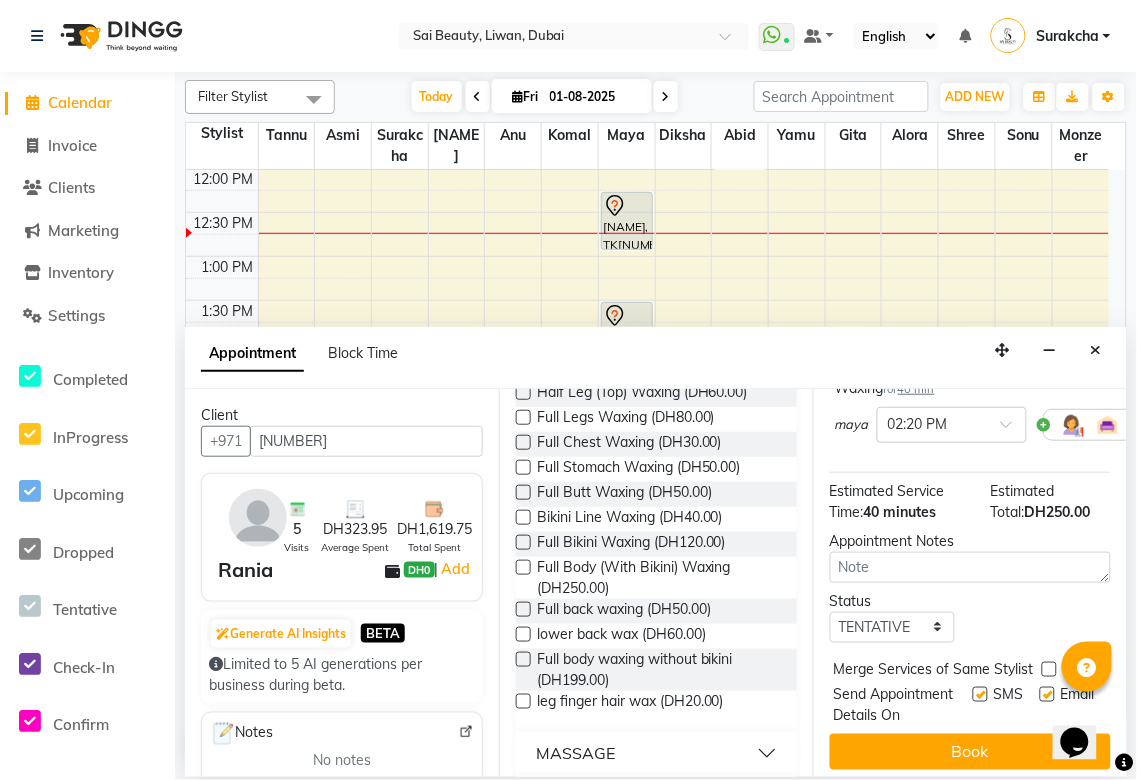 scroll, scrollTop: 256, scrollLeft: 0, axis: vertical 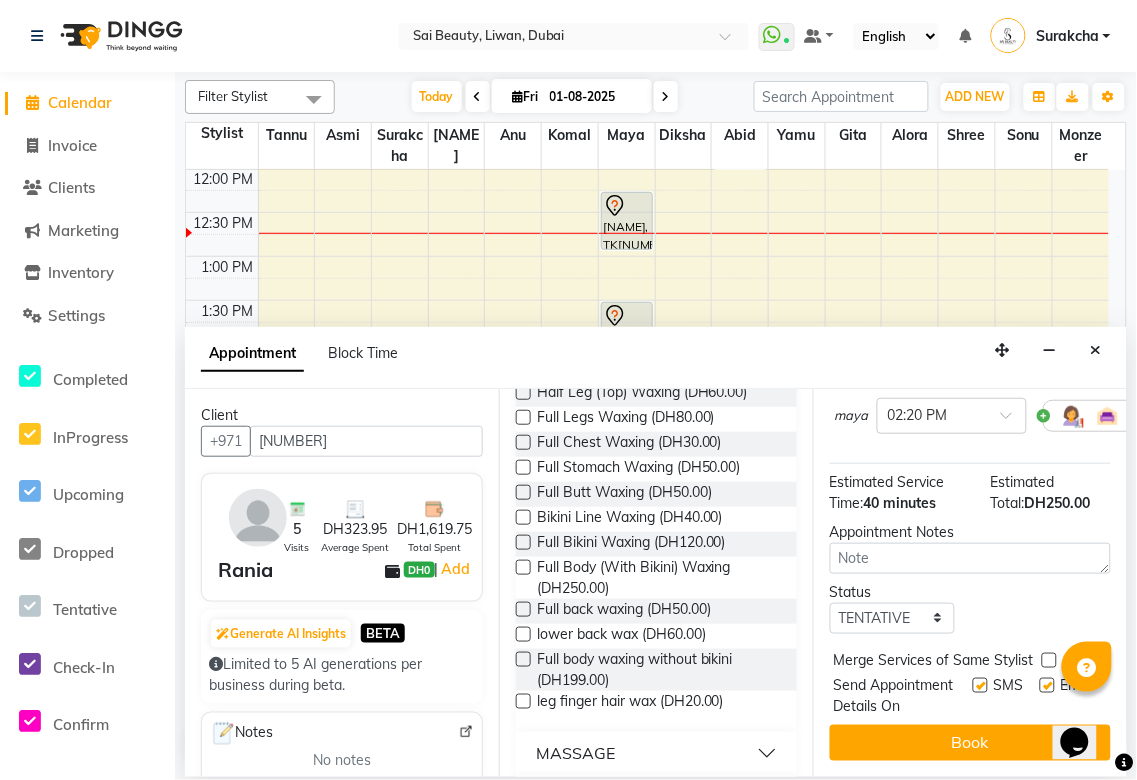 click at bounding box center [1049, 660] 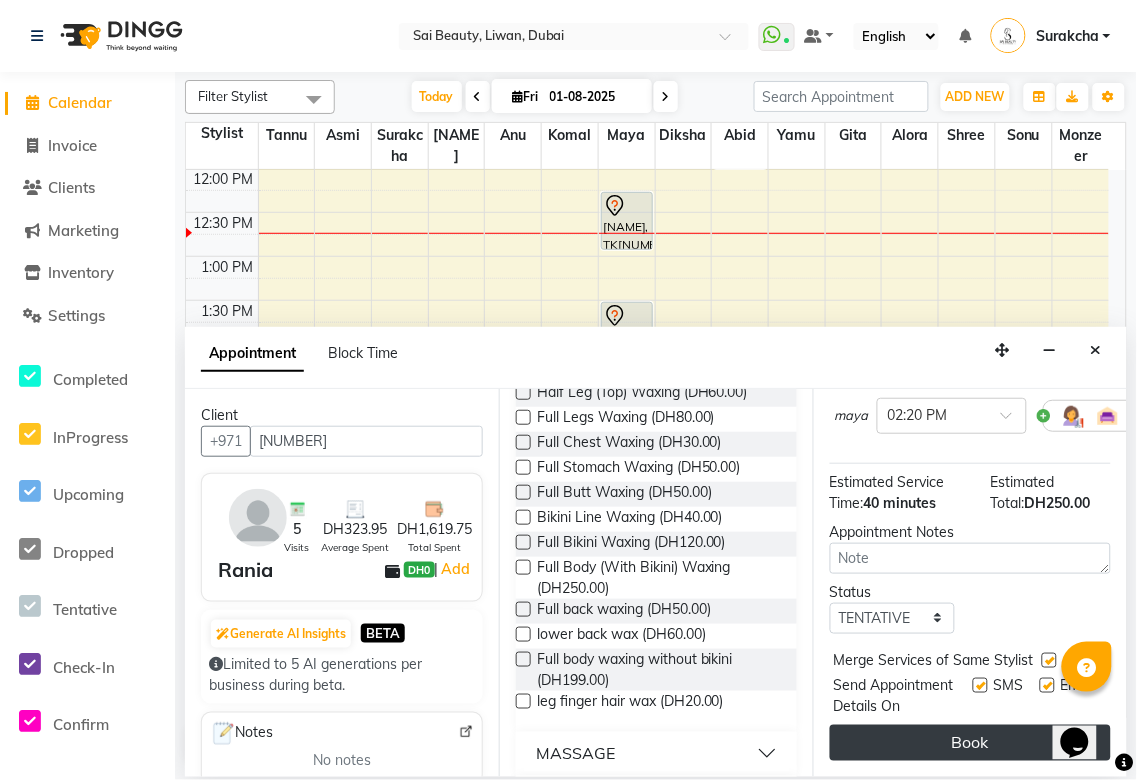 click on "Book" at bounding box center [970, 743] 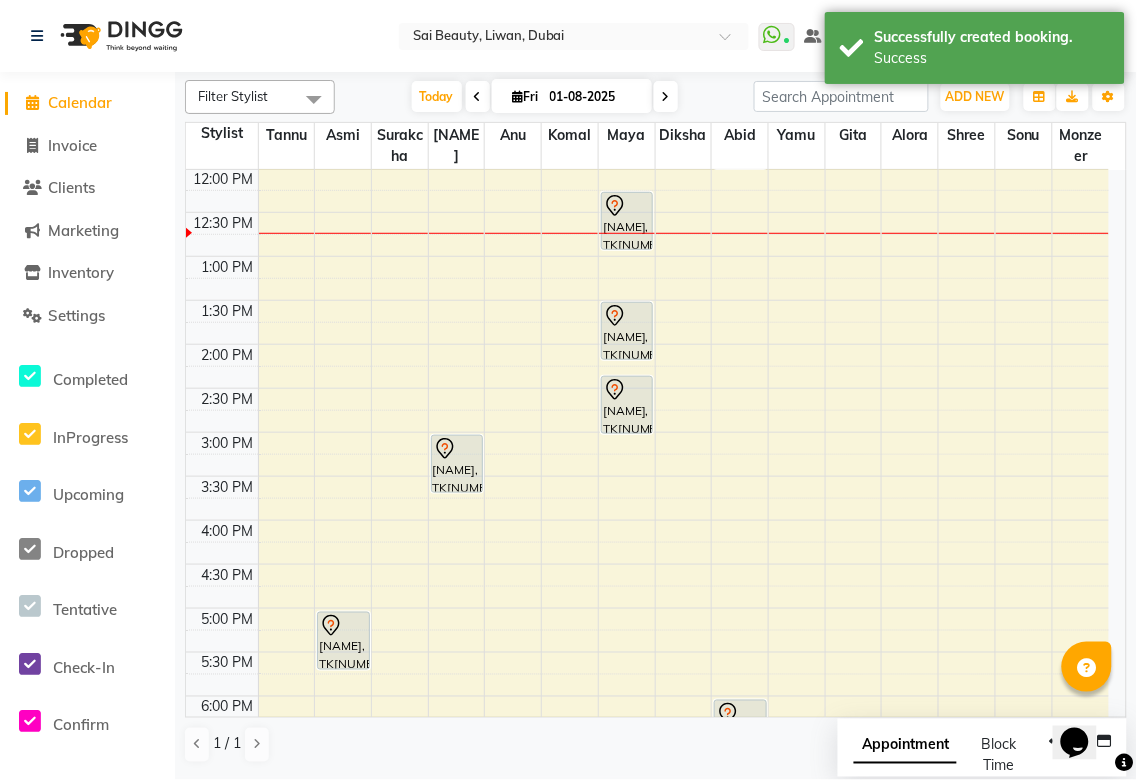click on "Appointment" at bounding box center (905, 746) 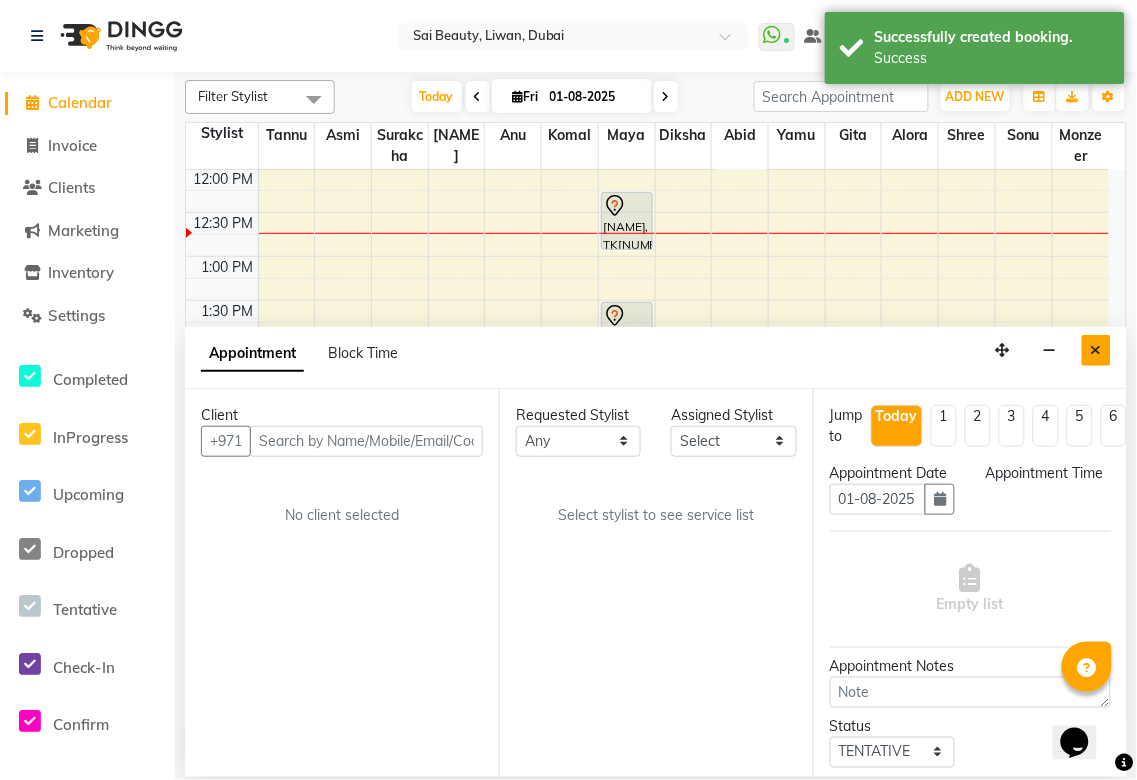 click at bounding box center (1096, 350) 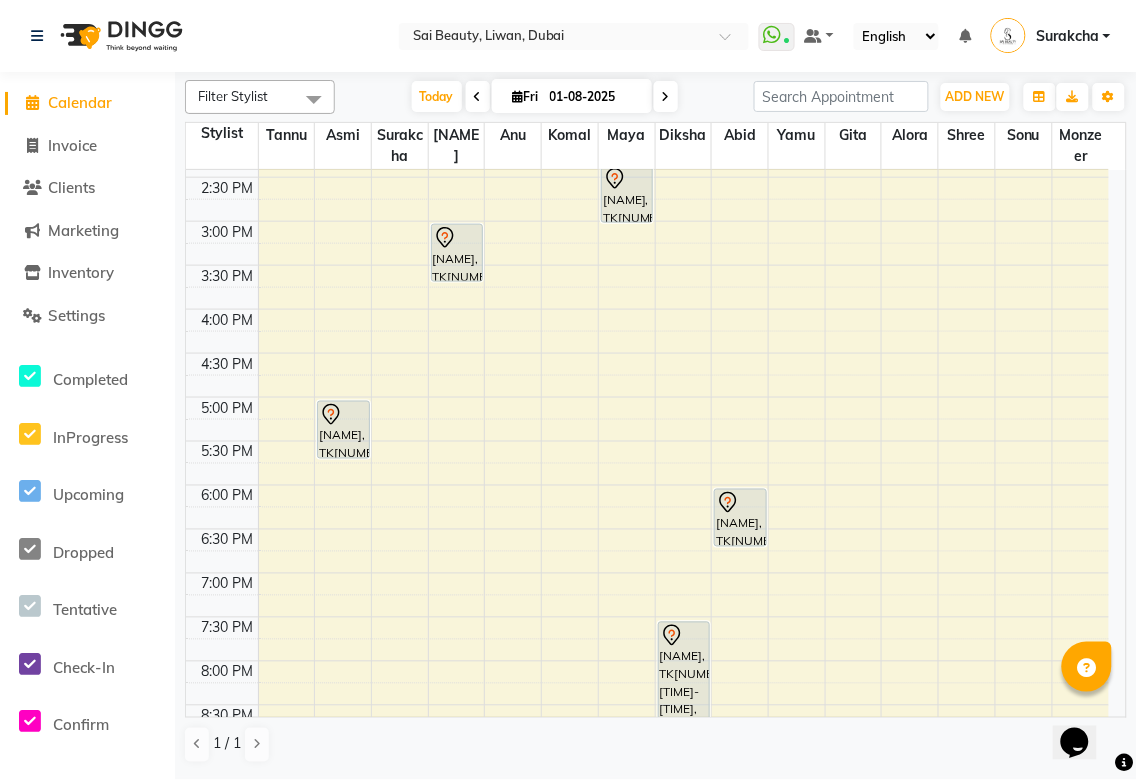 scroll, scrollTop: 487, scrollLeft: 0, axis: vertical 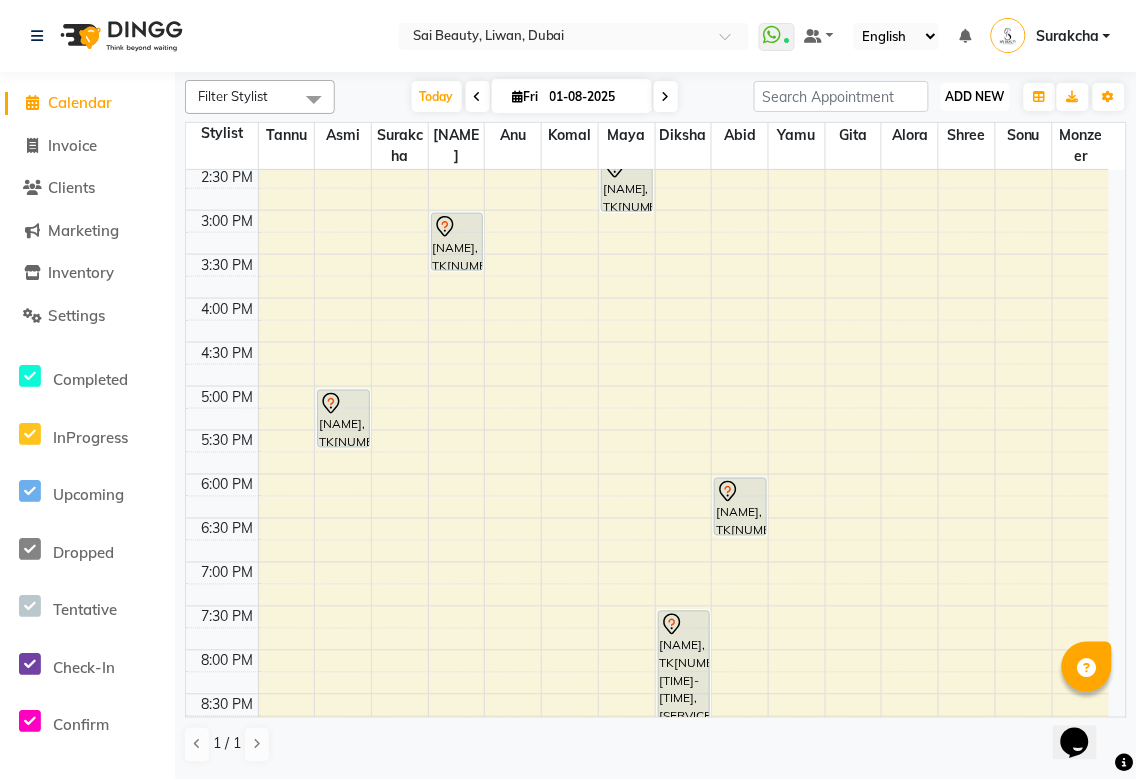 click on "ADD NEW" at bounding box center [975, 96] 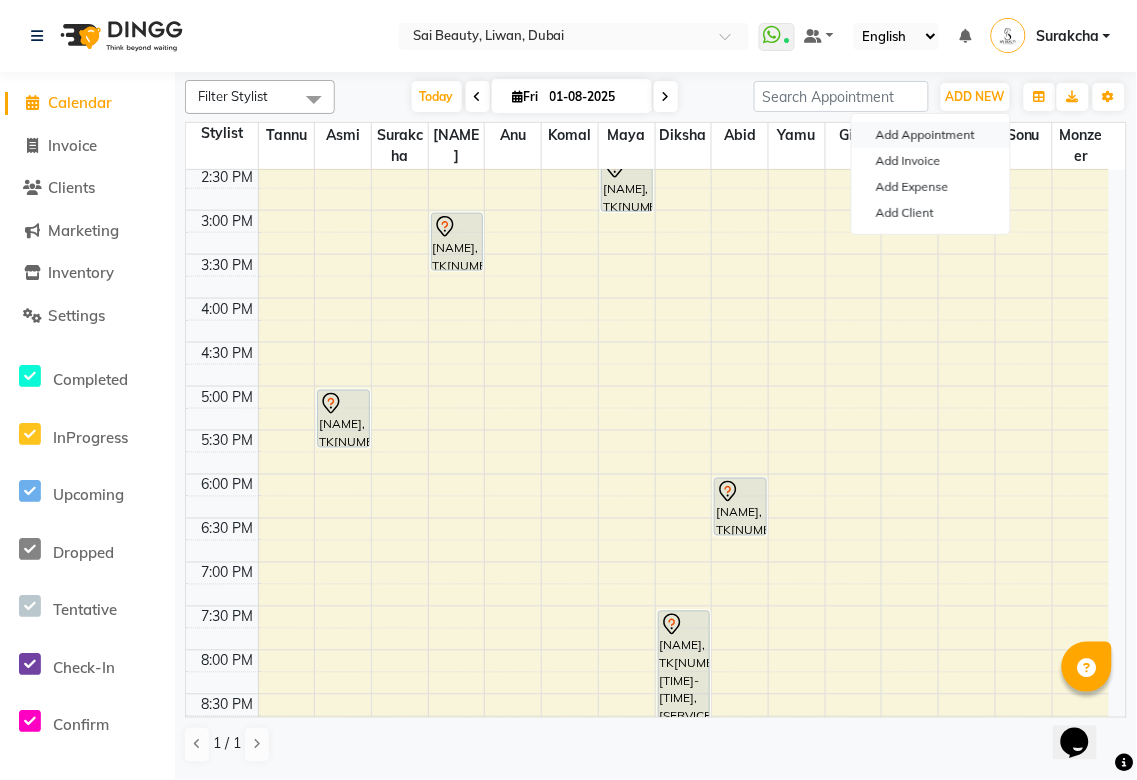 click on "Add Appointment" at bounding box center [931, 135] 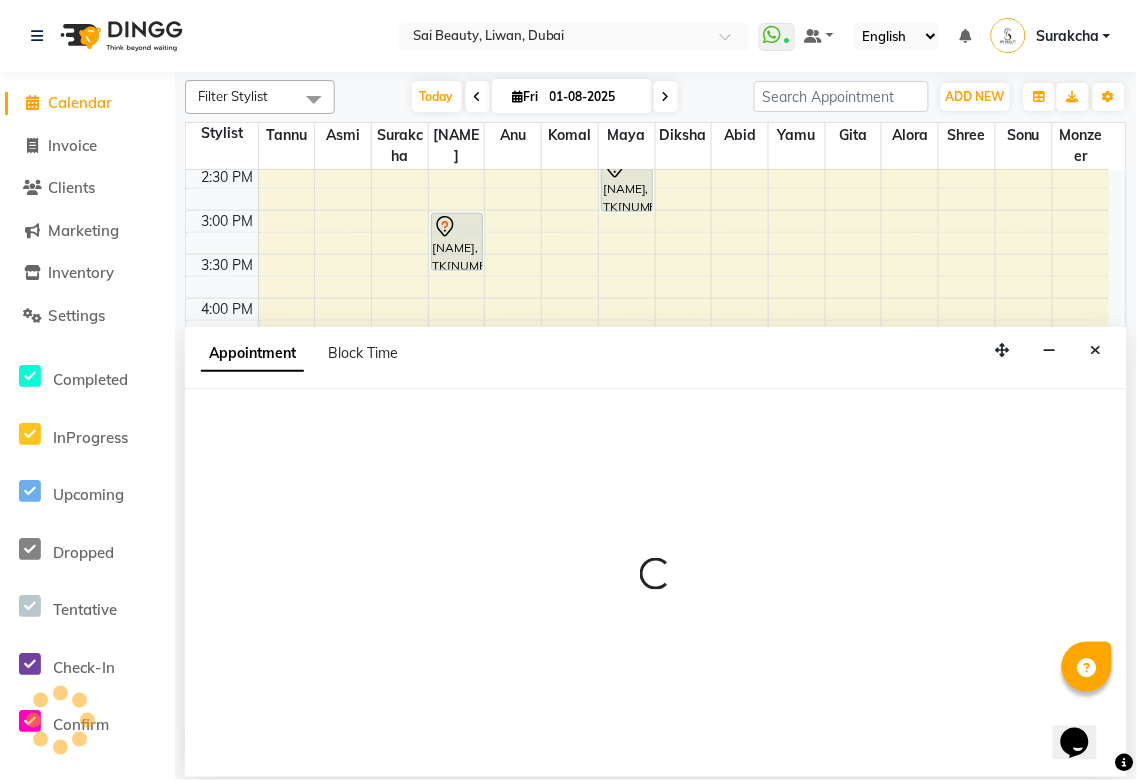 select on "tentative" 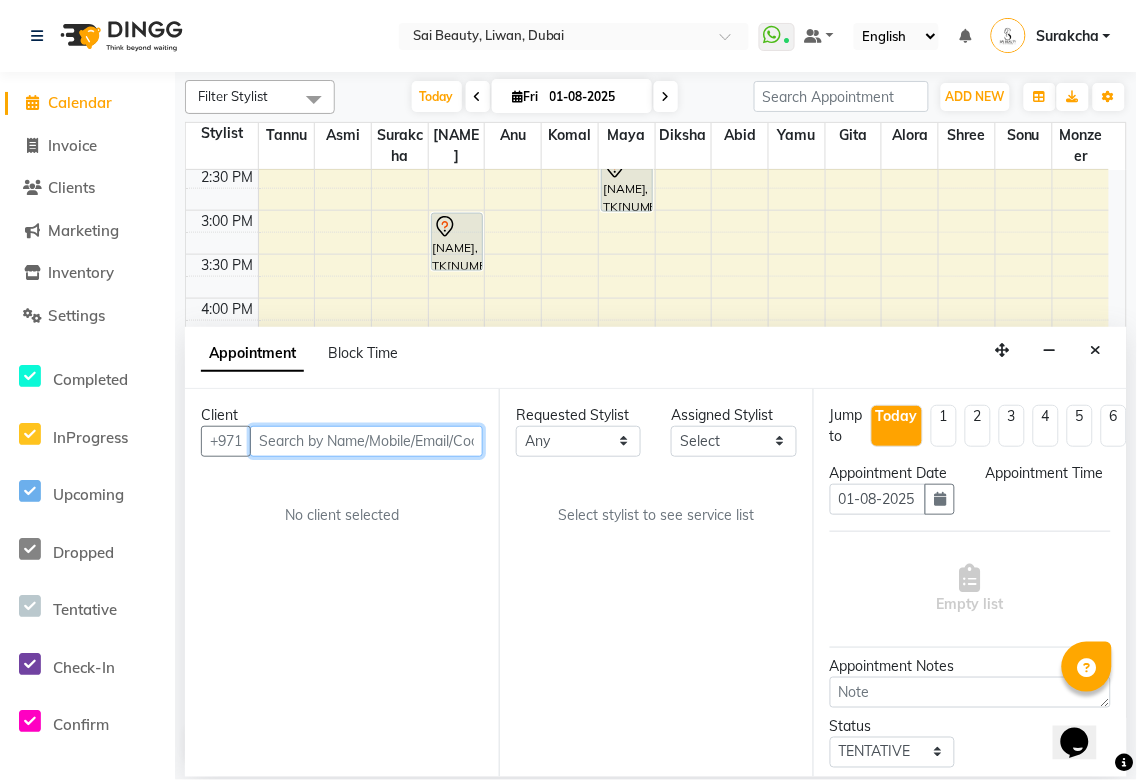select on "600" 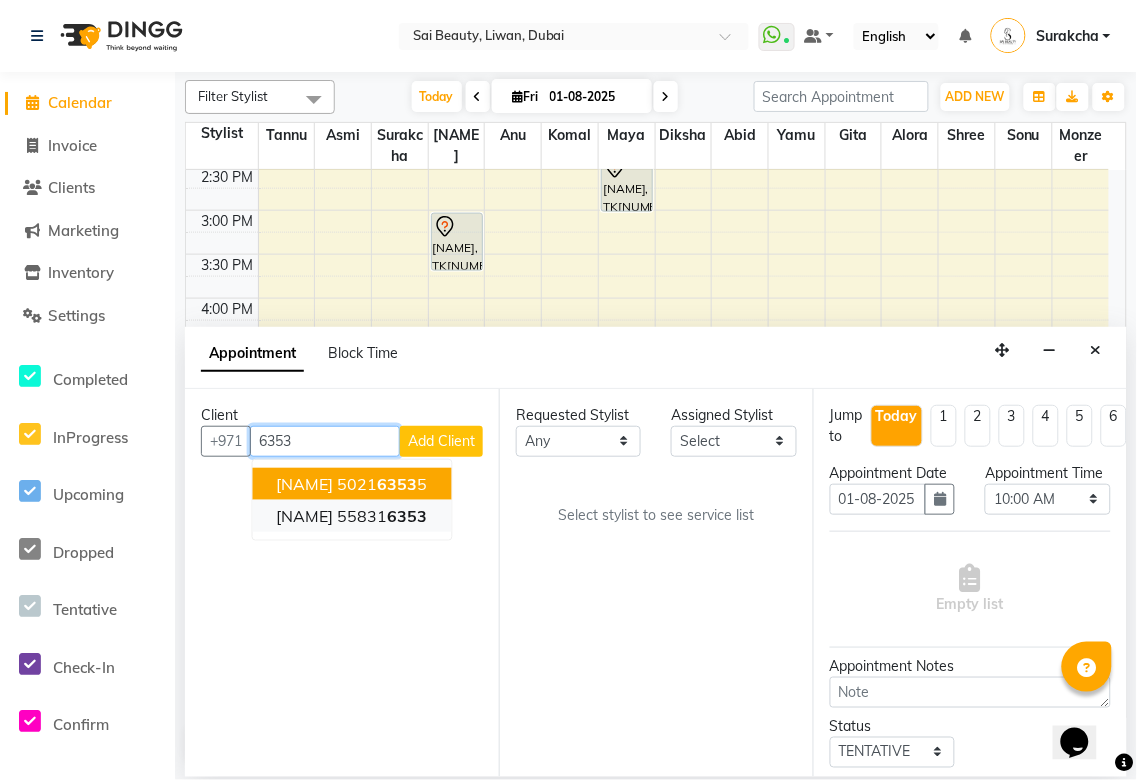 click on "6353" at bounding box center (408, 516) 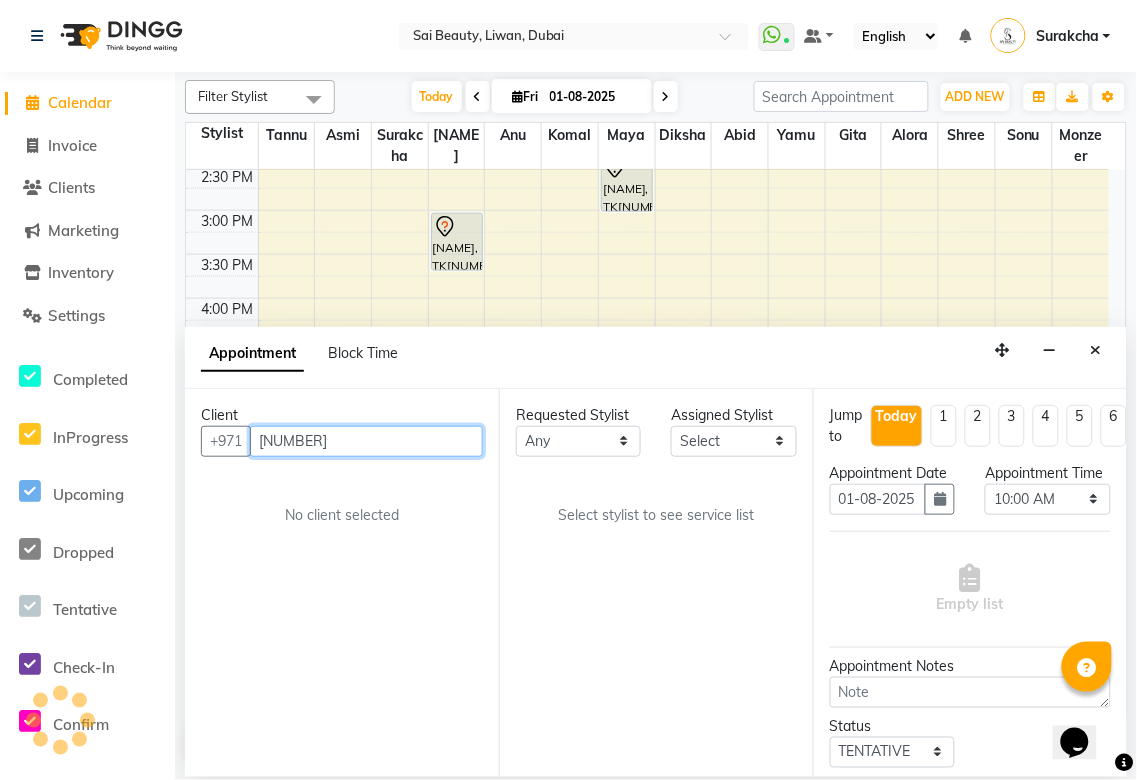type on "[NUMBER]" 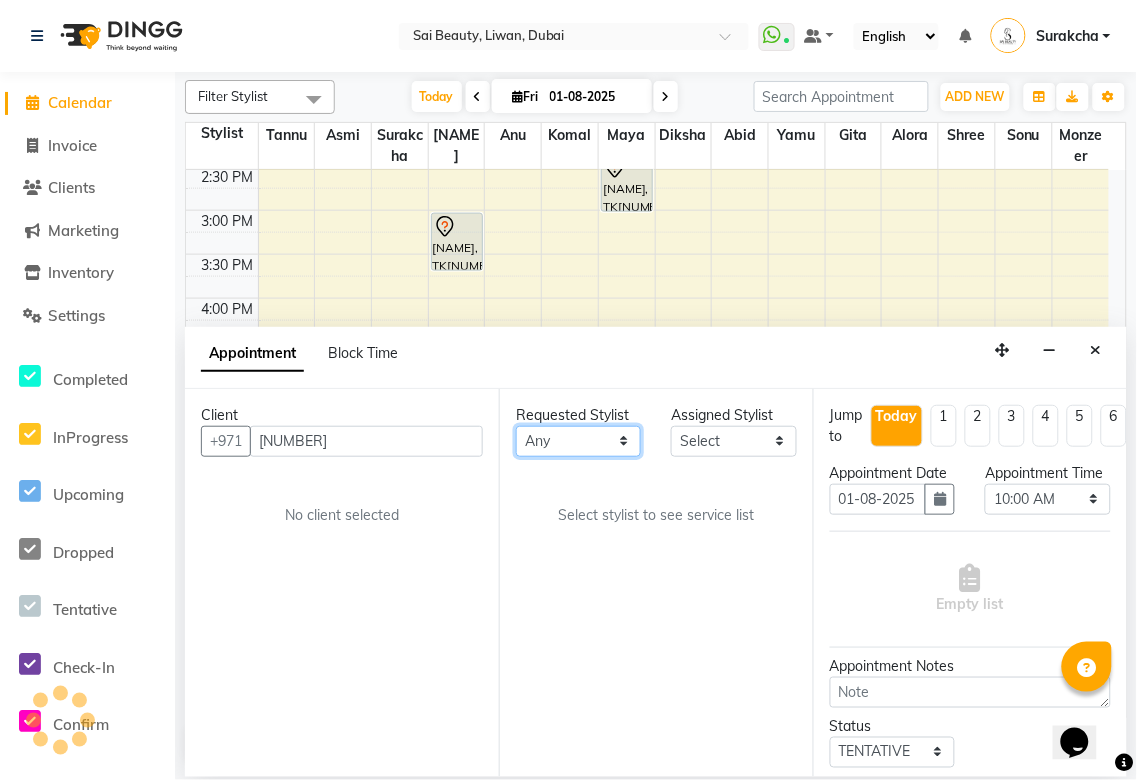 click on "Any Abid Alora Anu Asmi Diksha Gita Komal maya Monzeer shree sonu Surakcha Susmita Tannu Yamu" at bounding box center (578, 441) 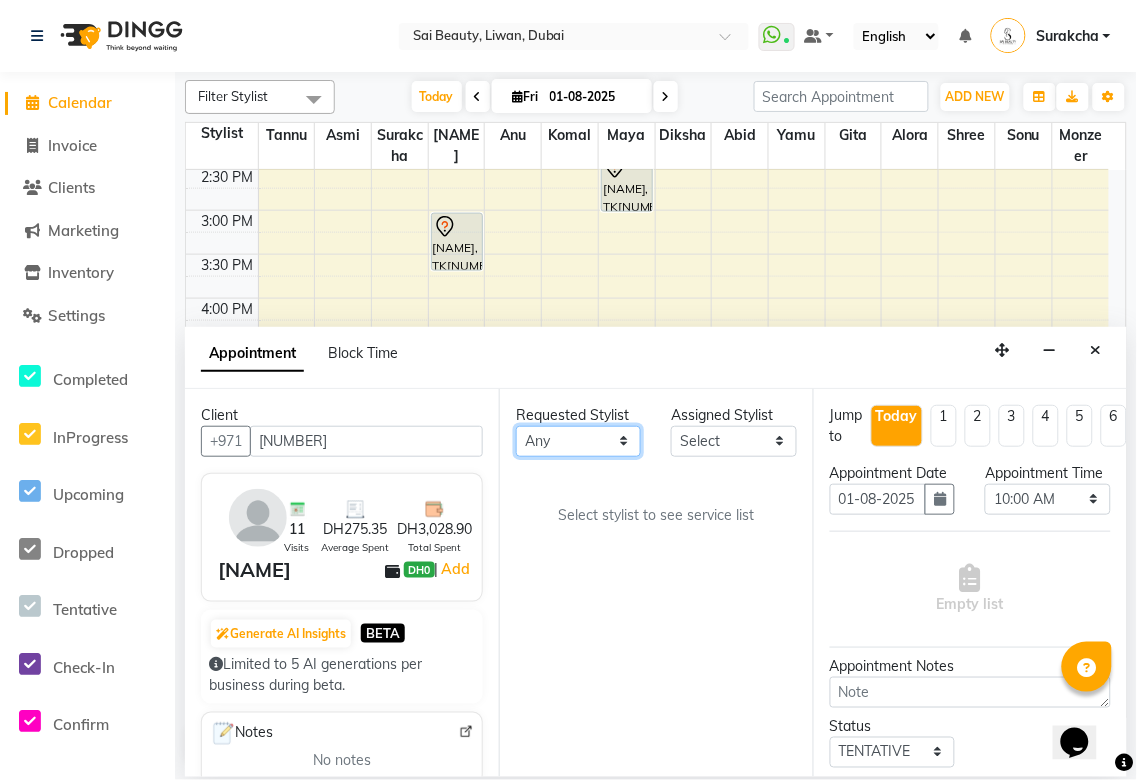 select on "43674" 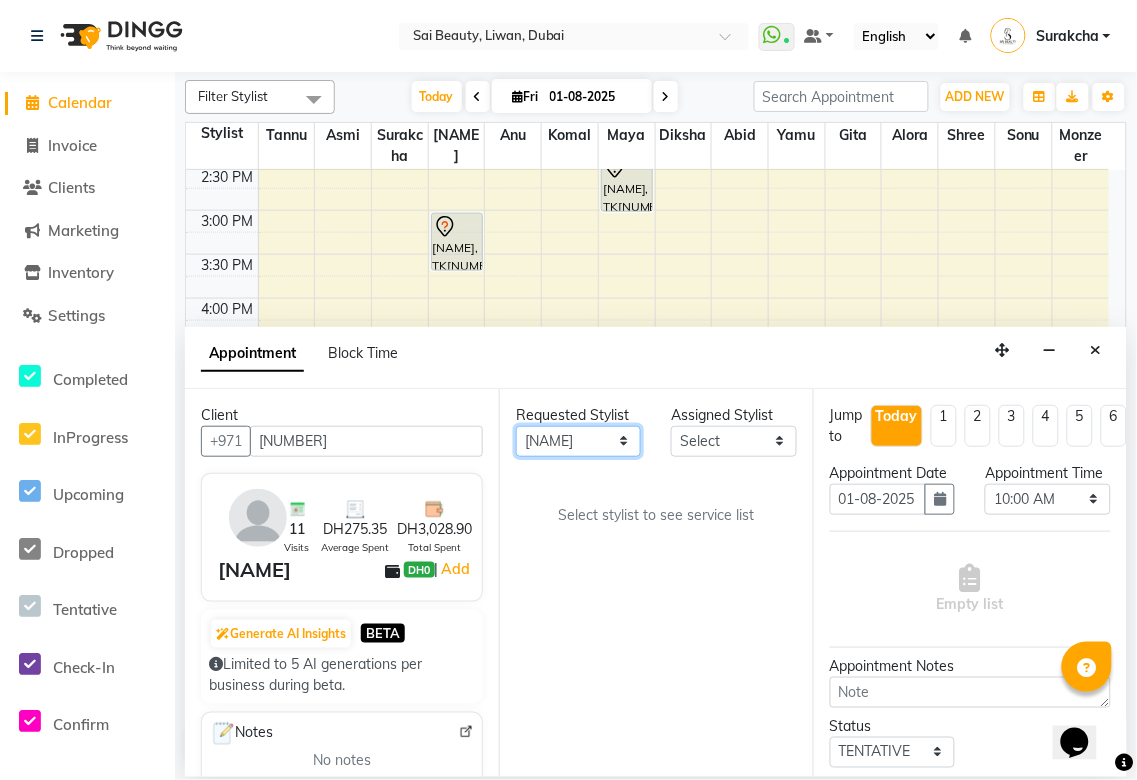 click on "Any Abid Alora Anu Asmi Diksha Gita Komal maya Monzeer shree sonu Surakcha Susmita Tannu Yamu" at bounding box center (578, 441) 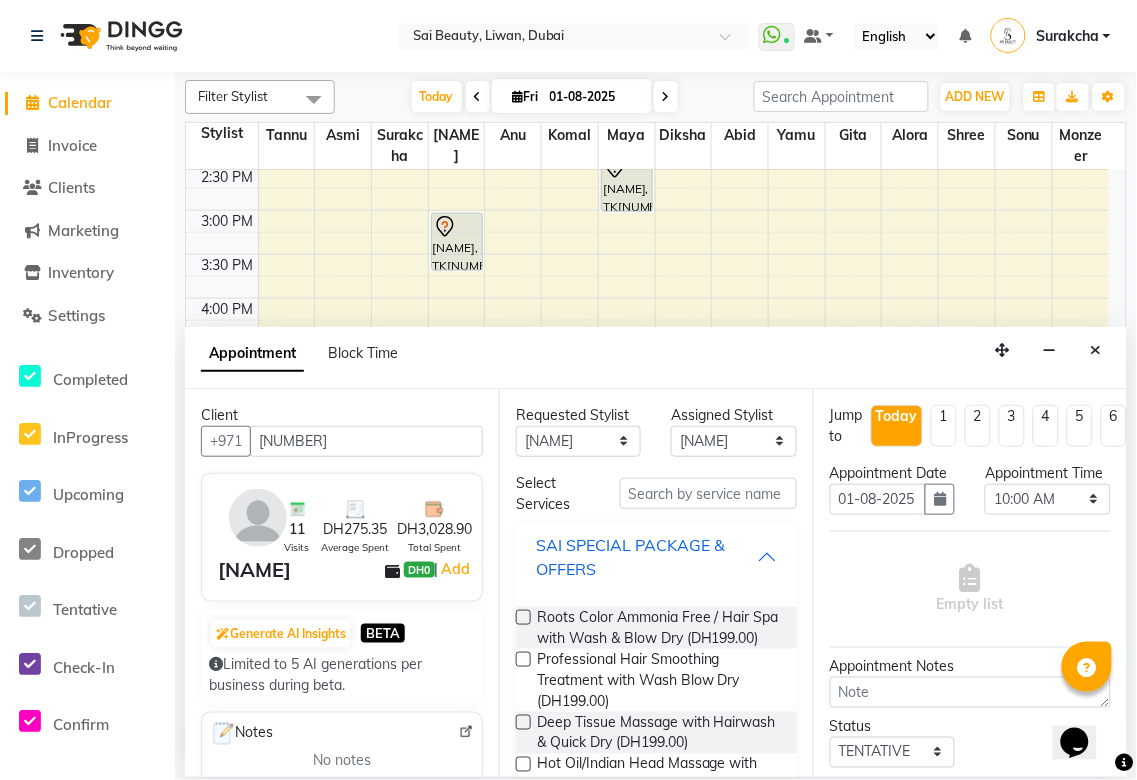 click on "SAI SPECIAL PACKAGE & OFFERS" at bounding box center (646, 557) 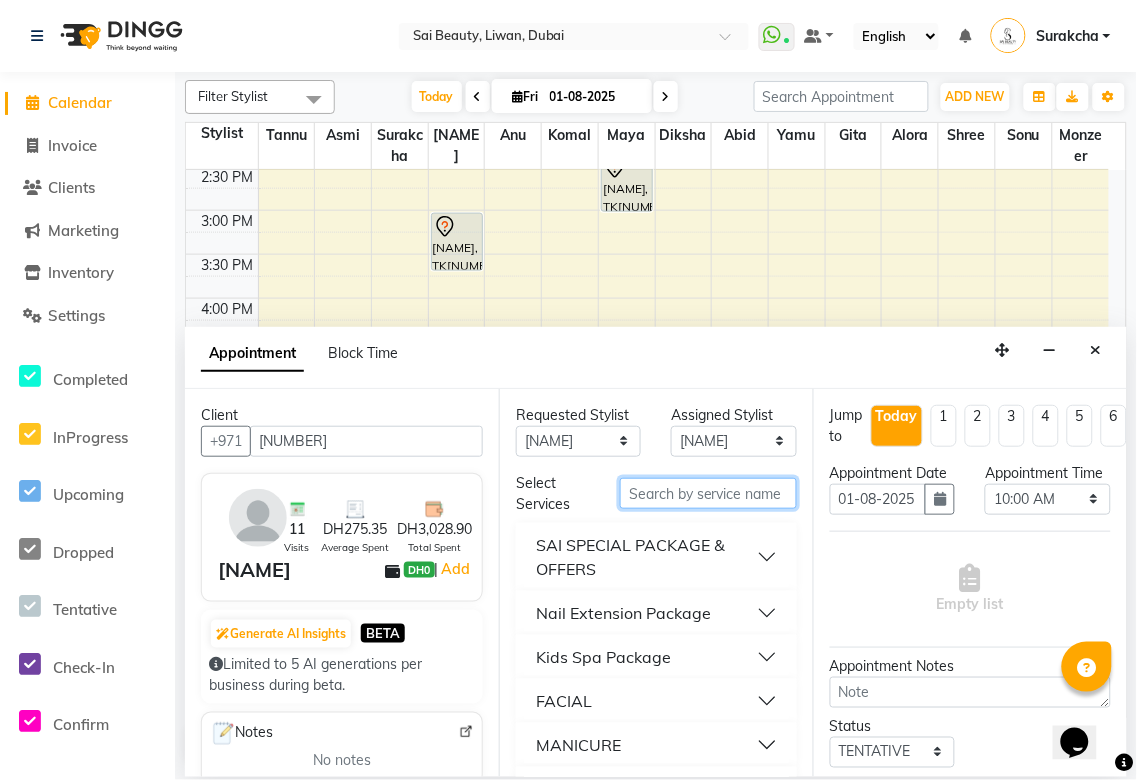 click at bounding box center [708, 493] 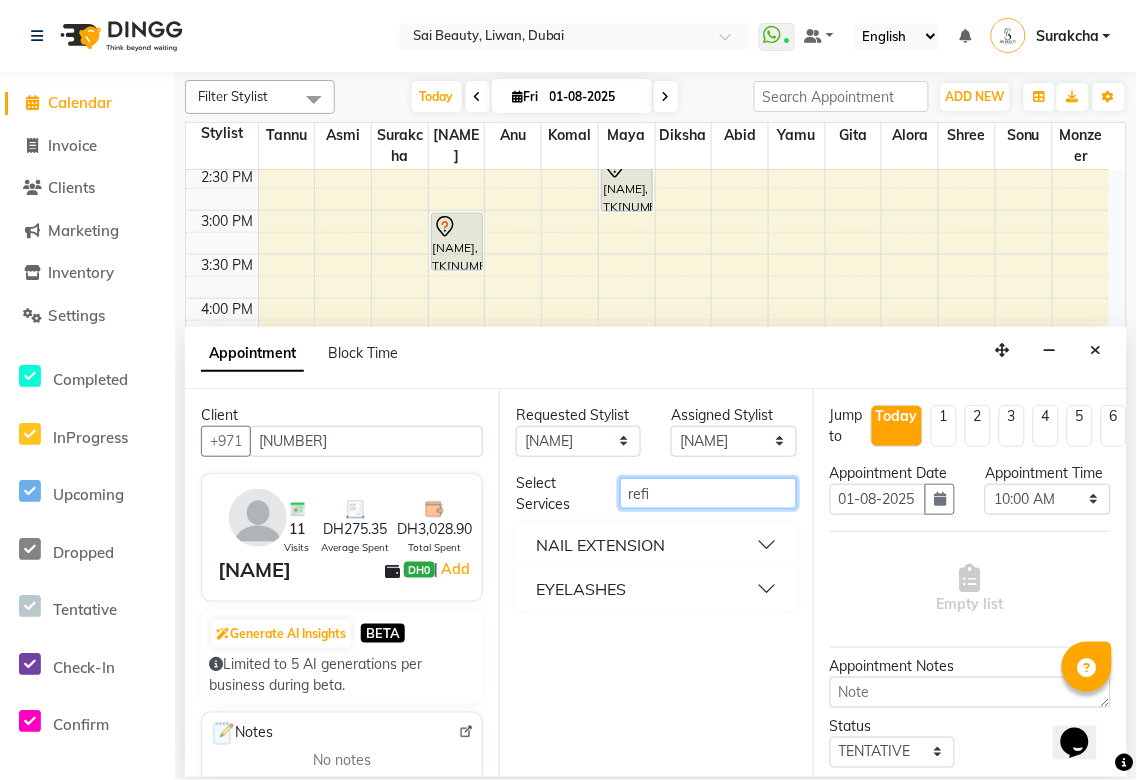 type on "refi" 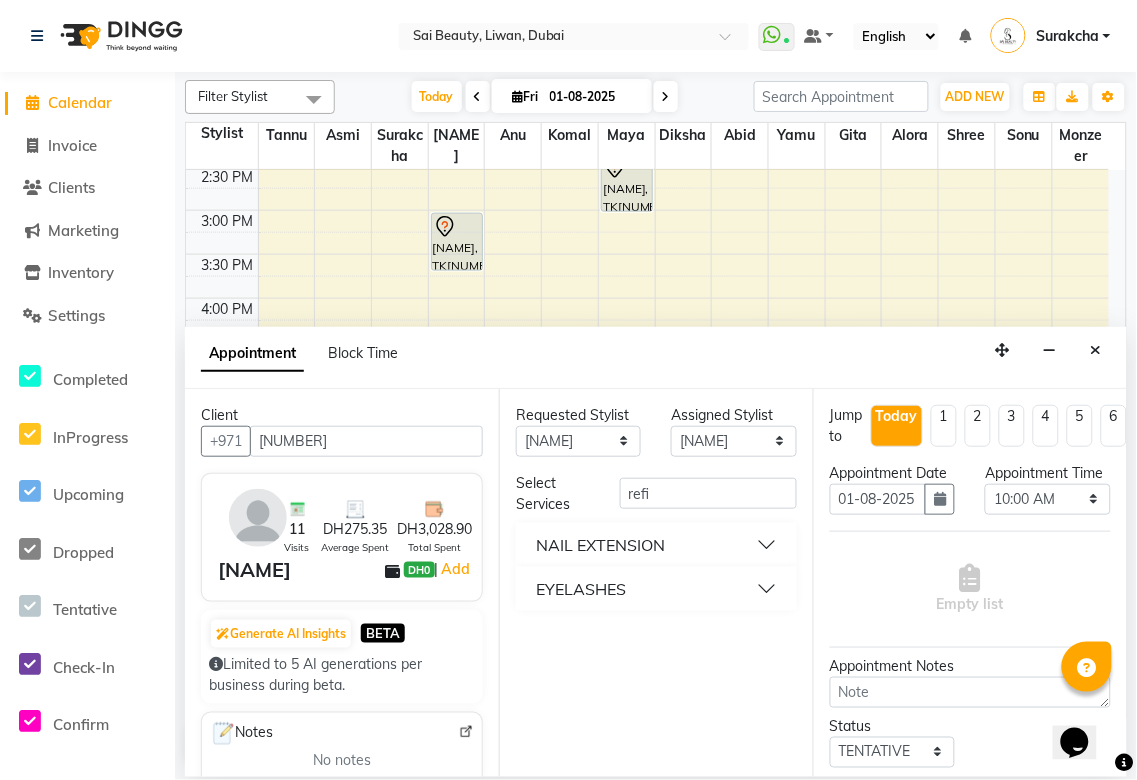 click on "NAIL EXTENSION" at bounding box center (656, 545) 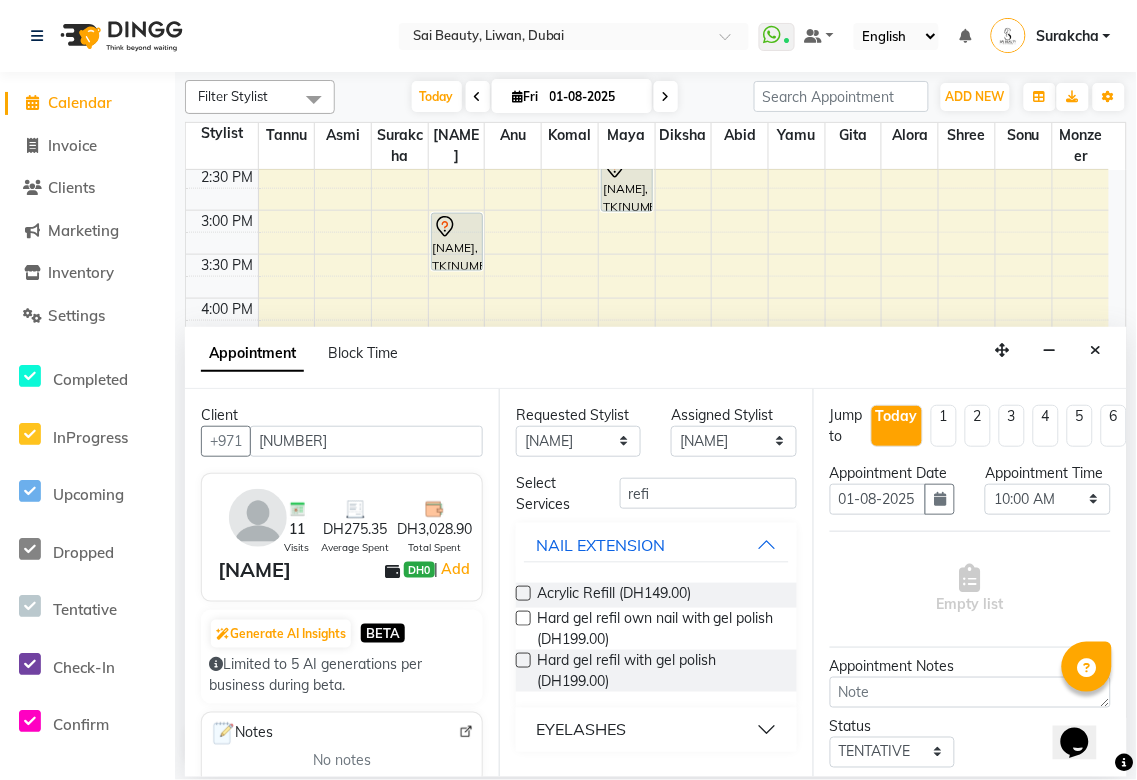 click at bounding box center (523, 618) 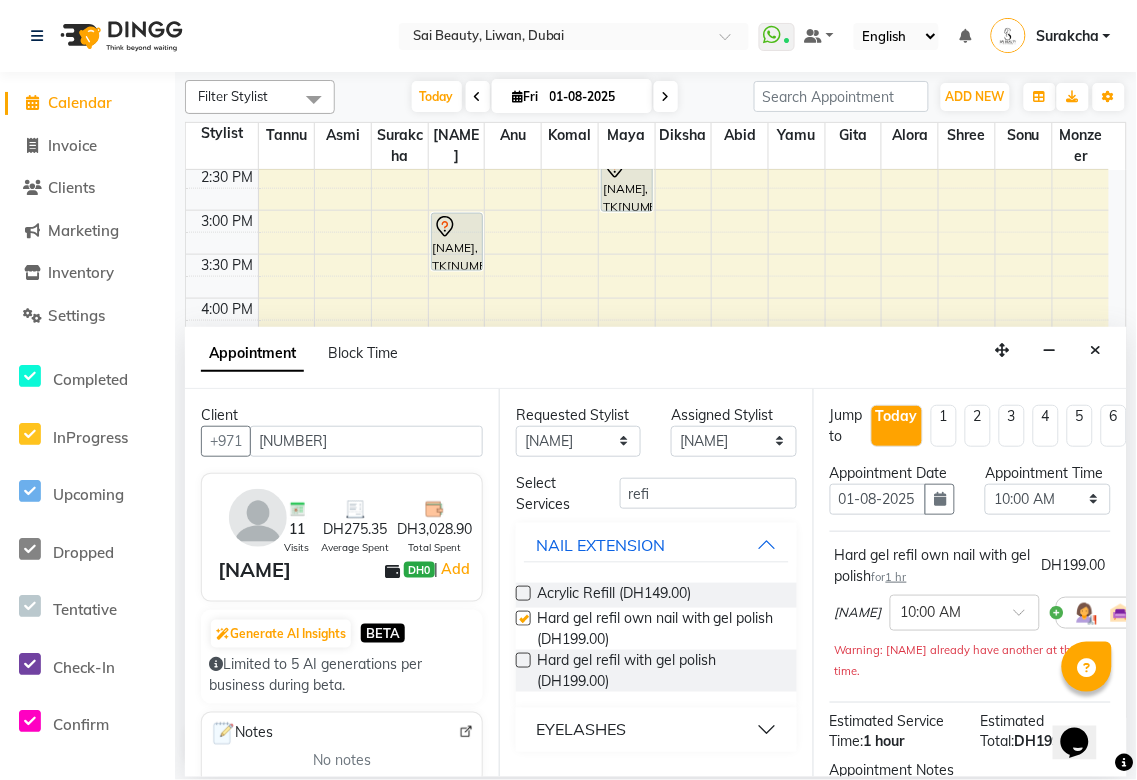 checkbox on "false" 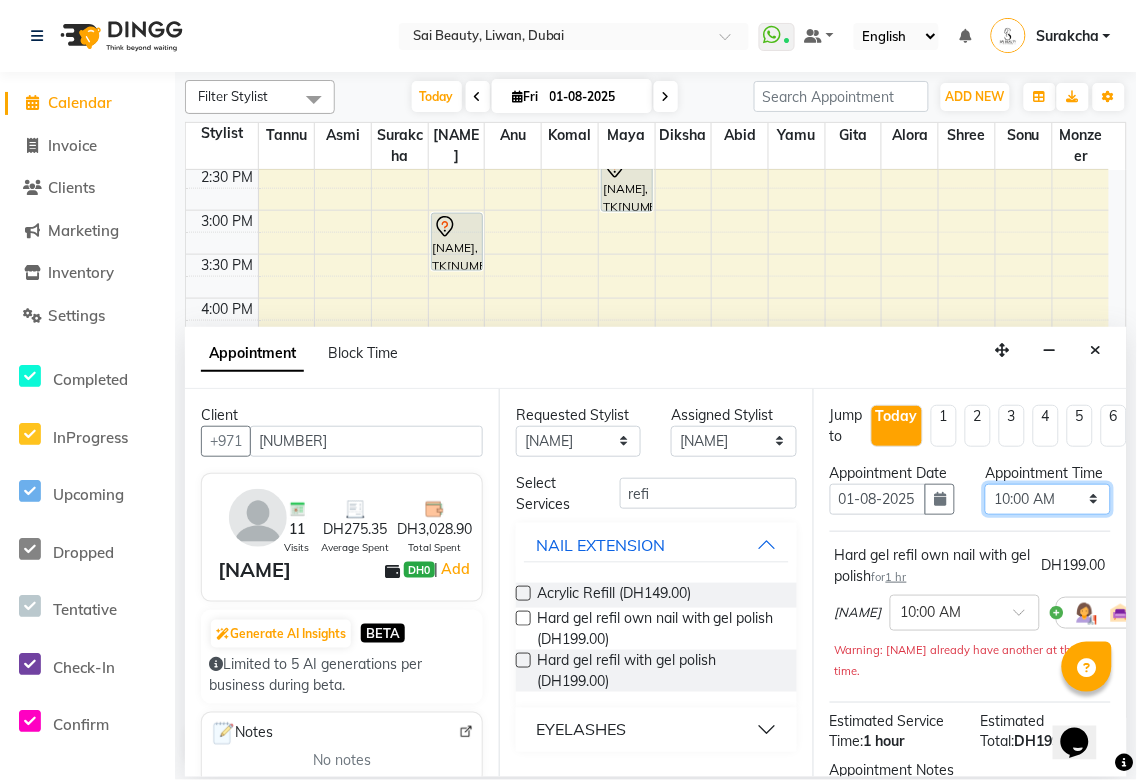 click on "Select 10:00 AM 10:05 AM 10:10 AM 10:15 AM 10:20 AM 10:25 AM 10:30 AM 10:35 AM 10:40 AM 10:45 AM 10:50 AM 10:55 AM 11:00 AM 11:05 AM 11:10 AM 11:15 AM 11:20 AM 11:25 AM 11:30 AM 11:35 AM 11:40 AM 11:45 AM 11:50 AM 11:55 AM 12:00 PM 12:05 PM 12:10 PM 12:15 PM 12:20 PM 12:25 PM 12:30 PM 12:35 PM 12:40 PM 12:45 PM 12:50 PM 12:55 PM 01:00 PM 01:05 PM 01:10 PM 01:15 PM 01:20 PM 01:25 PM 01:30 PM 01:35 PM 01:40 PM 01:45 PM 01:50 PM 01:55 PM 02:00 PM 02:05 PM 02:10 PM 02:15 PM 02:20 PM 02:25 PM 02:30 PM 02:35 PM 02:40 PM 02:45 PM 02:50 PM 02:55 PM 03:00 PM 03:05 PM 03:10 PM 03:15 PM 03:20 PM 03:25 PM 03:30 PM 03:35 PM 03:40 PM 03:45 PM 03:50 PM 03:55 PM 04:00 PM 04:05 PM 04:10 PM 04:15 PM 04:20 PM 04:25 PM 04:30 PM 04:35 PM 04:40 PM 04:45 PM 04:50 PM 04:55 PM 05:00 PM 05:05 PM 05:10 PM 05:15 PM 05:20 PM 05:25 PM 05:30 PM 05:35 PM 05:40 PM 05:45 PM 05:50 PM 05:55 PM 06:00 PM 06:05 PM 06:10 PM 06:15 PM 06:20 PM 06:25 PM 06:30 PM 06:35 PM 06:40 PM 06:45 PM 06:50 PM 06:55 PM 07:00 PM 07:05 PM 07:10 PM 07:15 PM 07:20 PM" at bounding box center [1047, 499] 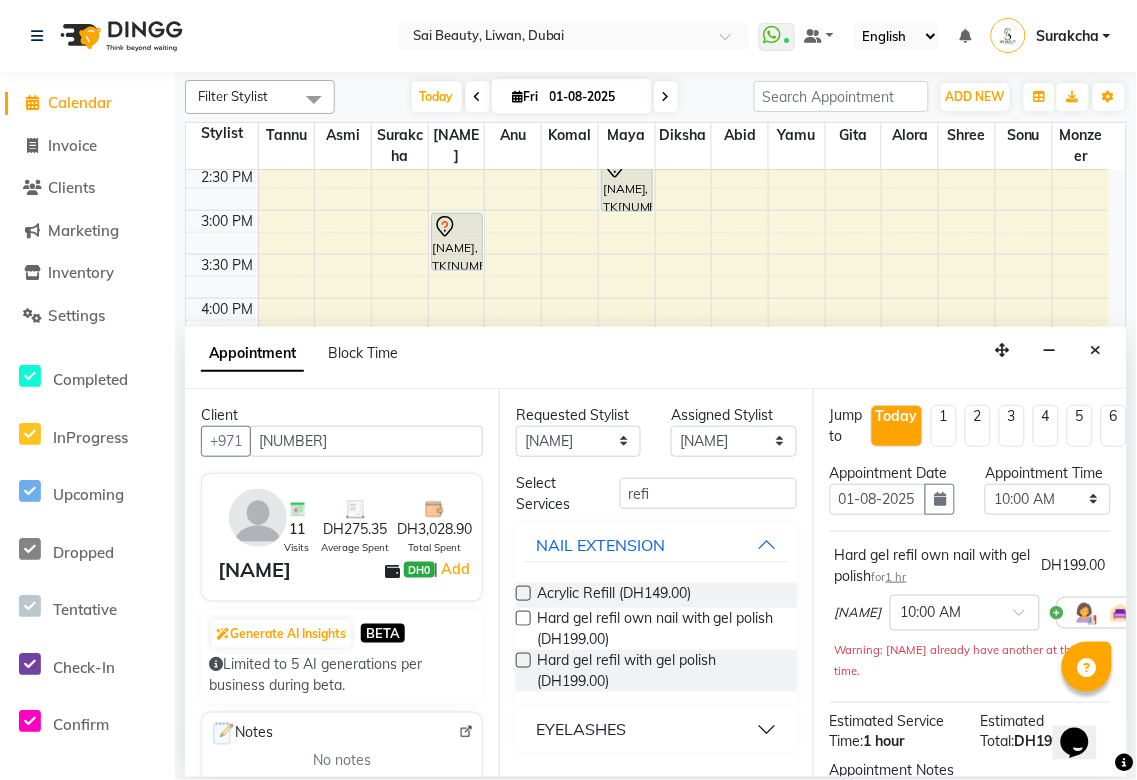 click at bounding box center (523, 660) 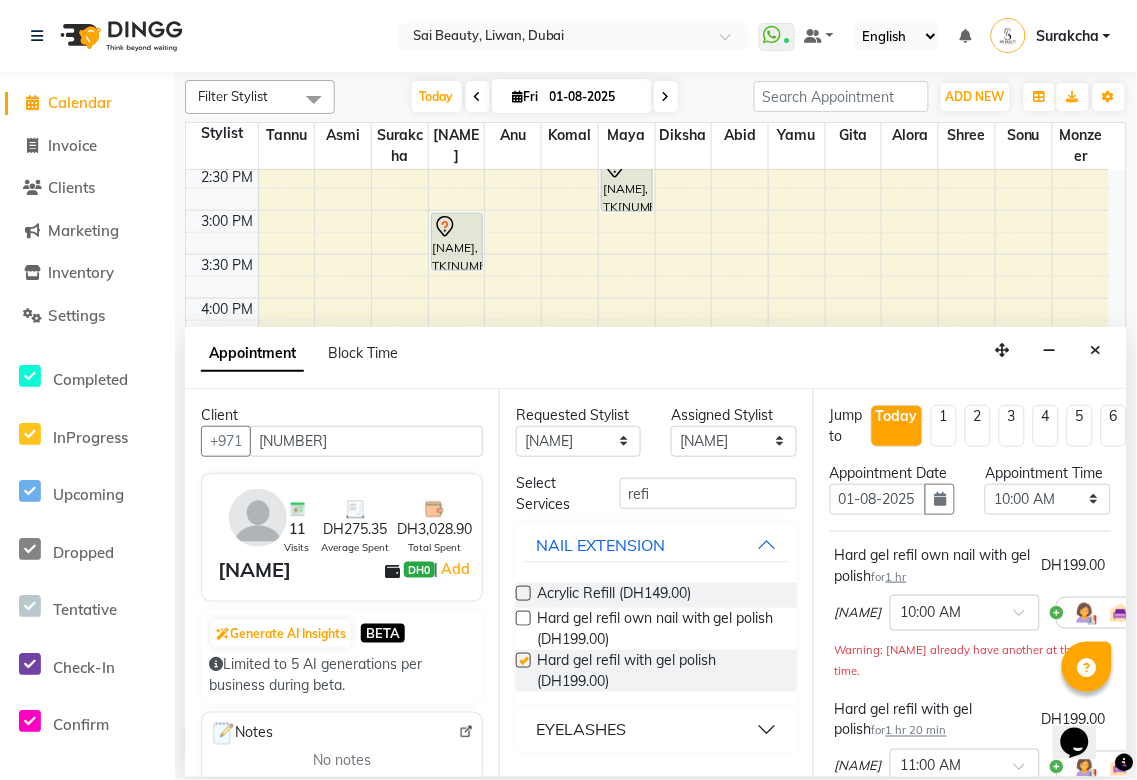 checkbox on "false" 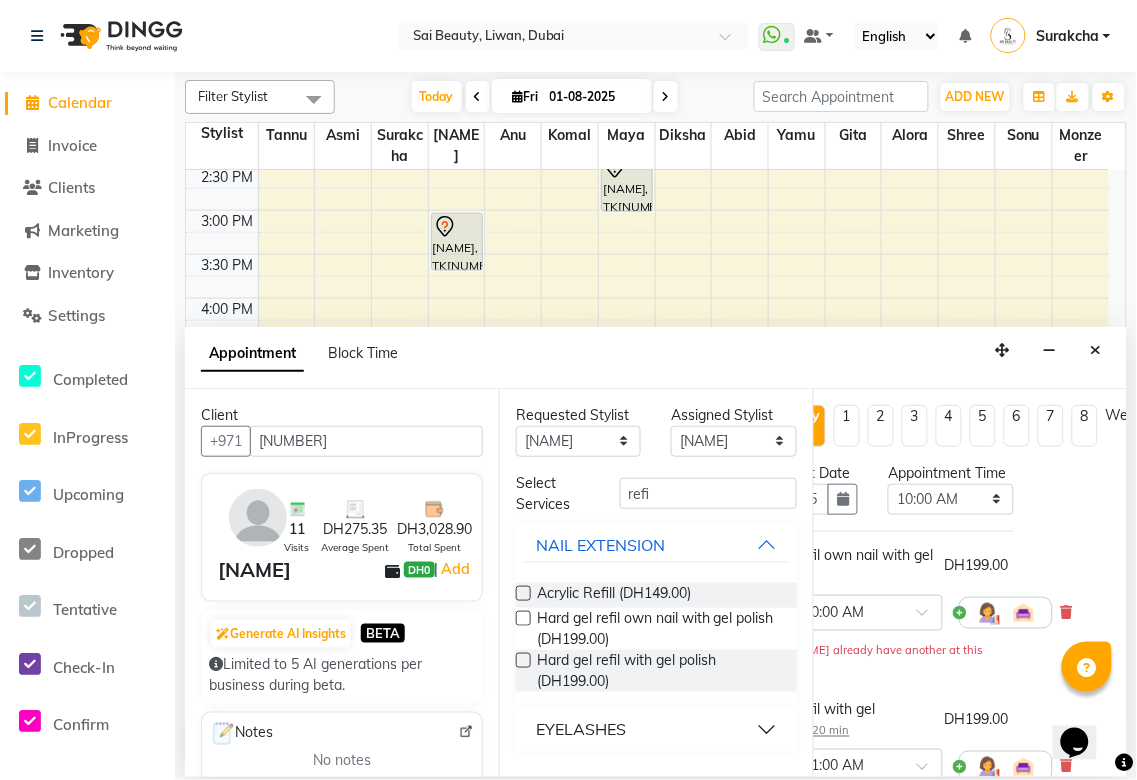scroll, scrollTop: 0, scrollLeft: 121, axis: horizontal 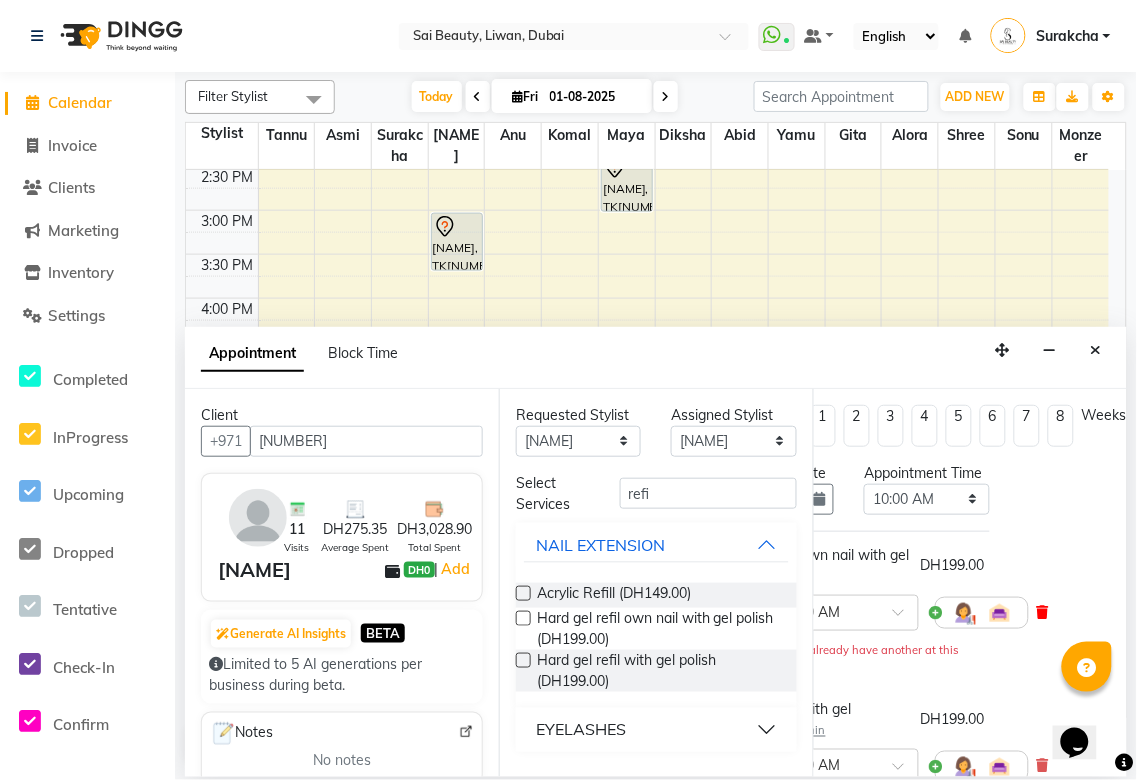 click at bounding box center [1043, 612] 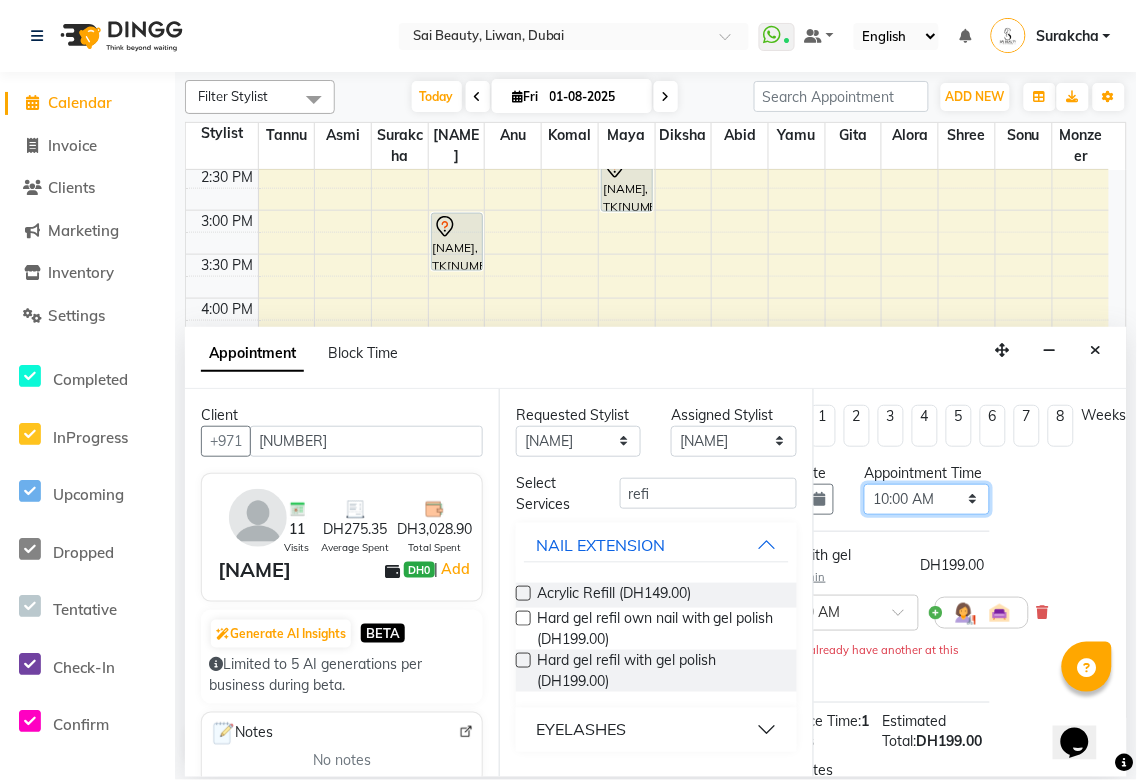 click on "Select 10:00 AM 10:05 AM 10:10 AM 10:15 AM 10:20 AM 10:25 AM 10:30 AM 10:35 AM 10:40 AM 10:45 AM 10:50 AM 10:55 AM 11:00 AM 11:05 AM 11:10 AM 11:15 AM 11:20 AM 11:25 AM 11:30 AM 11:35 AM 11:40 AM 11:45 AM 11:50 AM 11:55 AM 12:00 PM 12:05 PM 12:10 PM 12:15 PM 12:20 PM 12:25 PM 12:30 PM 12:35 PM 12:40 PM 12:45 PM 12:50 PM 12:55 PM 01:00 PM 01:05 PM 01:10 PM 01:15 PM 01:20 PM 01:25 PM 01:30 PM 01:35 PM 01:40 PM 01:45 PM 01:50 PM 01:55 PM 02:00 PM 02:05 PM 02:10 PM 02:15 PM 02:20 PM 02:25 PM 02:30 PM 02:35 PM 02:40 PM 02:45 PM 02:50 PM 02:55 PM 03:00 PM 03:05 PM 03:10 PM 03:15 PM 03:20 PM 03:25 PM 03:30 PM 03:35 PM 03:40 PM 03:45 PM 03:50 PM 03:55 PM 04:00 PM 04:05 PM 04:10 PM 04:15 PM 04:20 PM 04:25 PM 04:30 PM 04:35 PM 04:40 PM 04:45 PM 04:50 PM 04:55 PM 05:00 PM 05:05 PM 05:10 PM 05:15 PM 05:20 PM 05:25 PM 05:30 PM 05:35 PM 05:40 PM 05:45 PM 05:50 PM 05:55 PM 06:00 PM 06:05 PM 06:10 PM 06:15 PM 06:20 PM 06:25 PM 06:30 PM 06:35 PM 06:40 PM 06:45 PM 06:50 PM 06:55 PM 07:00 PM 07:05 PM 07:10 PM 07:15 PM 07:20 PM" at bounding box center (926, 499) 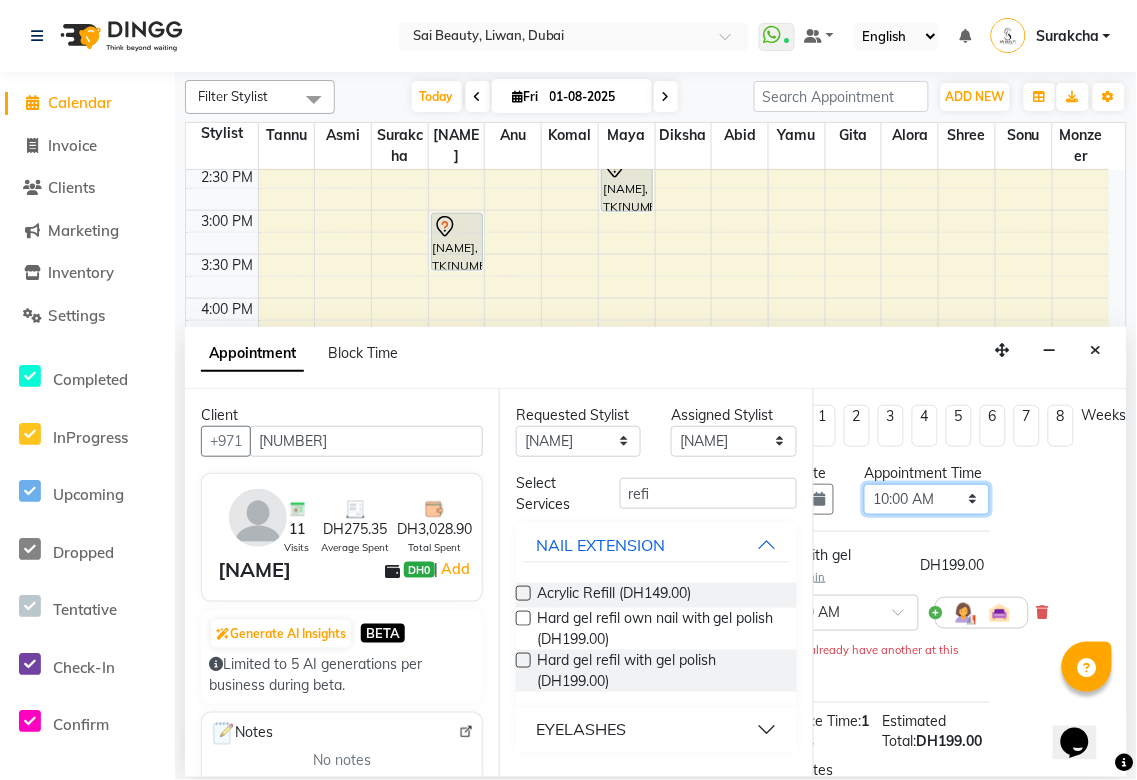 select on "1080" 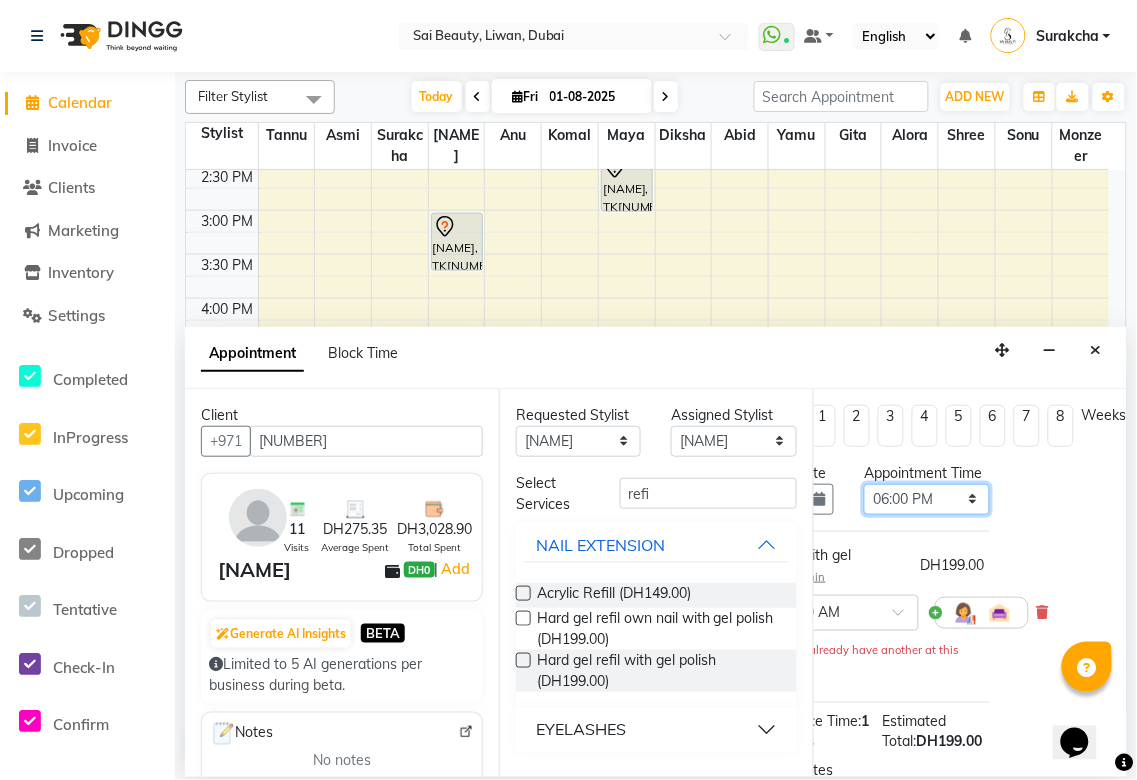 click on "Select 10:00 AM 10:05 AM 10:10 AM 10:15 AM 10:20 AM 10:25 AM 10:30 AM 10:35 AM 10:40 AM 10:45 AM 10:50 AM 10:55 AM 11:00 AM 11:05 AM 11:10 AM 11:15 AM 11:20 AM 11:25 AM 11:30 AM 11:35 AM 11:40 AM 11:45 AM 11:50 AM 11:55 AM 12:00 PM 12:05 PM 12:10 PM 12:15 PM 12:20 PM 12:25 PM 12:30 PM 12:35 PM 12:40 PM 12:45 PM 12:50 PM 12:55 PM 01:00 PM 01:05 PM 01:10 PM 01:15 PM 01:20 PM 01:25 PM 01:30 PM 01:35 PM 01:40 PM 01:45 PM 01:50 PM 01:55 PM 02:00 PM 02:05 PM 02:10 PM 02:15 PM 02:20 PM 02:25 PM 02:30 PM 02:35 PM 02:40 PM 02:45 PM 02:50 PM 02:55 PM 03:00 PM 03:05 PM 03:10 PM 03:15 PM 03:20 PM 03:25 PM 03:30 PM 03:35 PM 03:40 PM 03:45 PM 03:50 PM 03:55 PM 04:00 PM 04:05 PM 04:10 PM 04:15 PM 04:20 PM 04:25 PM 04:30 PM 04:35 PM 04:40 PM 04:45 PM 04:50 PM 04:55 PM 05:00 PM 05:05 PM 05:10 PM 05:15 PM 05:20 PM 05:25 PM 05:30 PM 05:35 PM 05:40 PM 05:45 PM 05:50 PM 05:55 PM 06:00 PM 06:05 PM 06:10 PM 06:15 PM 06:20 PM 06:25 PM 06:30 PM 06:35 PM 06:40 PM 06:45 PM 06:50 PM 06:55 PM 07:00 PM 07:05 PM 07:10 PM 07:15 PM 07:20 PM" at bounding box center (926, 499) 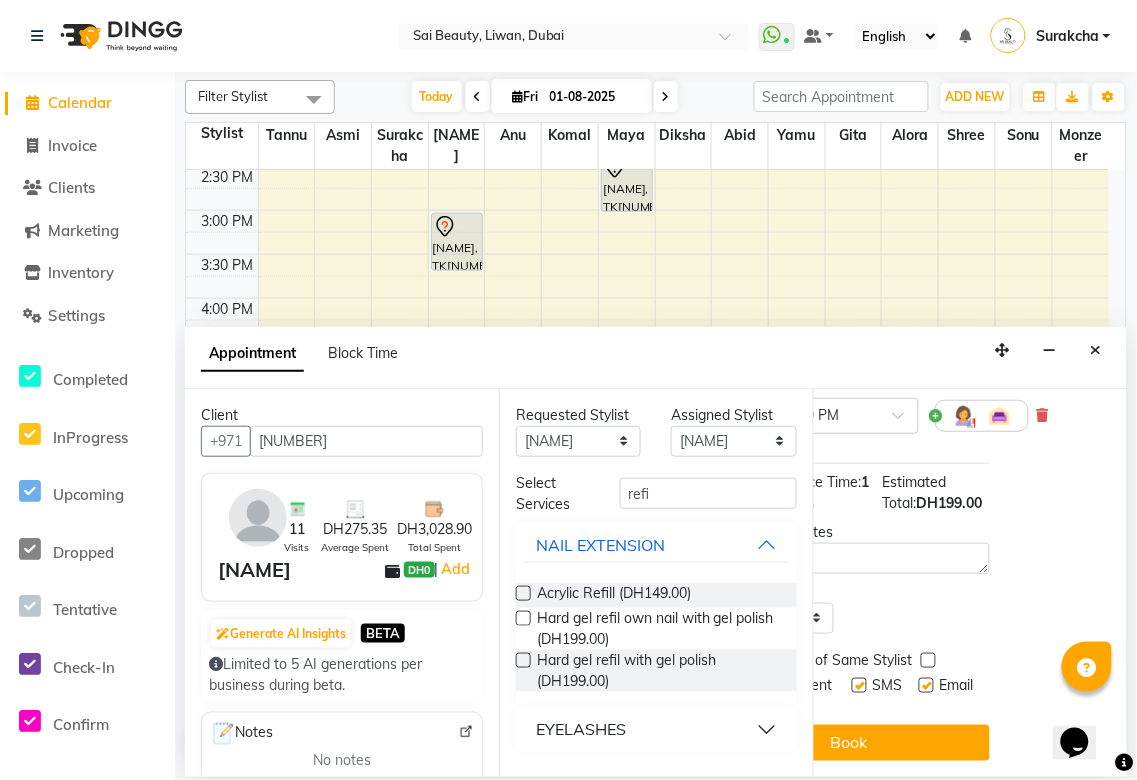 scroll, scrollTop: 276, scrollLeft: 121, axis: both 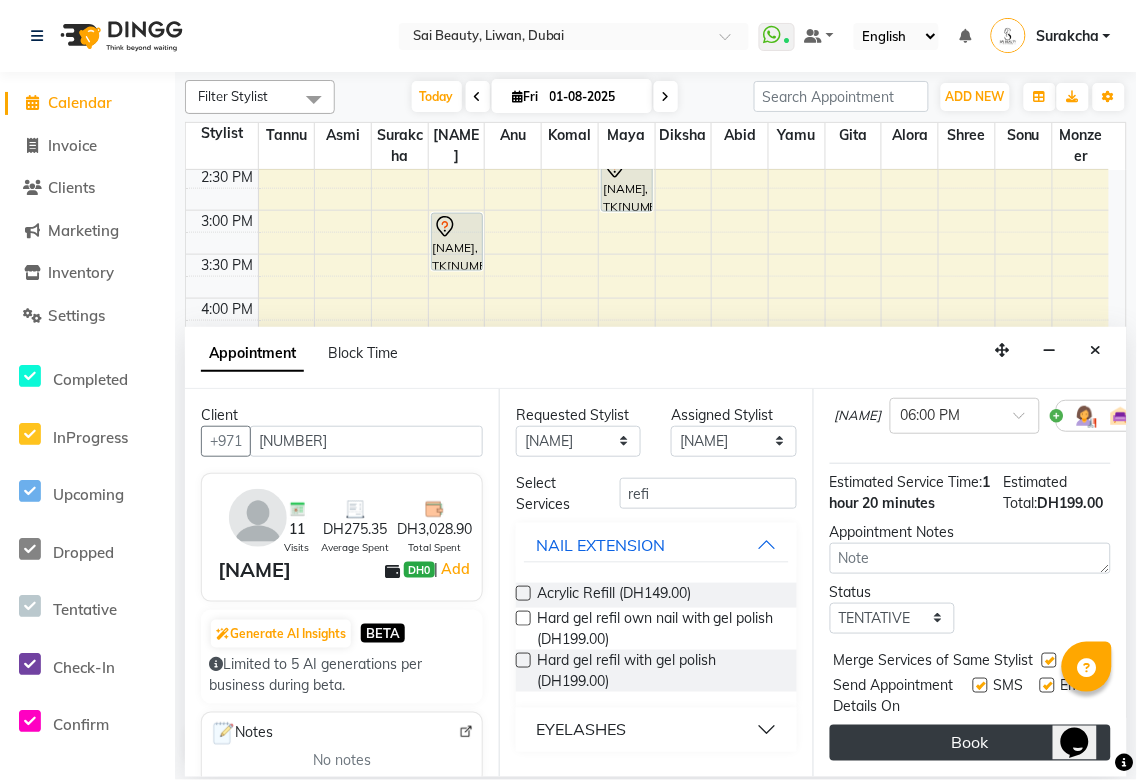 click on "Book" at bounding box center (970, 743) 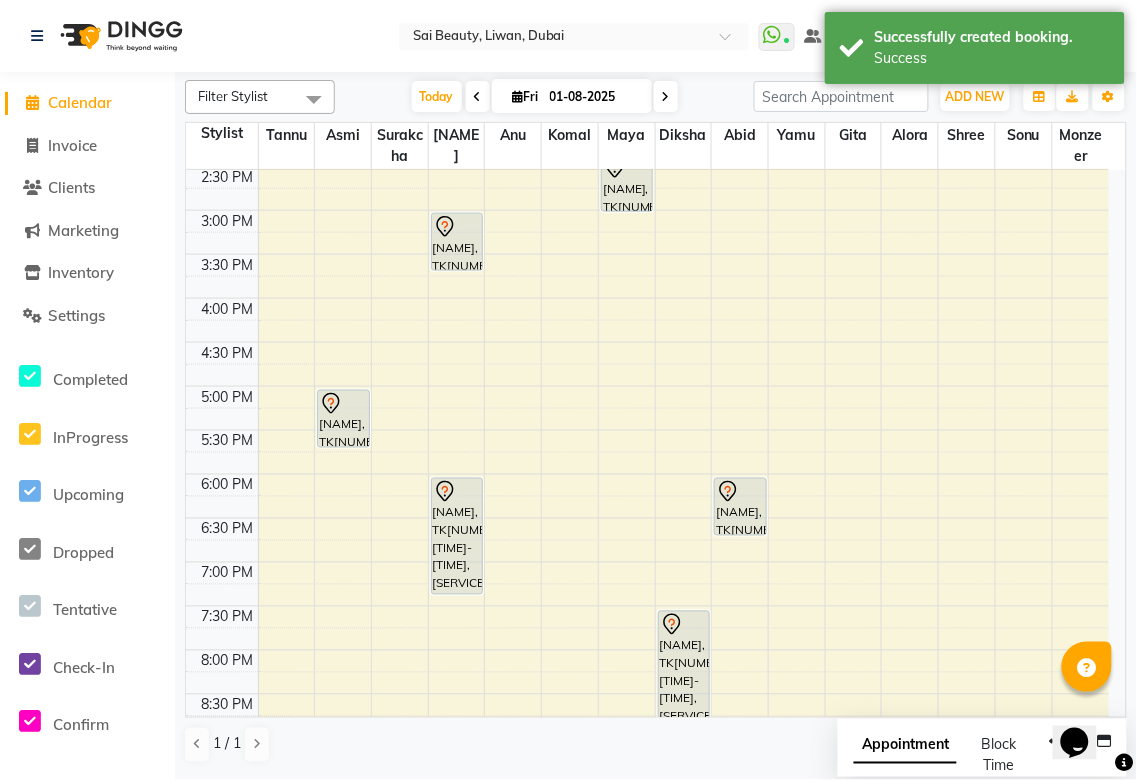click on "Appointment" at bounding box center [905, 746] 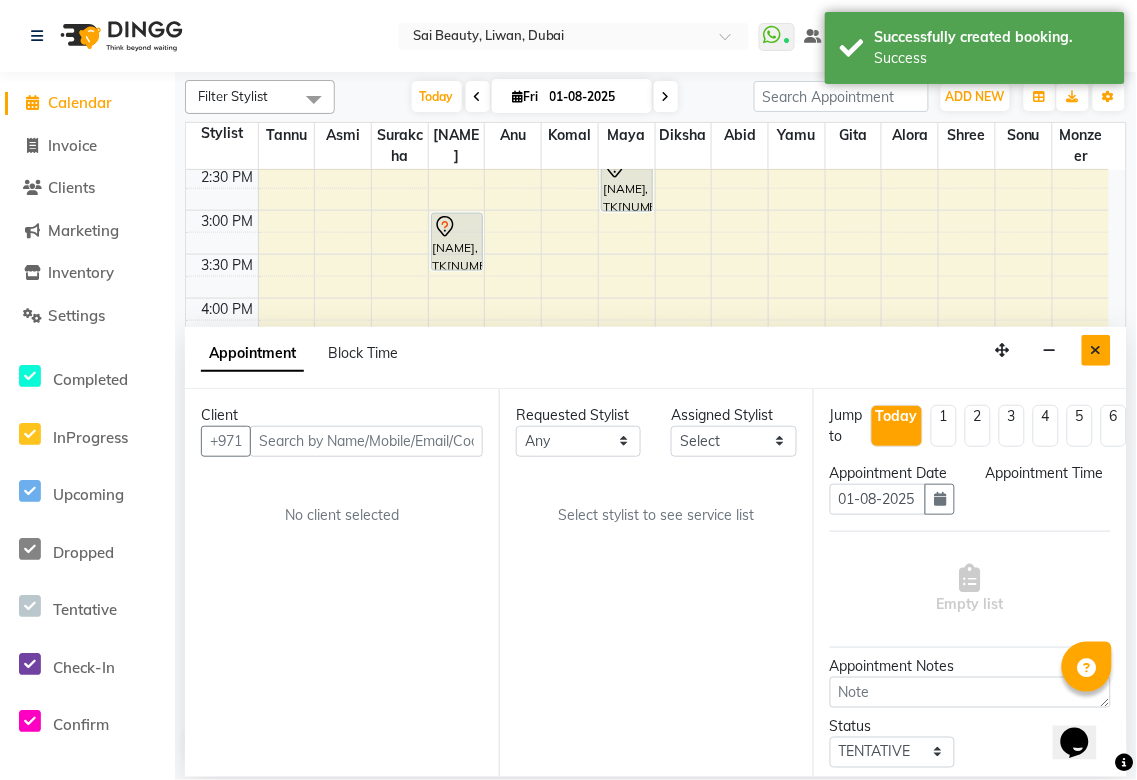 click at bounding box center [1096, 350] 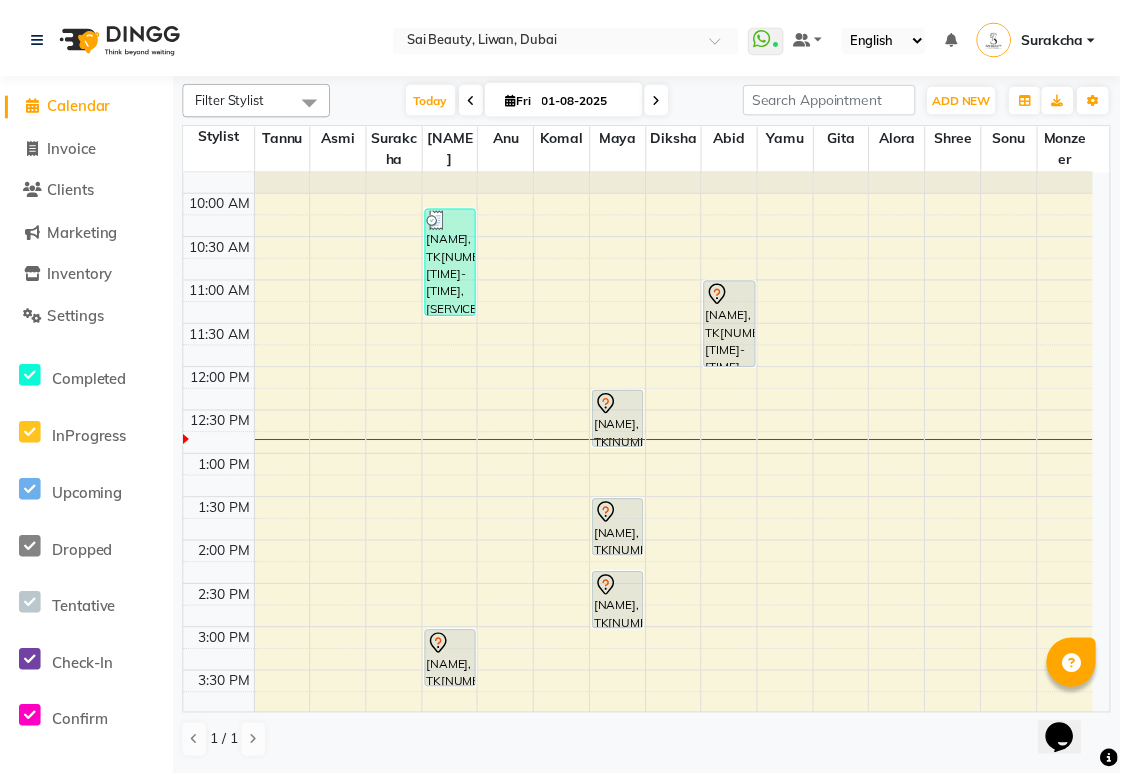 scroll, scrollTop: 0, scrollLeft: 0, axis: both 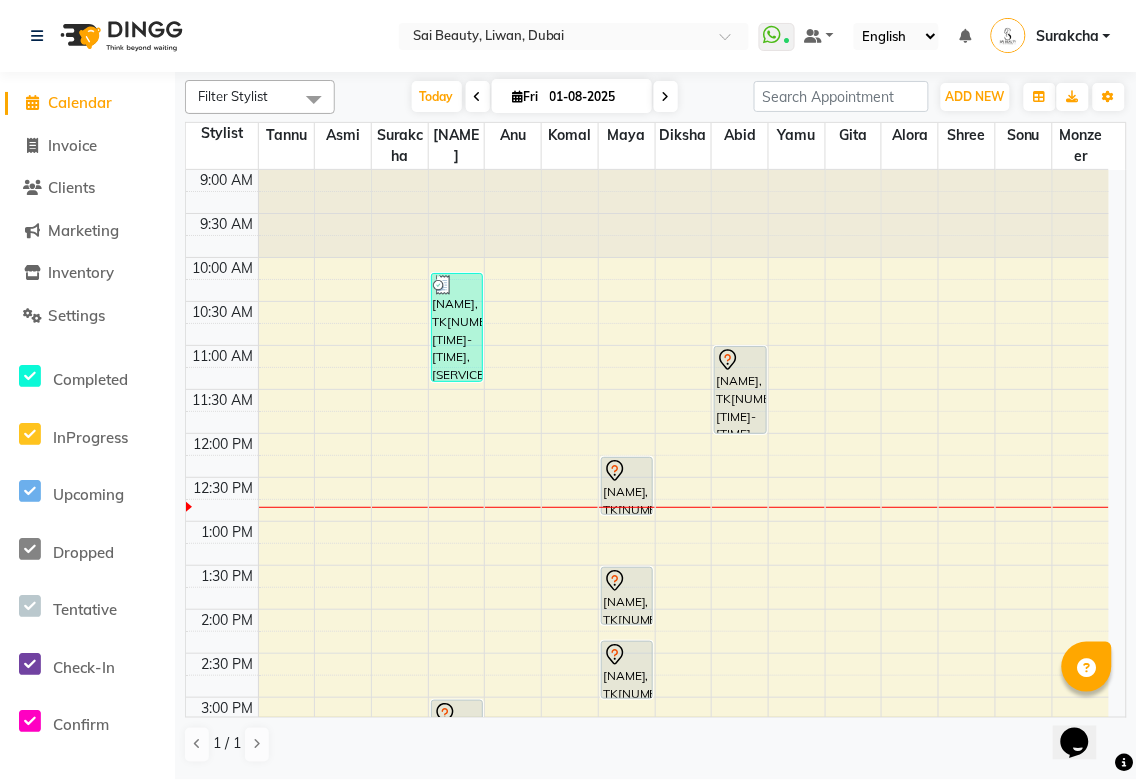 click on "[NAME], TK[NUMBER], [TIME]-[TIME], [SERVICE]" at bounding box center [627, 486] 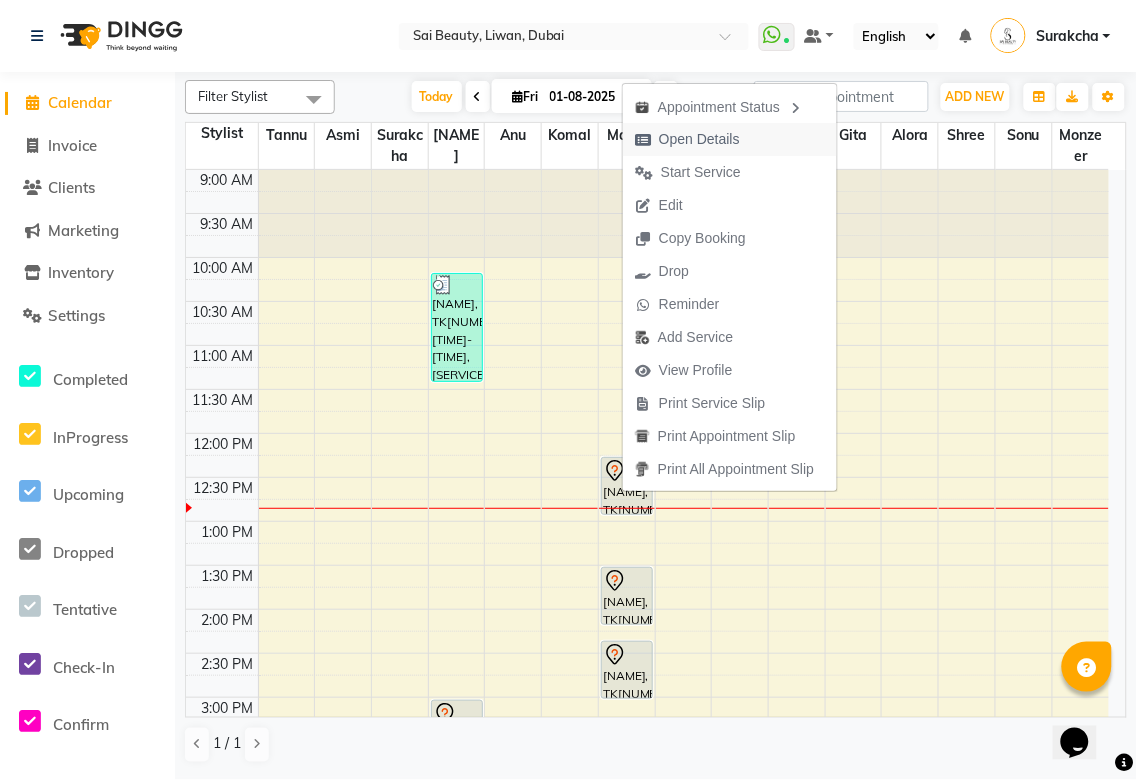 click on "Open Details" at bounding box center [699, 139] 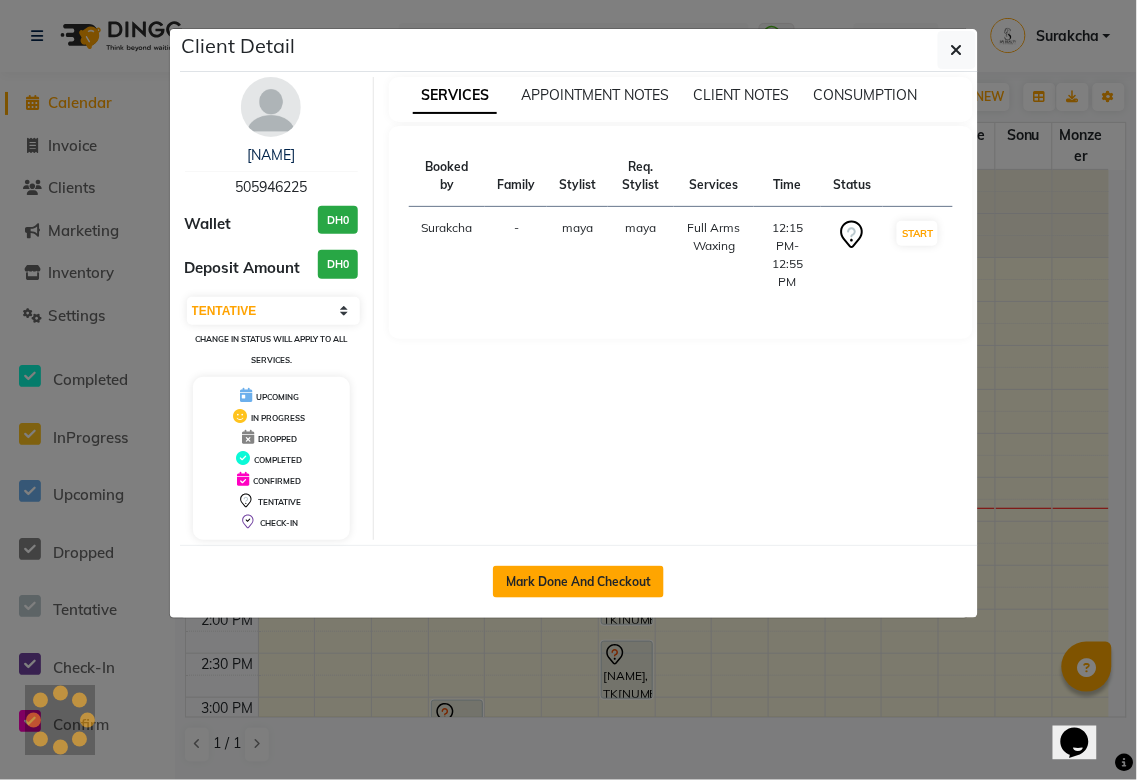 click on "Mark Done And Checkout" 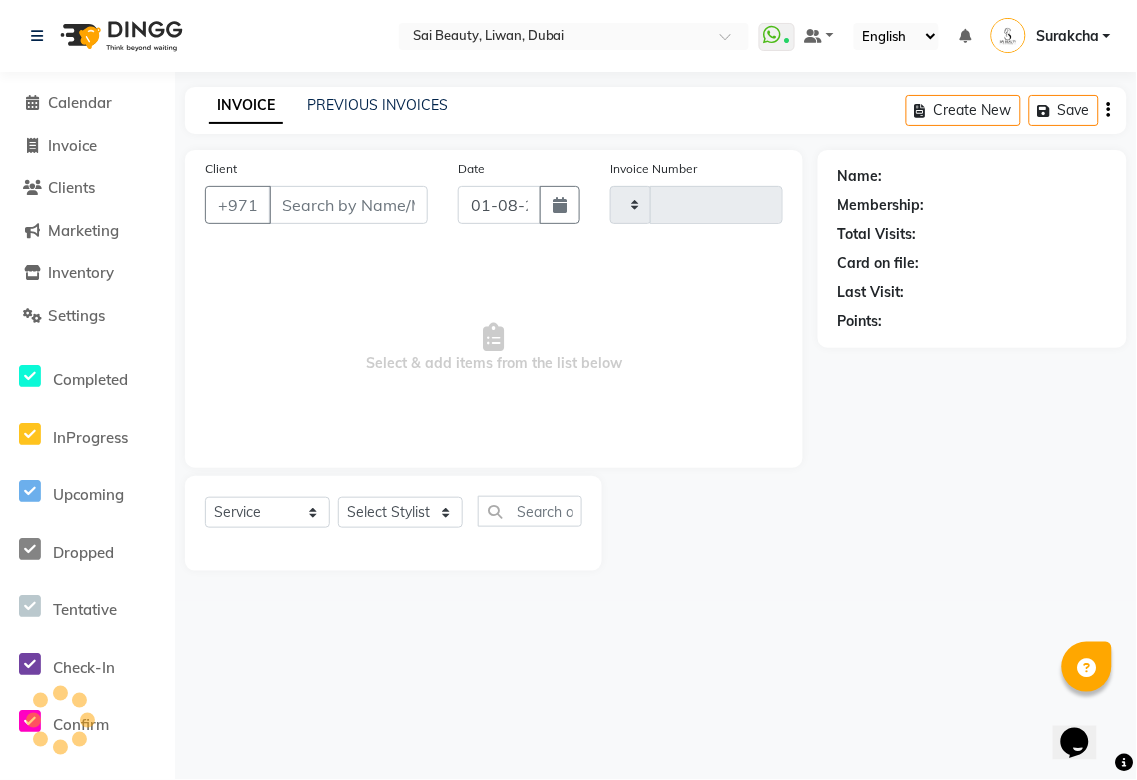type on "2634" 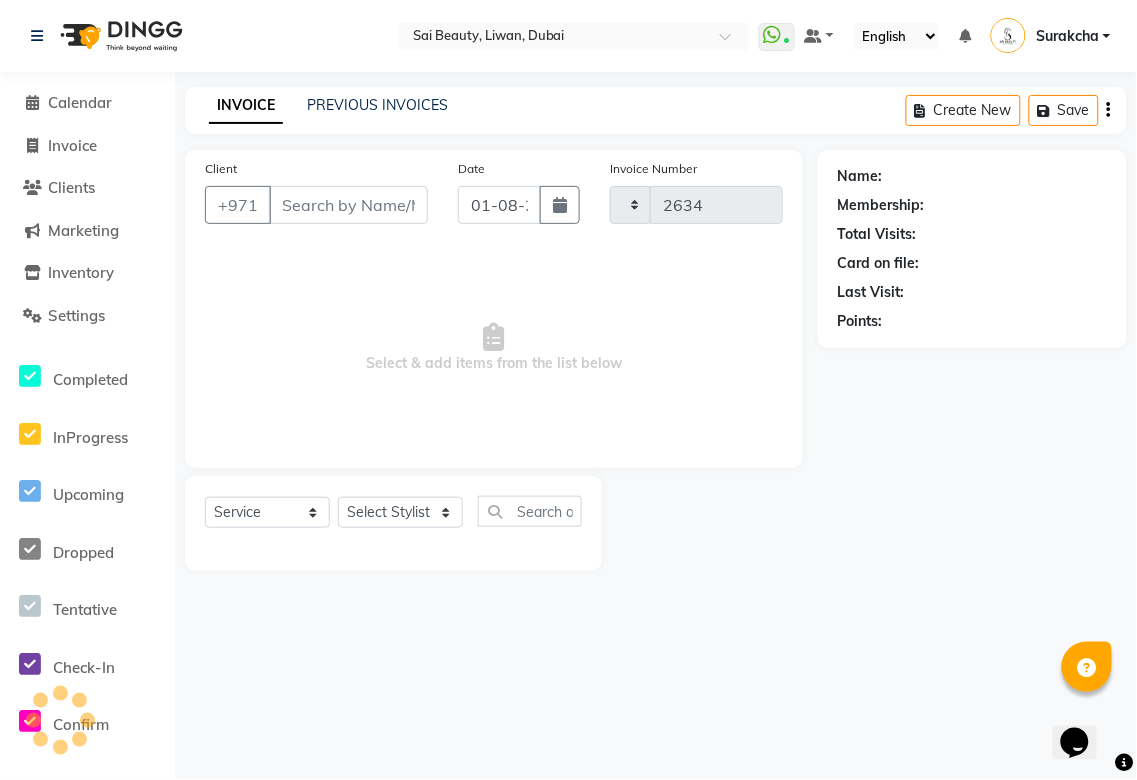 select on "5352" 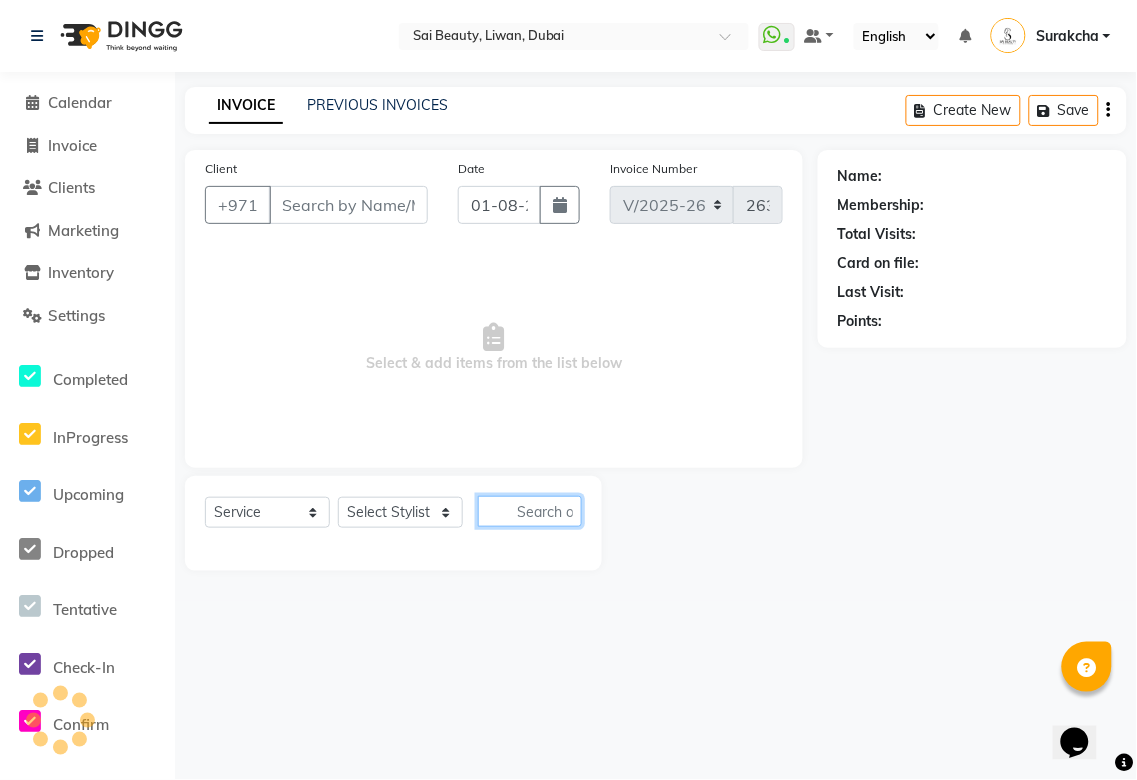click 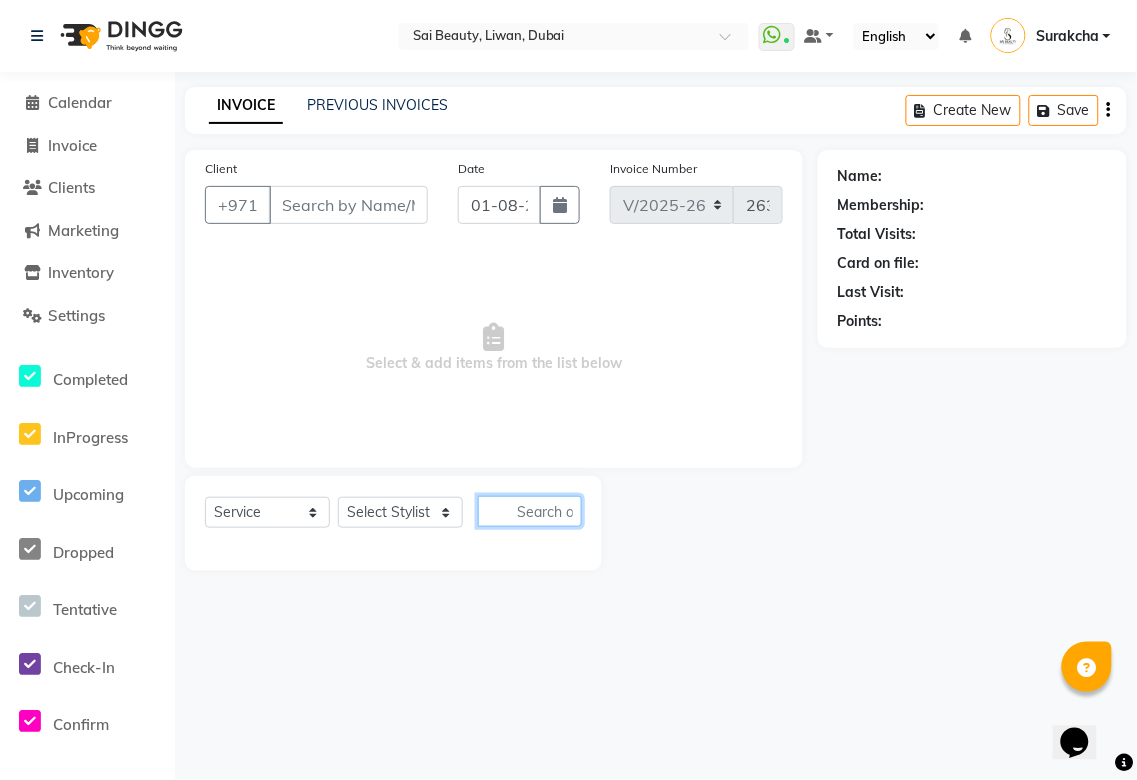 type on "505946225" 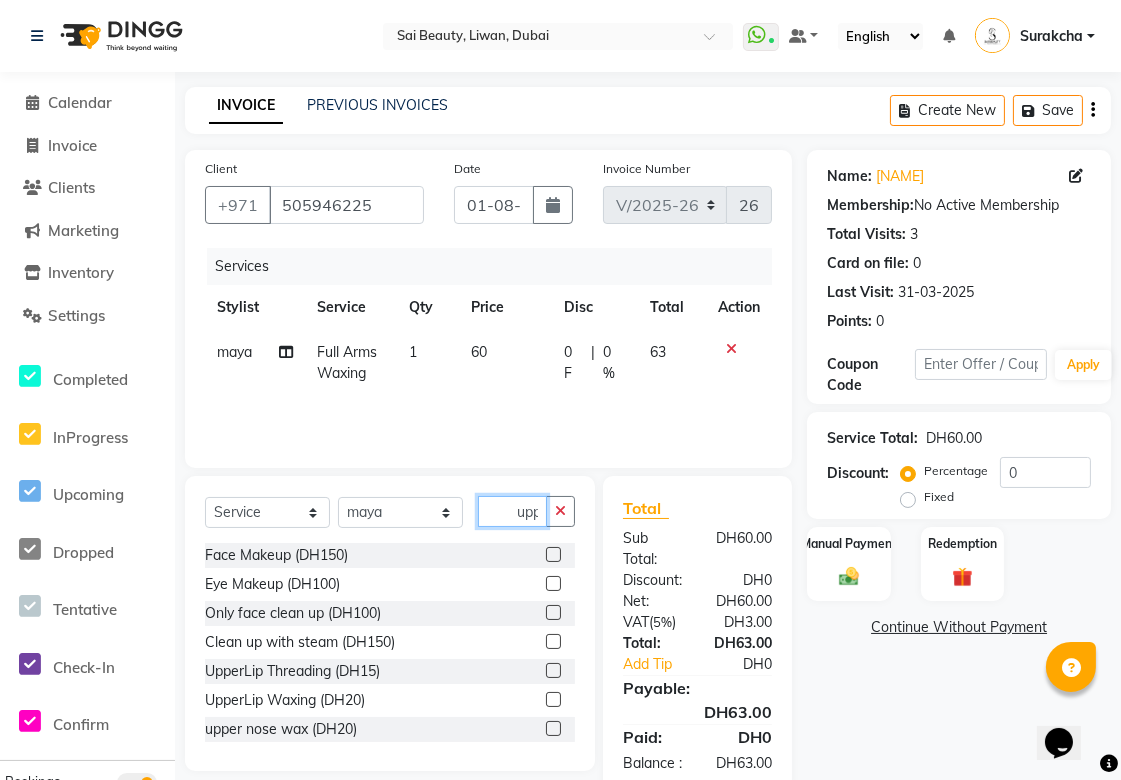 scroll, scrollTop: 0, scrollLeft: 3, axis: horizontal 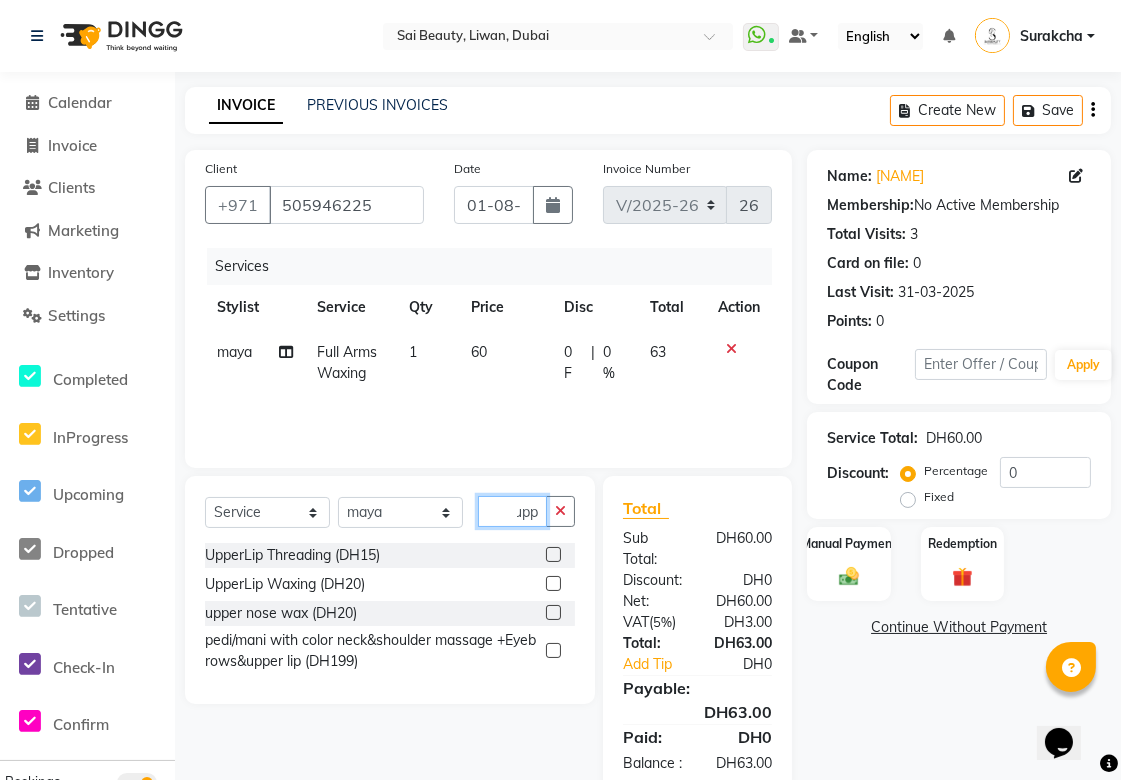 type on "upp" 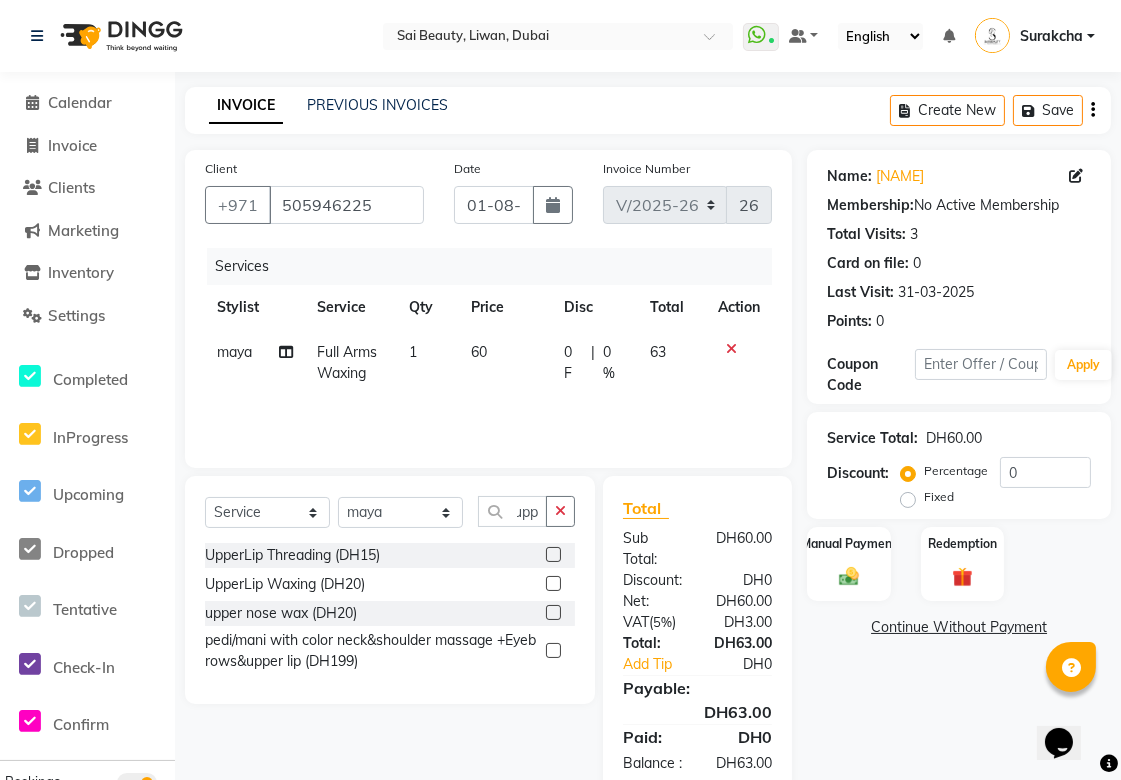 click 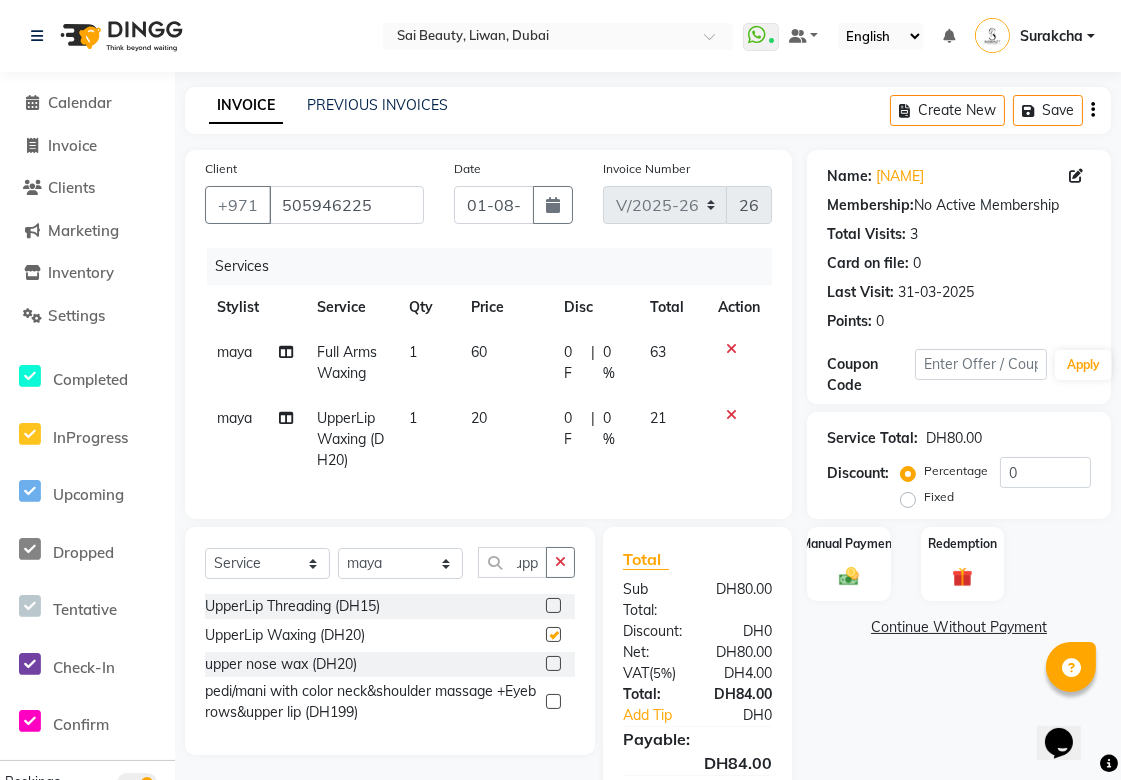 scroll, scrollTop: 0, scrollLeft: 0, axis: both 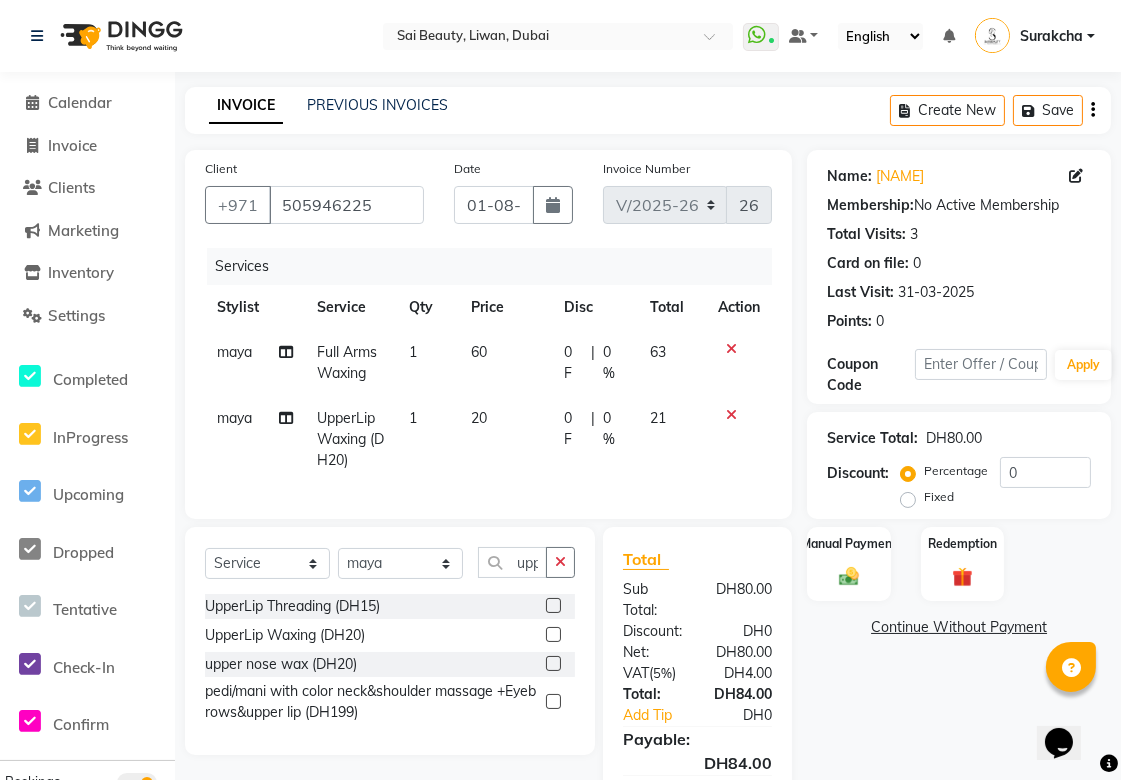 checkbox on "false" 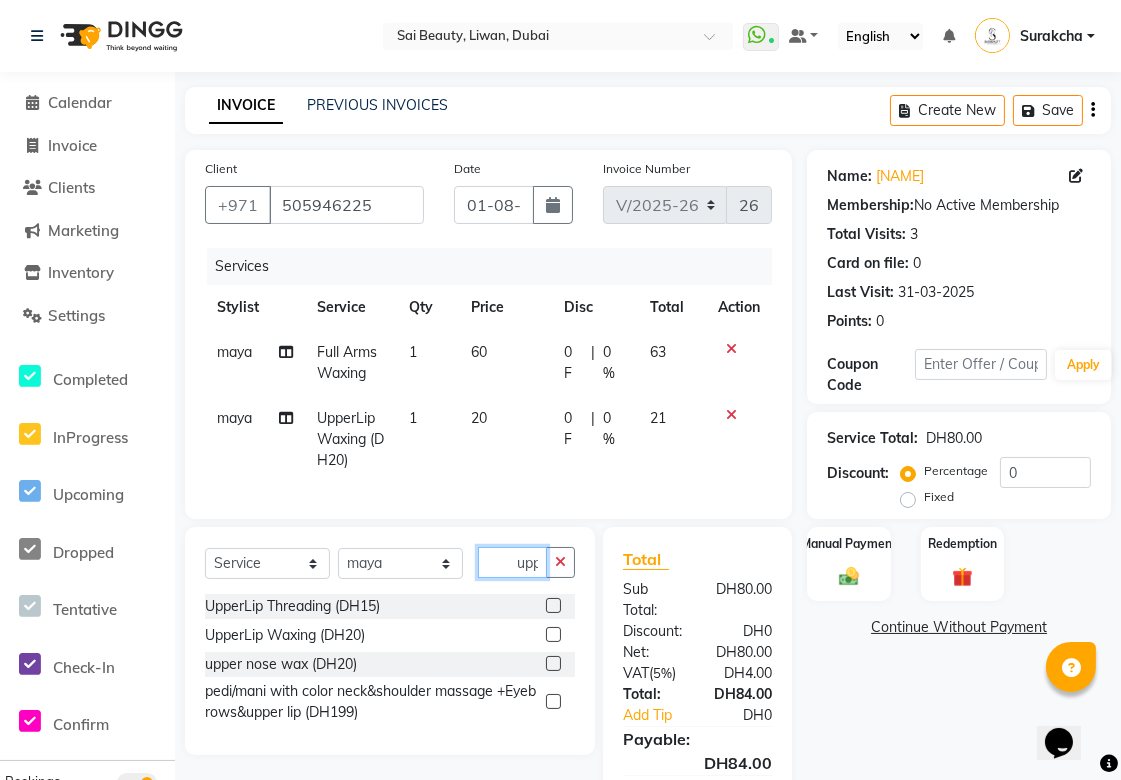 click on "upp" 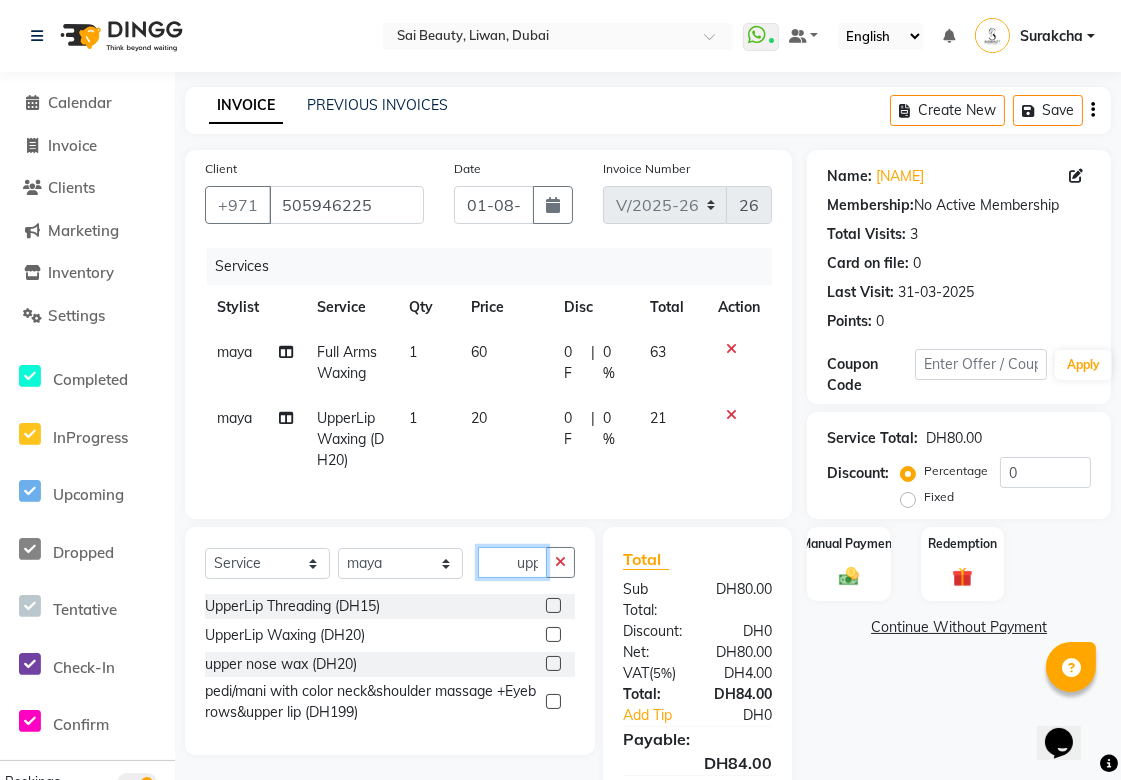 scroll, scrollTop: 133, scrollLeft: 0, axis: vertical 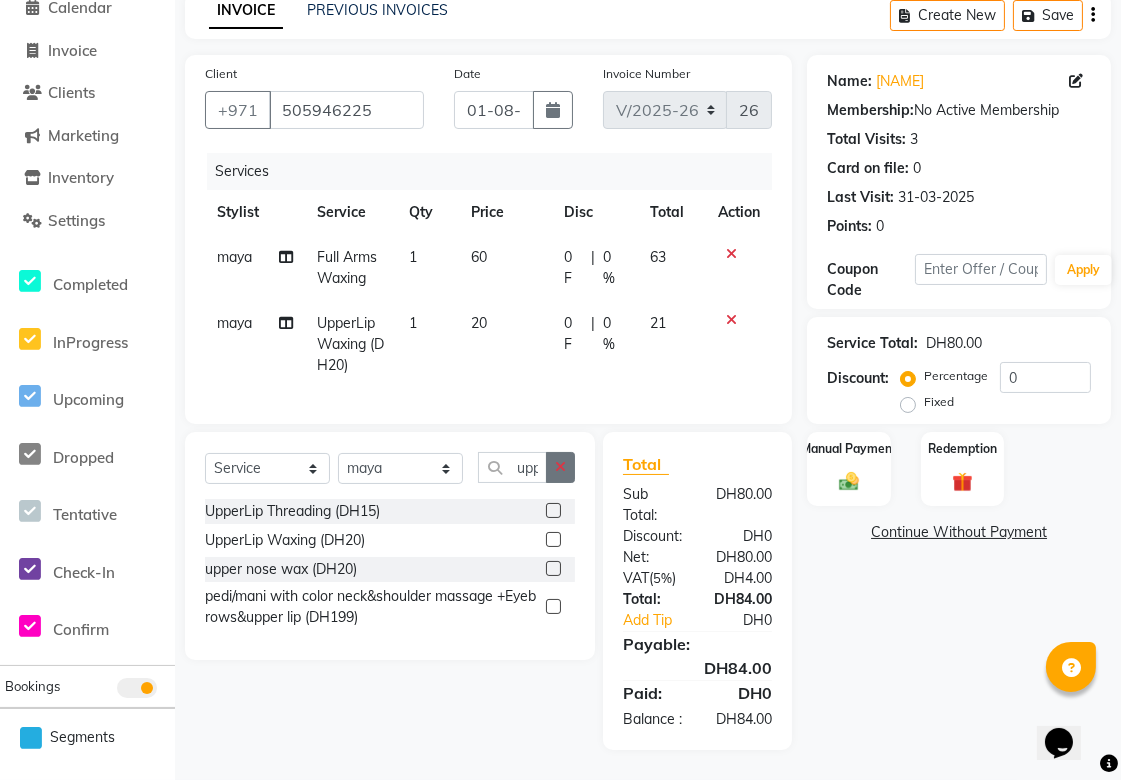 click 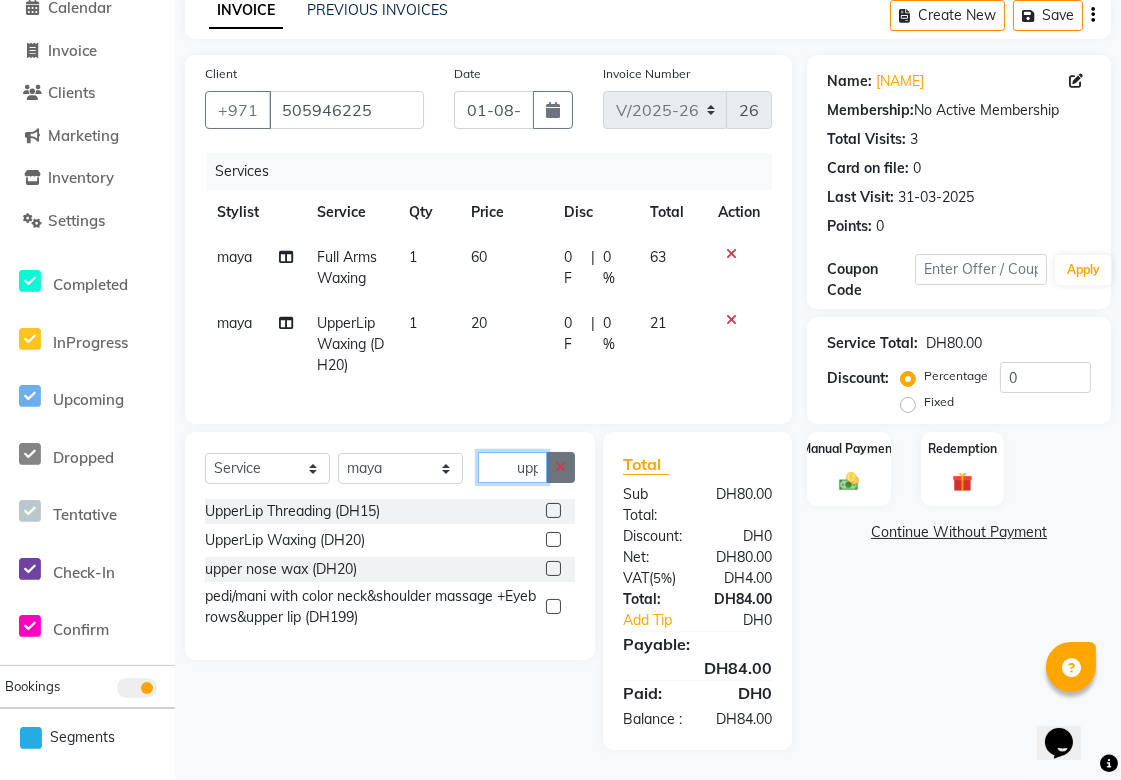type 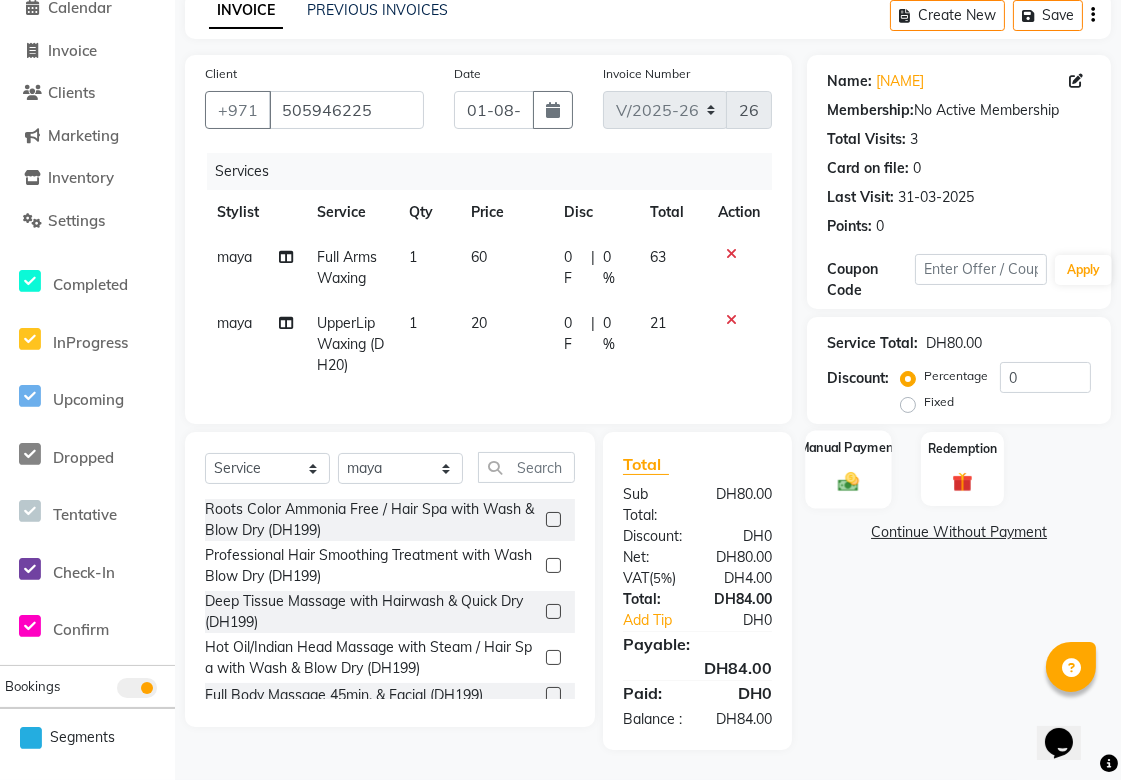 click 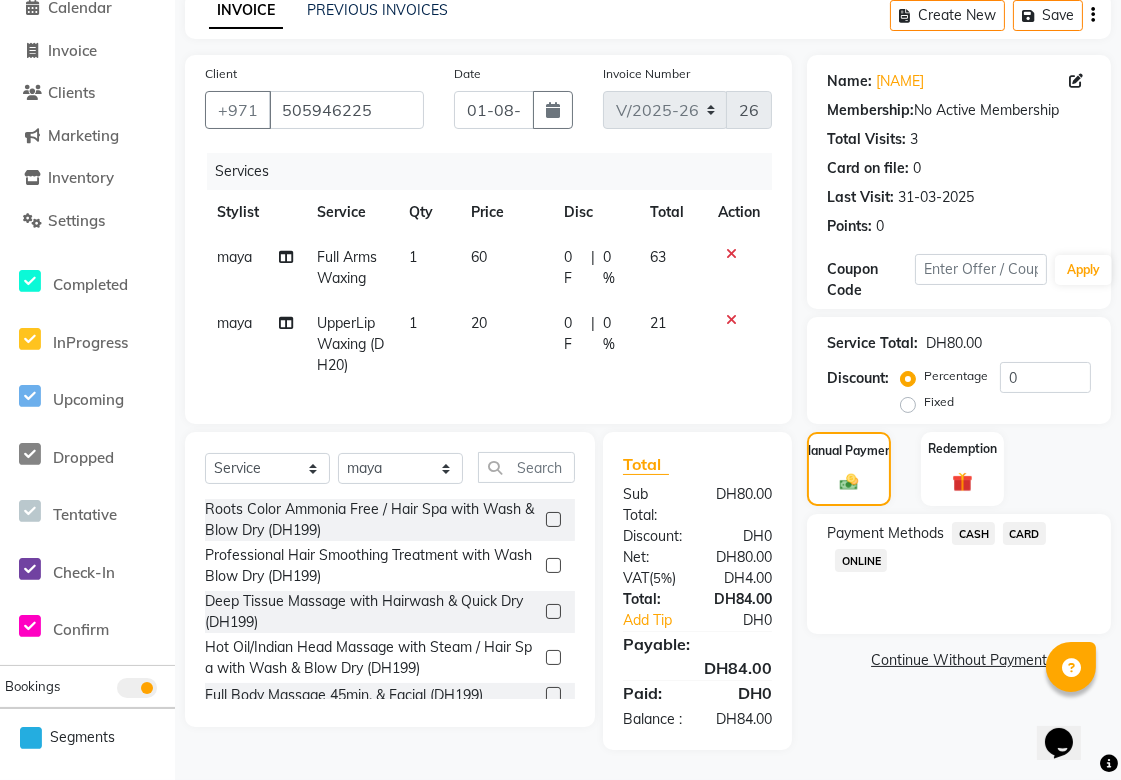 click on "CARD" 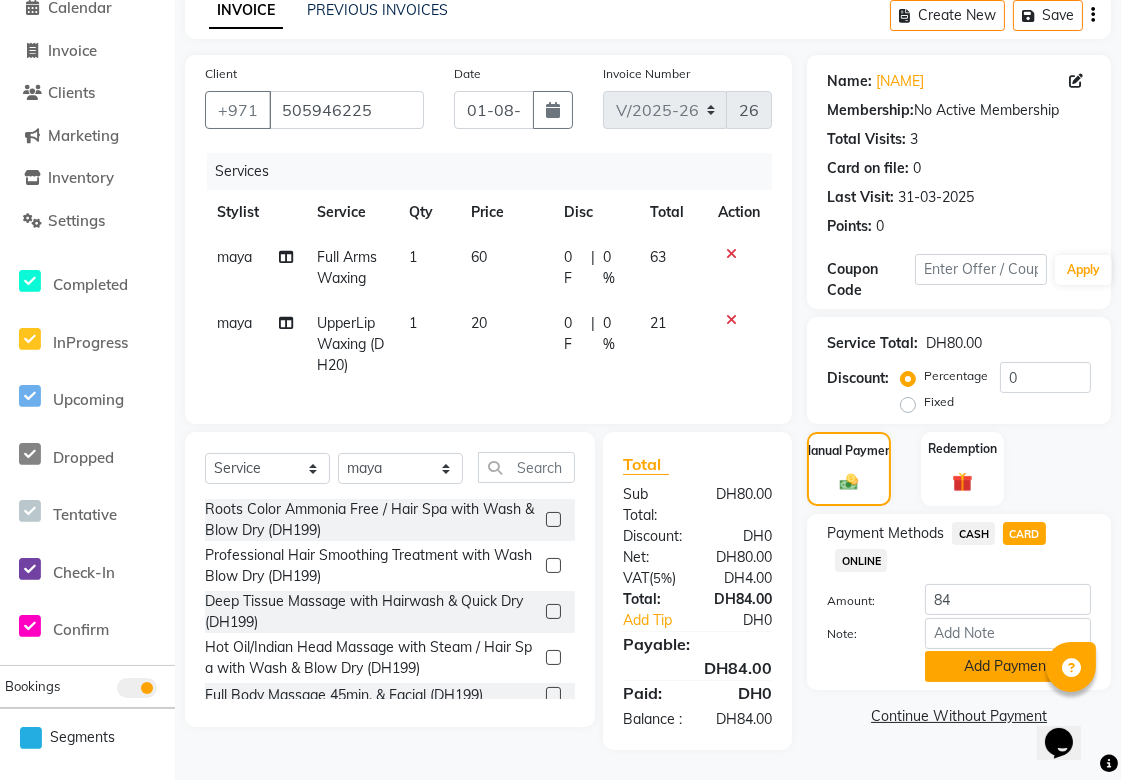 click on "Add Payment" 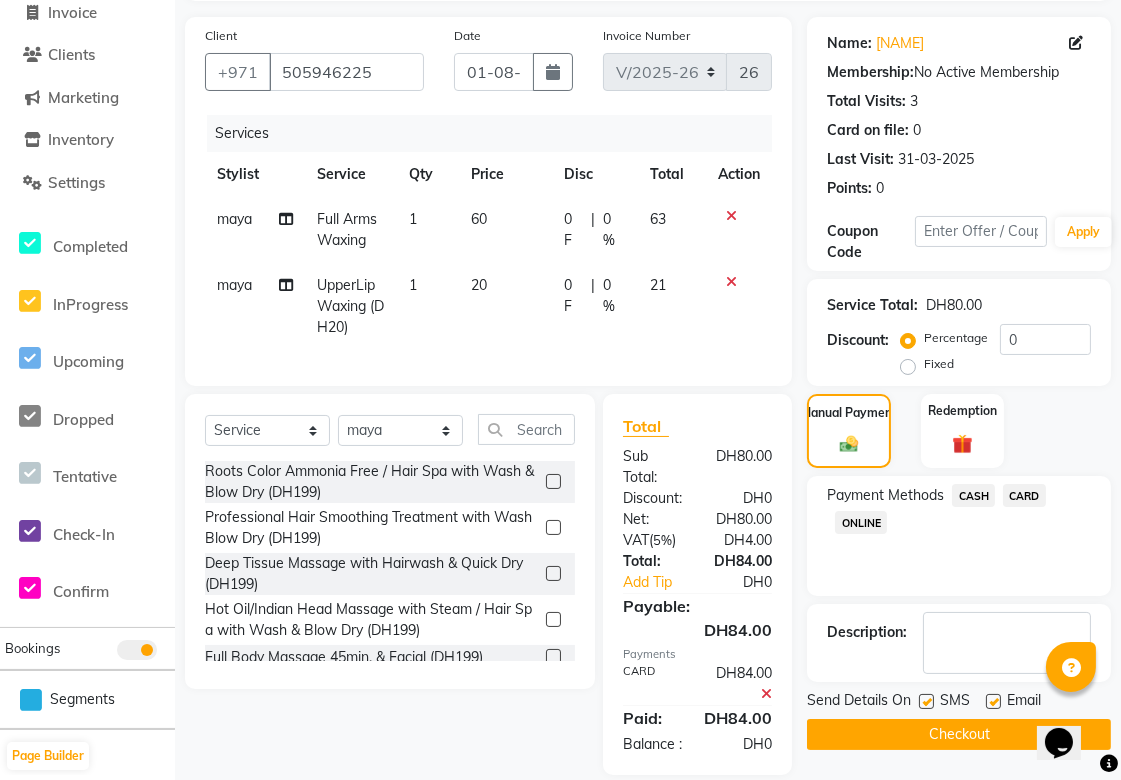 scroll, scrollTop: 195, scrollLeft: 0, axis: vertical 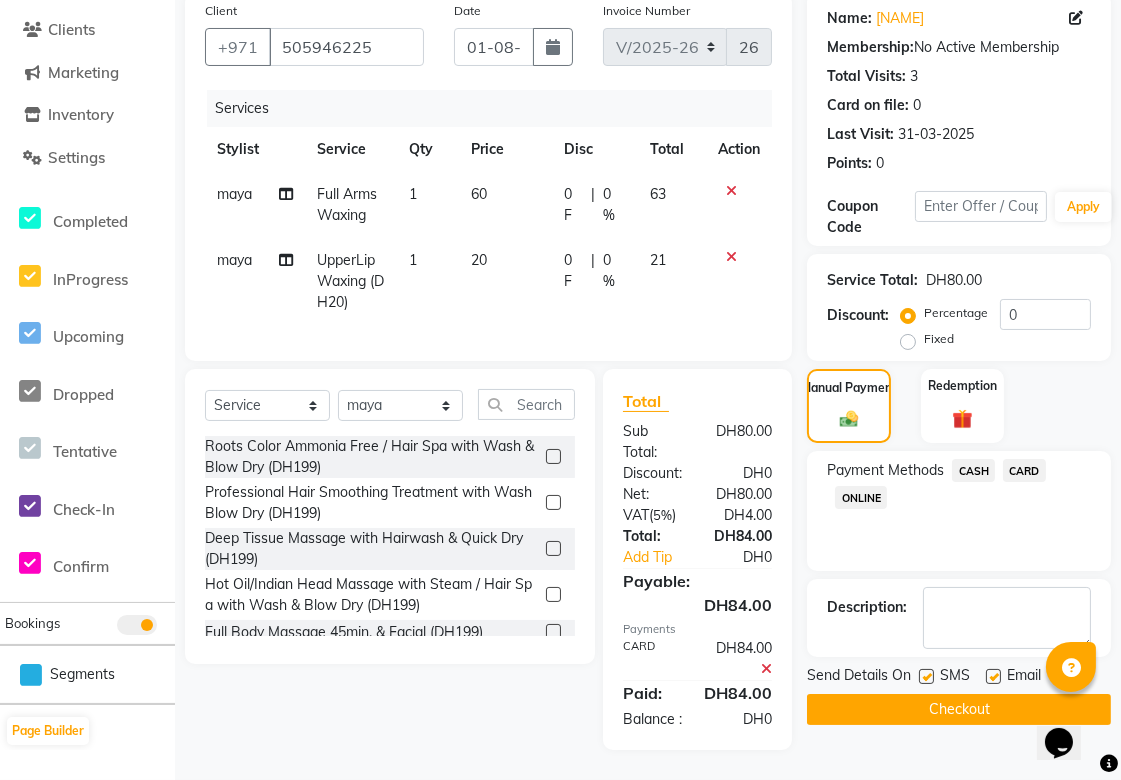 click on "Checkout" 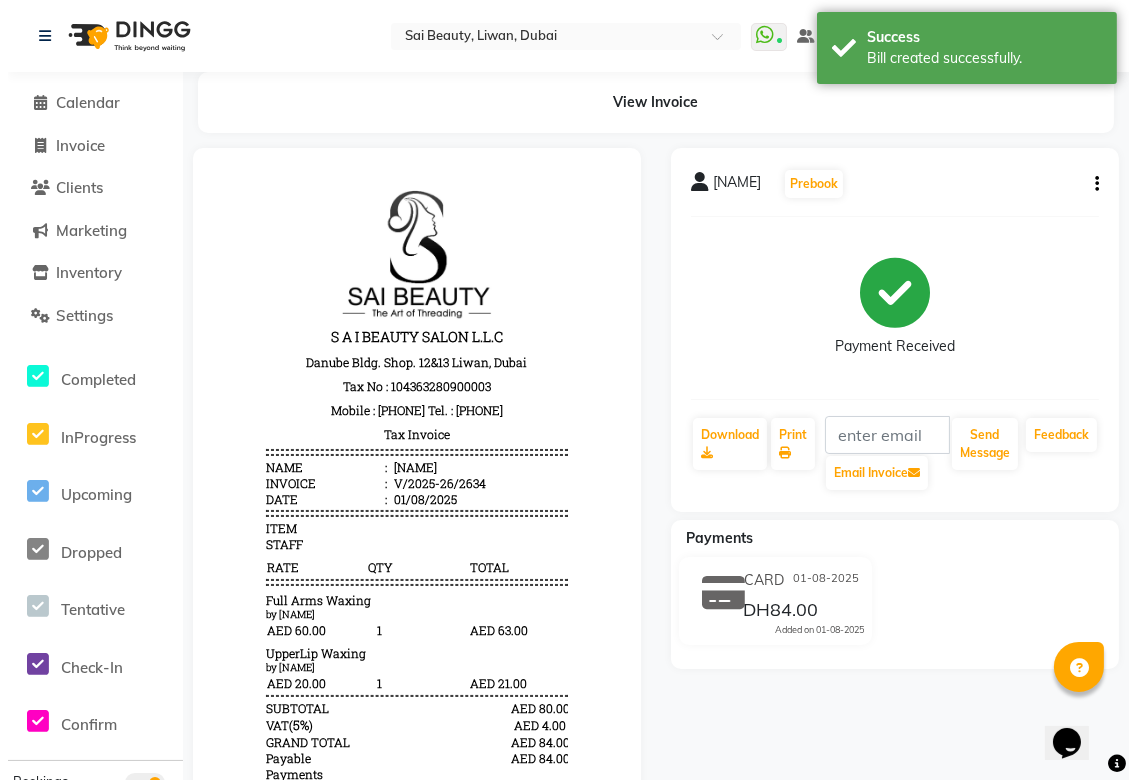 scroll, scrollTop: 0, scrollLeft: 0, axis: both 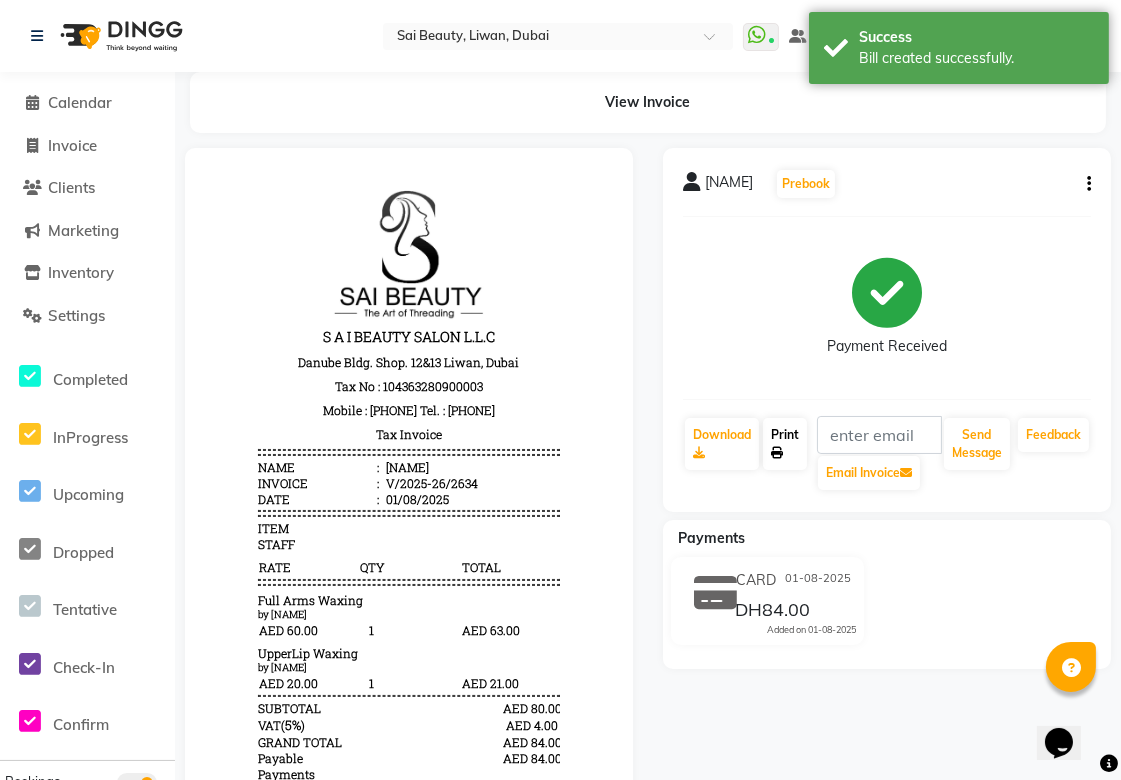 click 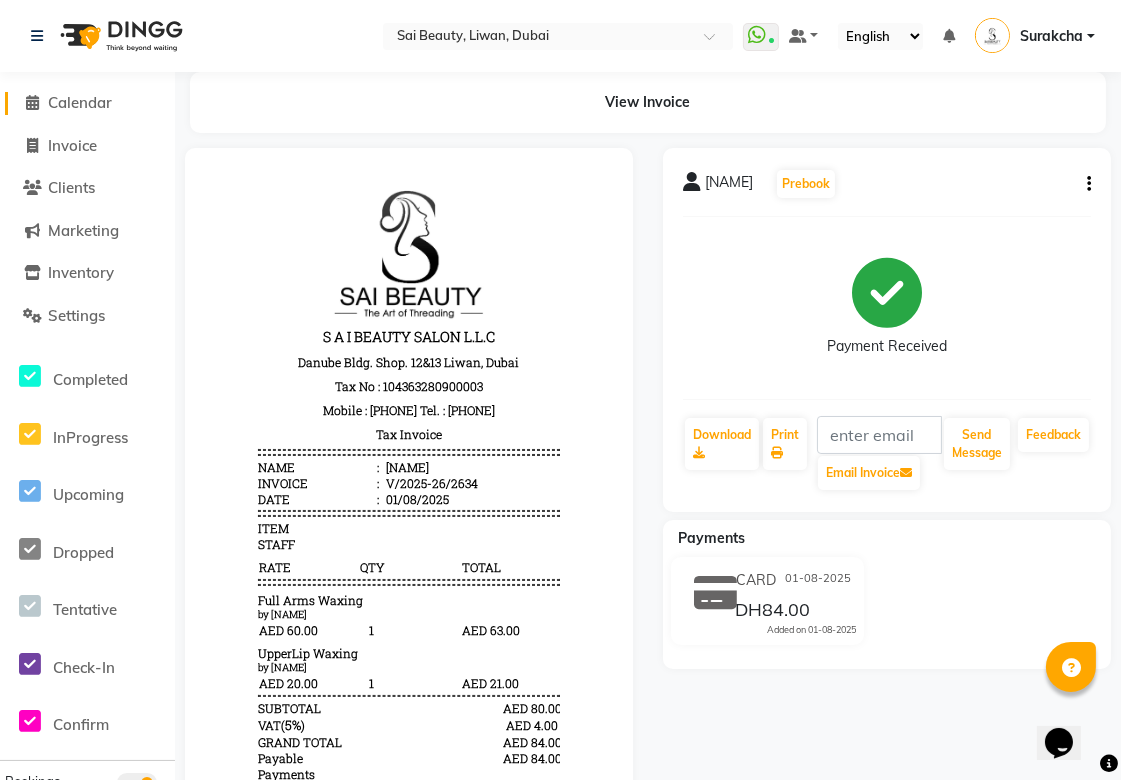 click on "Calendar" 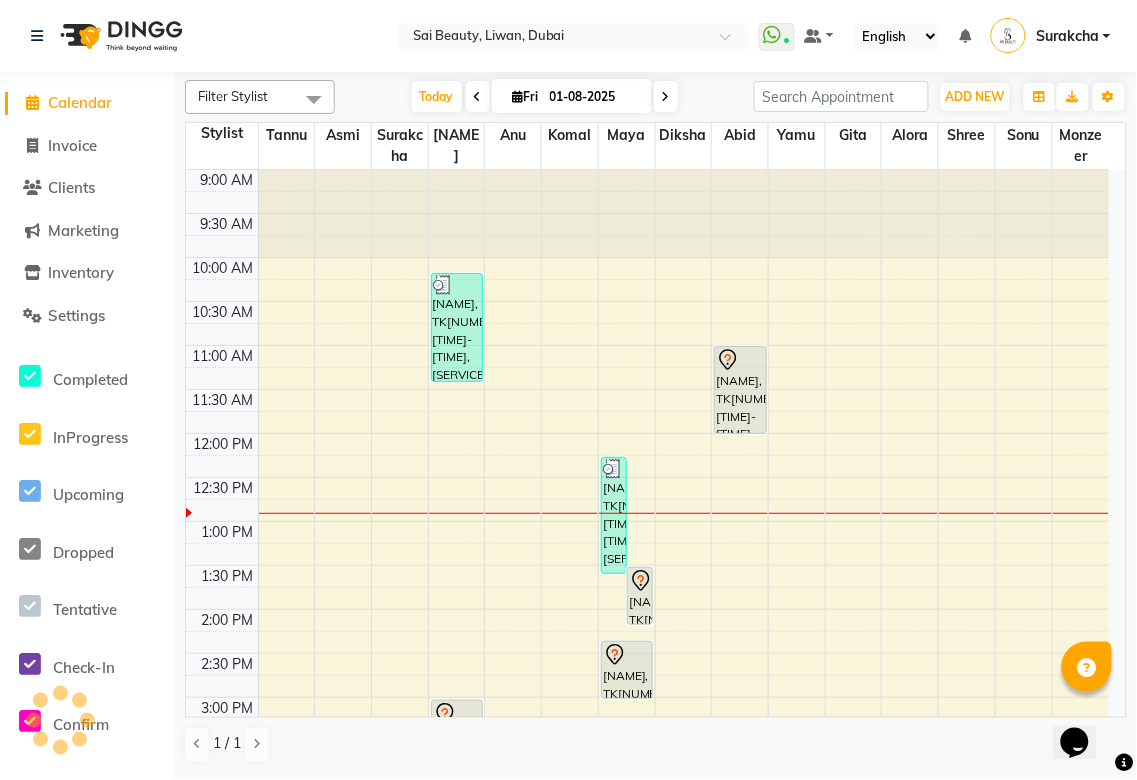 scroll, scrollTop: 0, scrollLeft: 0, axis: both 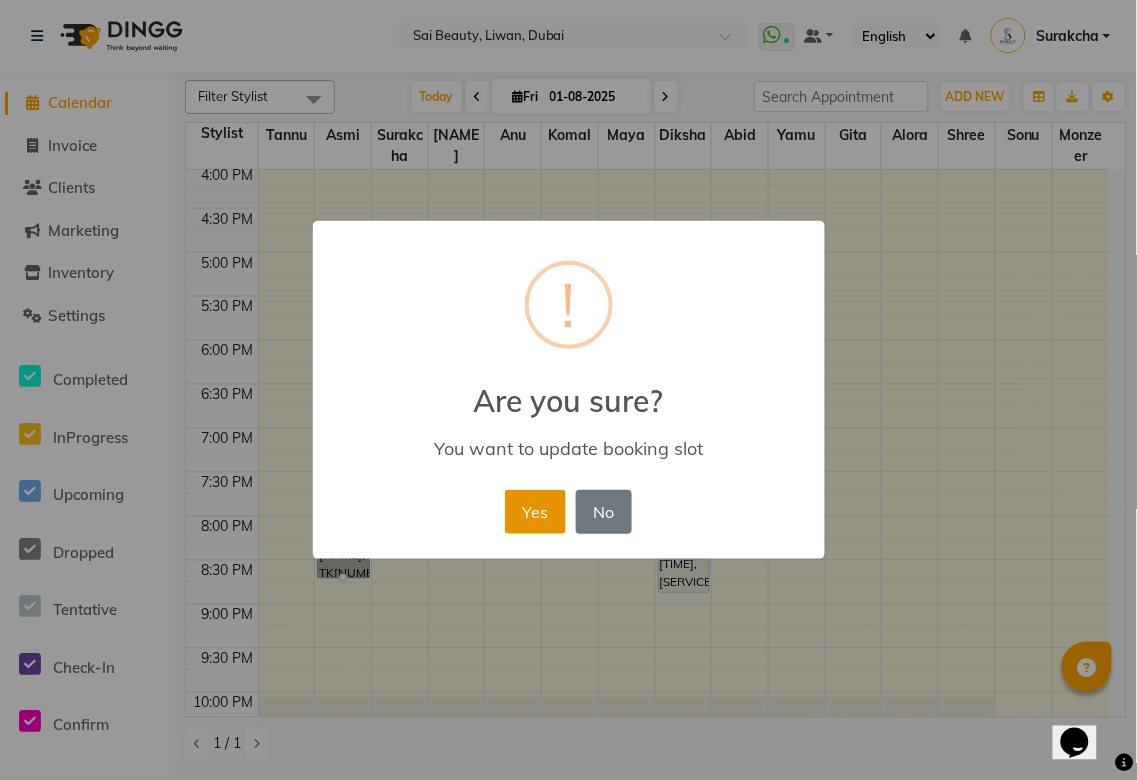 click on "Yes" at bounding box center [535, 512] 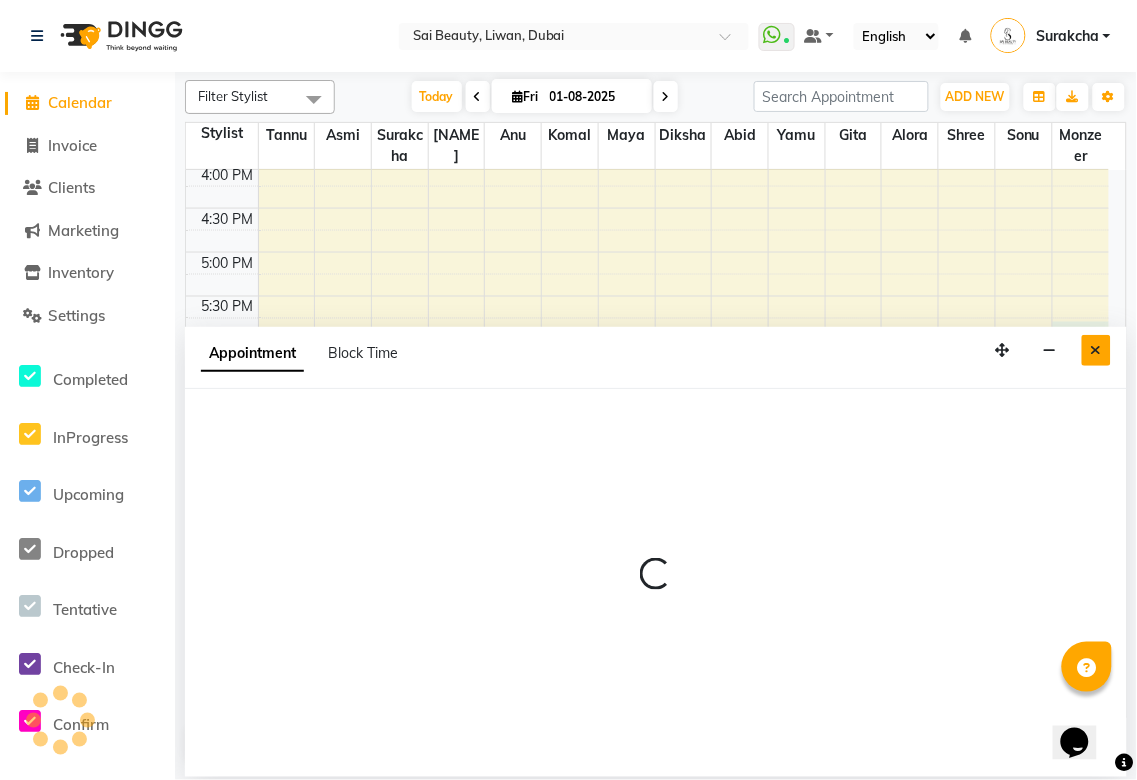 click at bounding box center [1096, 350] 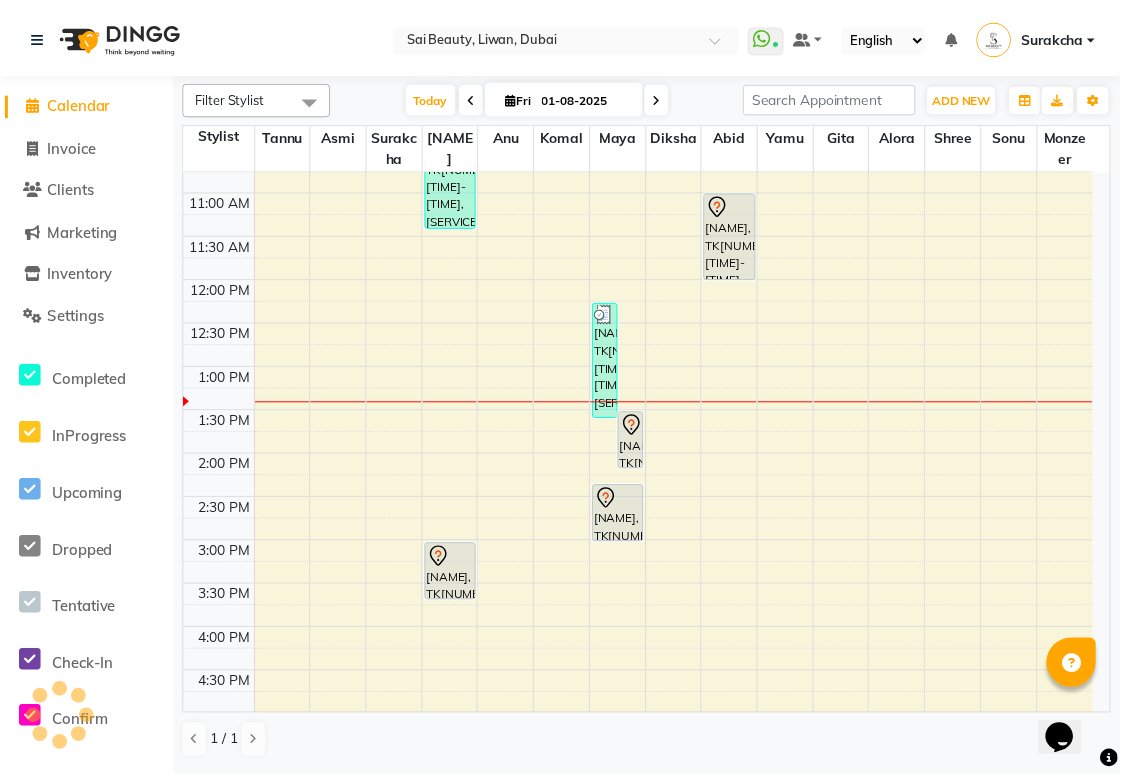 scroll, scrollTop: 142, scrollLeft: 0, axis: vertical 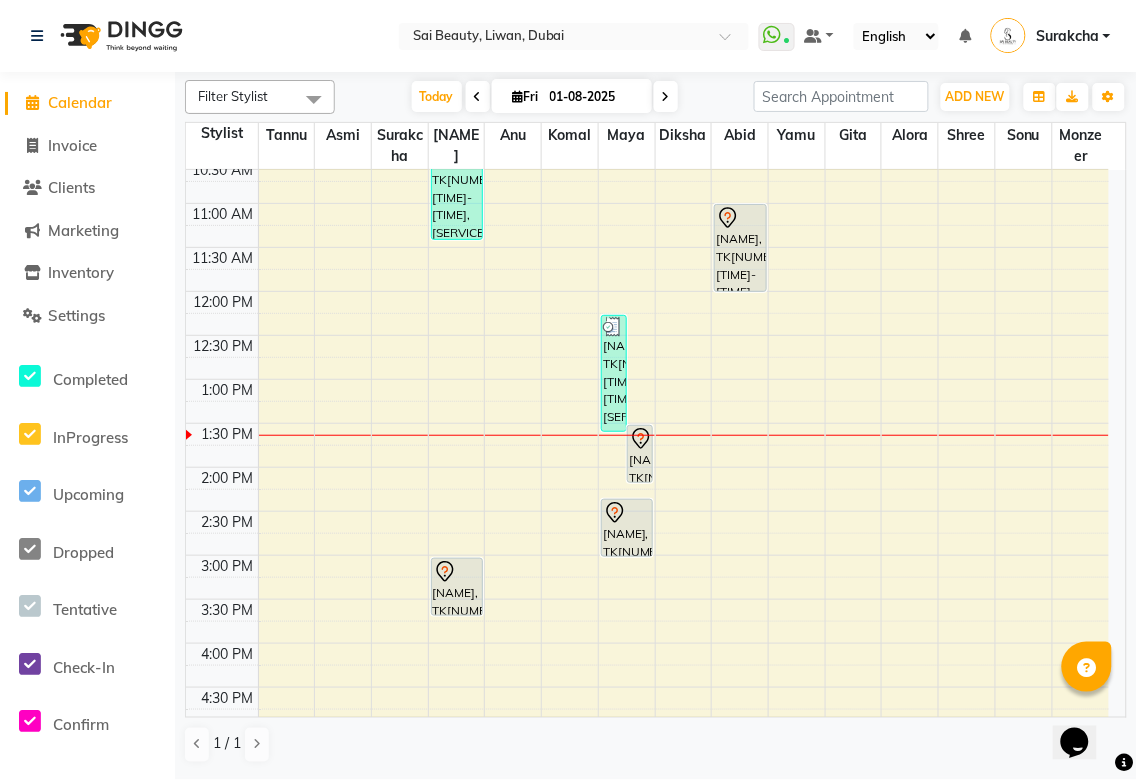 click on "[NAME], TK[NUMBER], [TIME]-[TIME], [SERVICE]" at bounding box center (640, 454) 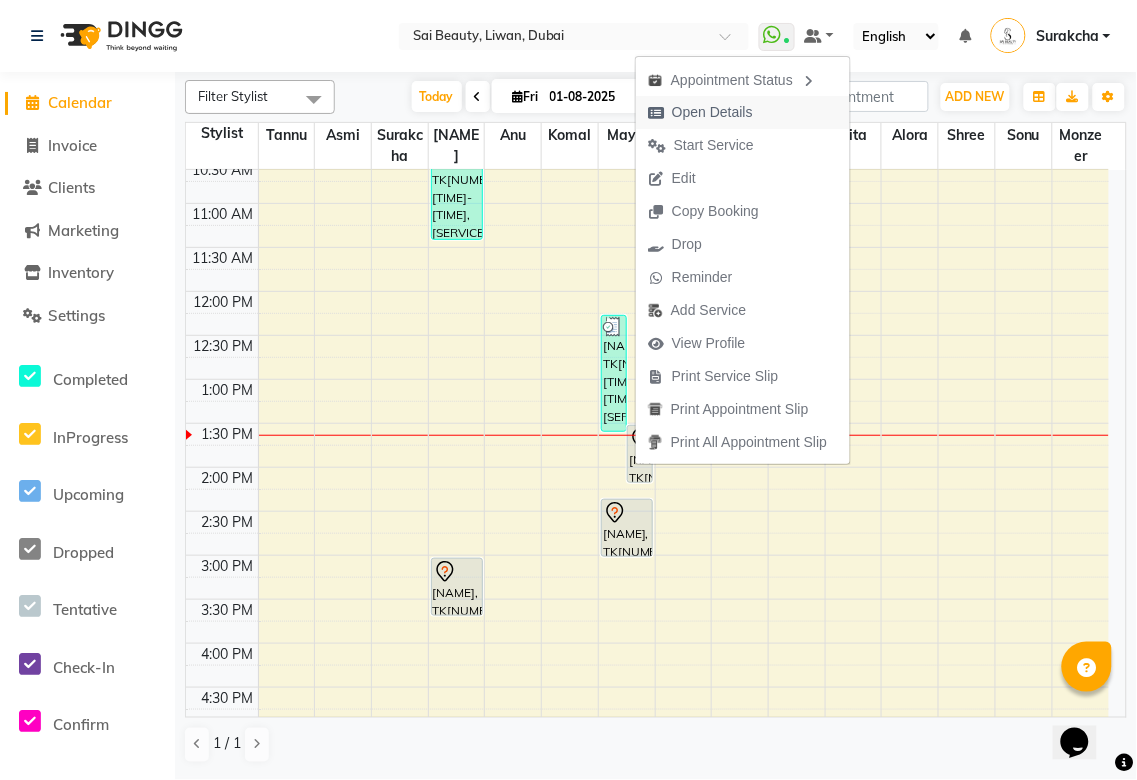 click on "Open Details" at bounding box center (712, 112) 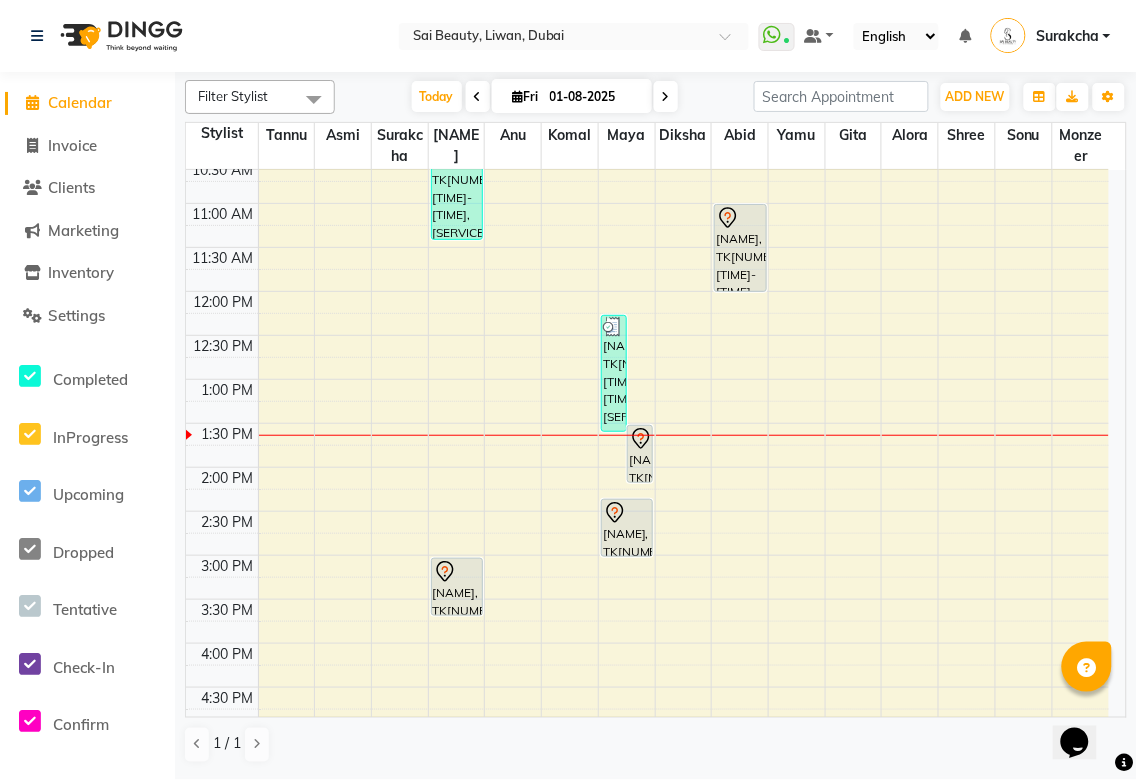click at bounding box center (627, 435) 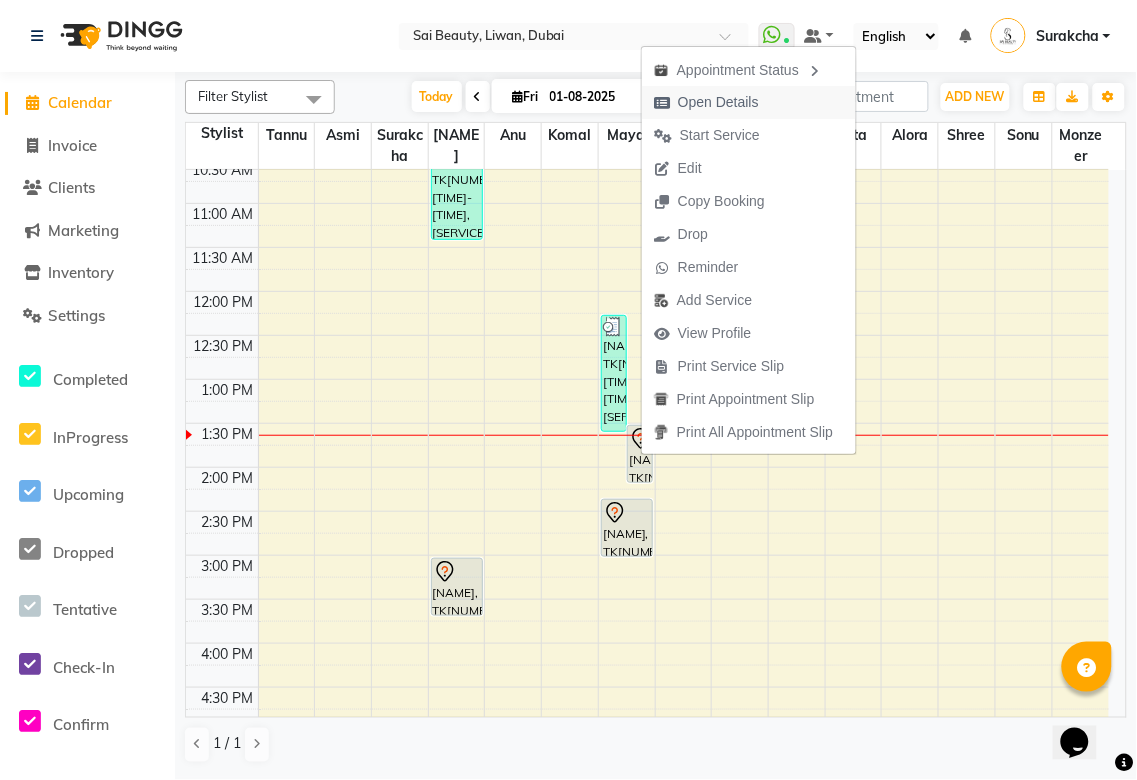 click on "Open Details" at bounding box center [718, 102] 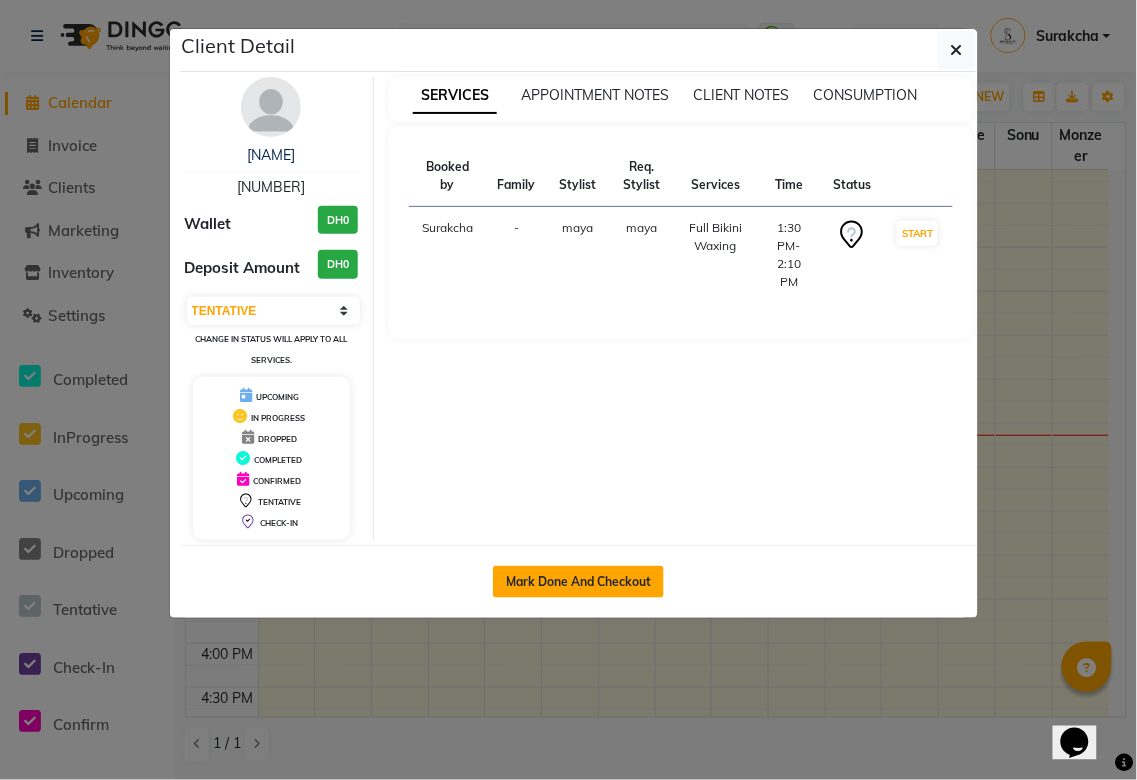 click on "Mark Done And Checkout" 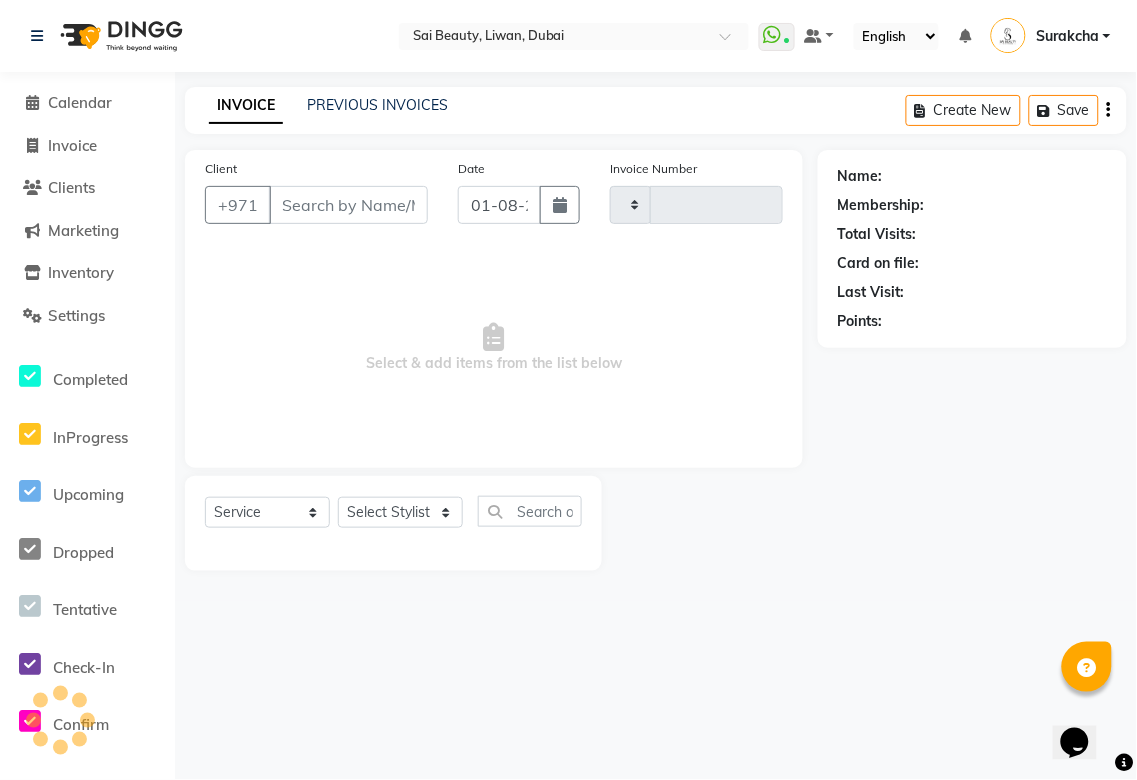 type on "2635" 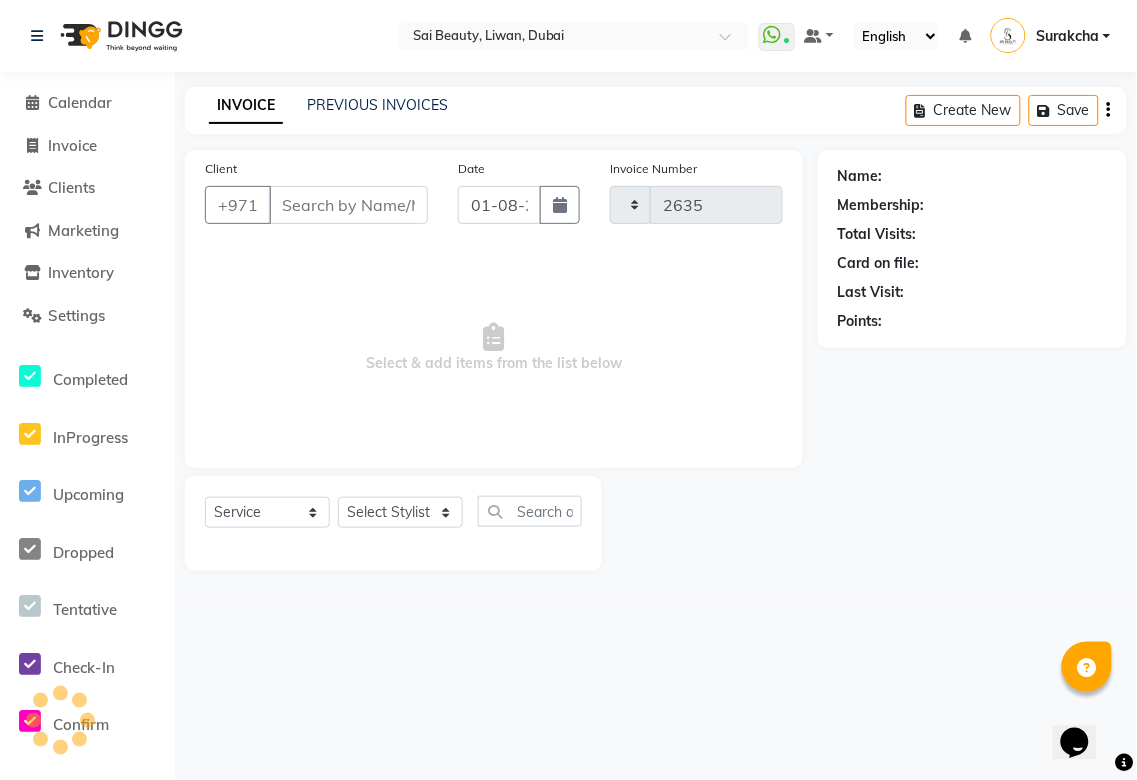 select on "5352" 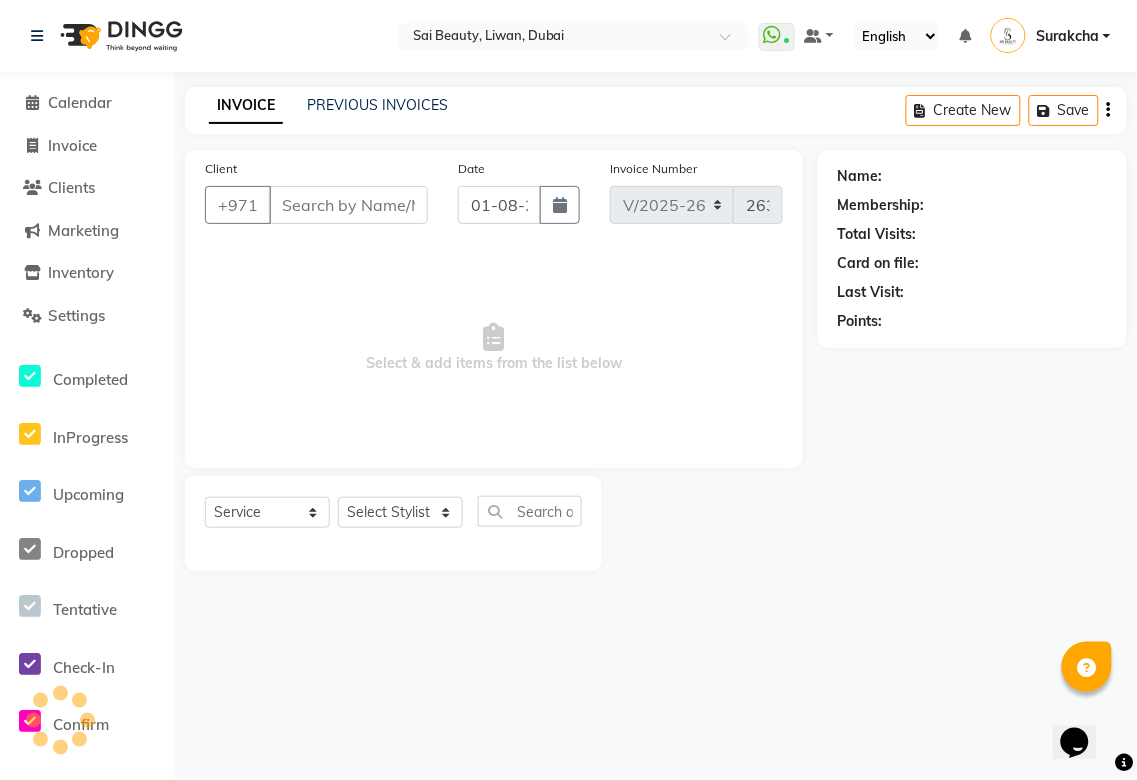 type on "[NUMBER]" 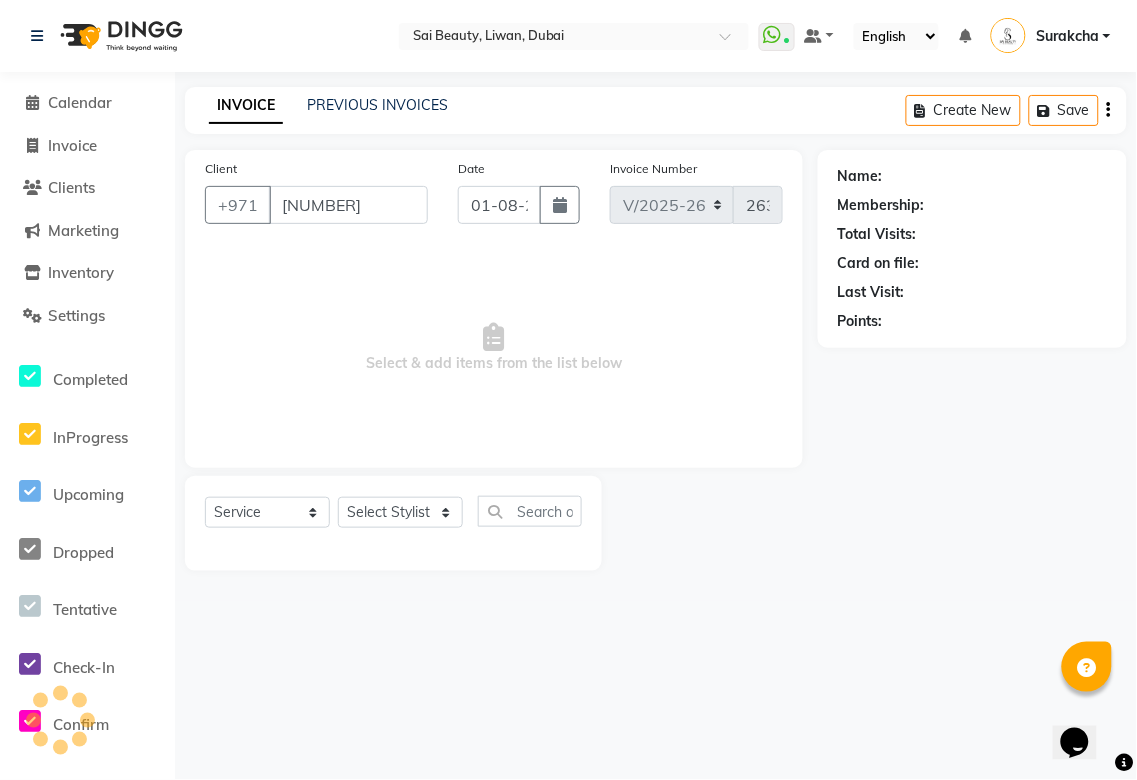 select on "52340" 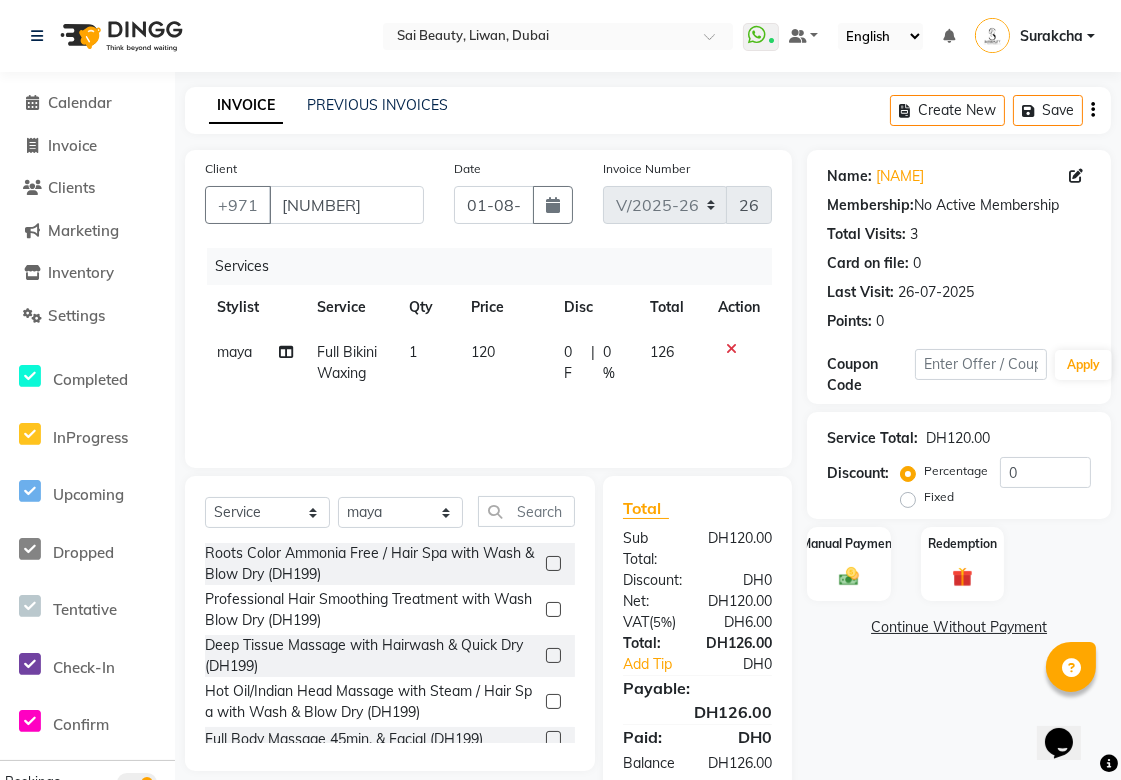 scroll, scrollTop: 65, scrollLeft: 0, axis: vertical 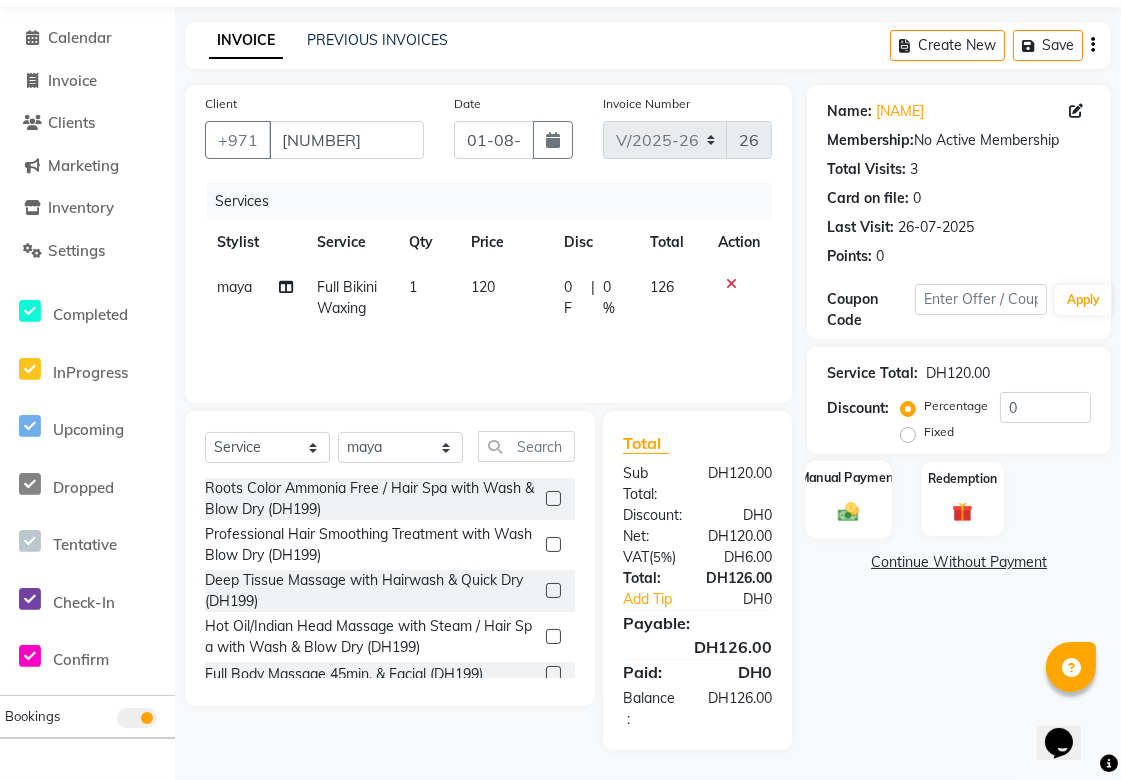 click on "Manual Payment" 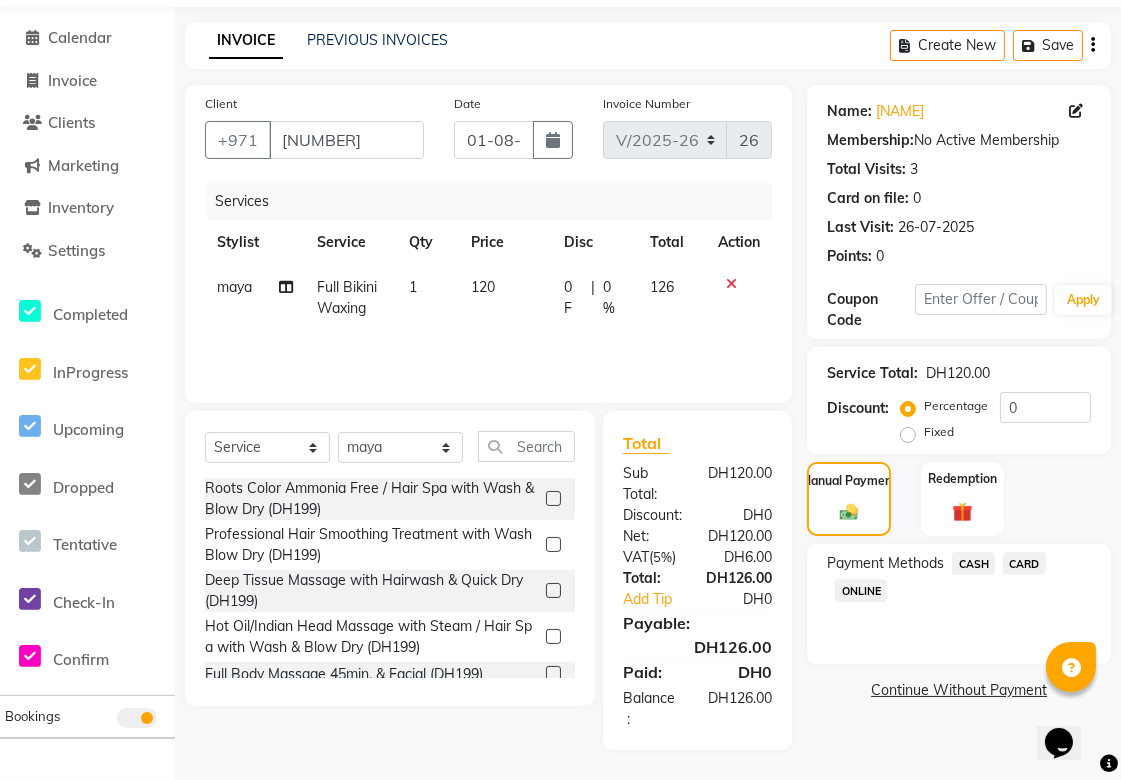 click on "CARD" 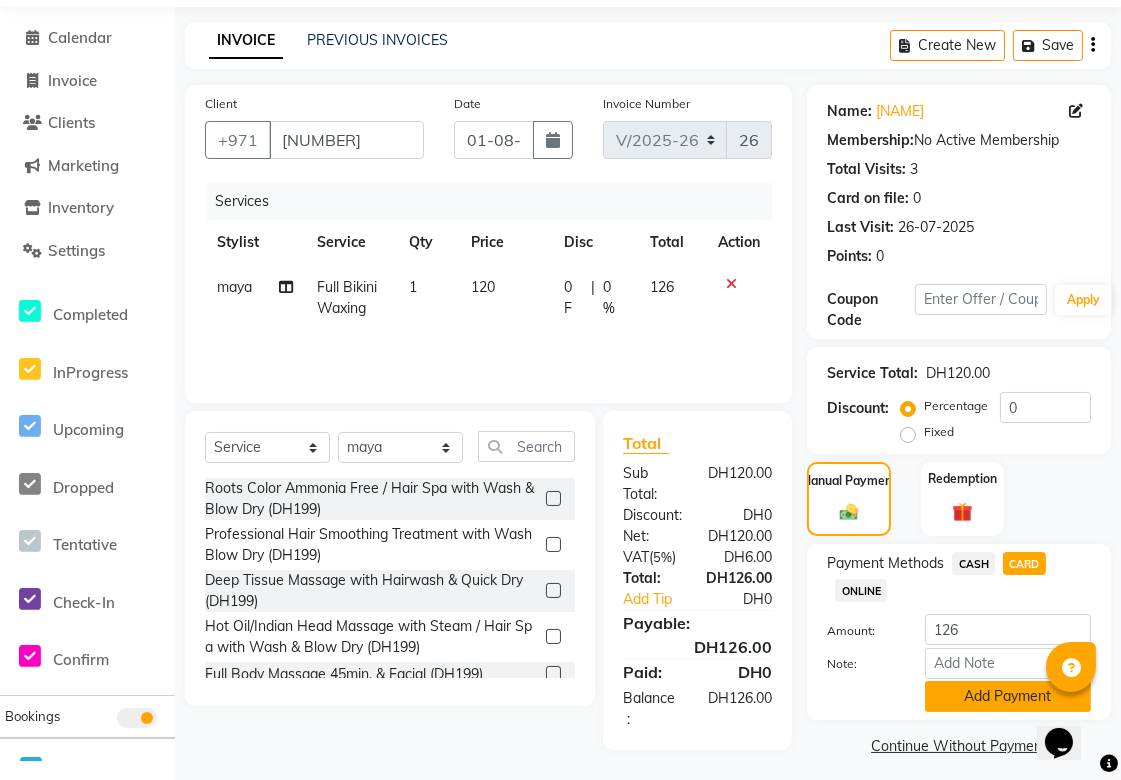click on "Add Payment" 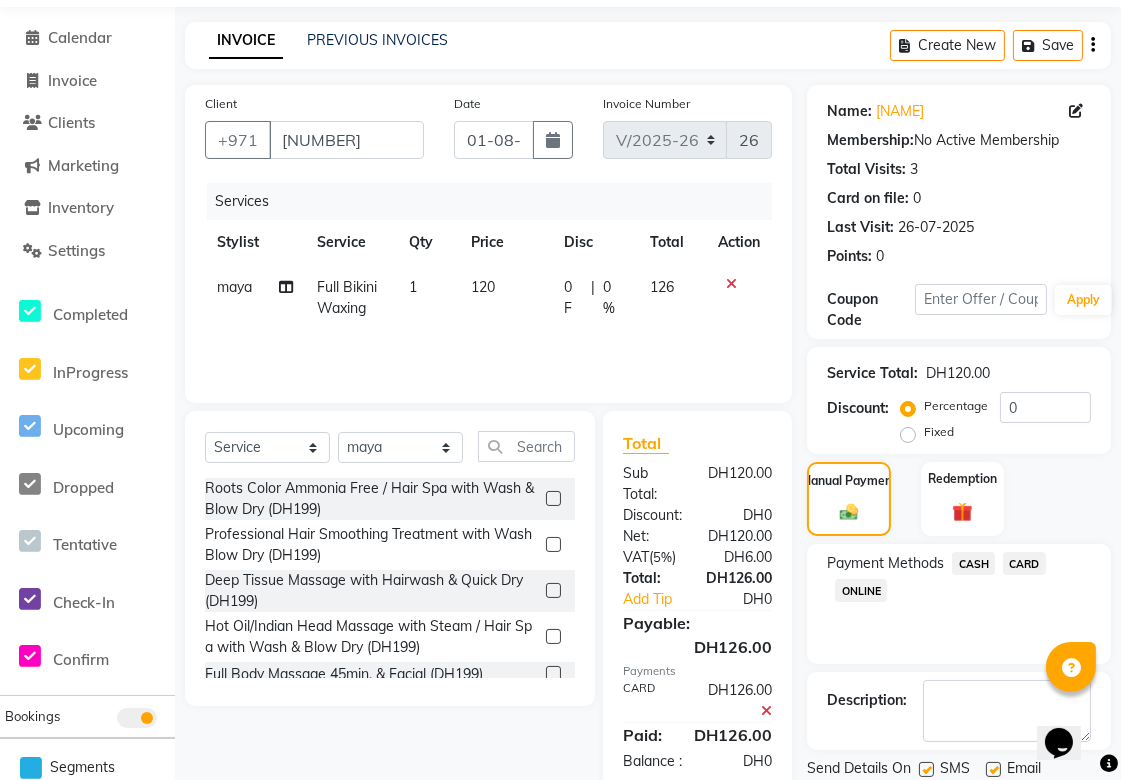 scroll, scrollTop: 133, scrollLeft: 0, axis: vertical 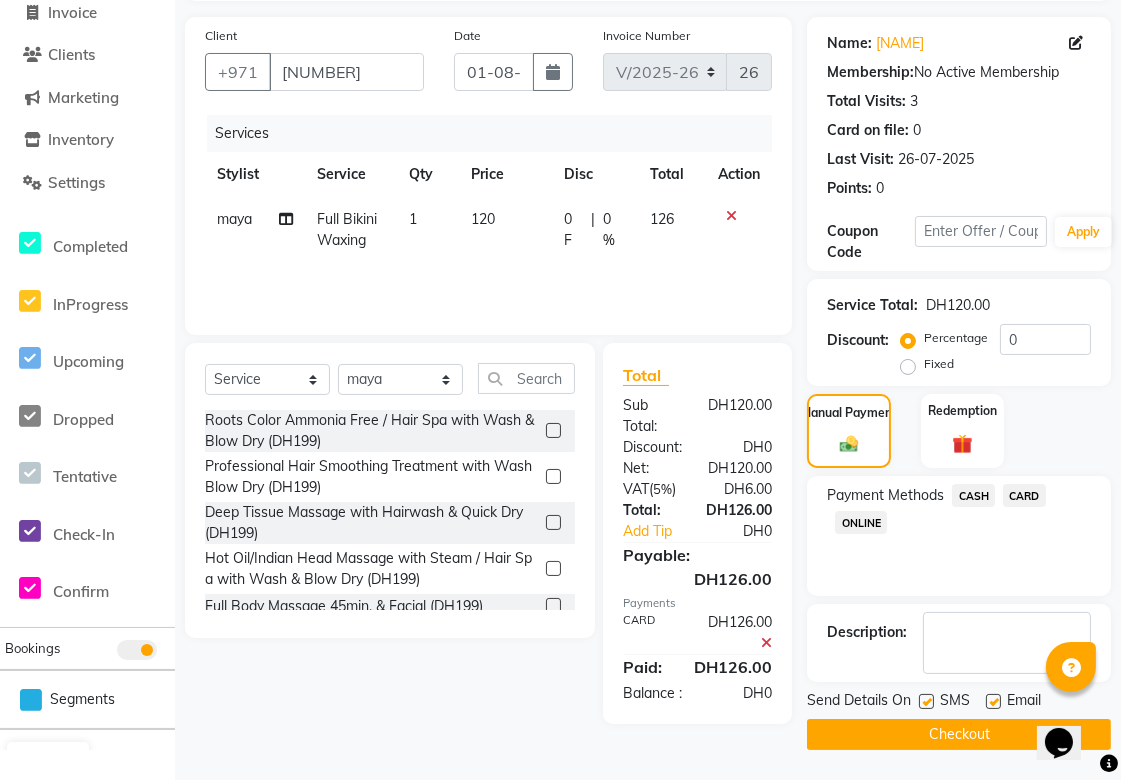click on "Checkout" 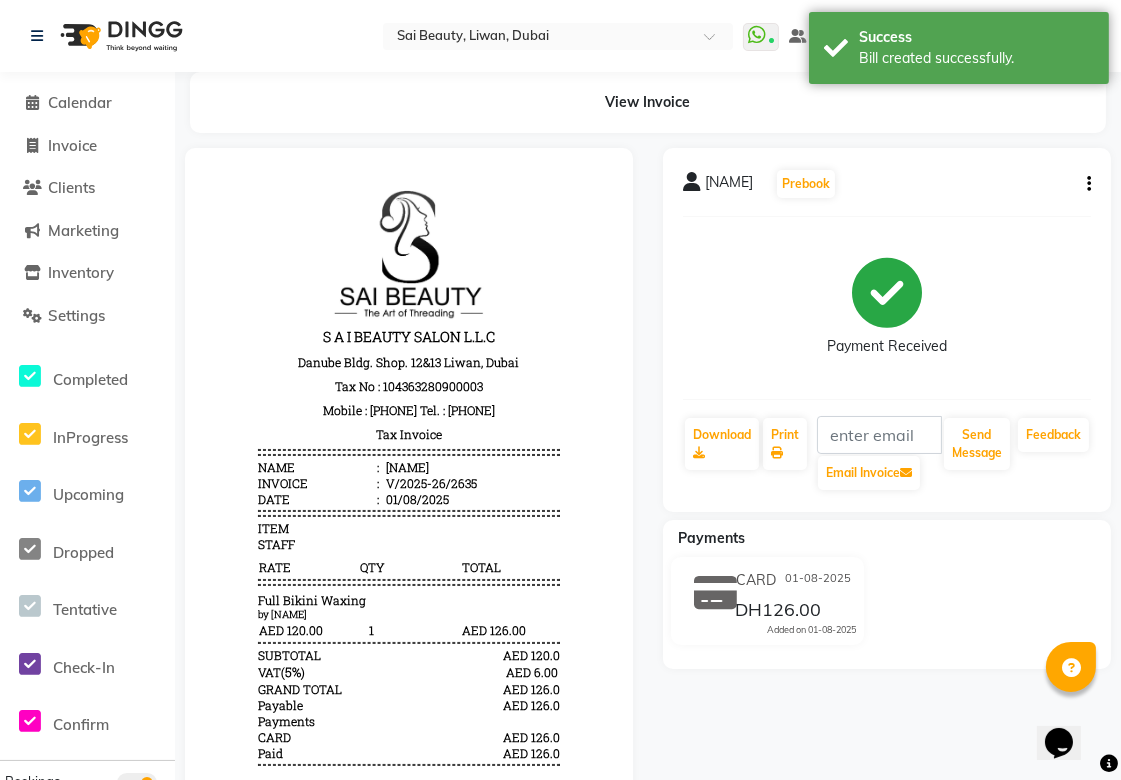 scroll, scrollTop: 0, scrollLeft: 0, axis: both 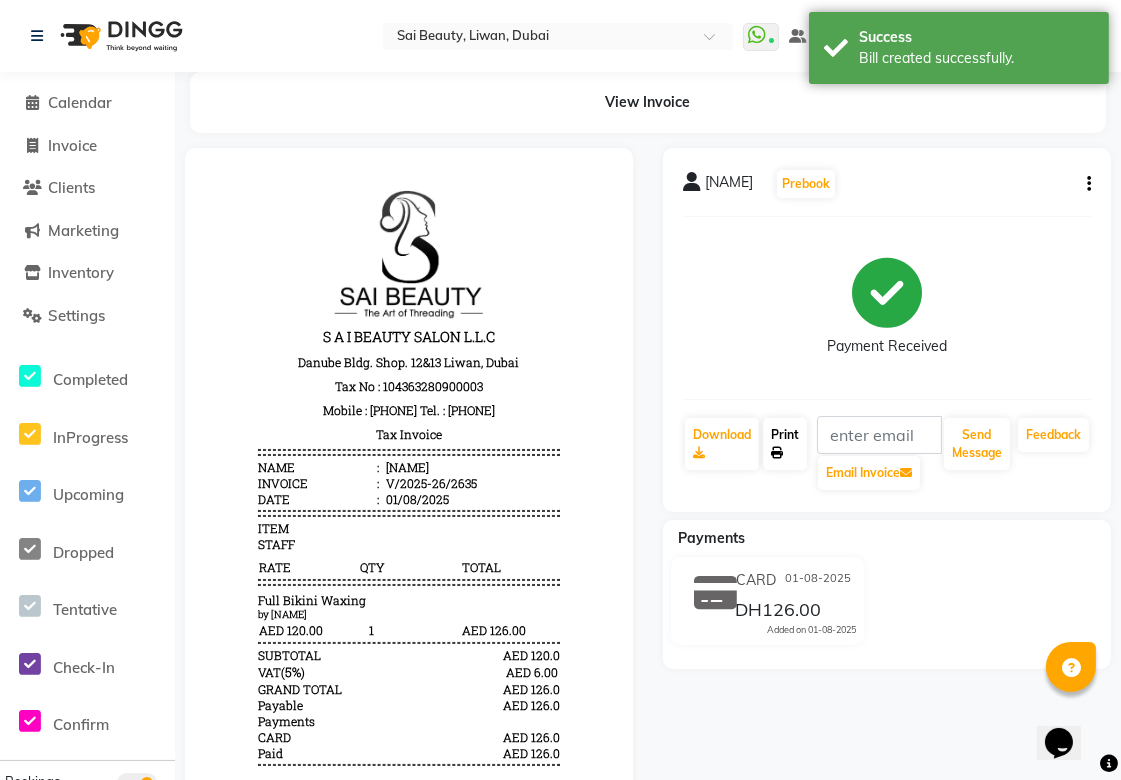 click on "Print" 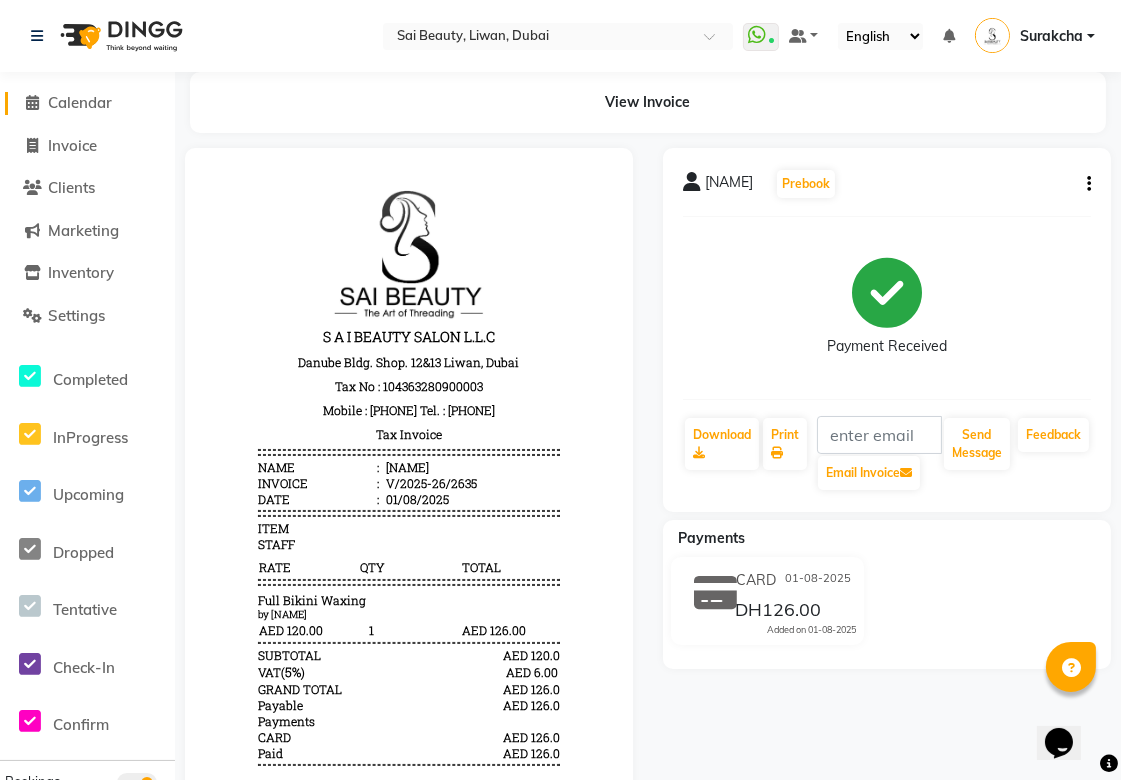 click on "Calendar" 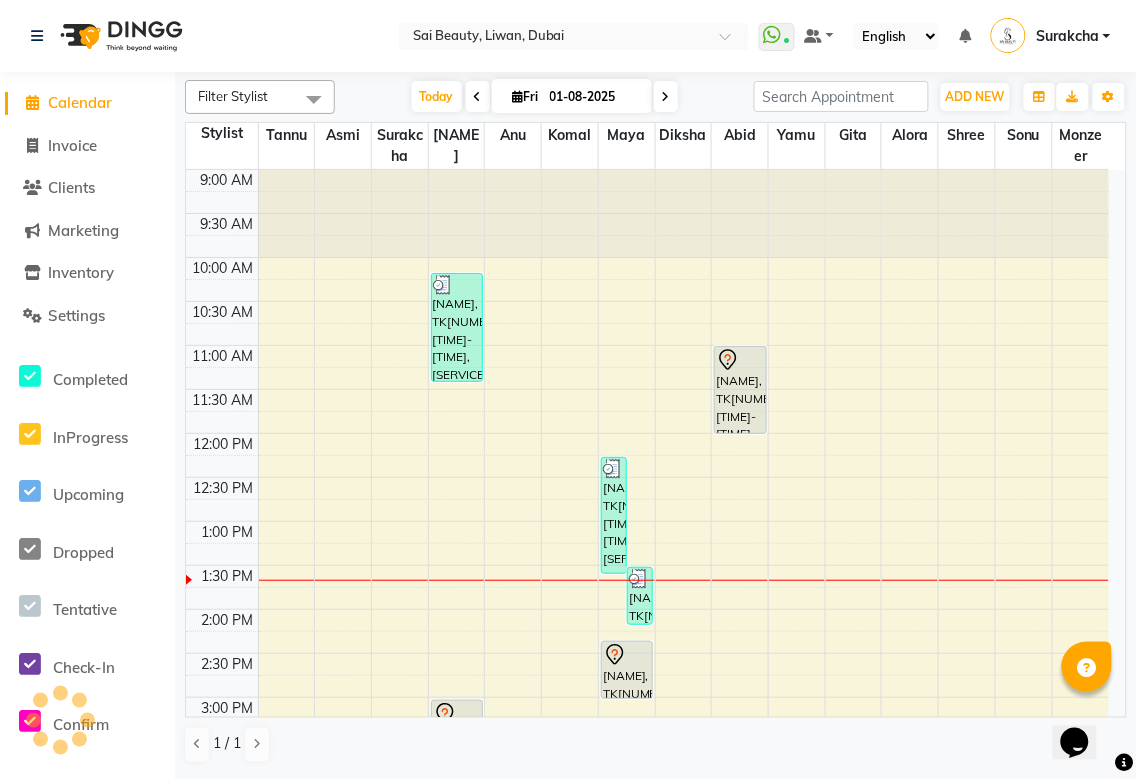 scroll, scrollTop: 355, scrollLeft: 0, axis: vertical 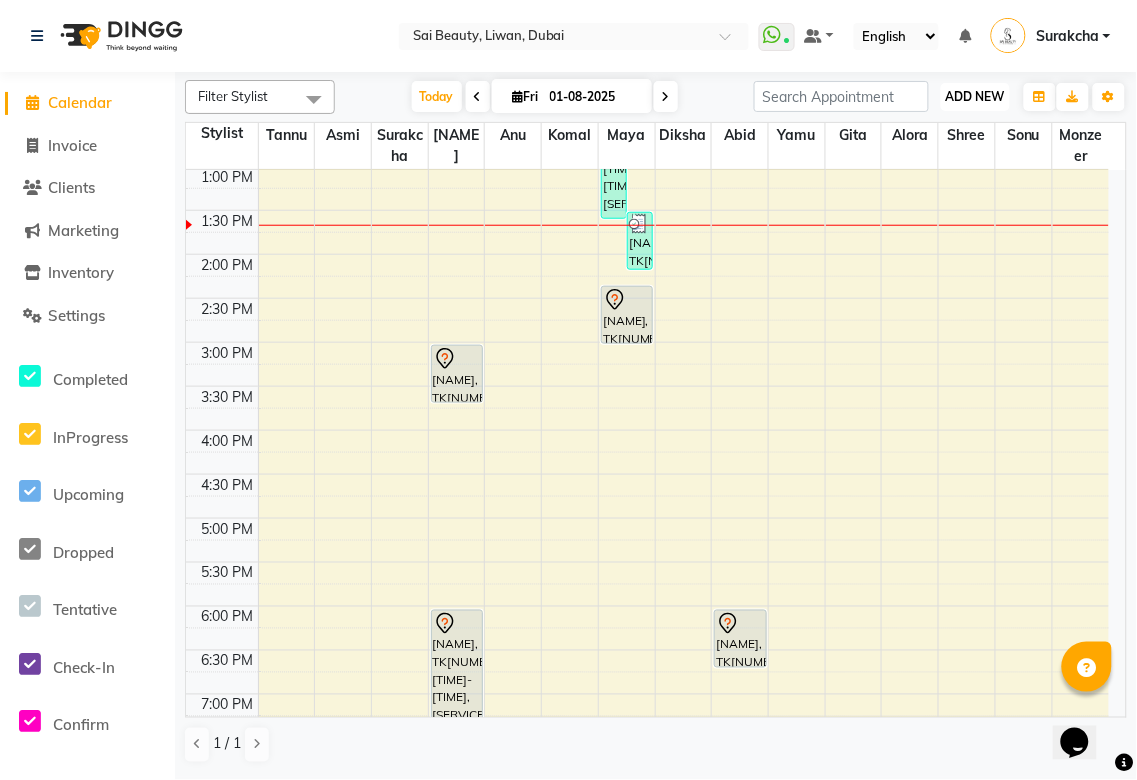 click on "ADD NEW" at bounding box center [975, 96] 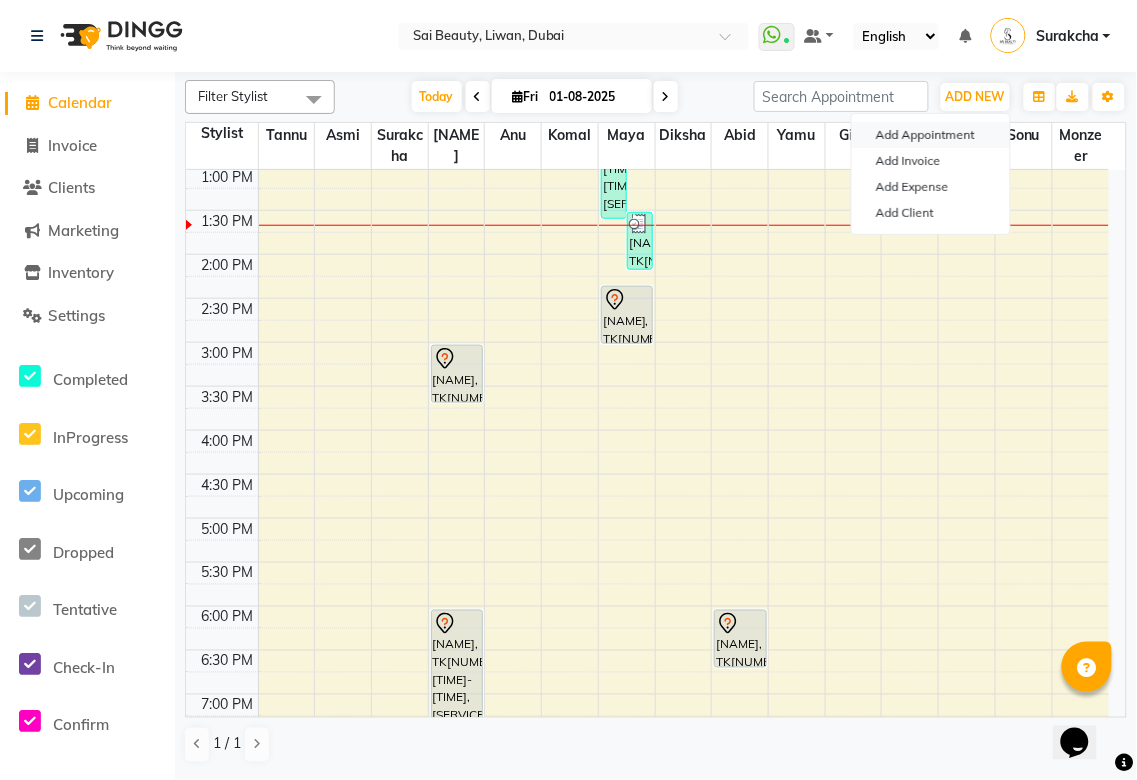 click on "Add Appointment" at bounding box center [931, 135] 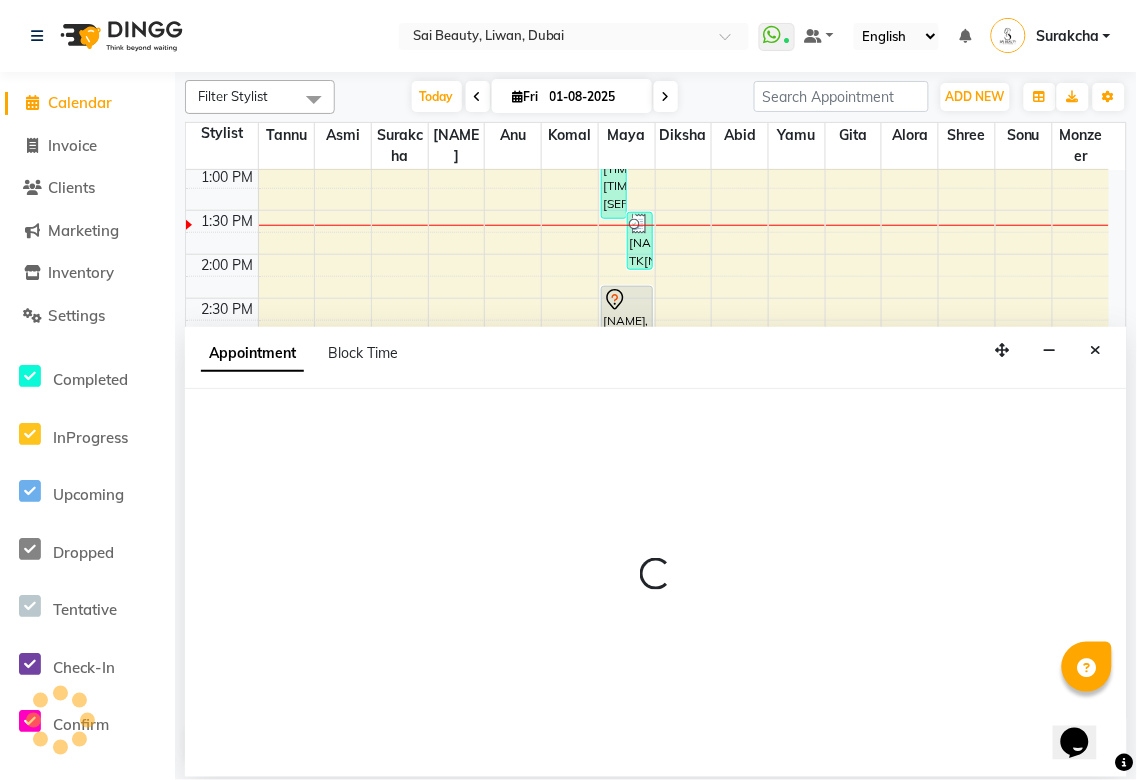 select on "600" 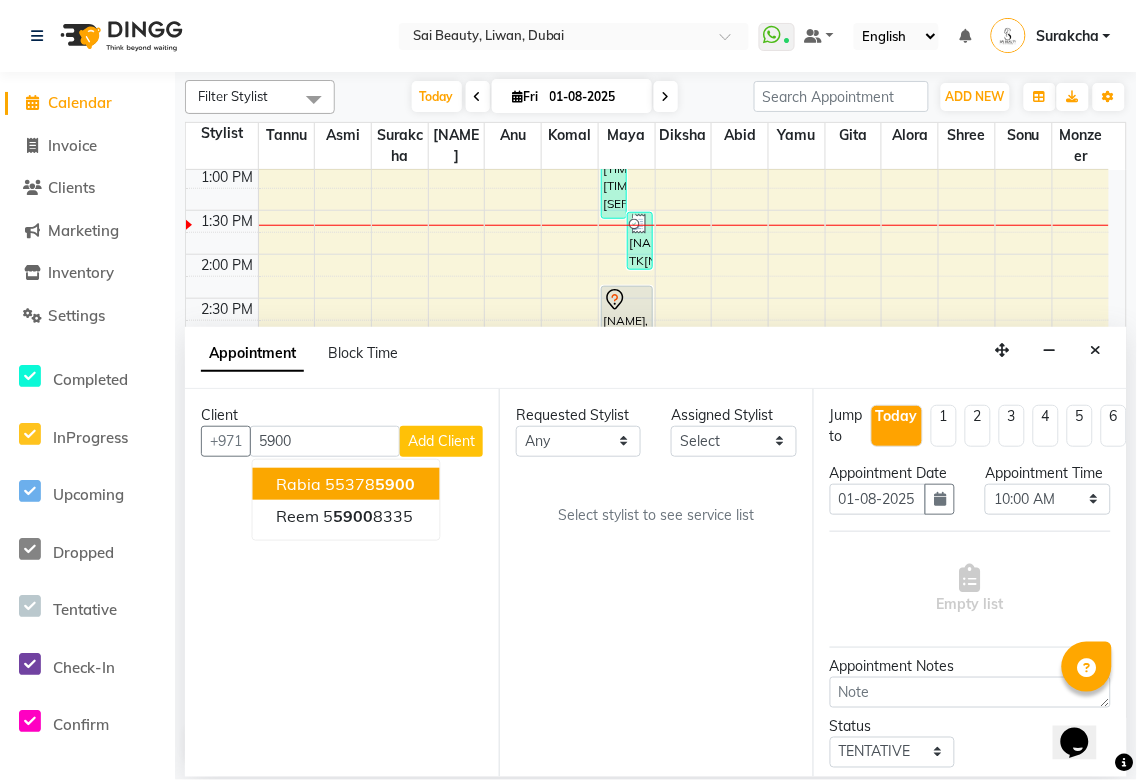 click on "5900" at bounding box center [396, 484] 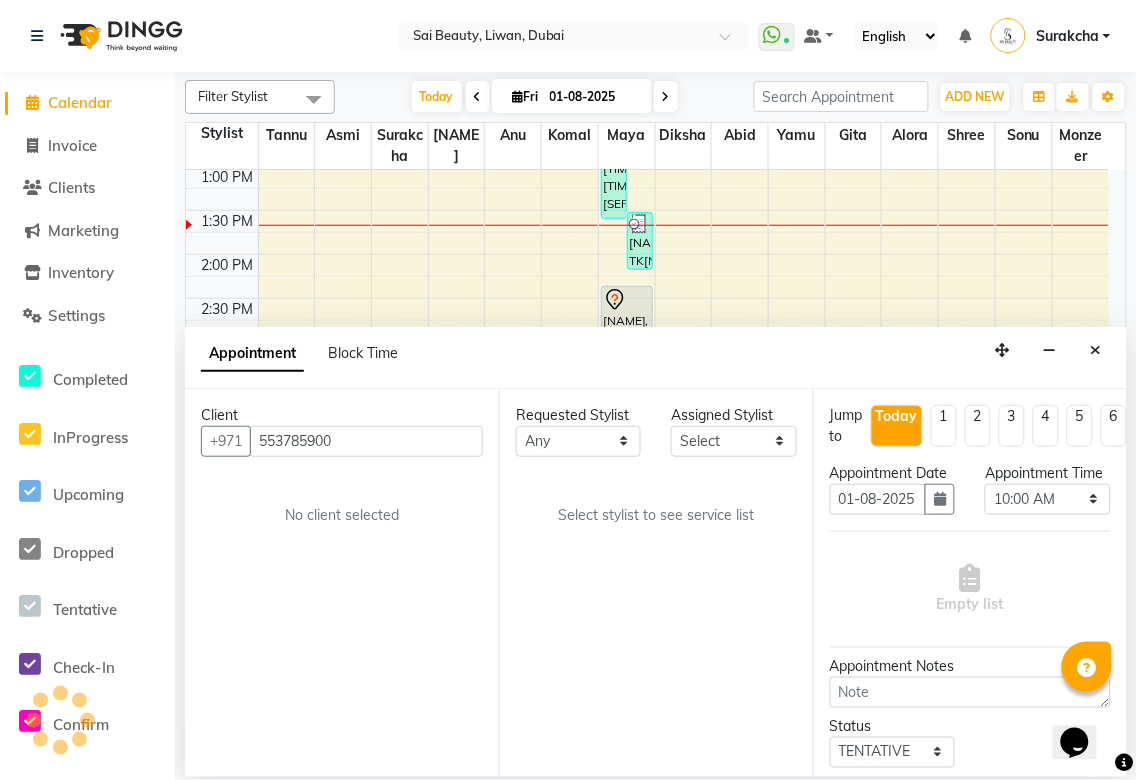 type on "553785900" 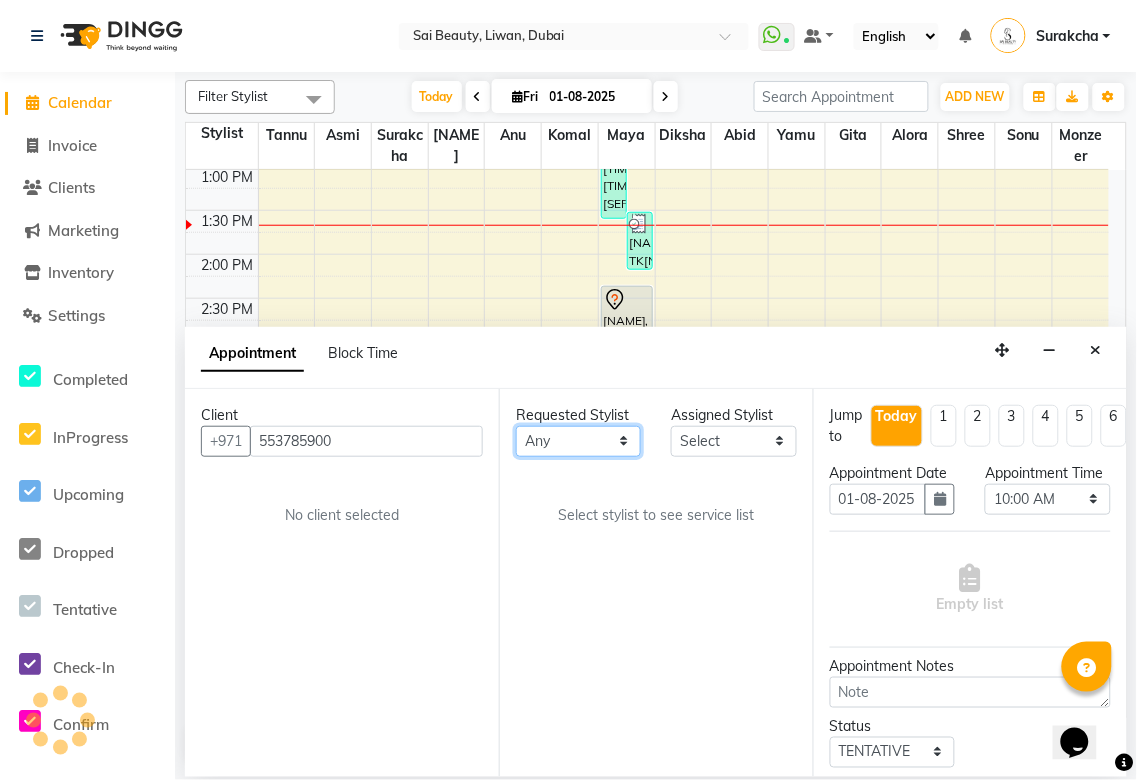 click on "Any Abid Alora Anu Asmi Diksha Gita Komal maya Monzeer shree sonu Surakcha Susmita Tannu Yamu" at bounding box center [578, 441] 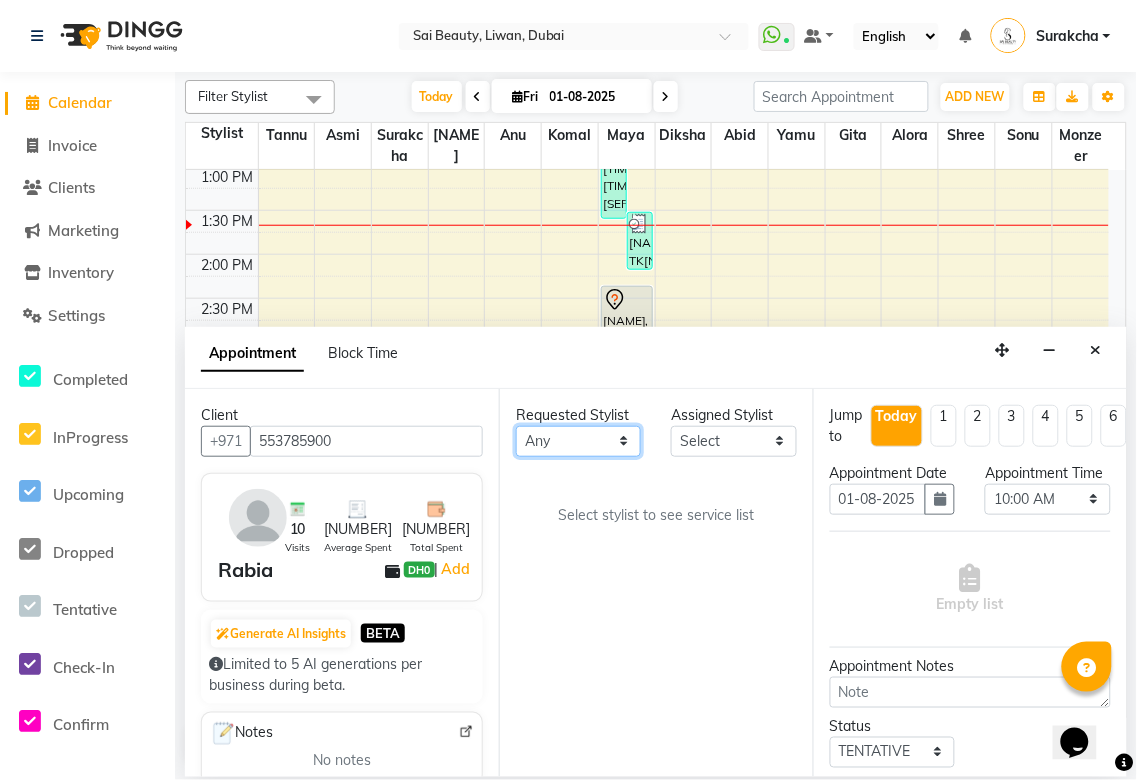 select on "40288" 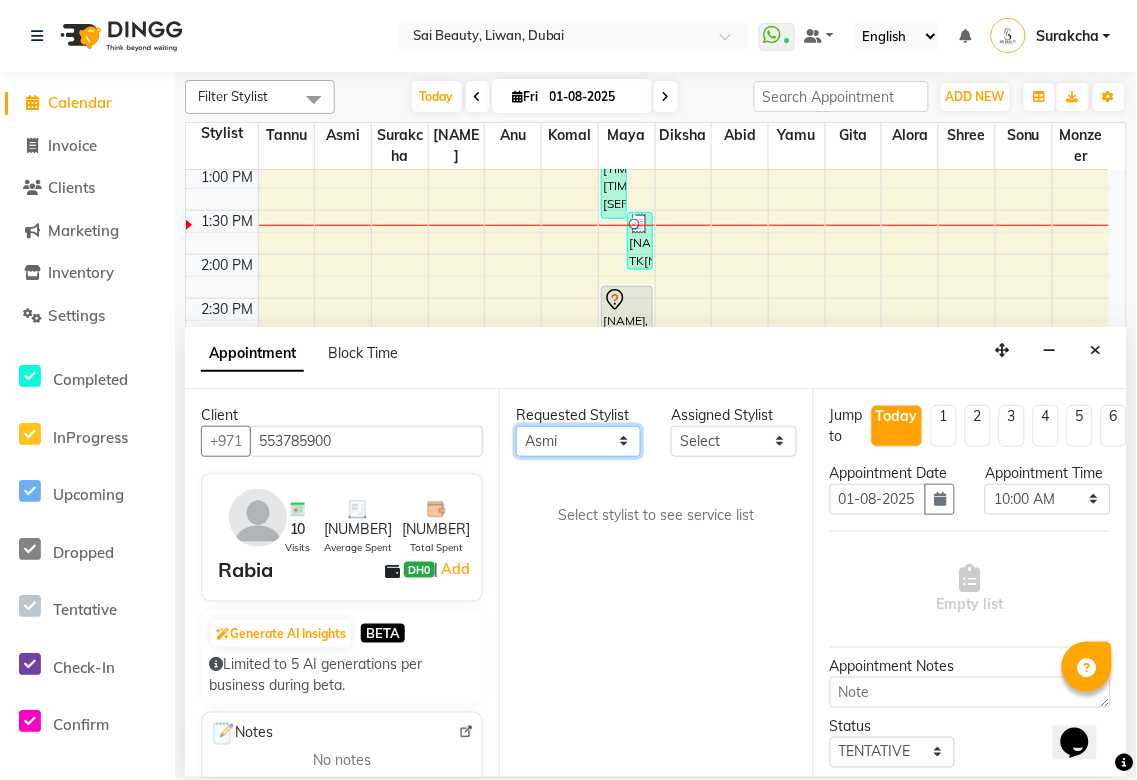 click on "Any Abid Alora Anu Asmi Diksha Gita Komal maya Monzeer shree sonu Surakcha Susmita Tannu Yamu" at bounding box center [578, 441] 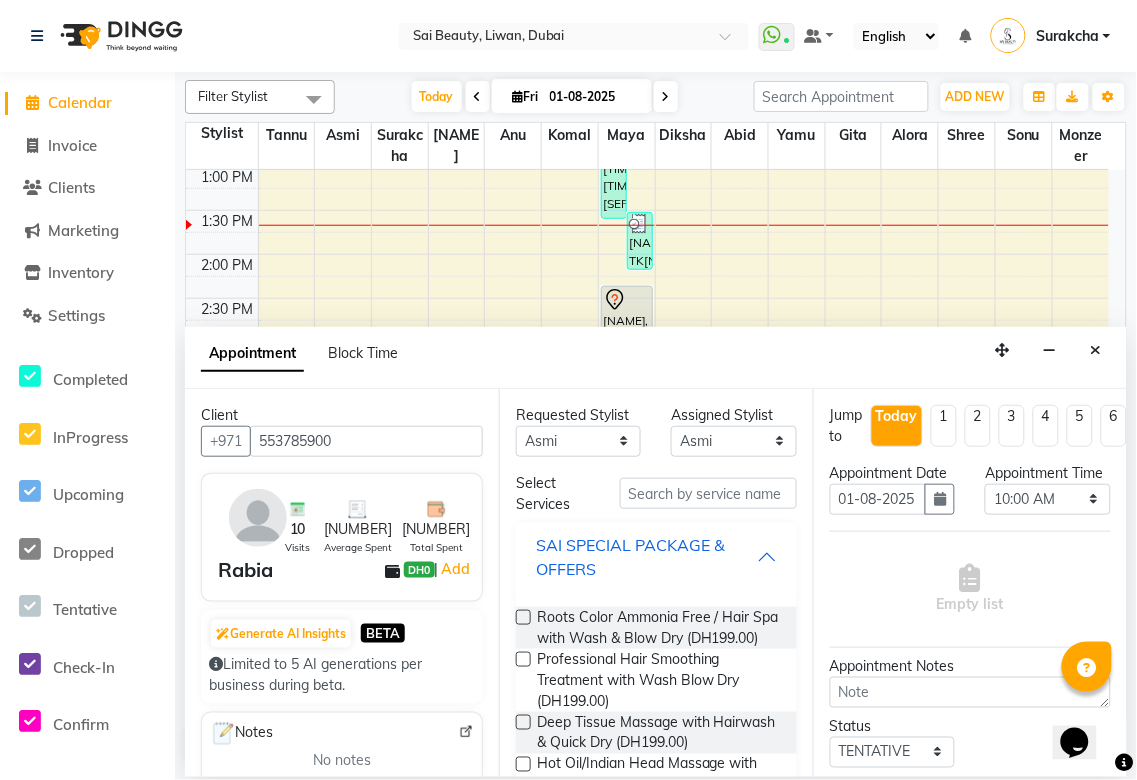 click on "SAI SPECIAL PACKAGE & OFFERS" at bounding box center (646, 557) 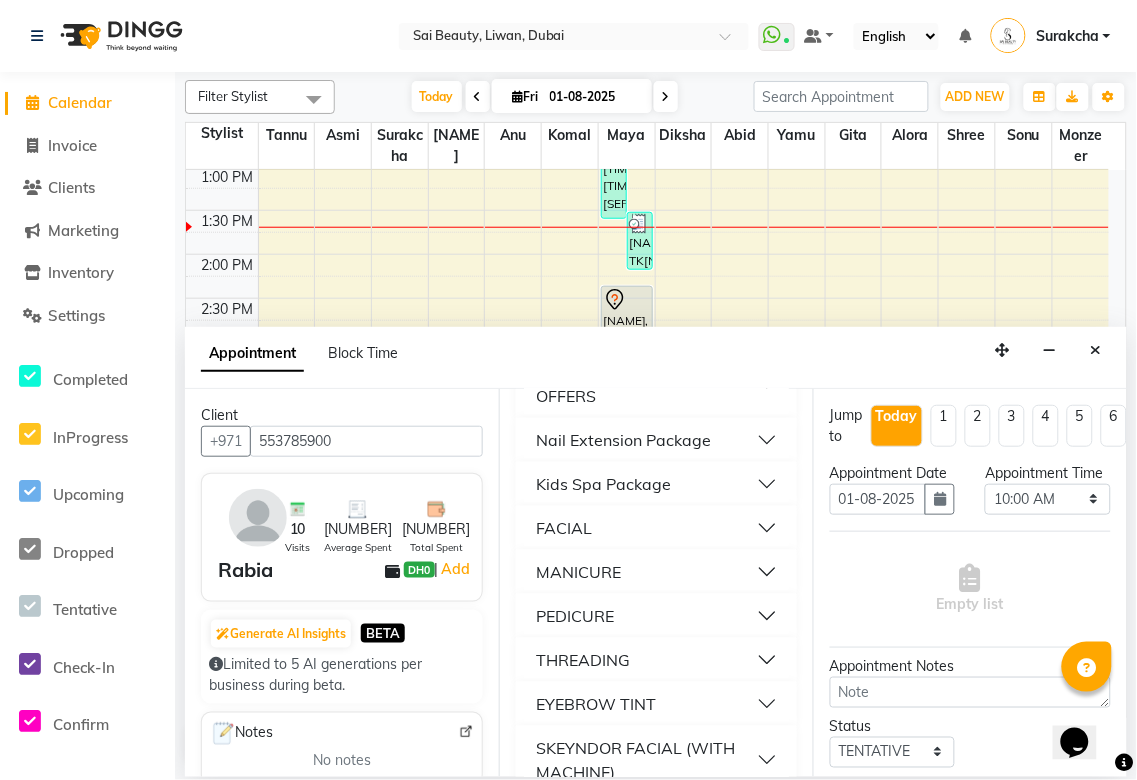 scroll, scrollTop: 245, scrollLeft: 0, axis: vertical 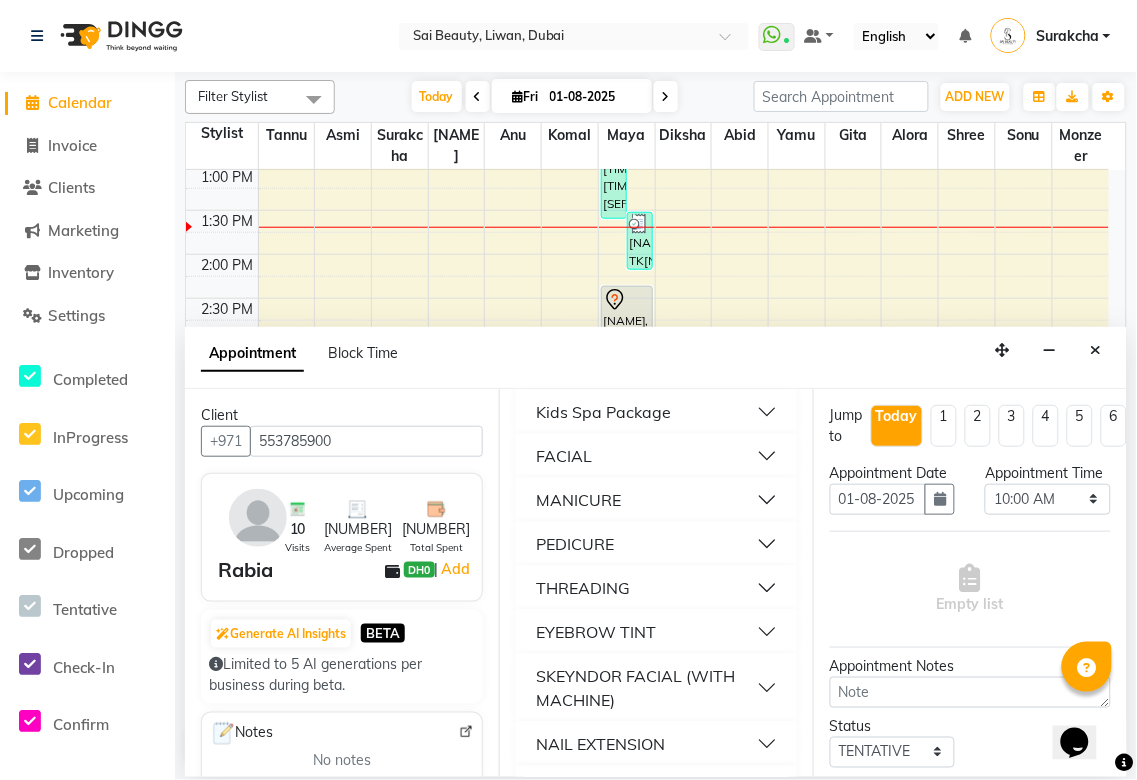 click on "THREADING" at bounding box center (656, 588) 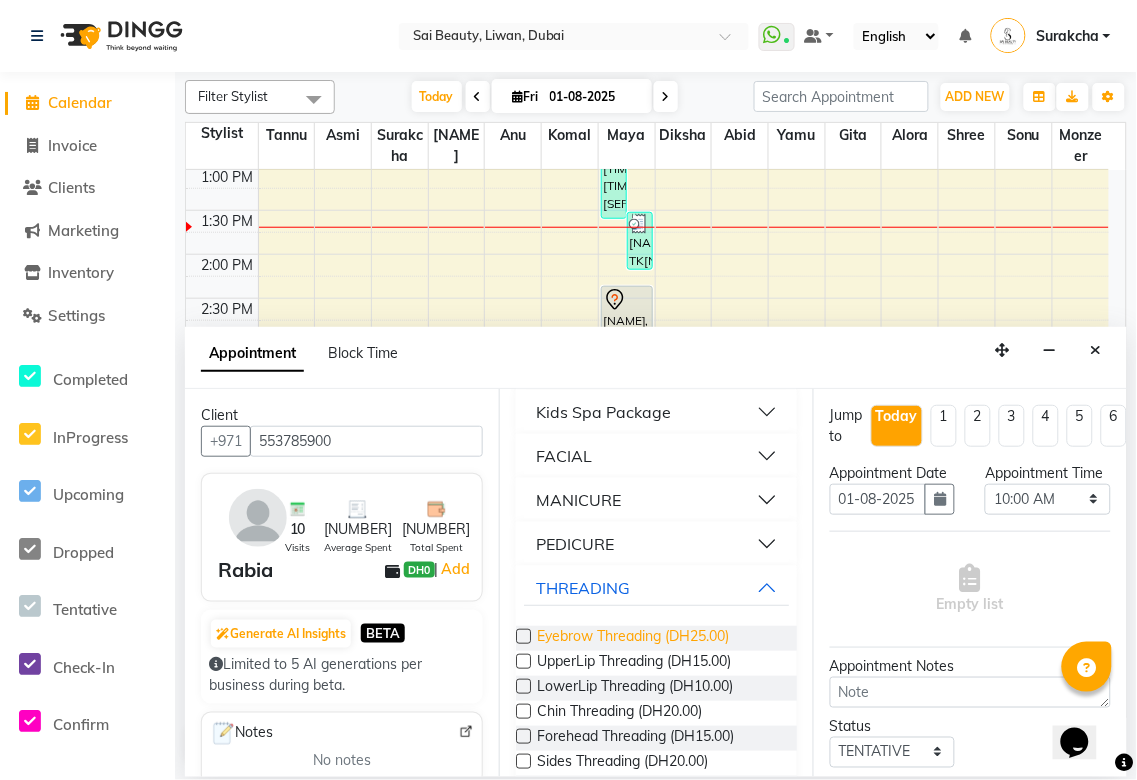 click on "Eyebrow Threading (DH25.00)" at bounding box center [633, 638] 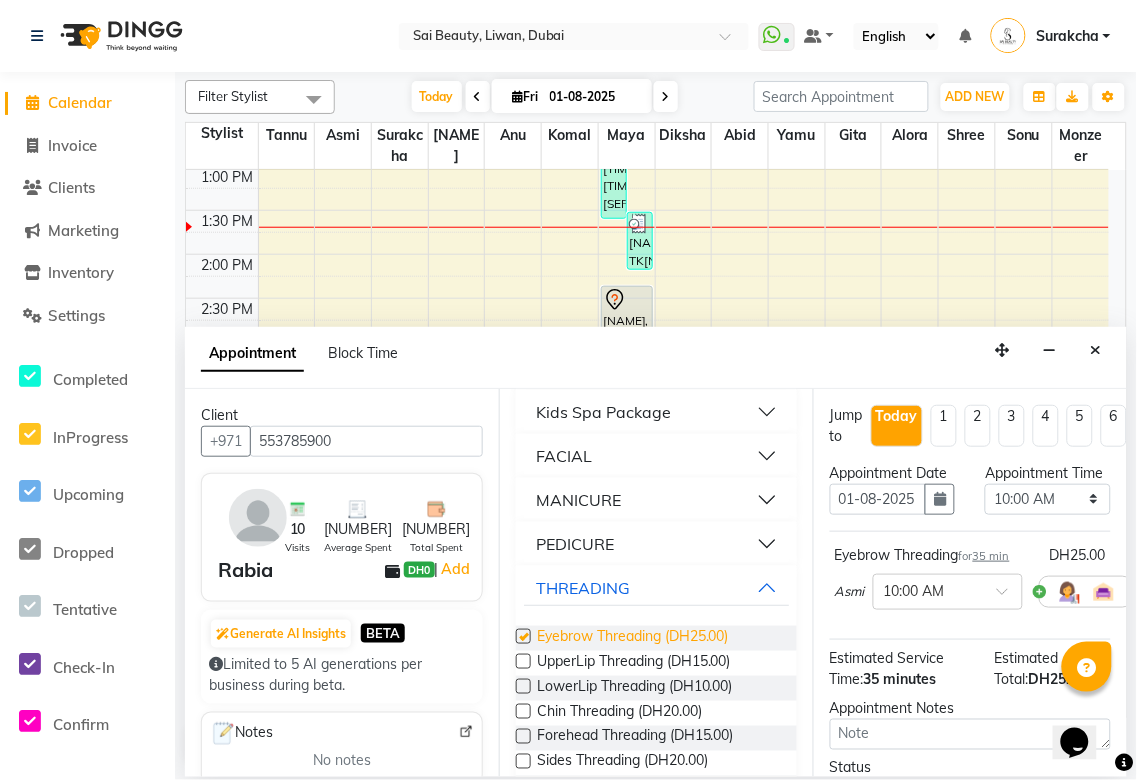 checkbox on "false" 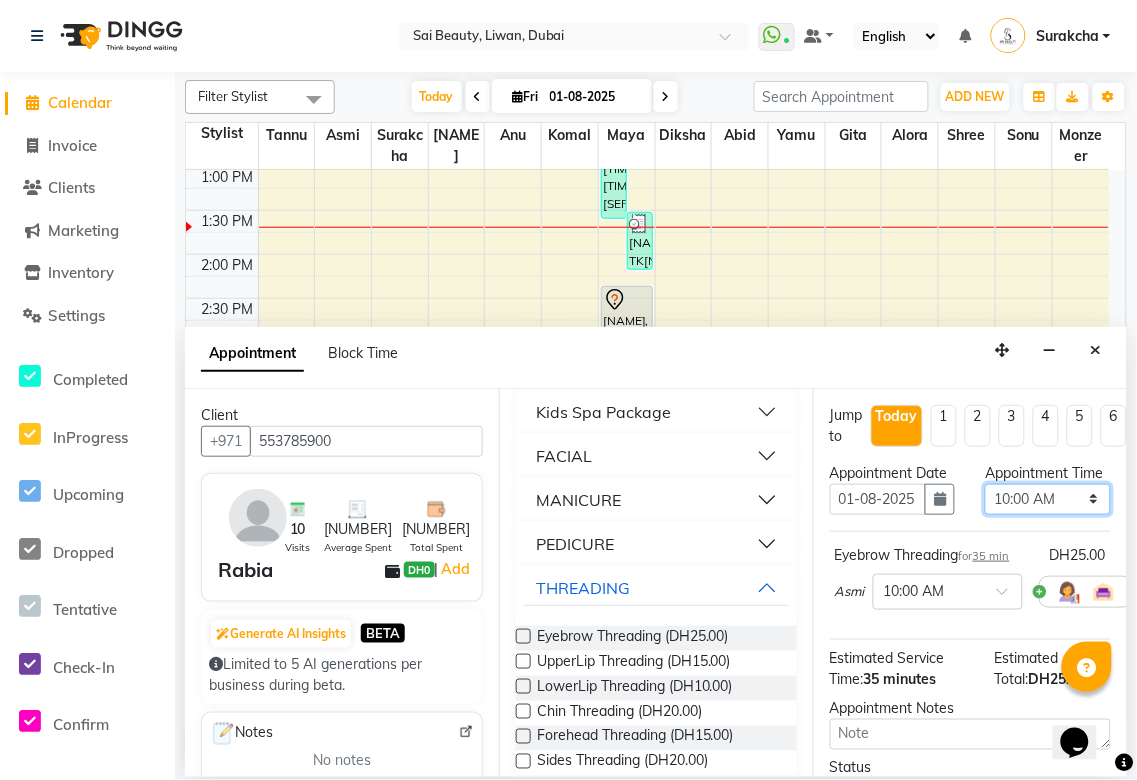 click on "Select 10:00 AM 10:05 AM 10:10 AM 10:15 AM 10:20 AM 10:25 AM 10:30 AM 10:35 AM 10:40 AM 10:45 AM 10:50 AM 10:55 AM 11:00 AM 11:05 AM 11:10 AM 11:15 AM 11:20 AM 11:25 AM 11:30 AM 11:35 AM 11:40 AM 11:45 AM 11:50 AM 11:55 AM 12:00 PM 12:05 PM 12:10 PM 12:15 PM 12:20 PM 12:25 PM 12:30 PM 12:35 PM 12:40 PM 12:45 PM 12:50 PM 12:55 PM 01:00 PM 01:05 PM 01:10 PM 01:15 PM 01:20 PM 01:25 PM 01:30 PM 01:35 PM 01:40 PM 01:45 PM 01:50 PM 01:55 PM 02:00 PM 02:05 PM 02:10 PM 02:15 PM 02:20 PM 02:25 PM 02:30 PM 02:35 PM 02:40 PM 02:45 PM 02:50 PM 02:55 PM 03:00 PM 03:05 PM 03:10 PM 03:15 PM 03:20 PM 03:25 PM 03:30 PM 03:35 PM 03:40 PM 03:45 PM 03:50 PM 03:55 PM 04:00 PM 04:05 PM 04:10 PM 04:15 PM 04:20 PM 04:25 PM 04:30 PM 04:35 PM 04:40 PM 04:45 PM 04:50 PM 04:55 PM 05:00 PM 05:05 PM 05:10 PM 05:15 PM 05:20 PM 05:25 PM 05:30 PM 05:35 PM 05:40 PM 05:45 PM 05:50 PM 05:55 PM 06:00 PM 06:05 PM 06:10 PM 06:15 PM 06:20 PM 06:25 PM 06:30 PM 06:35 PM 06:40 PM 06:45 PM 06:50 PM 06:55 PM 07:00 PM 07:05 PM 07:10 PM 07:15 PM 07:20 PM" at bounding box center (1047, 499) 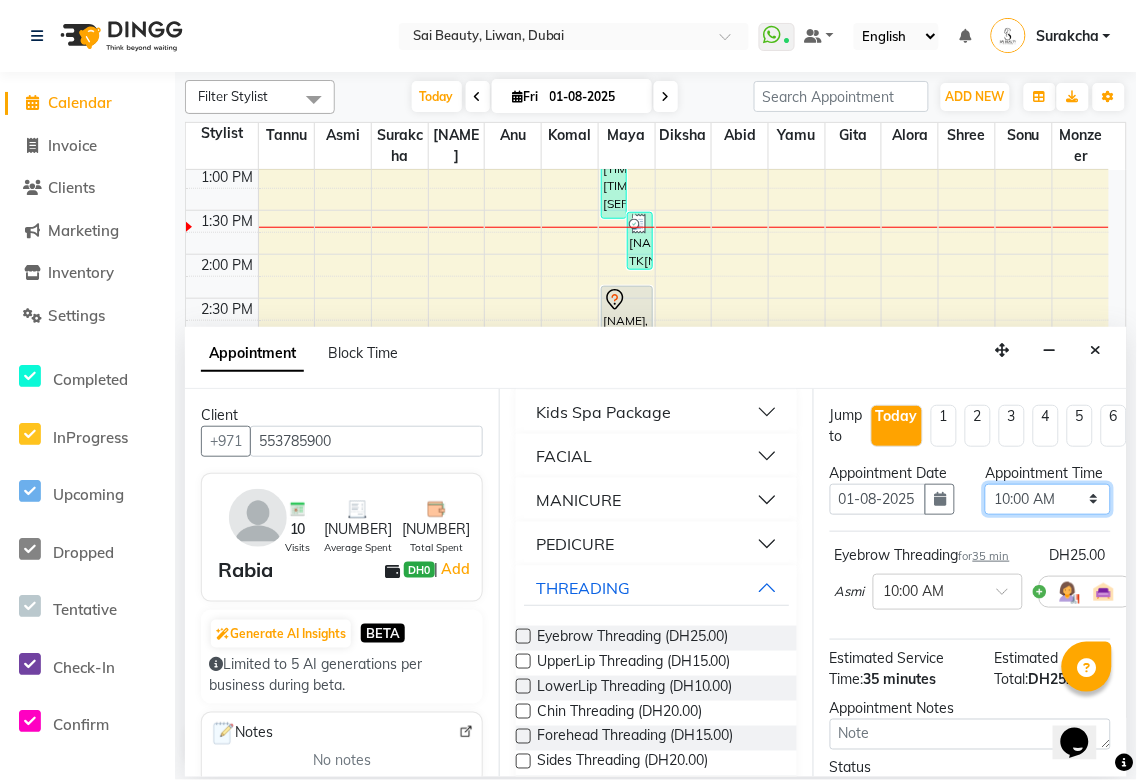 select on "825" 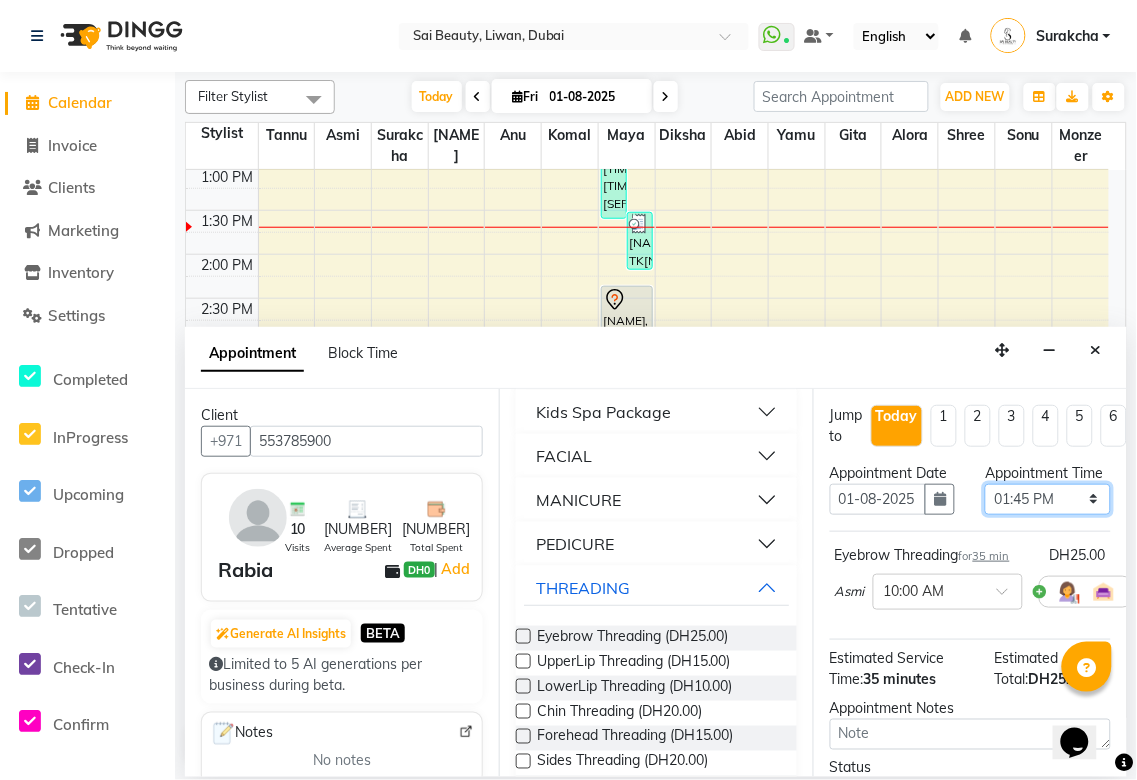 click on "Select 10:00 AM 10:05 AM 10:10 AM 10:15 AM 10:20 AM 10:25 AM 10:30 AM 10:35 AM 10:40 AM 10:45 AM 10:50 AM 10:55 AM 11:00 AM 11:05 AM 11:10 AM 11:15 AM 11:20 AM 11:25 AM 11:30 AM 11:35 AM 11:40 AM 11:45 AM 11:50 AM 11:55 AM 12:00 PM 12:05 PM 12:10 PM 12:15 PM 12:20 PM 12:25 PM 12:30 PM 12:35 PM 12:40 PM 12:45 PM 12:50 PM 12:55 PM 01:00 PM 01:05 PM 01:10 PM 01:15 PM 01:20 PM 01:25 PM 01:30 PM 01:35 PM 01:40 PM 01:45 PM 01:50 PM 01:55 PM 02:00 PM 02:05 PM 02:10 PM 02:15 PM 02:20 PM 02:25 PM 02:30 PM 02:35 PM 02:40 PM 02:45 PM 02:50 PM 02:55 PM 03:00 PM 03:05 PM 03:10 PM 03:15 PM 03:20 PM 03:25 PM 03:30 PM 03:35 PM 03:40 PM 03:45 PM 03:50 PM 03:55 PM 04:00 PM 04:05 PM 04:10 PM 04:15 PM 04:20 PM 04:25 PM 04:30 PM 04:35 PM 04:40 PM 04:45 PM 04:50 PM 04:55 PM 05:00 PM 05:05 PM 05:10 PM 05:15 PM 05:20 PM 05:25 PM 05:30 PM 05:35 PM 05:40 PM 05:45 PM 05:50 PM 05:55 PM 06:00 PM 06:05 PM 06:10 PM 06:15 PM 06:20 PM 06:25 PM 06:30 PM 06:35 PM 06:40 PM 06:45 PM 06:50 PM 06:55 PM 07:00 PM 07:05 PM 07:10 PM 07:15 PM 07:20 PM" at bounding box center (1047, 499) 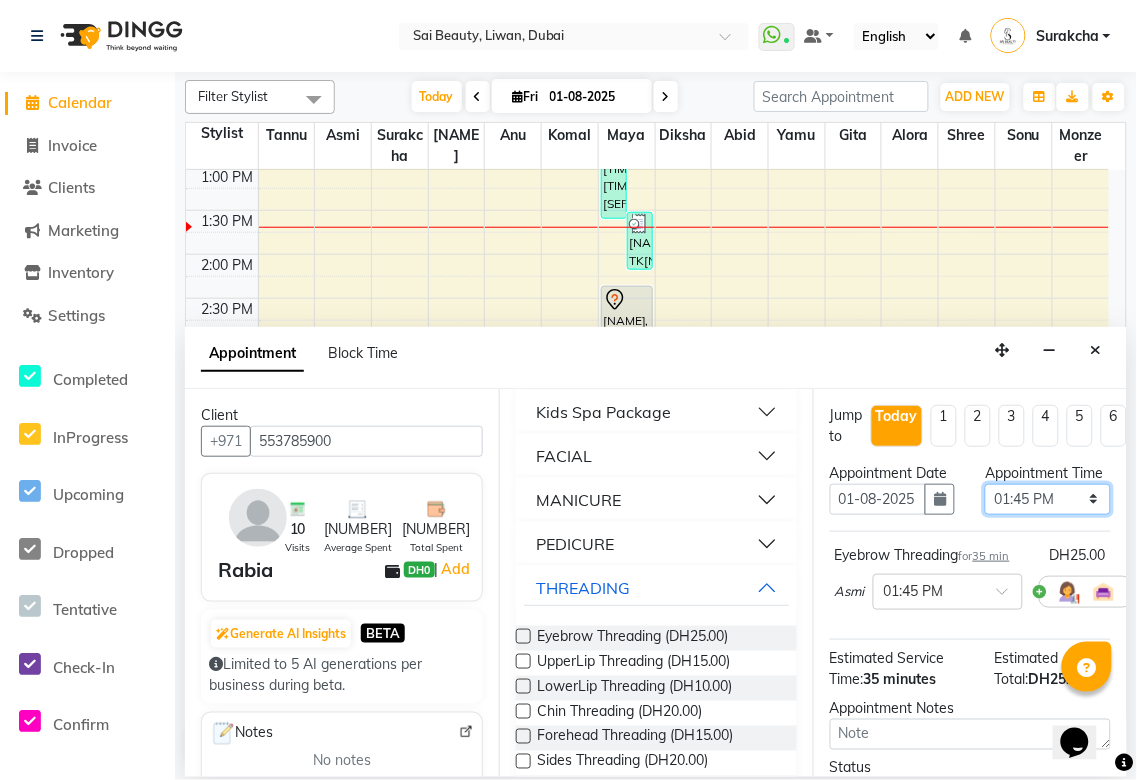 scroll, scrollTop: 235, scrollLeft: 0, axis: vertical 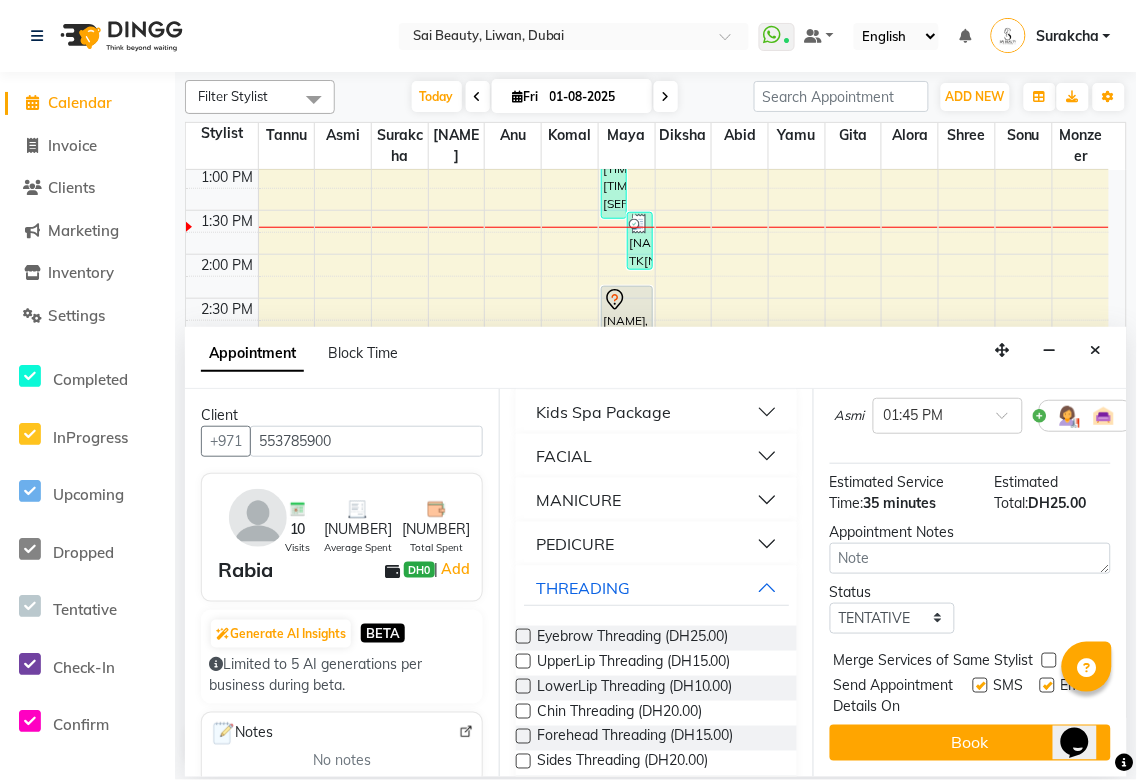 click at bounding box center (1049, 660) 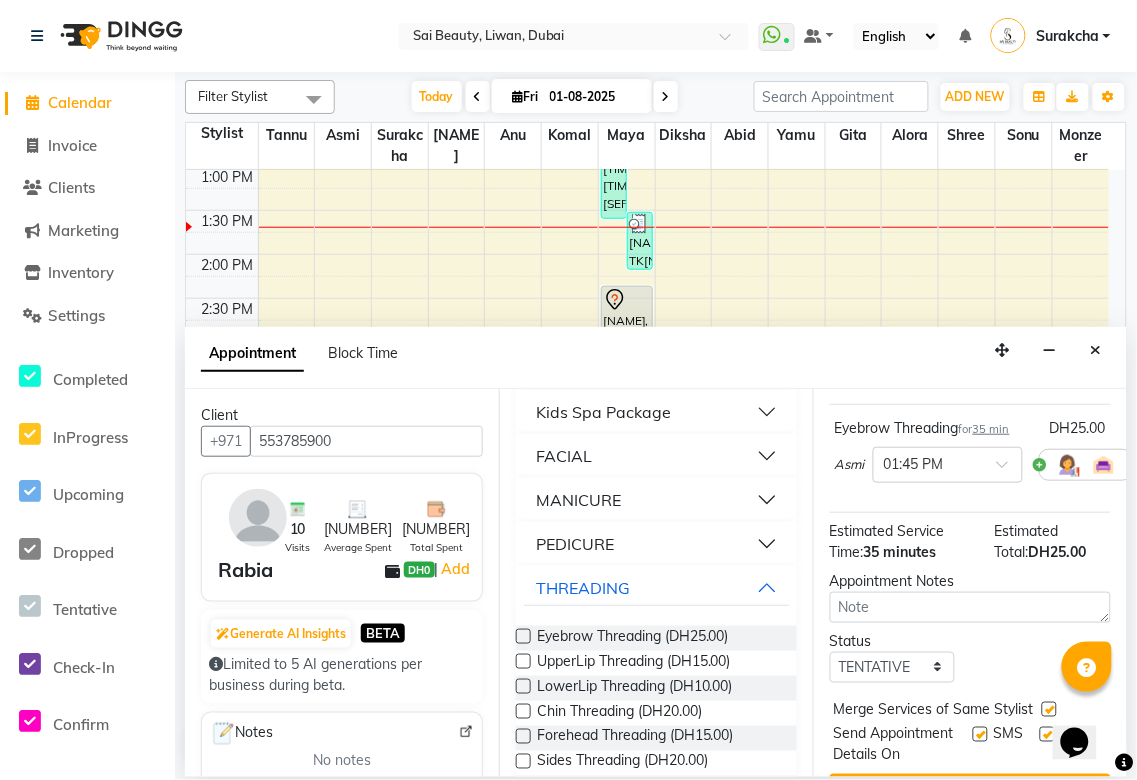 scroll, scrollTop: 0, scrollLeft: 0, axis: both 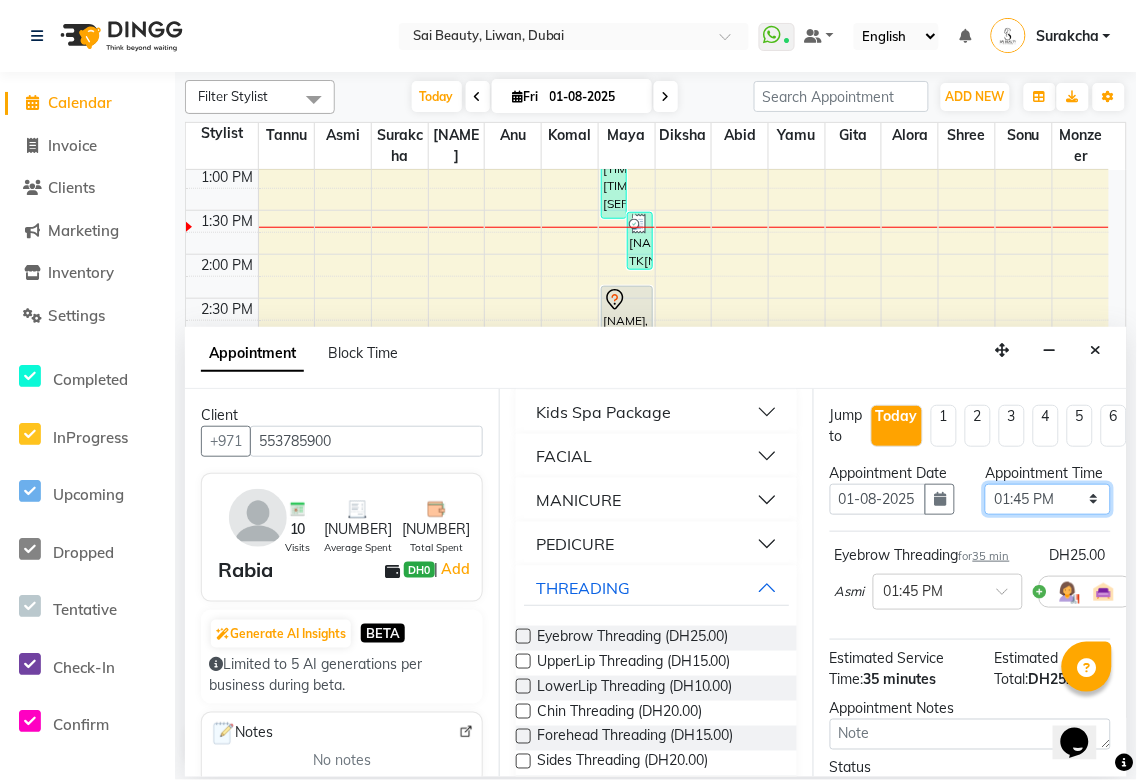 click on "Select 10:00 AM 10:05 AM 10:10 AM 10:15 AM 10:20 AM 10:25 AM 10:30 AM 10:35 AM 10:40 AM 10:45 AM 10:50 AM 10:55 AM 11:00 AM 11:05 AM 11:10 AM 11:15 AM 11:20 AM 11:25 AM 11:30 AM 11:35 AM 11:40 AM 11:45 AM 11:50 AM 11:55 AM 12:00 PM 12:05 PM 12:10 PM 12:15 PM 12:20 PM 12:25 PM 12:30 PM 12:35 PM 12:40 PM 12:45 PM 12:50 PM 12:55 PM 01:00 PM 01:05 PM 01:10 PM 01:15 PM 01:20 PM 01:25 PM 01:30 PM 01:35 PM 01:40 PM 01:45 PM 01:50 PM 01:55 PM 02:00 PM 02:05 PM 02:10 PM 02:15 PM 02:20 PM 02:25 PM 02:30 PM 02:35 PM 02:40 PM 02:45 PM 02:50 PM 02:55 PM 03:00 PM 03:05 PM 03:10 PM 03:15 PM 03:20 PM 03:25 PM 03:30 PM 03:35 PM 03:40 PM 03:45 PM 03:50 PM 03:55 PM 04:00 PM 04:05 PM 04:10 PM 04:15 PM 04:20 PM 04:25 PM 04:30 PM 04:35 PM 04:40 PM 04:45 PM 04:50 PM 04:55 PM 05:00 PM 05:05 PM 05:10 PM 05:15 PM 05:20 PM 05:25 PM 05:30 PM 05:35 PM 05:40 PM 05:45 PM 05:50 PM 05:55 PM 06:00 PM 06:05 PM 06:10 PM 06:15 PM 06:20 PM 06:25 PM 06:30 PM 06:35 PM 06:40 PM 06:45 PM 06:50 PM 06:55 PM 07:00 PM 07:05 PM 07:10 PM 07:15 PM 07:20 PM" at bounding box center [1047, 499] 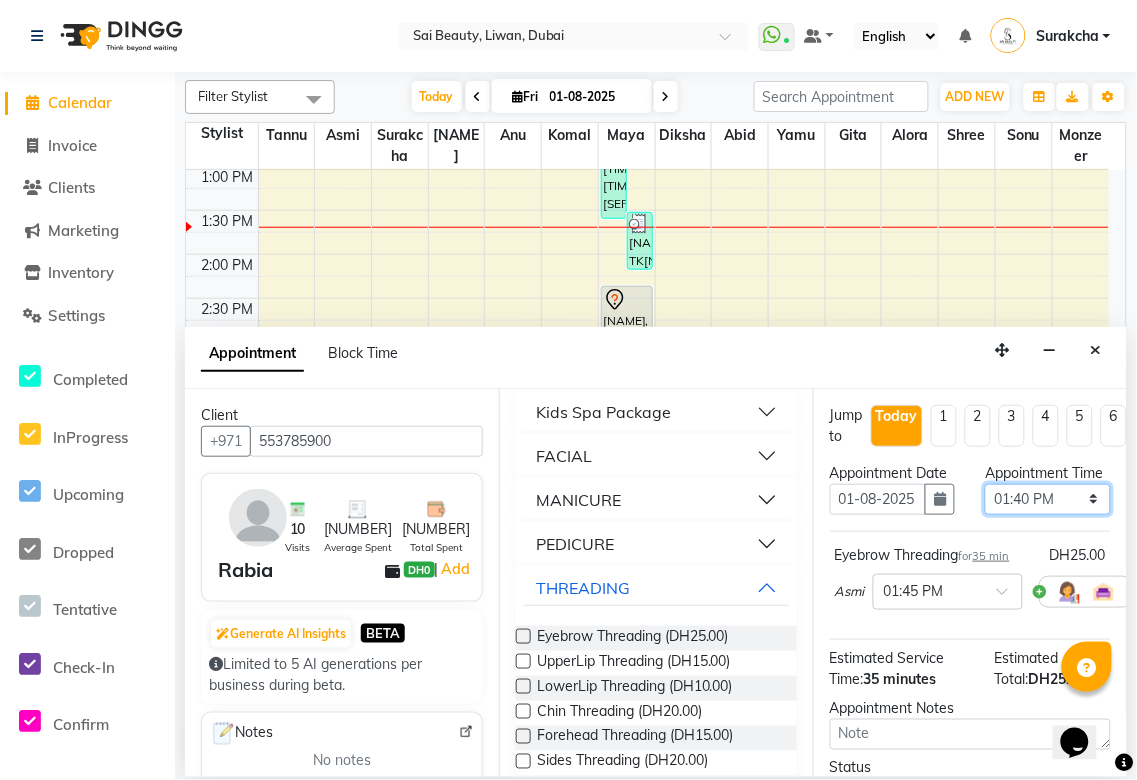 click on "Select 10:00 AM 10:05 AM 10:10 AM 10:15 AM 10:20 AM 10:25 AM 10:30 AM 10:35 AM 10:40 AM 10:45 AM 10:50 AM 10:55 AM 11:00 AM 11:05 AM 11:10 AM 11:15 AM 11:20 AM 11:25 AM 11:30 AM 11:35 AM 11:40 AM 11:45 AM 11:50 AM 11:55 AM 12:00 PM 12:05 PM 12:10 PM 12:15 PM 12:20 PM 12:25 PM 12:30 PM 12:35 PM 12:40 PM 12:45 PM 12:50 PM 12:55 PM 01:00 PM 01:05 PM 01:10 PM 01:15 PM 01:20 PM 01:25 PM 01:30 PM 01:35 PM 01:40 PM 01:45 PM 01:50 PM 01:55 PM 02:00 PM 02:05 PM 02:10 PM 02:15 PM 02:20 PM 02:25 PM 02:30 PM 02:35 PM 02:40 PM 02:45 PM 02:50 PM 02:55 PM 03:00 PM 03:05 PM 03:10 PM 03:15 PM 03:20 PM 03:25 PM 03:30 PM 03:35 PM 03:40 PM 03:45 PM 03:50 PM 03:55 PM 04:00 PM 04:05 PM 04:10 PM 04:15 PM 04:20 PM 04:25 PM 04:30 PM 04:35 PM 04:40 PM 04:45 PM 04:50 PM 04:55 PM 05:00 PM 05:05 PM 05:10 PM 05:15 PM 05:20 PM 05:25 PM 05:30 PM 05:35 PM 05:40 PM 05:45 PM 05:50 PM 05:55 PM 06:00 PM 06:05 PM 06:10 PM 06:15 PM 06:20 PM 06:25 PM 06:30 PM 06:35 PM 06:40 PM 06:45 PM 06:50 PM 06:55 PM 07:00 PM 07:05 PM 07:10 PM 07:15 PM 07:20 PM" at bounding box center [1047, 499] 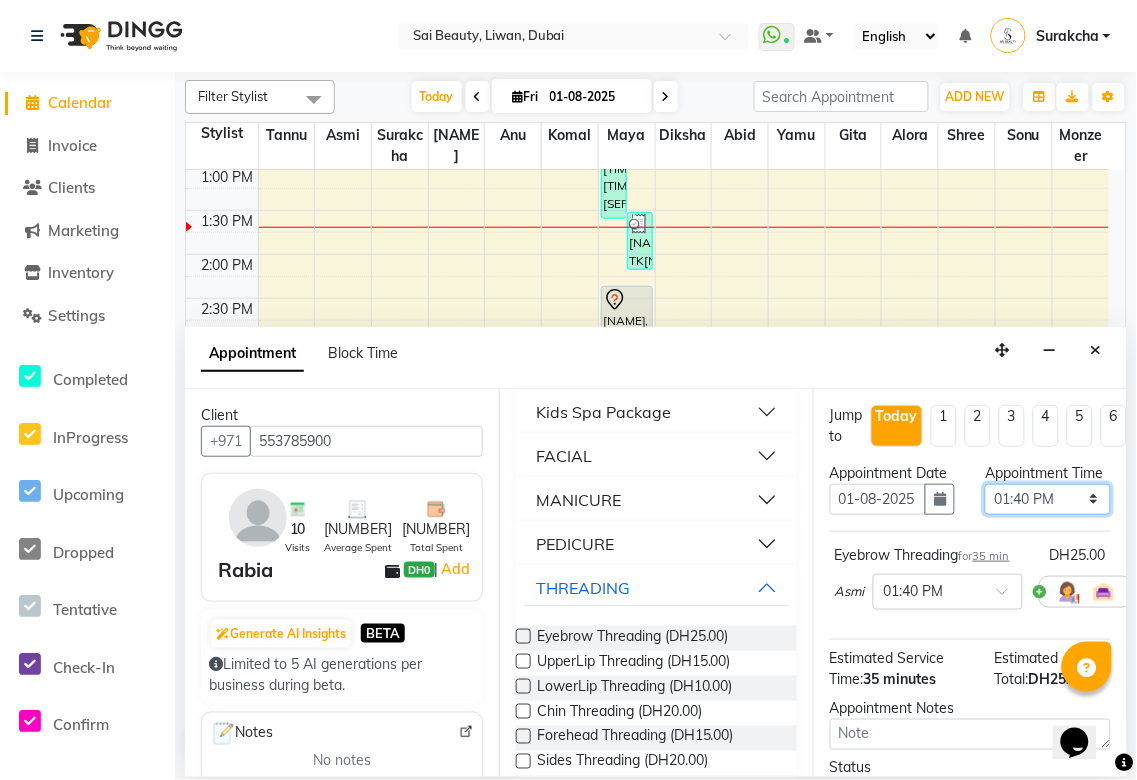 scroll, scrollTop: 235, scrollLeft: 0, axis: vertical 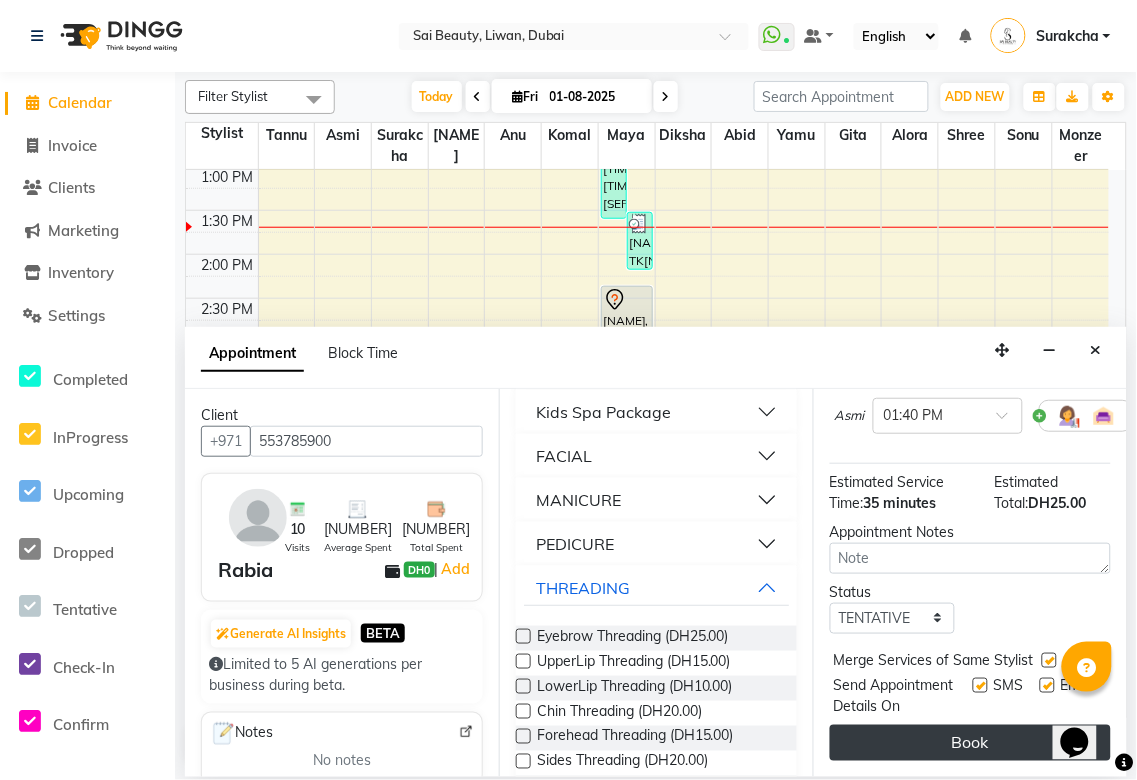 click on "Book" at bounding box center [970, 743] 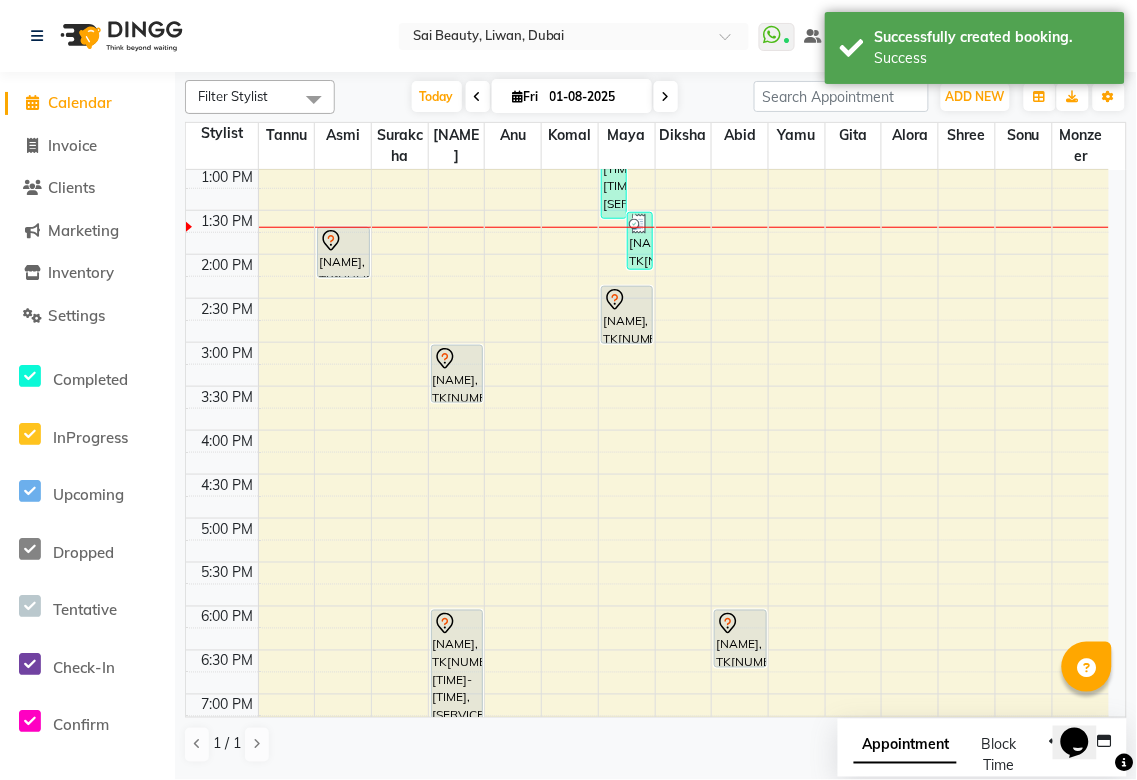 click on "Appointment" at bounding box center [905, 746] 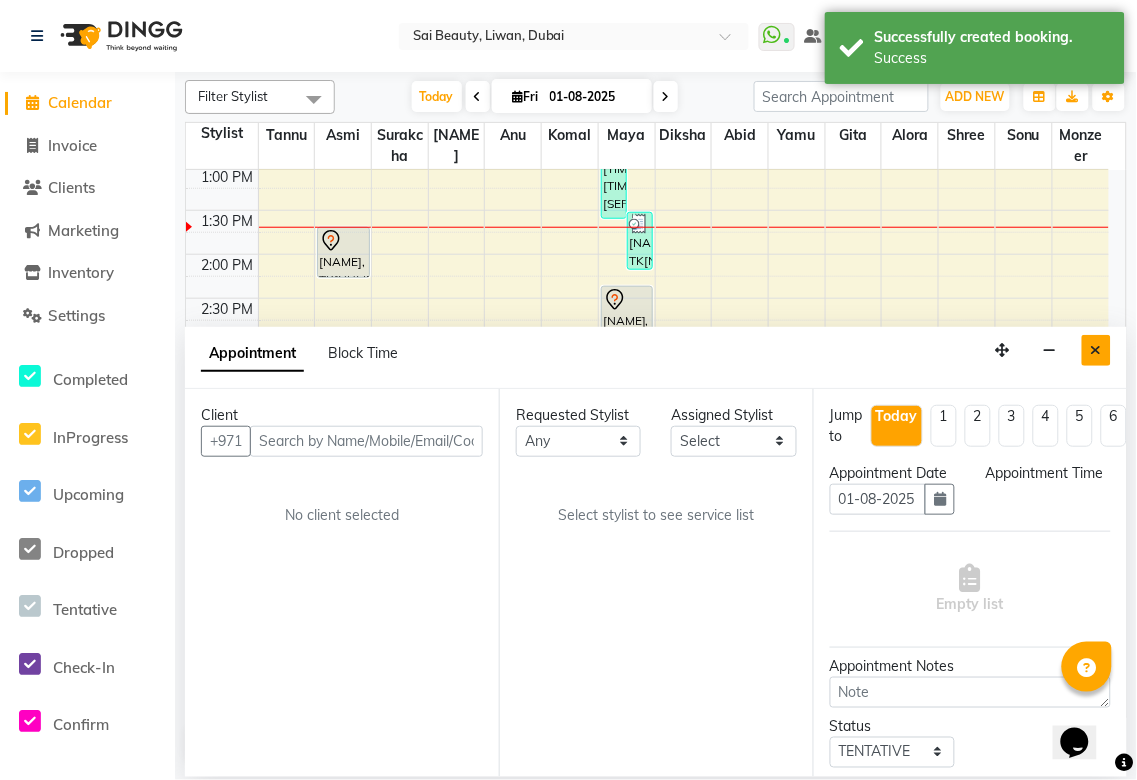 click at bounding box center [1096, 350] 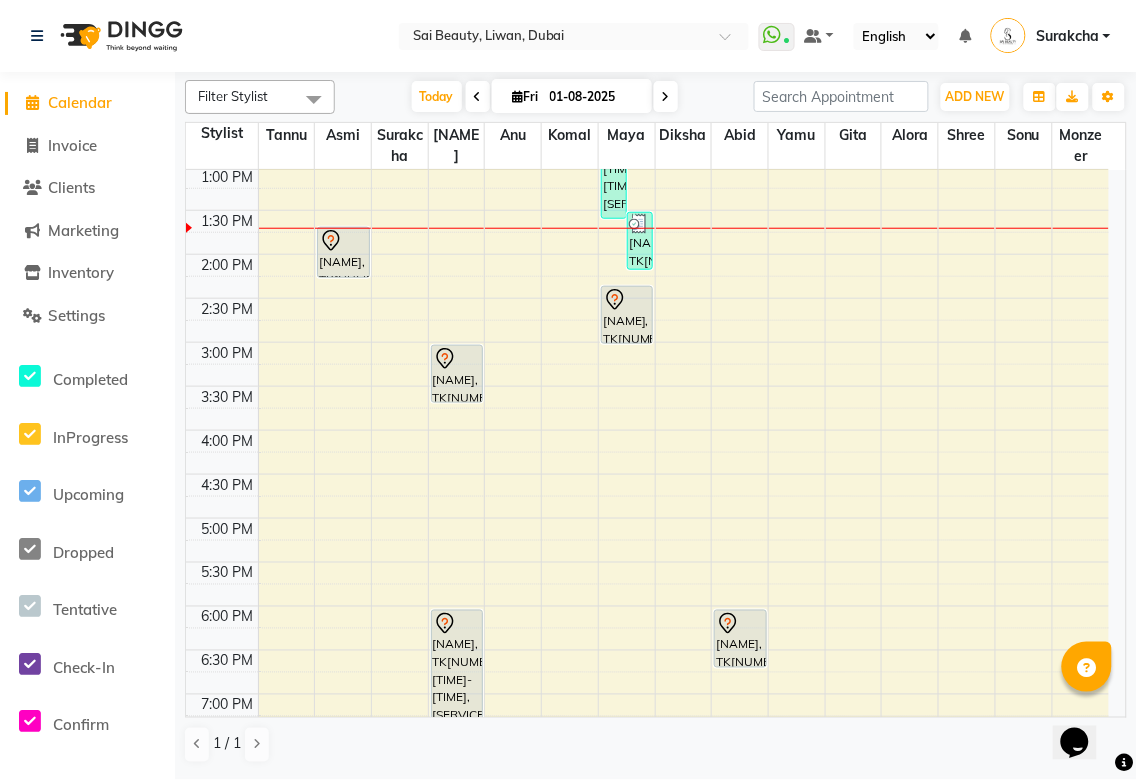 click on "[NAME], TK[NUMBER], [TIME]-[TIME], [SERVICE]" at bounding box center (627, 315) 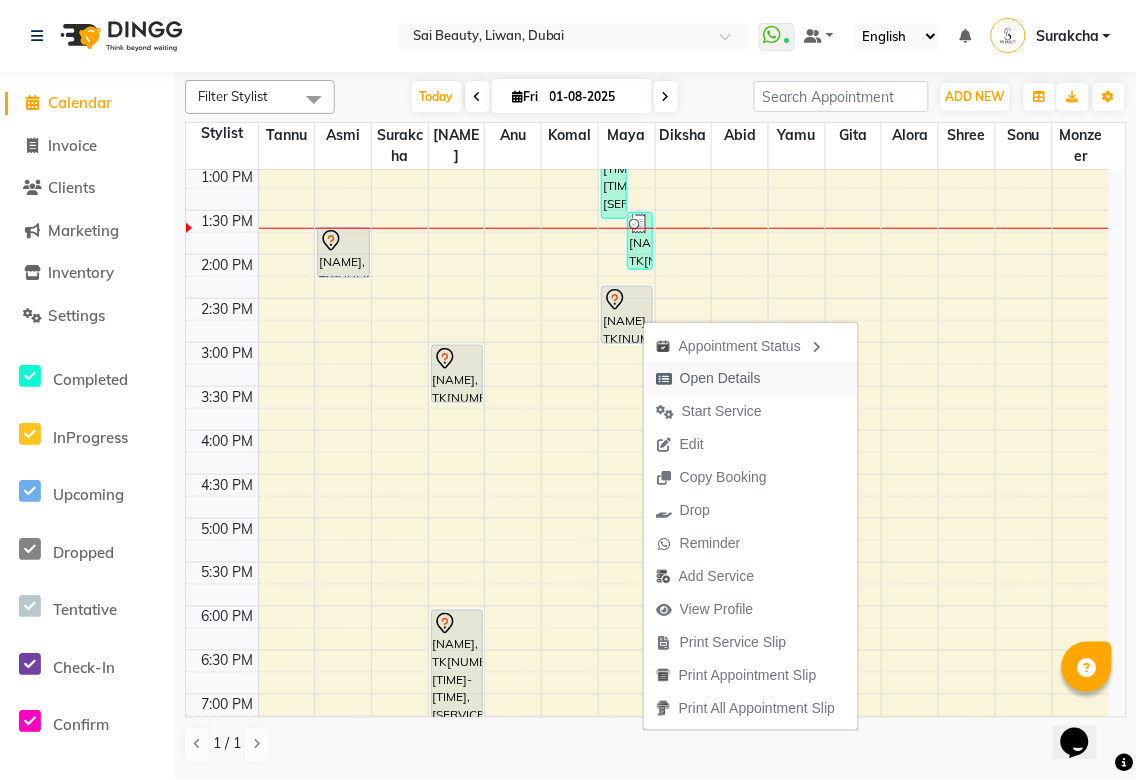 click on "Open Details" at bounding box center (720, 378) 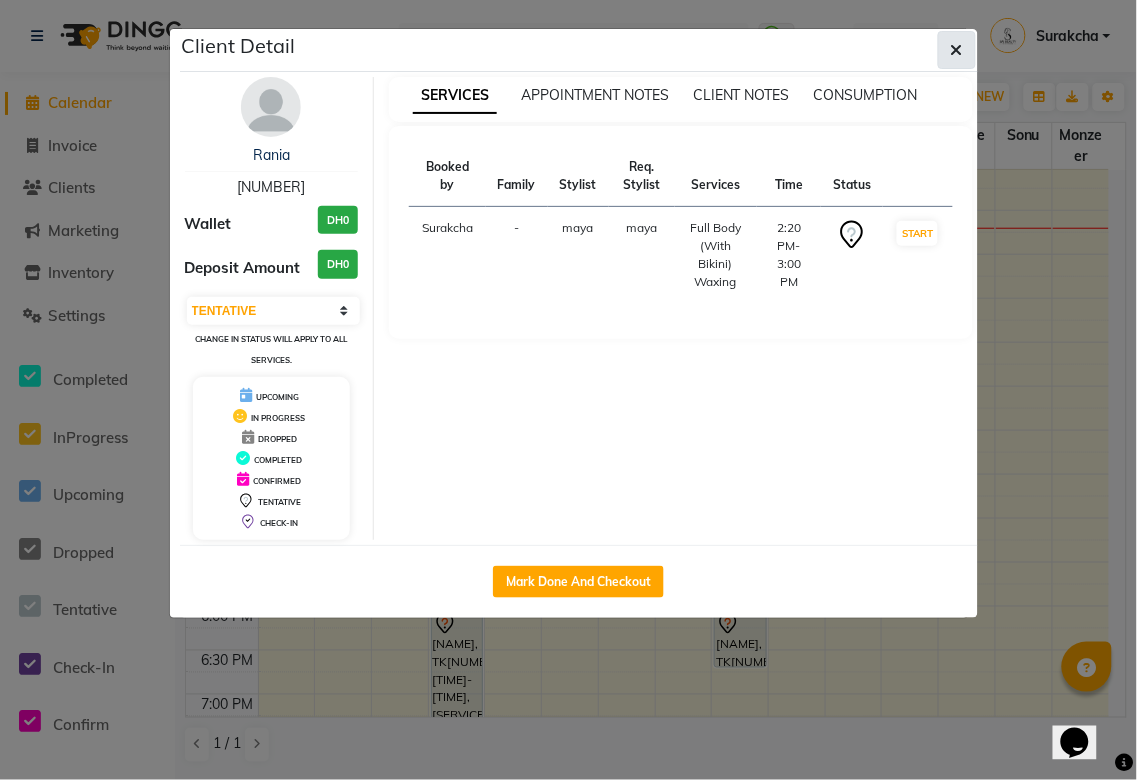 click 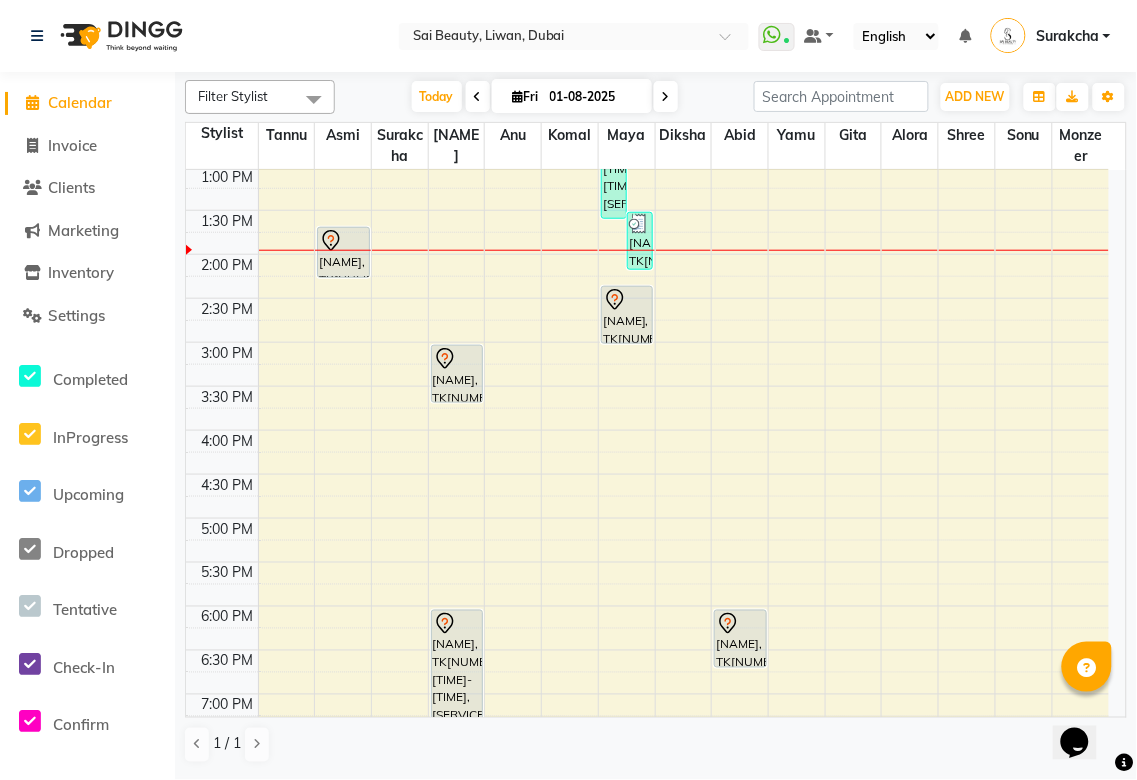 click on "[NAME], TK[NUMBER], [TIME]-[TIME], [SERVICE]" at bounding box center [627, 315] 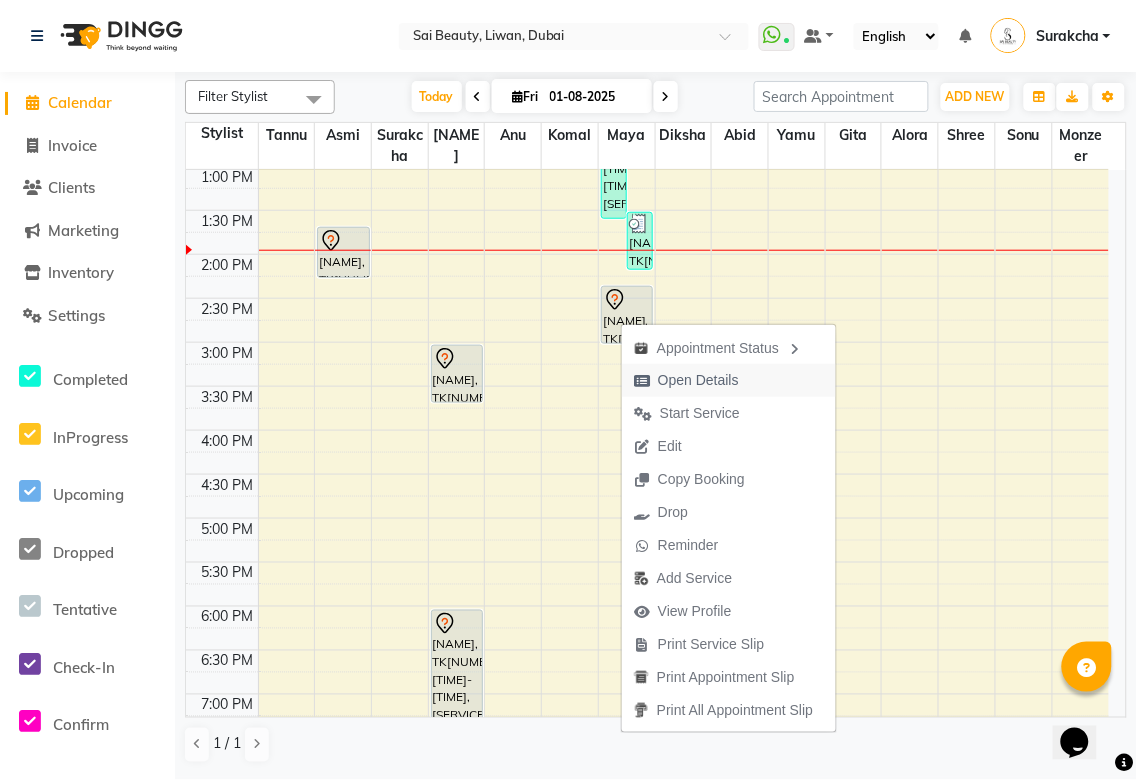click on "Open Details" at bounding box center (698, 380) 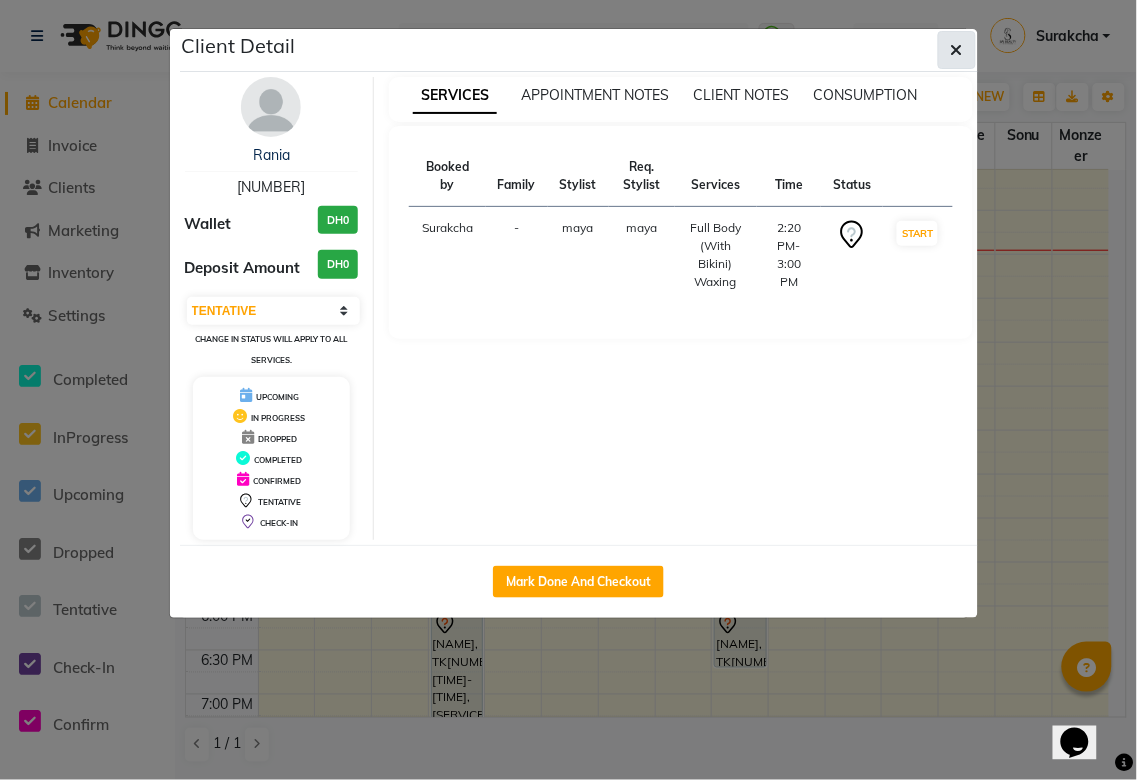 click 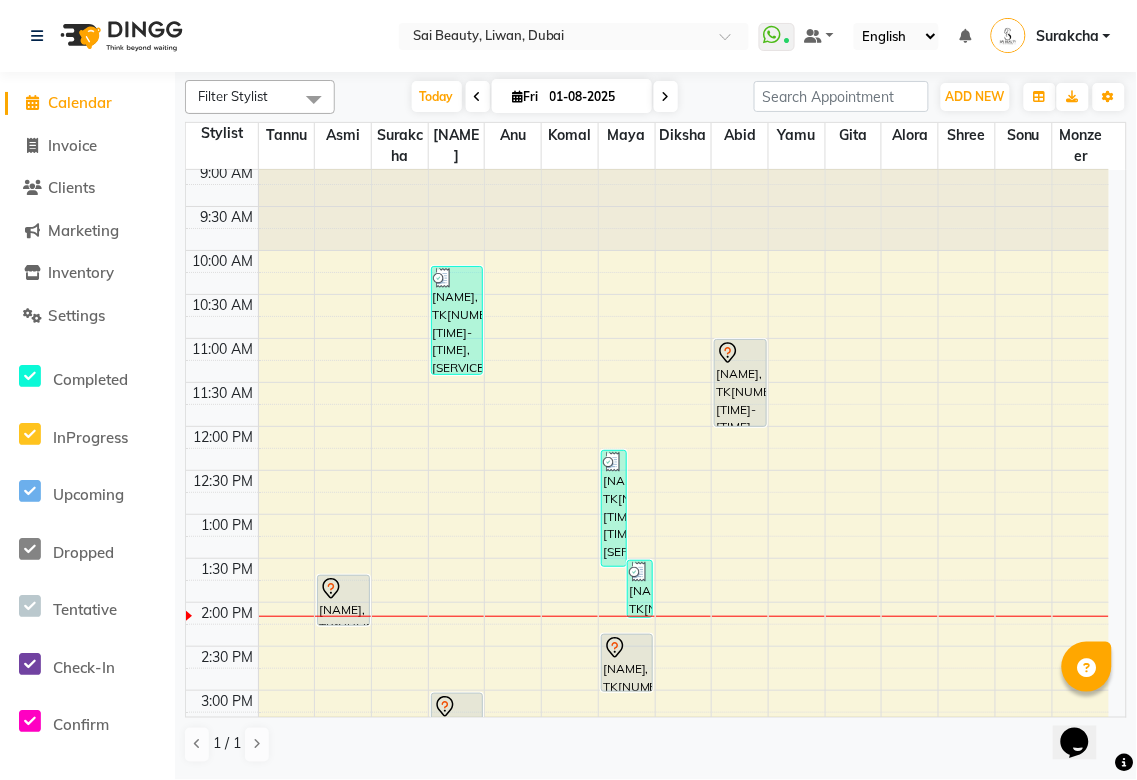 scroll, scrollTop: 12, scrollLeft: 0, axis: vertical 